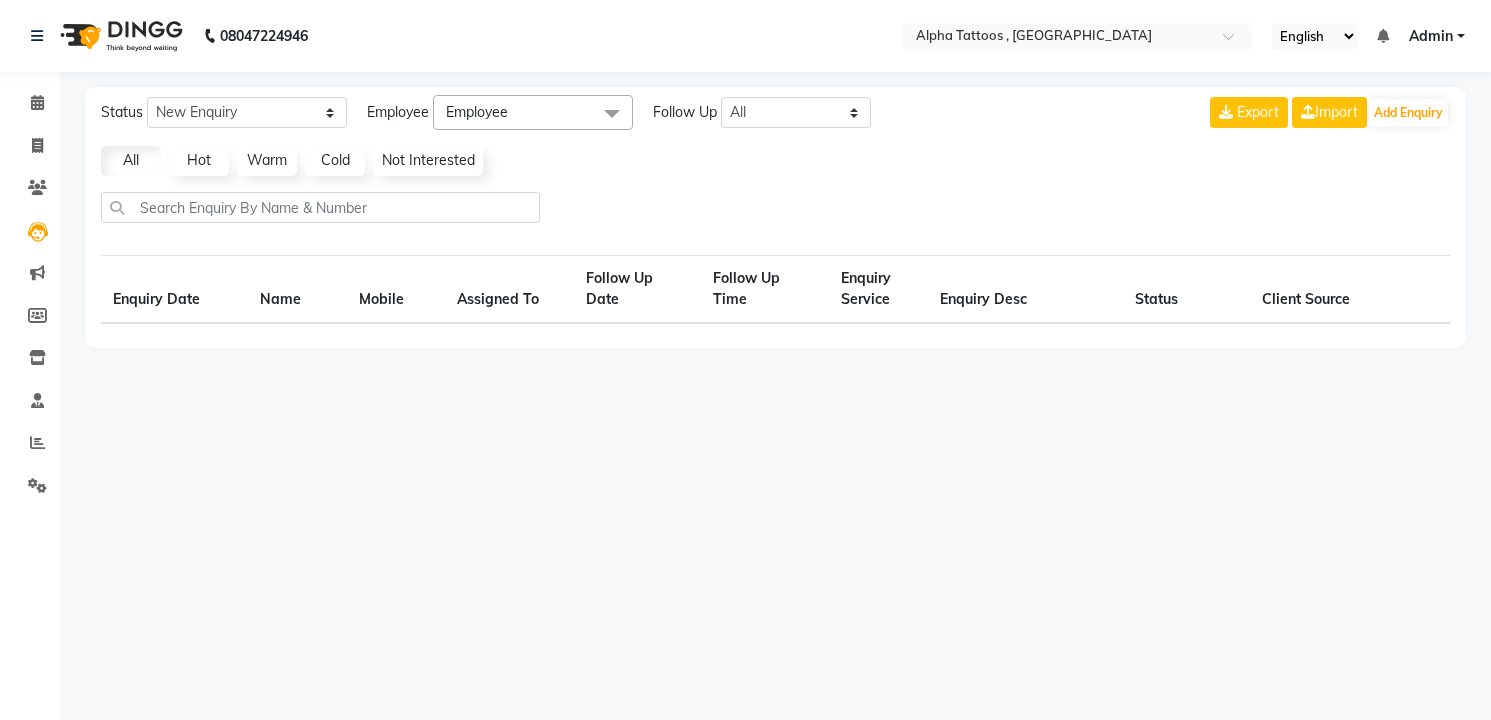 scroll, scrollTop: 0, scrollLeft: 0, axis: both 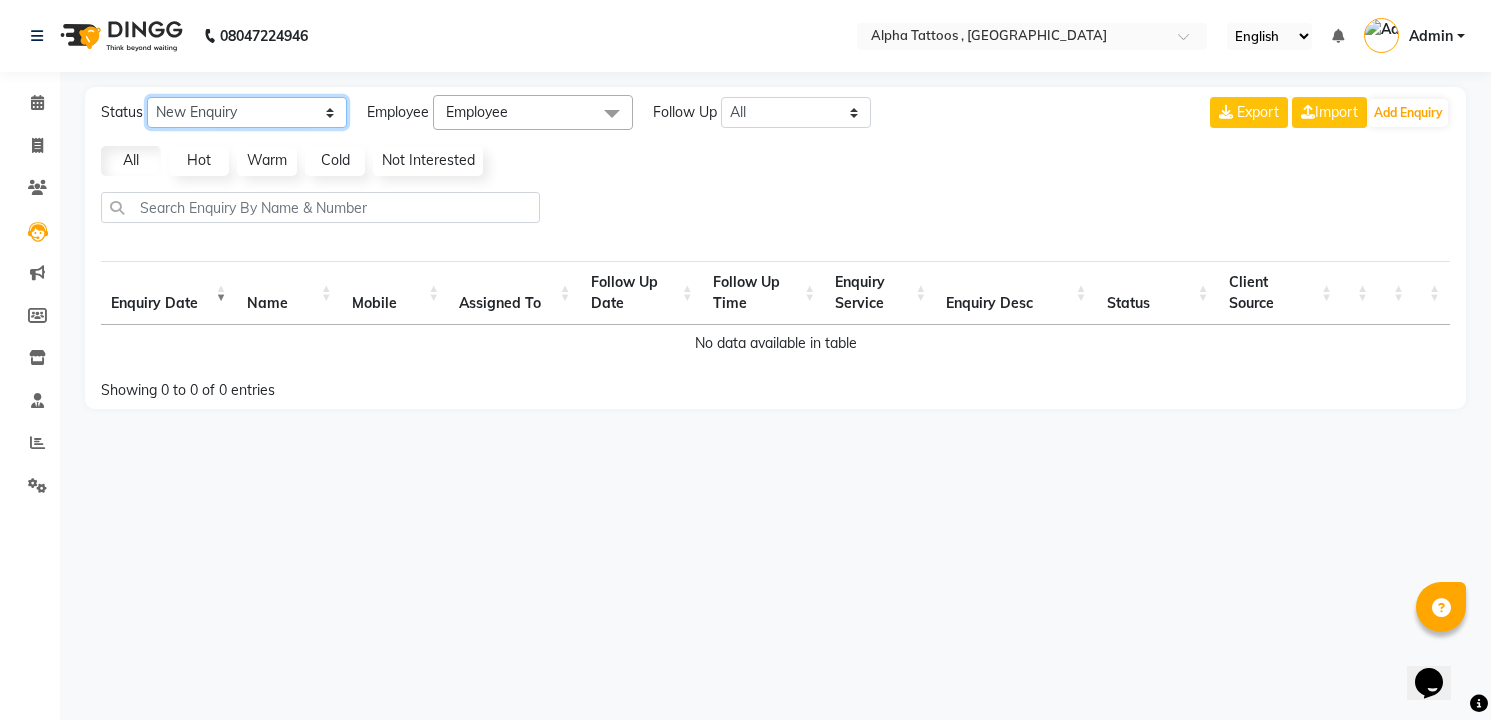 click on "New Enquiry Open Enquiry Converted Enquiry  All" 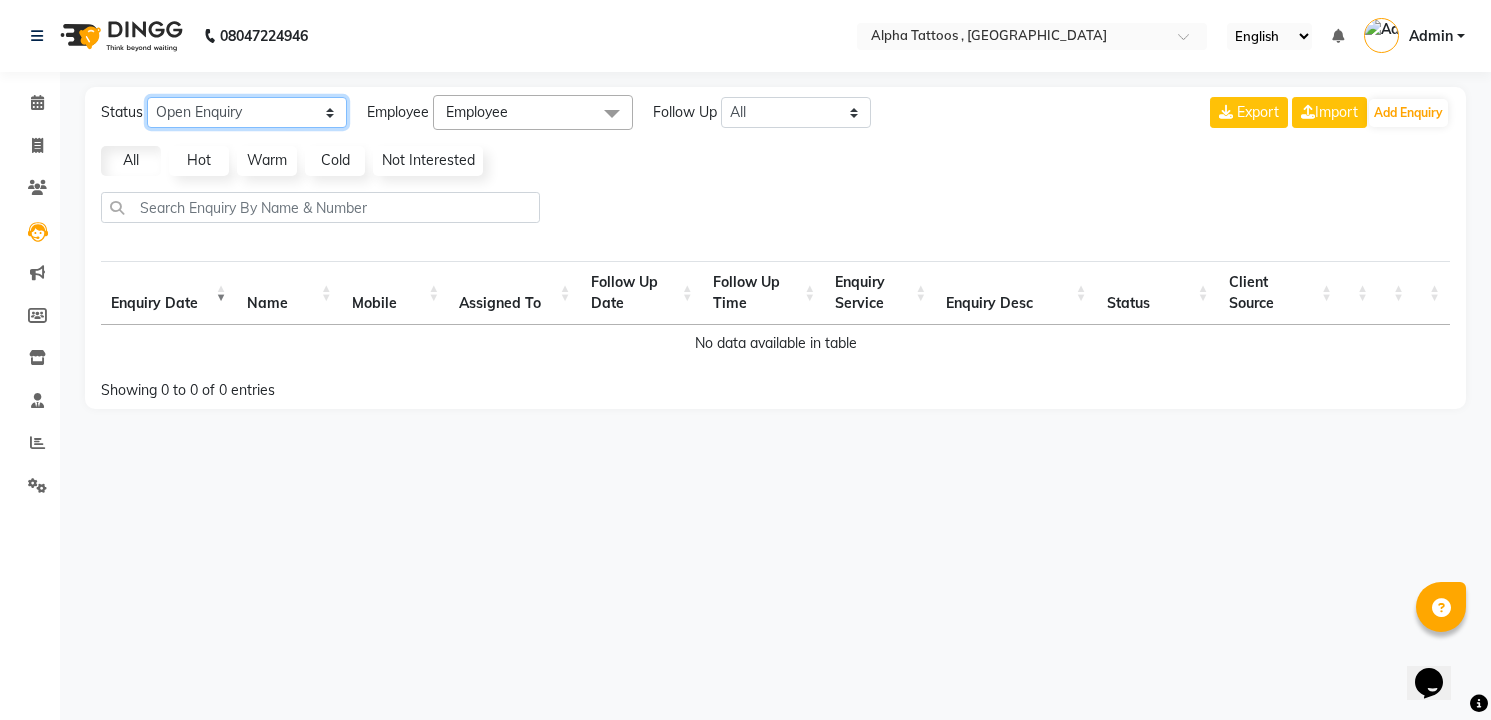click on "New Enquiry Open Enquiry Converted Enquiry  All" 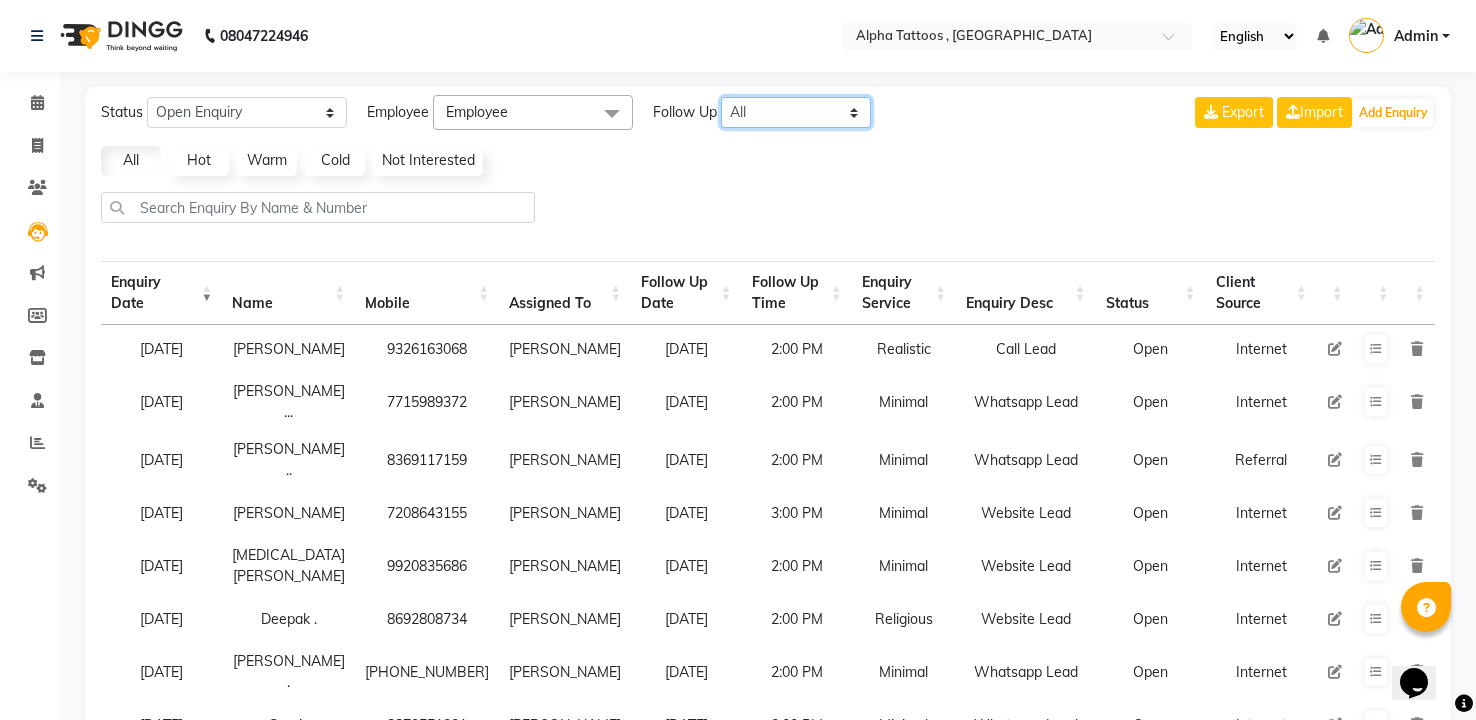 click on "All [DATE] [DATE] This Week This Month Custom" 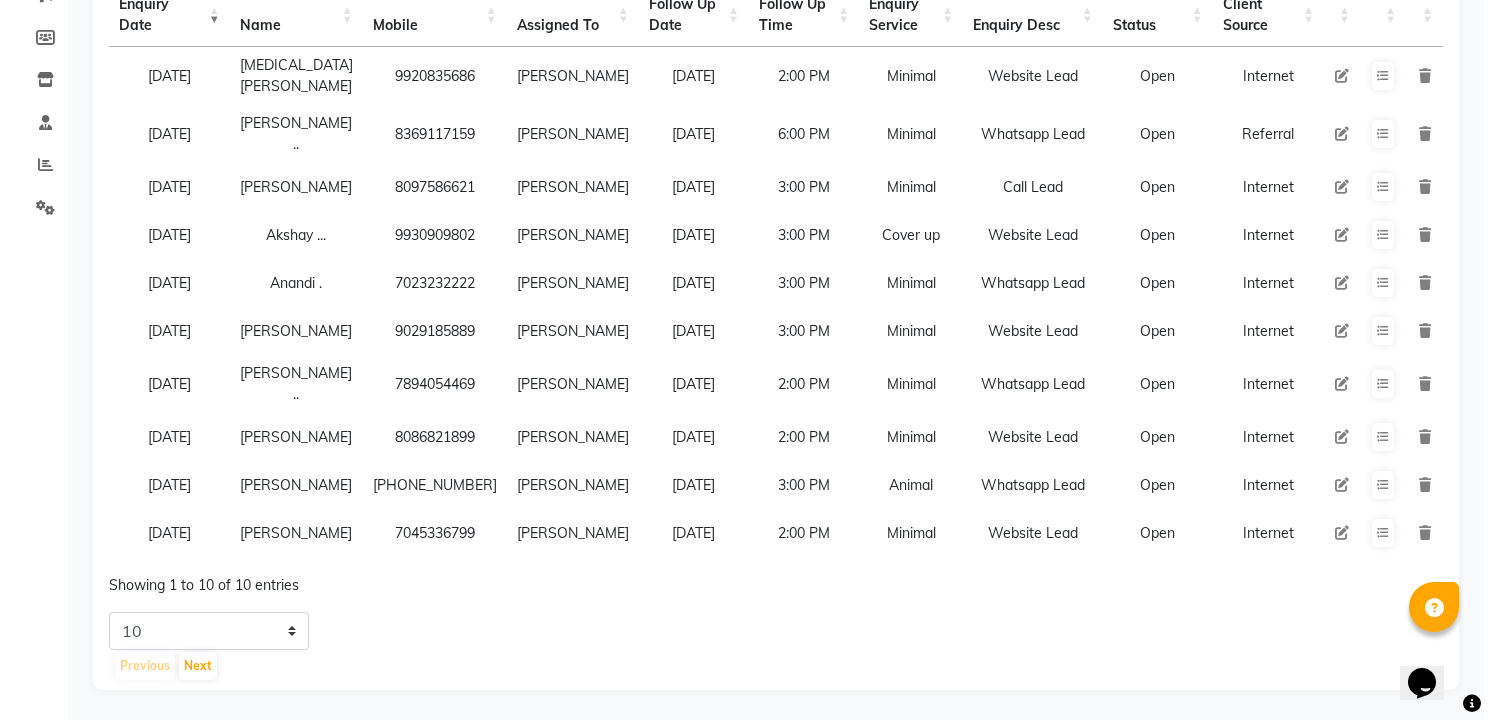 scroll, scrollTop: 303, scrollLeft: 0, axis: vertical 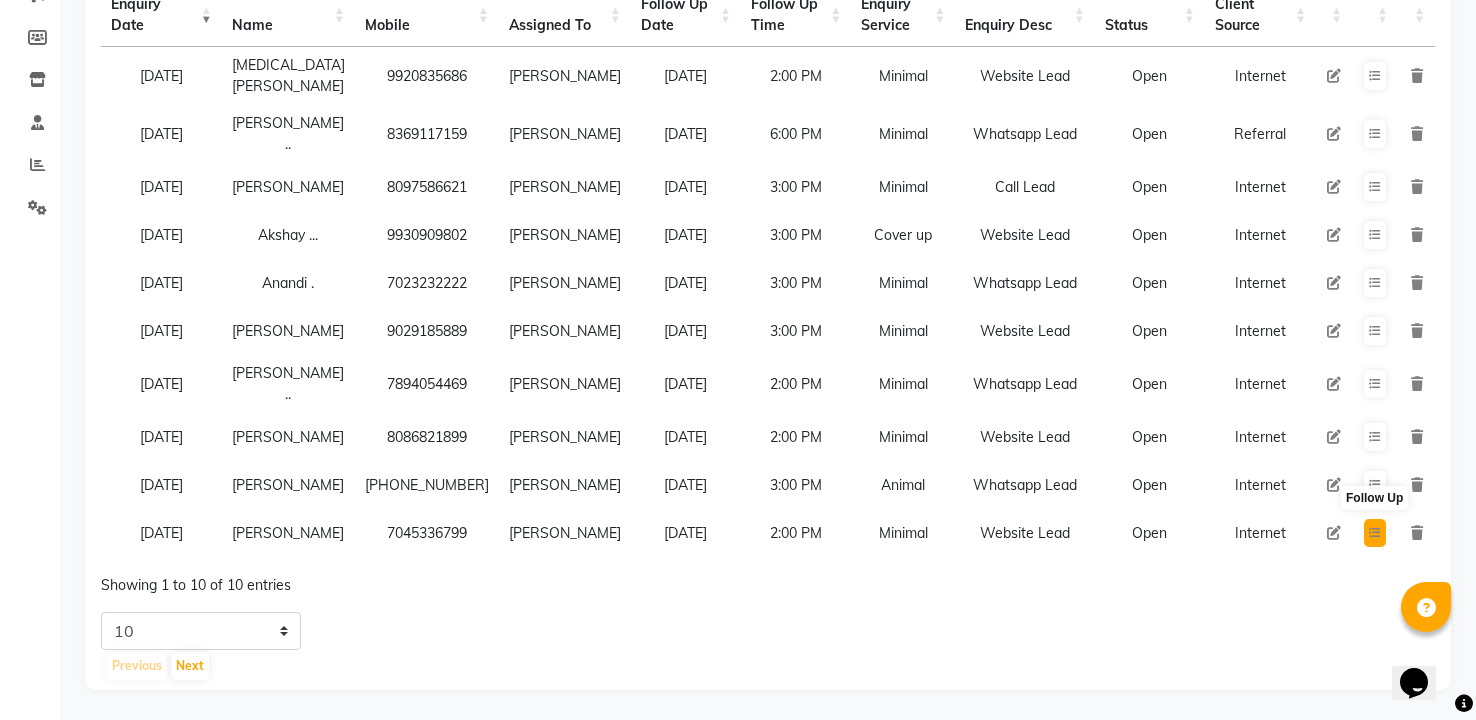 click at bounding box center [1375, 533] 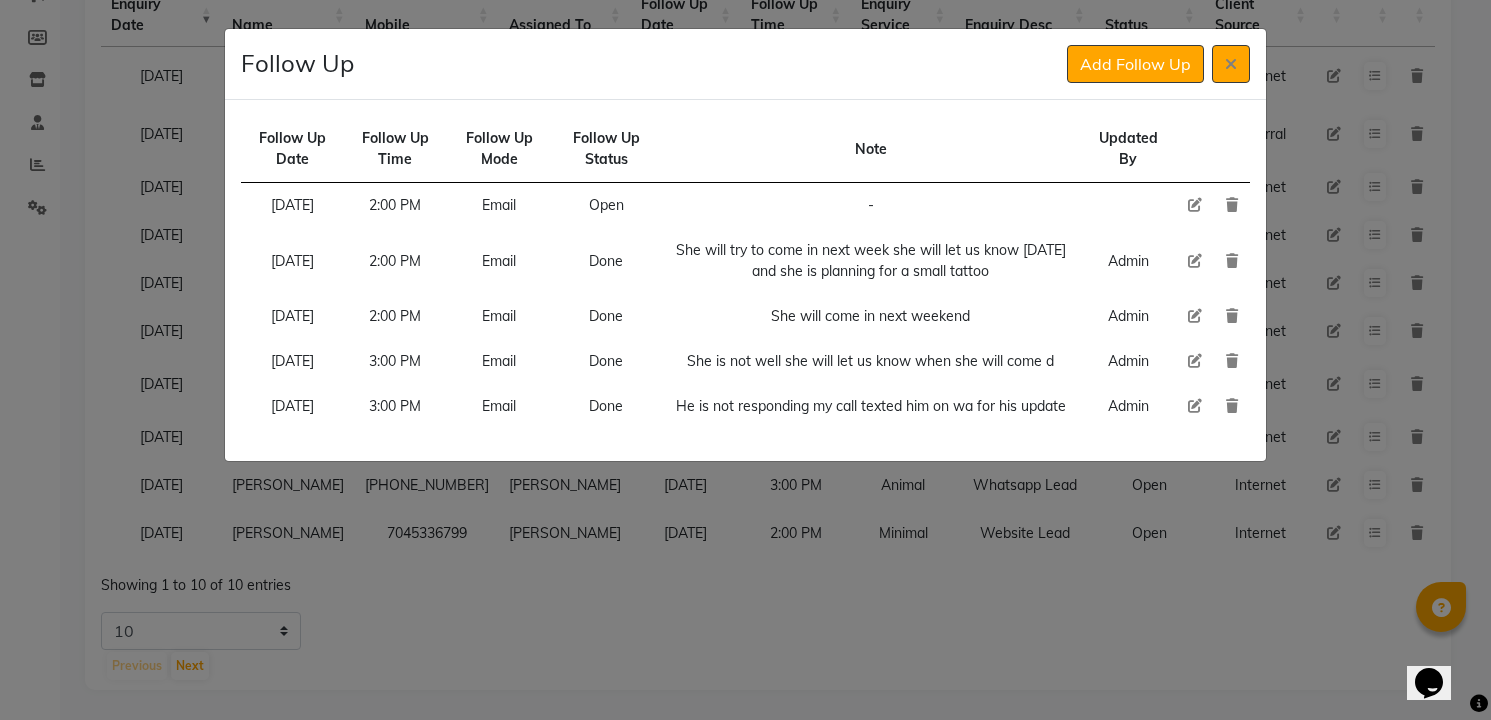 click 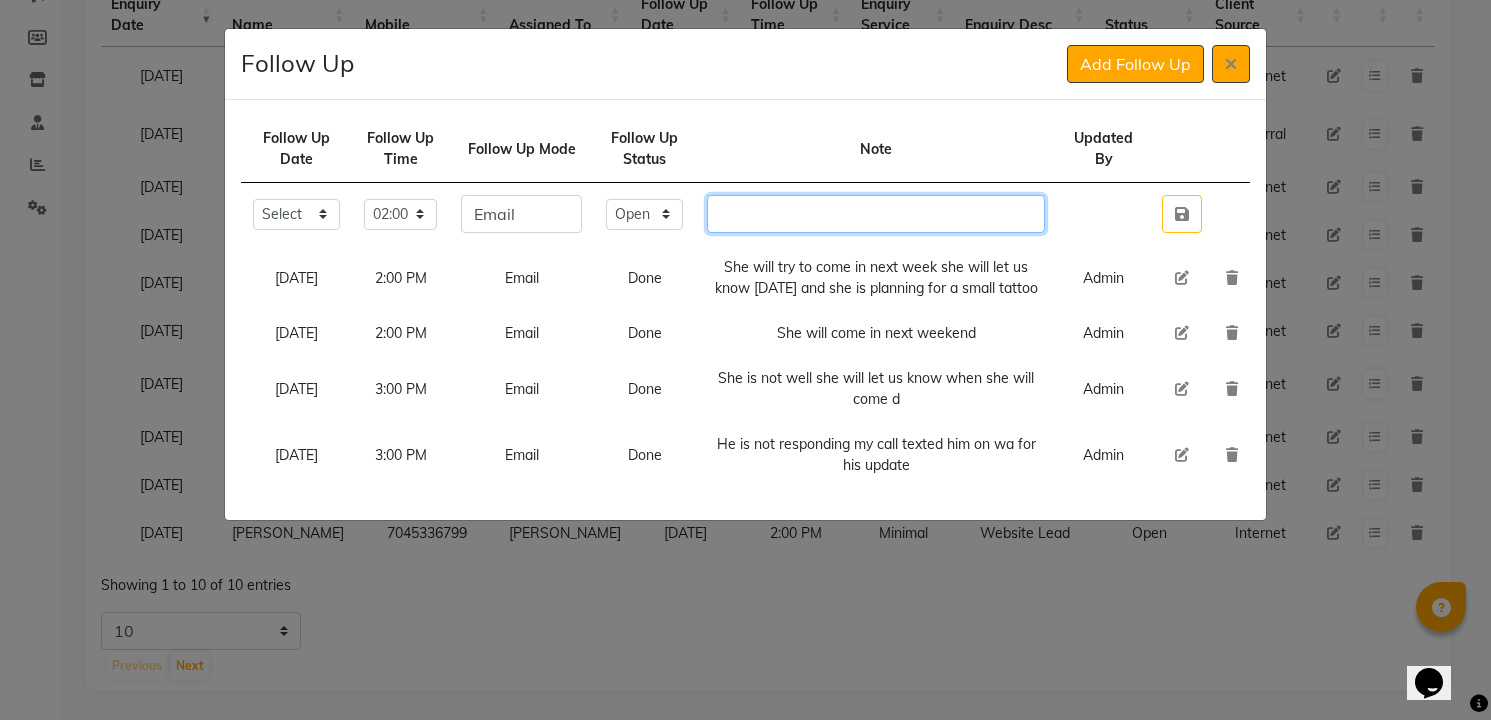click 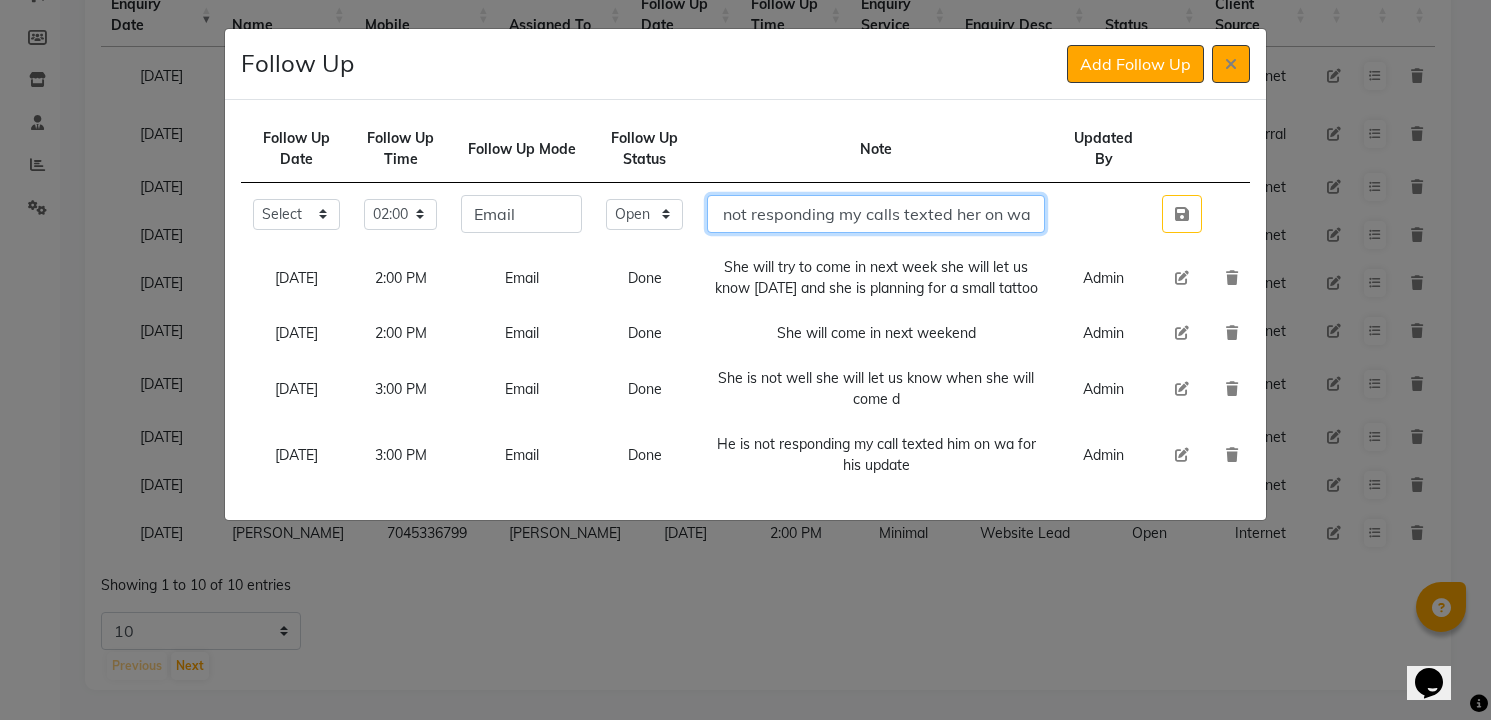 scroll, scrollTop: 0, scrollLeft: 86, axis: horizontal 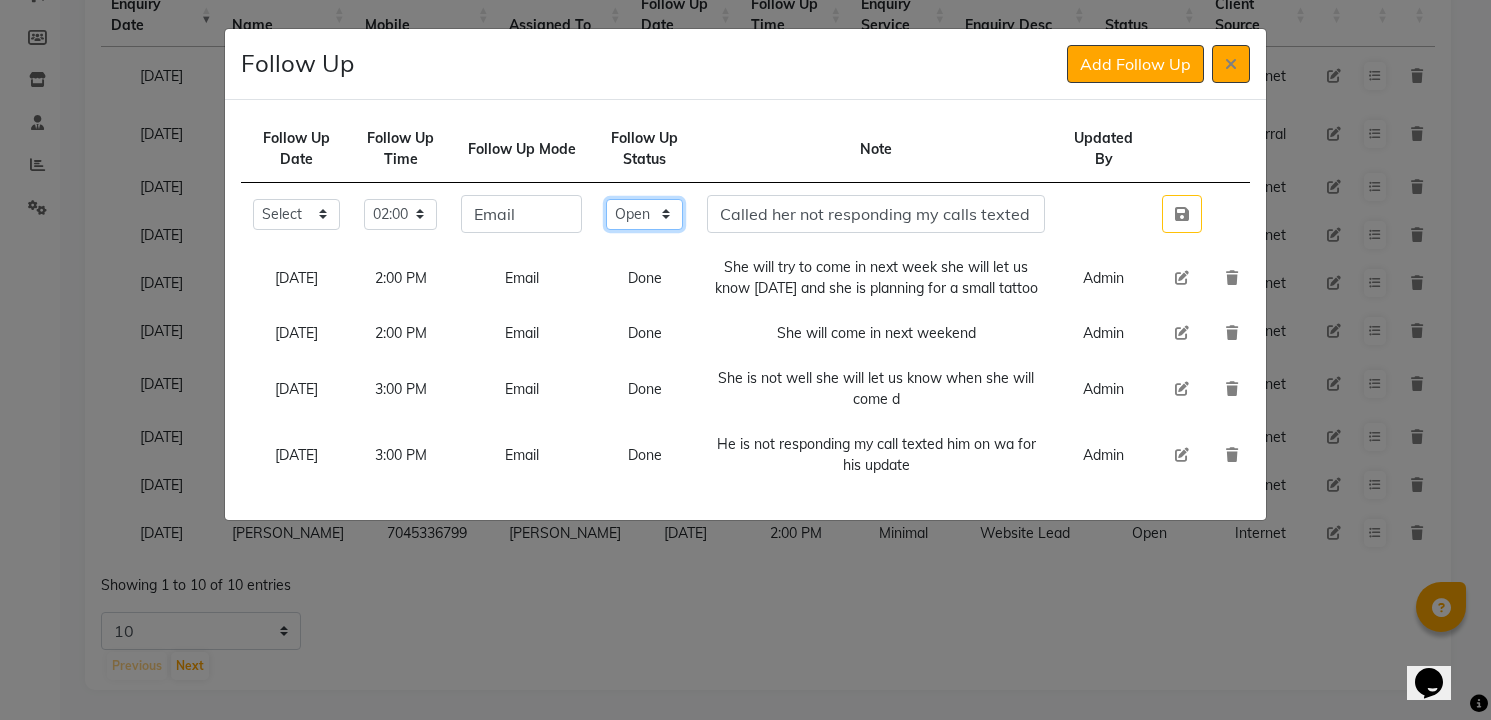 click on "Select Open Pending Done" 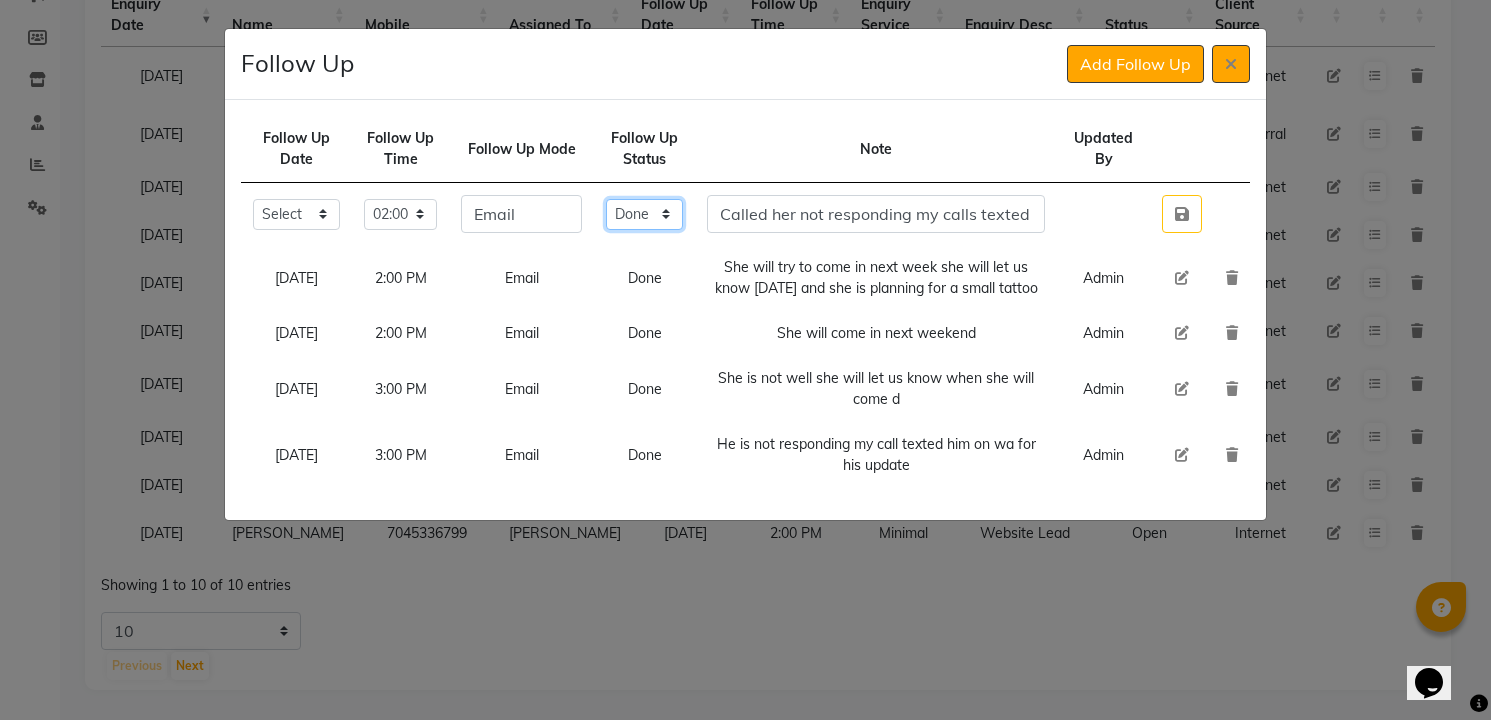 click on "Select Open Pending Done" 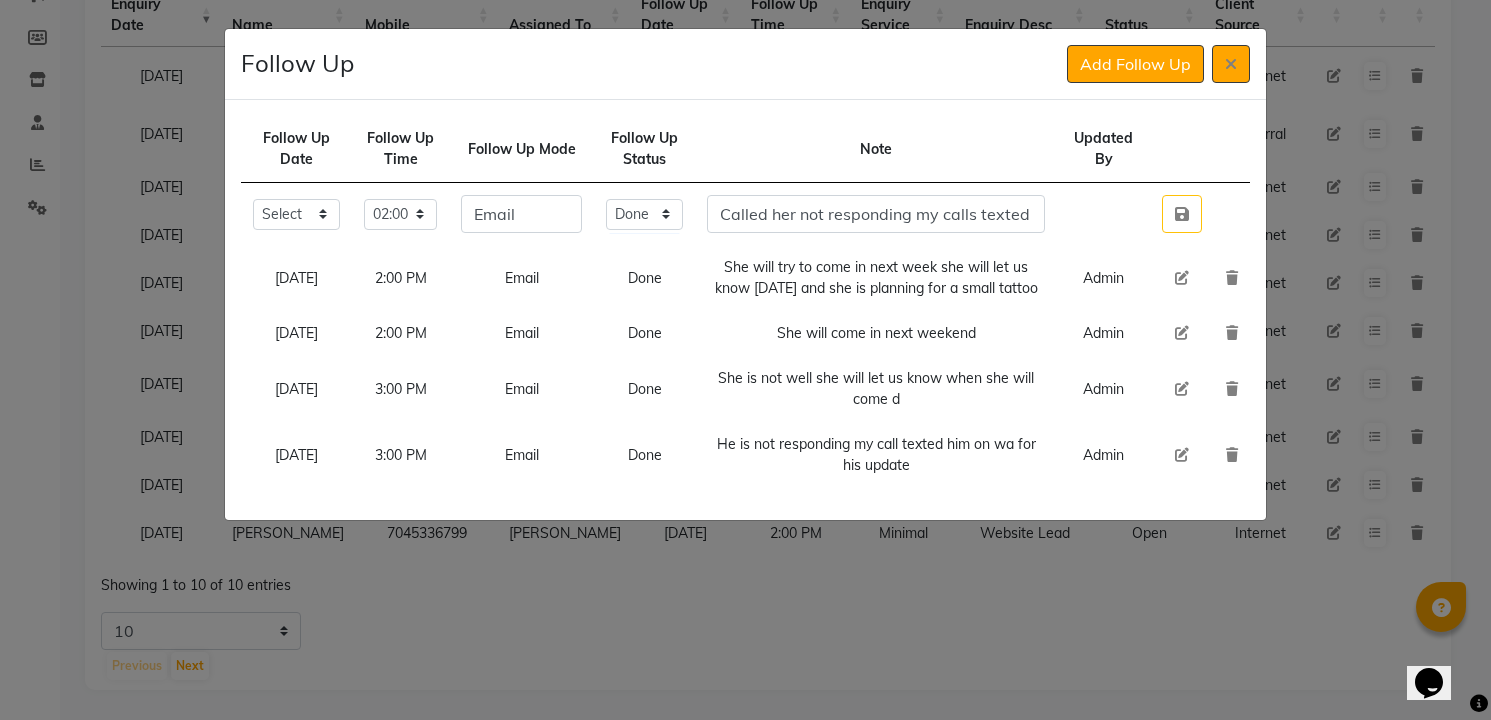 type 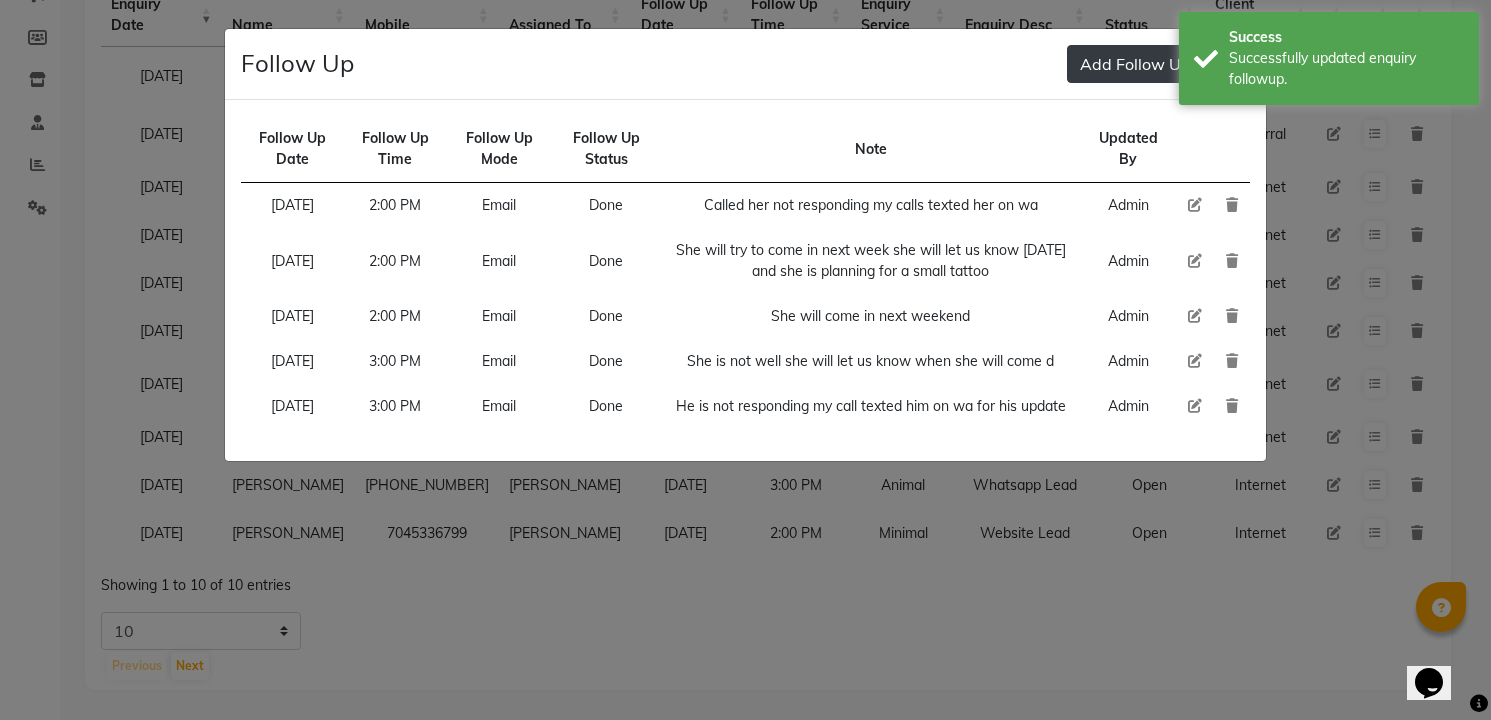 type 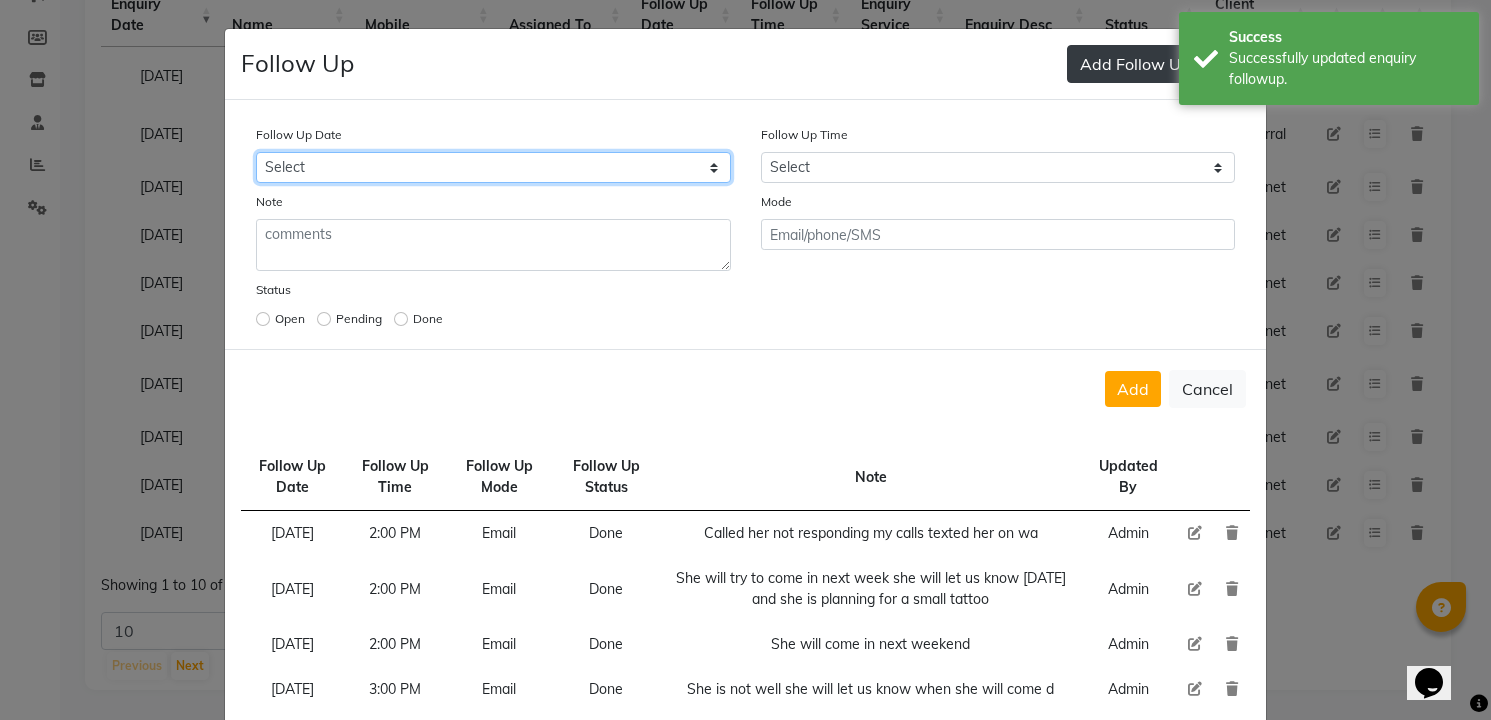 select on "[DATE]" 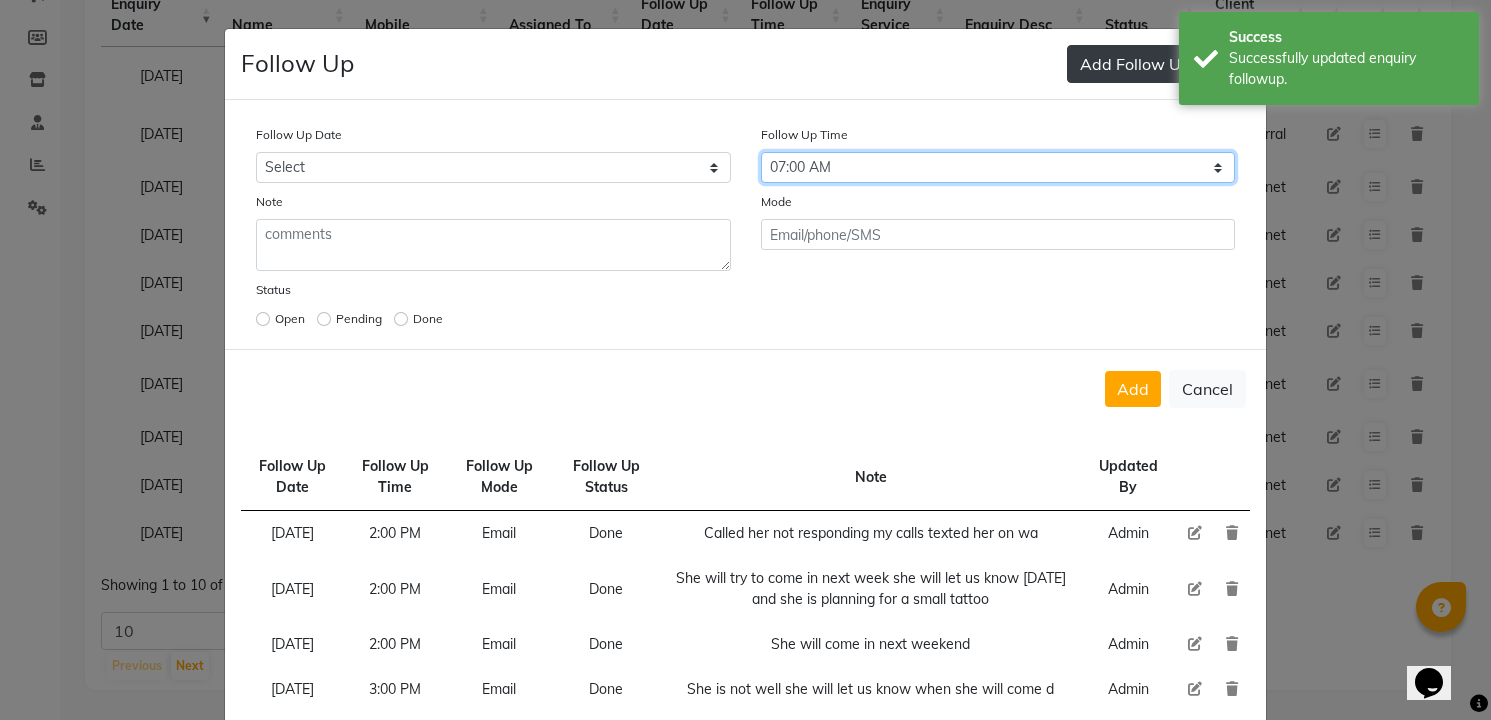 select on "840" 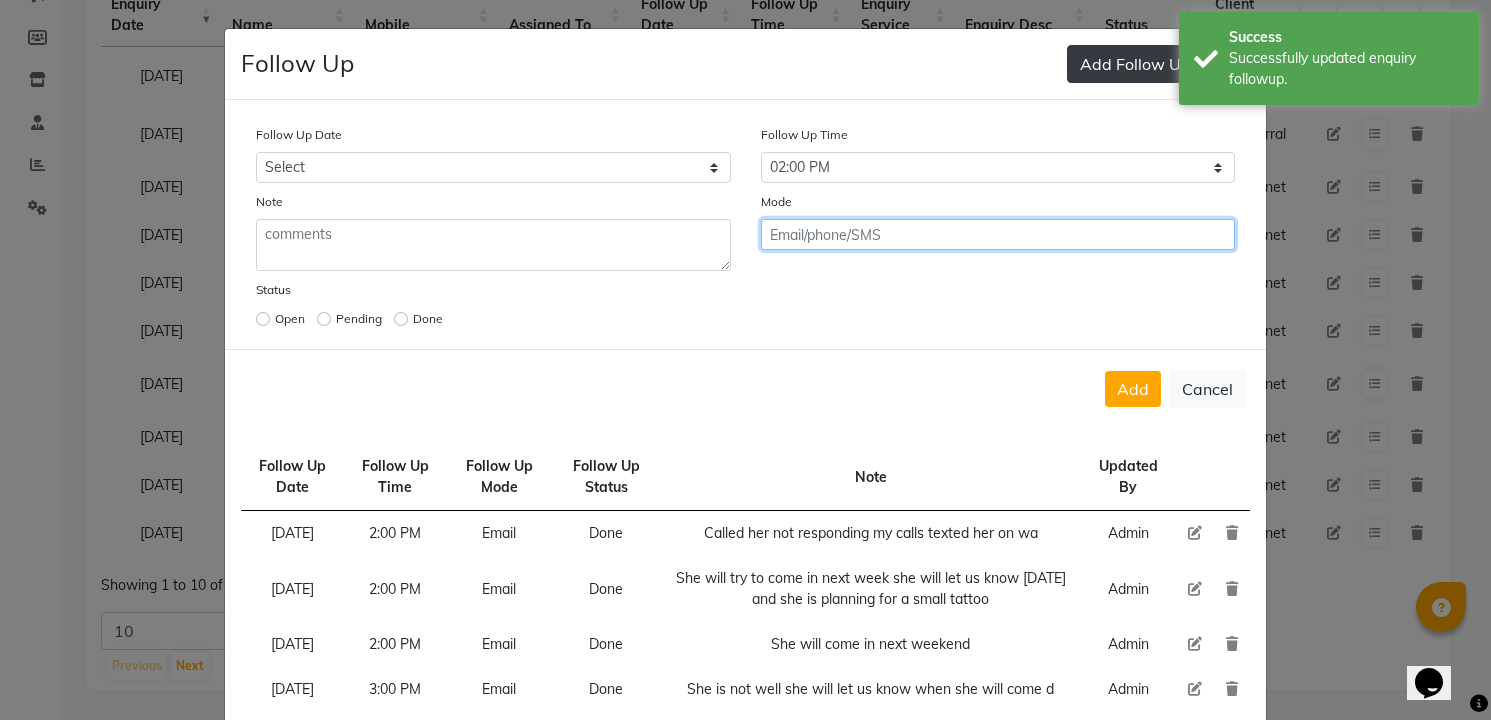 click on "Add" 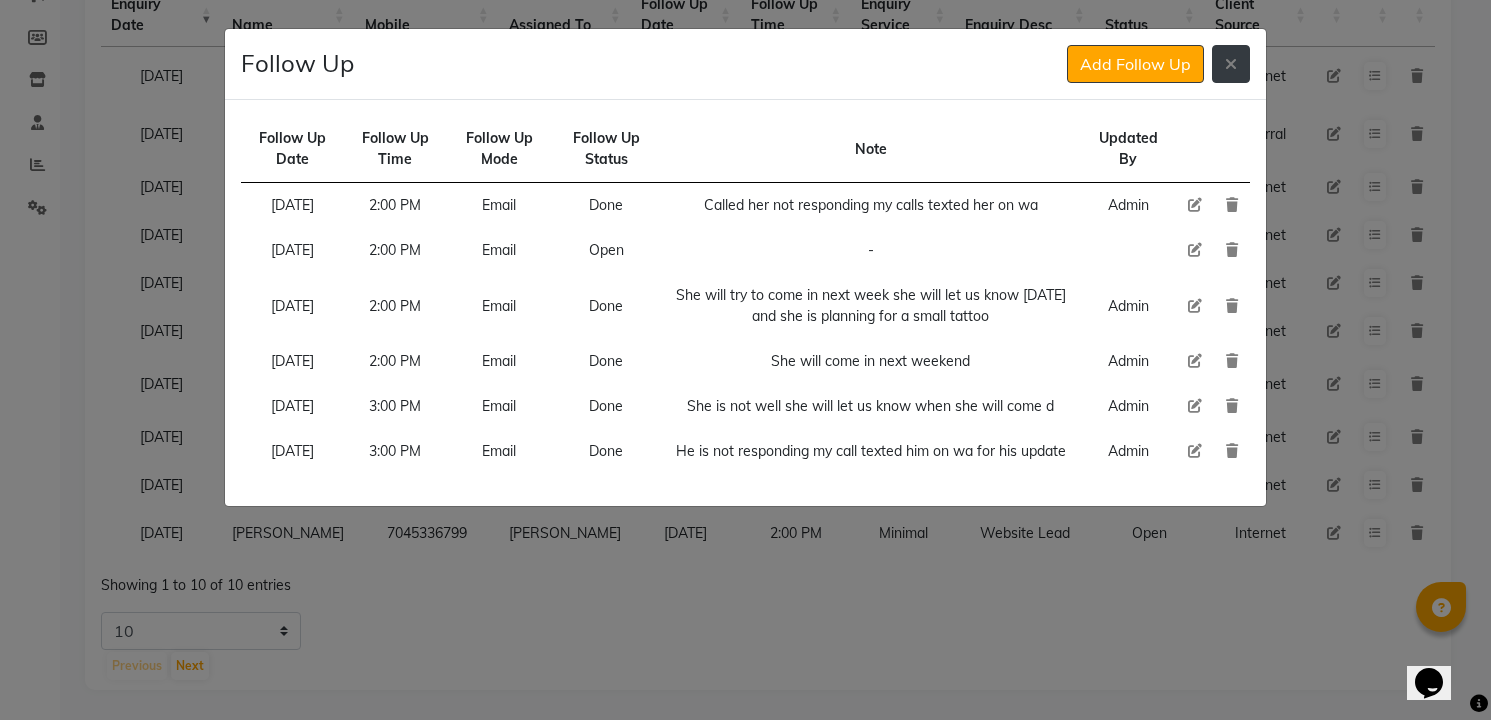 click 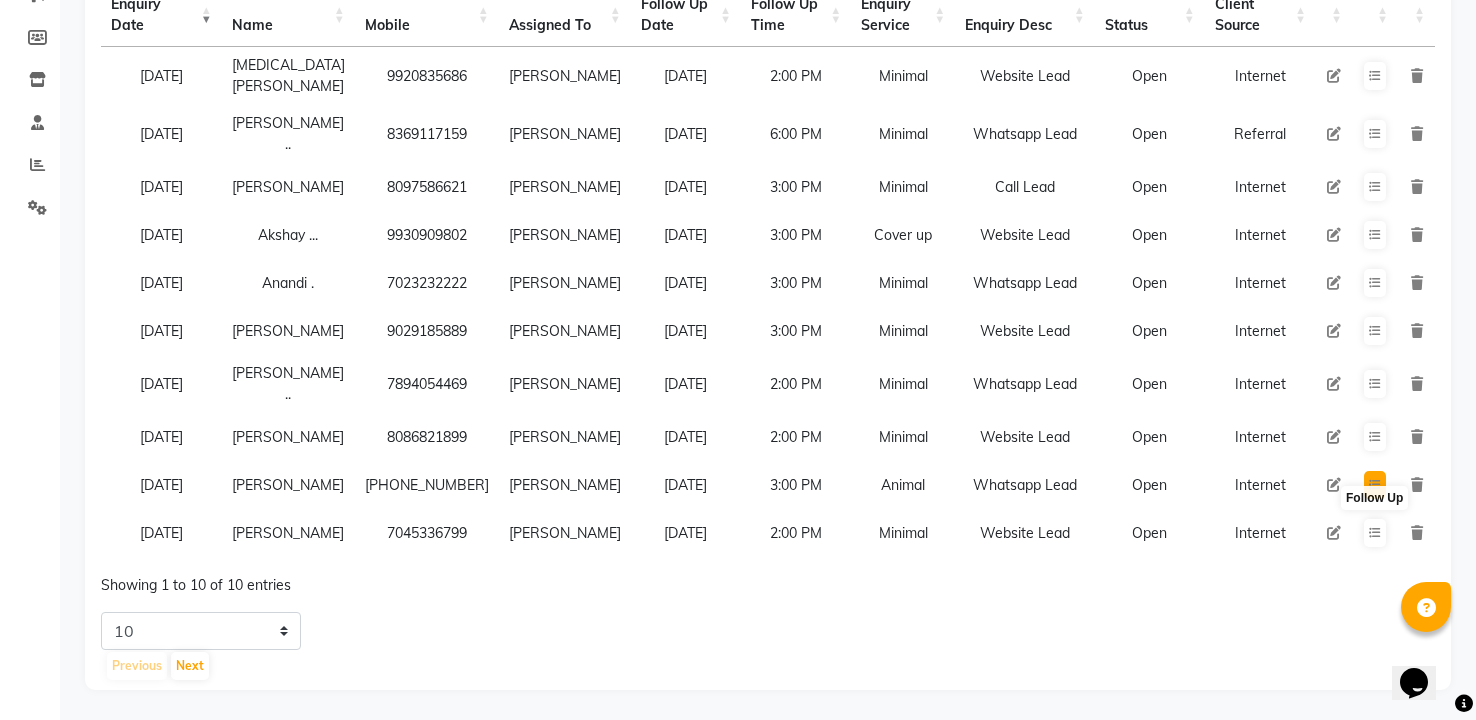 click at bounding box center (1375, 485) 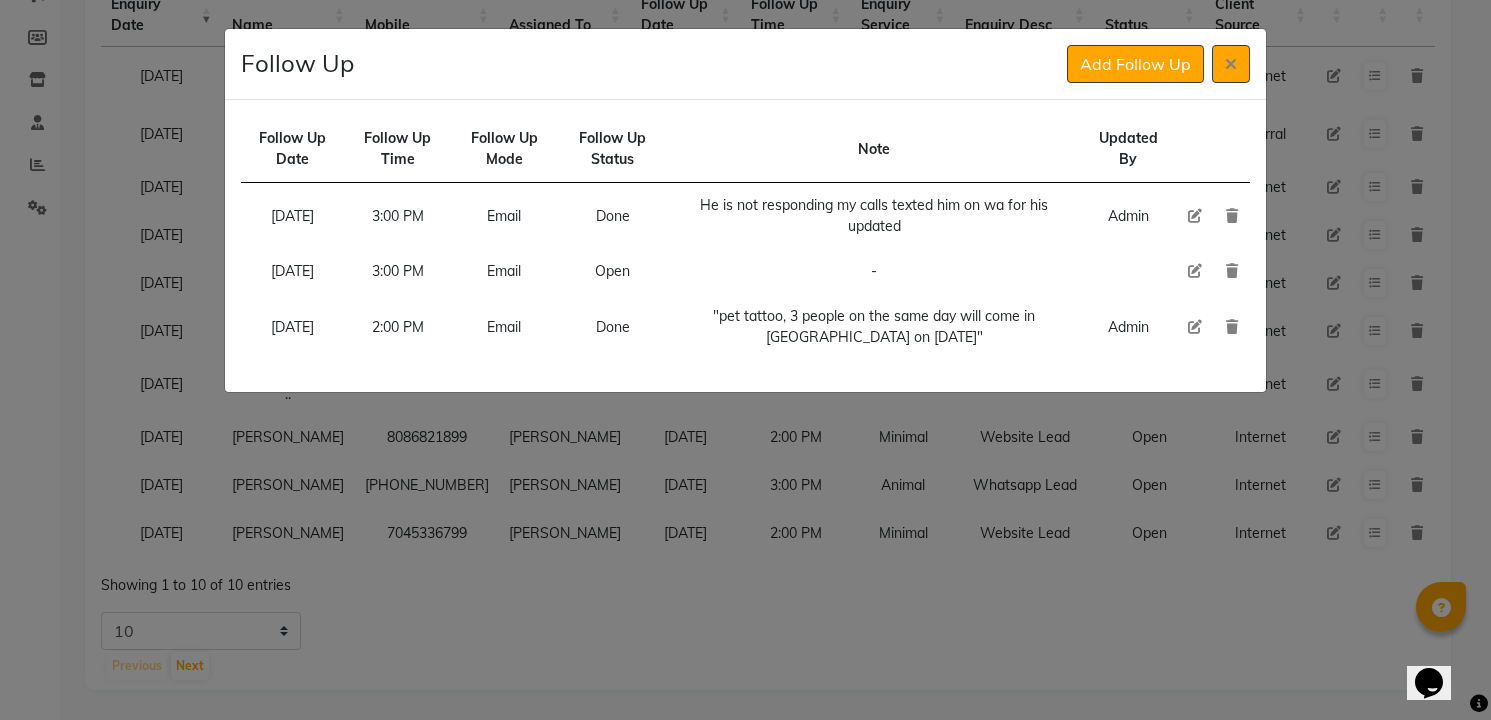 type 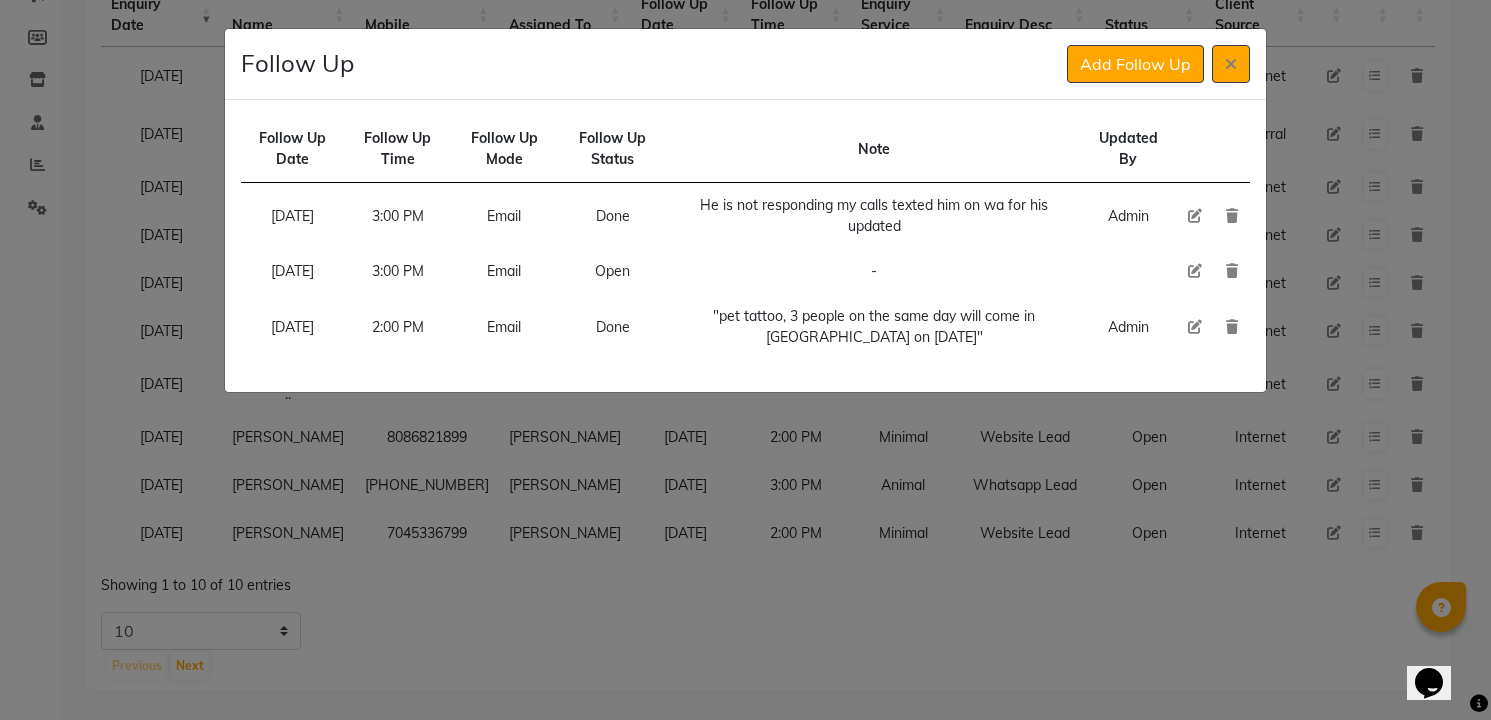 click 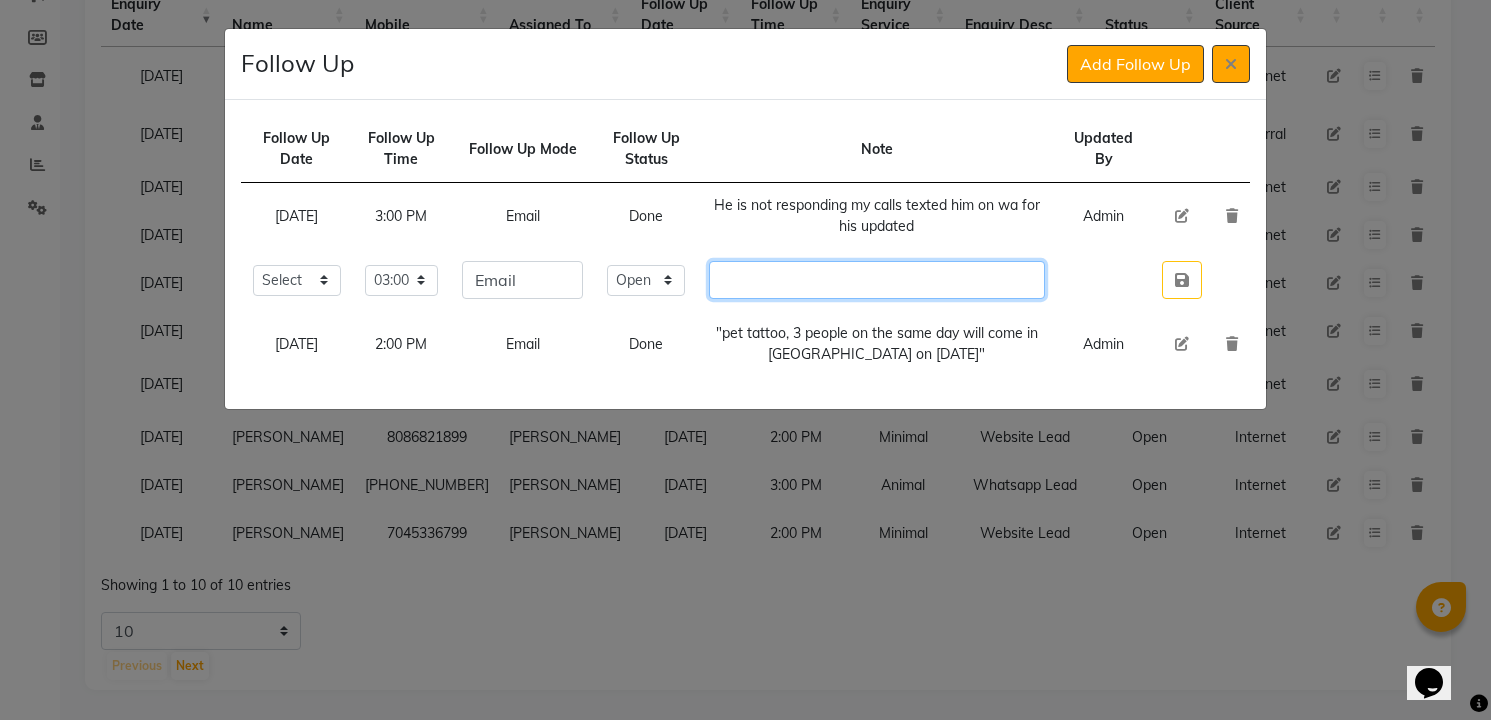 click 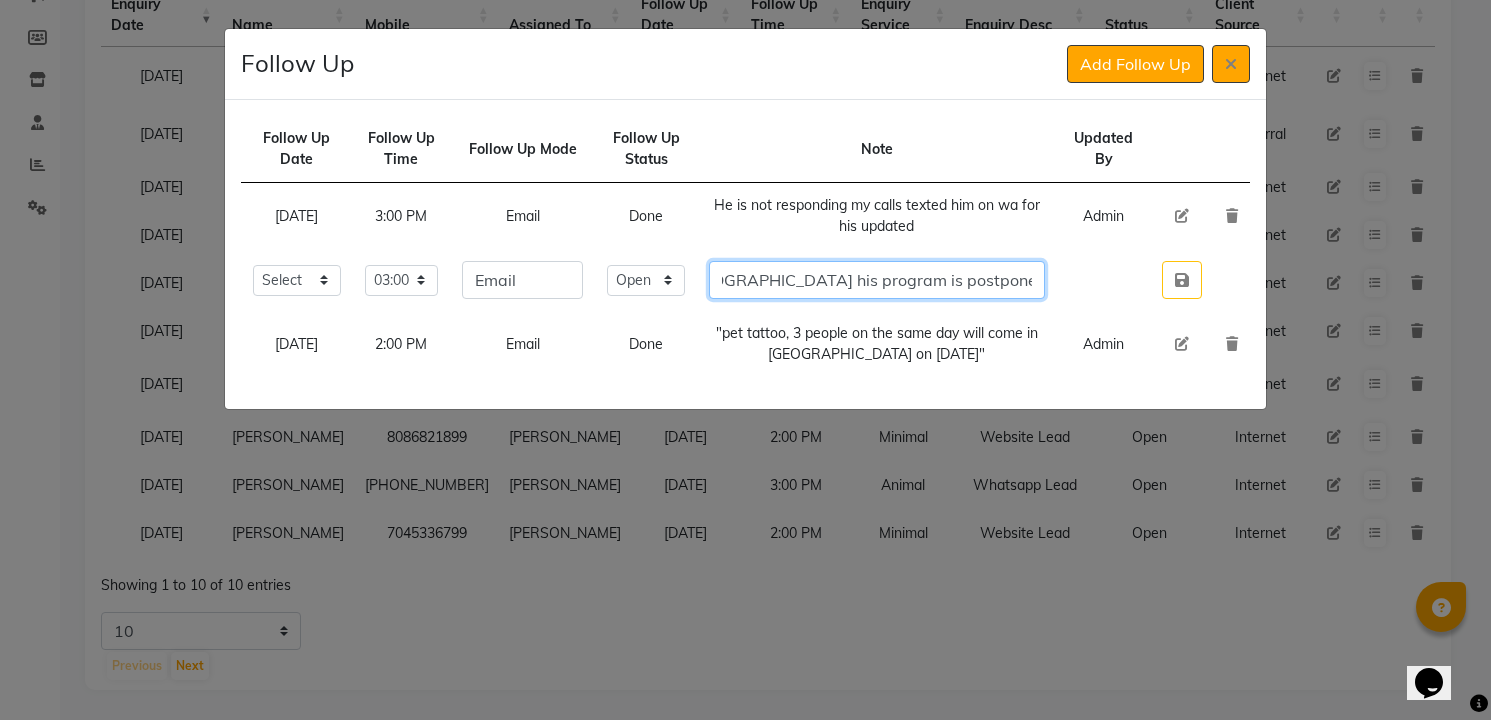 scroll, scrollTop: 0, scrollLeft: 138, axis: horizontal 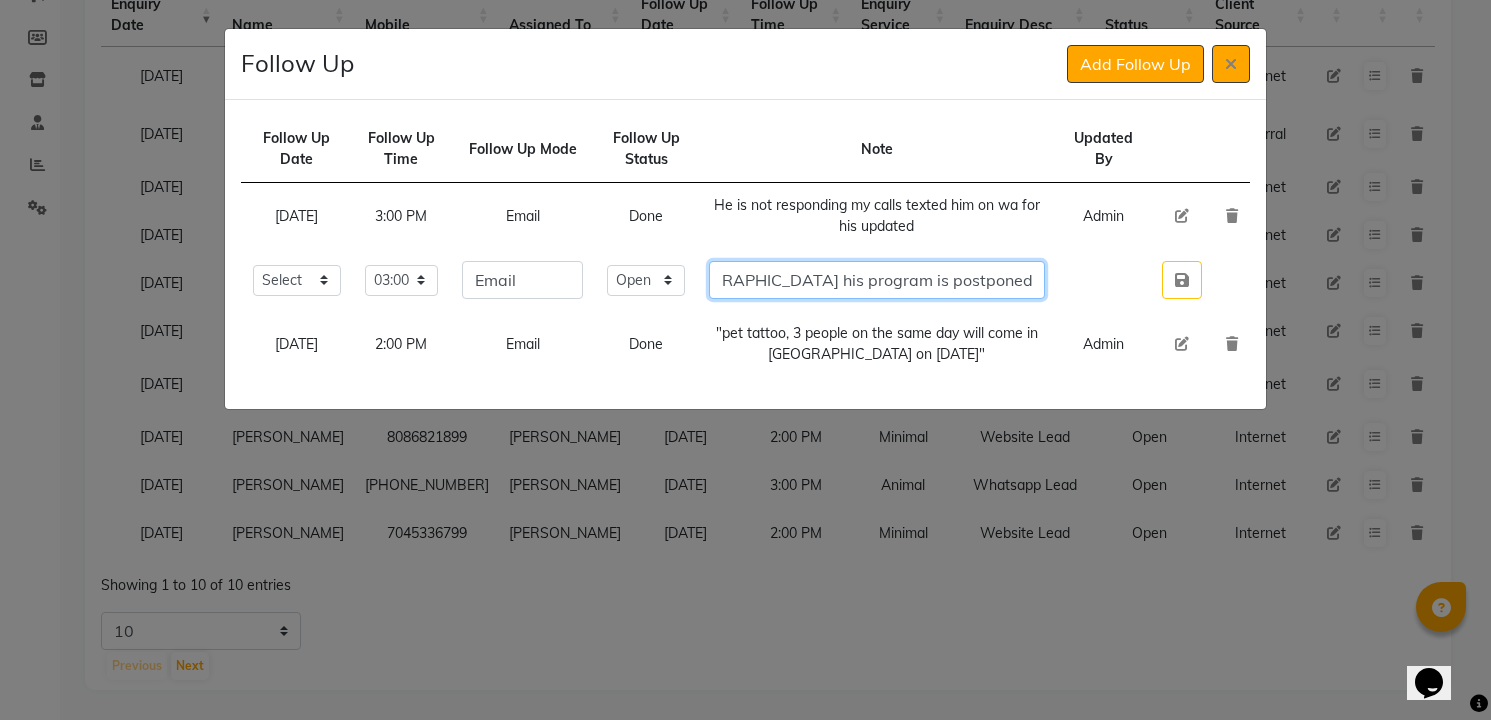 type on "He is still in [GEOGRAPHIC_DATA] his program is postponed for now" 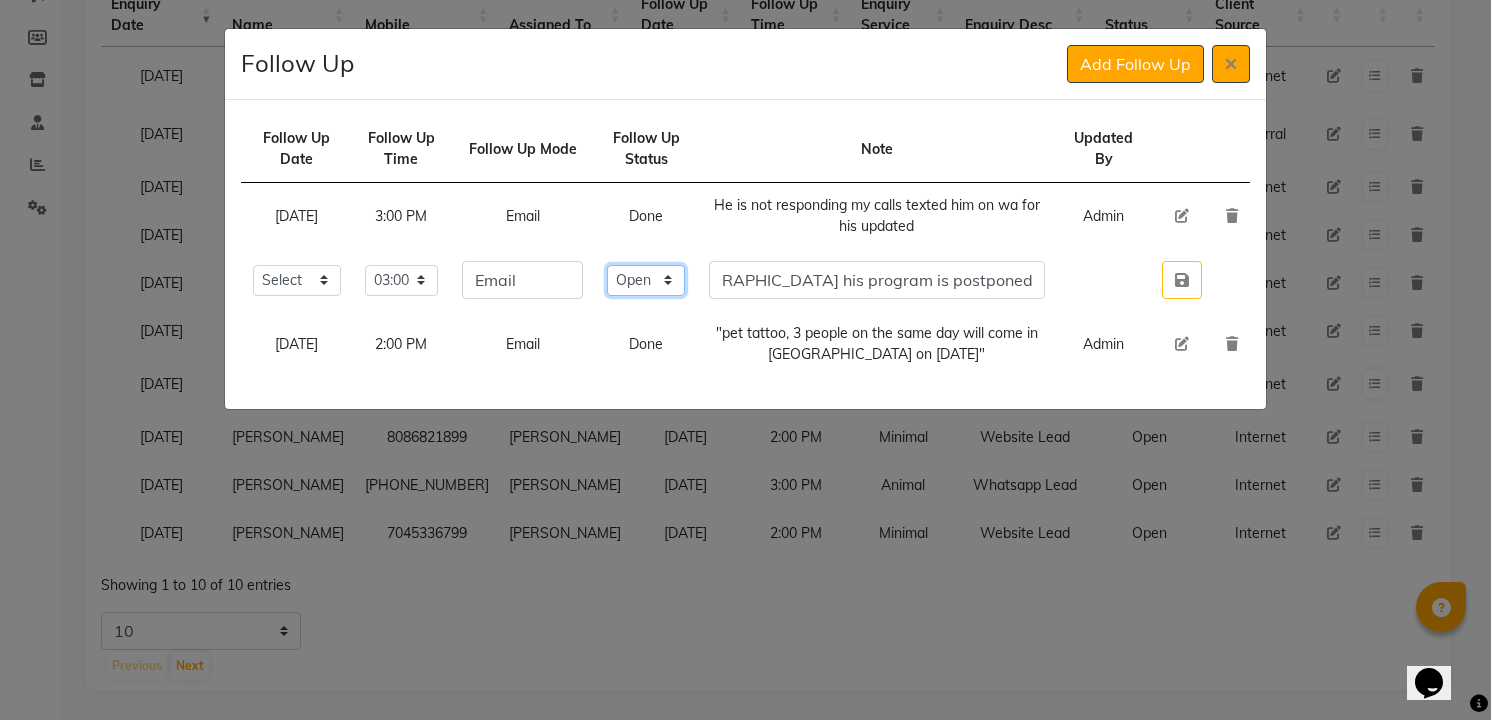 click on "Select Open Pending Done" 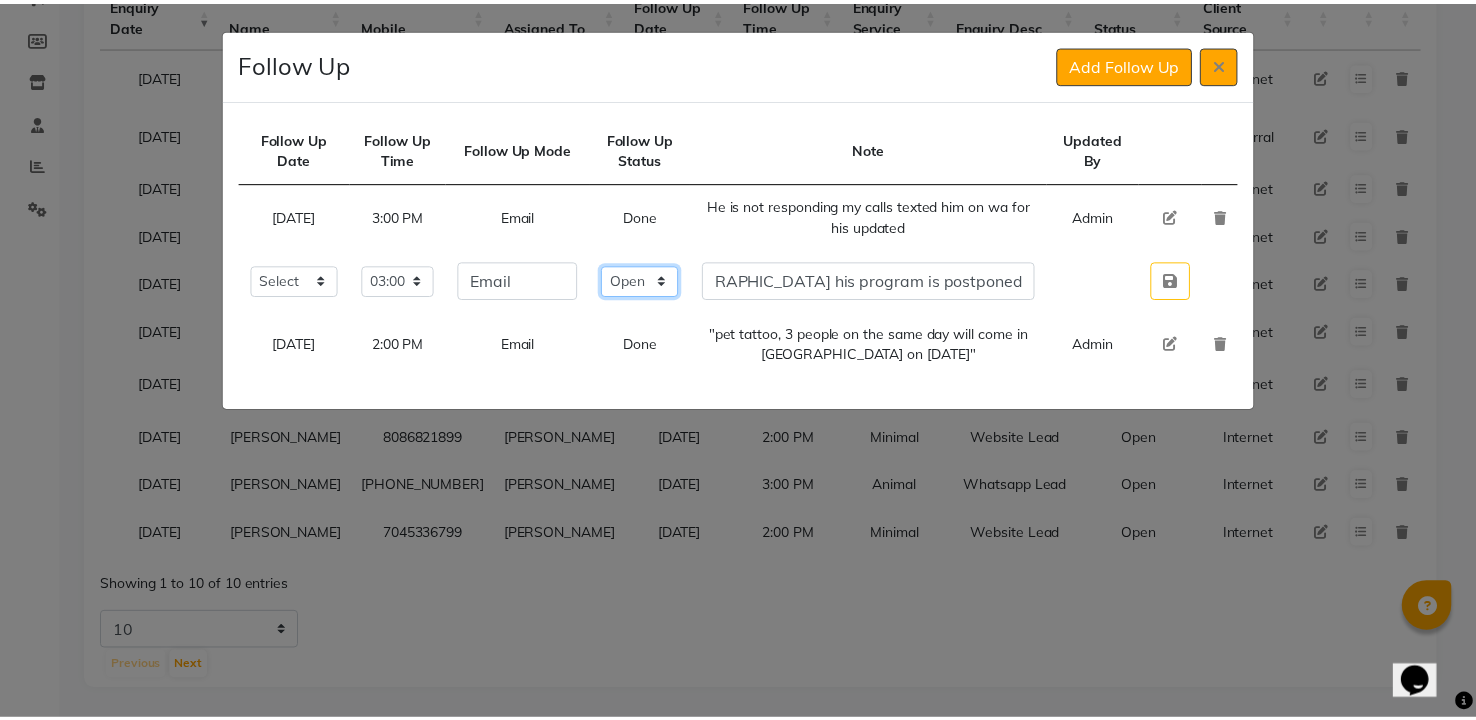 scroll, scrollTop: 0, scrollLeft: 0, axis: both 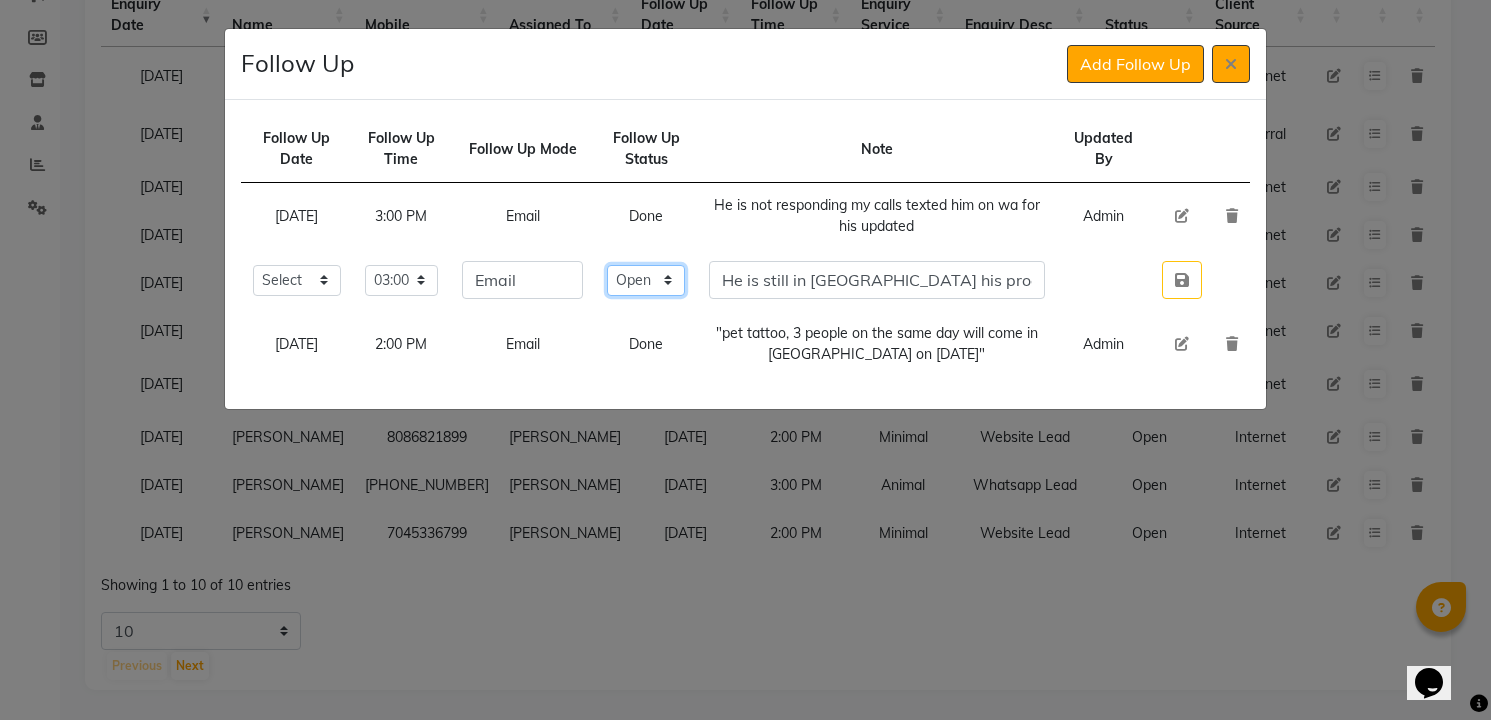 select on "Done" 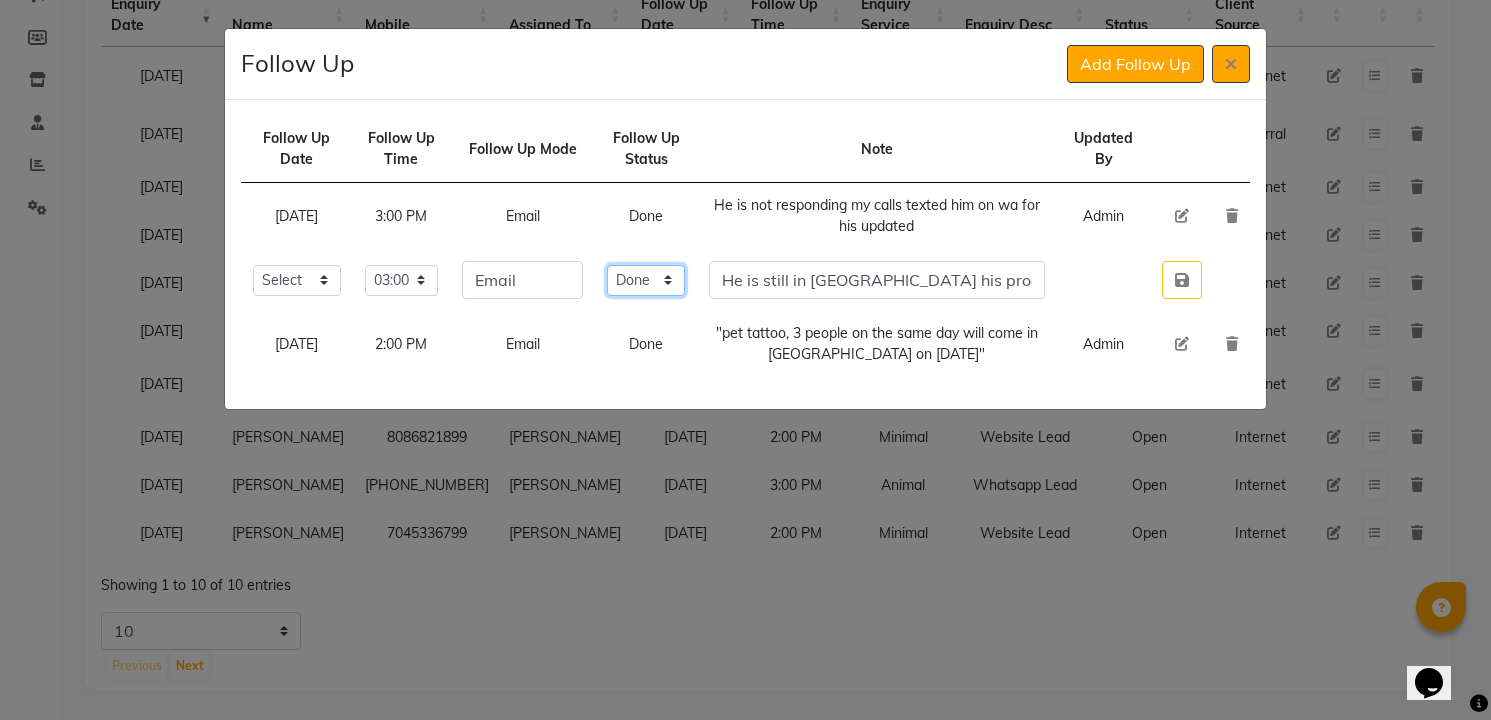 click on "Select Open Pending Done" 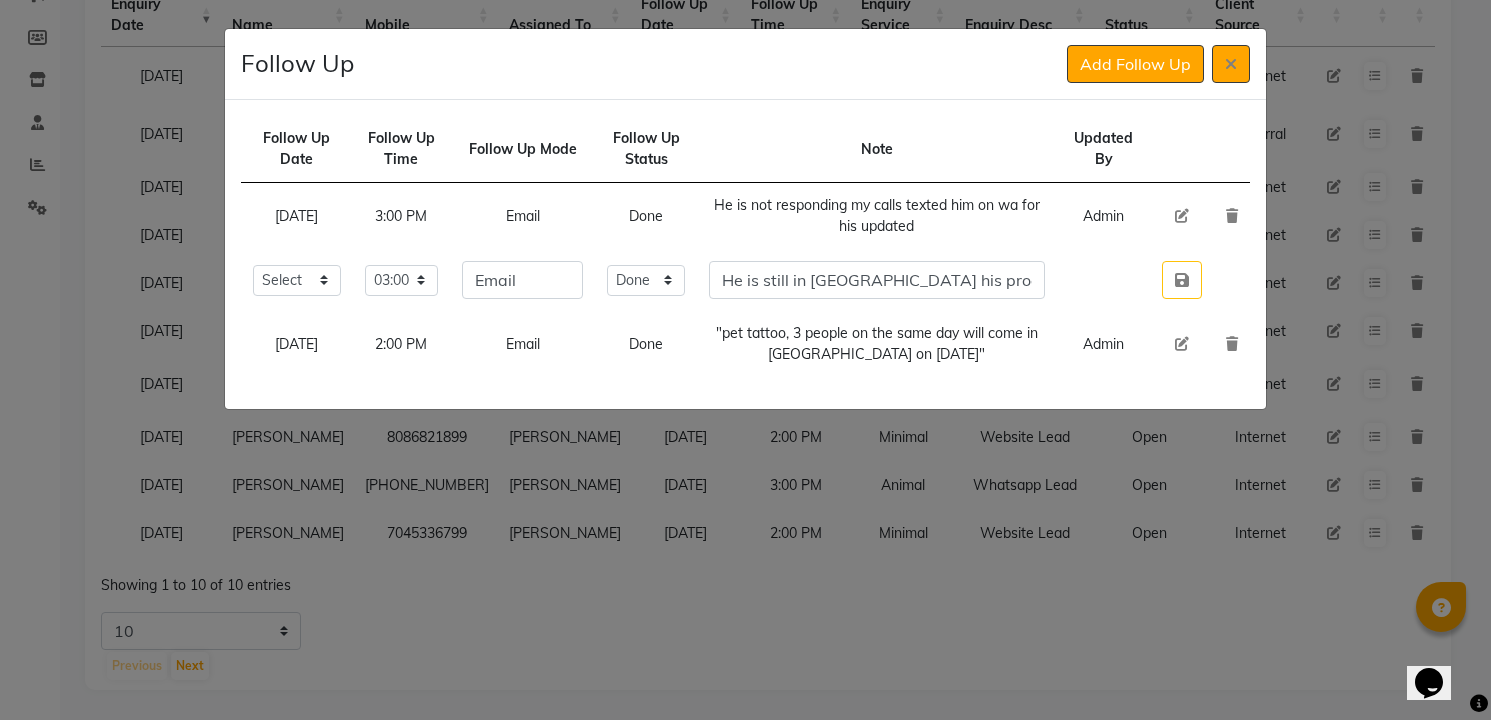 type 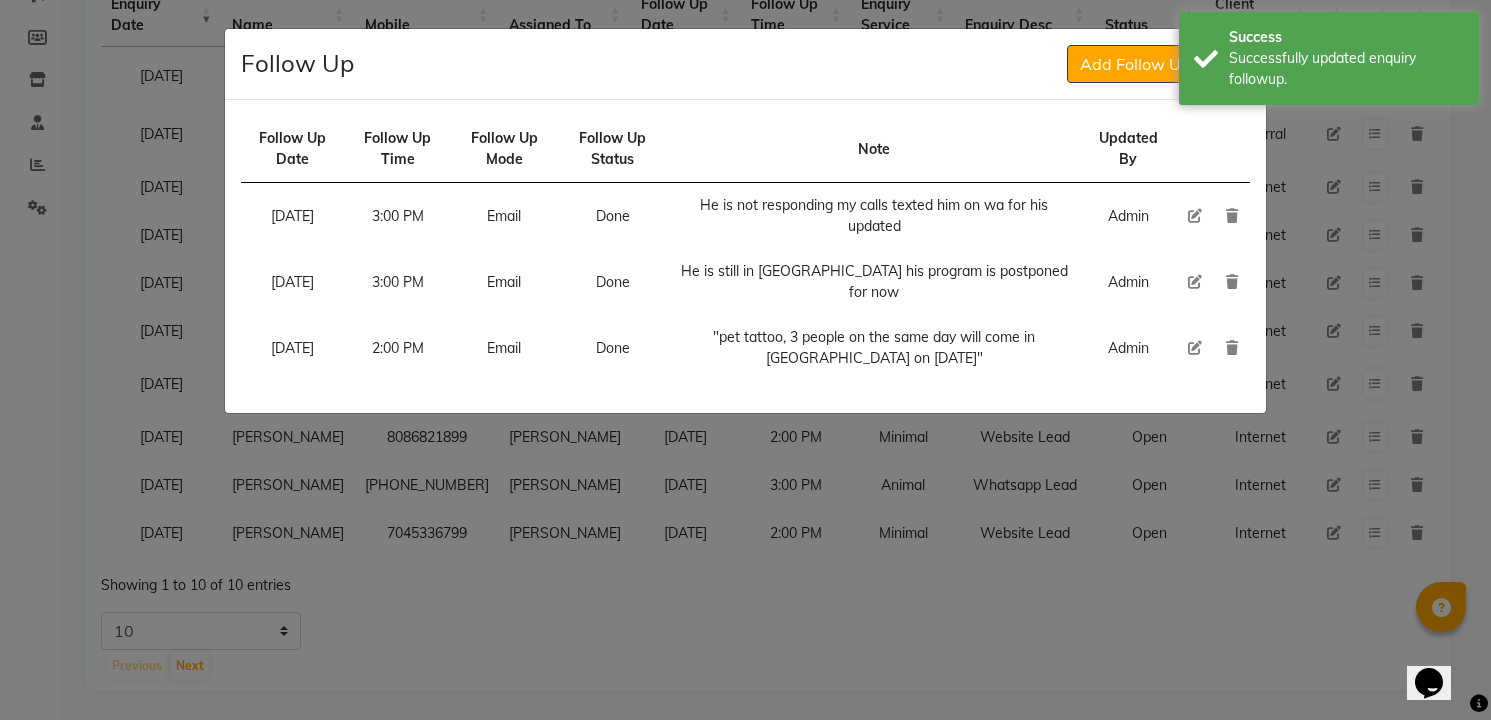 click on "Follow Up Add Follow Up" 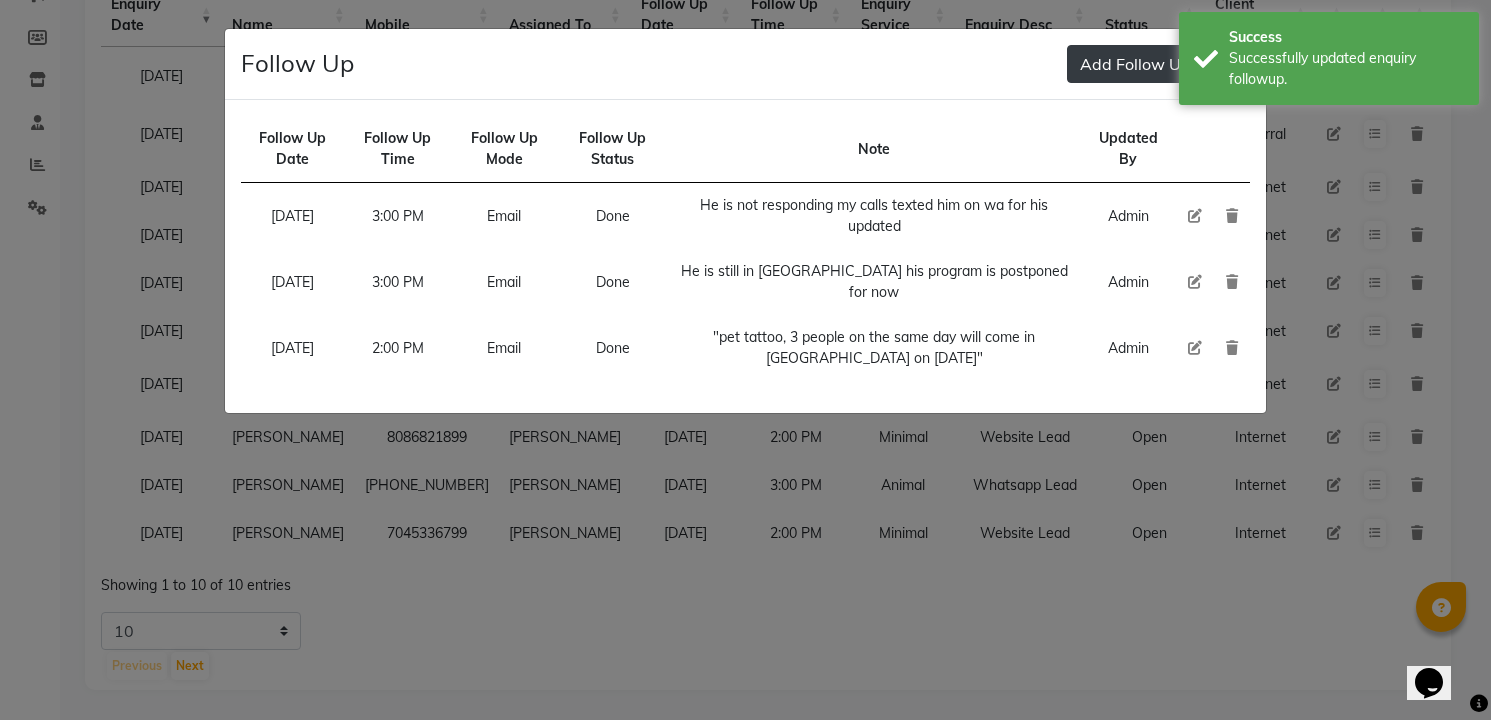 click on "Add Follow Up" 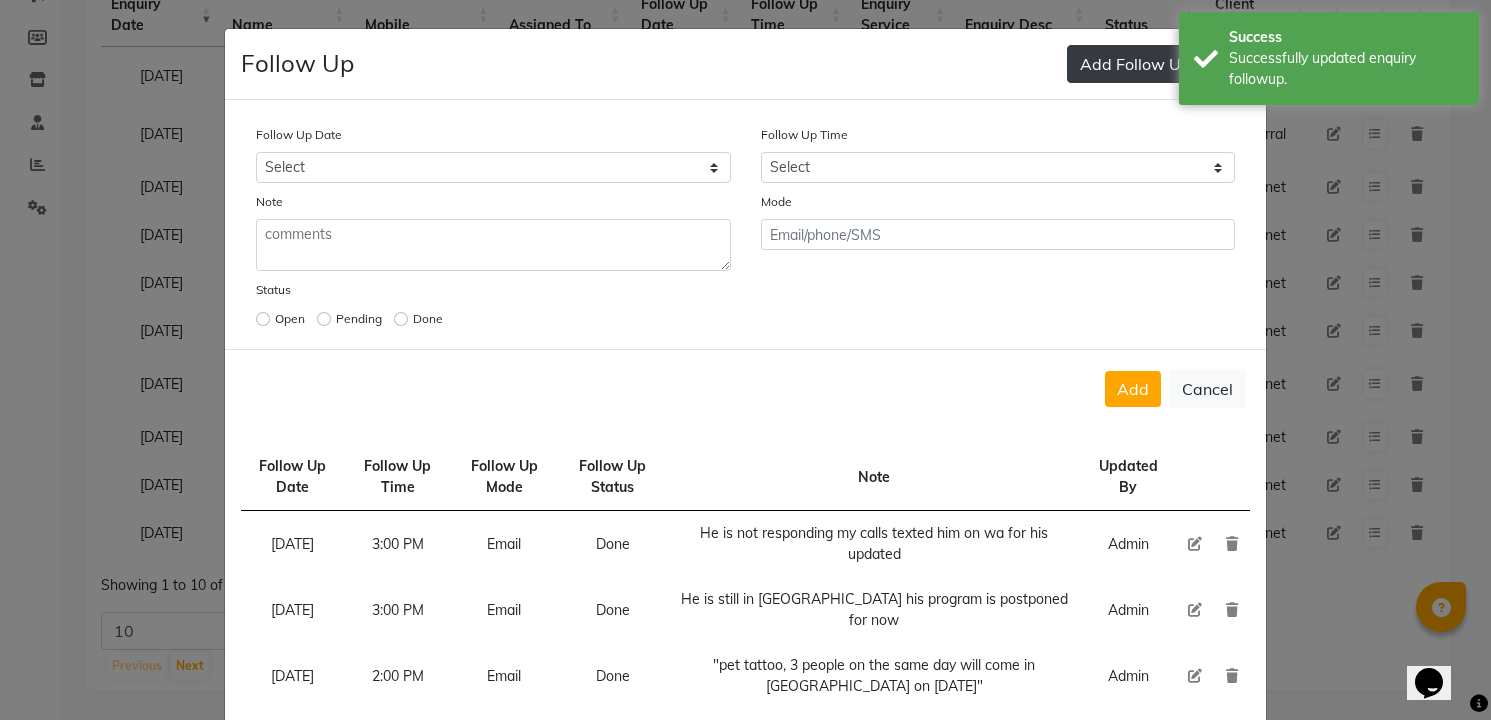 select on "custom_date" 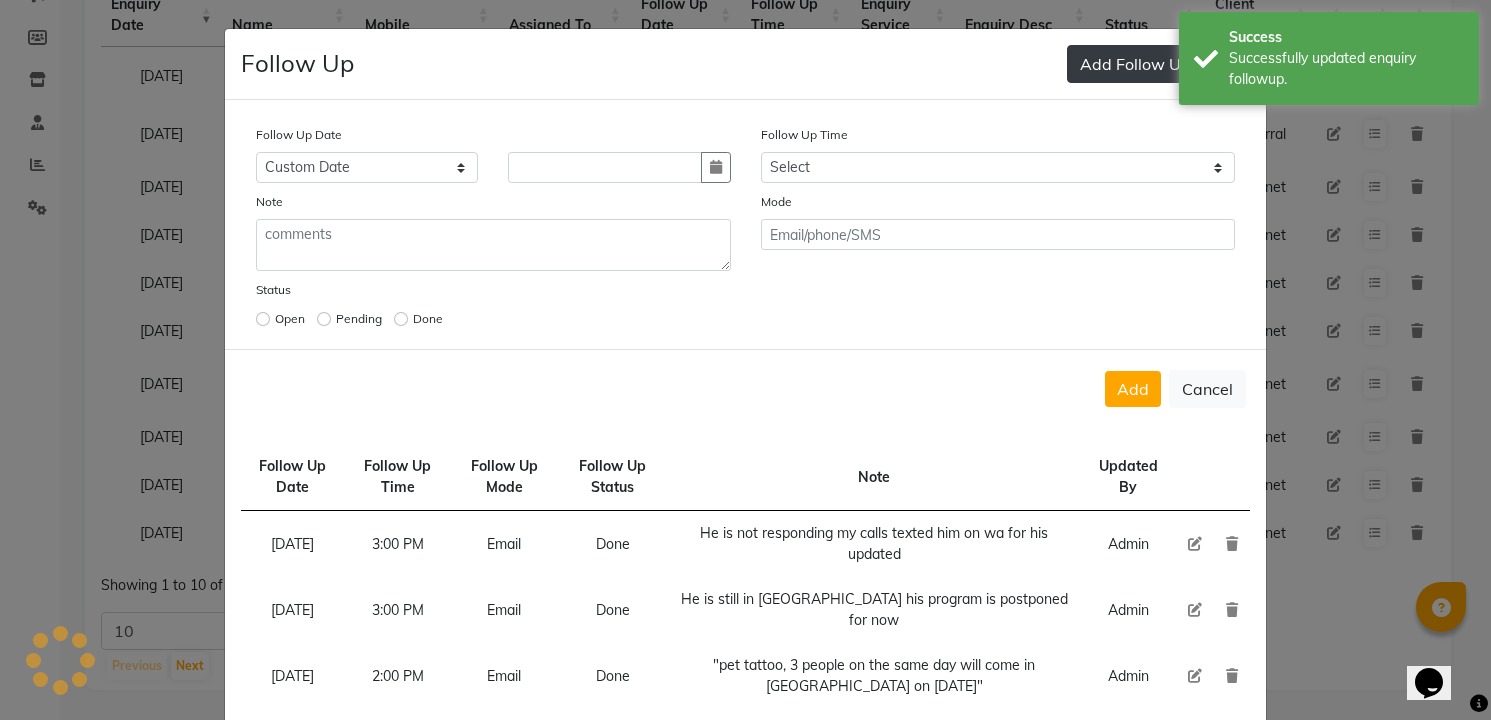 type 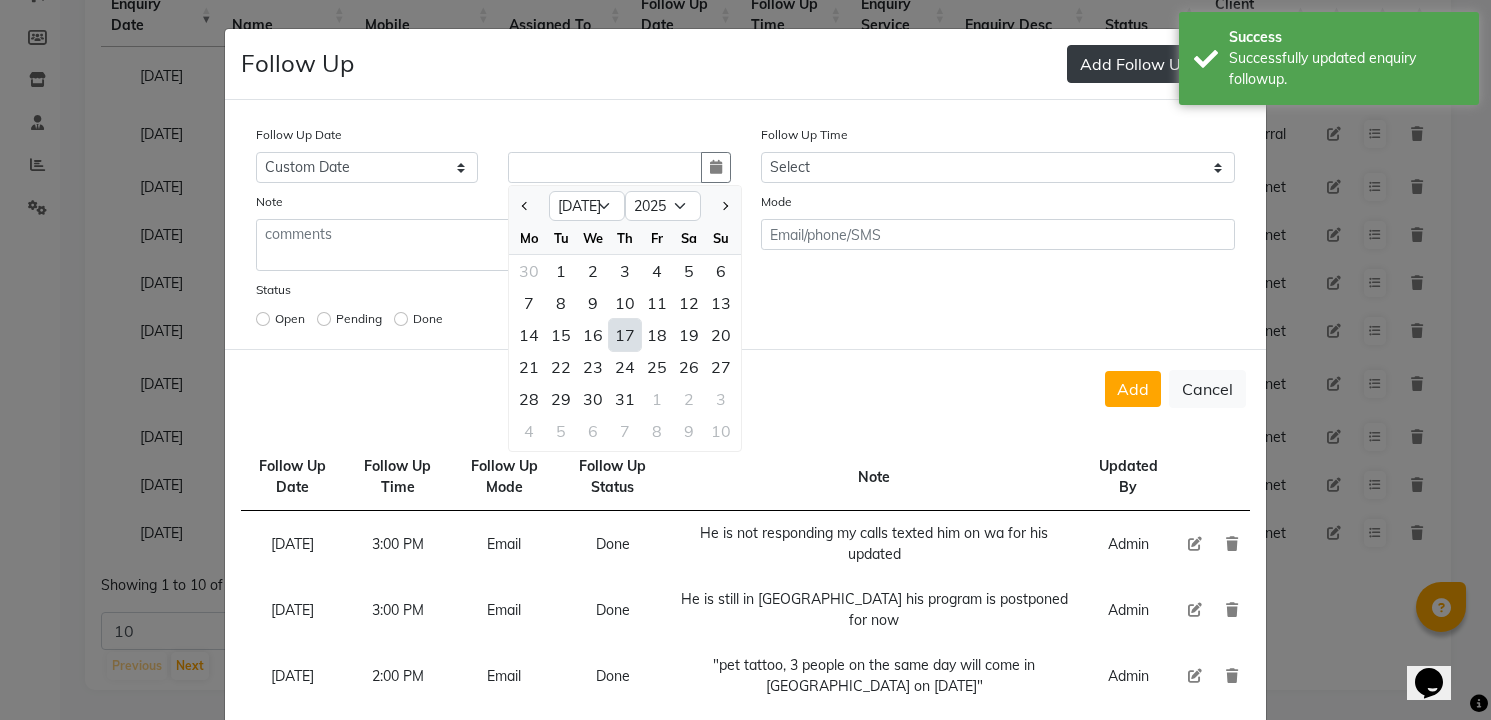 type on "[DATE]" 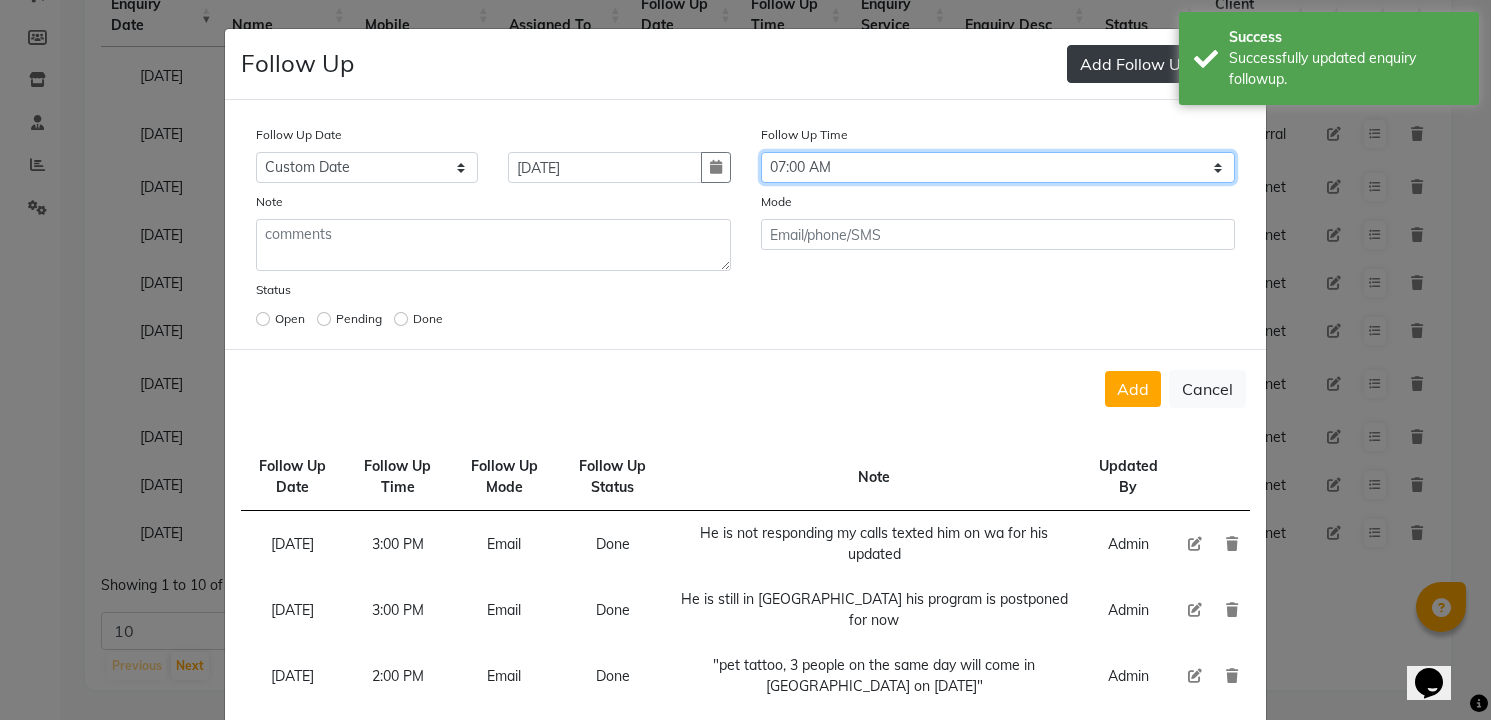 select on "900" 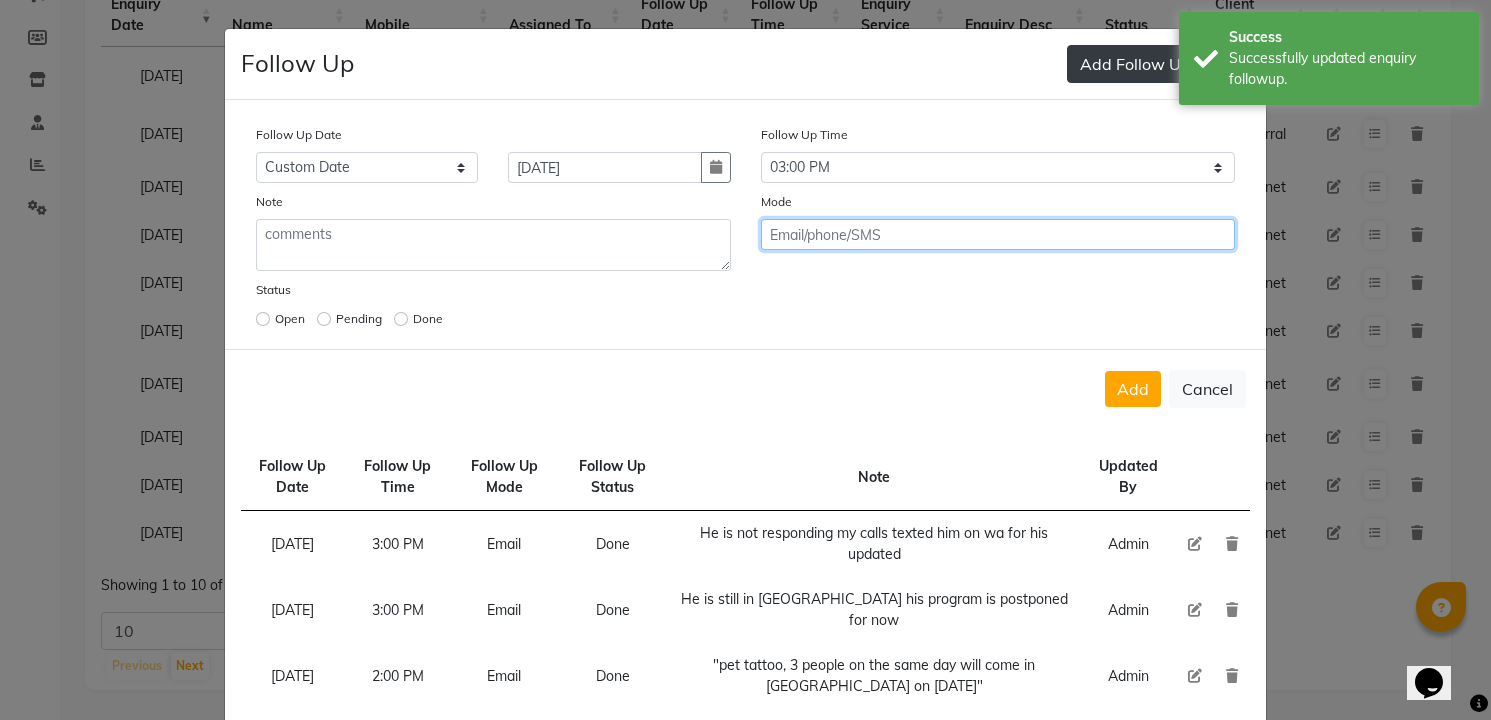 click on "Add" 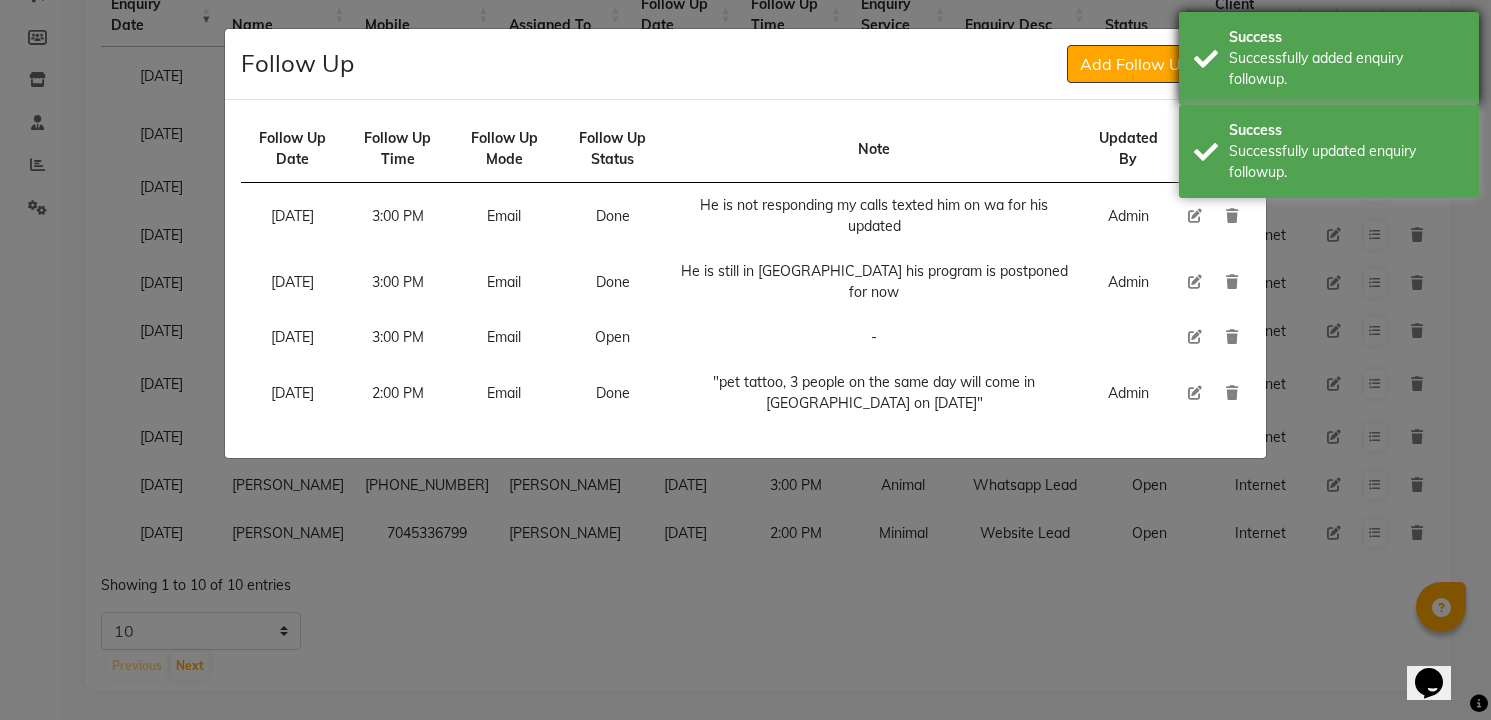 click on "Success" at bounding box center [1346, 37] 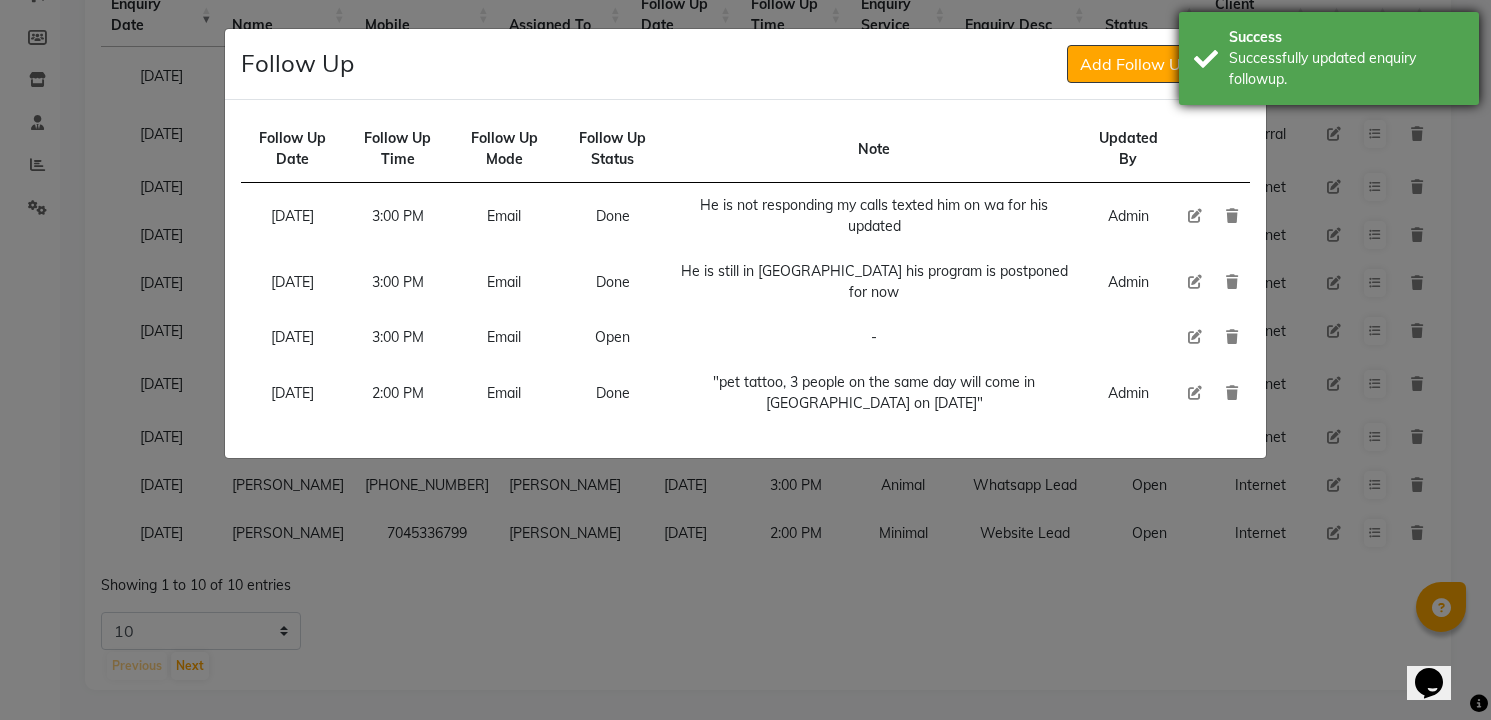 click on "Successfully updated enquiry followup." at bounding box center [1346, 69] 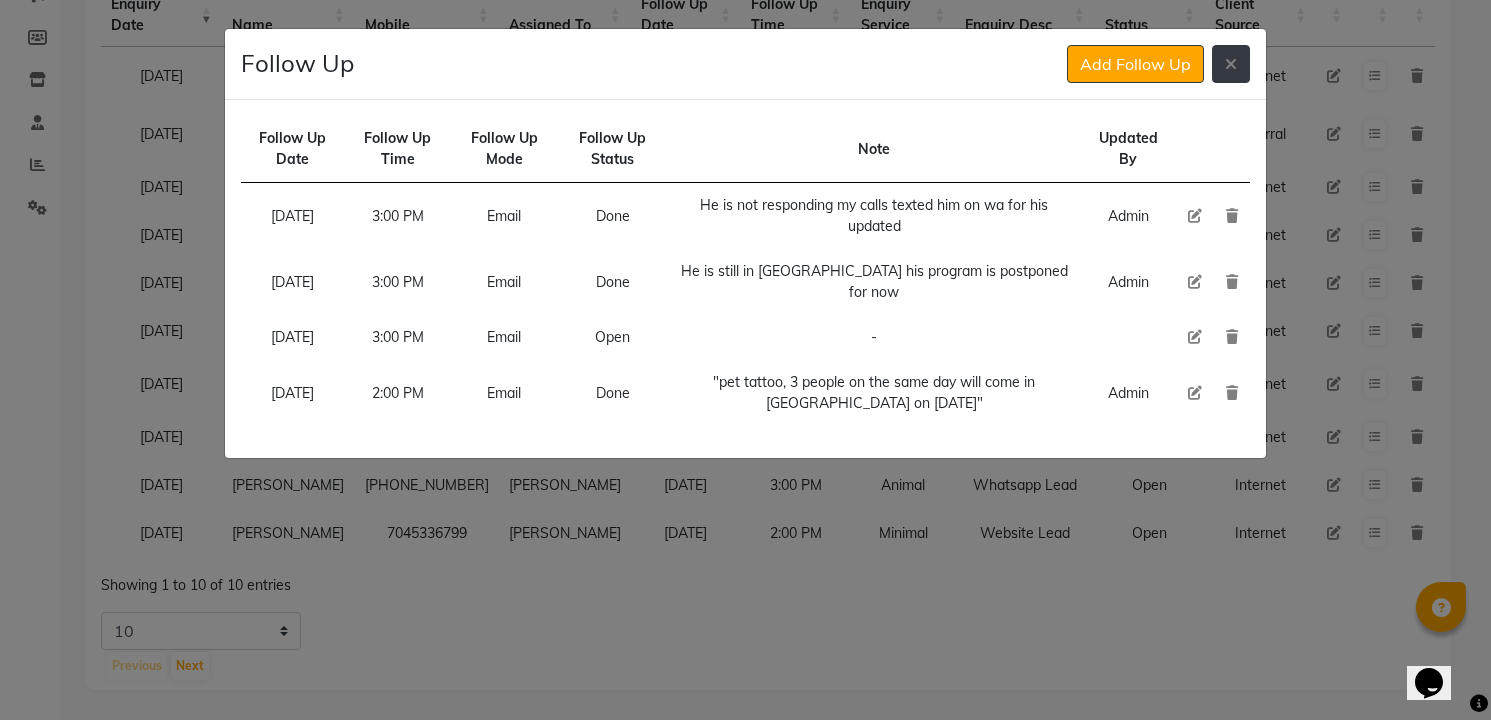 click 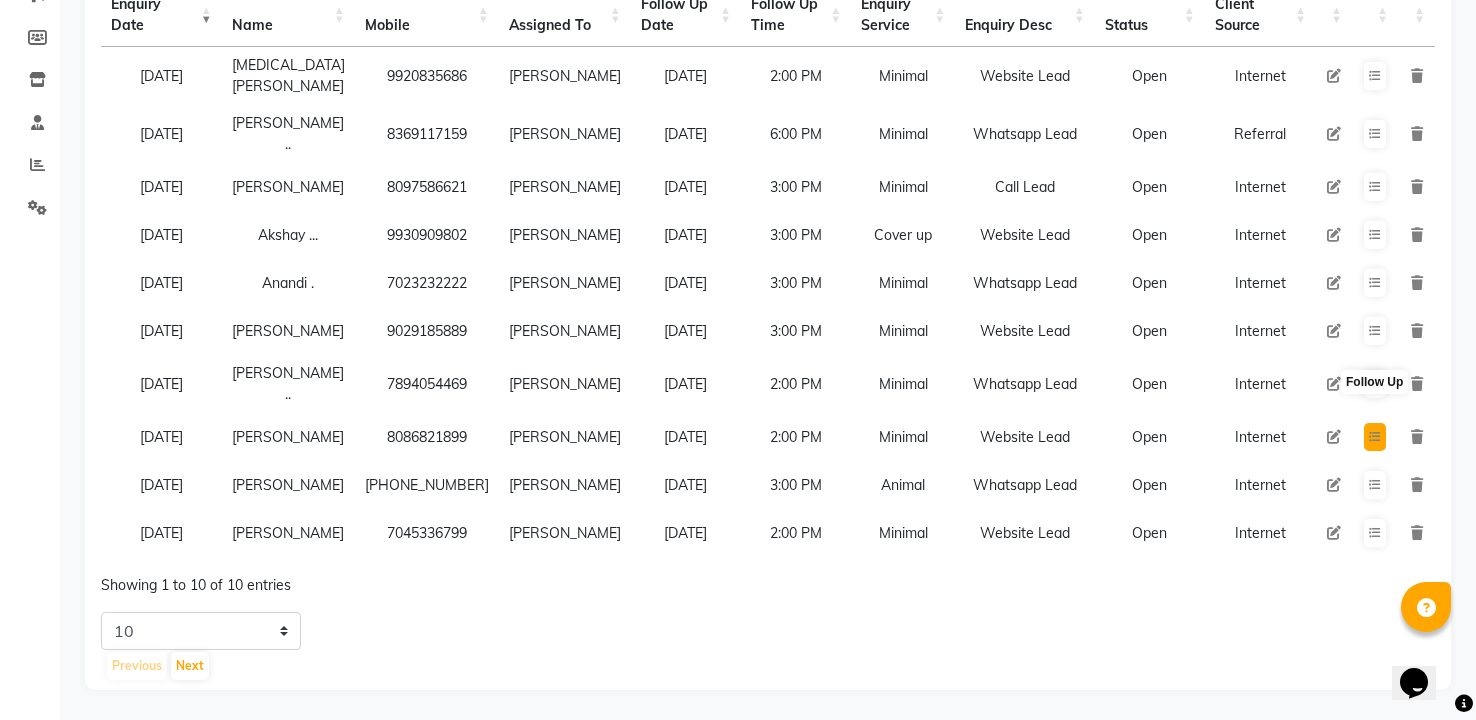 click at bounding box center (1375, 437) 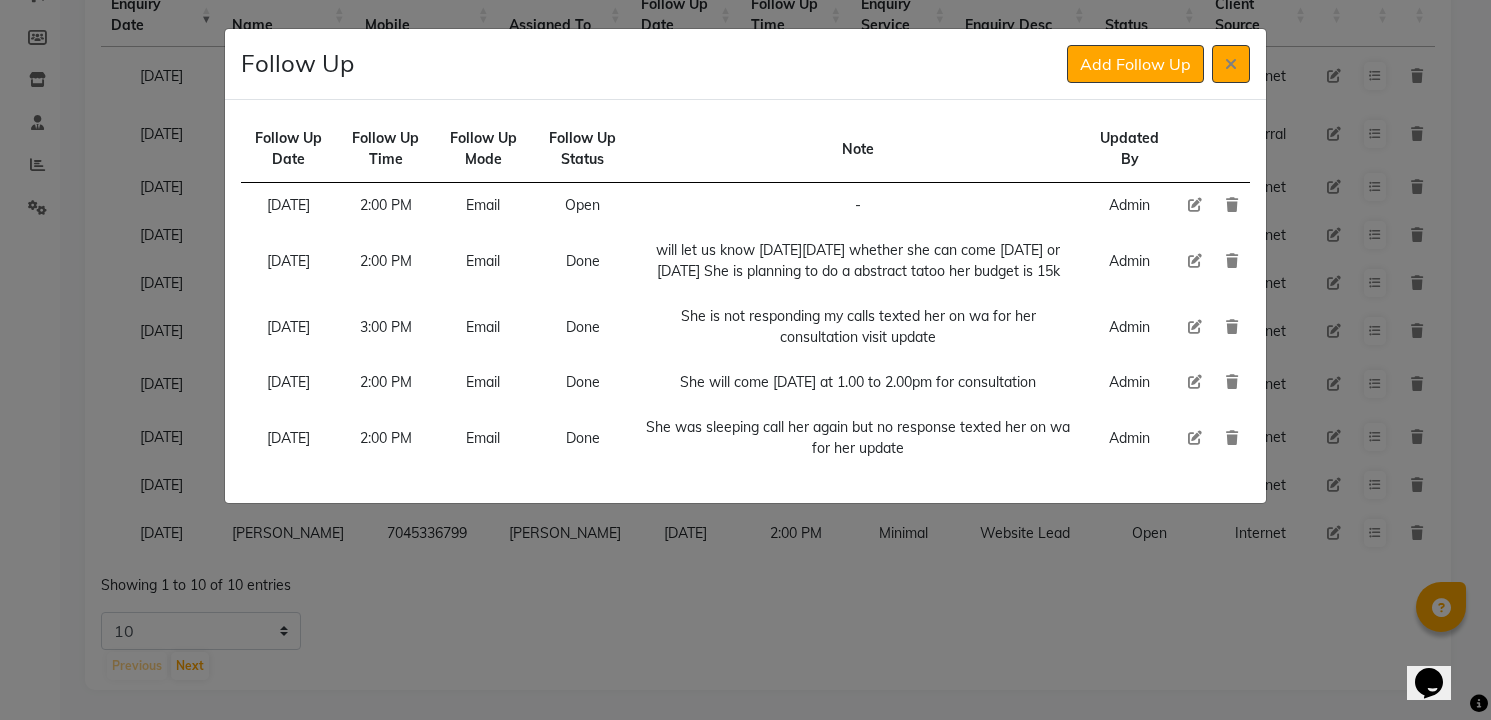 type 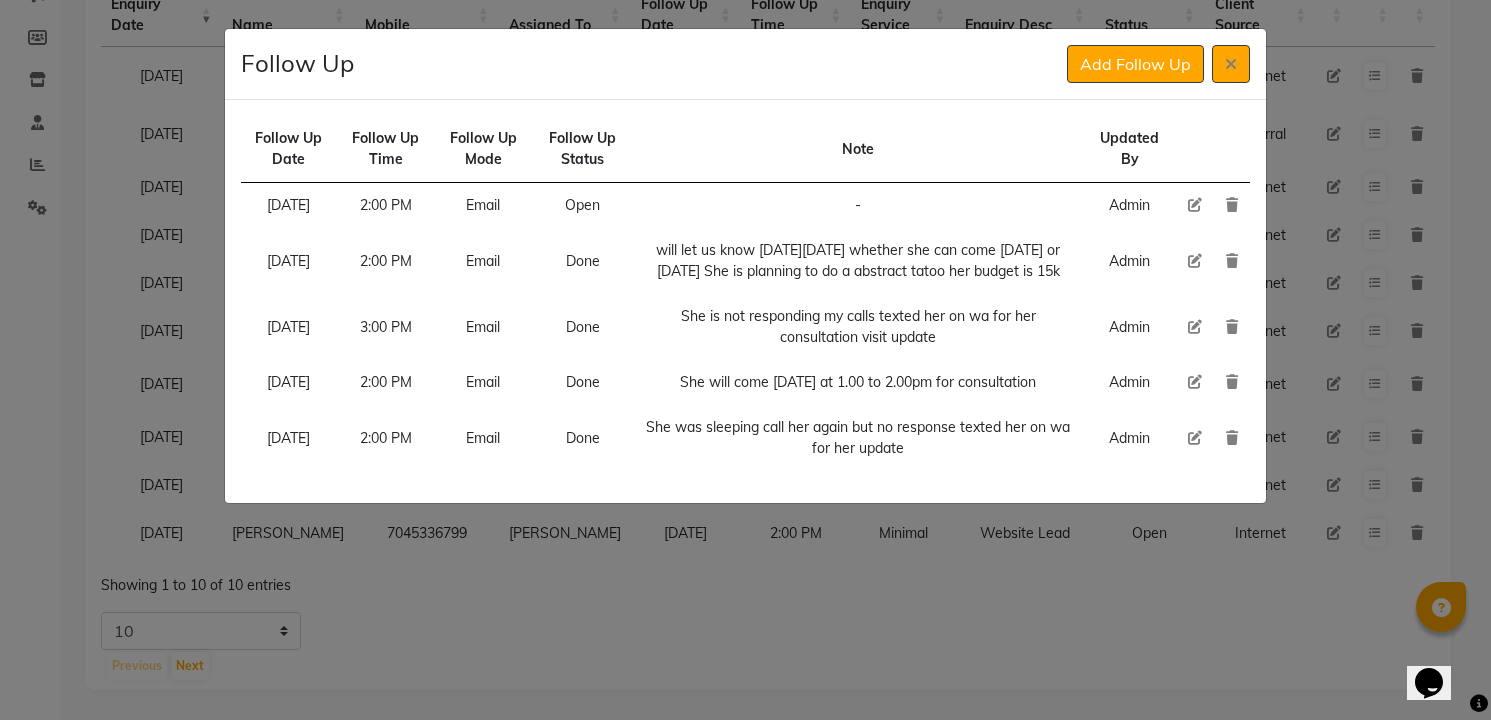 click 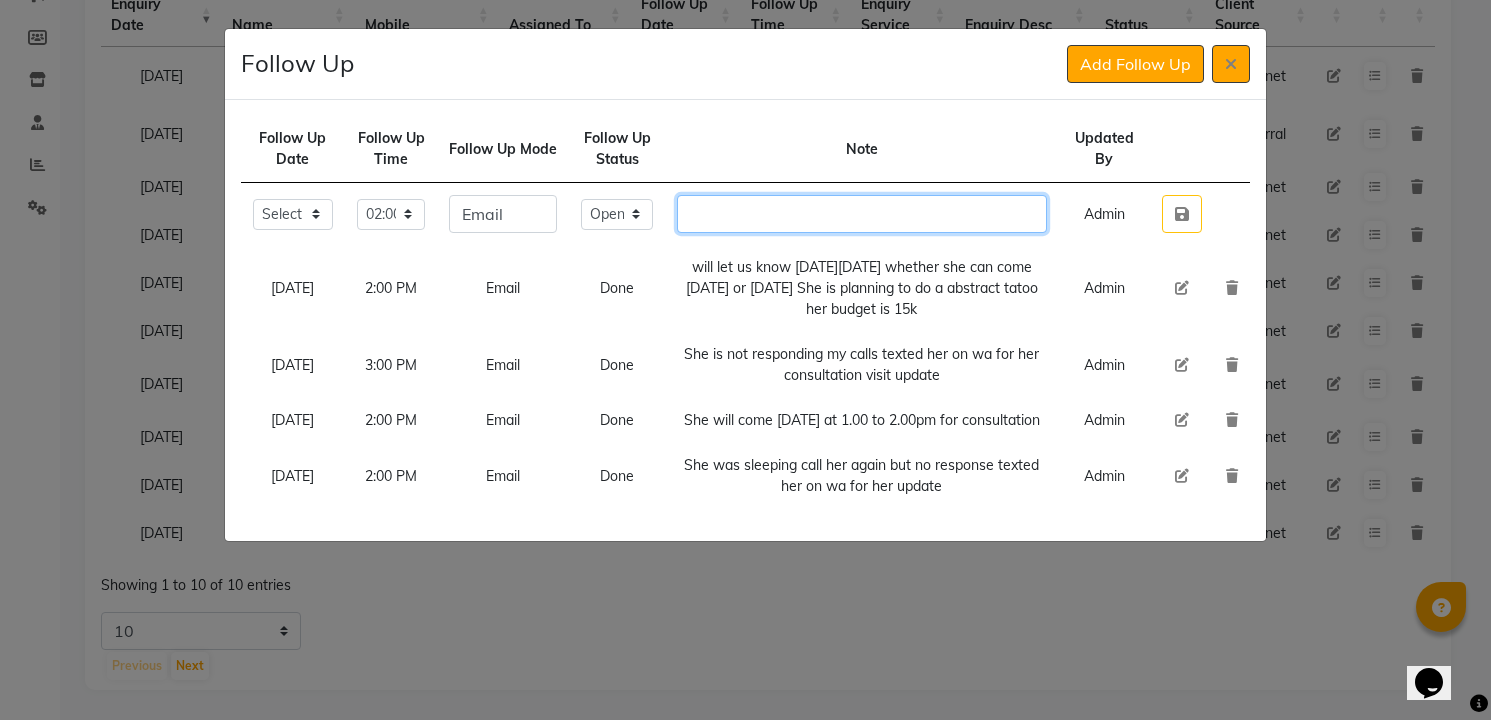 click 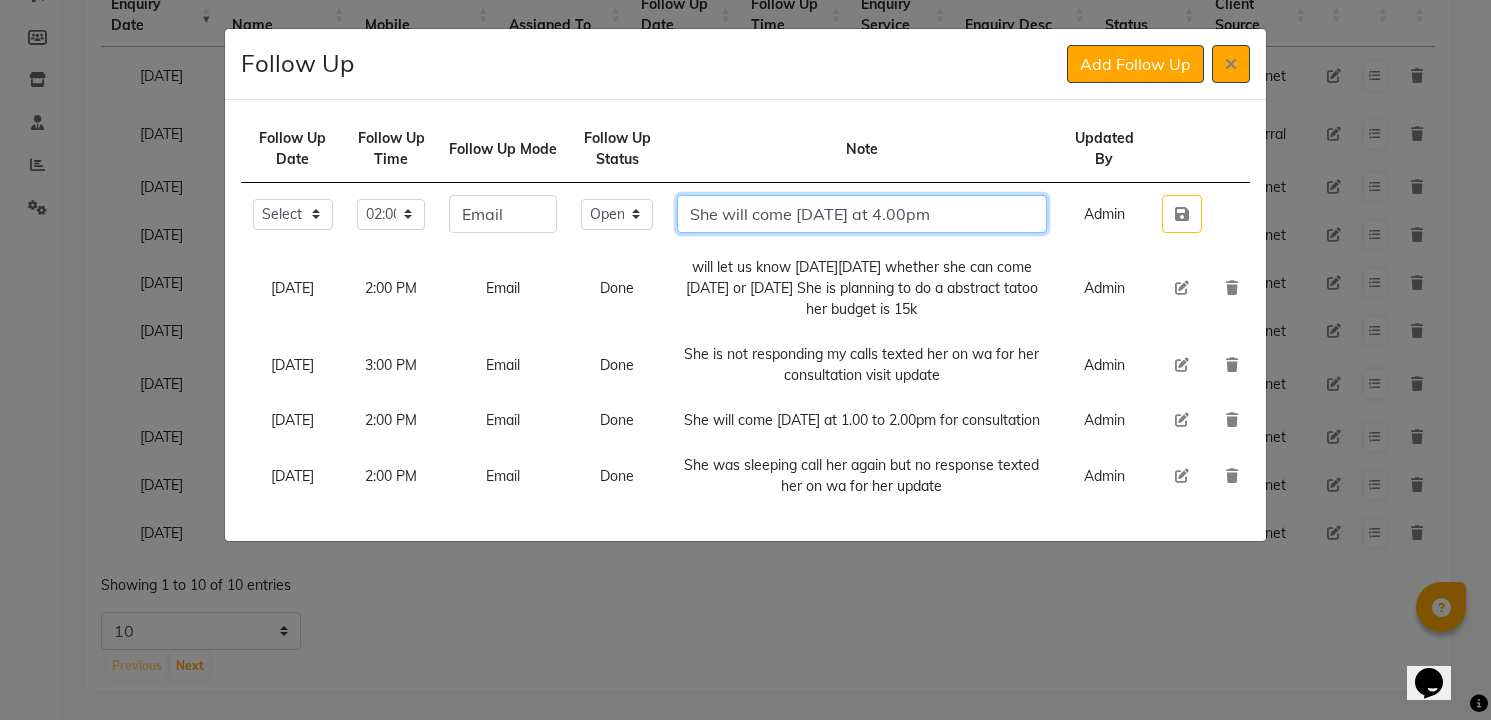 type on "She will come [DATE] at 4.00pm" 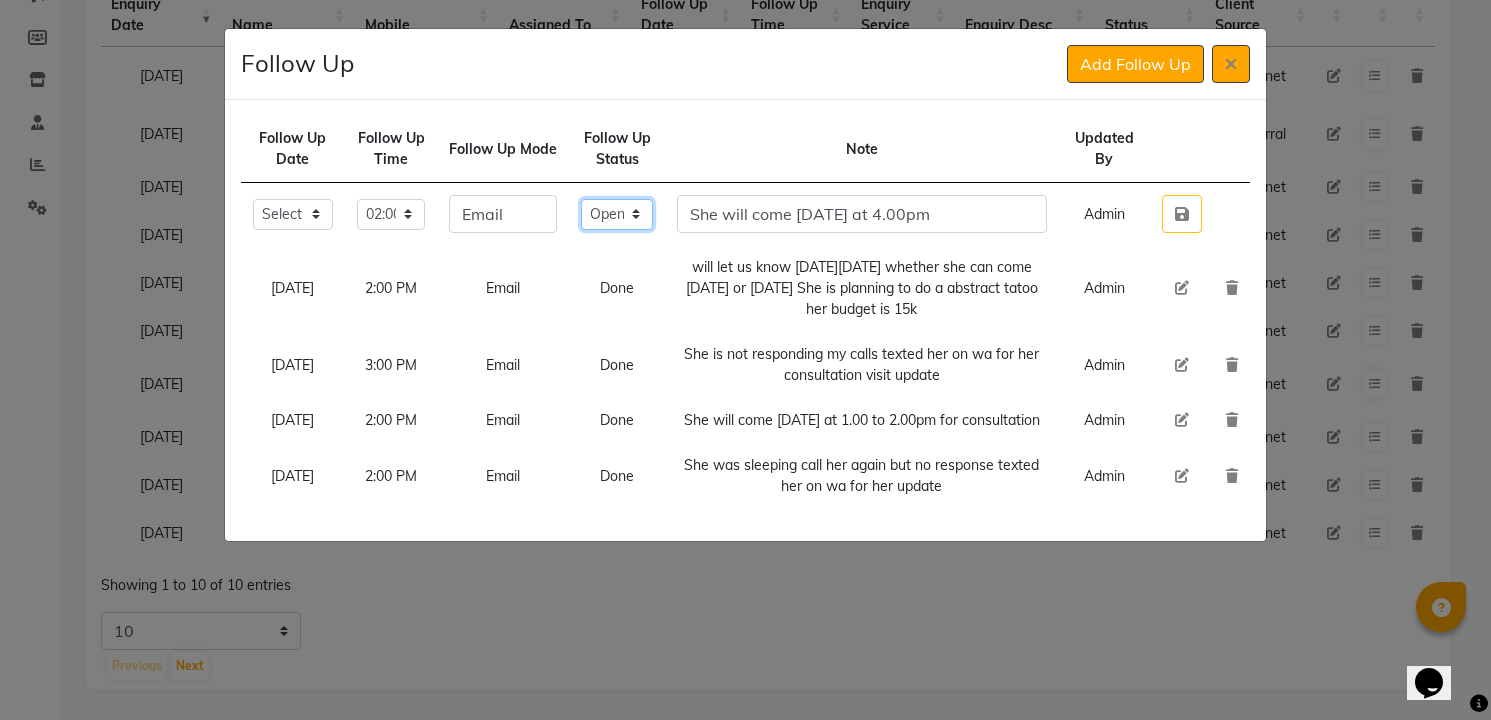 click on "Select Open Pending Done" 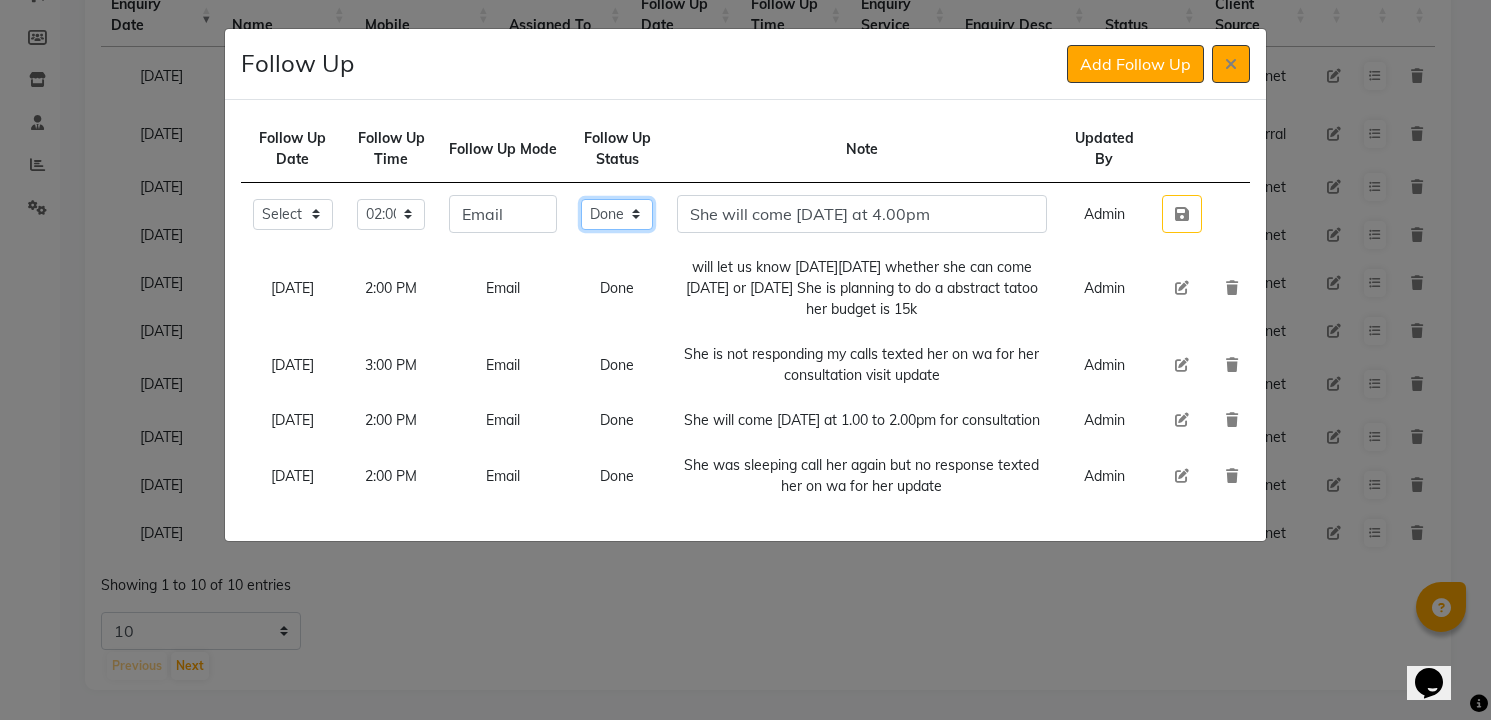 click on "Select Open Pending Done" 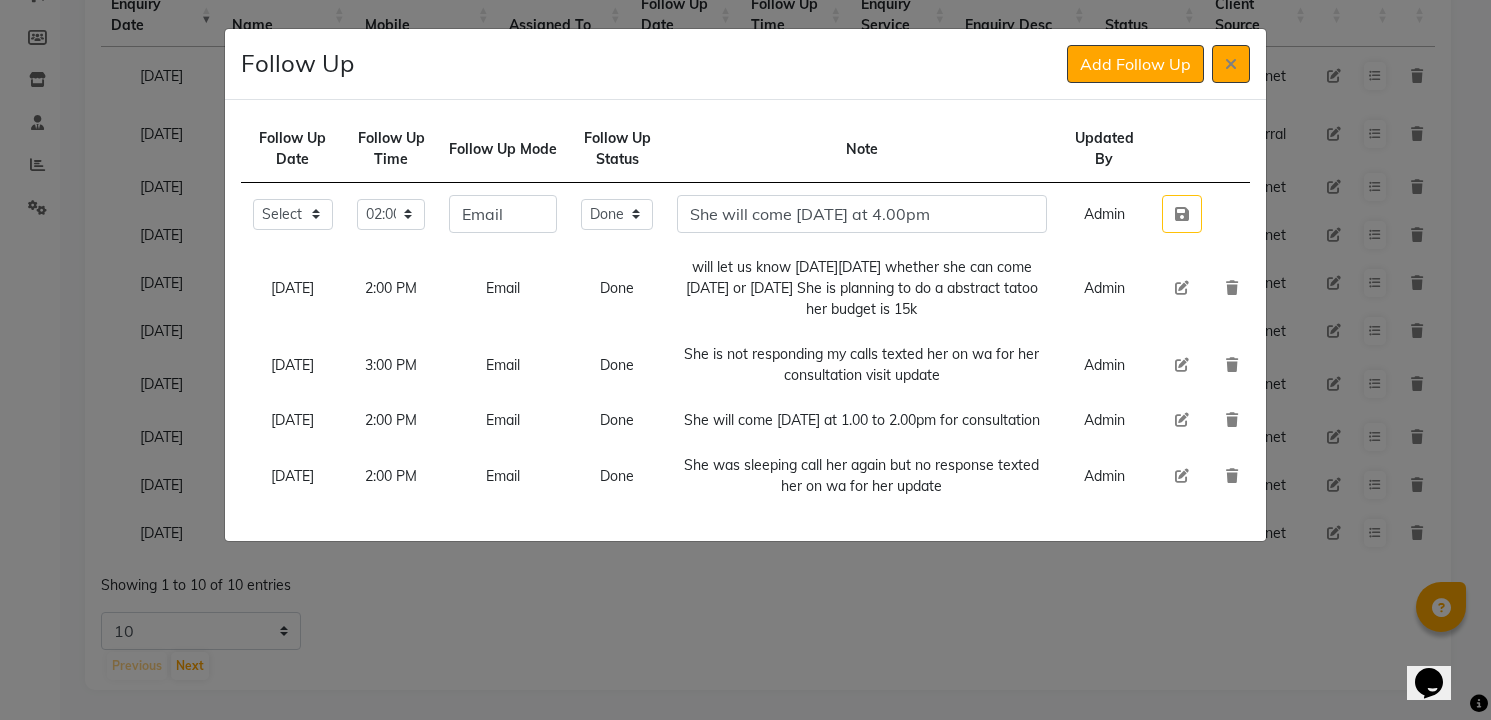 type 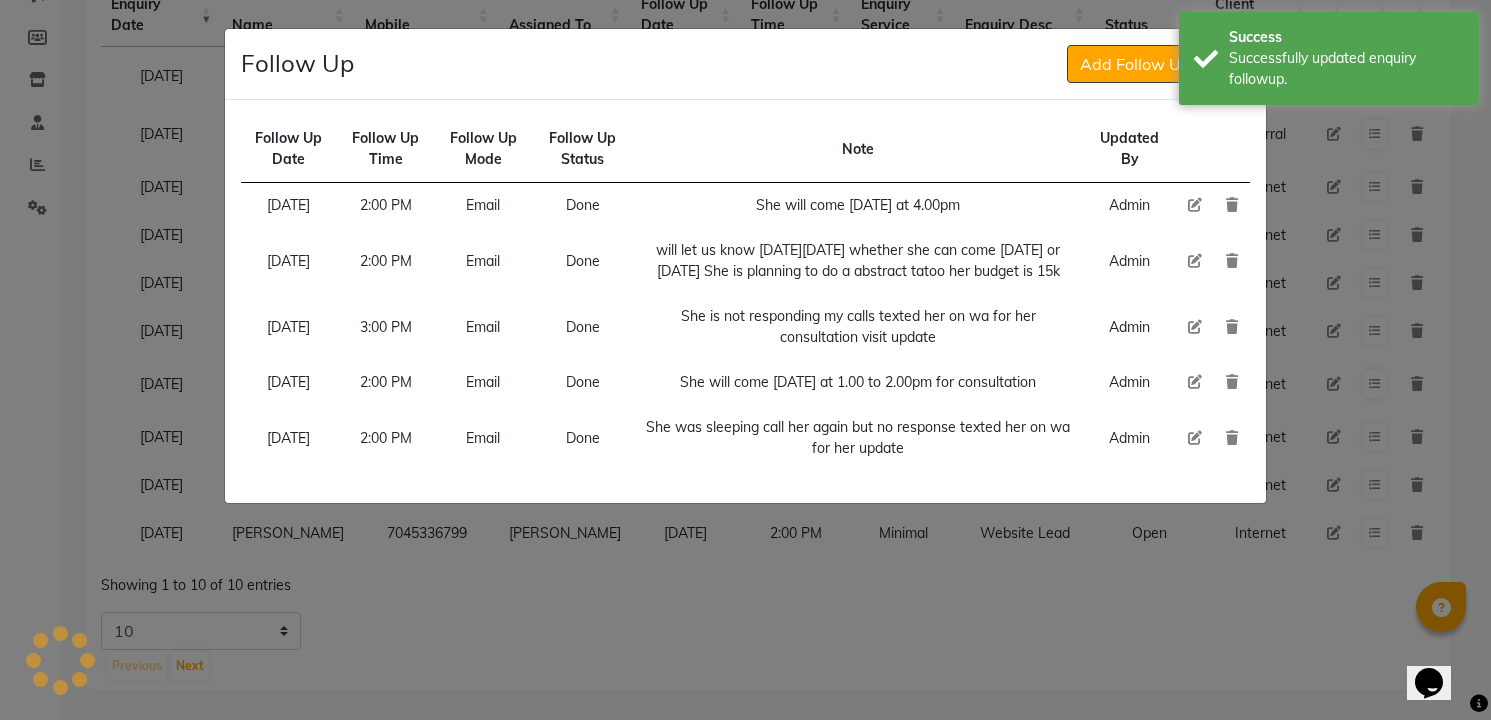 click 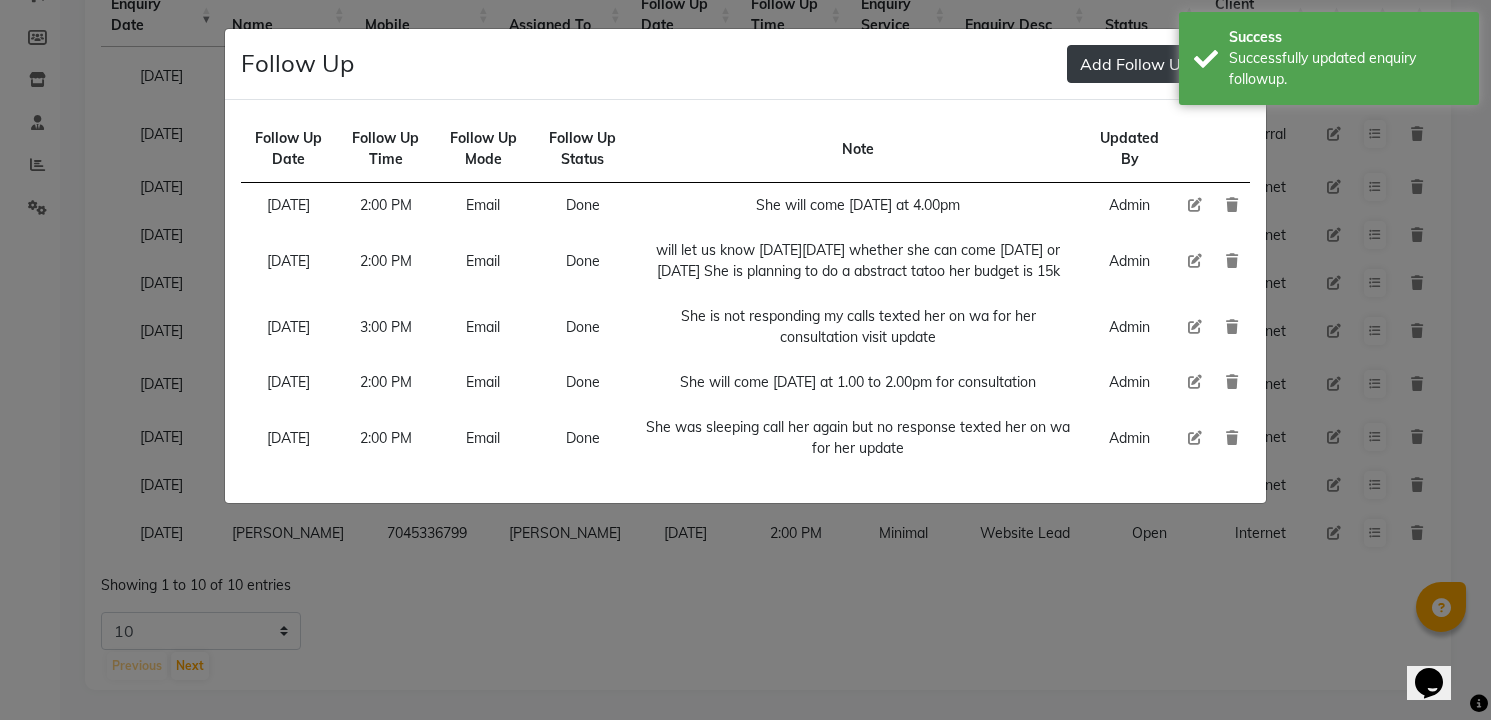 click on "Add Follow Up" 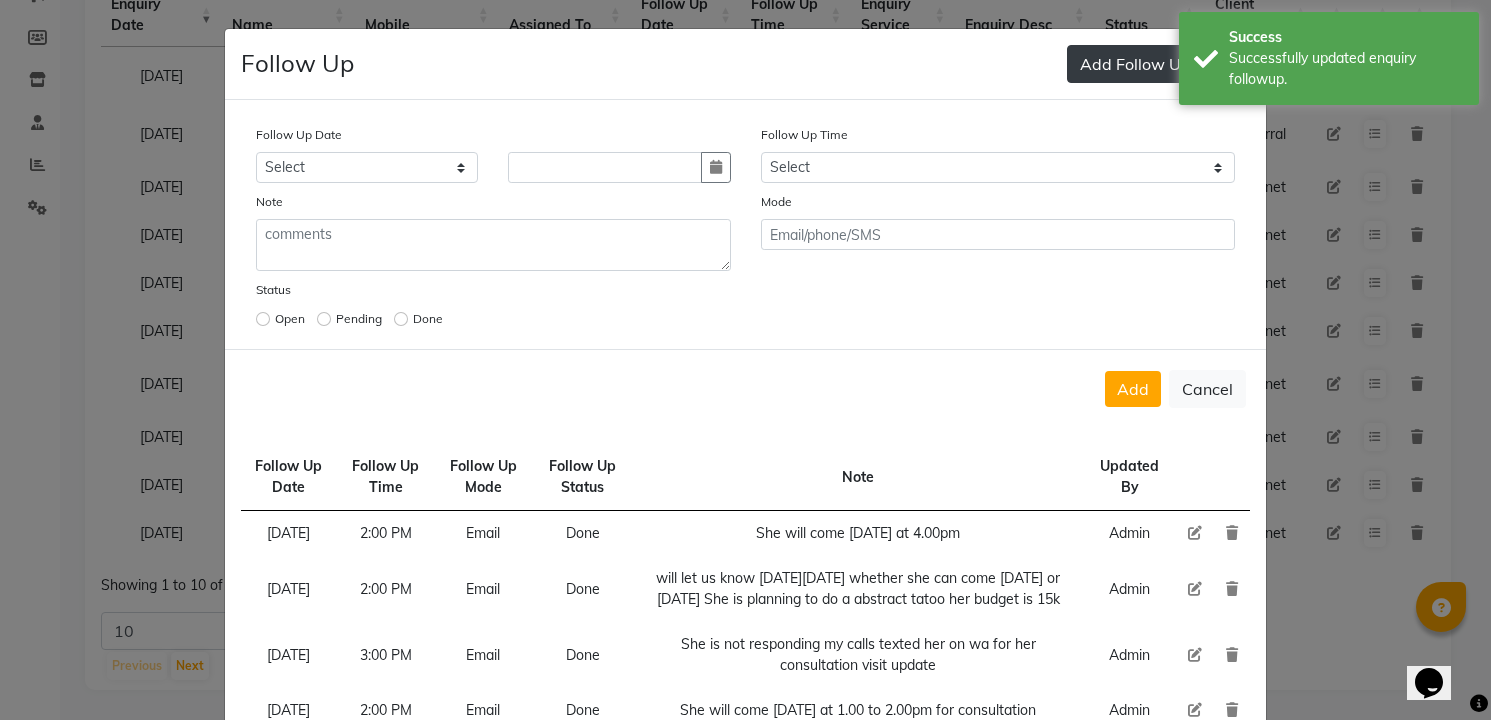 type 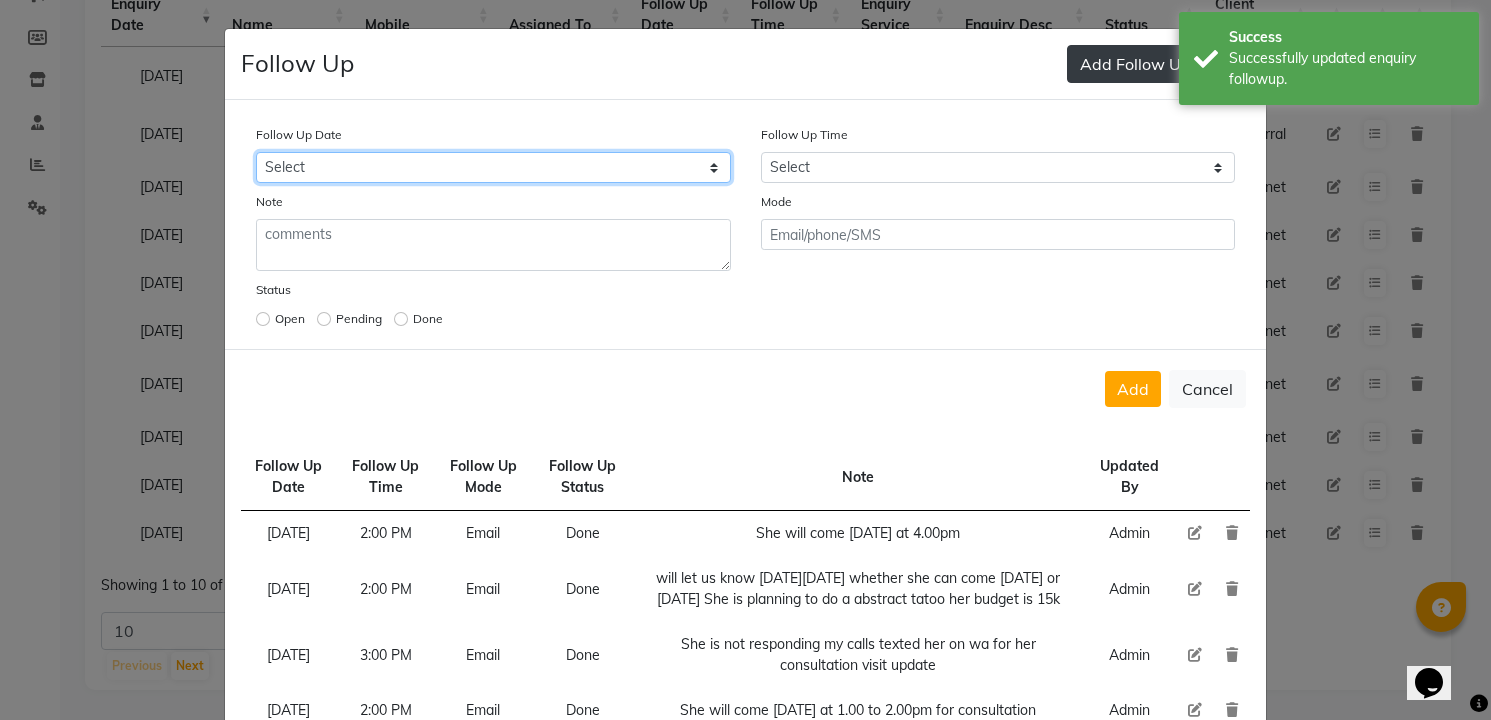 select on "[DATE]" 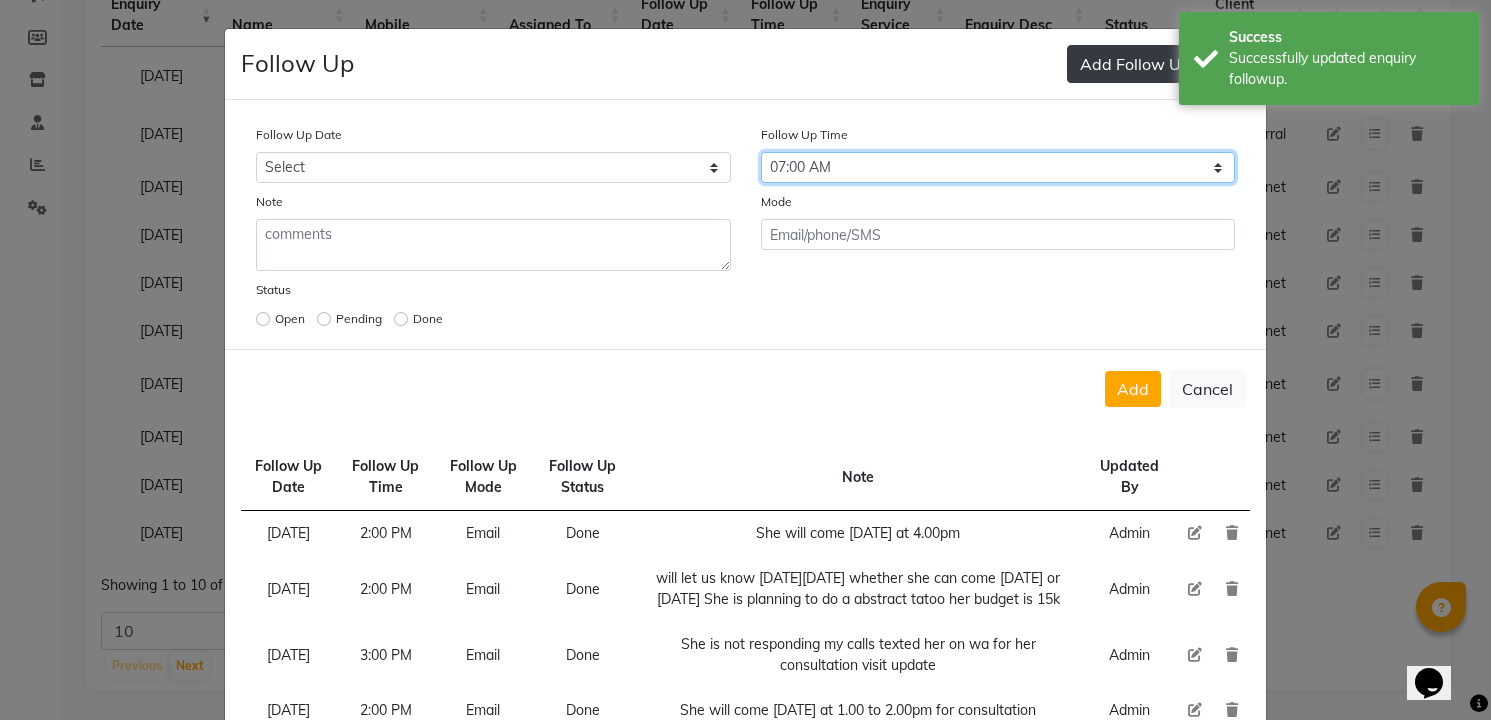 select on "1080" 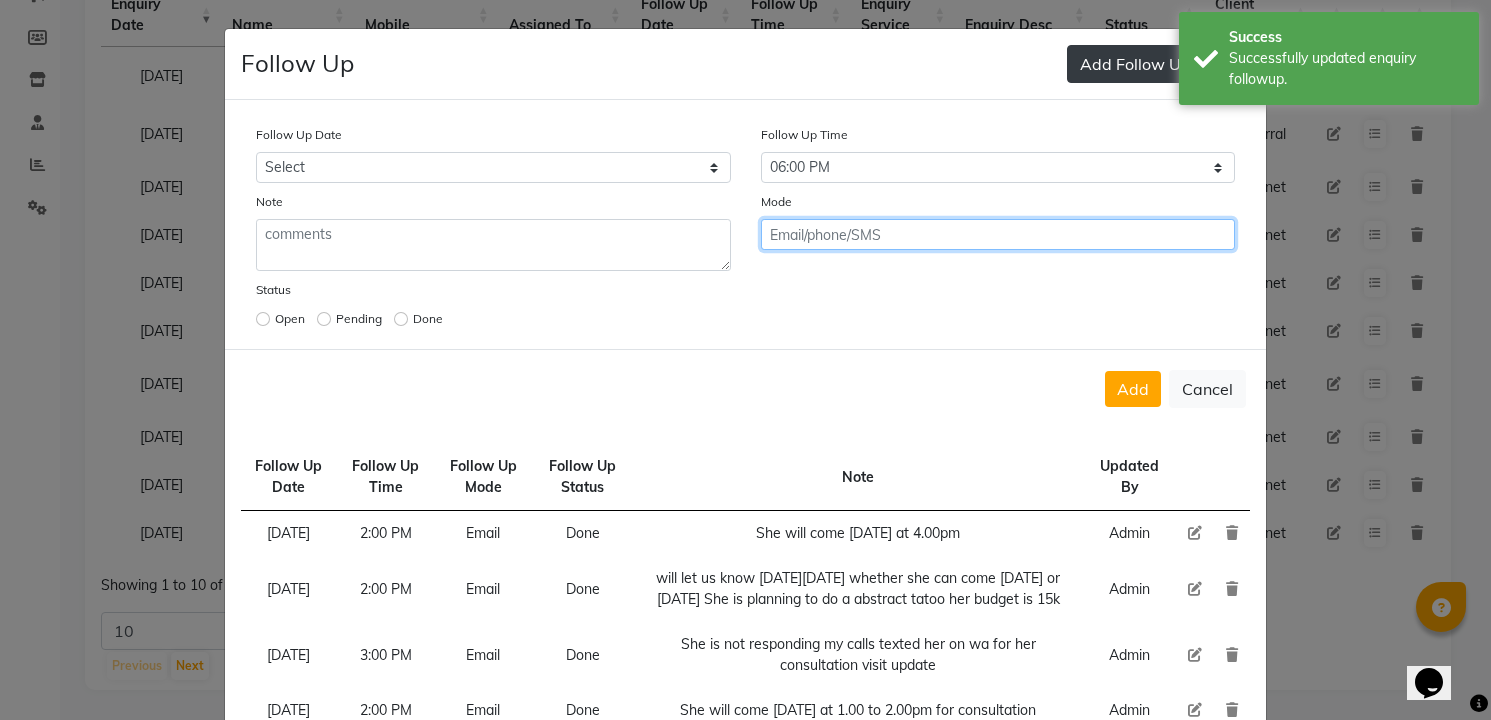 click on "Add" 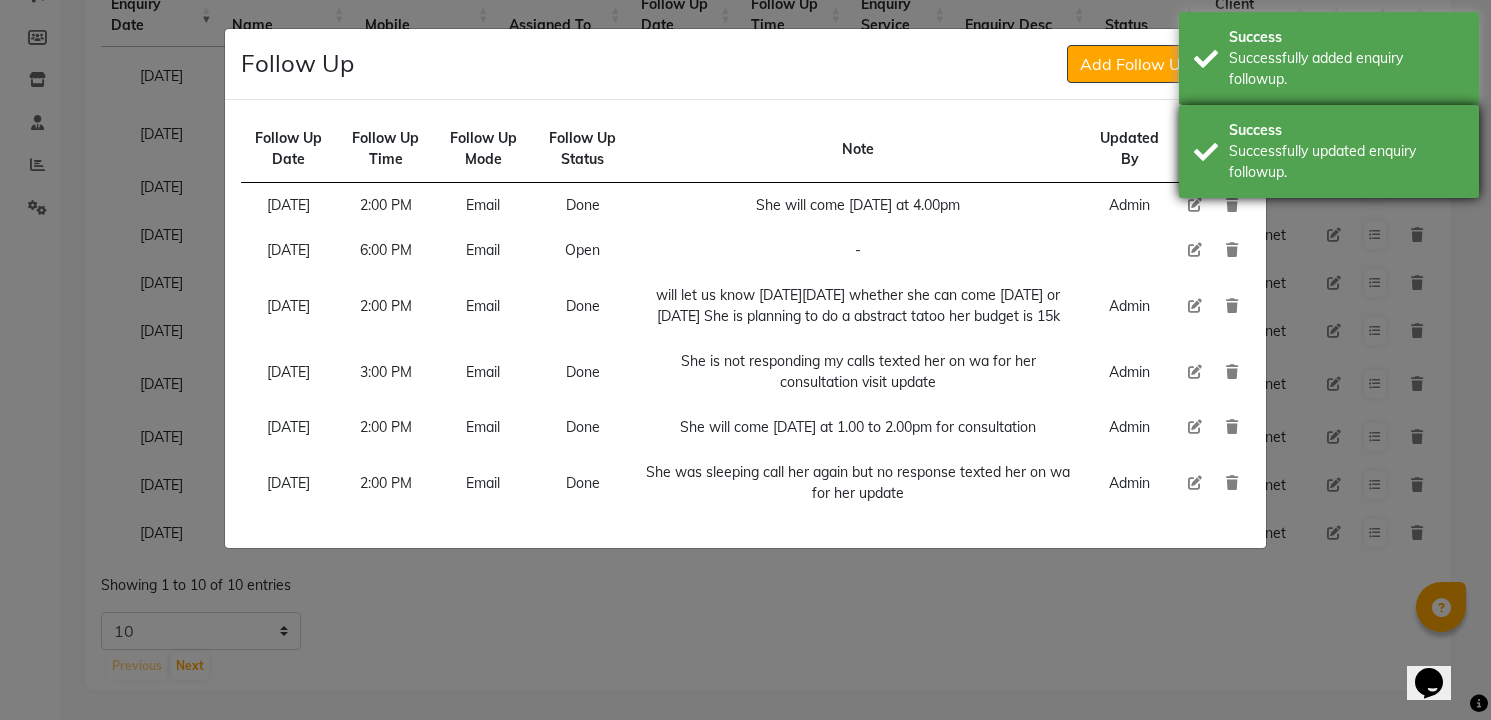 click on "Successfully updated enquiry followup." at bounding box center [1346, 162] 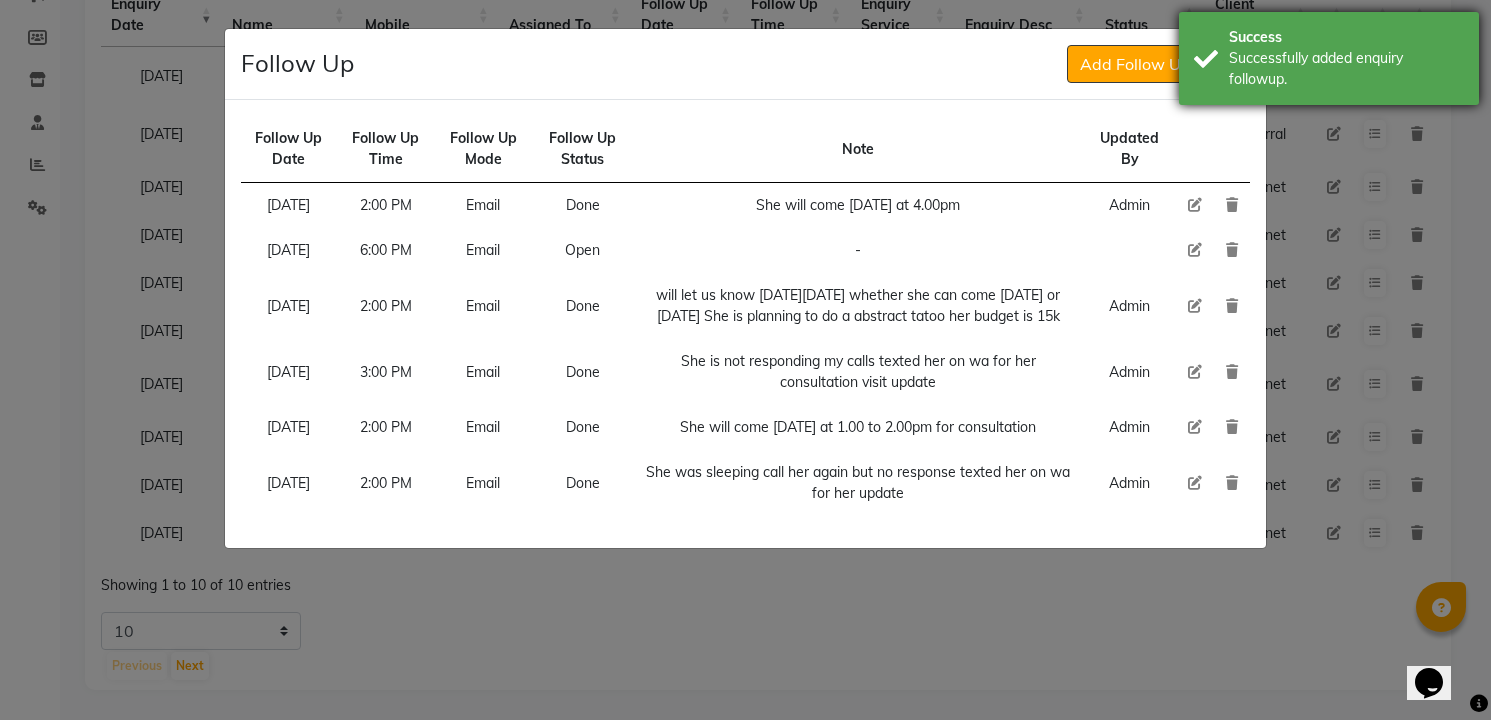 click on "Successfully added enquiry followup." at bounding box center (1346, 69) 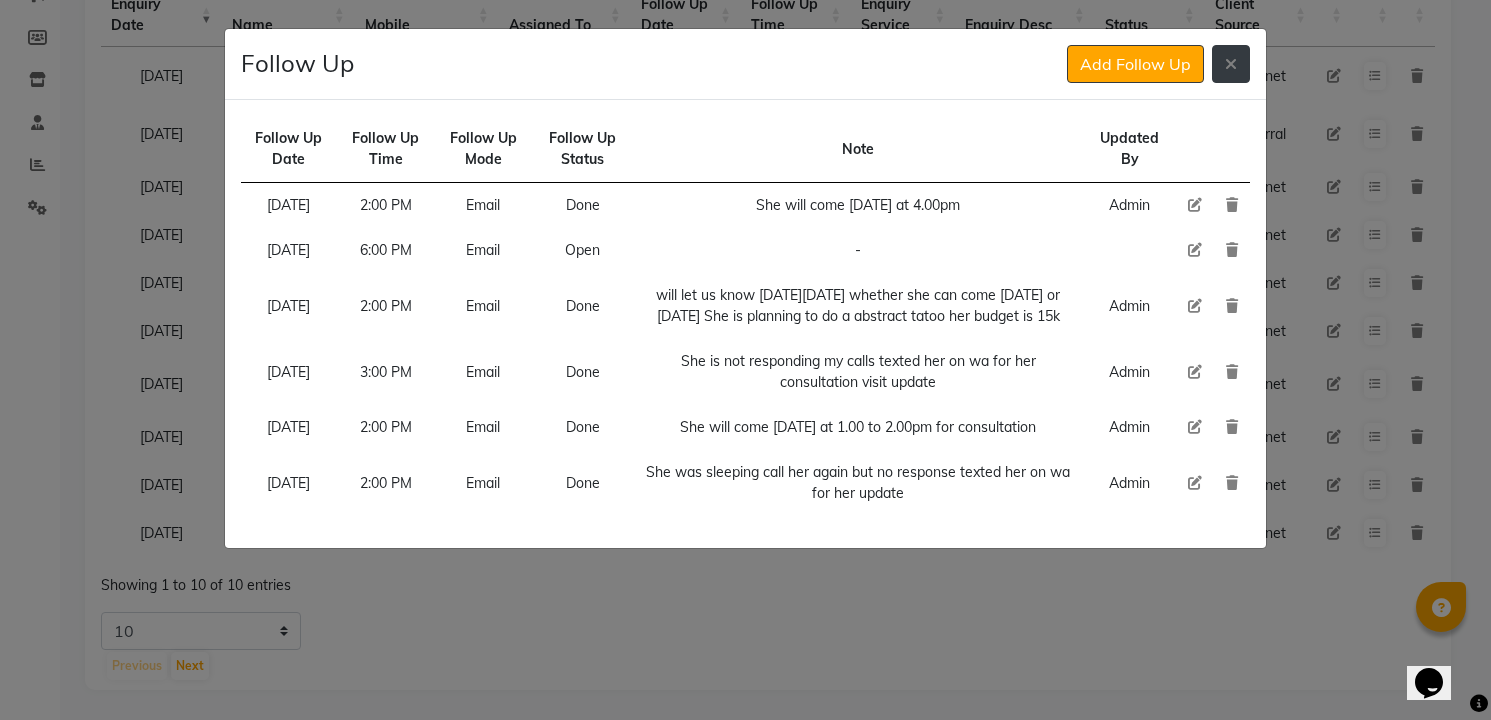click 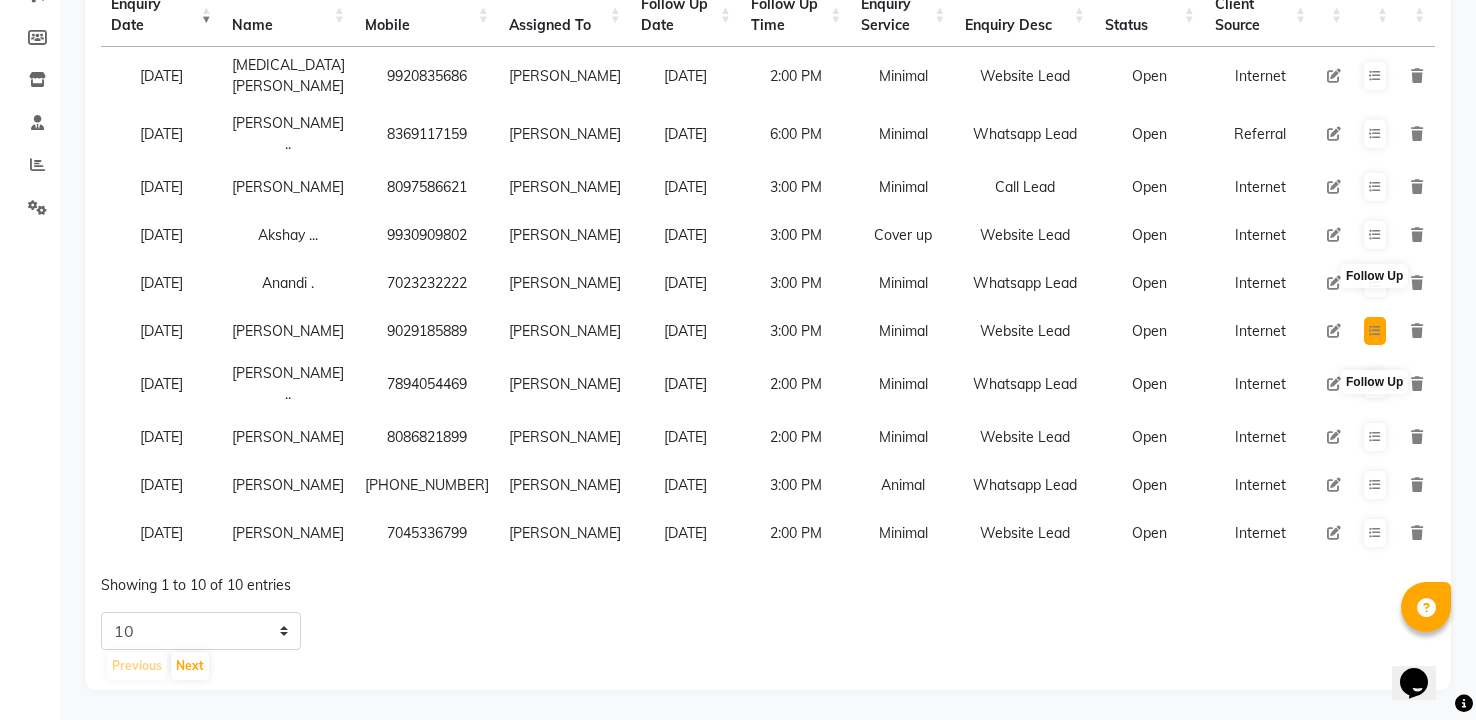 click at bounding box center (1375, 331) 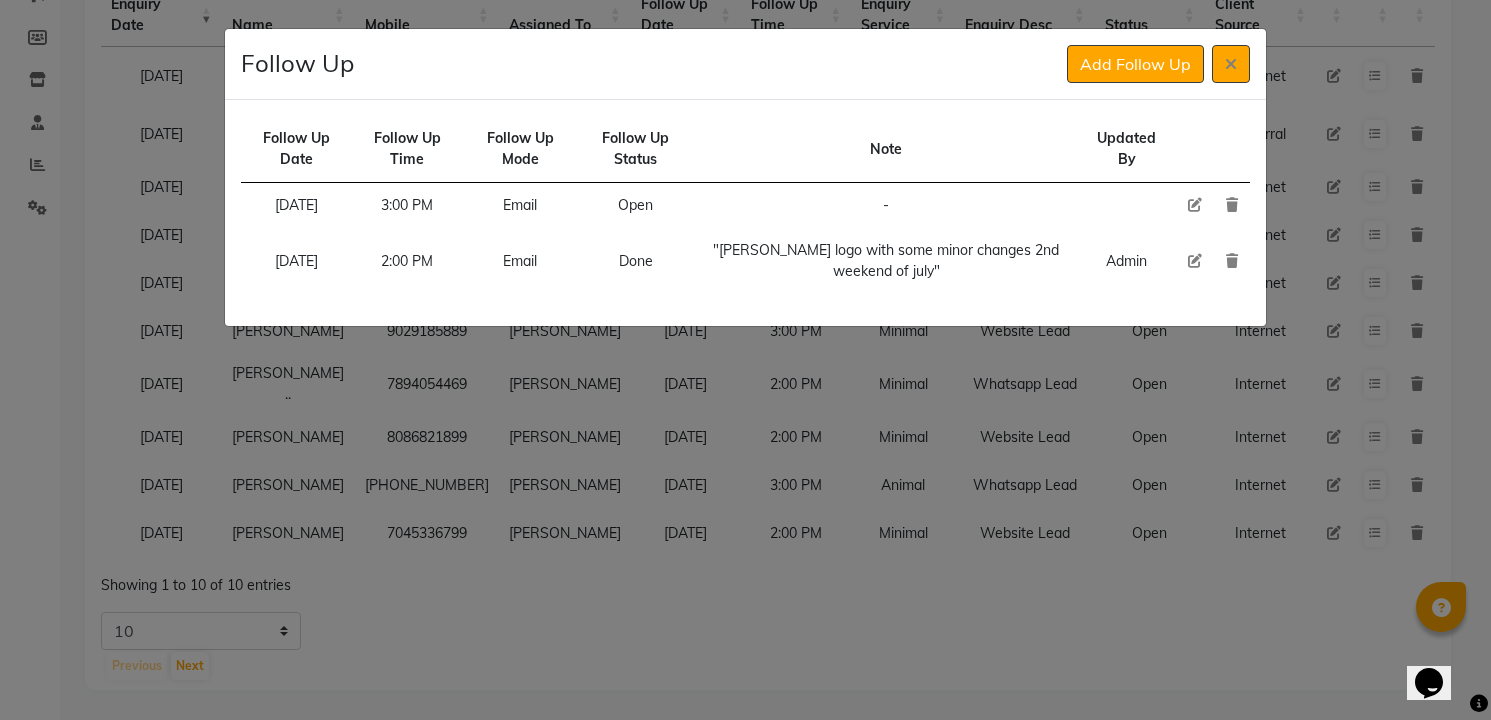 type 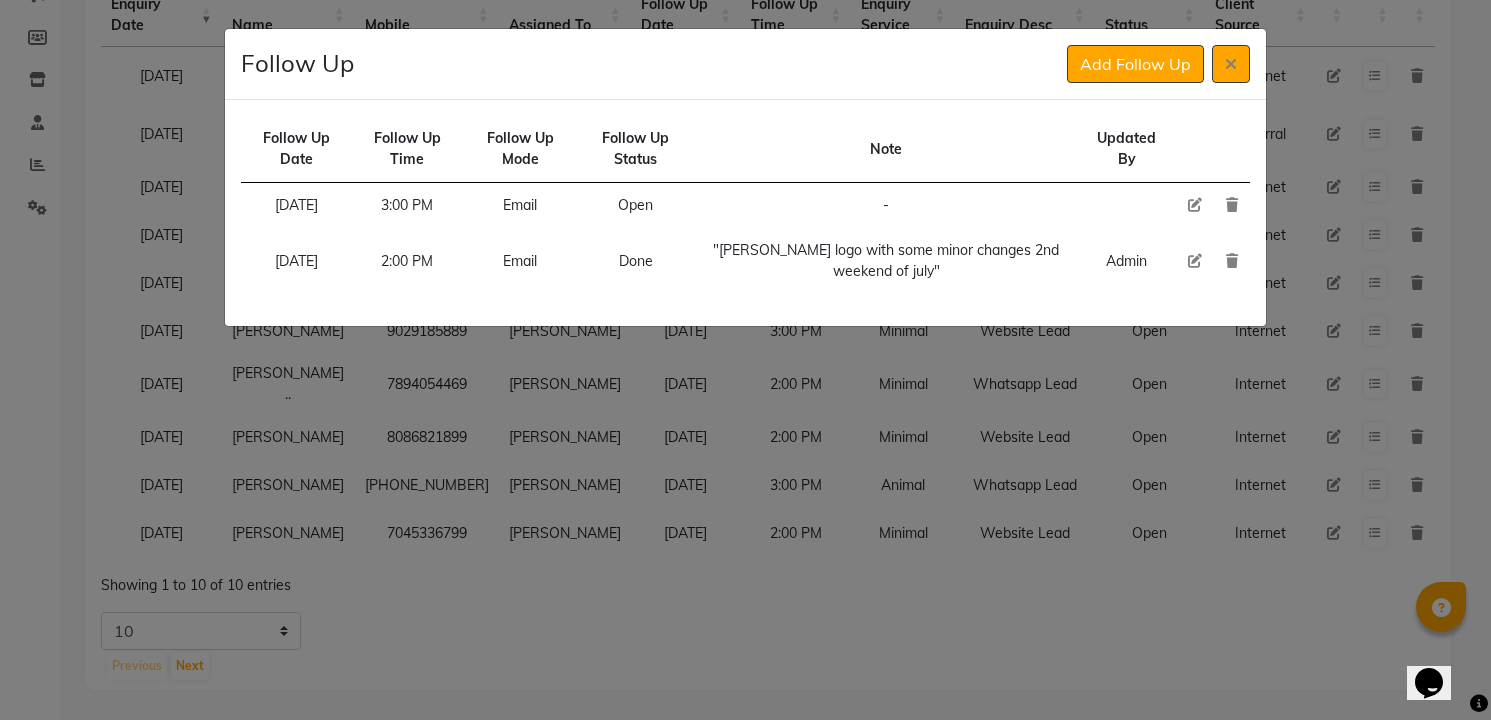 click 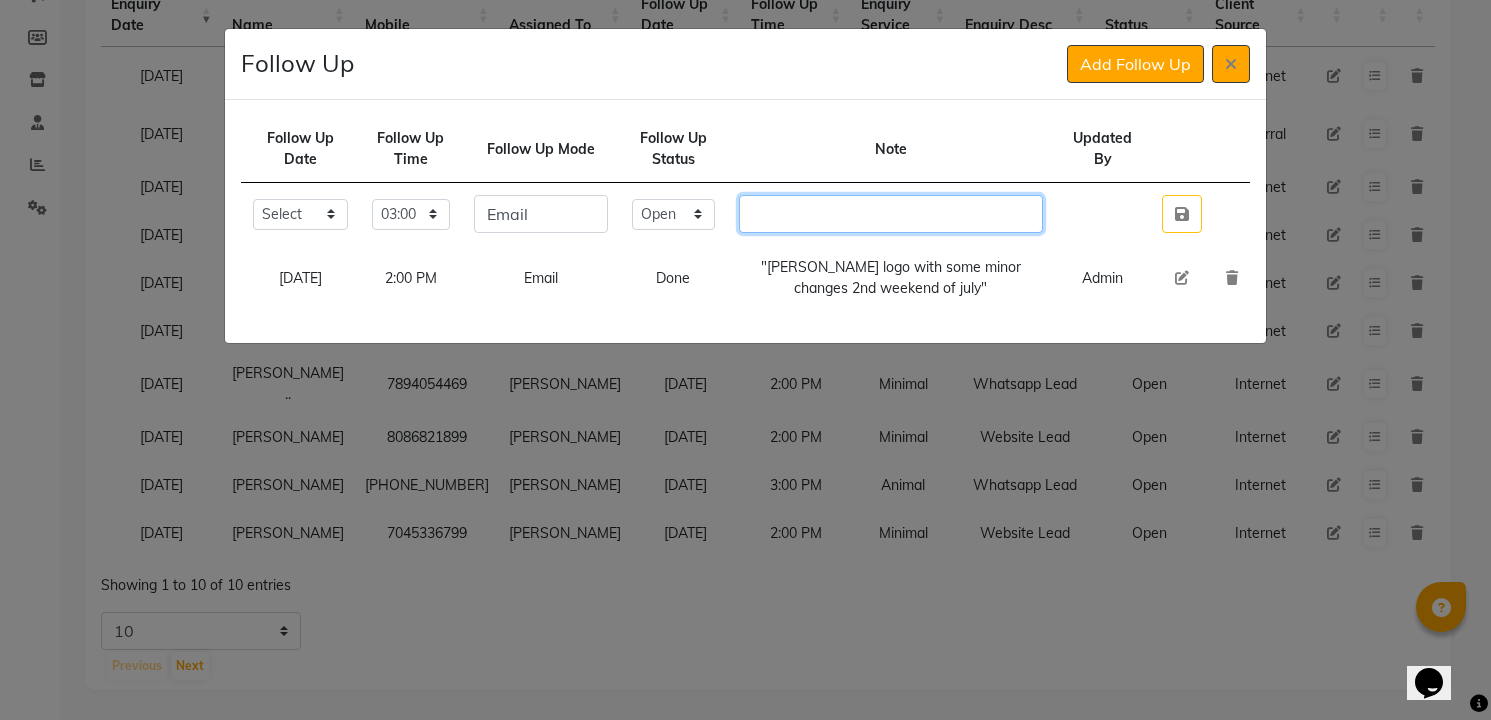 click 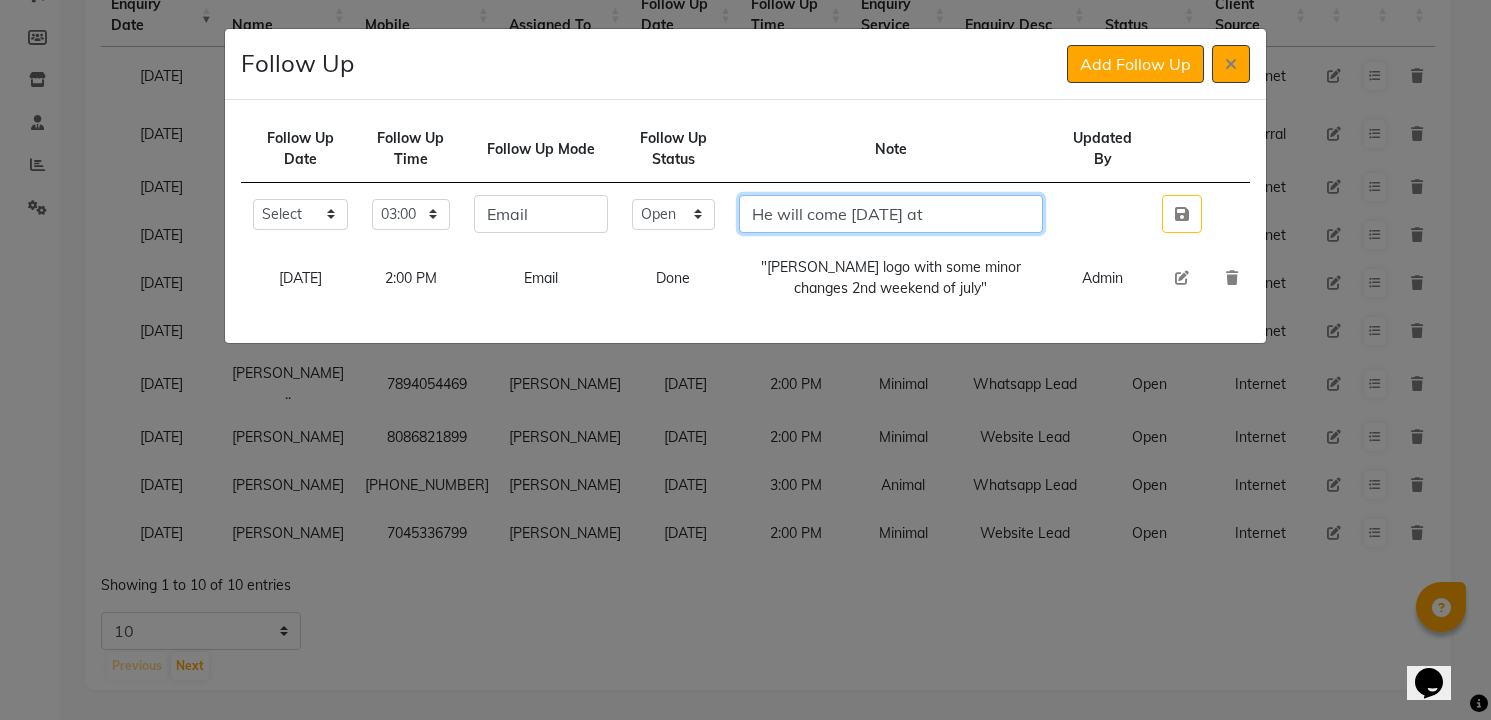 type on "He will come [DATE] at" 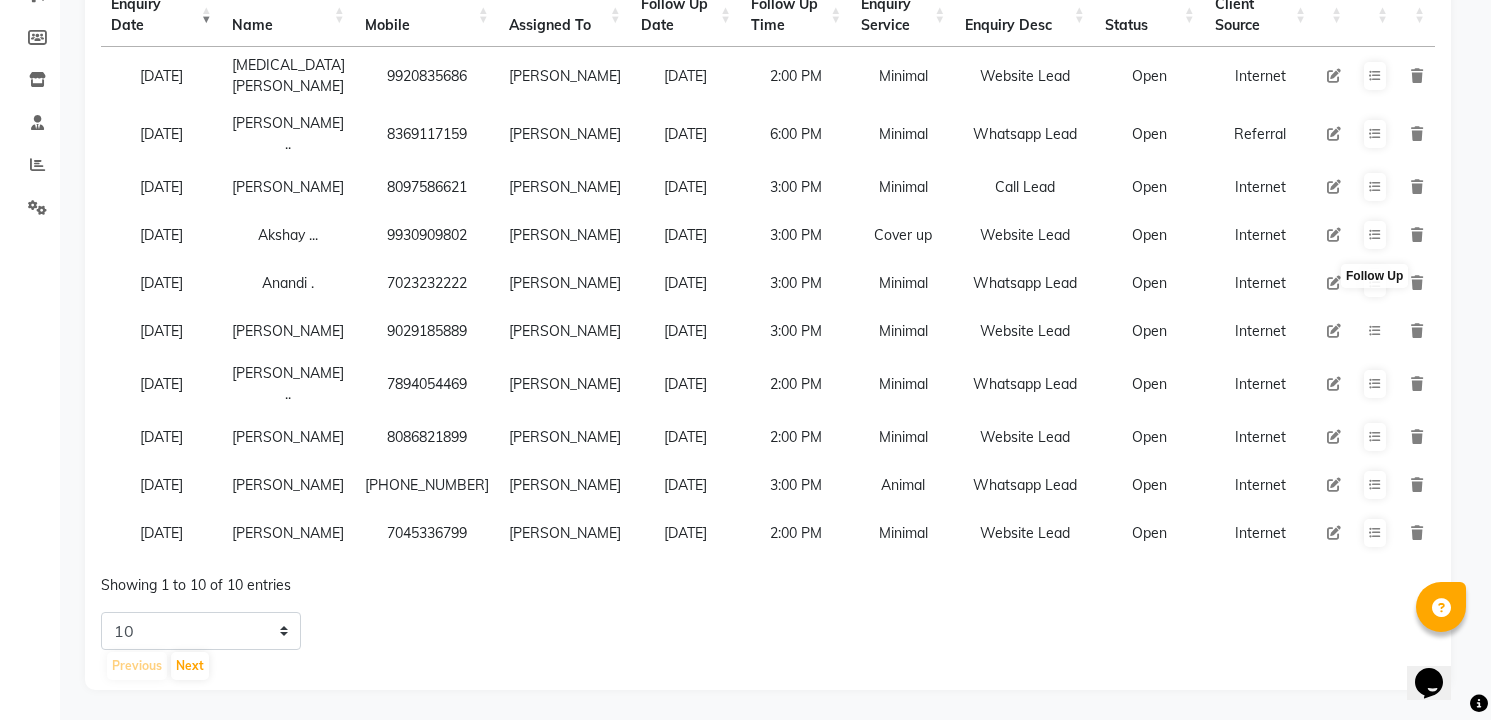 type 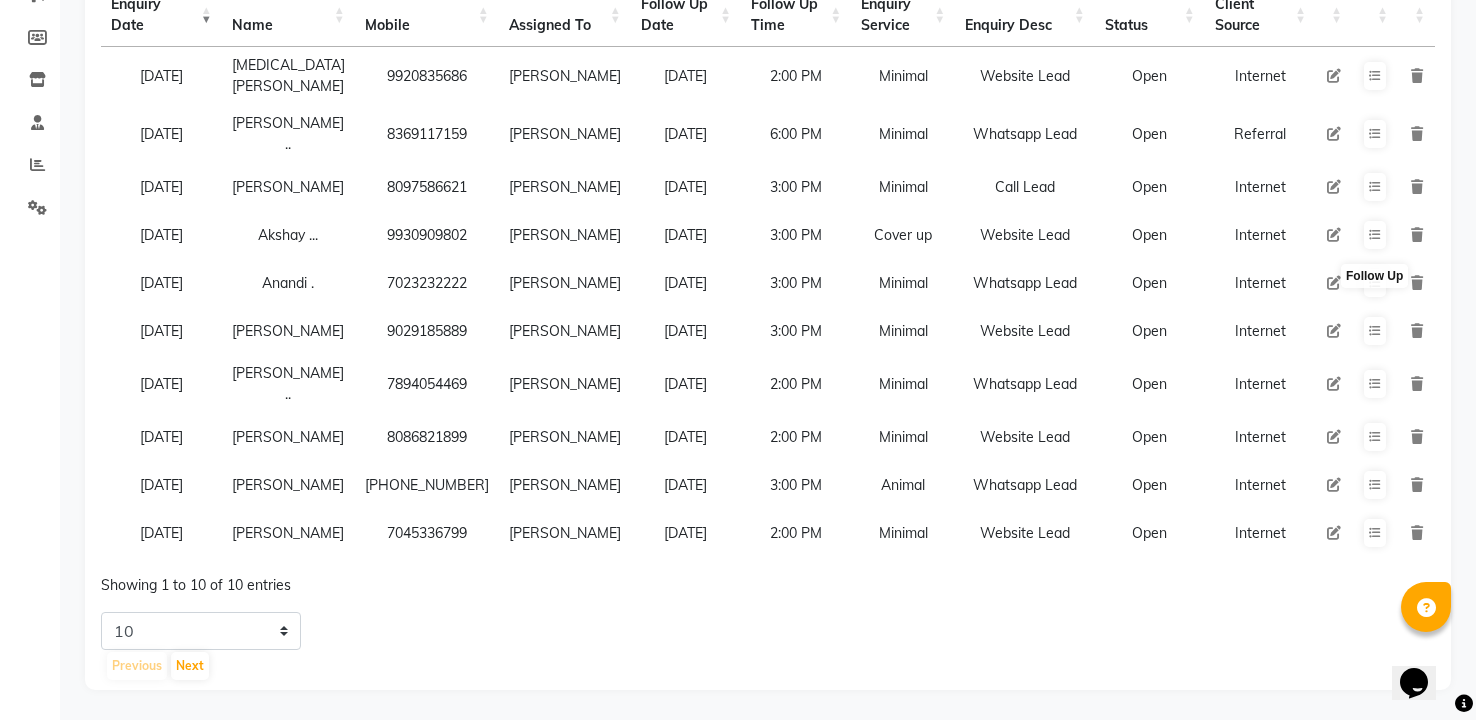 click on "8086821899" at bounding box center (427, 437) 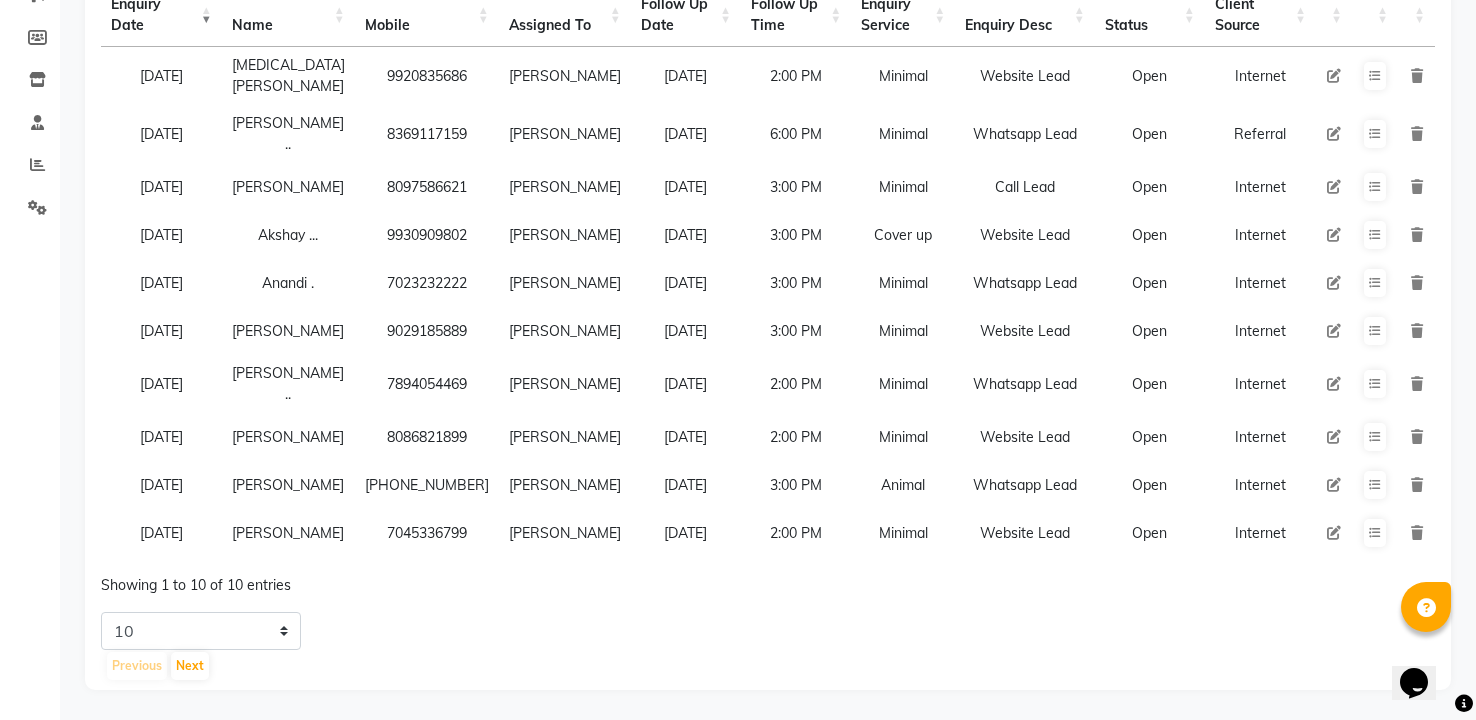 click on "8086821899" at bounding box center [427, 437] 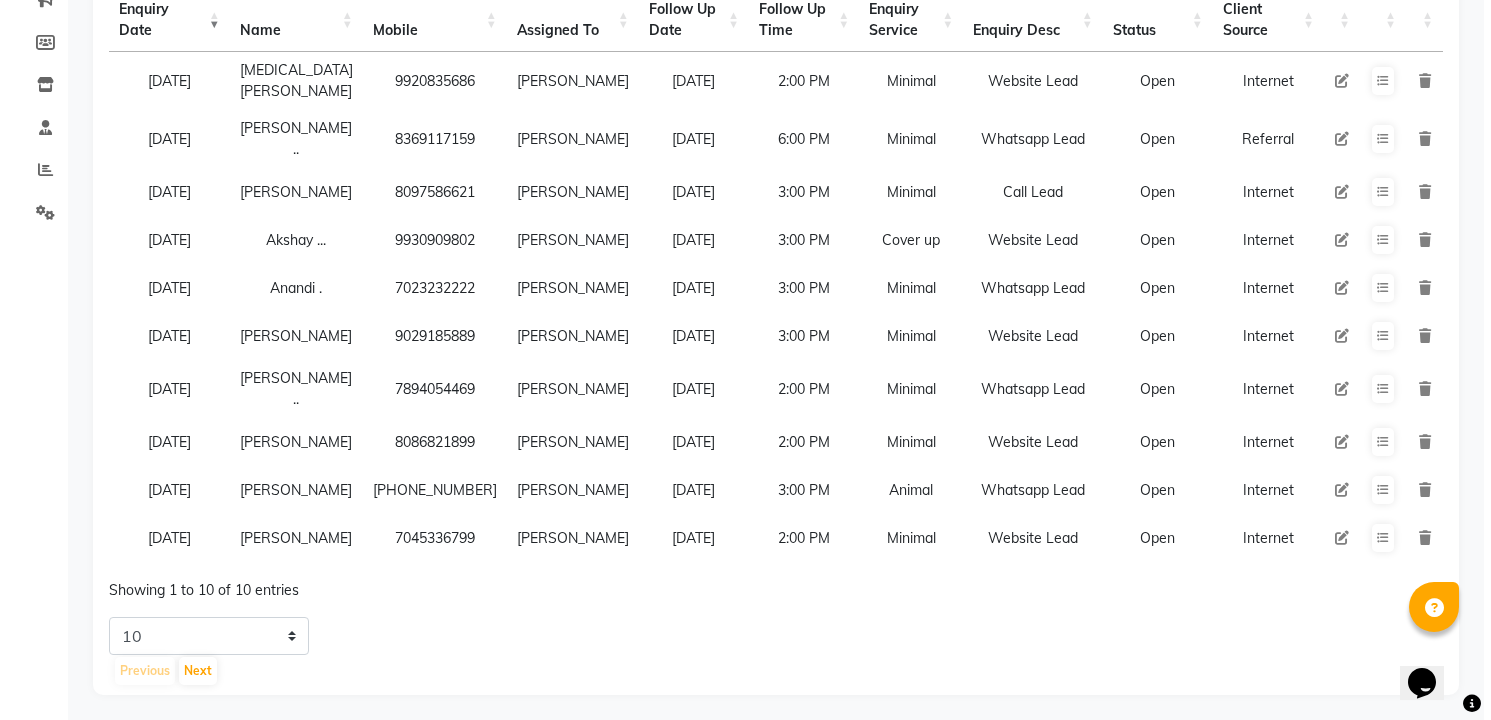 scroll, scrollTop: 303, scrollLeft: 0, axis: vertical 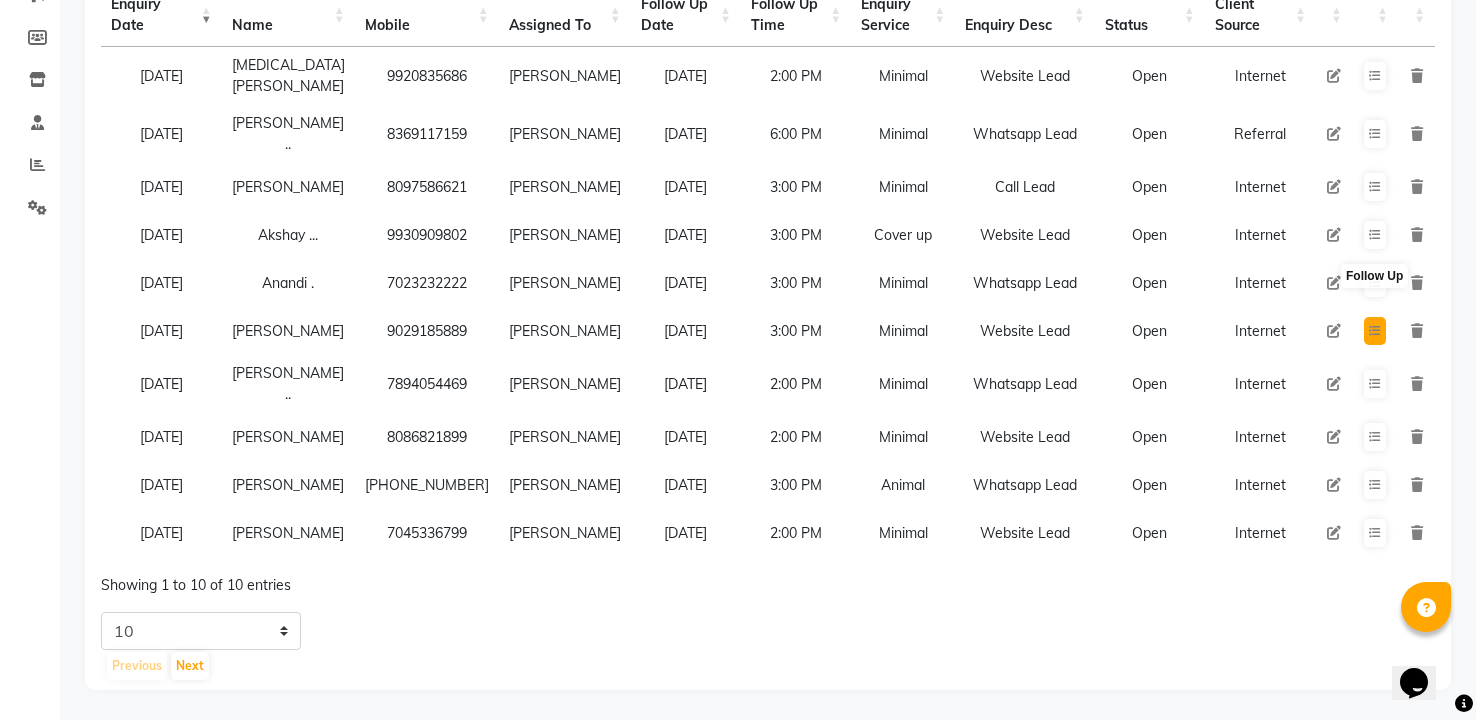 click at bounding box center (1375, 331) 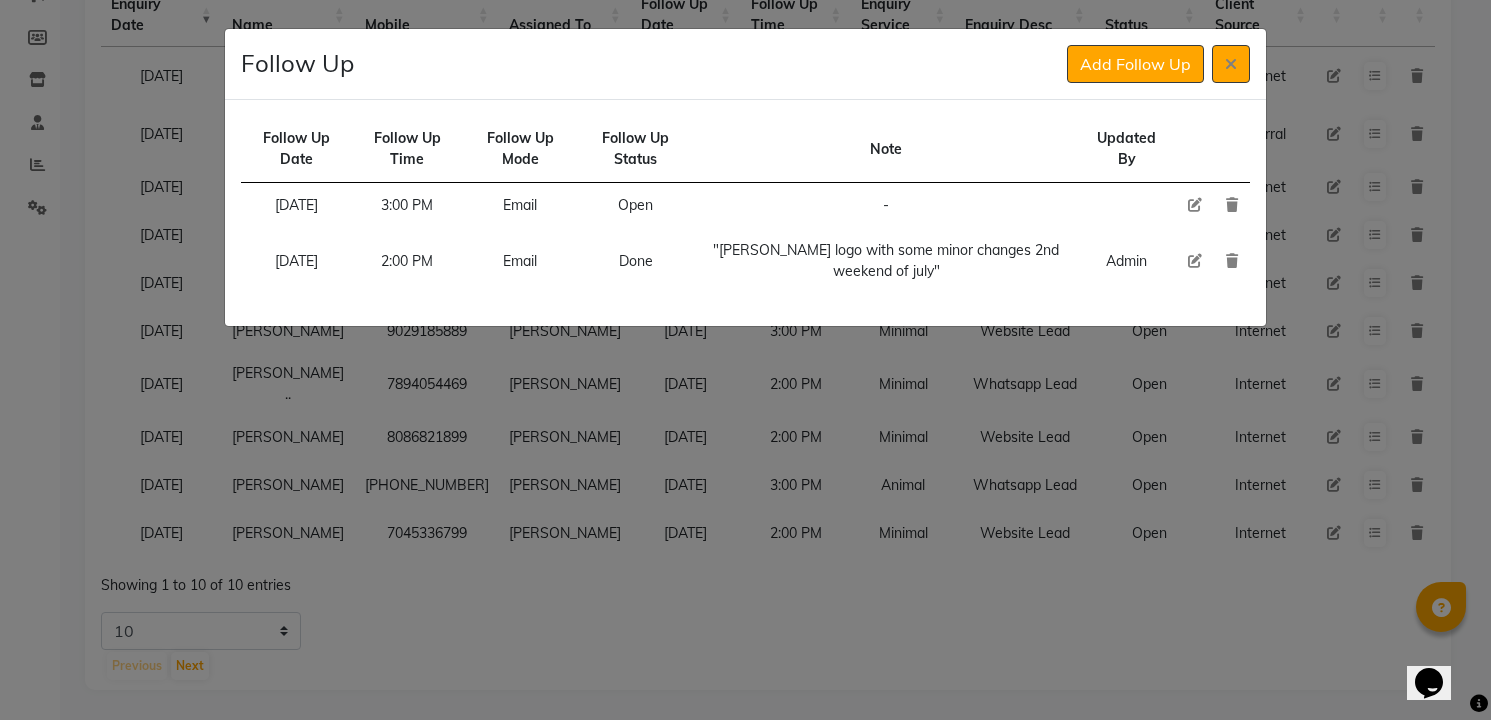 click 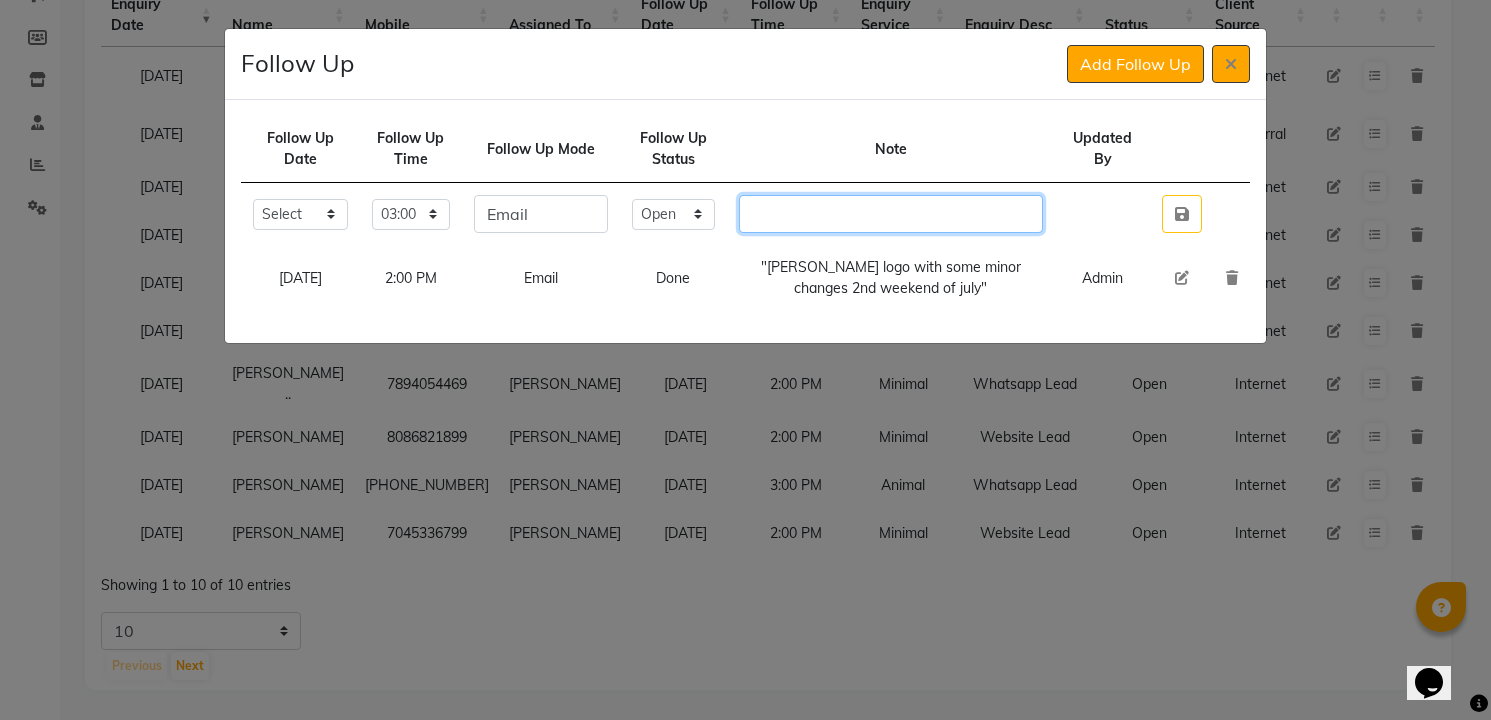 click 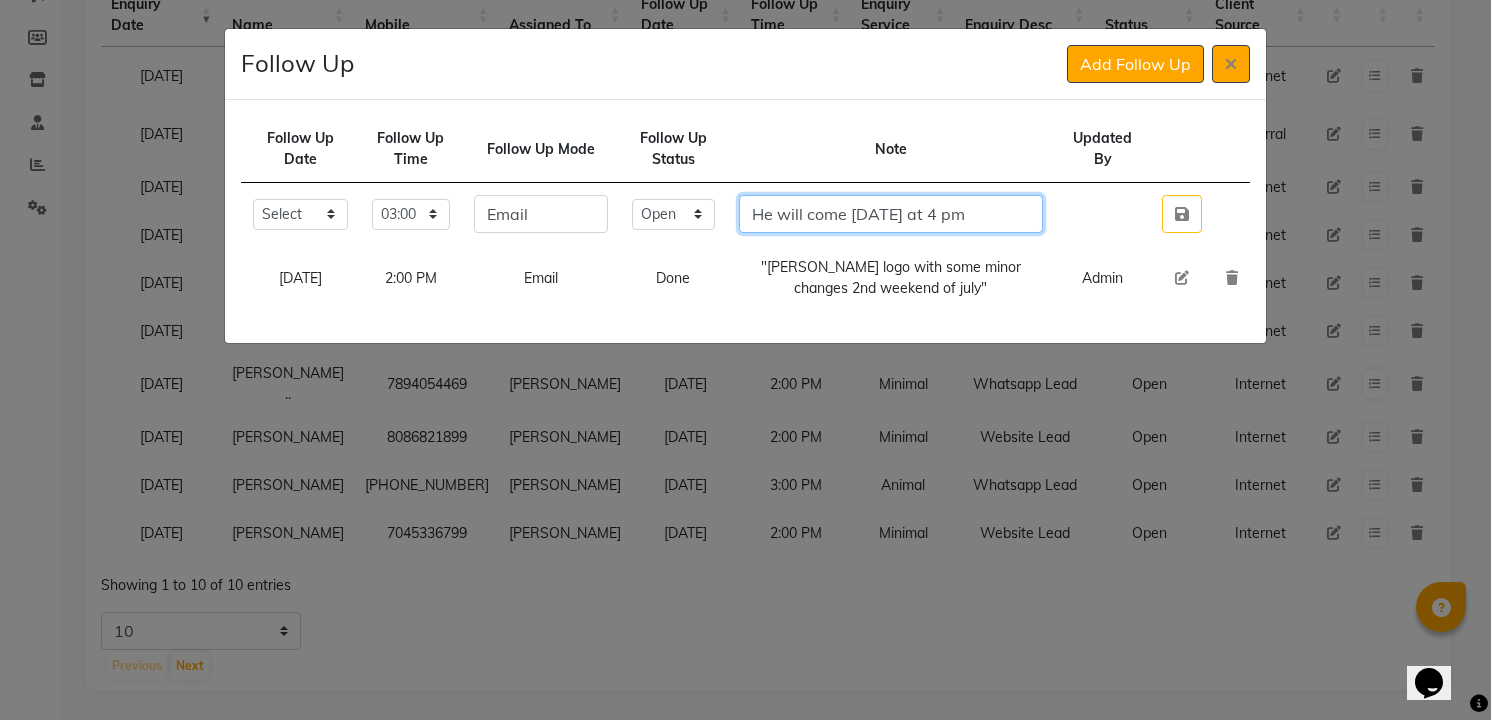 scroll, scrollTop: 0, scrollLeft: 6, axis: horizontal 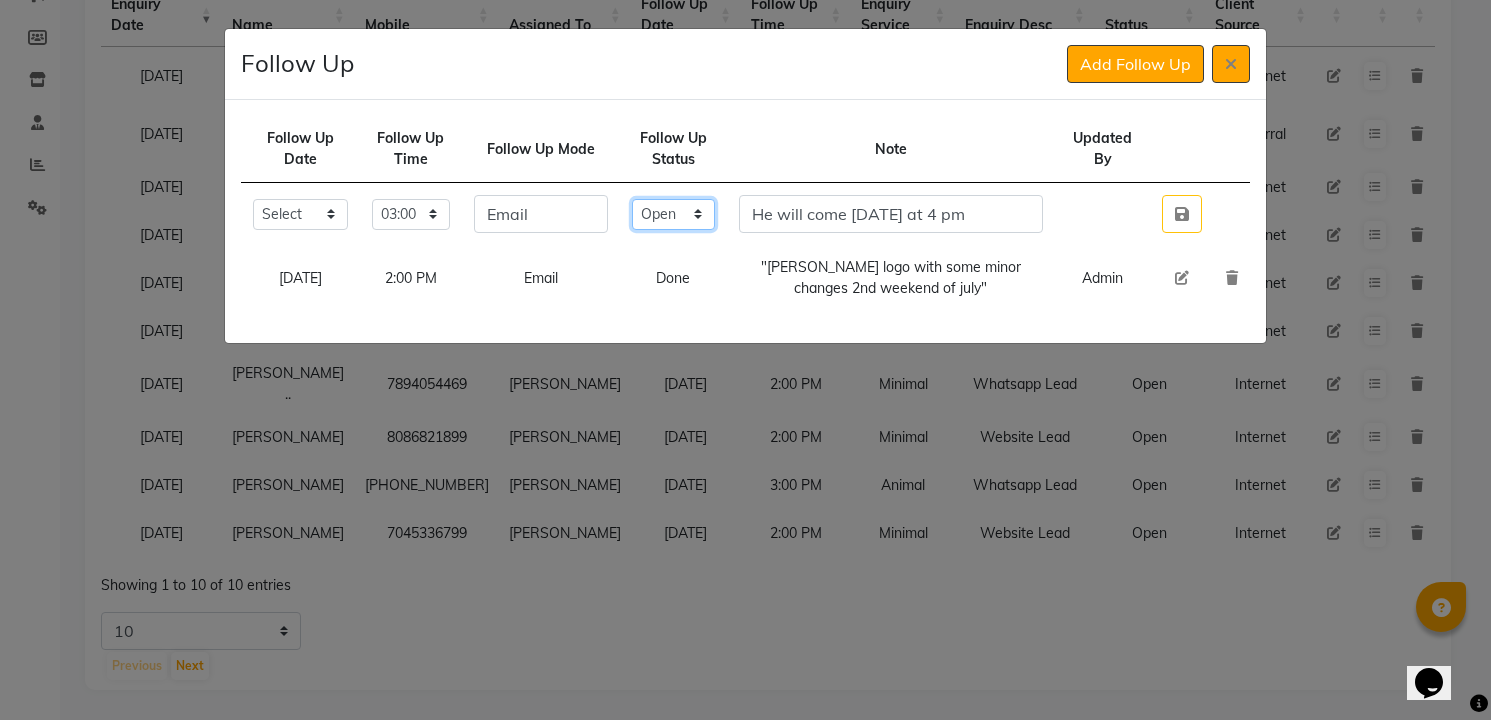 click on "Select Open Pending Done" 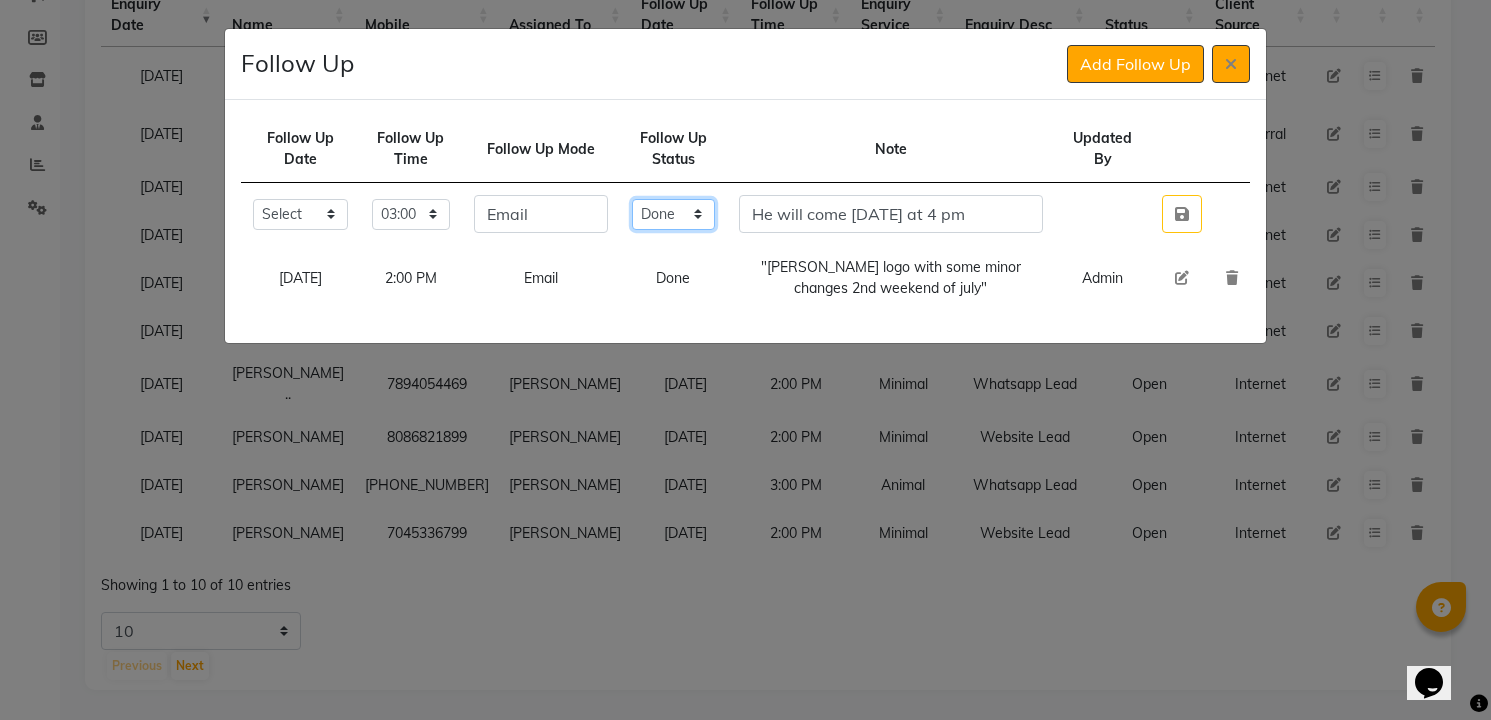 click on "Select Open Pending Done" 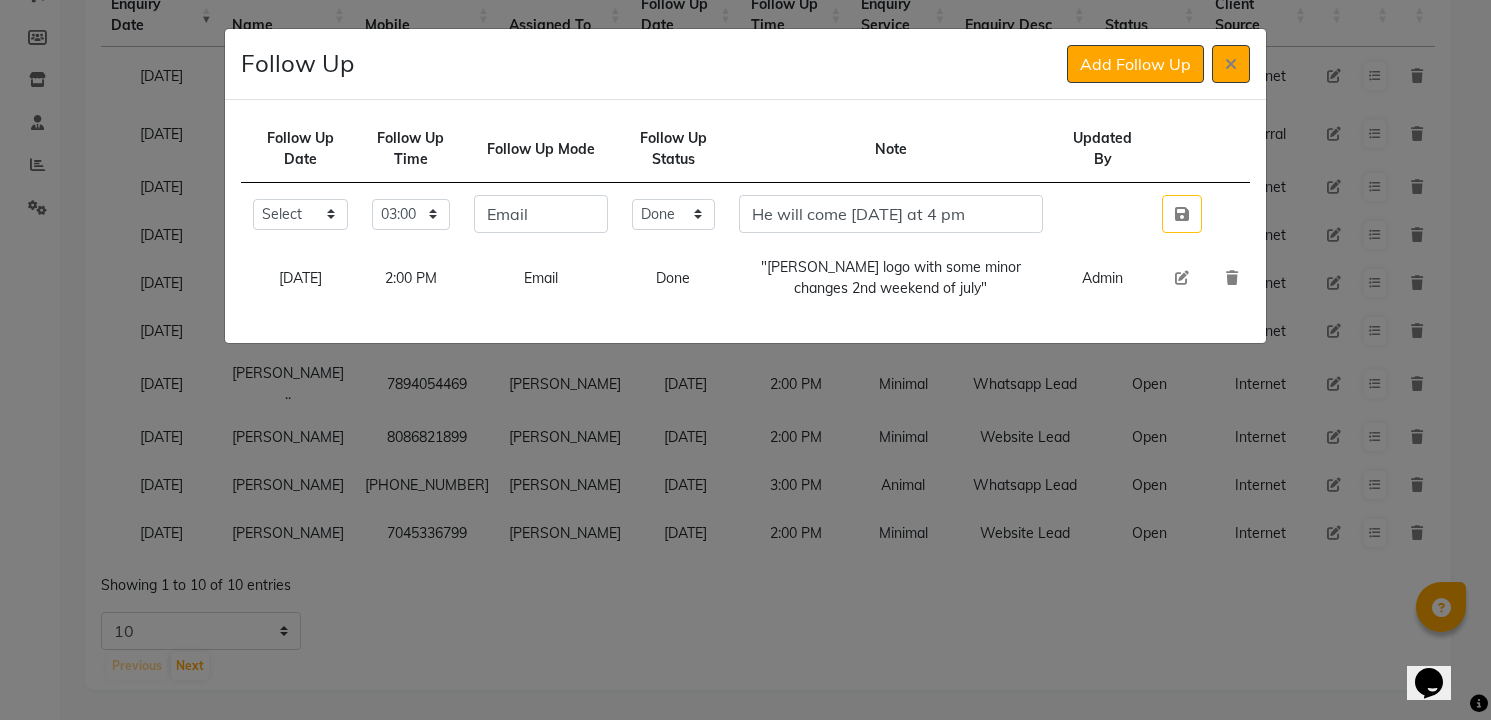 type 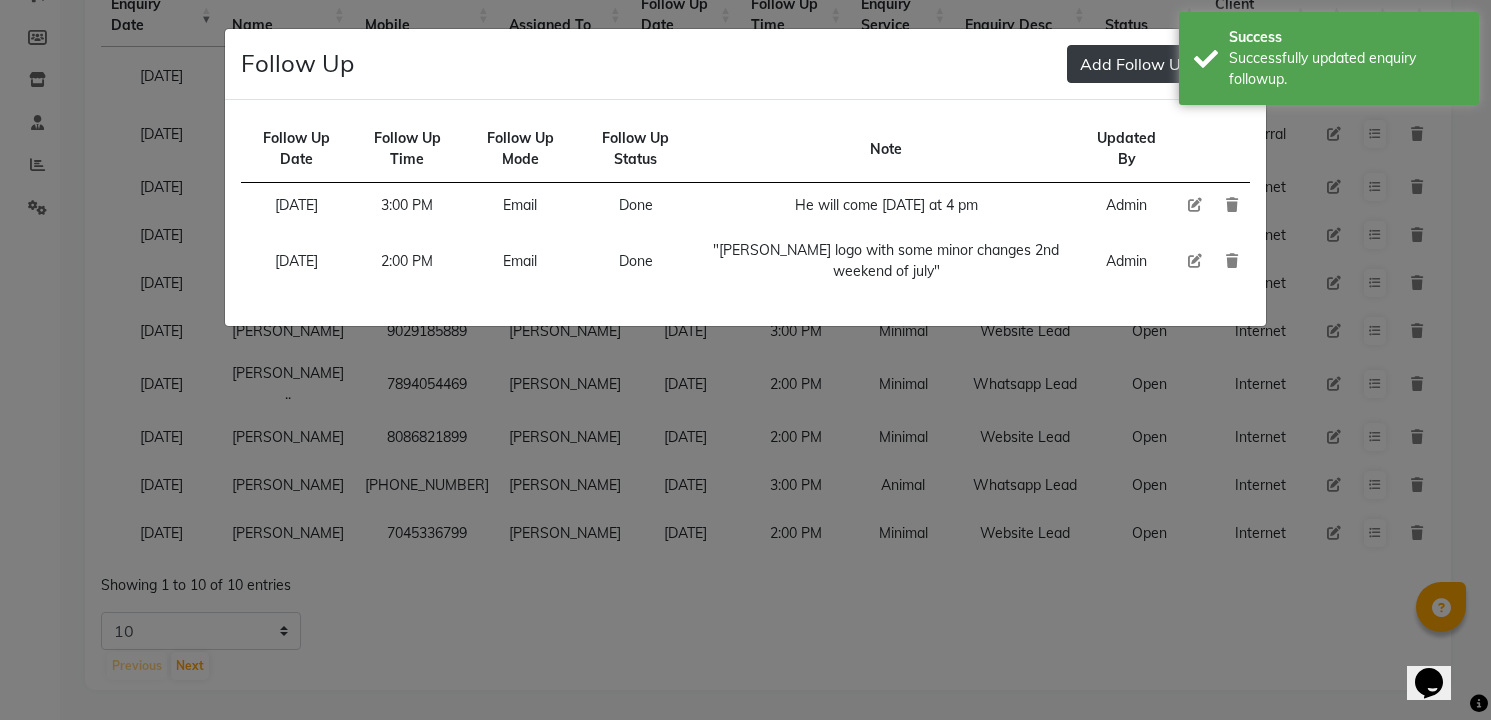 type 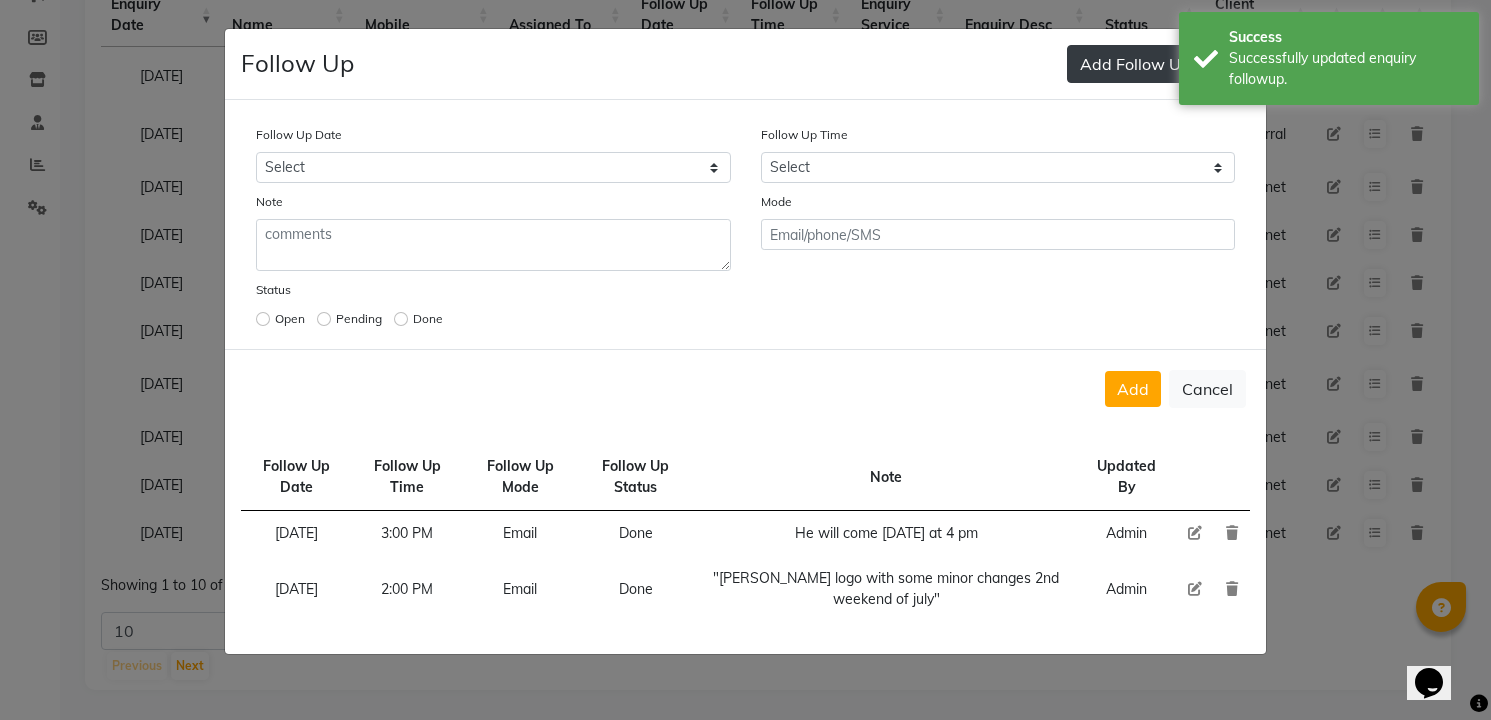 select on "[DATE]" 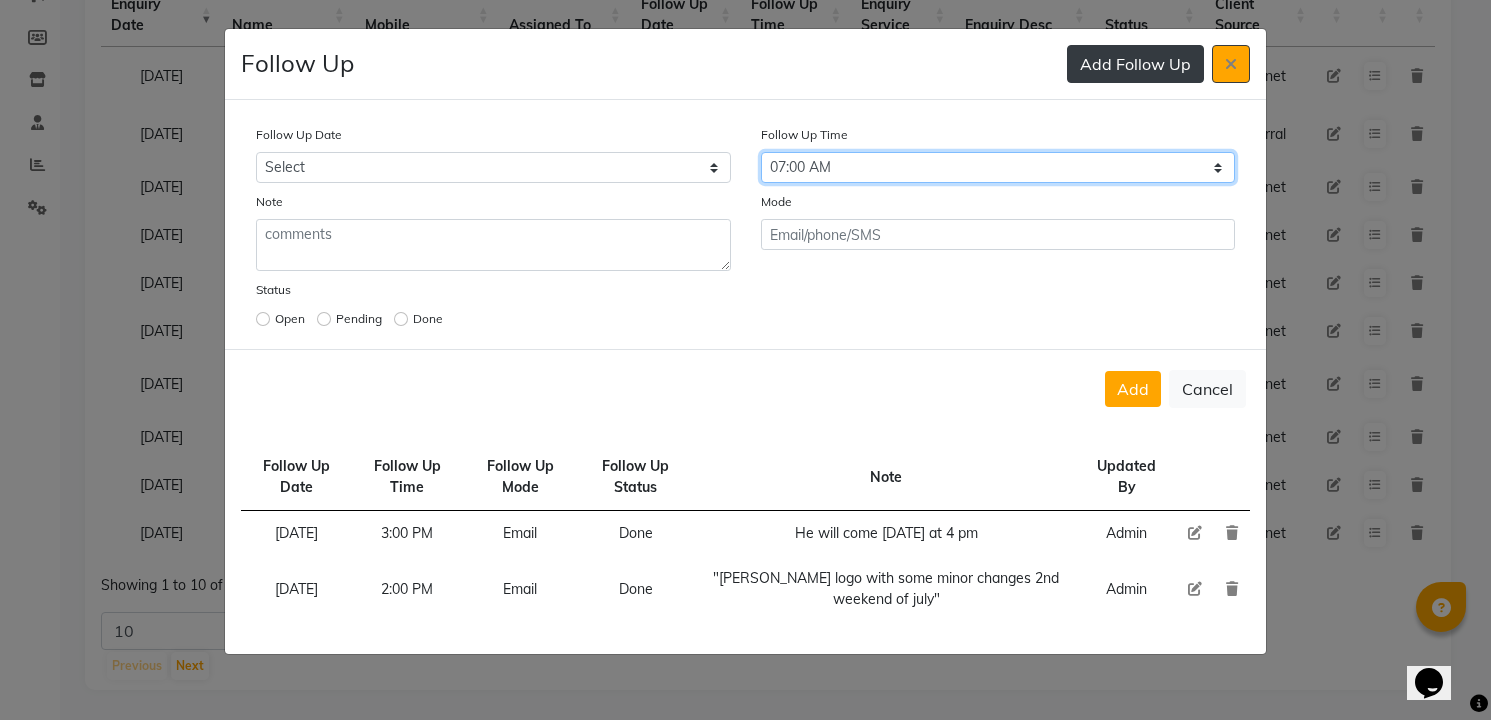 select on "840" 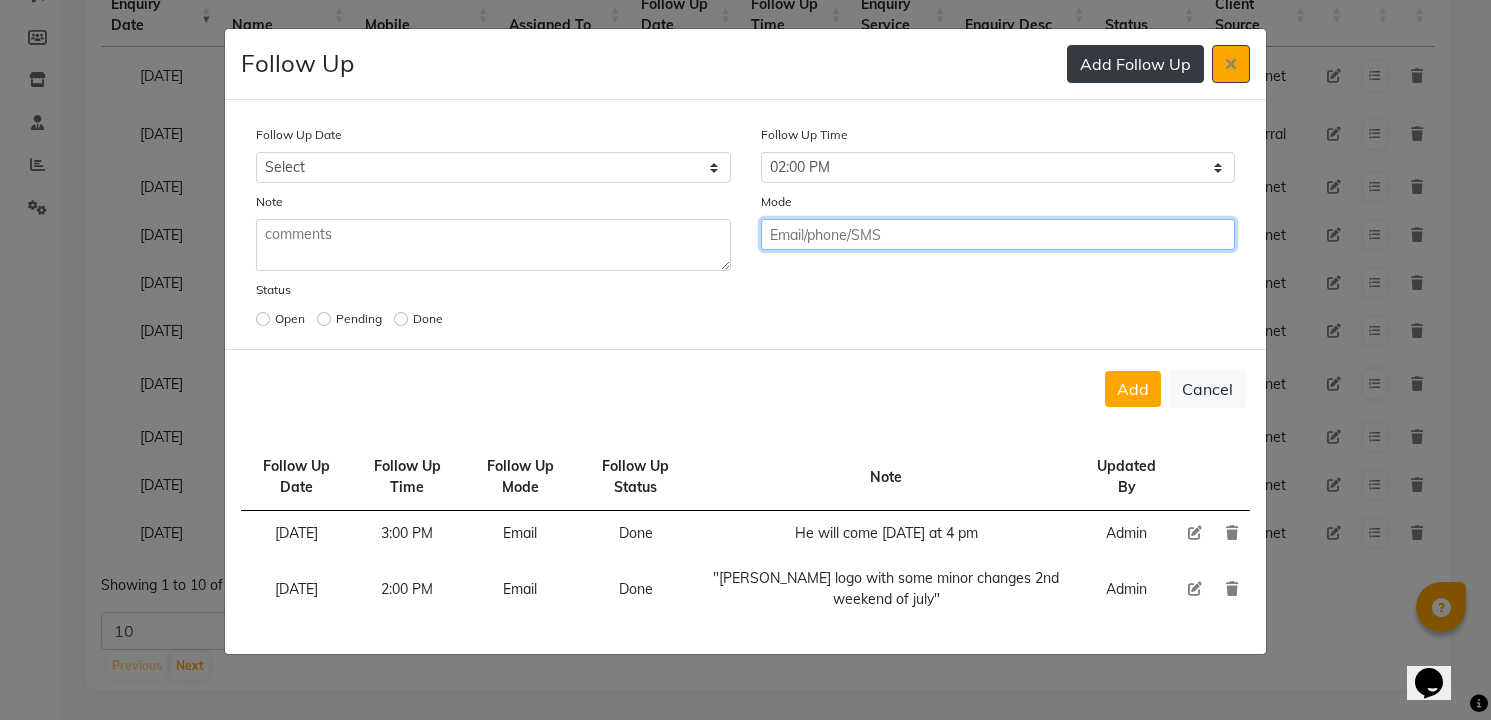 click on "Add" 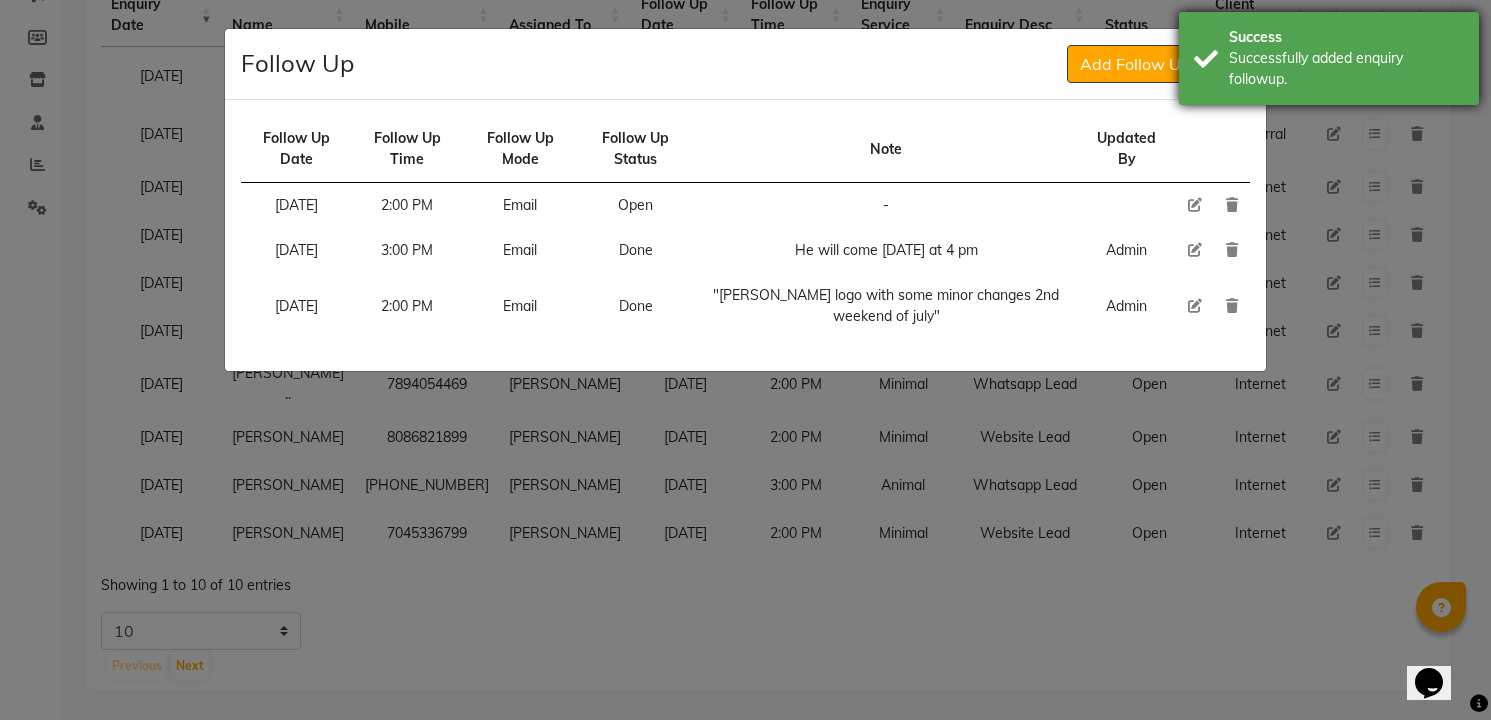 click on "Successfully added enquiry followup." at bounding box center [1346, 69] 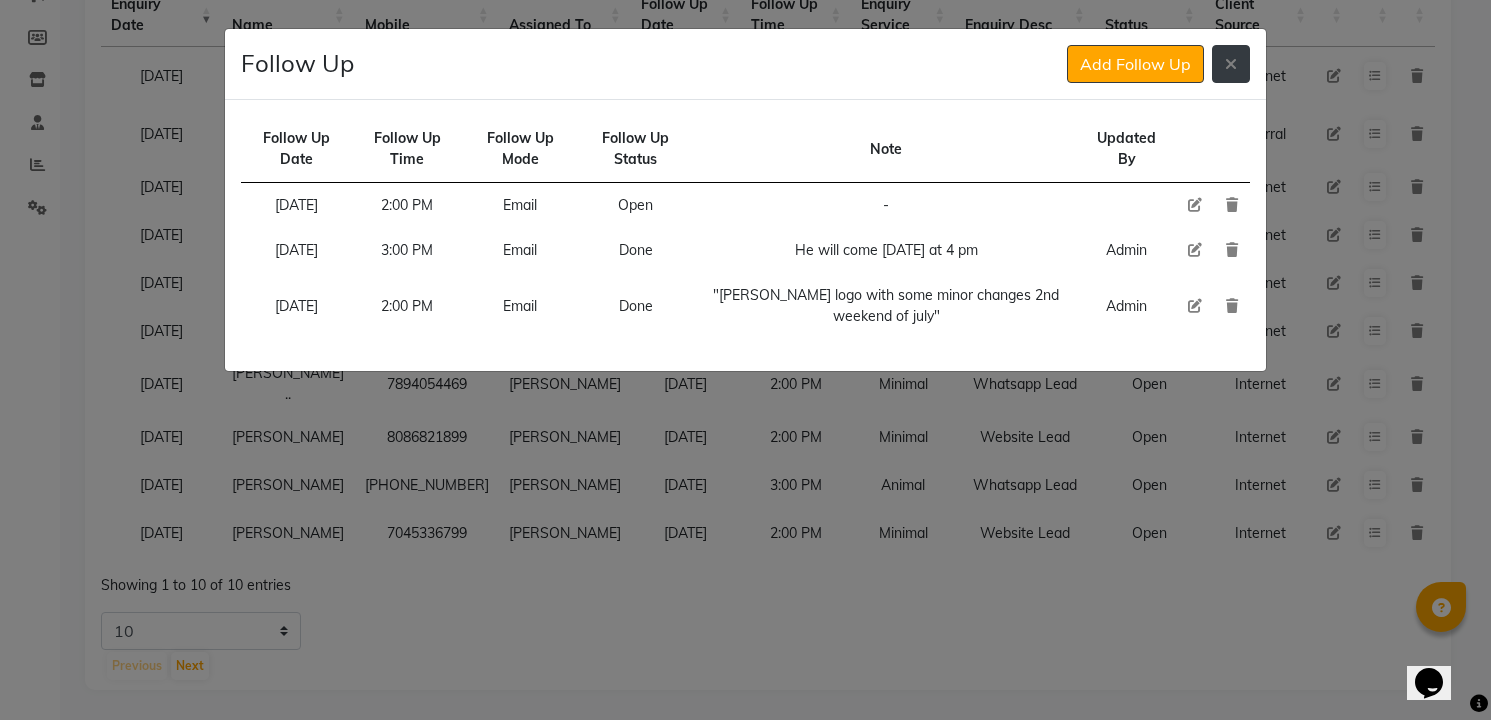 click 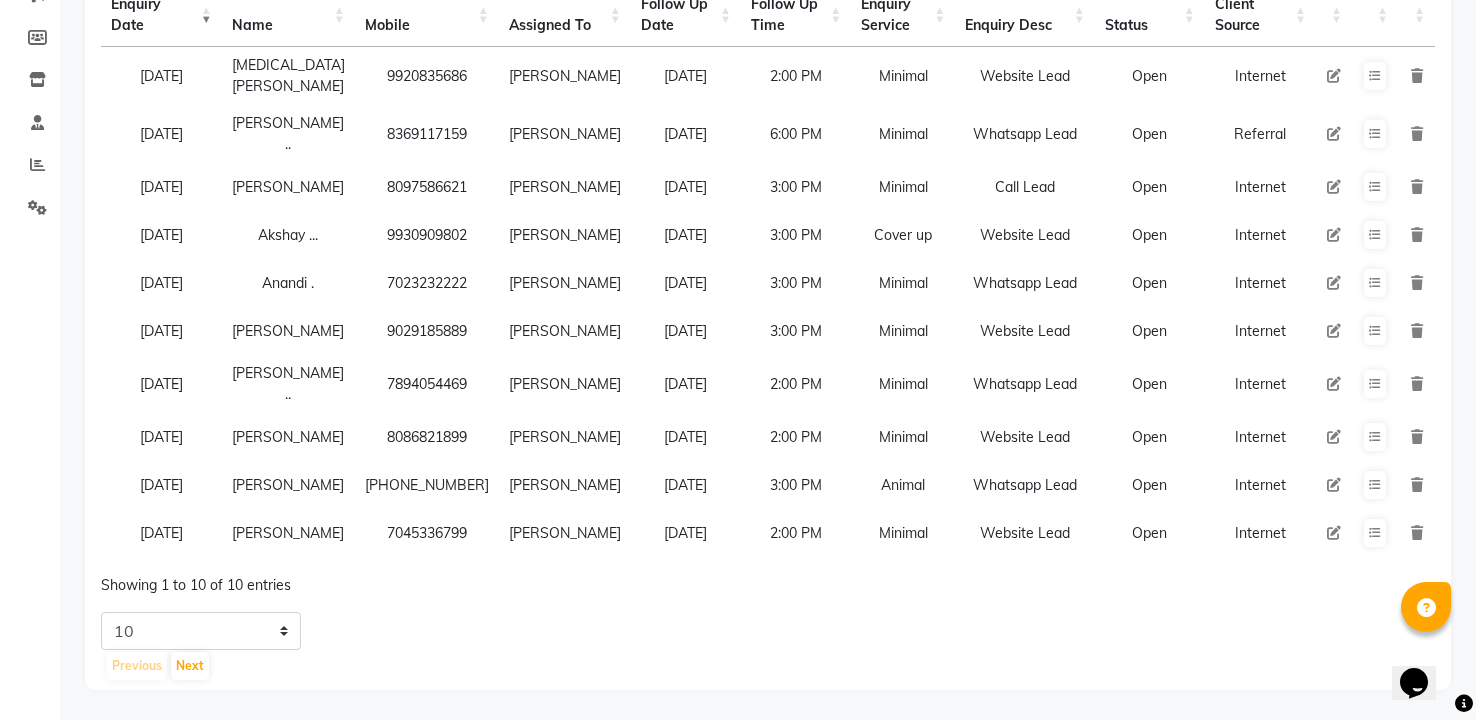 click on "9029185889" at bounding box center (427, 331) 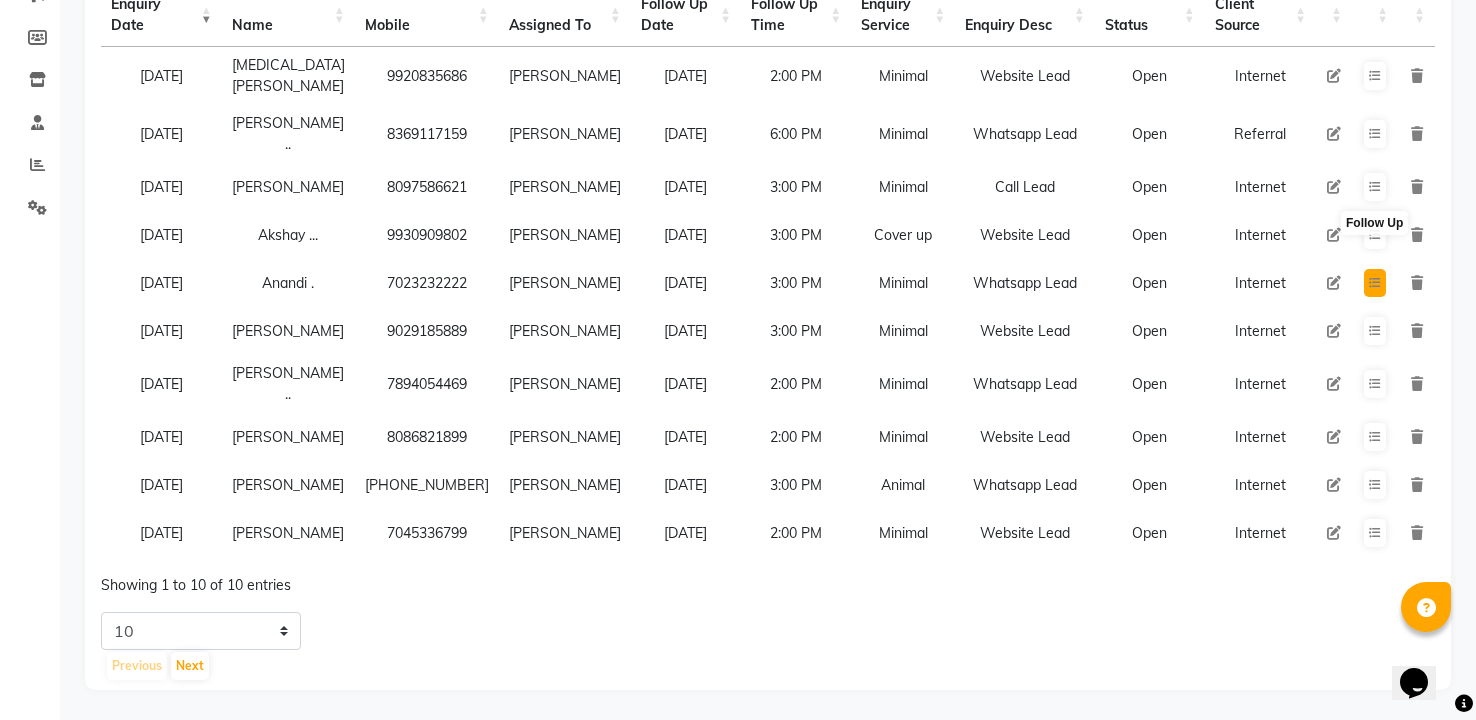 click at bounding box center [1375, 283] 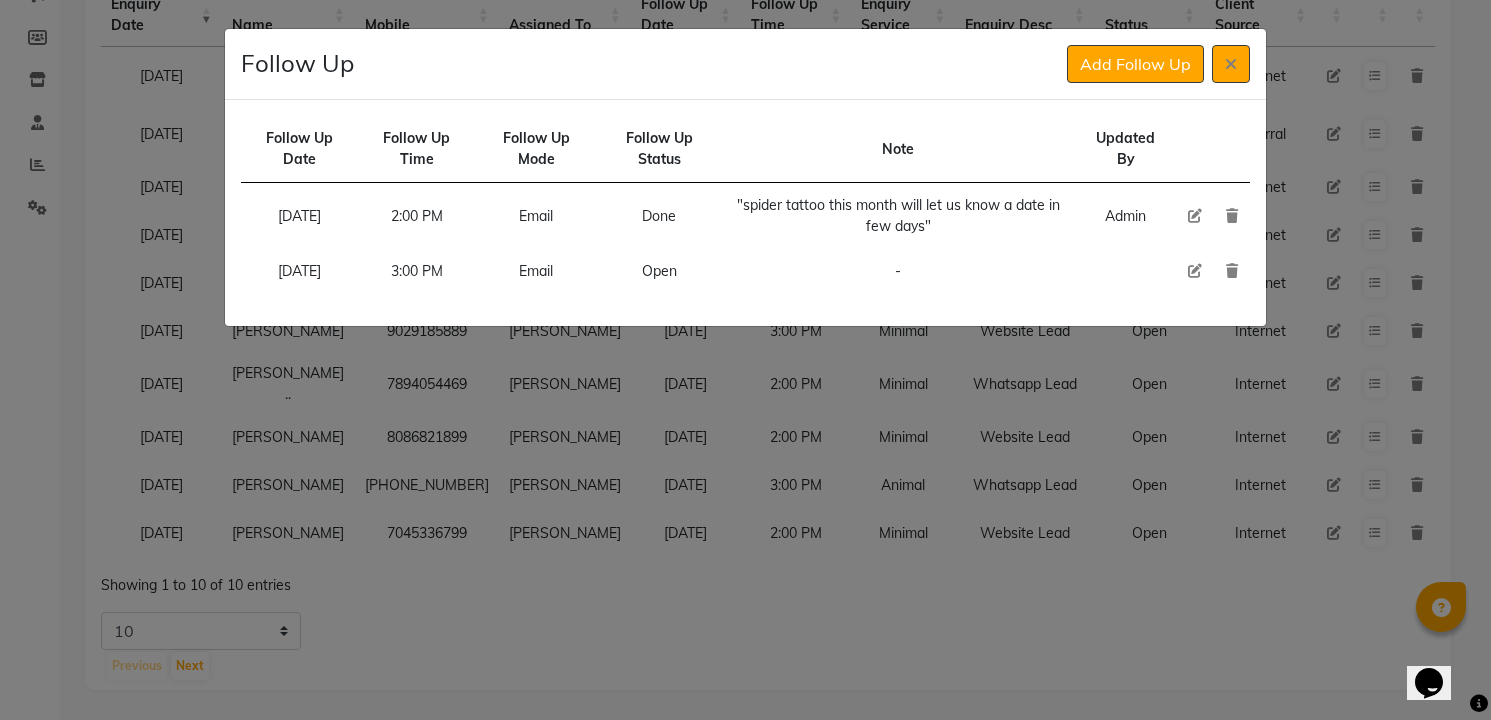 type 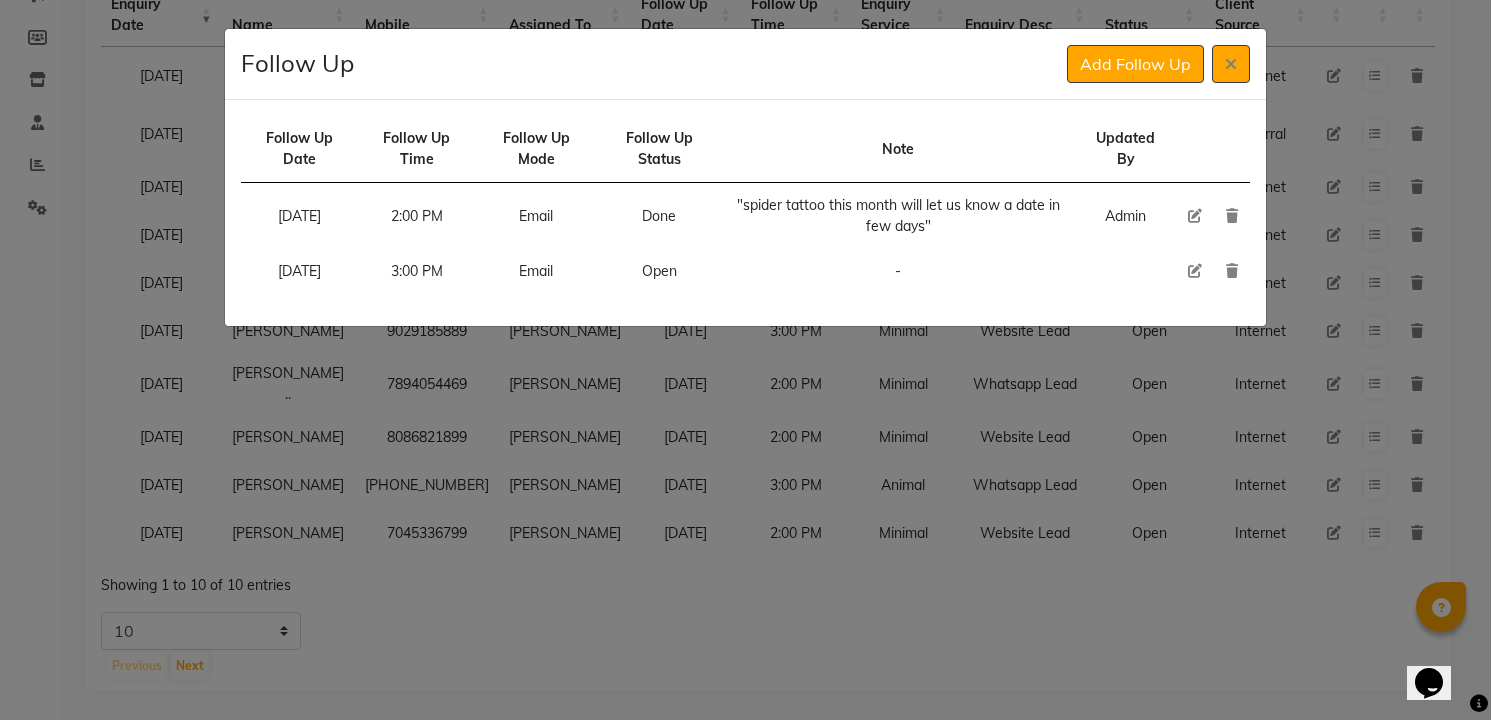 click 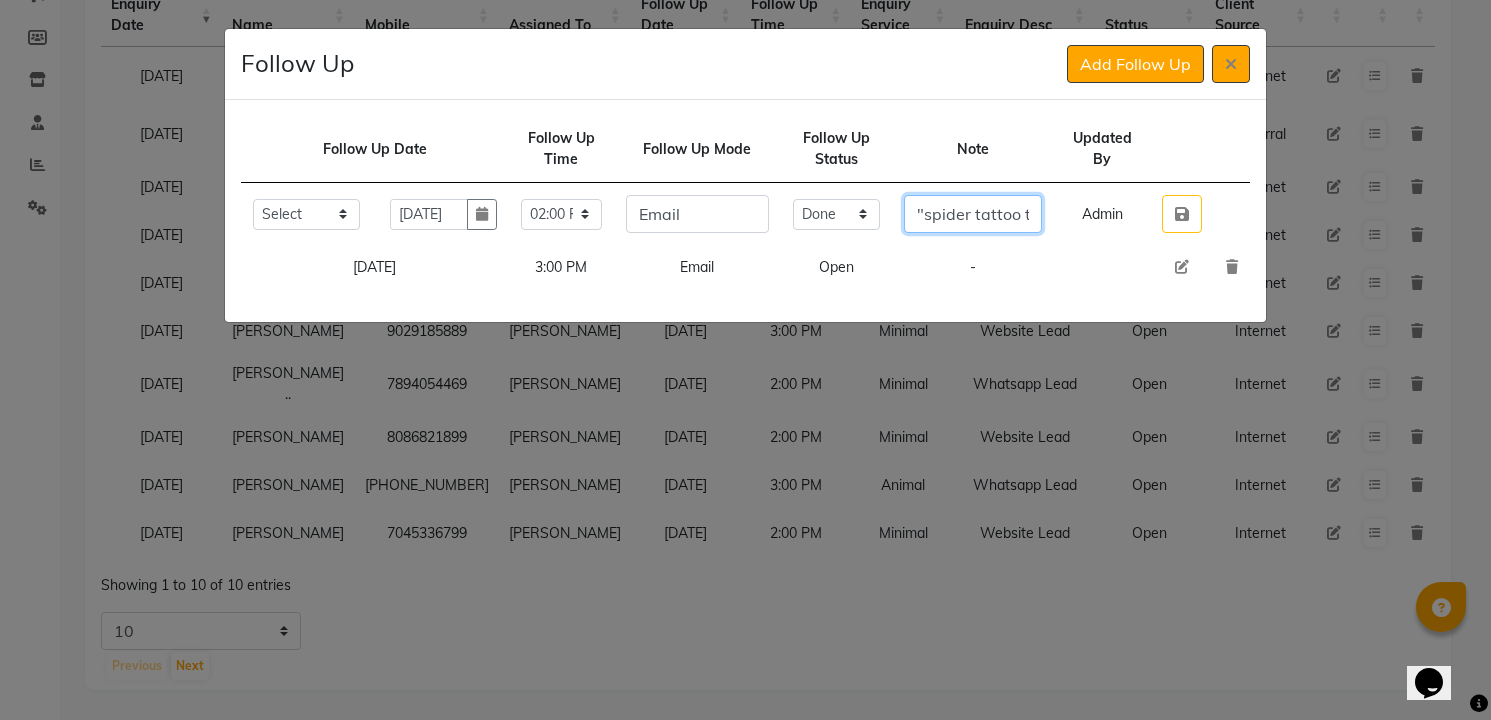 click on ""spider tattoo this month will let us know a date in few days"" 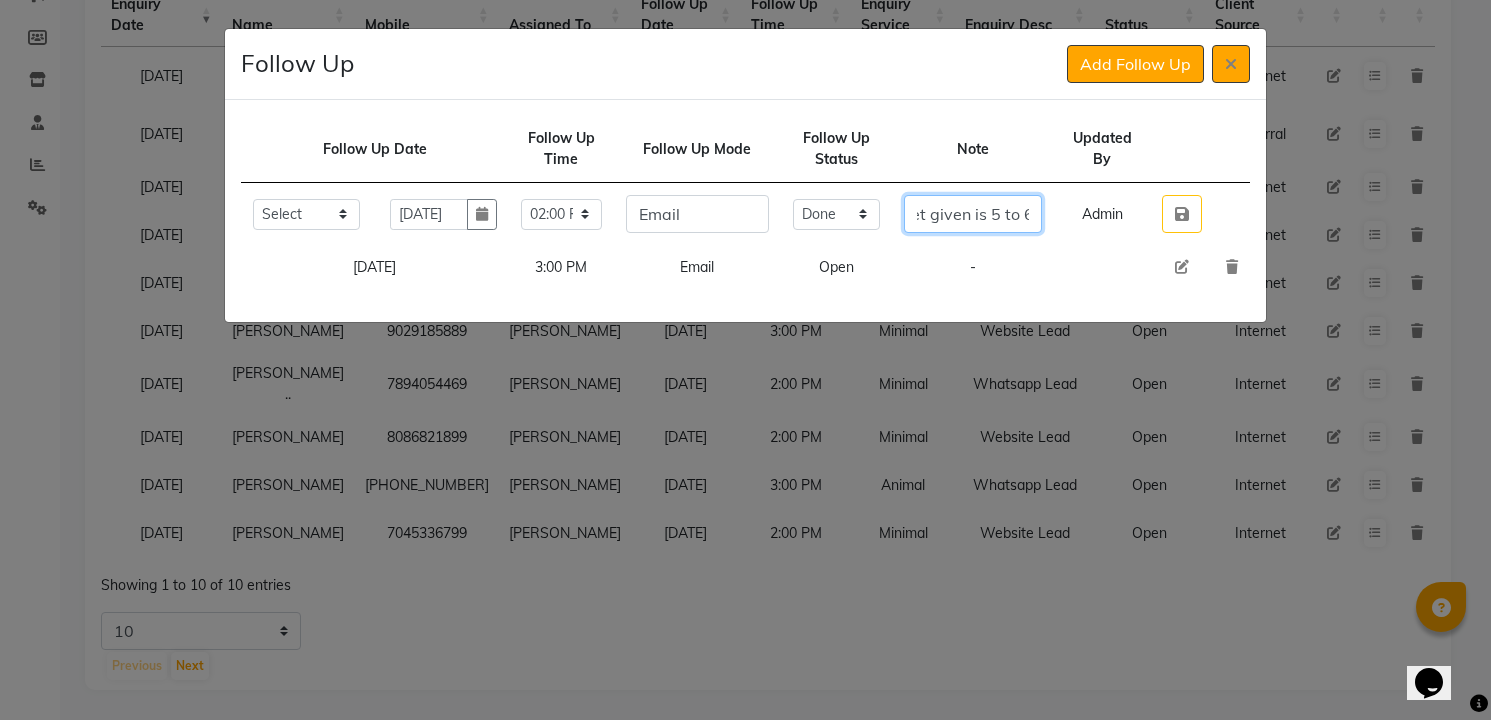 scroll, scrollTop: 0, scrollLeft: 511, axis: horizontal 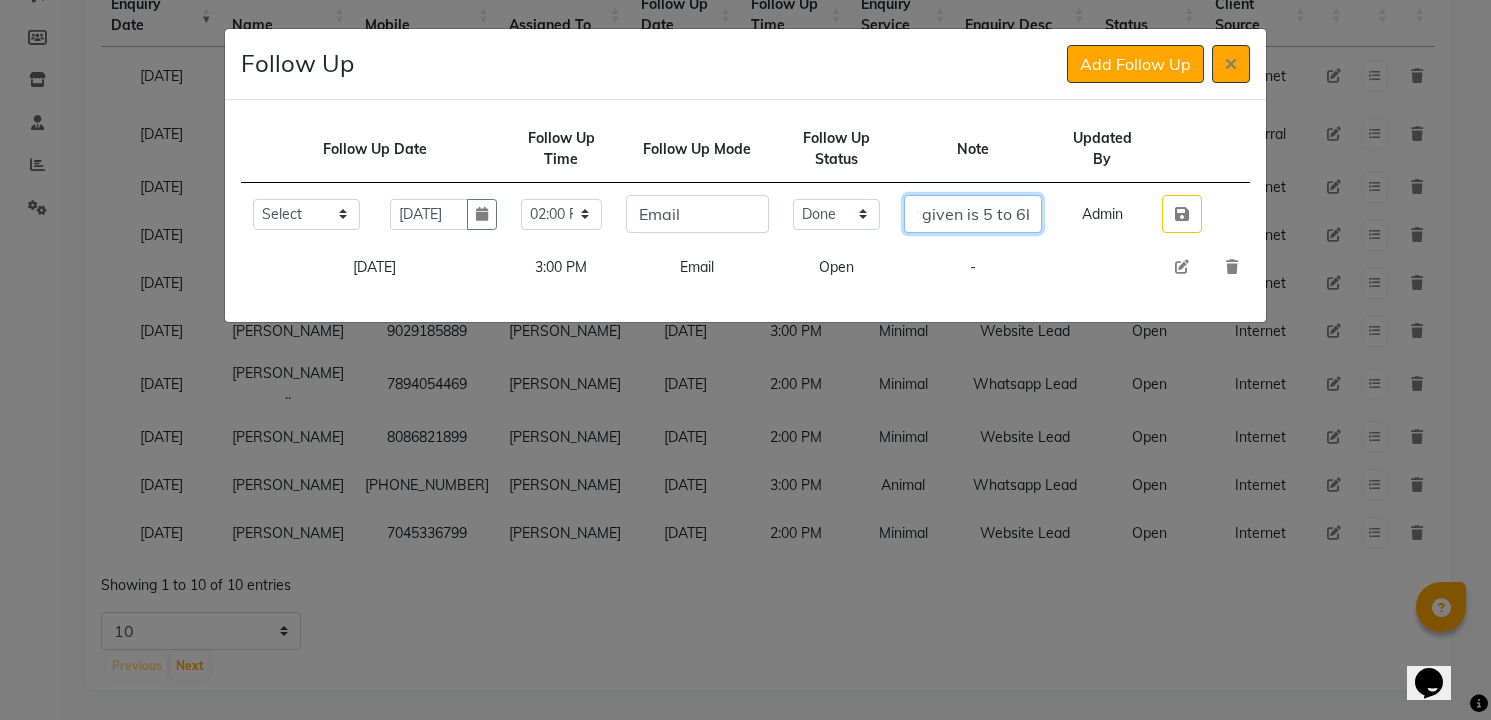 type on ""spider tattoo this month will let us know a date in few days" budget given is 5 to 6k" 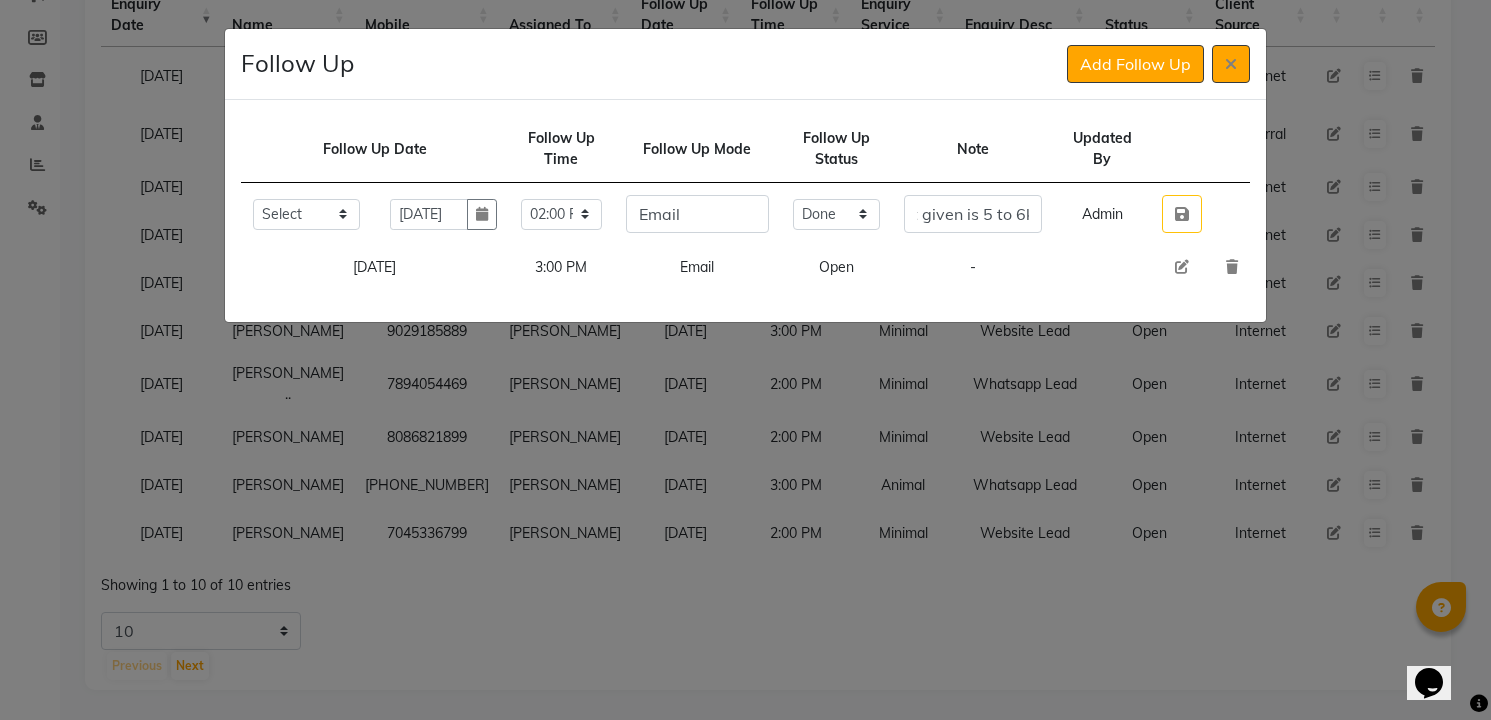 scroll, scrollTop: 0, scrollLeft: 0, axis: both 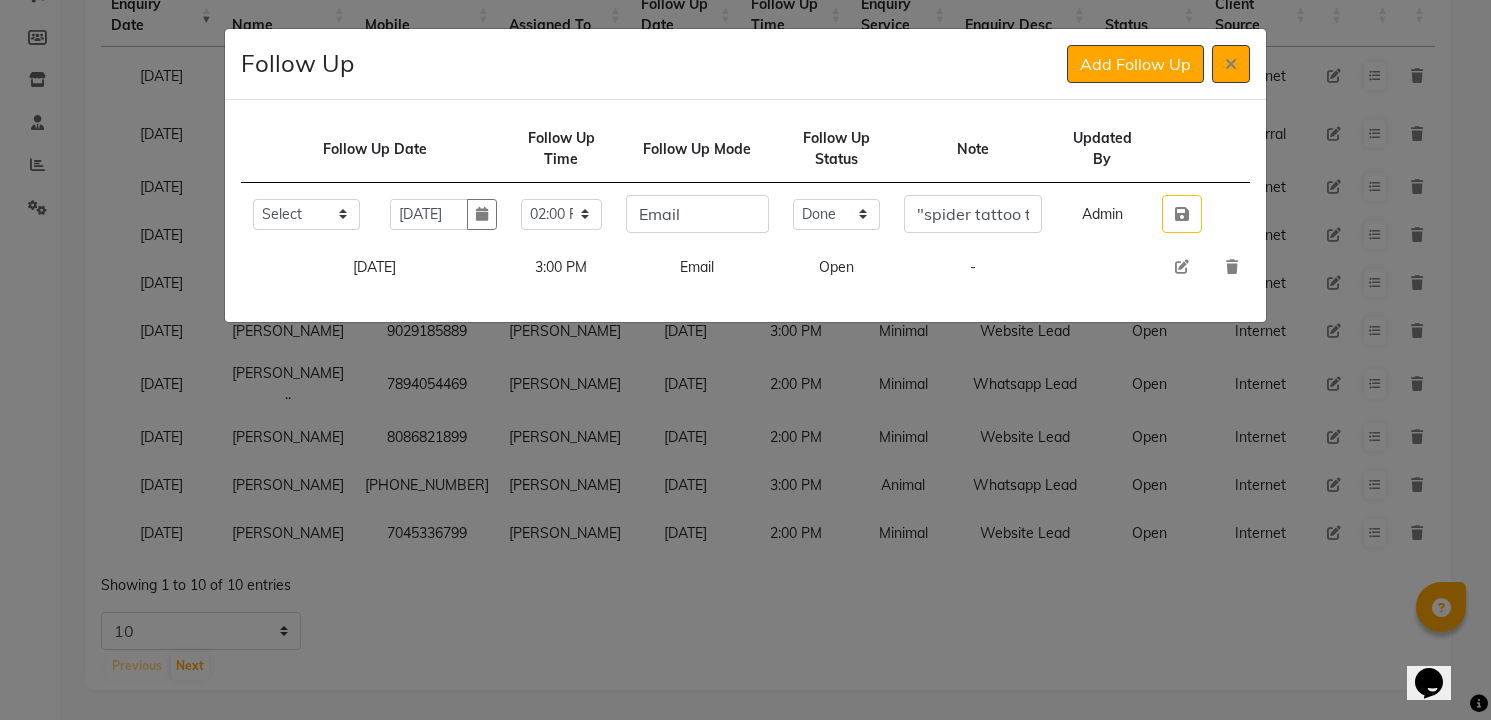 type 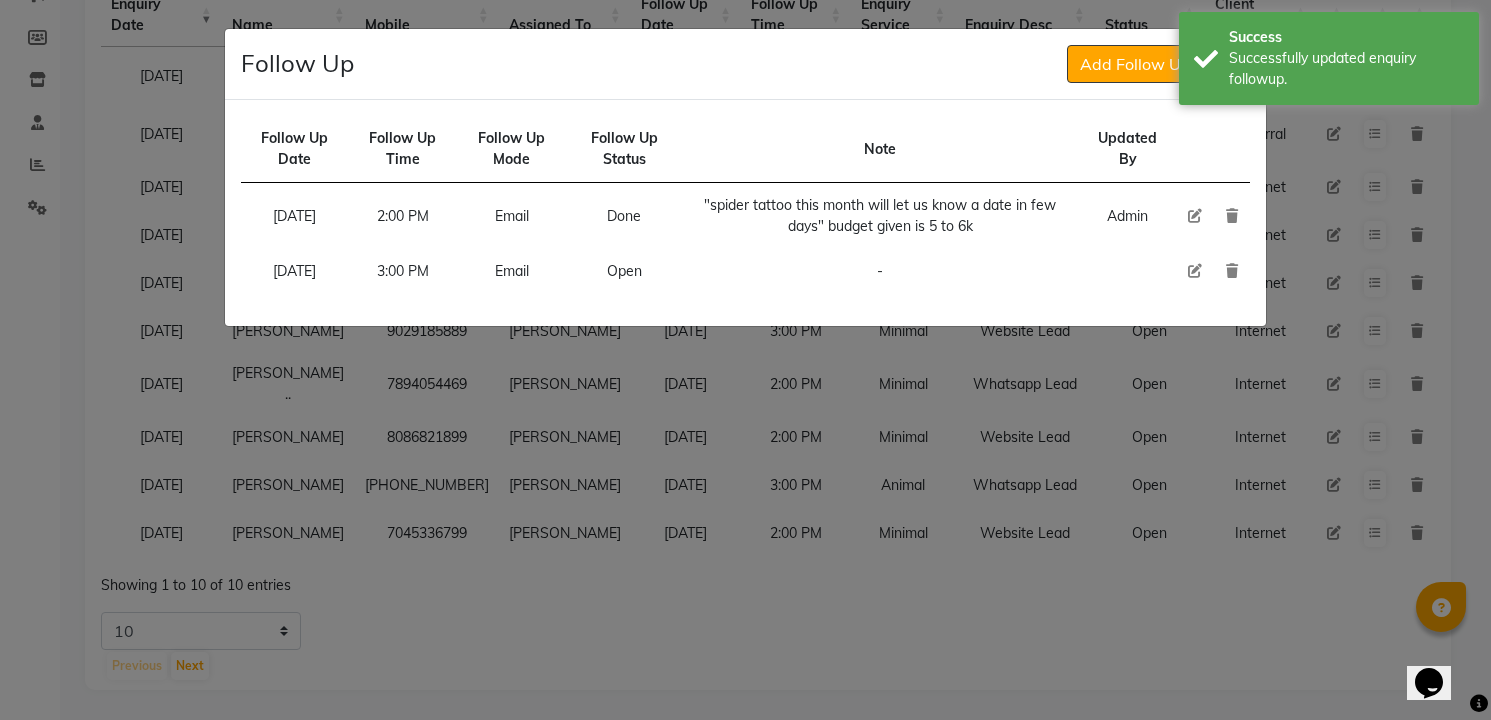 click on "Follow Up Add Follow Up Follow Up Date Follow Up Time Follow Up Mode Follow Up Status Note Updated By  [DATE]   2:00 PM  Email Done "spider tattoo this month will let us know a date in few days" budget given is 5 to 6k Admin  [DATE]   3:00 PM  Email Open -" 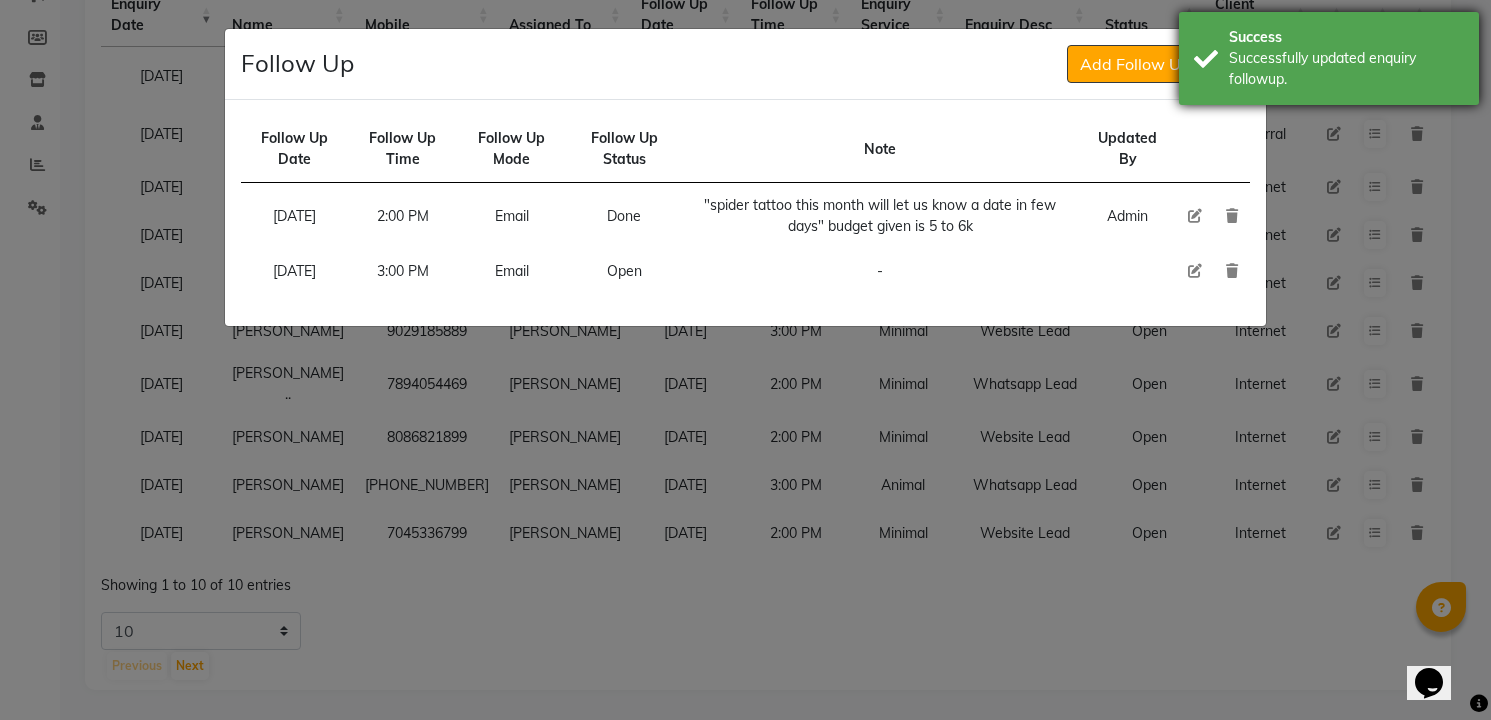 click on "Successfully updated enquiry followup." at bounding box center [1346, 69] 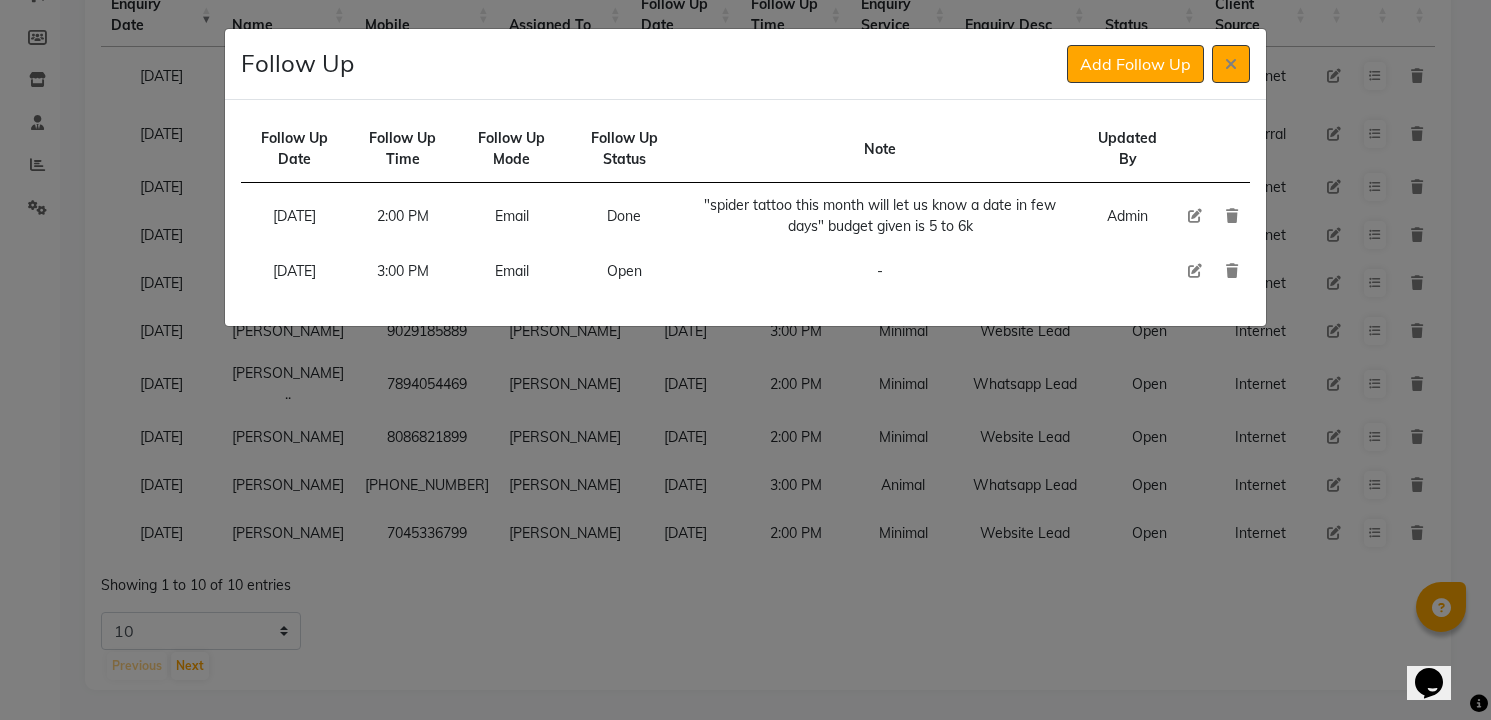 click 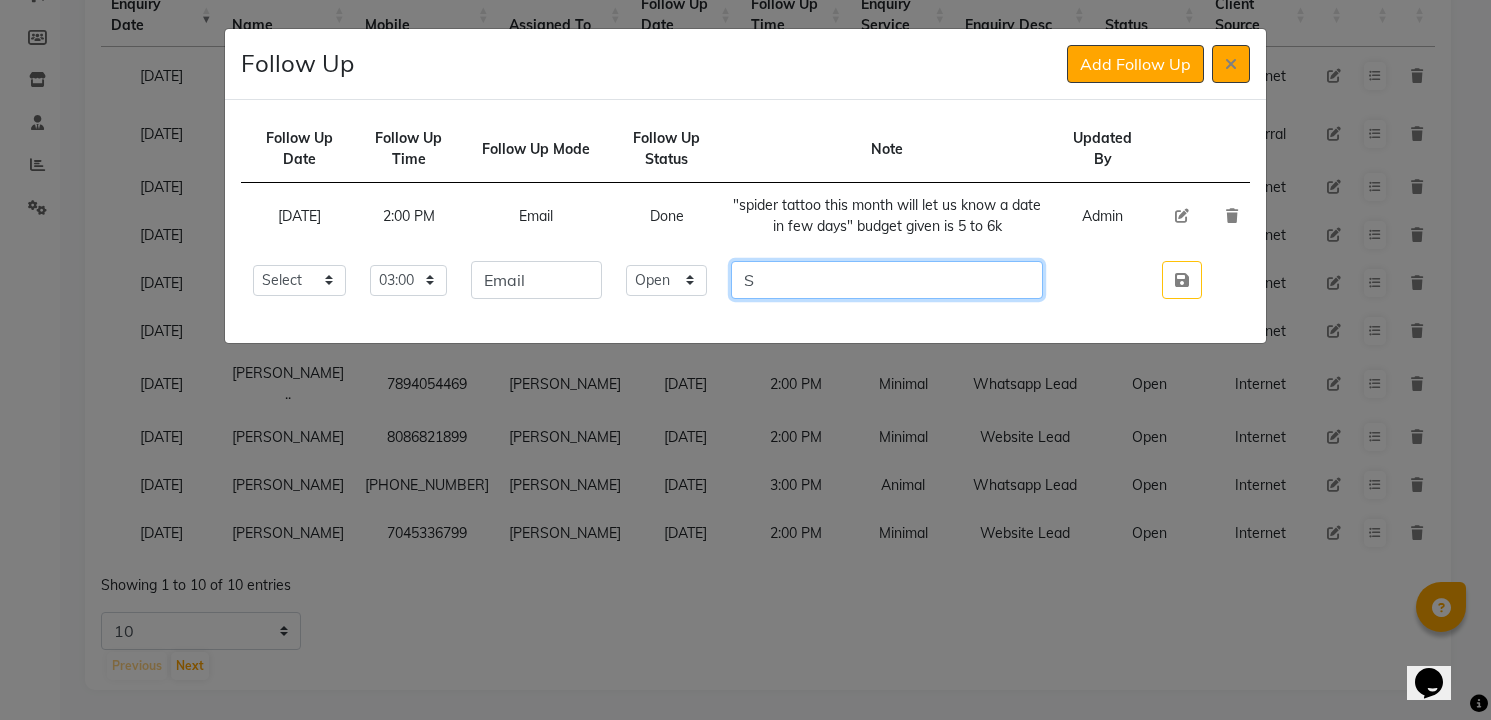 click on "S" 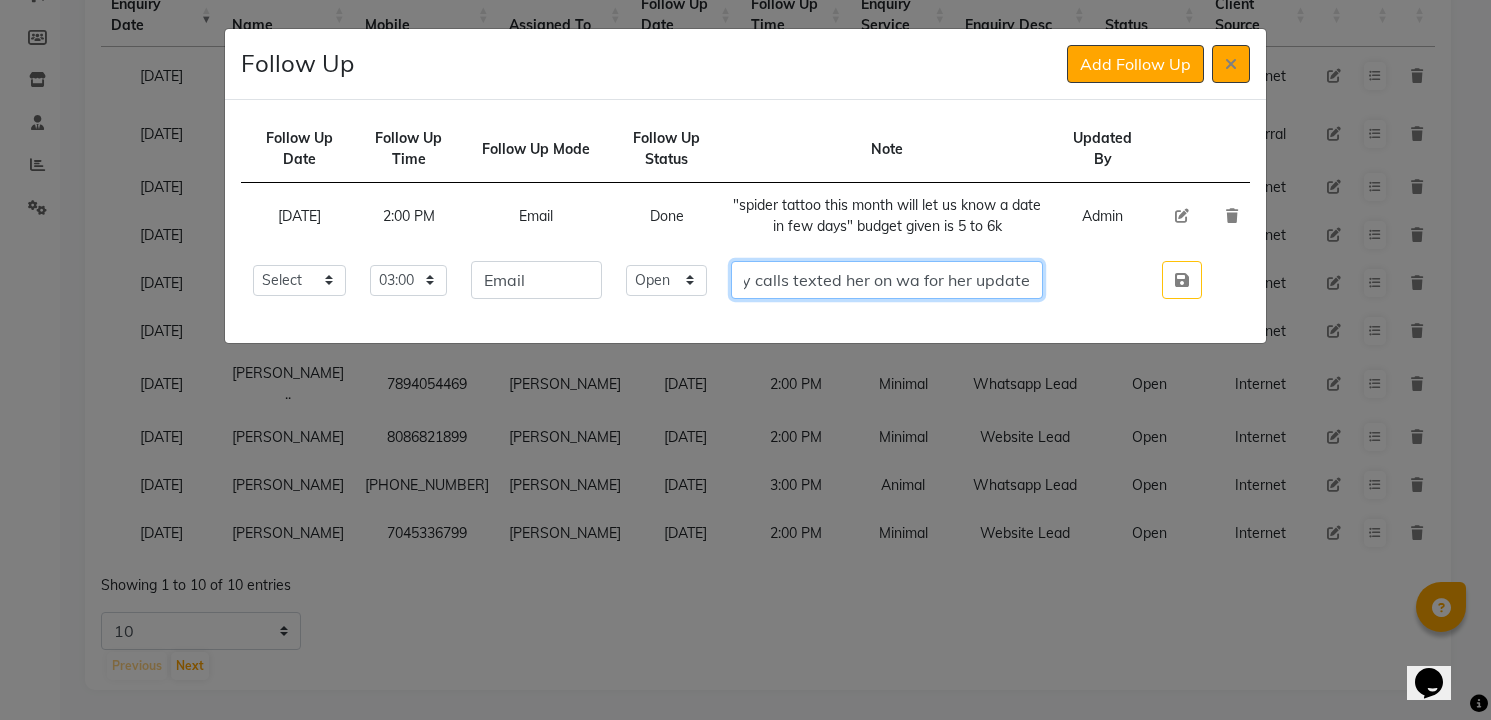 scroll, scrollTop: 0, scrollLeft: 195, axis: horizontal 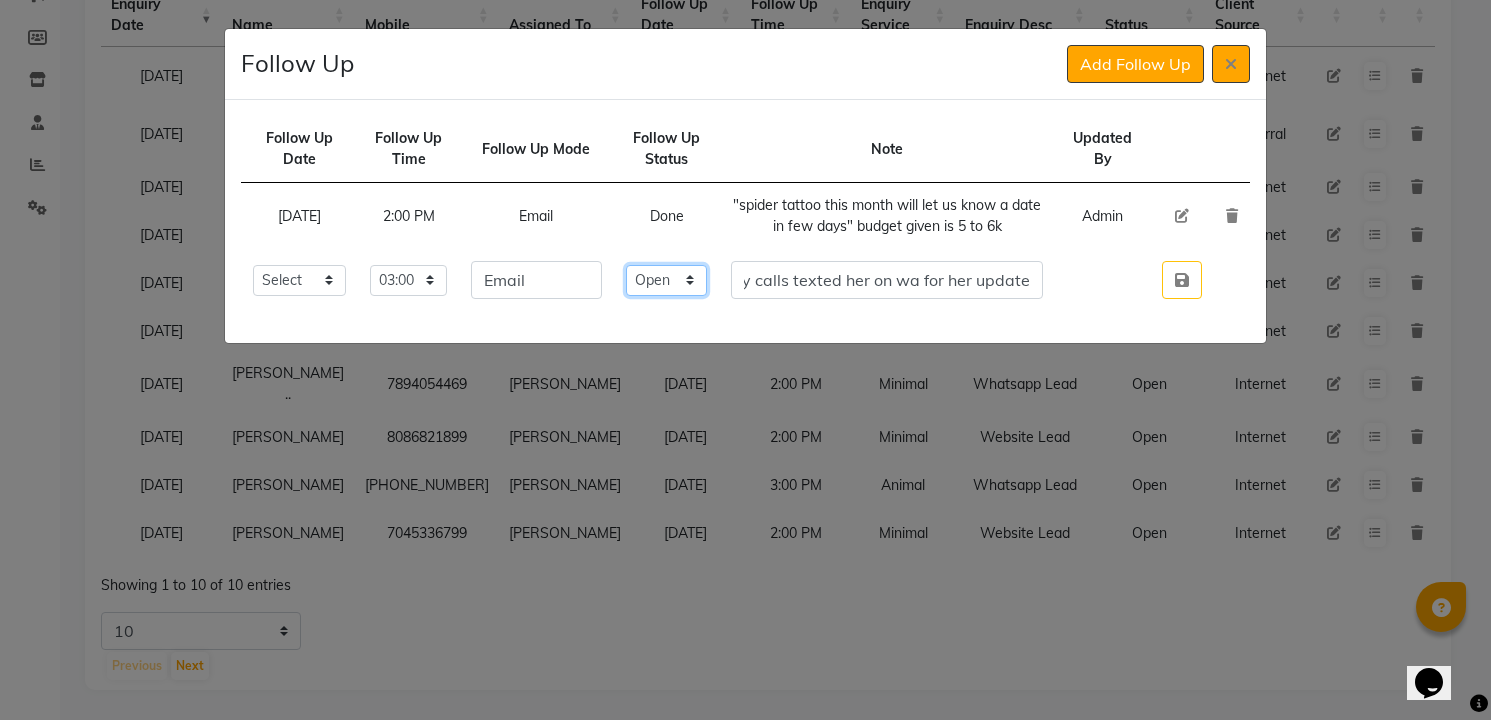 click on "Select Open Pending Done" 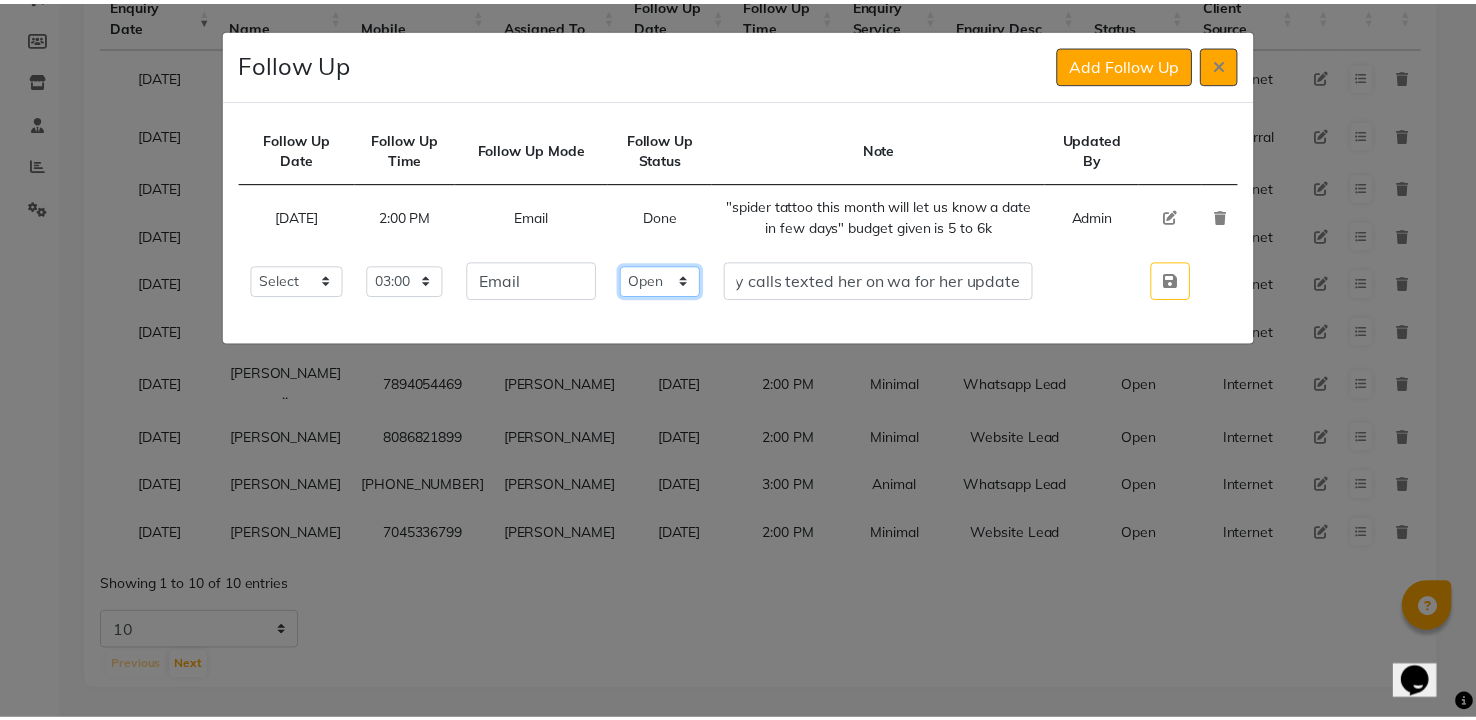 scroll, scrollTop: 0, scrollLeft: 0, axis: both 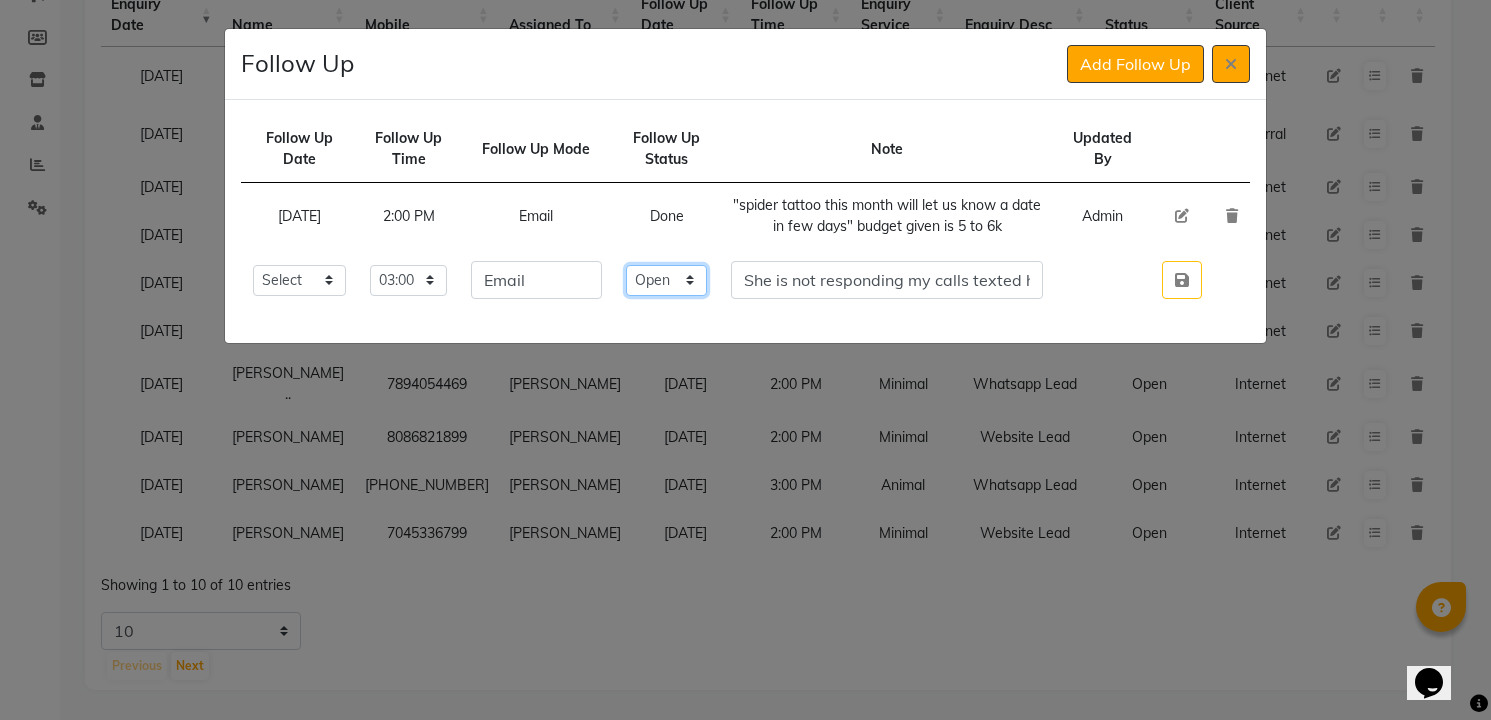 select on "Done" 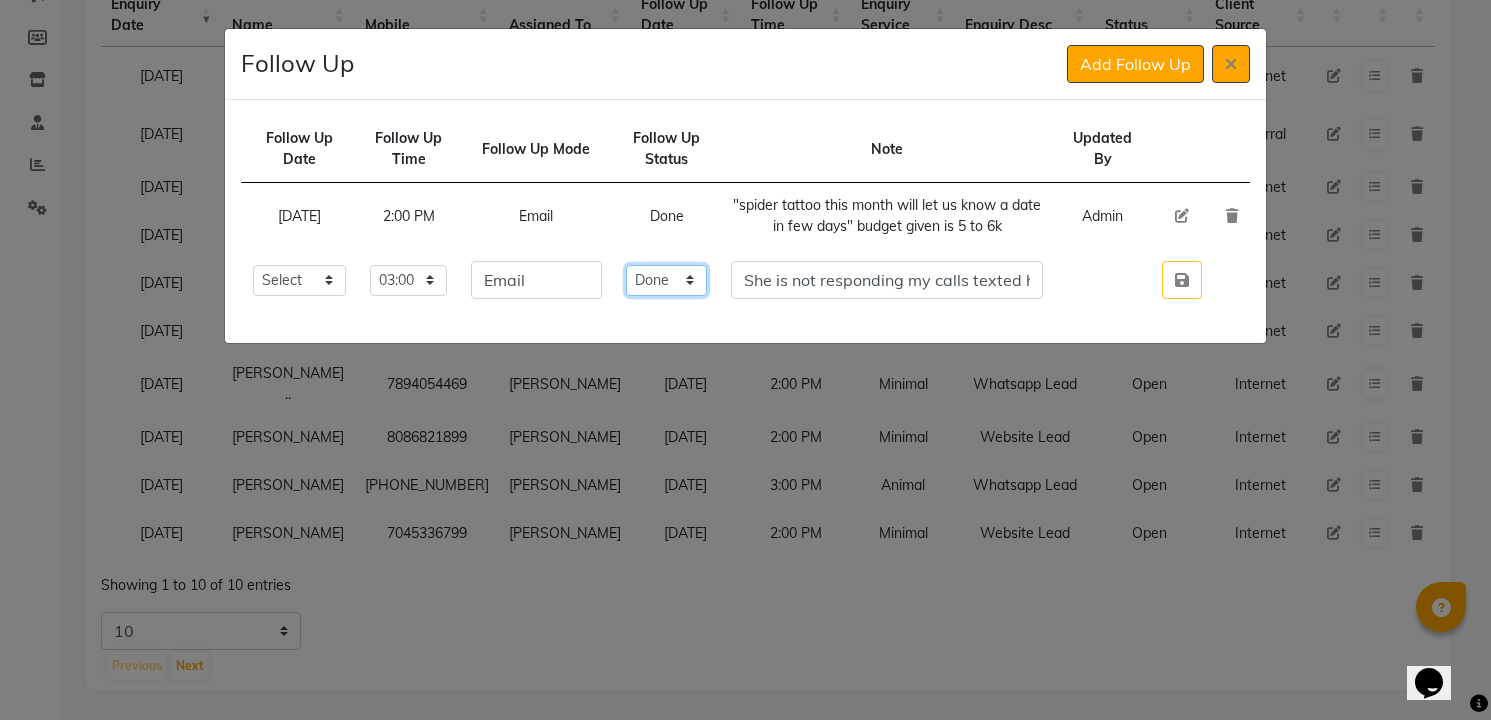 click on "Select Open Pending Done" 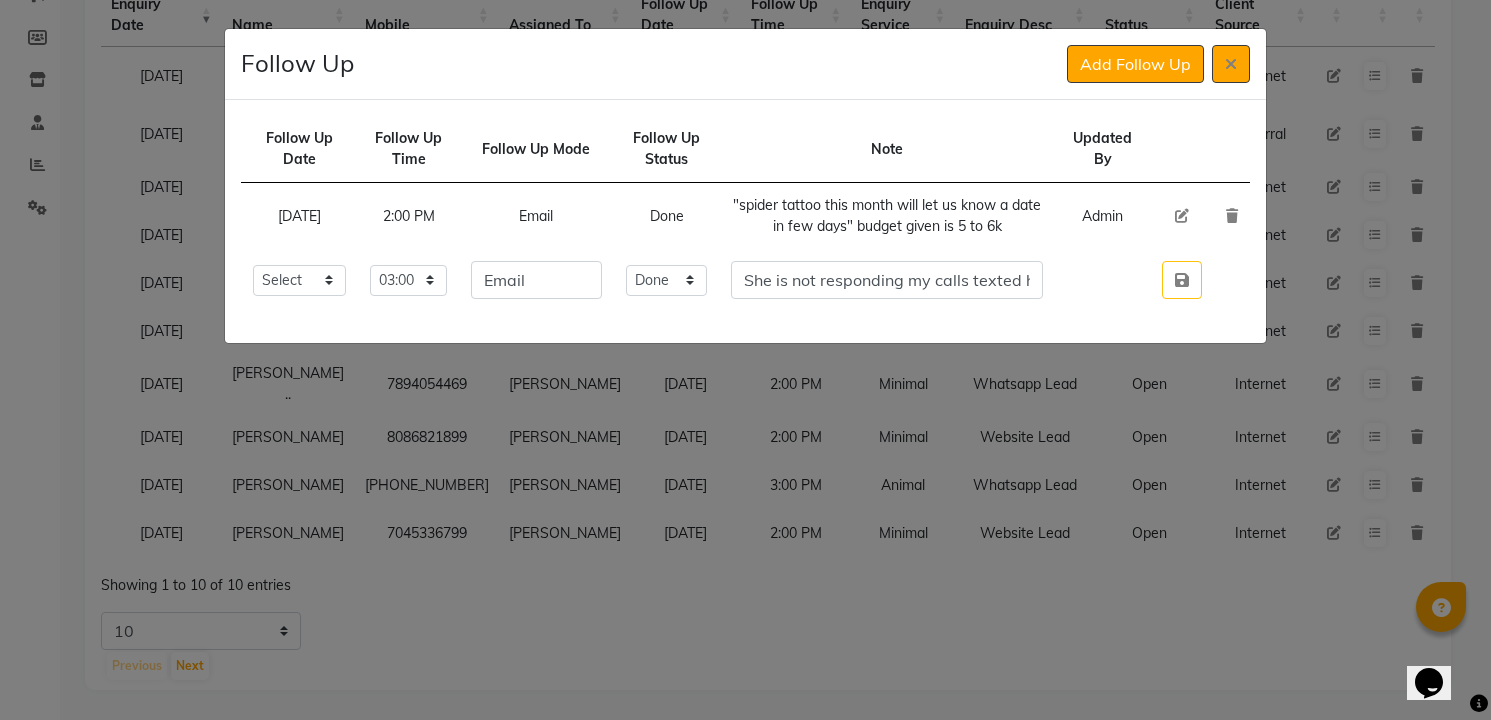 type 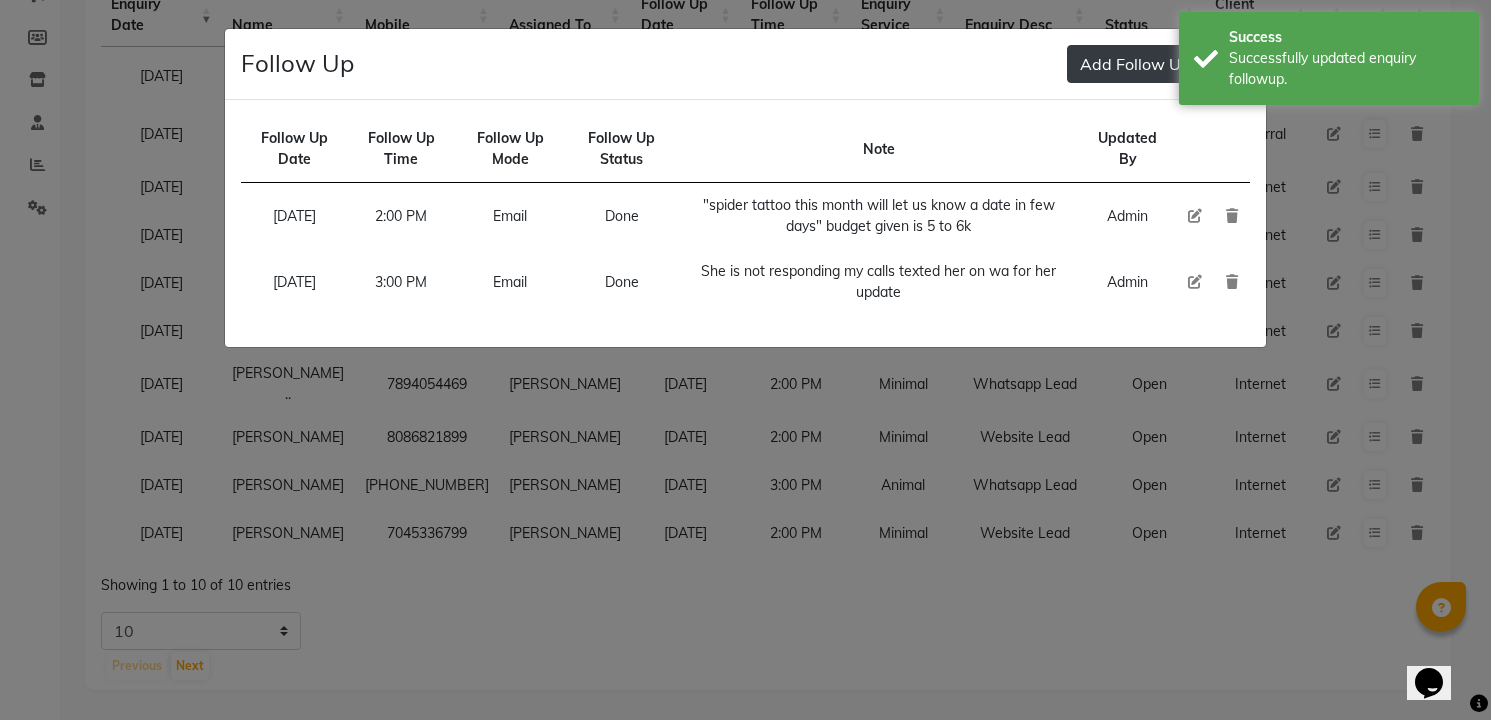 click on "Add Follow Up" 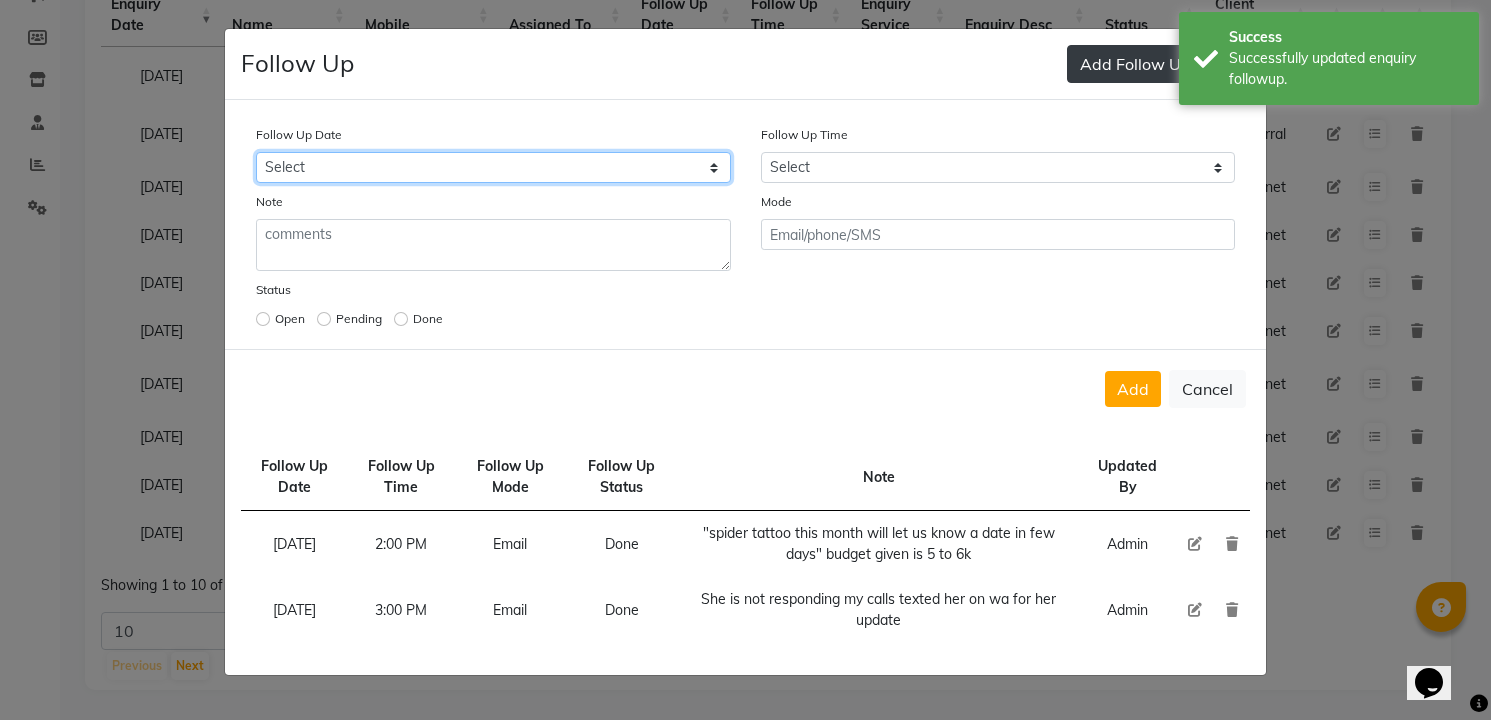 select on "[DATE]" 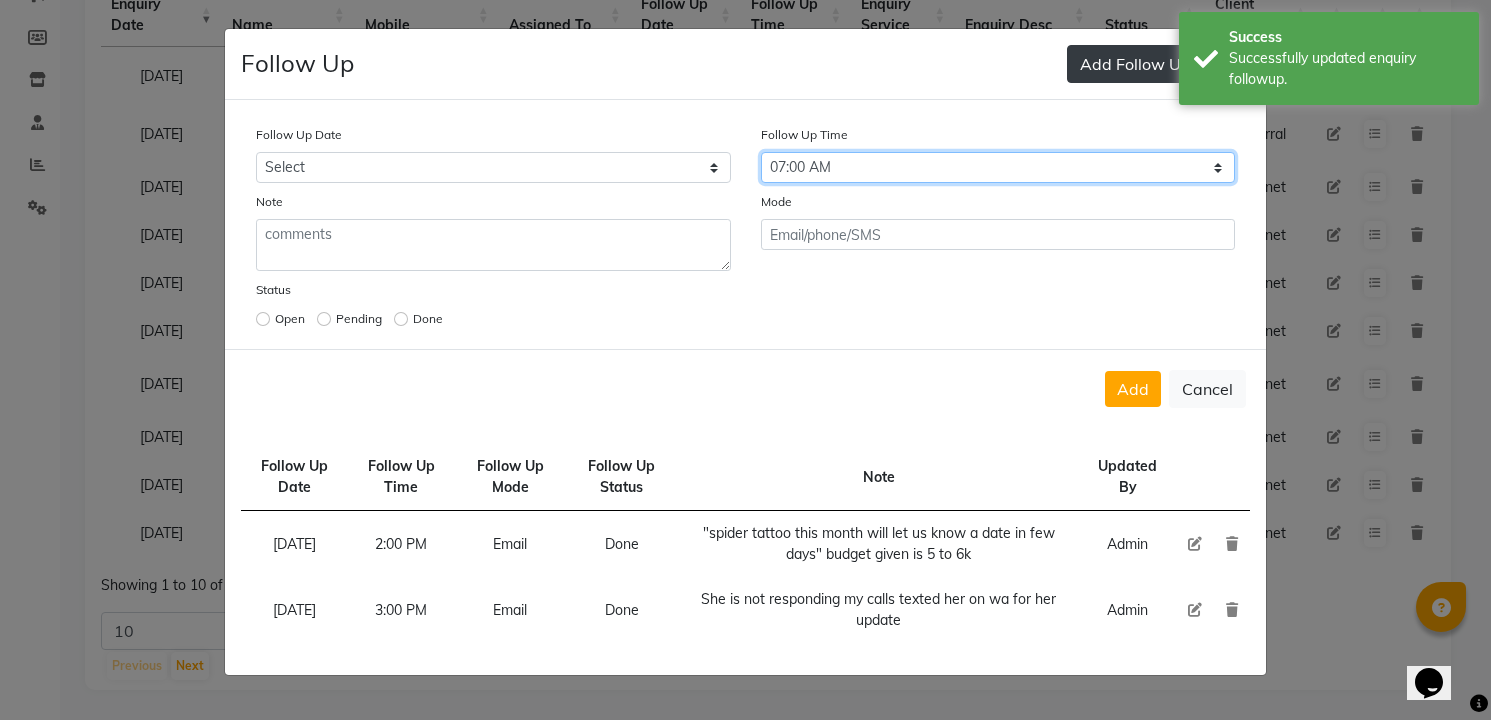 select on "840" 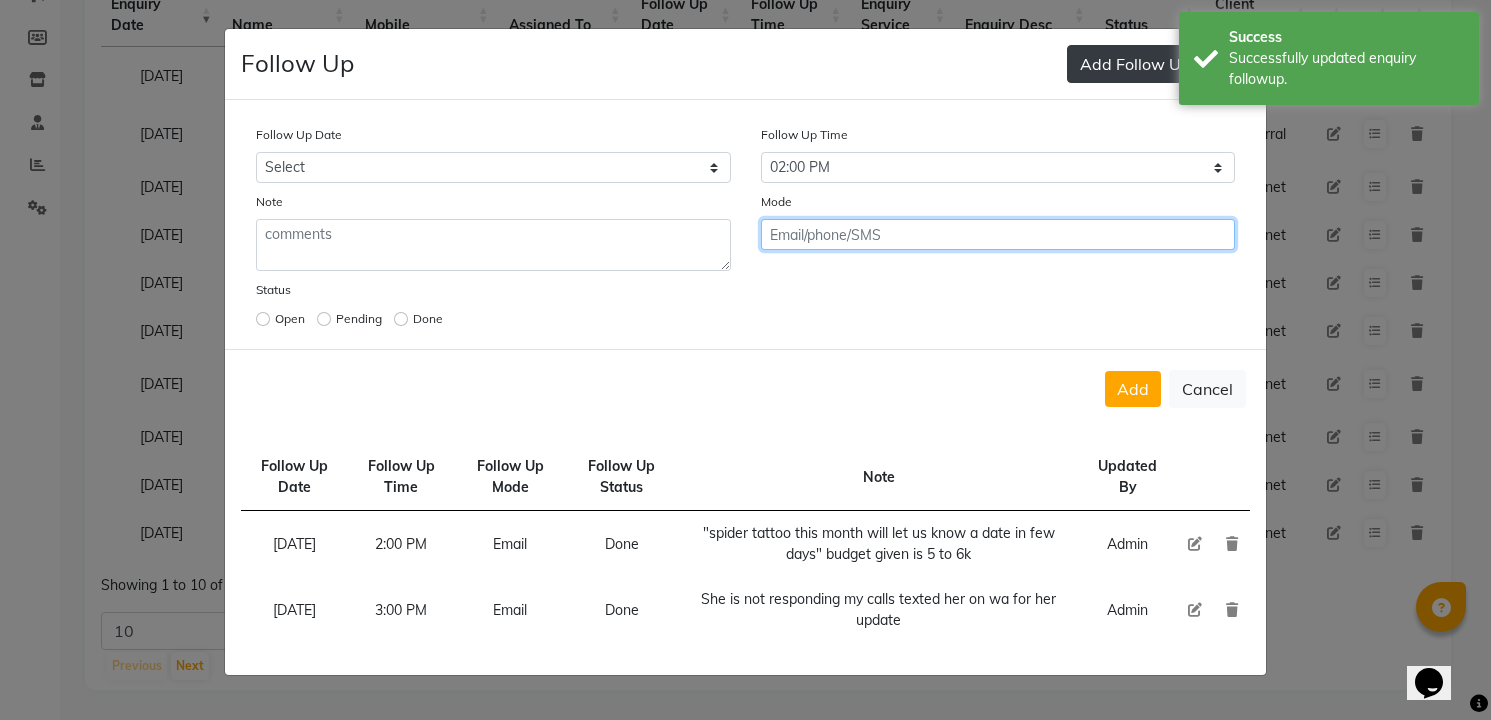 click on "Add" 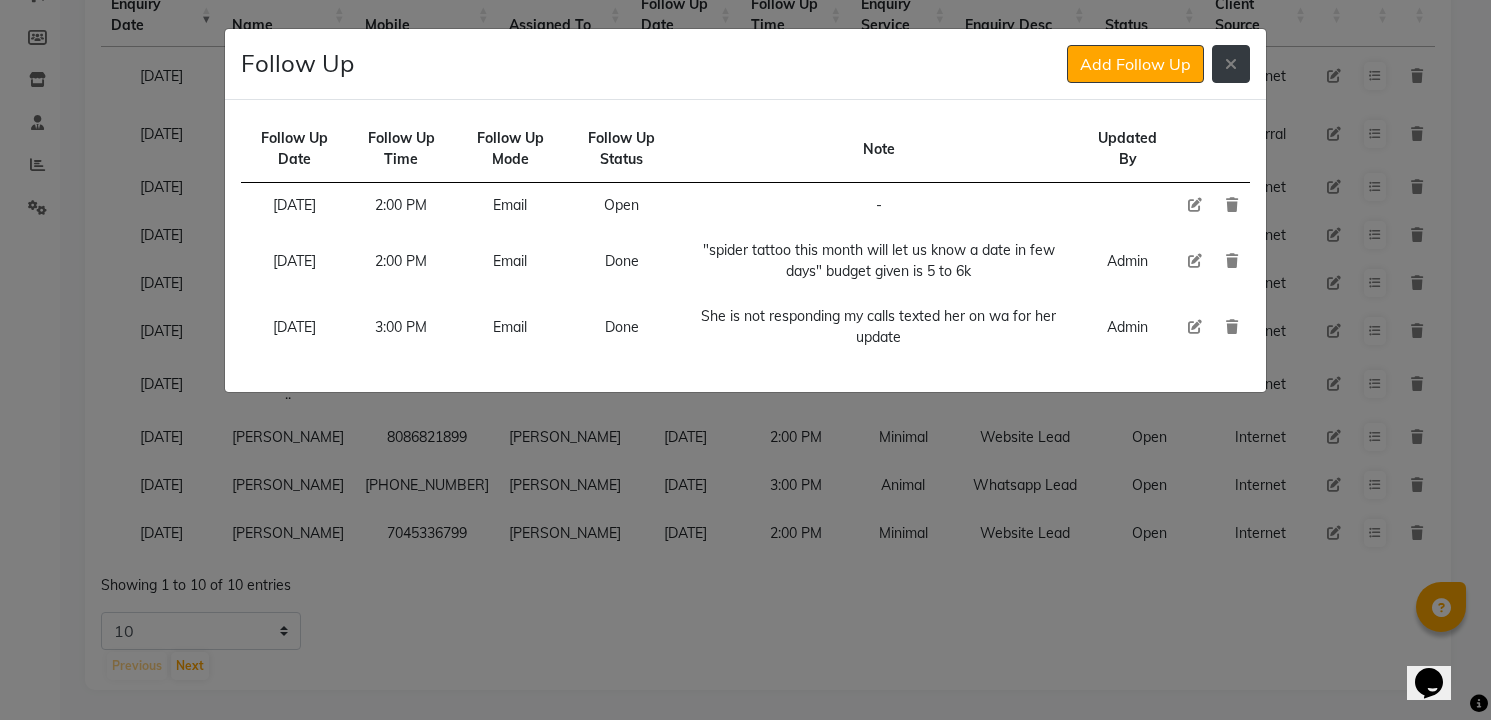 click 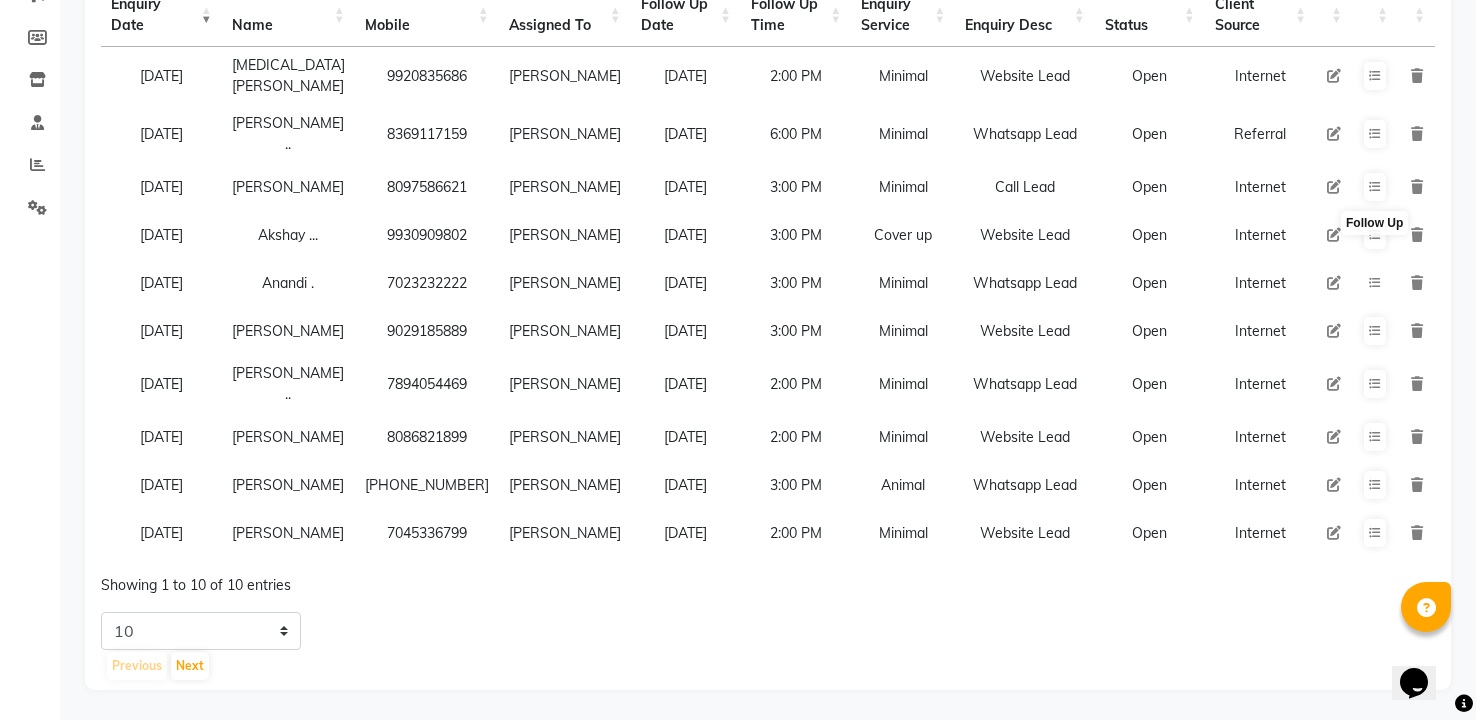 scroll, scrollTop: 286, scrollLeft: 0, axis: vertical 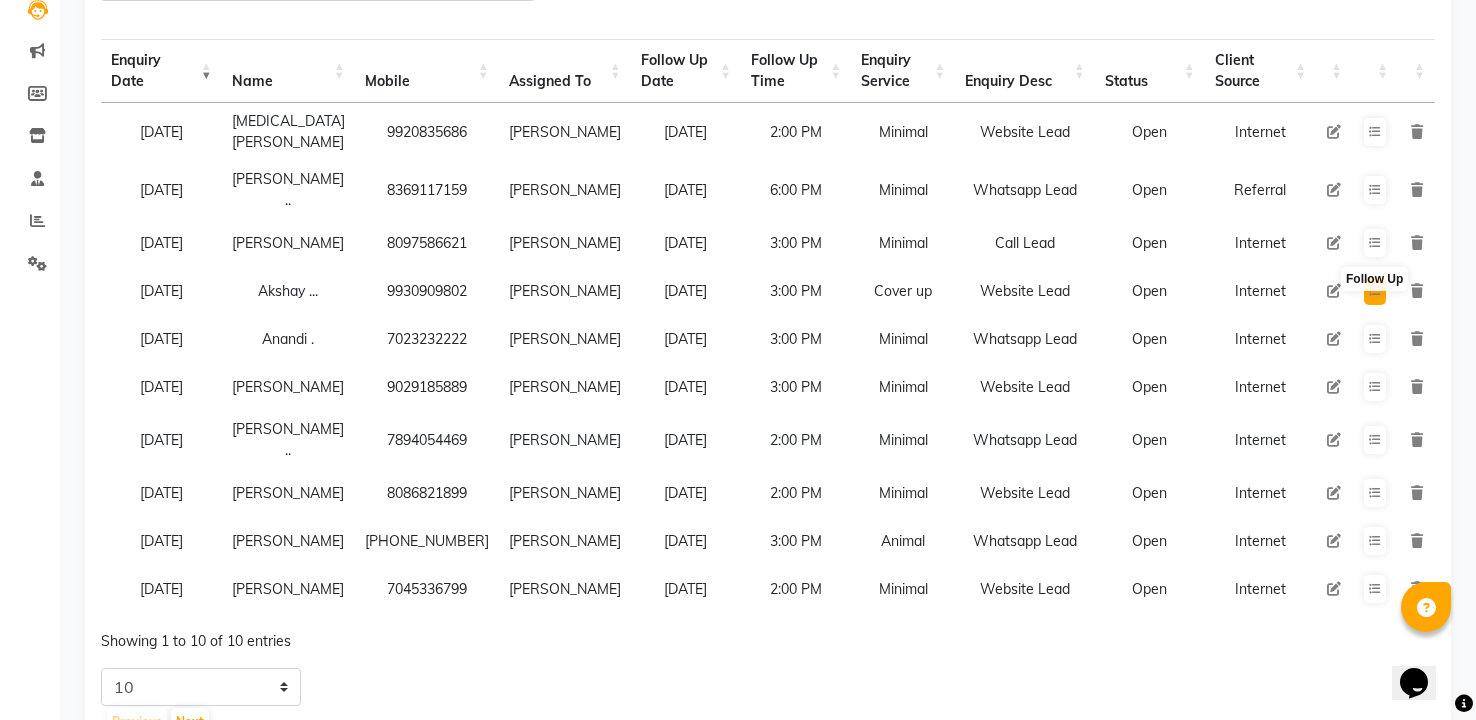 click at bounding box center [1375, 291] 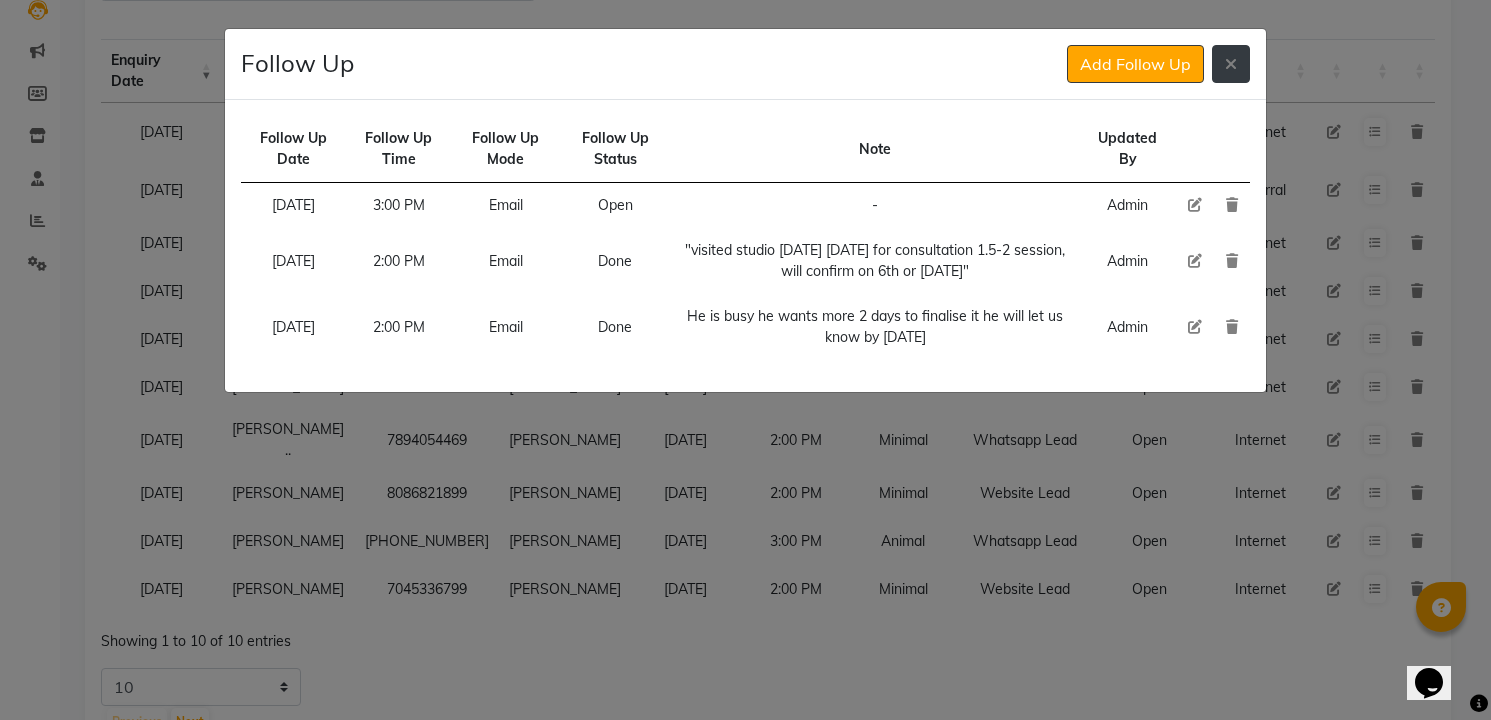 click 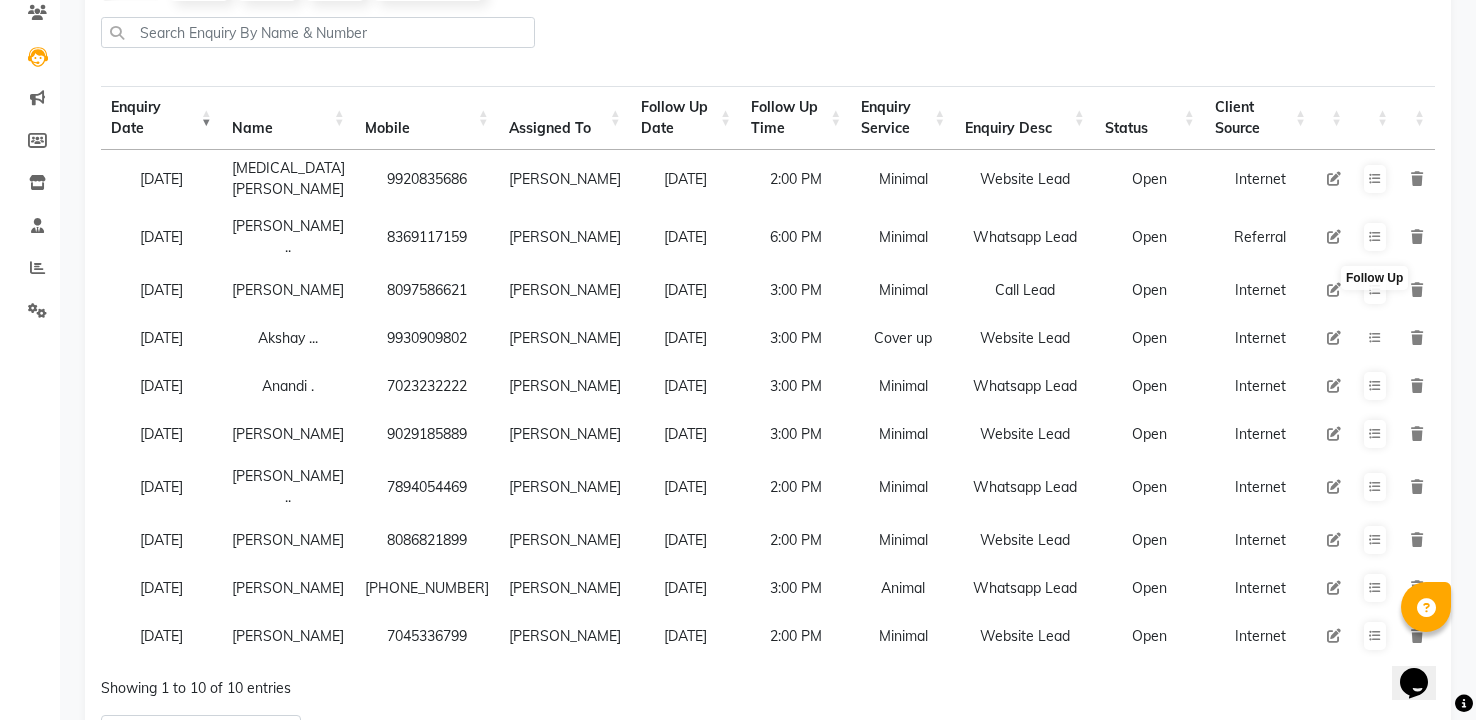 scroll, scrollTop: 173, scrollLeft: 0, axis: vertical 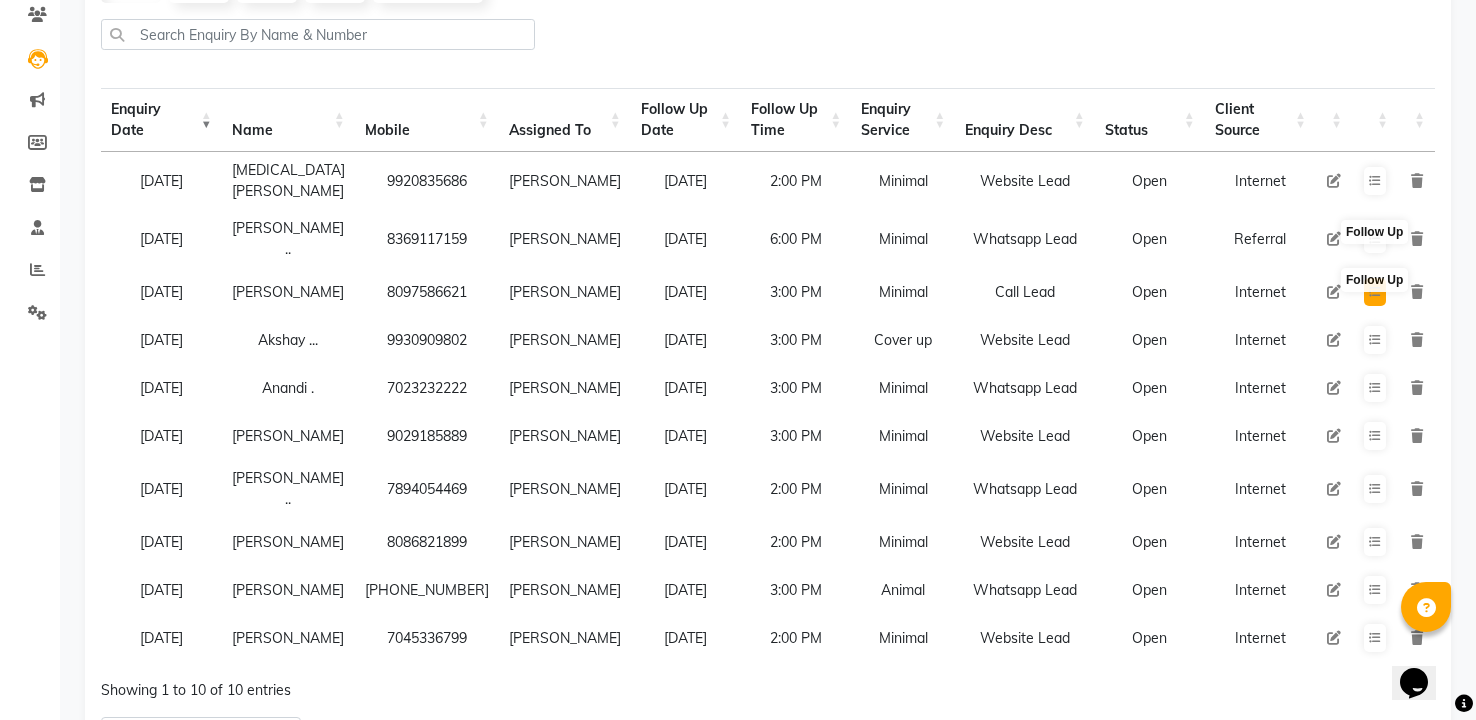 click at bounding box center [1375, 292] 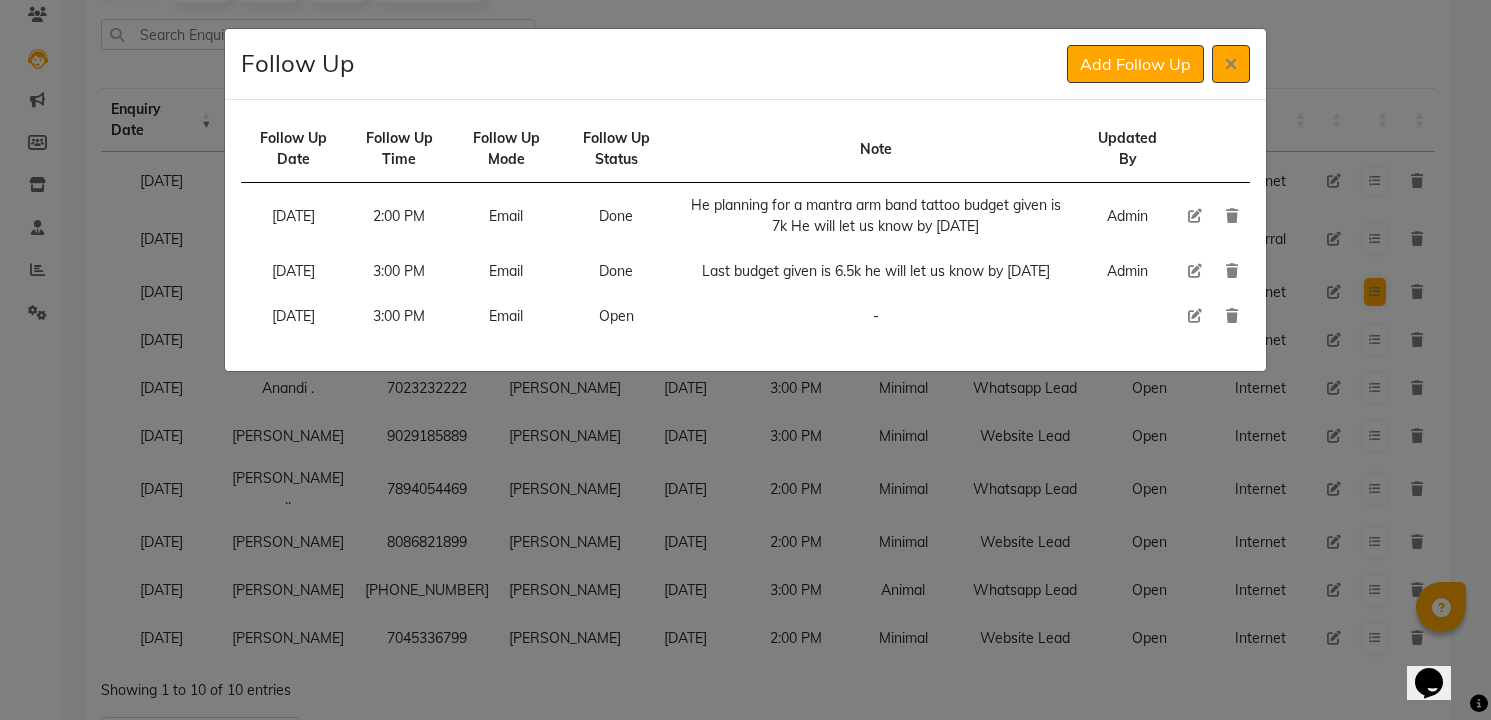 type 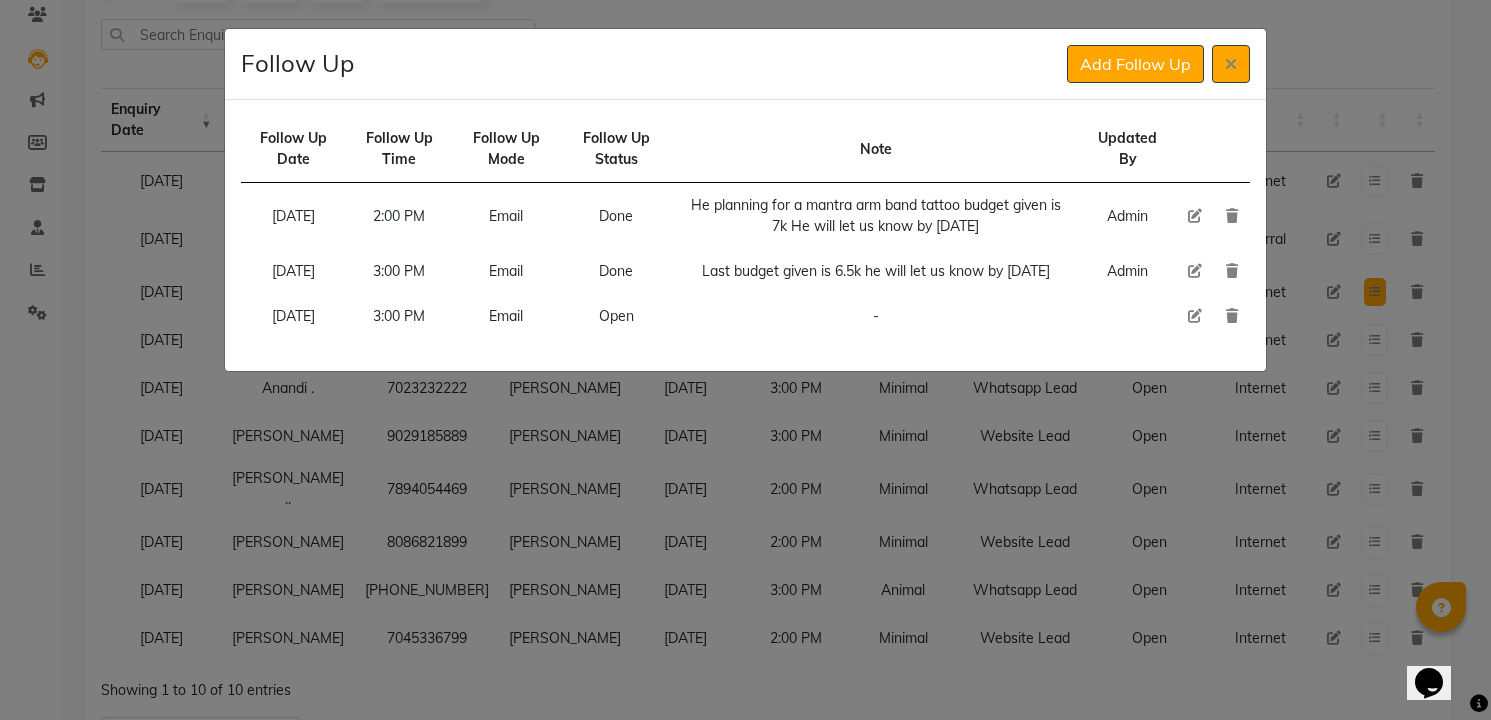 type 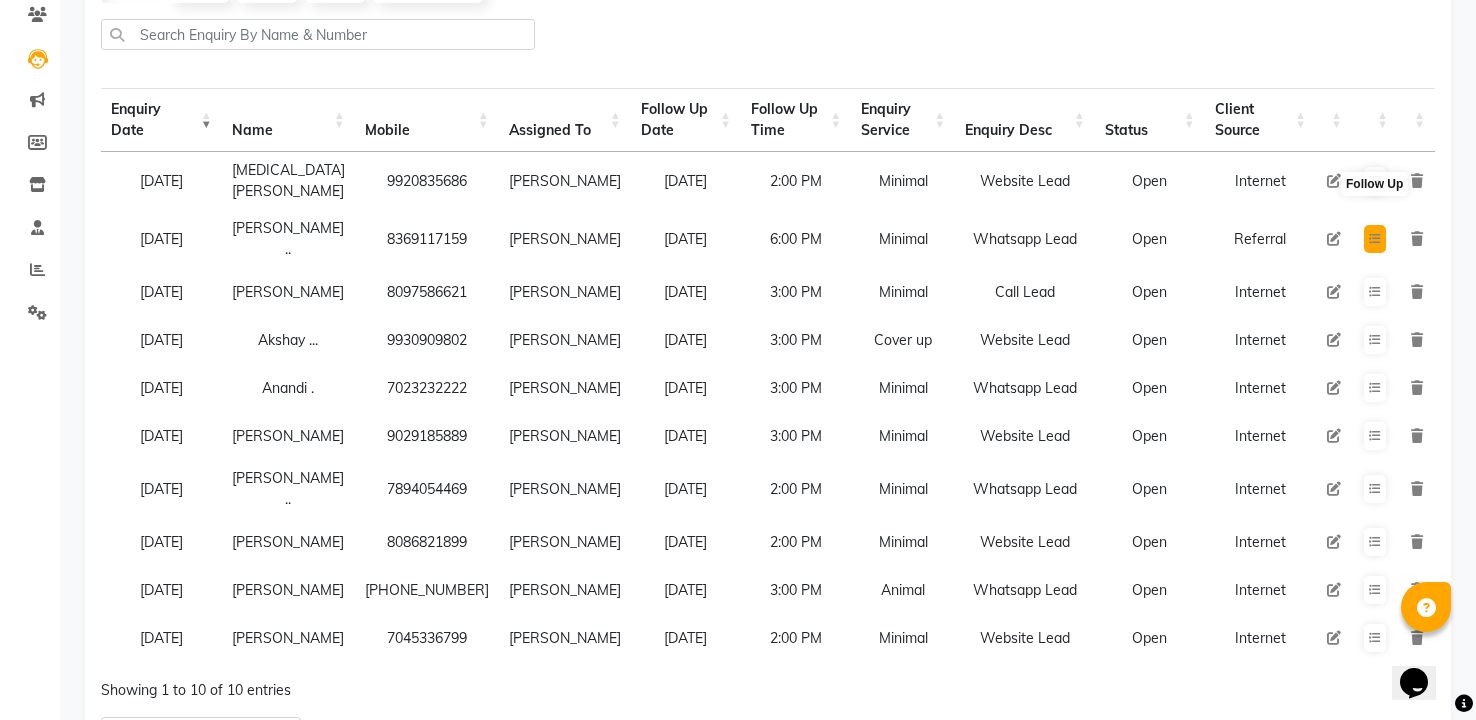 click at bounding box center [1375, 239] 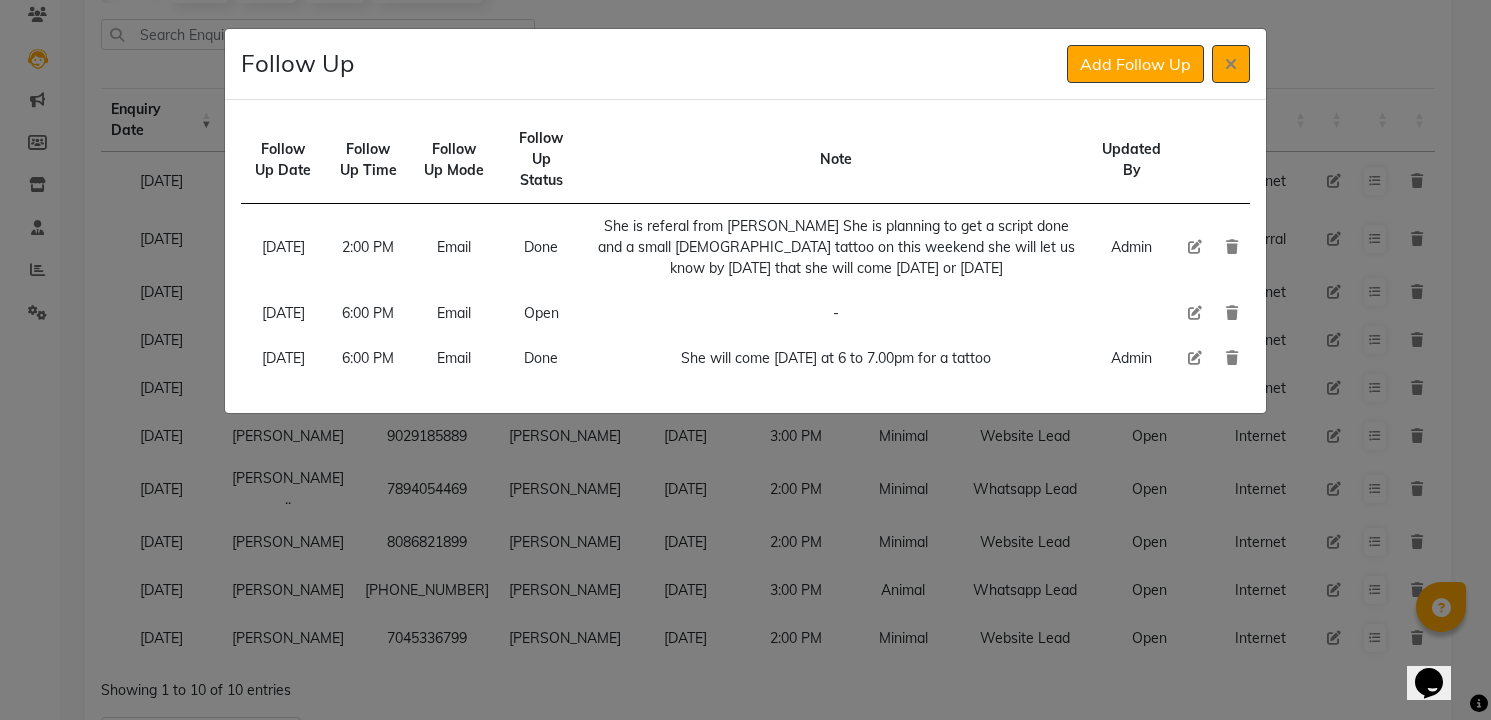 click 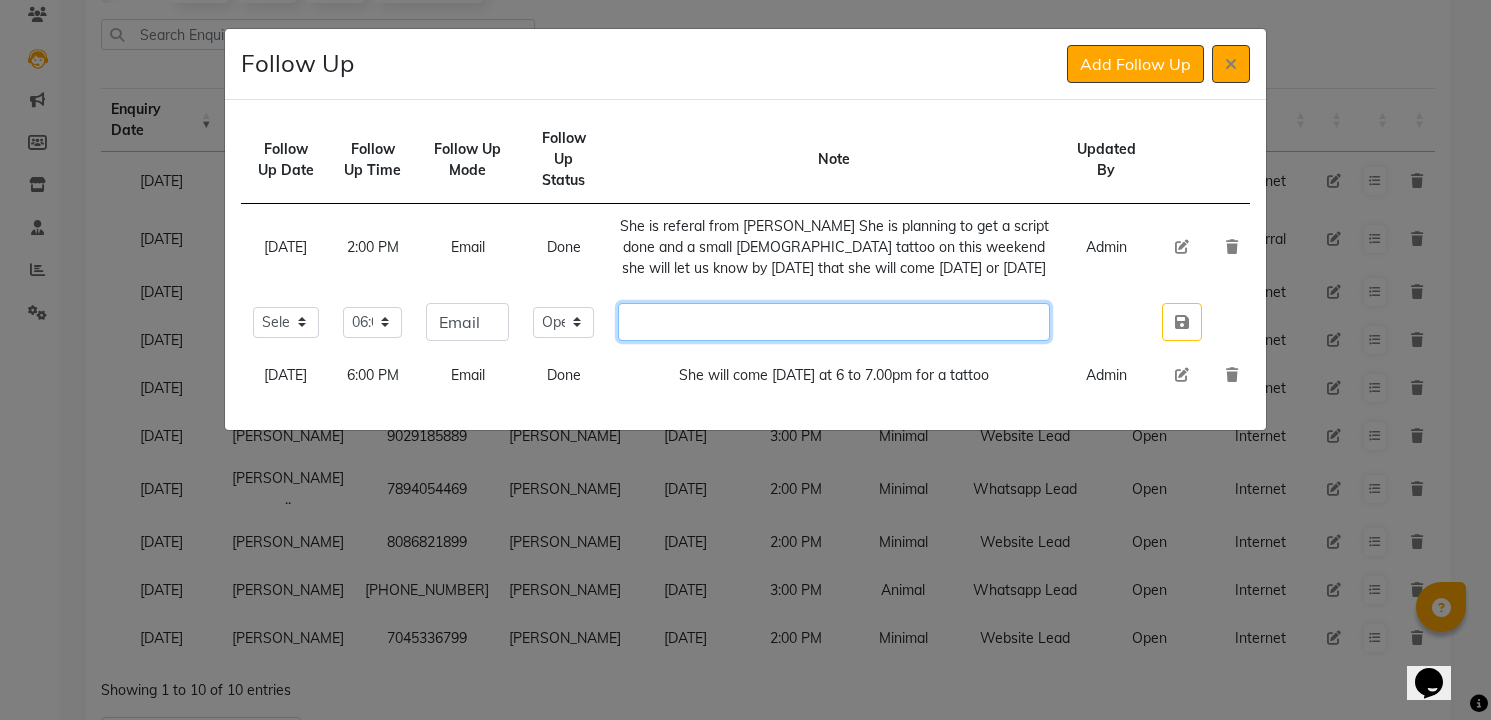 click 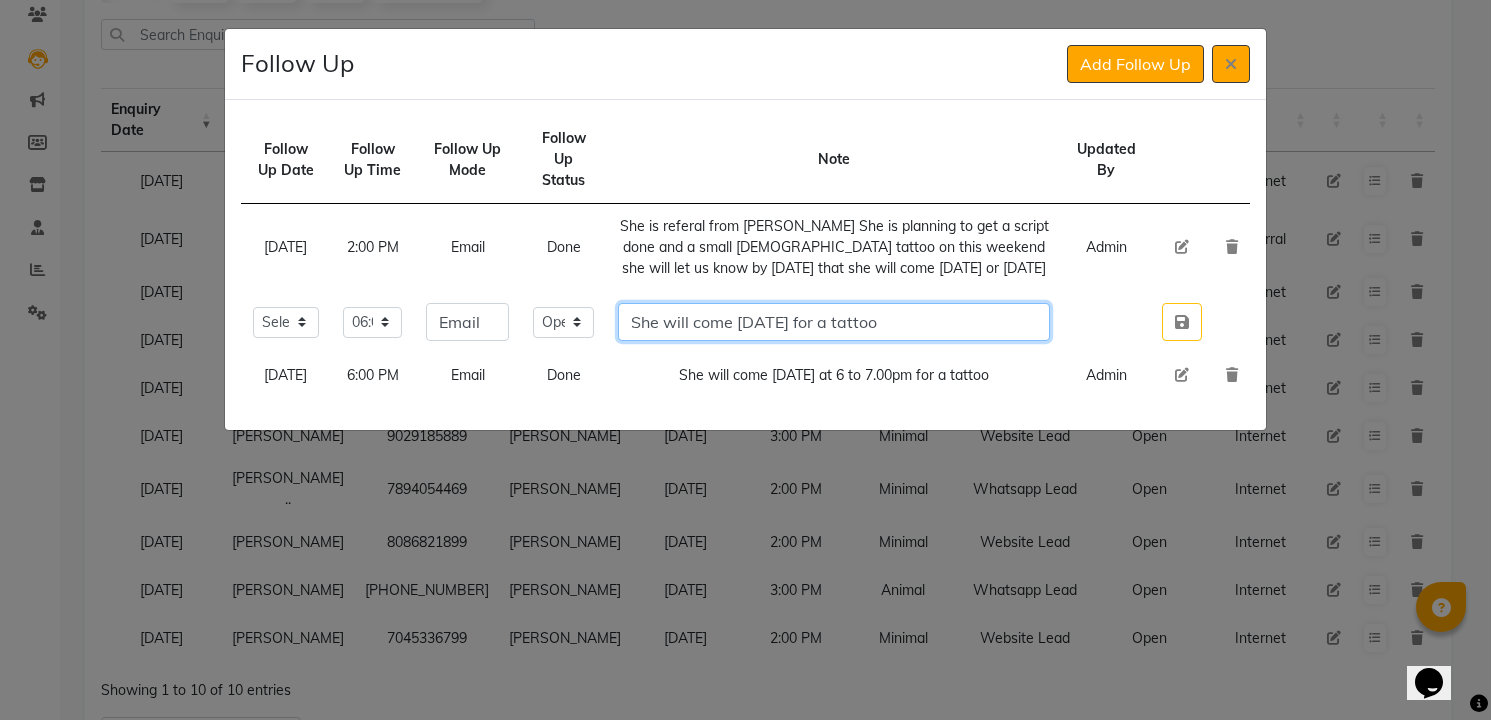 type on "She will come [DATE] for a tattoo" 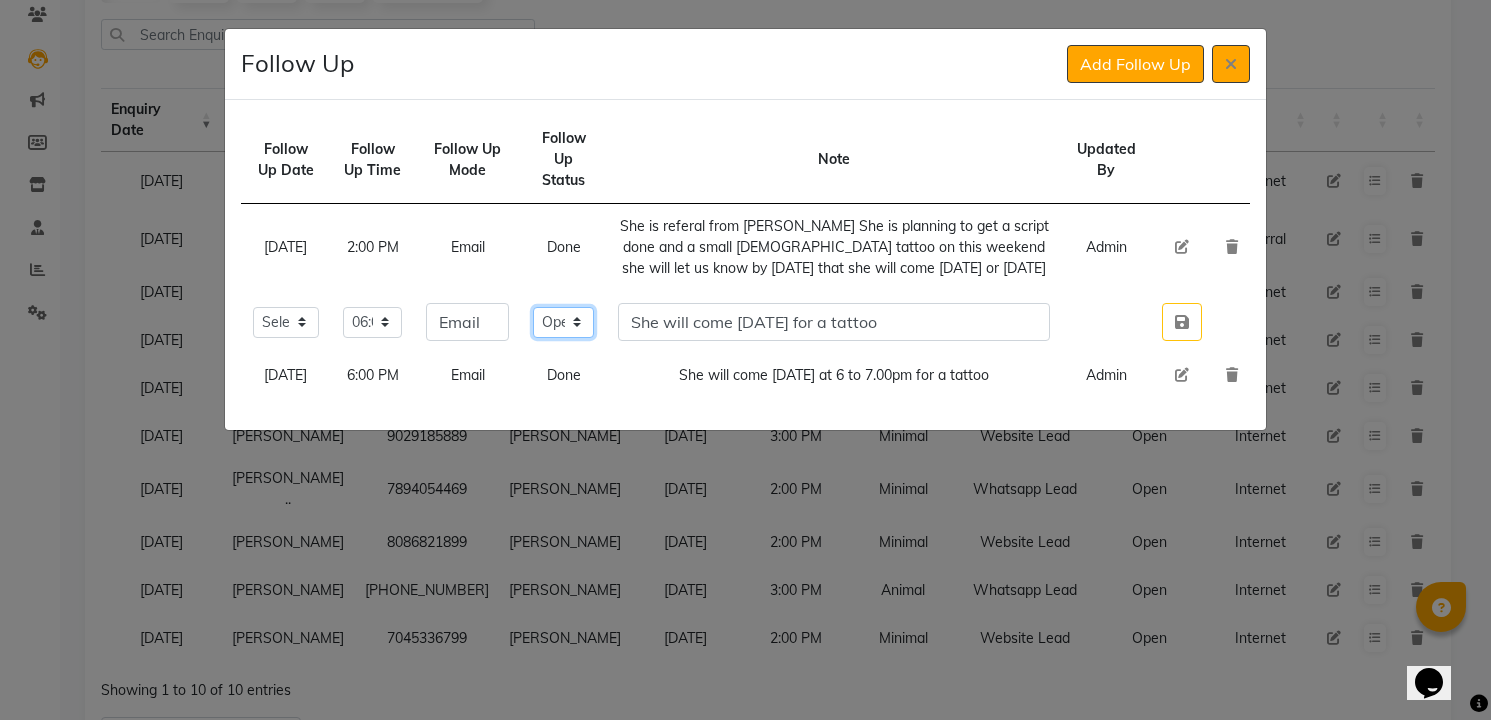 click on "Select Open Pending Done" 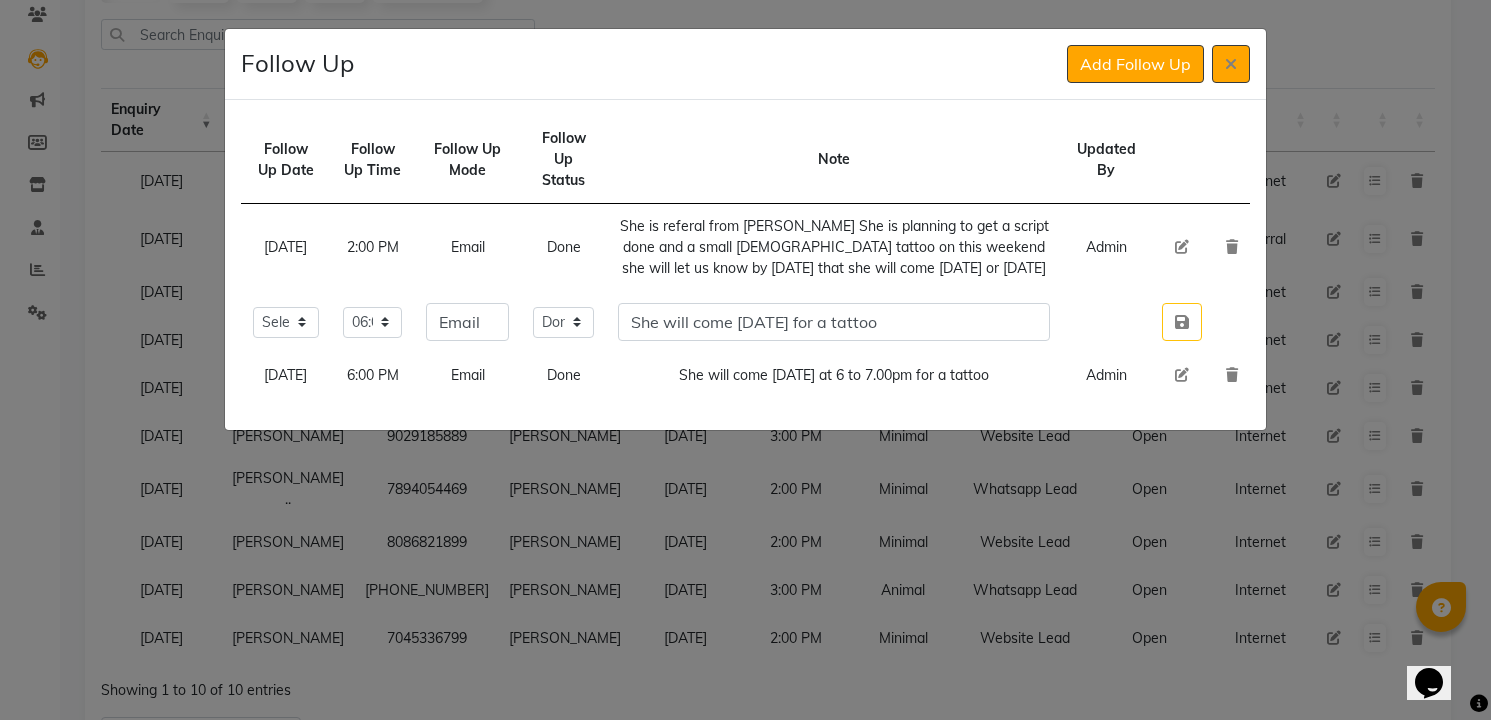 type 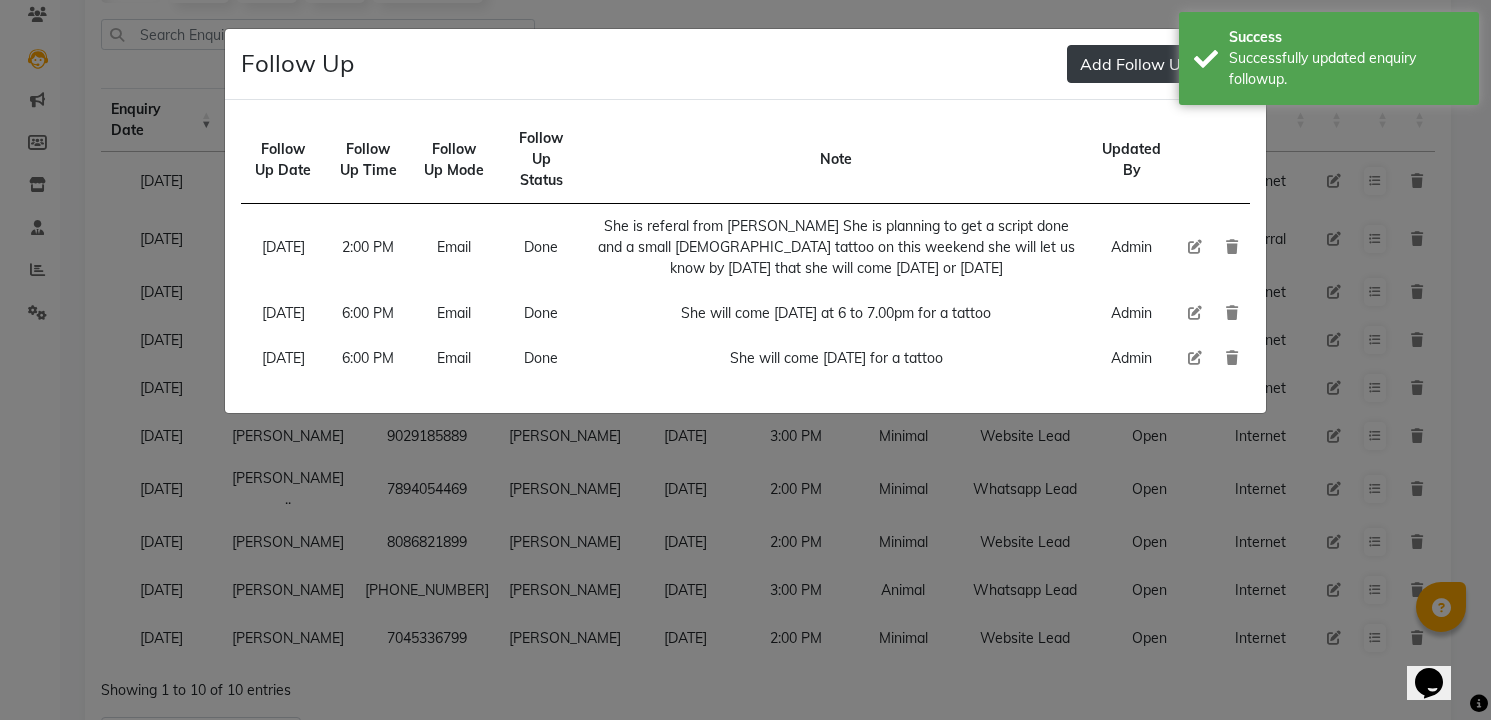 click on "Add Follow Up" 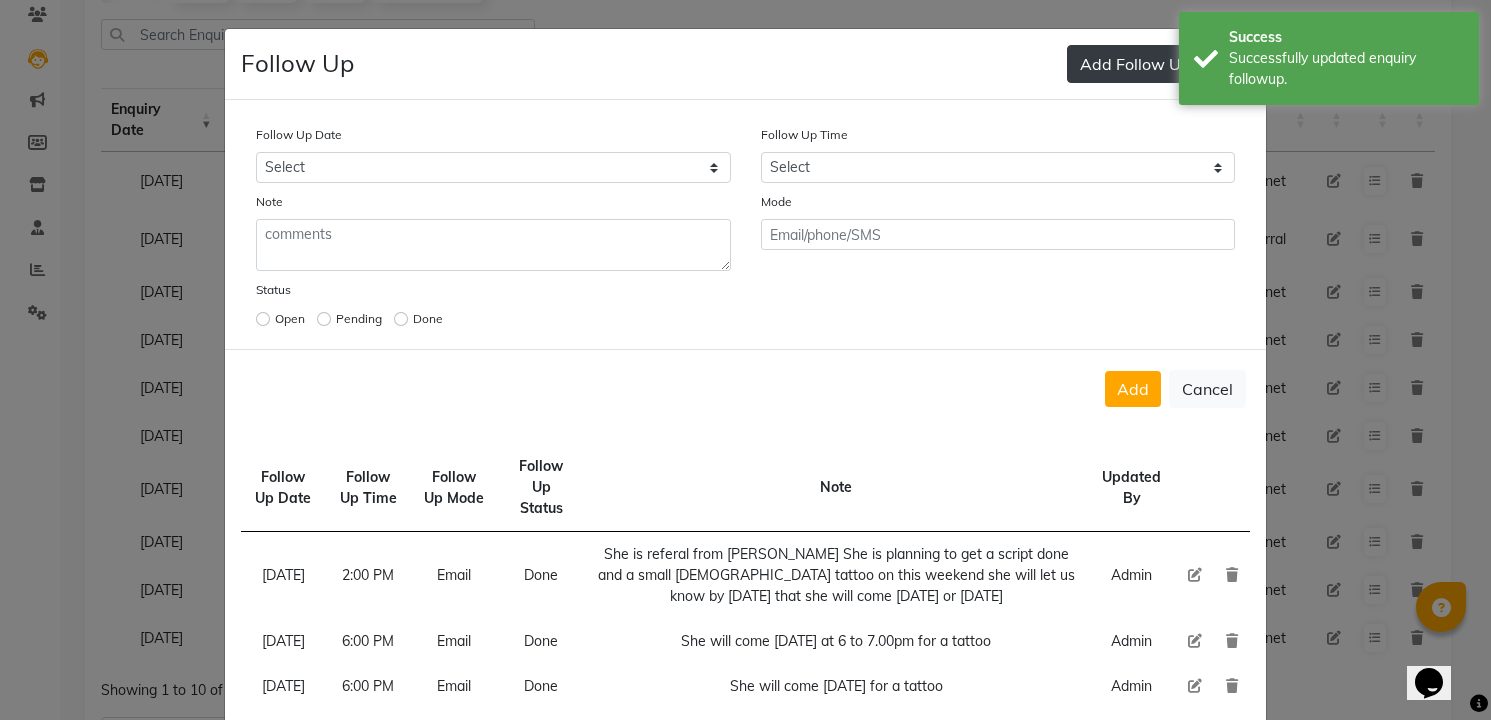 type 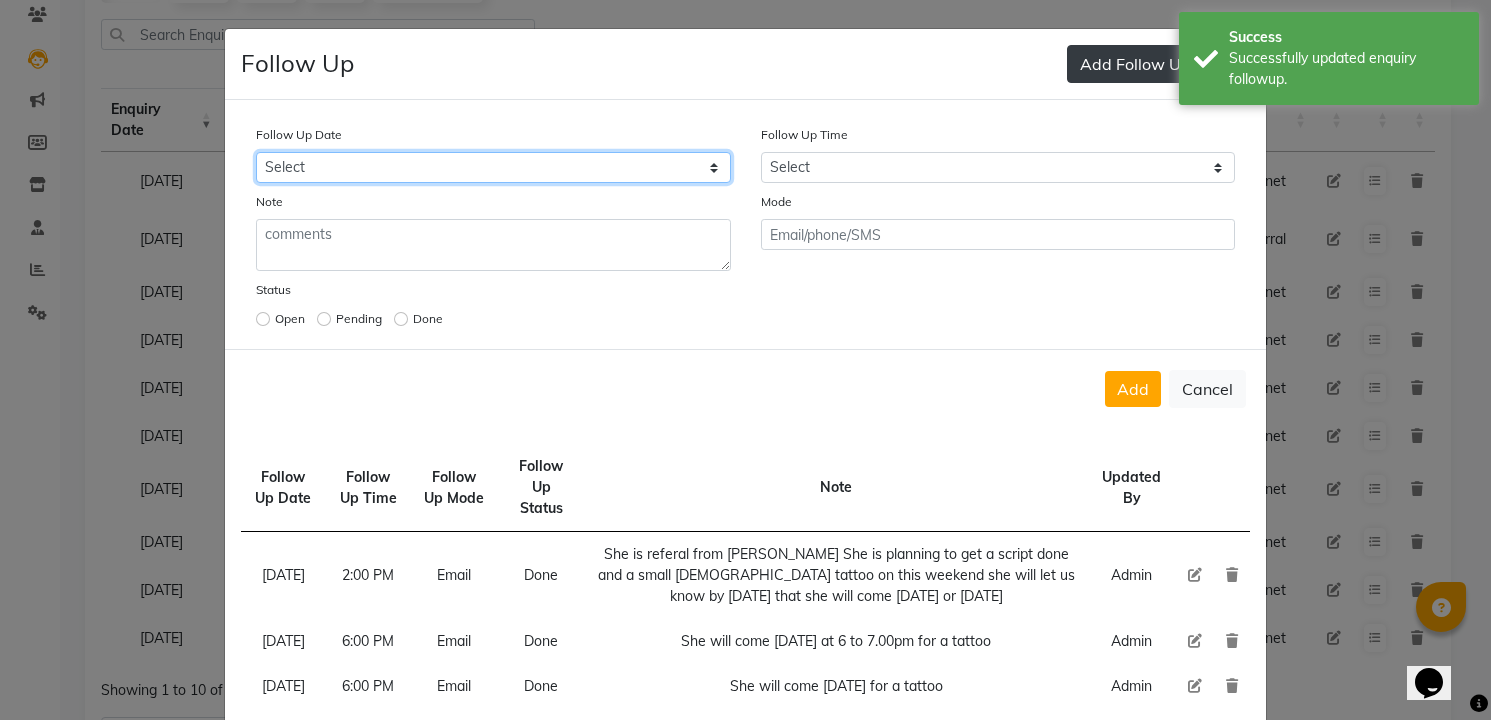 select on "[DATE]" 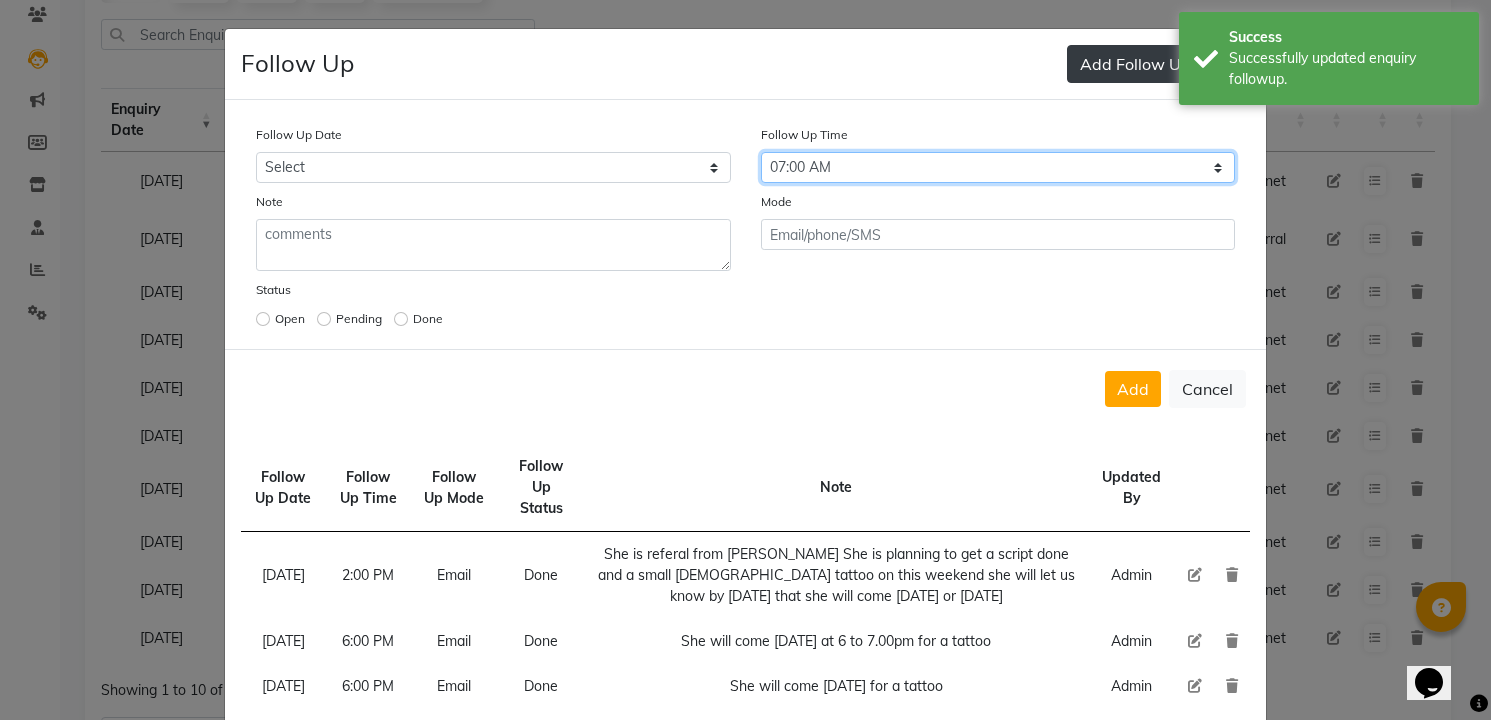 select on "900" 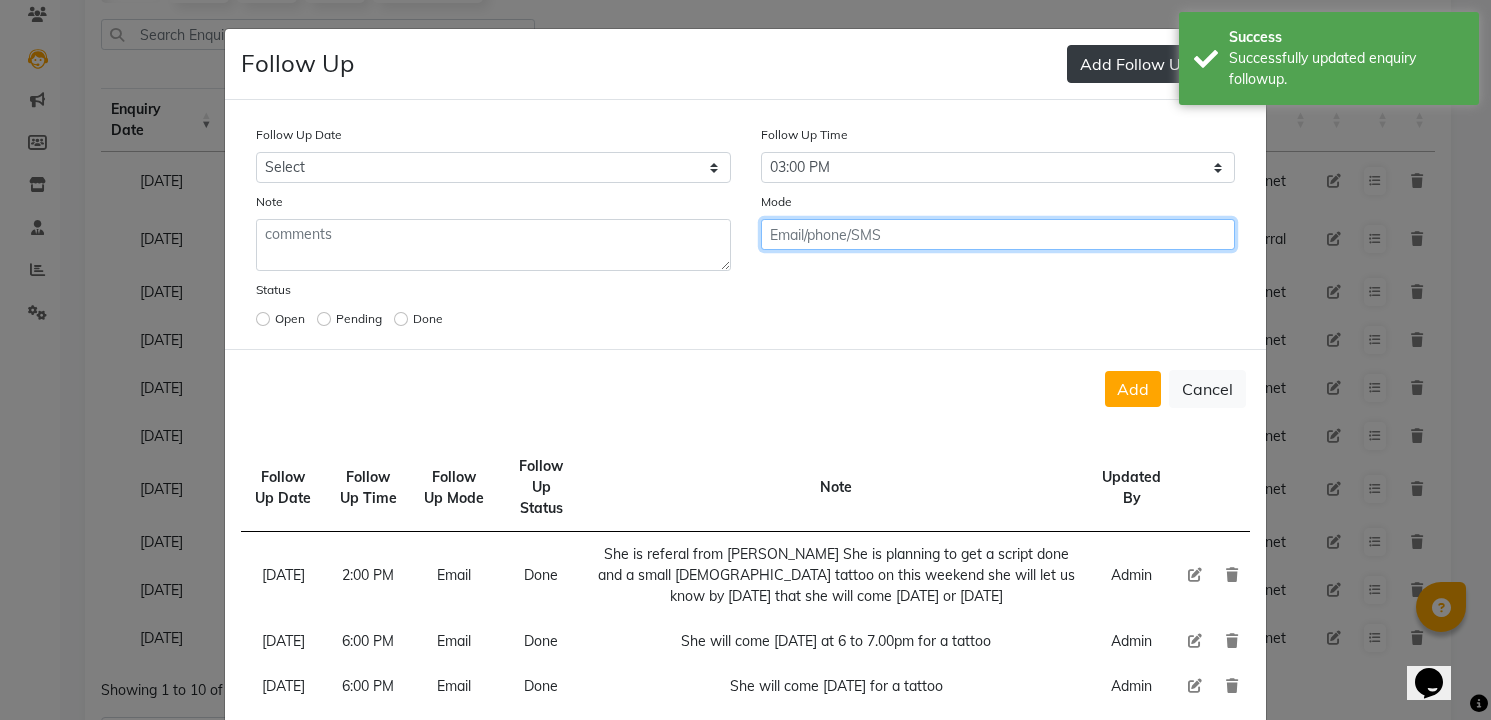 click on "Add" 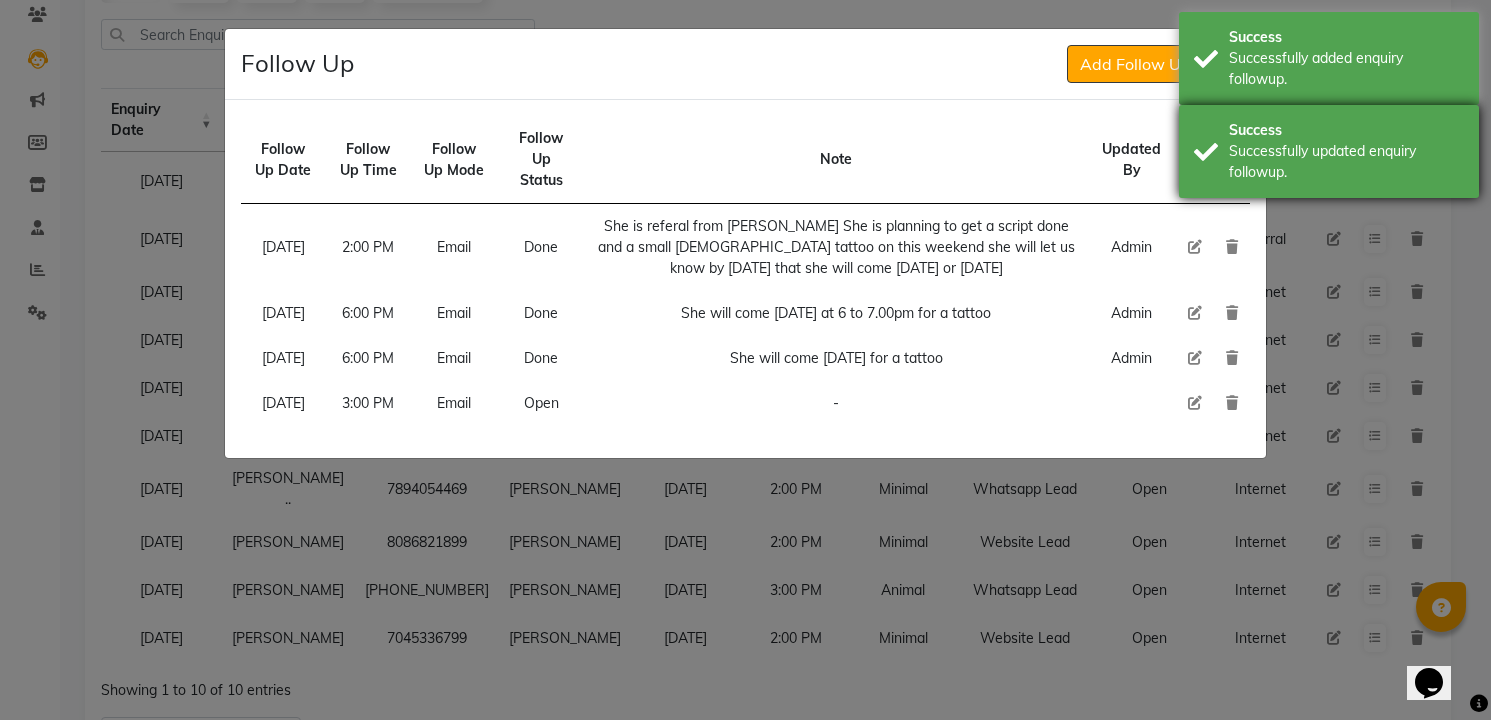 click on "Success" at bounding box center [1346, 130] 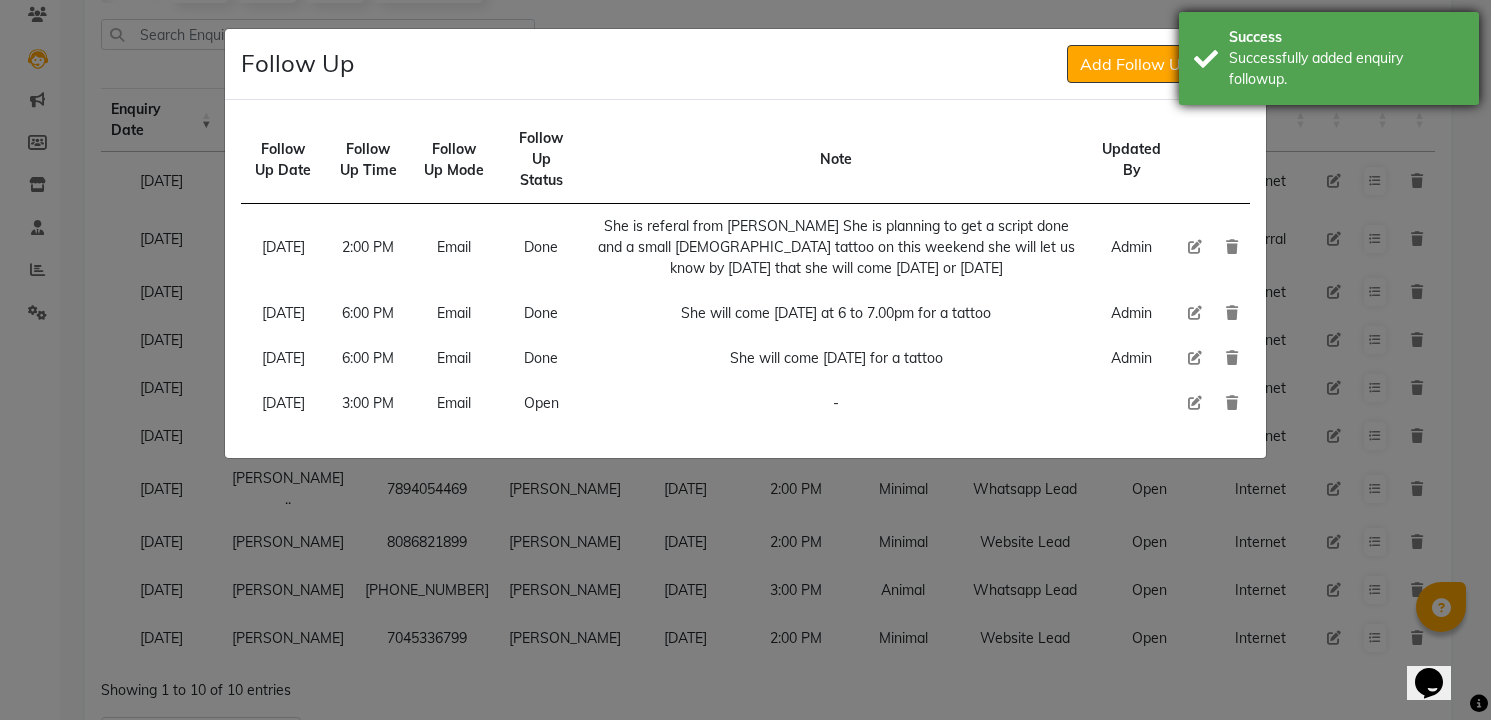 click on "Successfully added enquiry followup." at bounding box center (1346, 69) 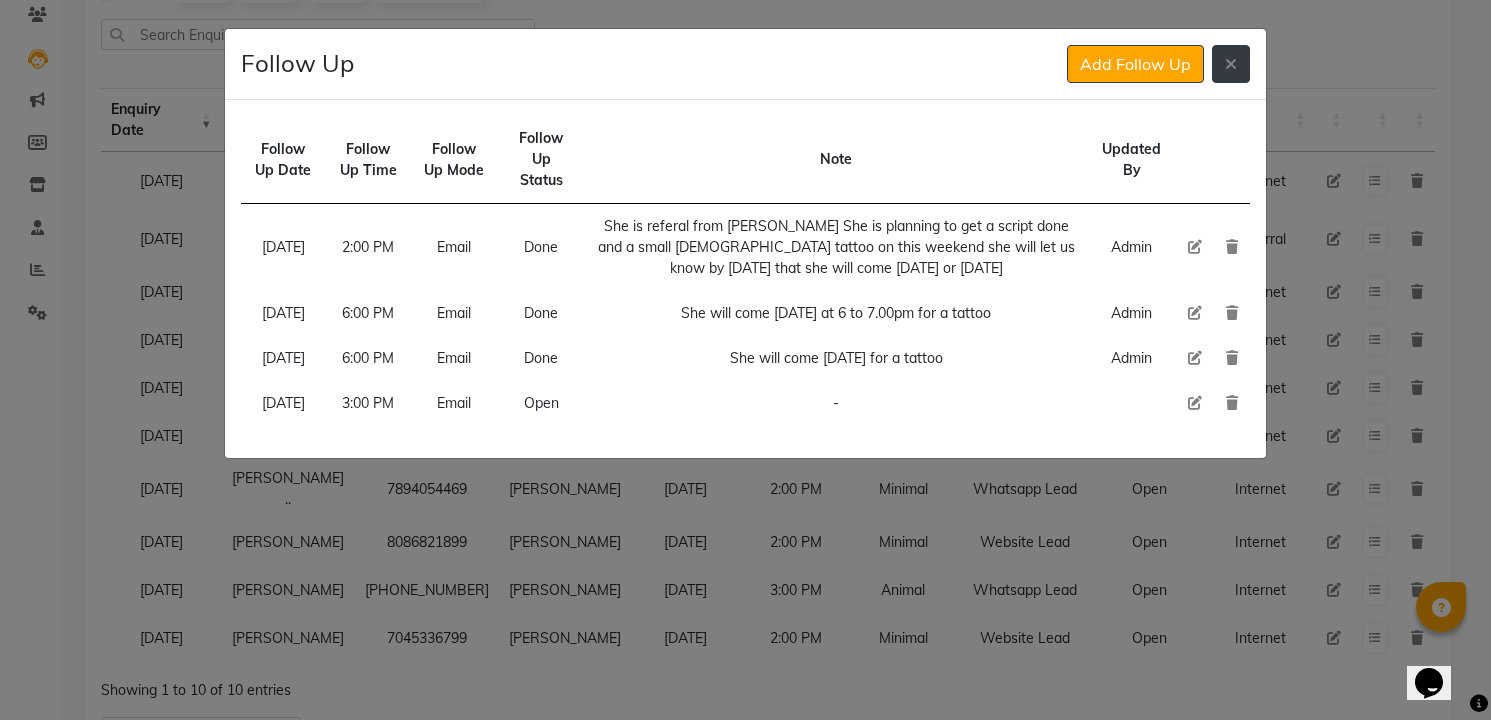 click 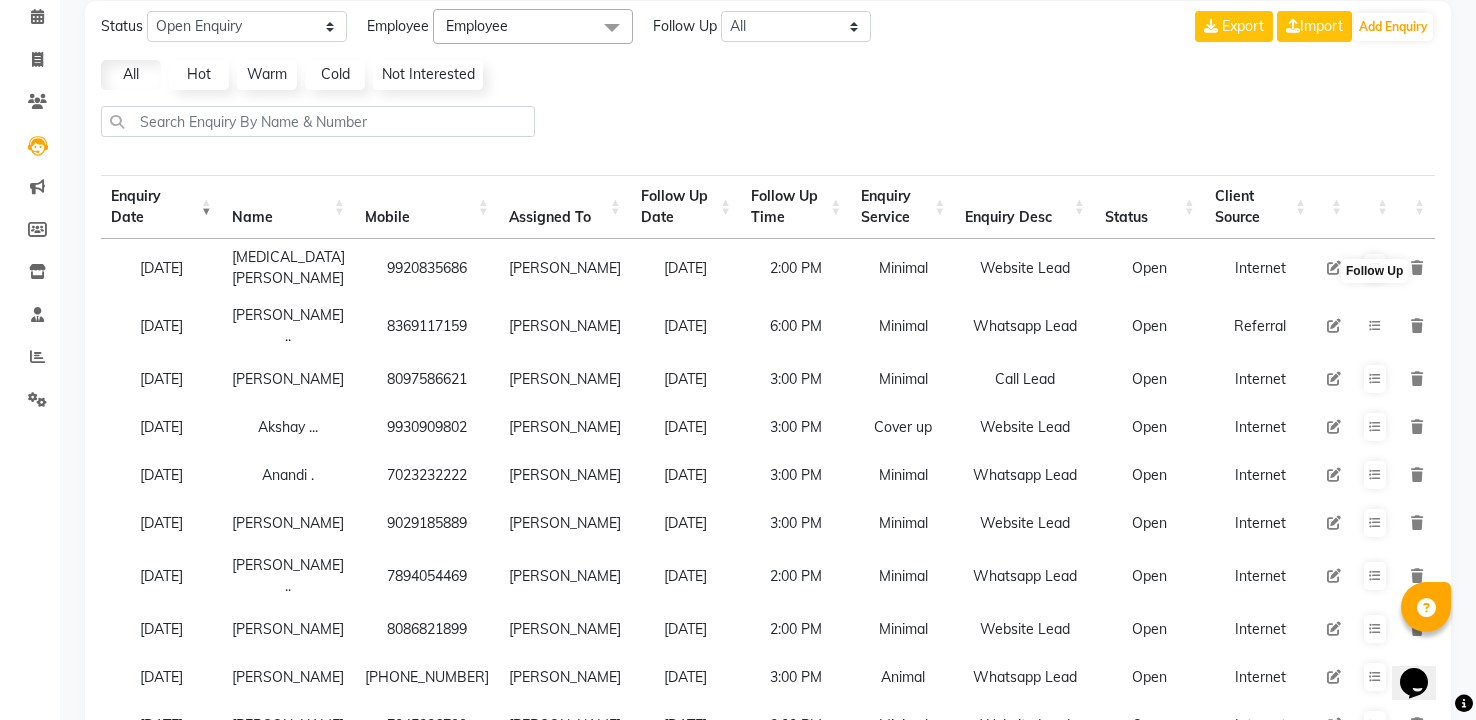 scroll, scrollTop: 82, scrollLeft: 0, axis: vertical 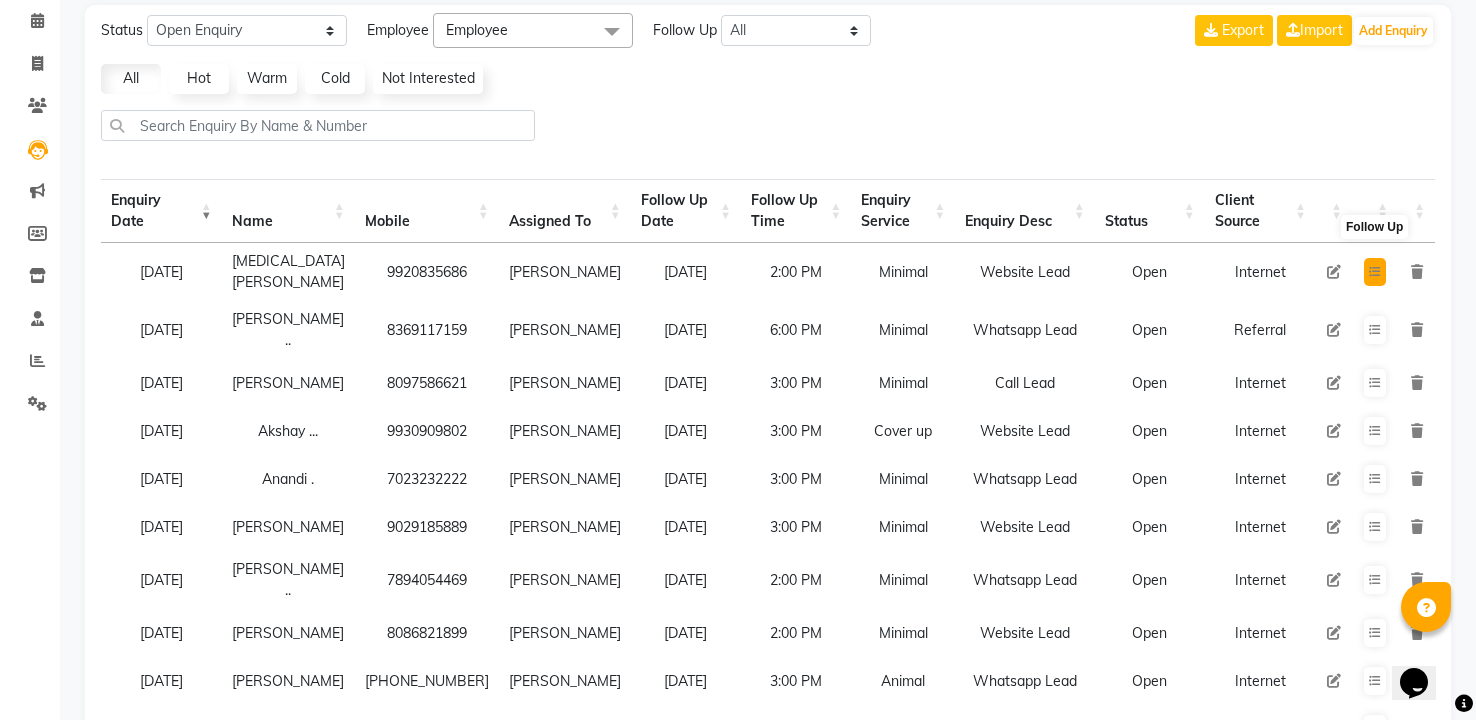 click at bounding box center (1375, 272) 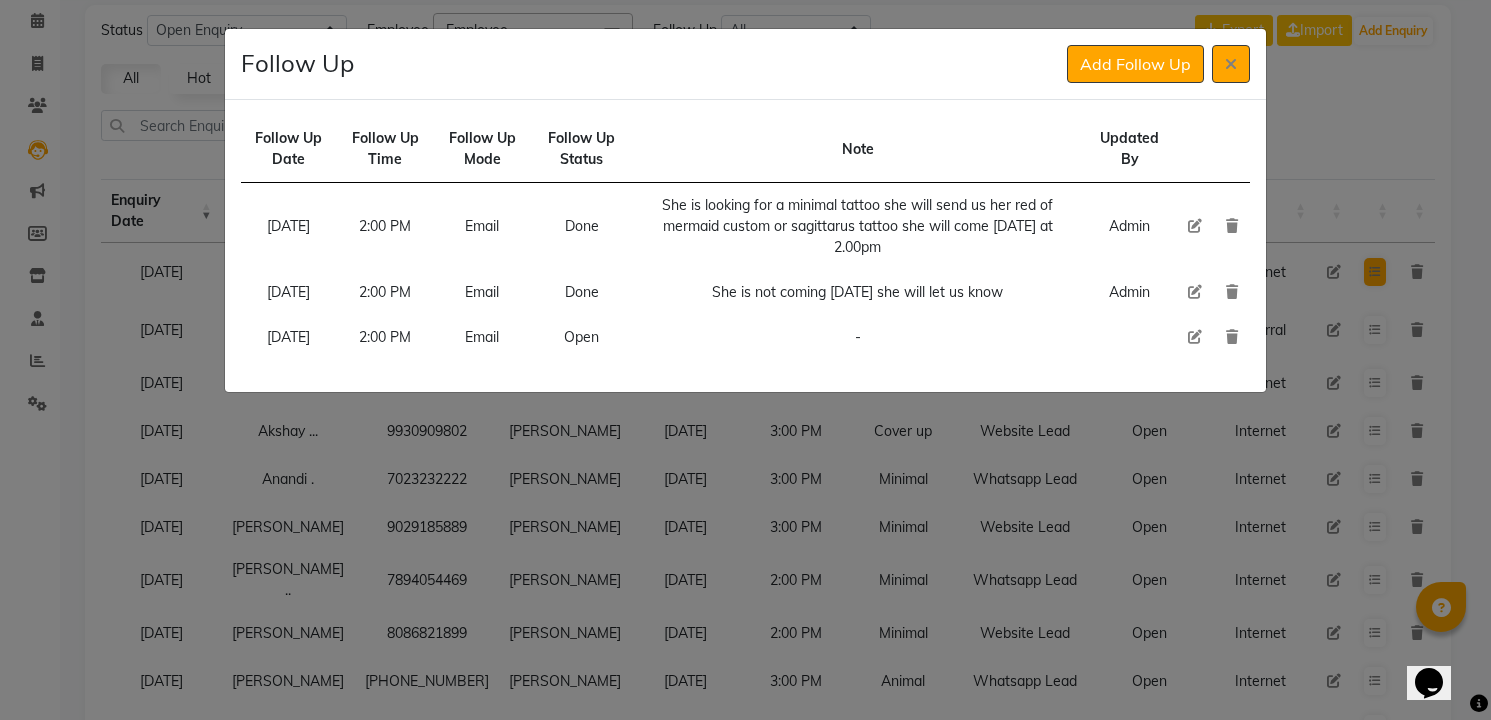 type 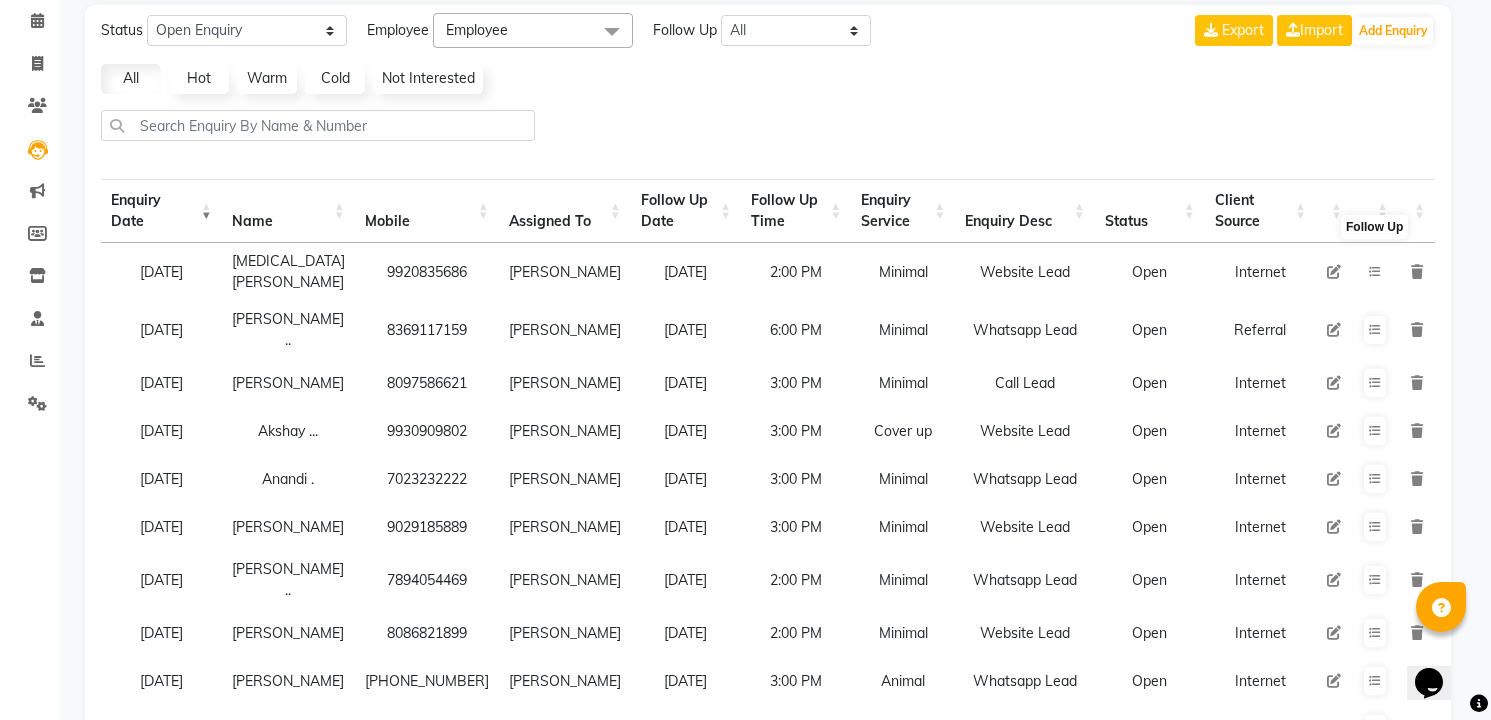 type 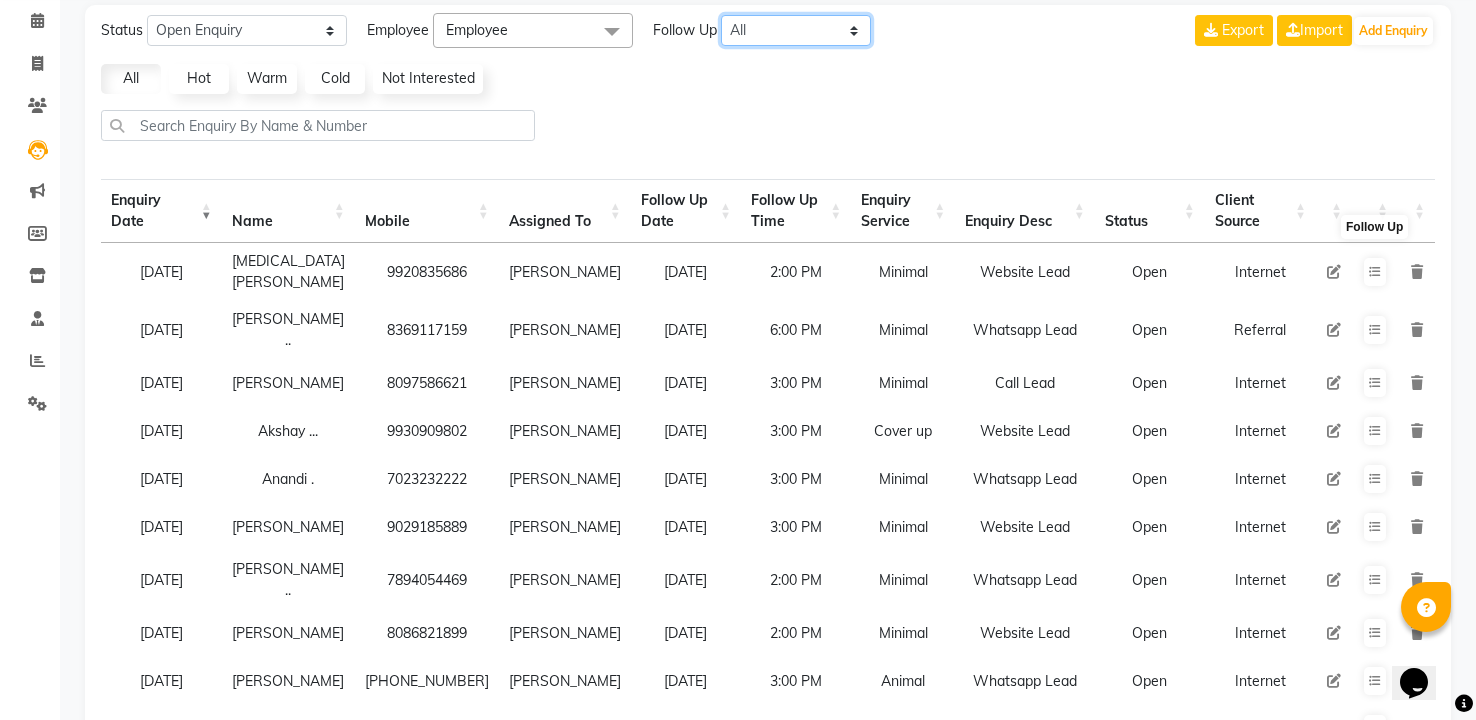 click on "All [DATE] [DATE] This Week This Month Custom" 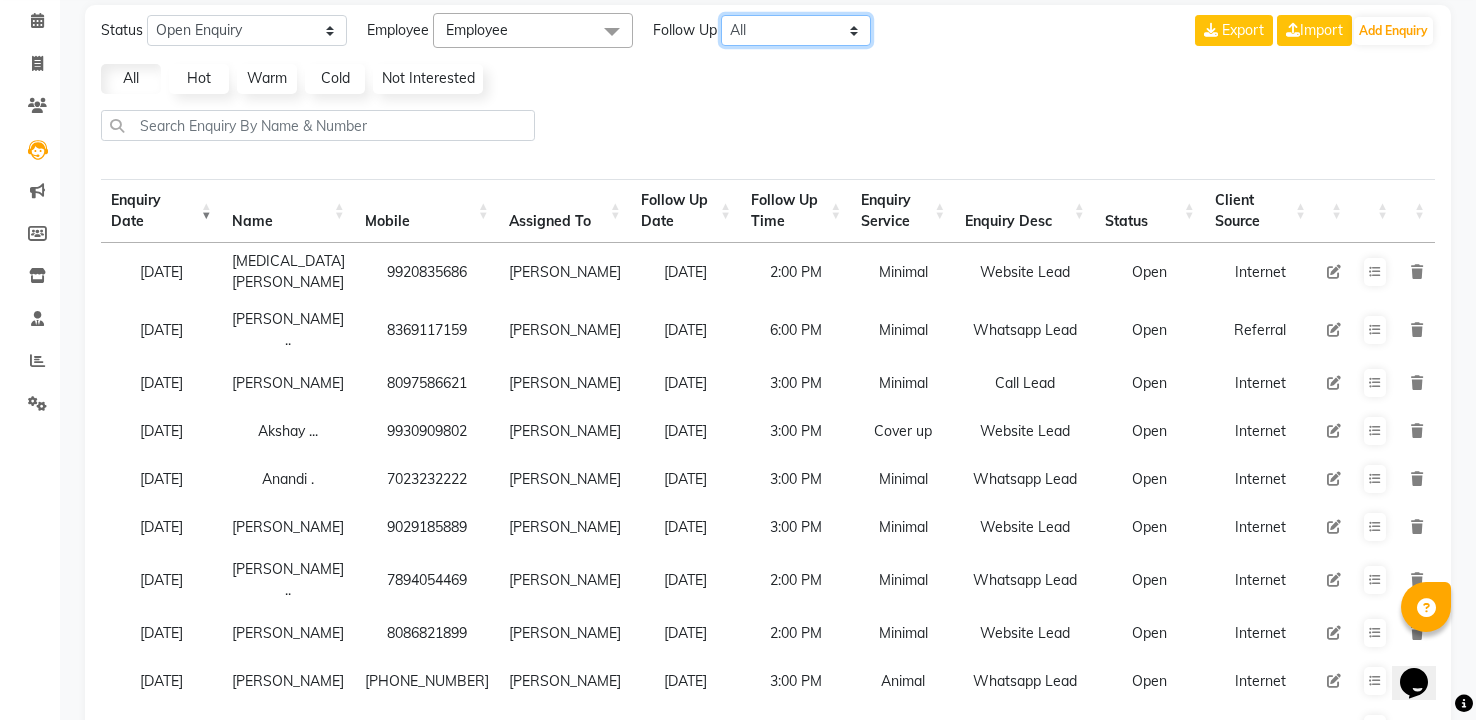 select on "custom" 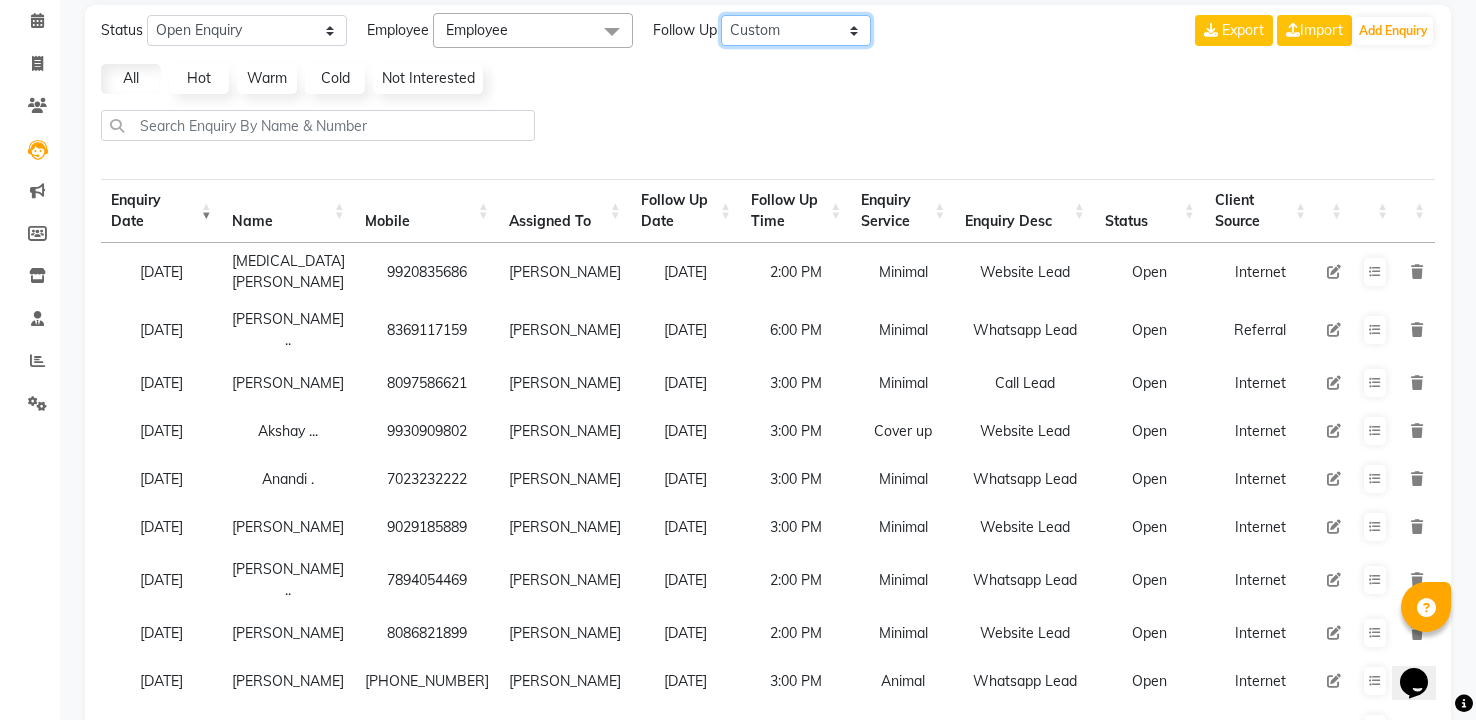 click on "All [DATE] [DATE] This Week This Month Custom" 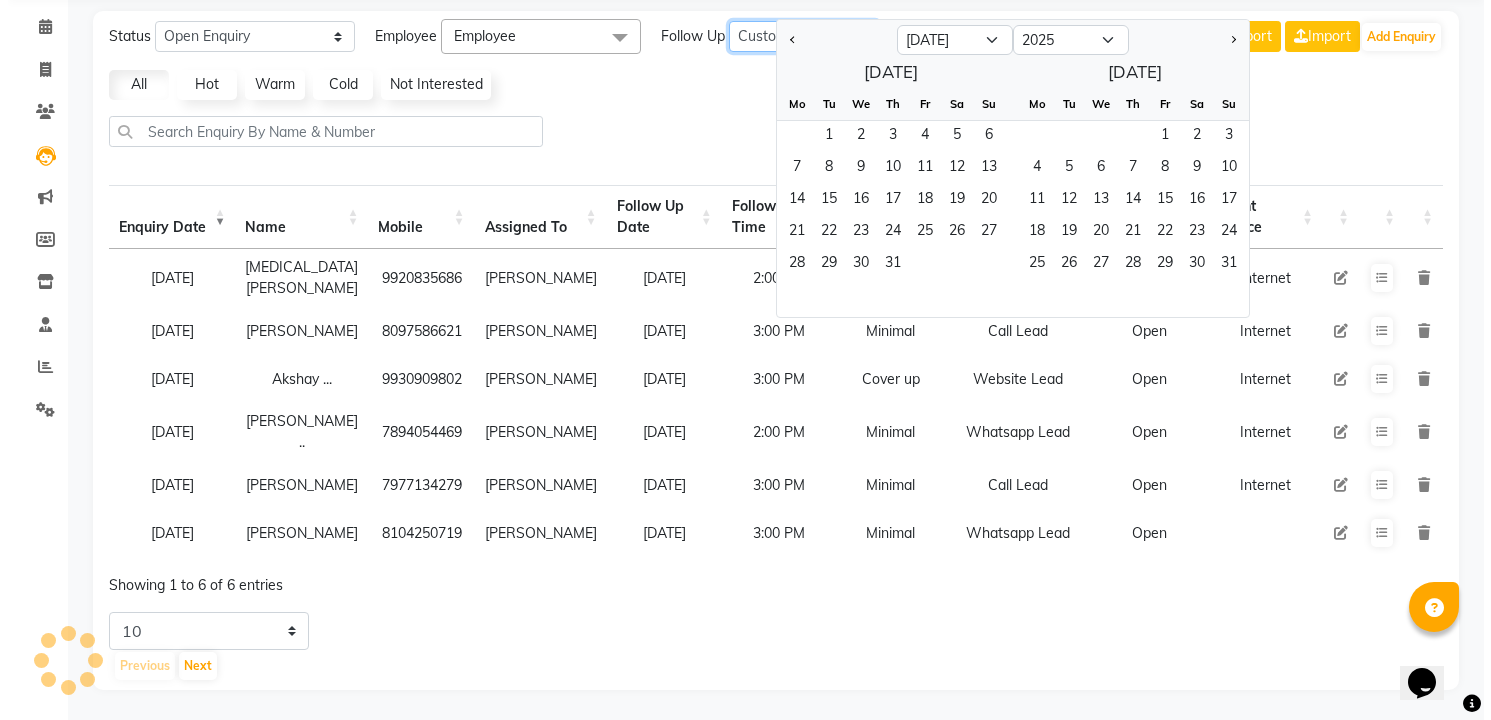 scroll, scrollTop: 81, scrollLeft: 0, axis: vertical 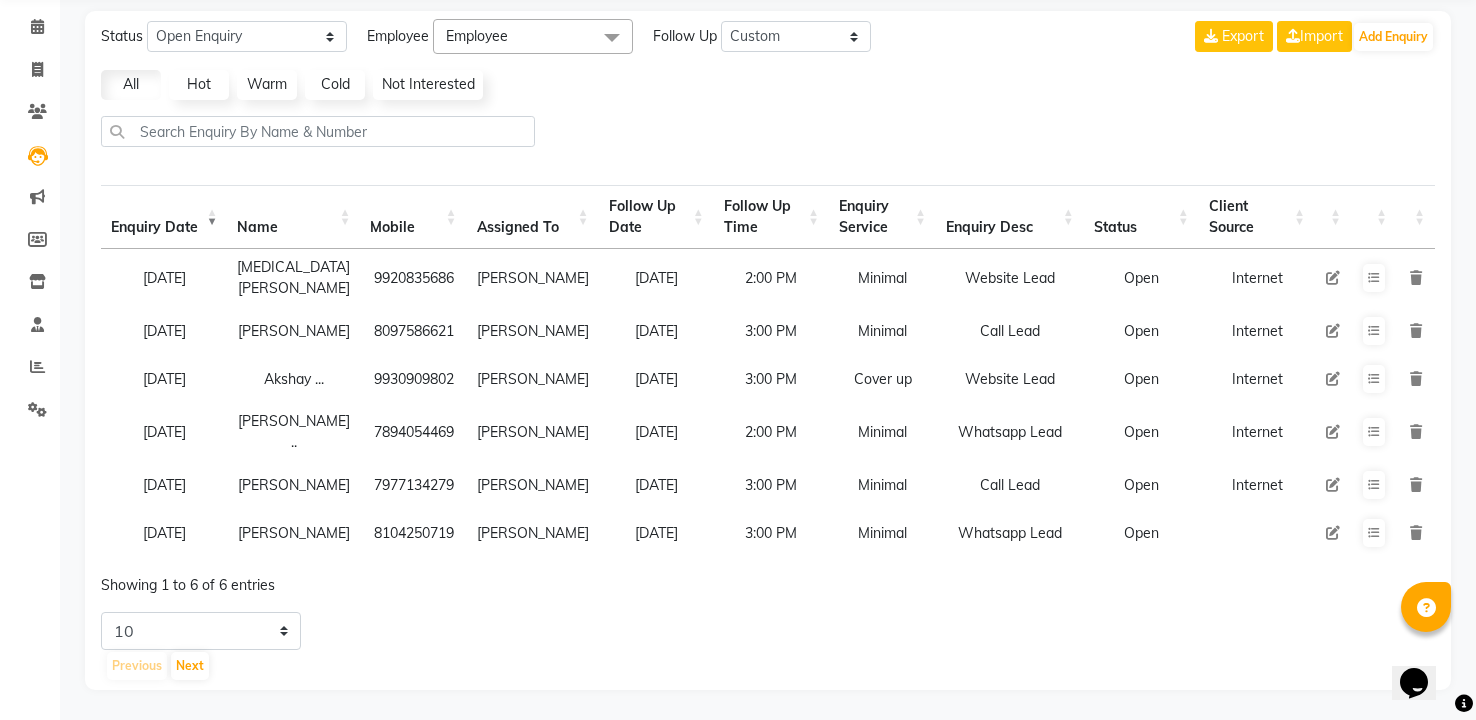 click 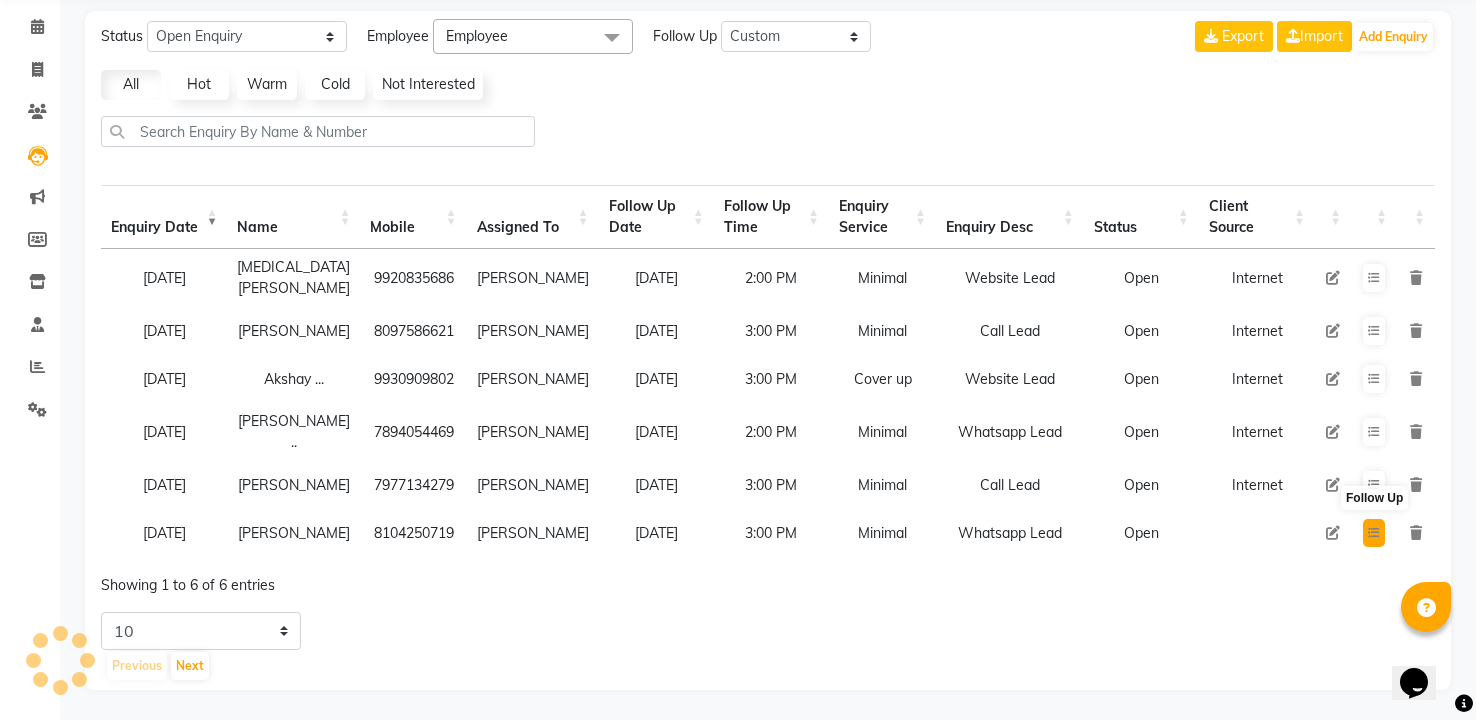 click at bounding box center [1374, 533] 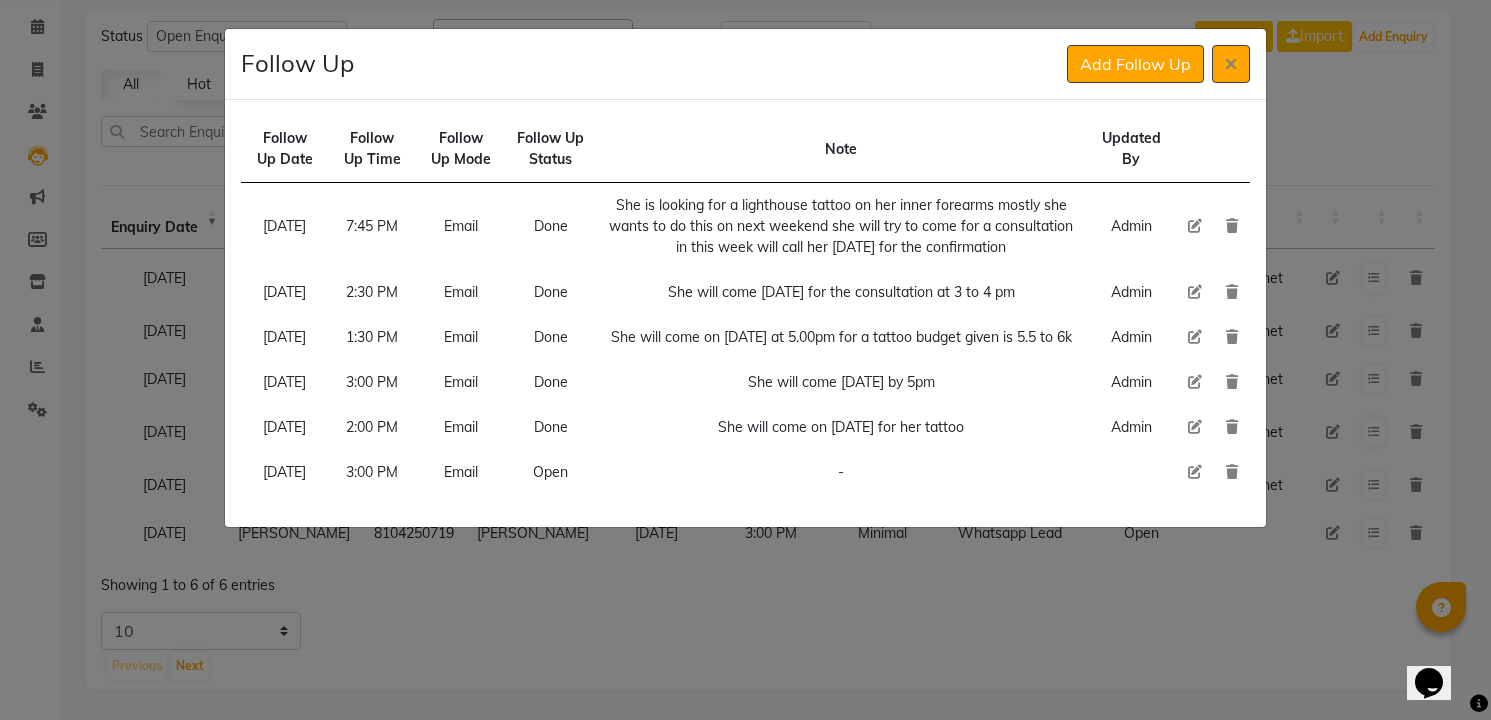 click 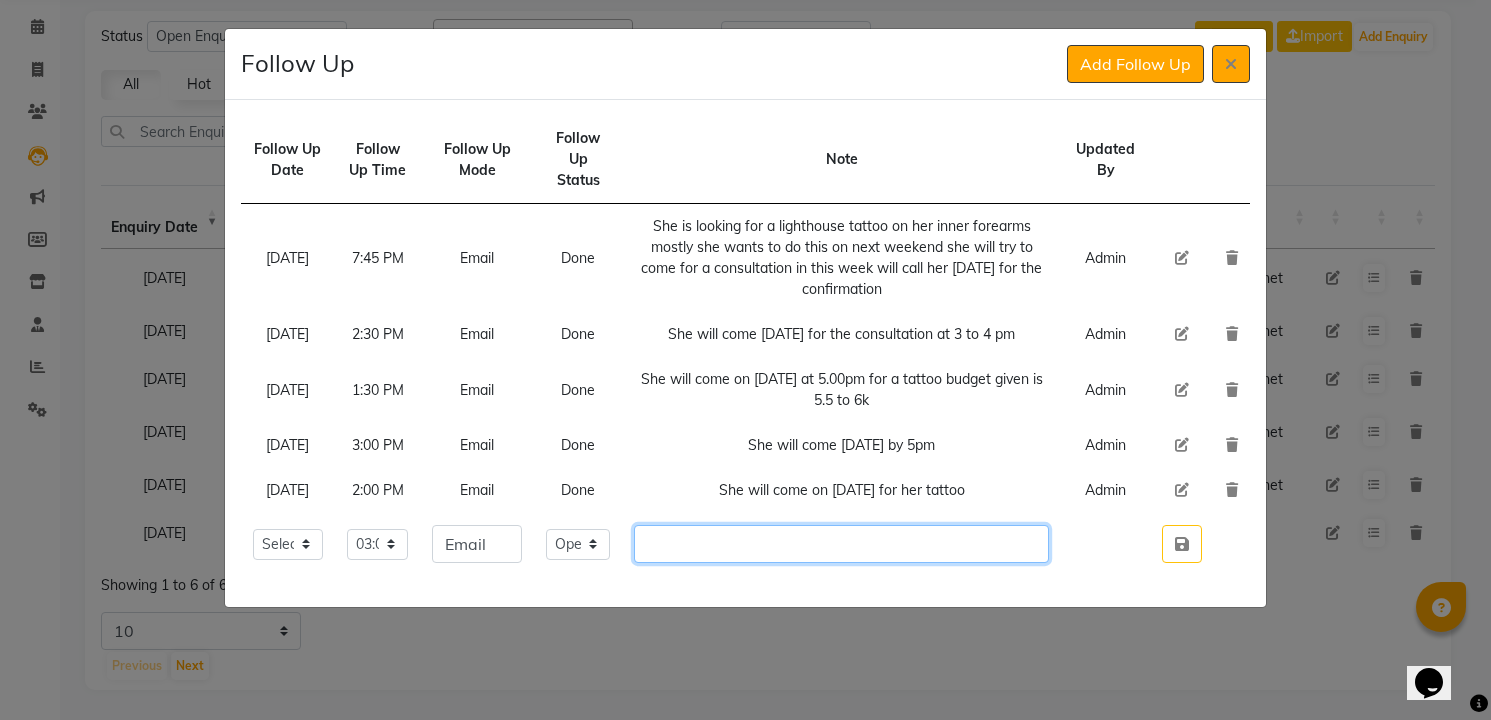 click 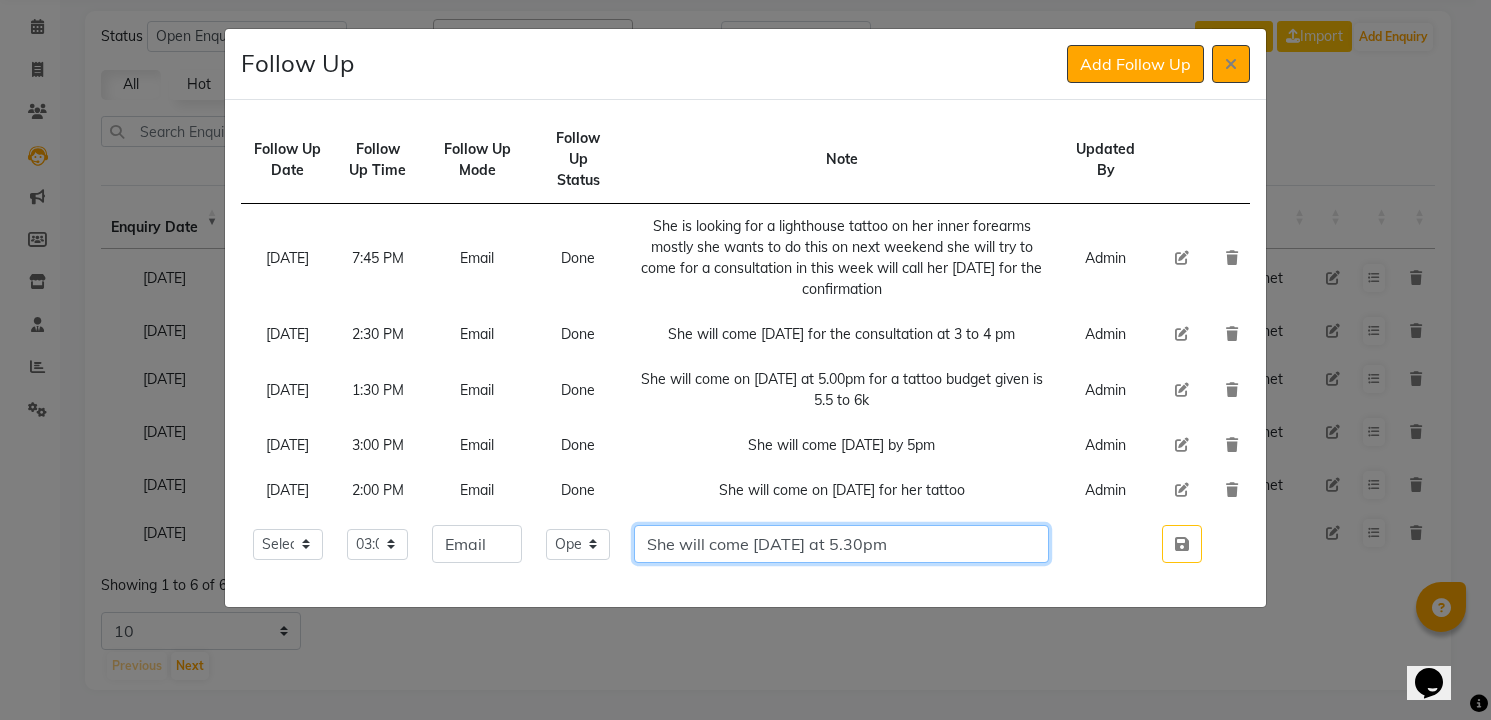 type on "She will come [DATE] at 5.30pm" 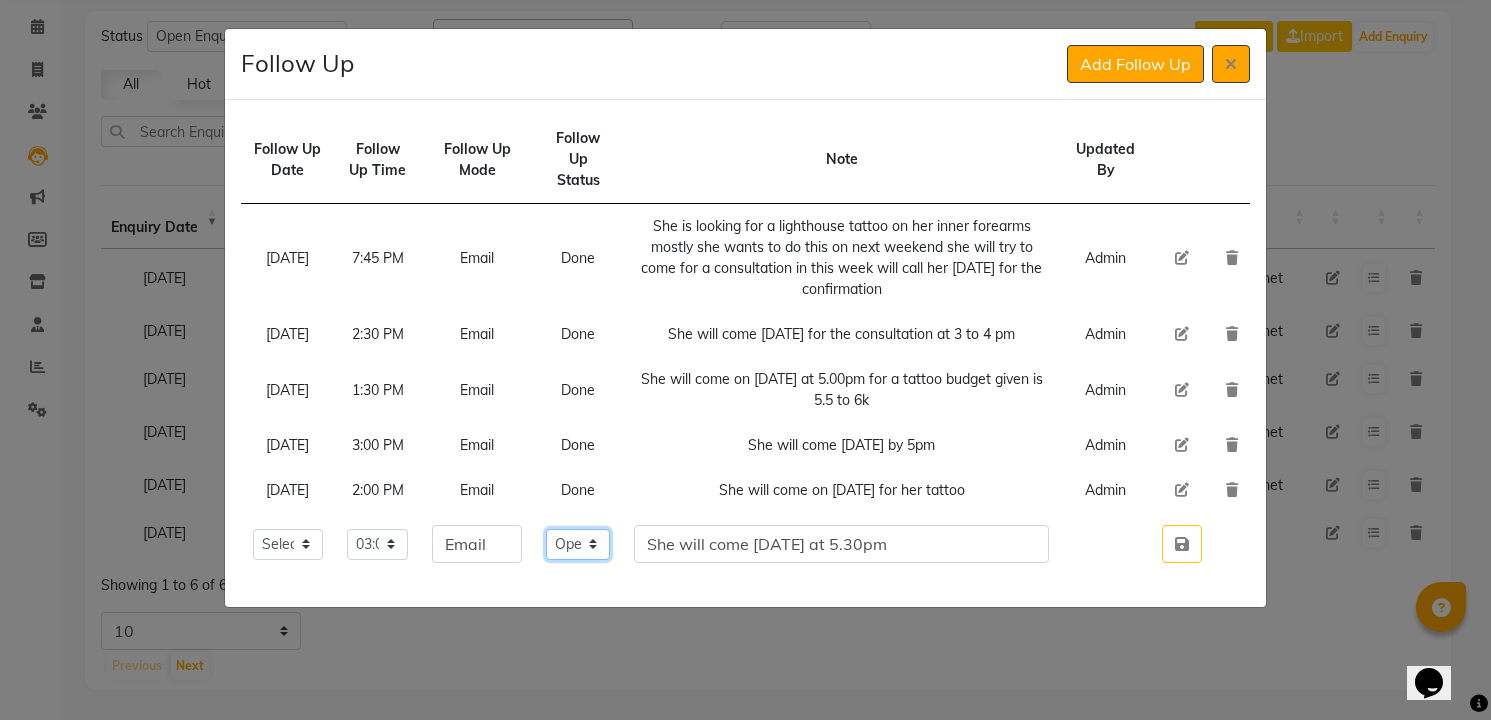 click on "Select Open Pending Done" 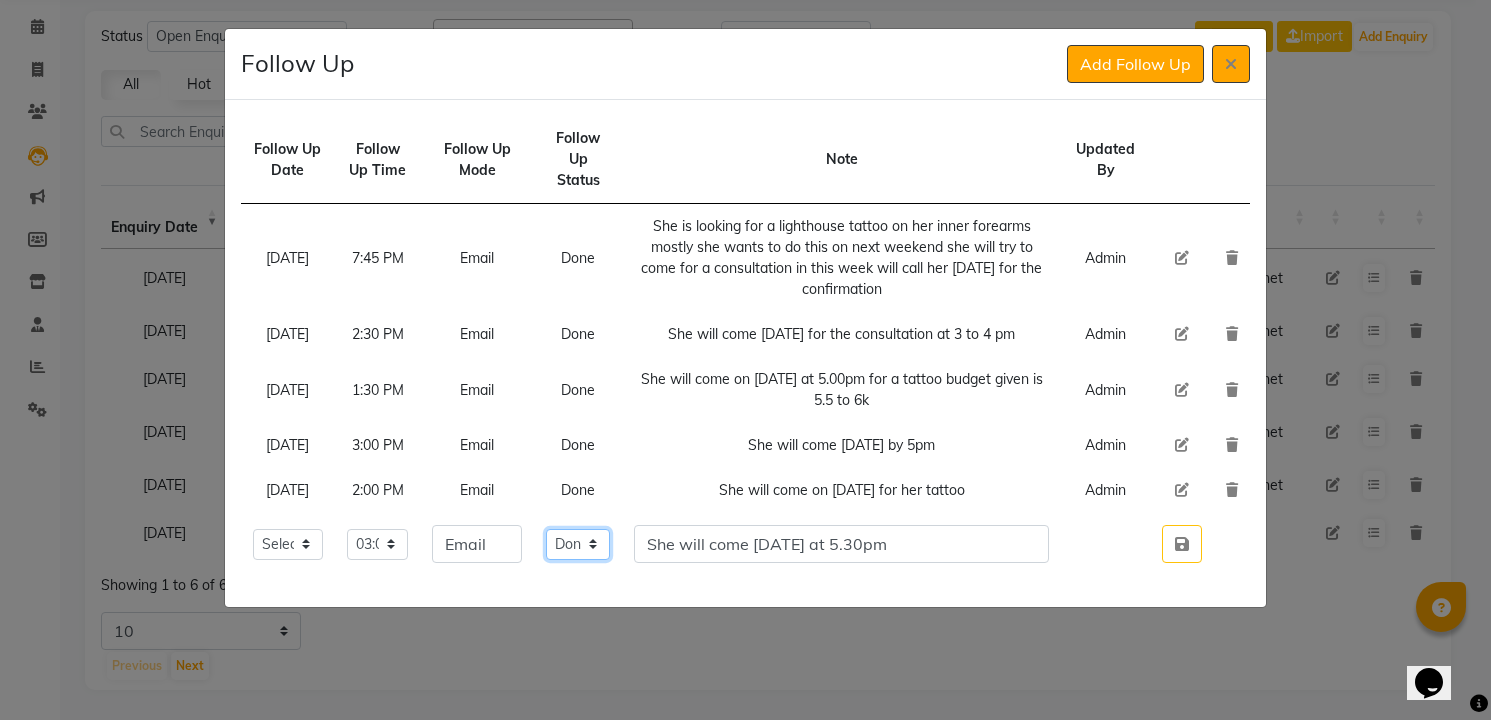 click on "Select Open Pending Done" 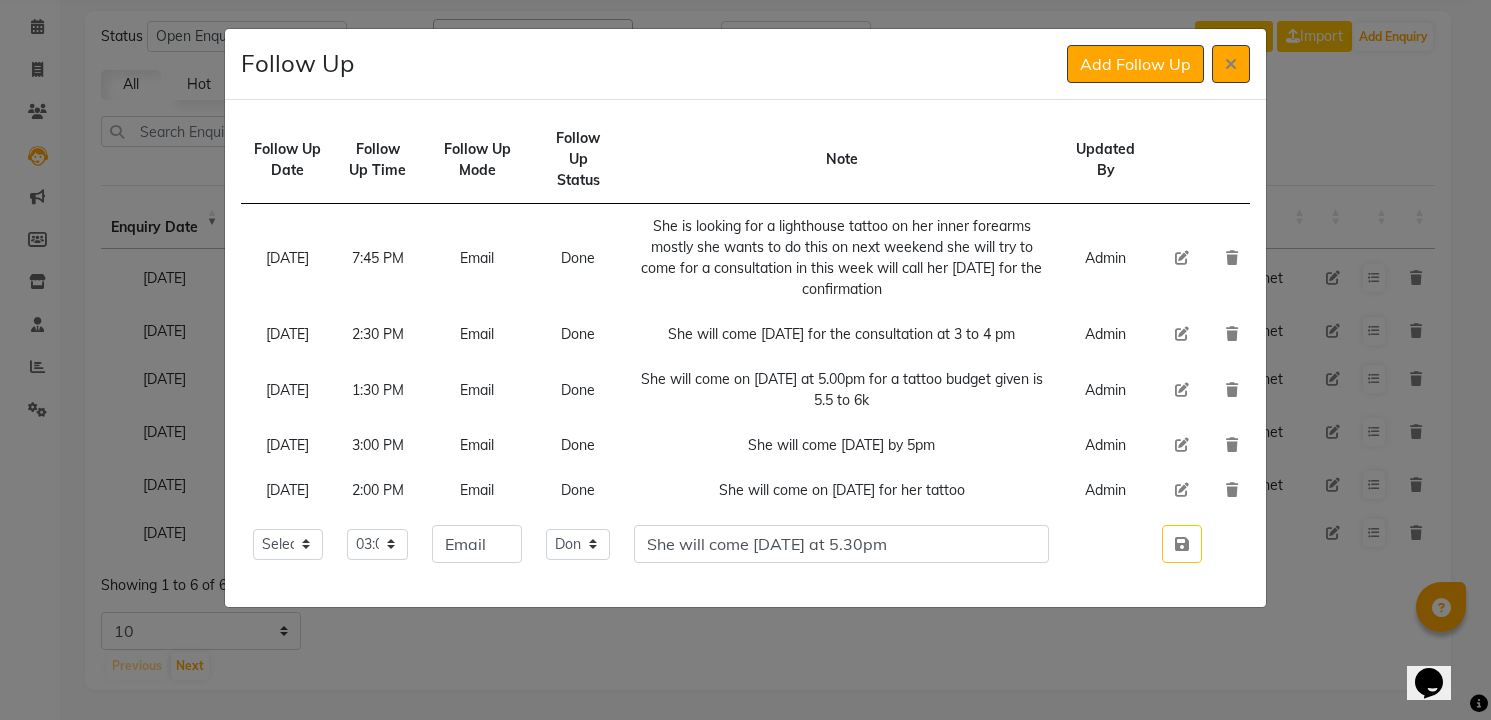 type 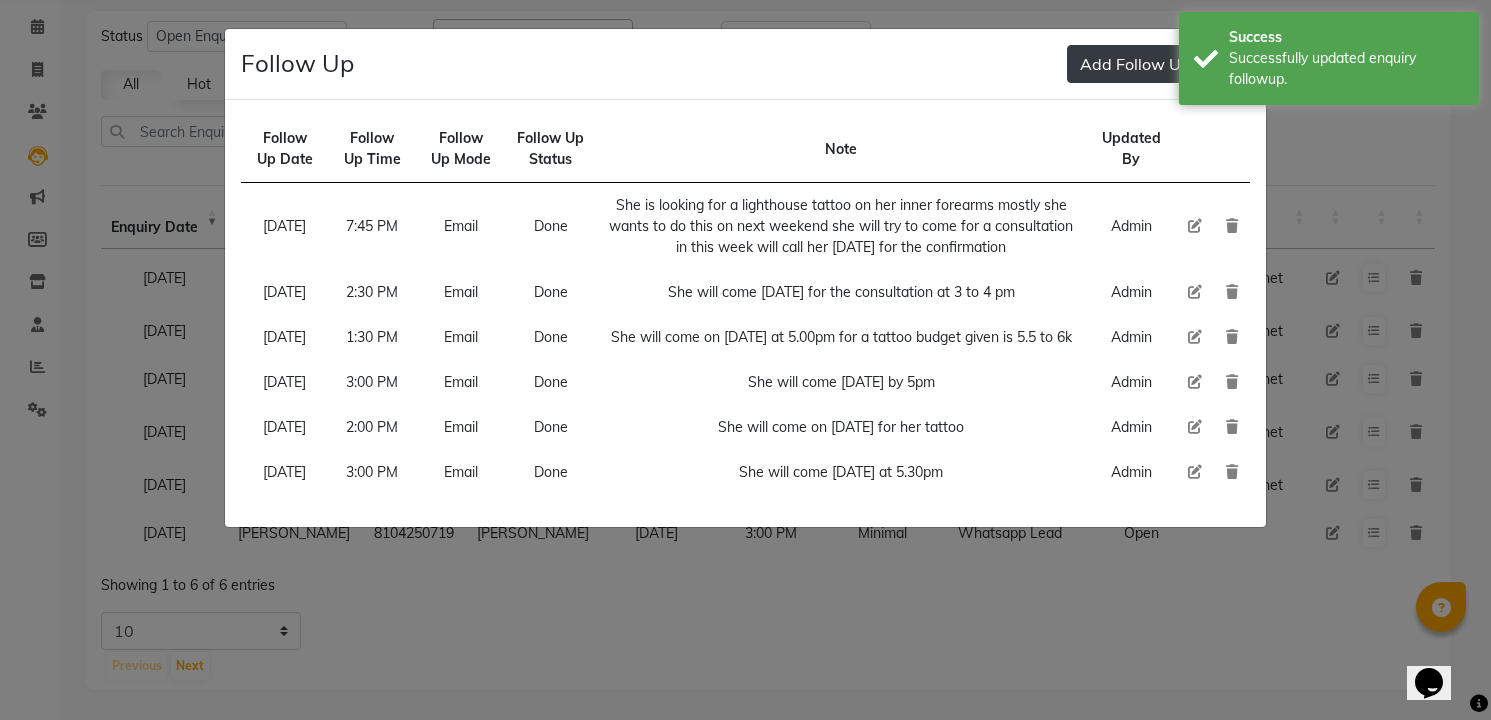 type 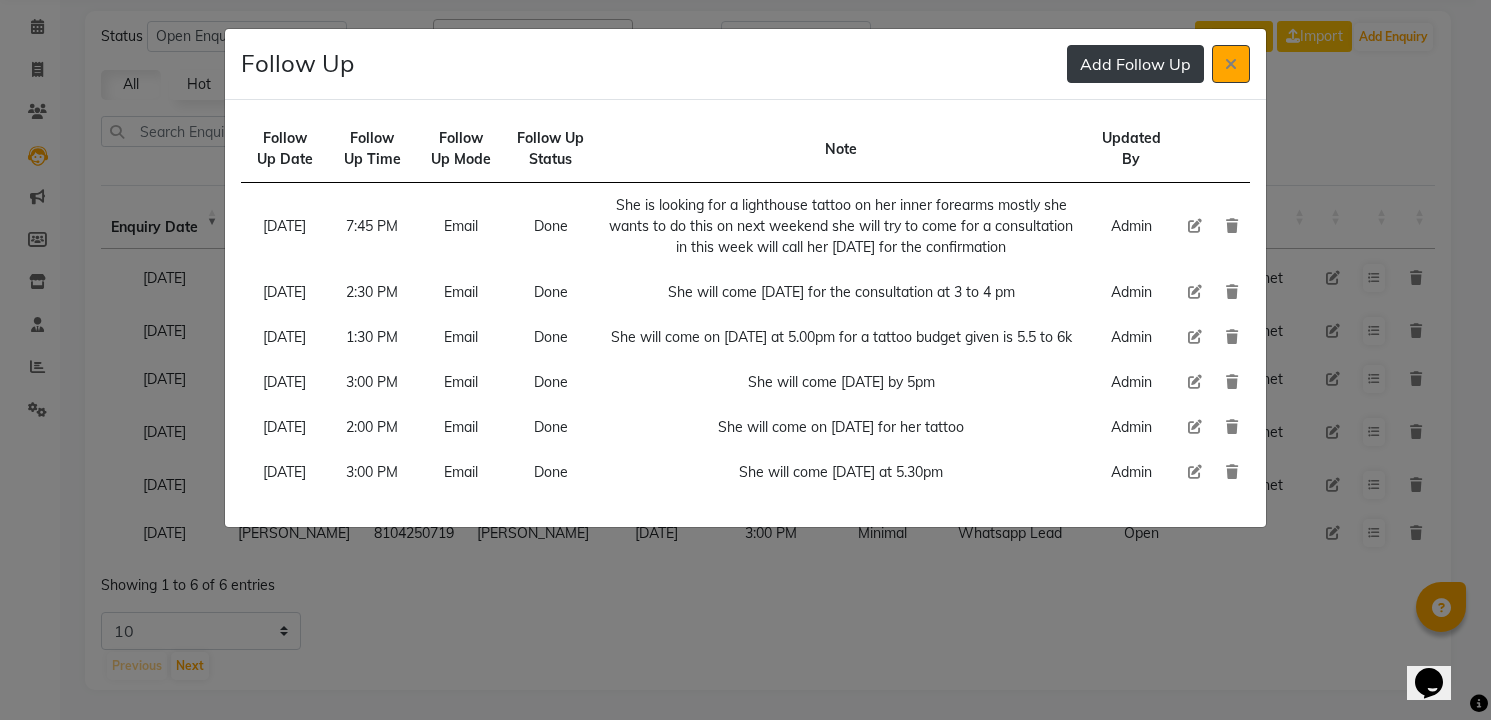 type 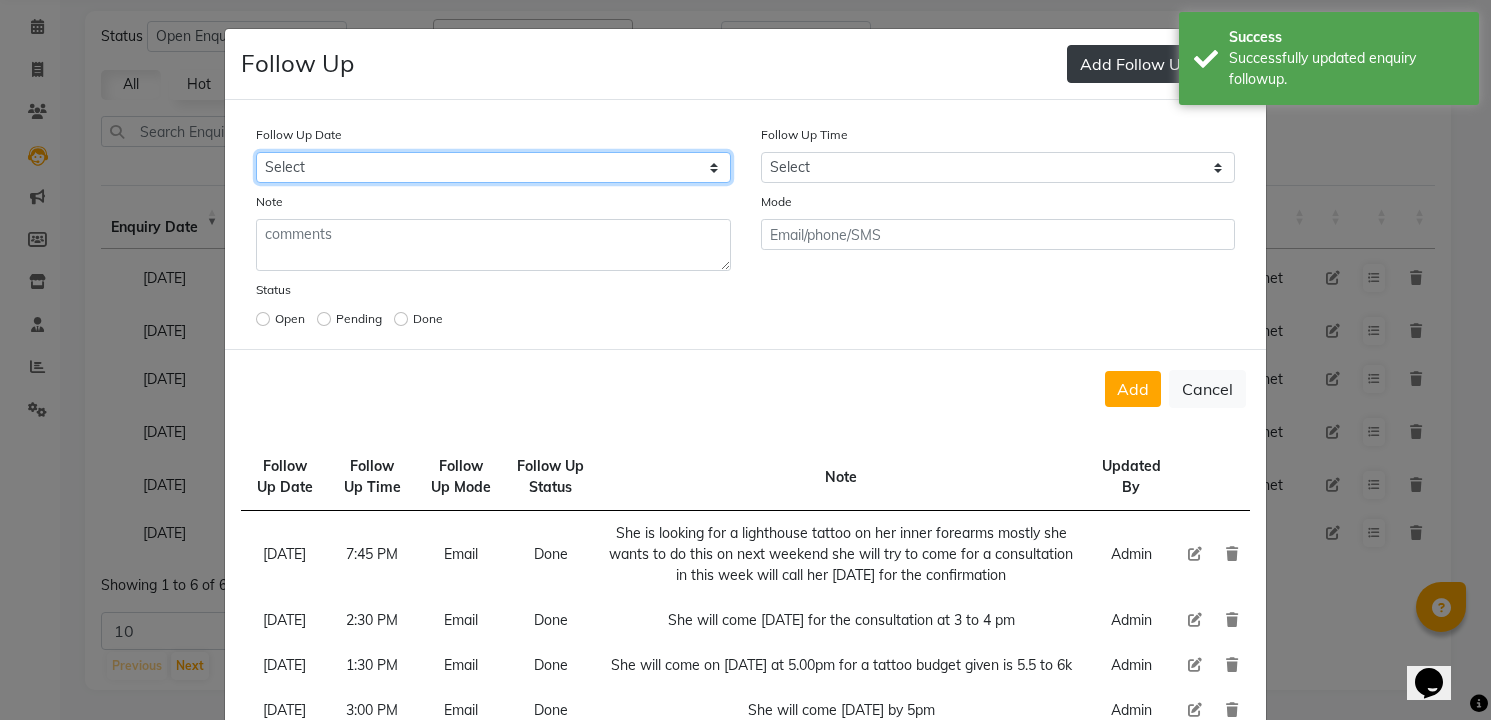 select on "[DATE]" 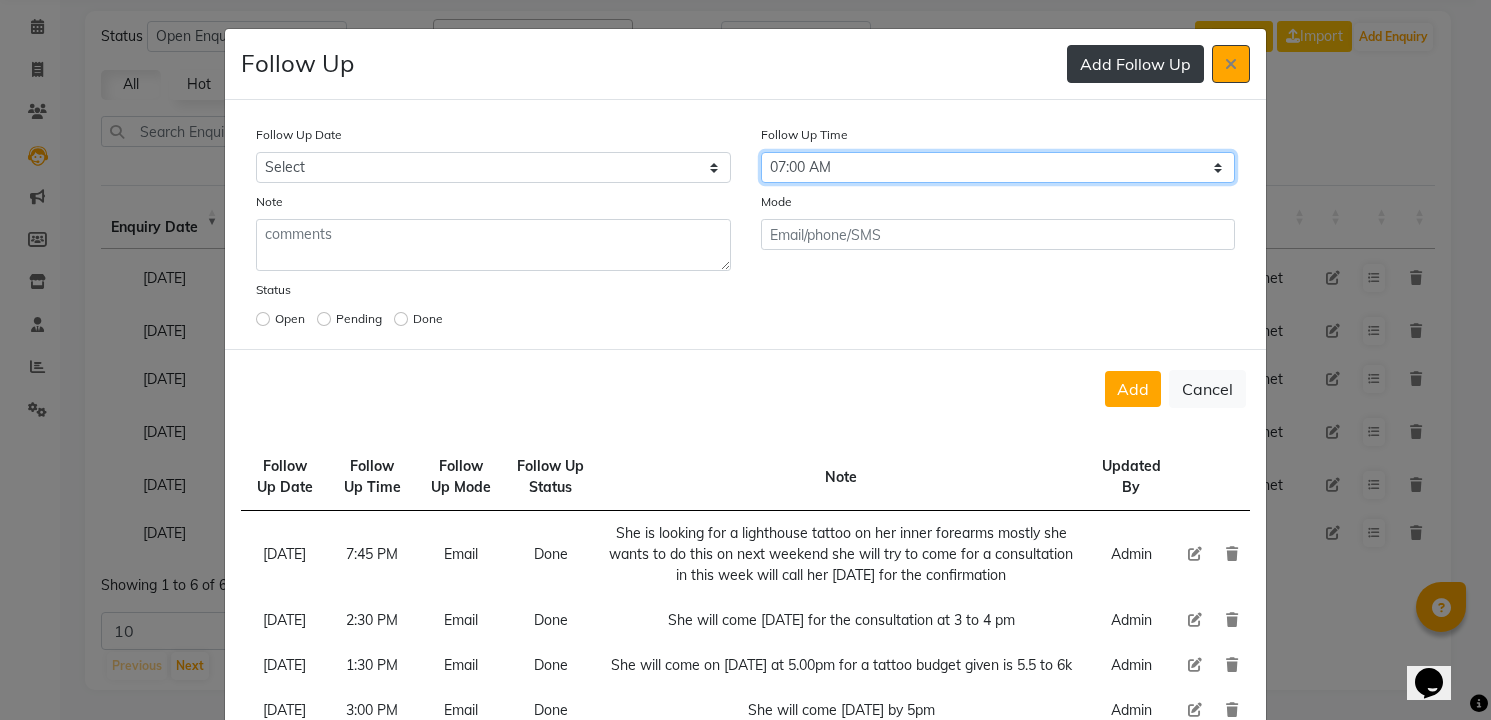 select on "900" 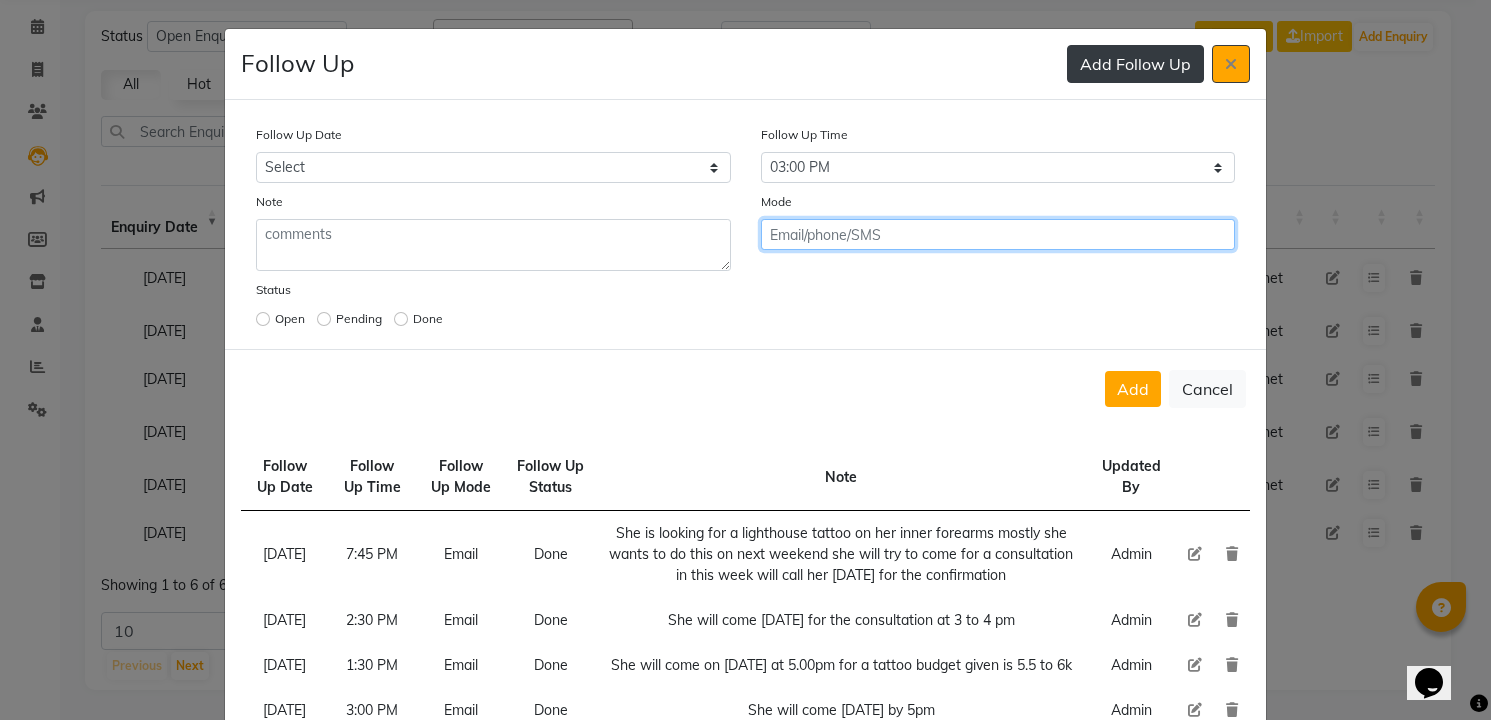 click on "Add" 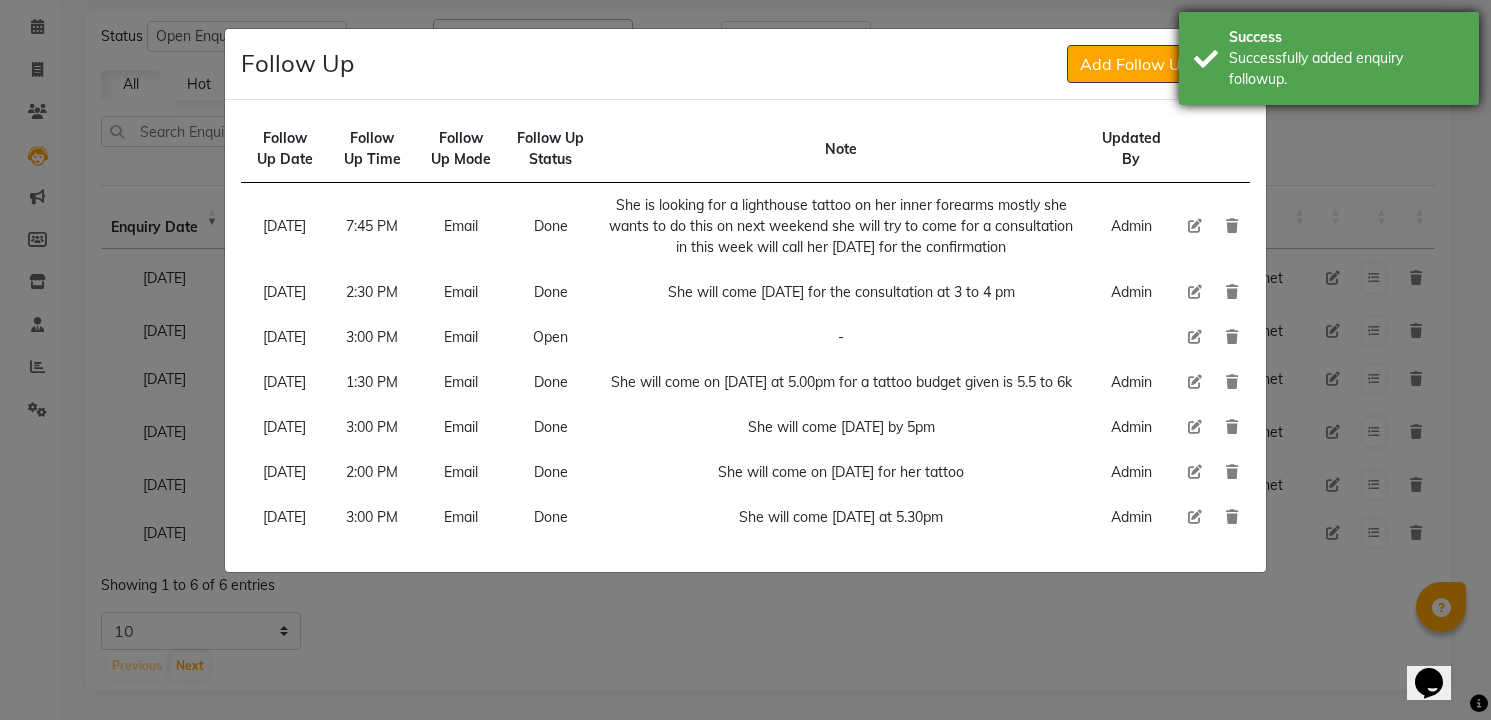 click on "Successfully added enquiry followup." at bounding box center (1346, 69) 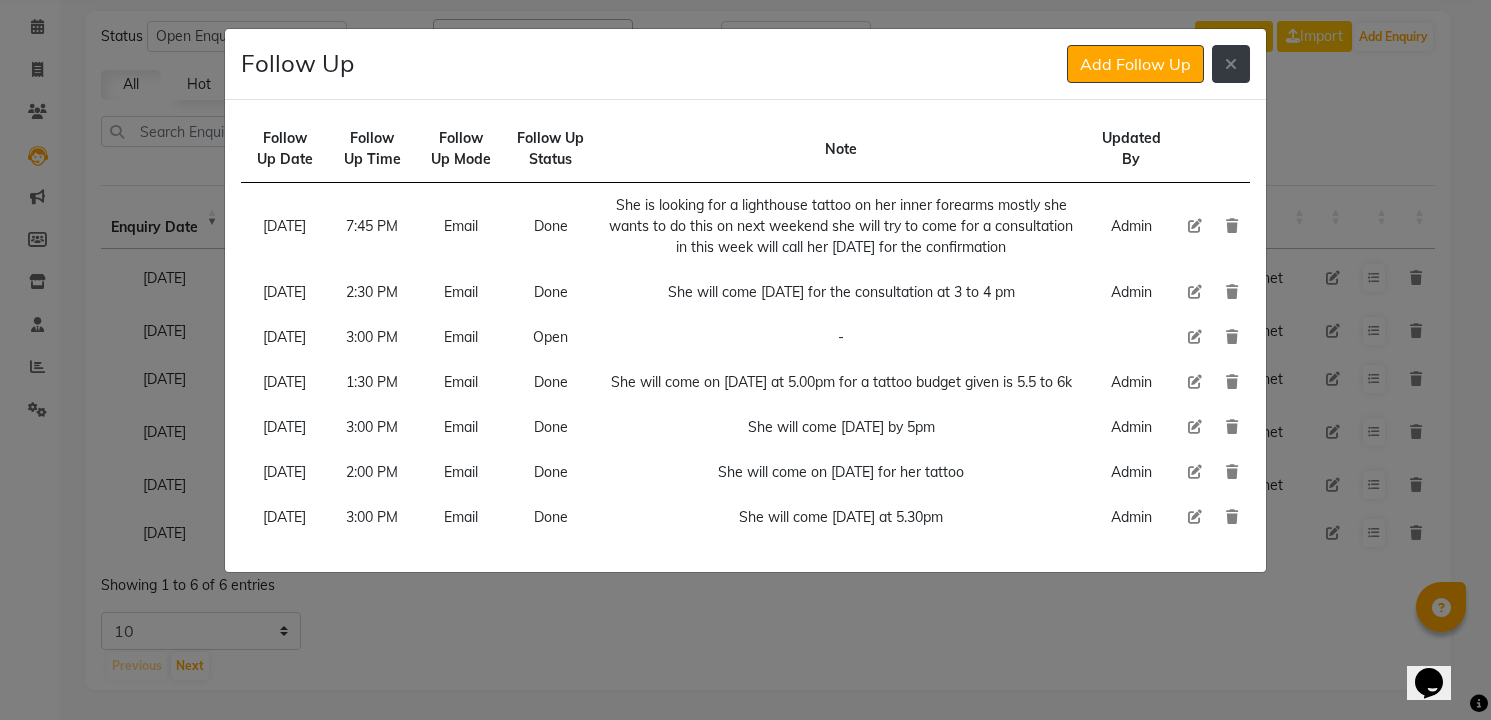 click 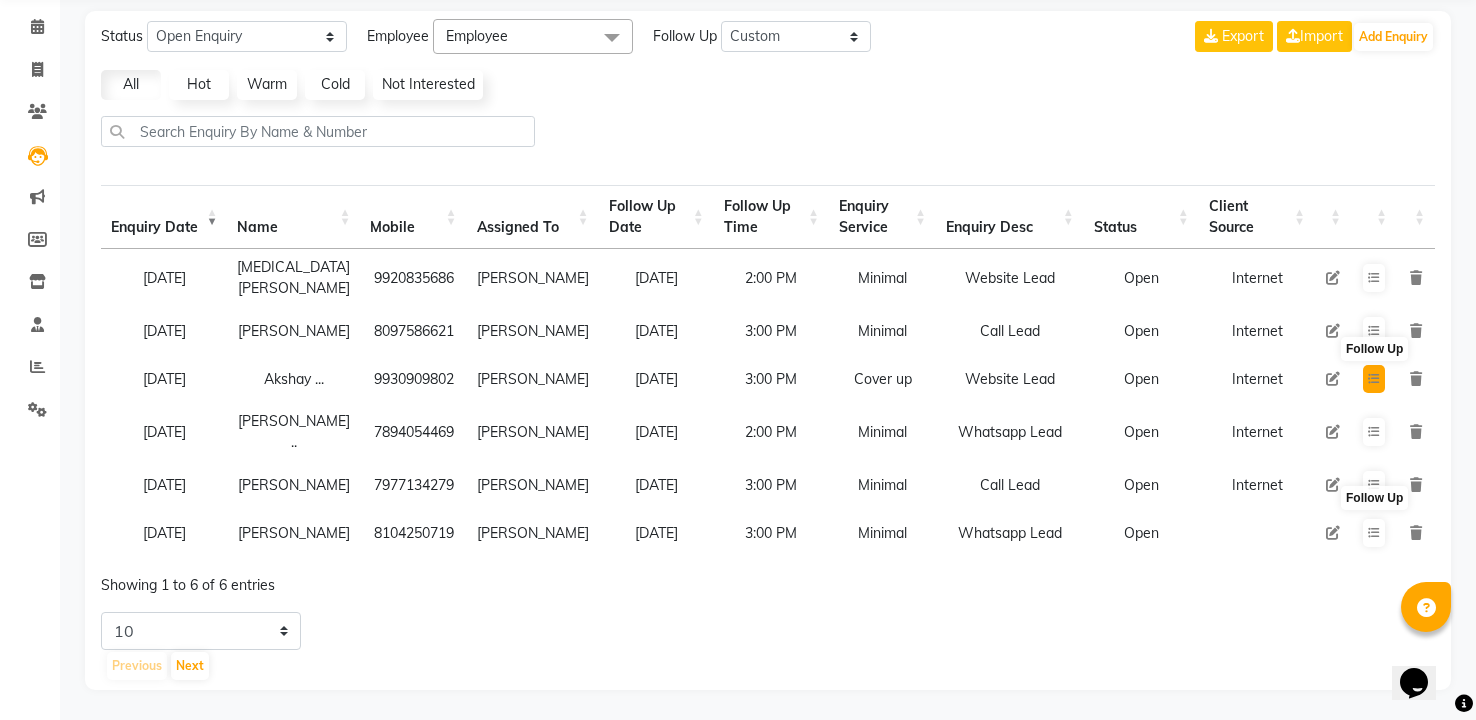 click at bounding box center [1374, 379] 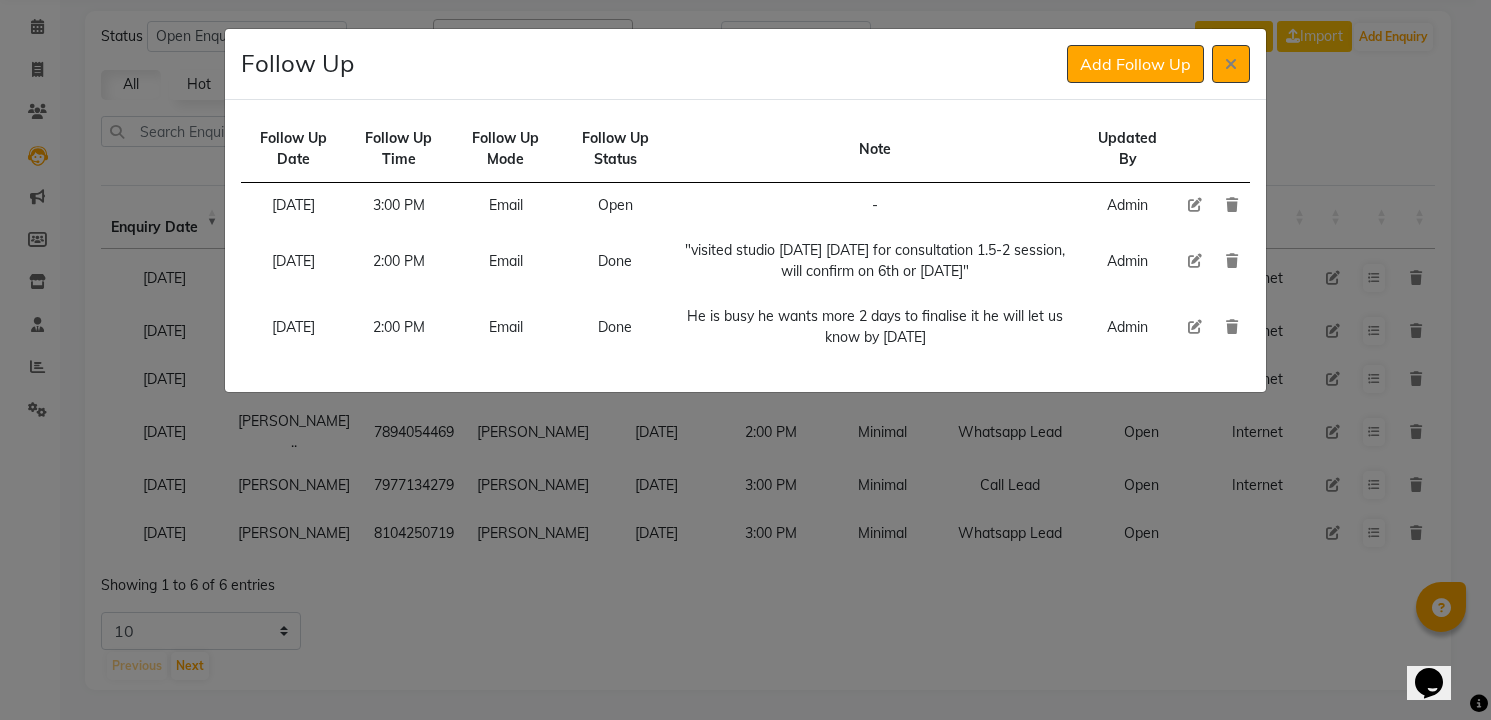 click 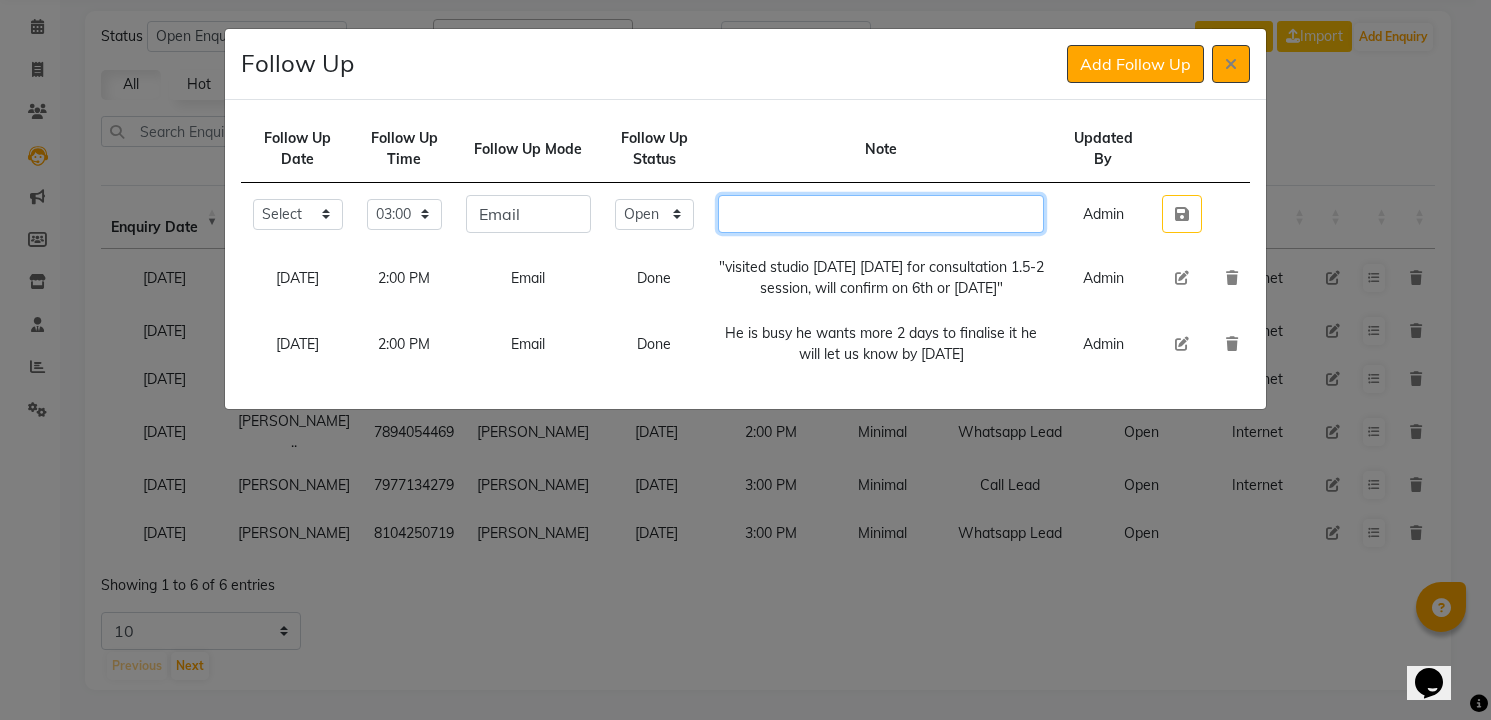 click 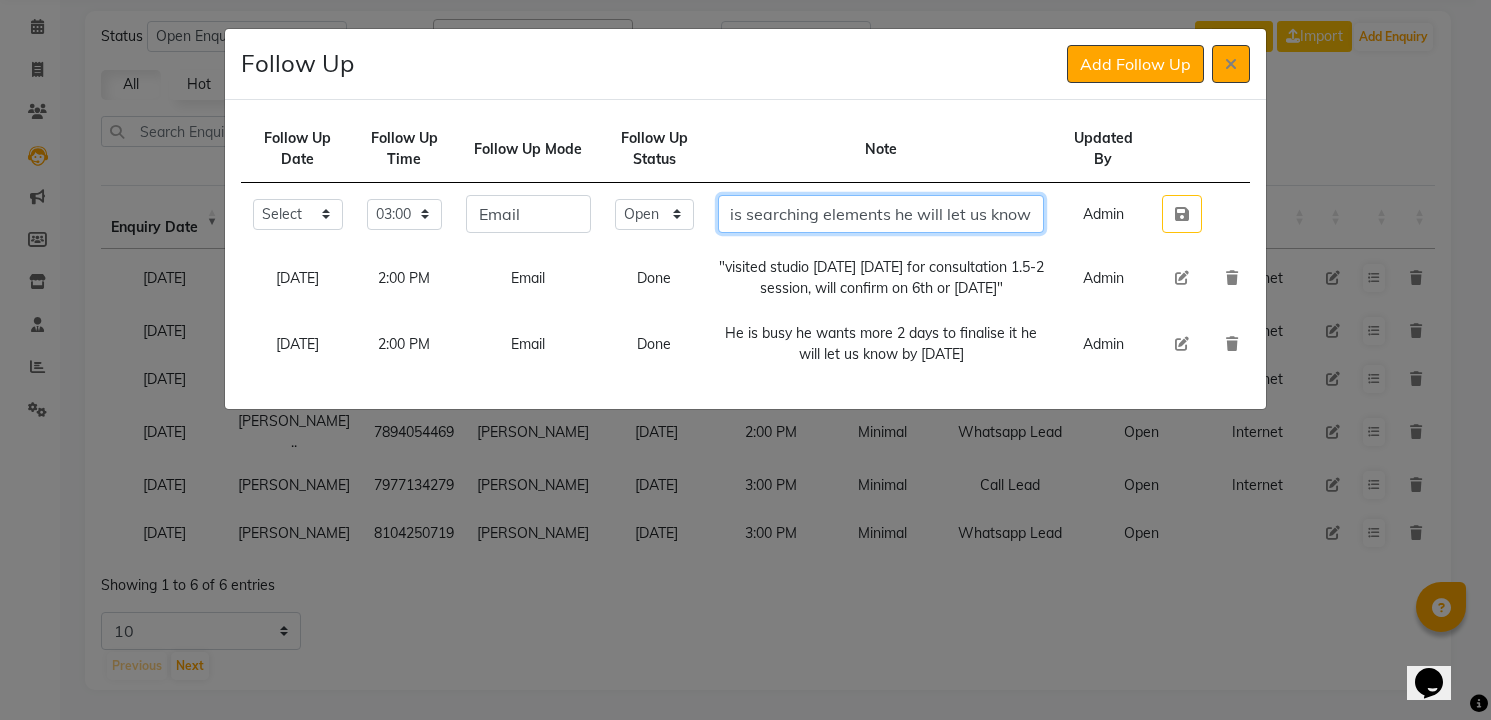 scroll, scrollTop: 0, scrollLeft: 45, axis: horizontal 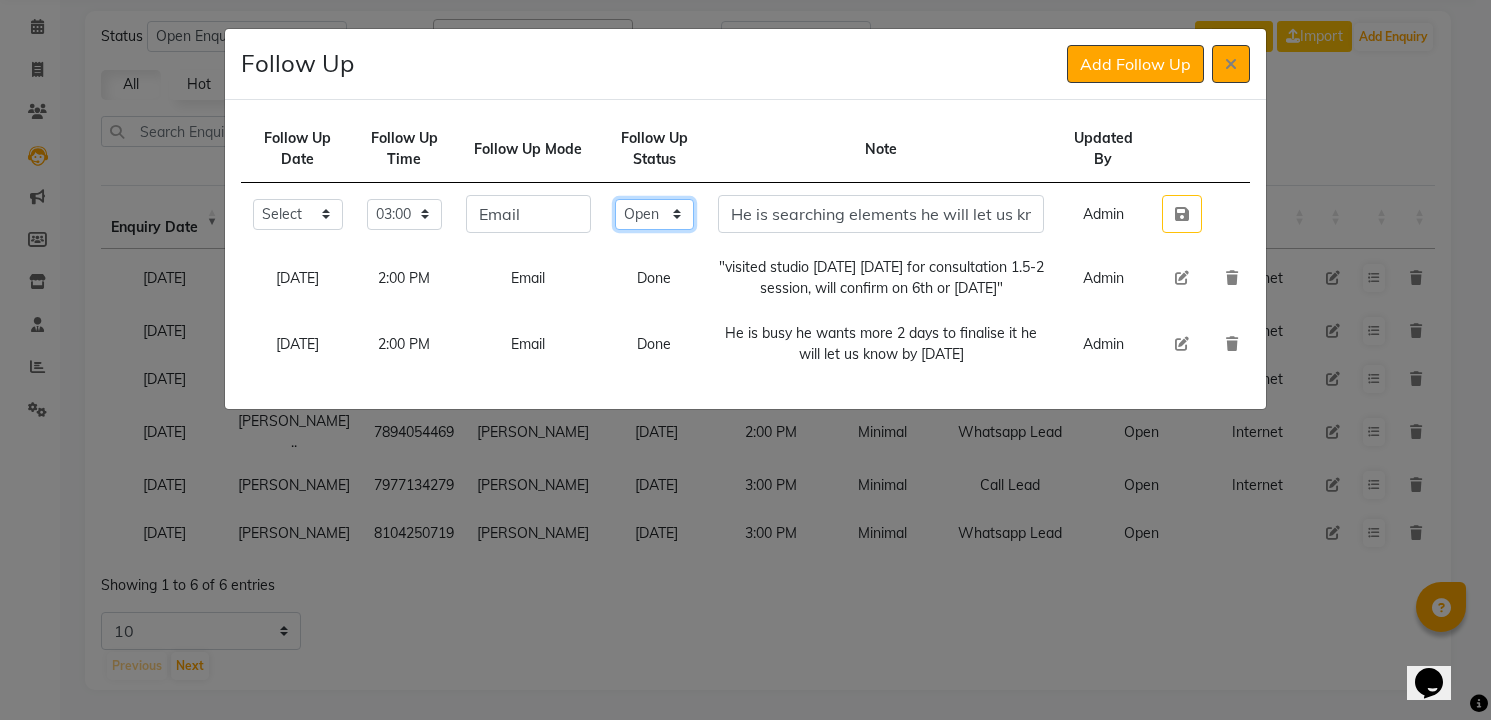 click on "Select Open Pending Done" 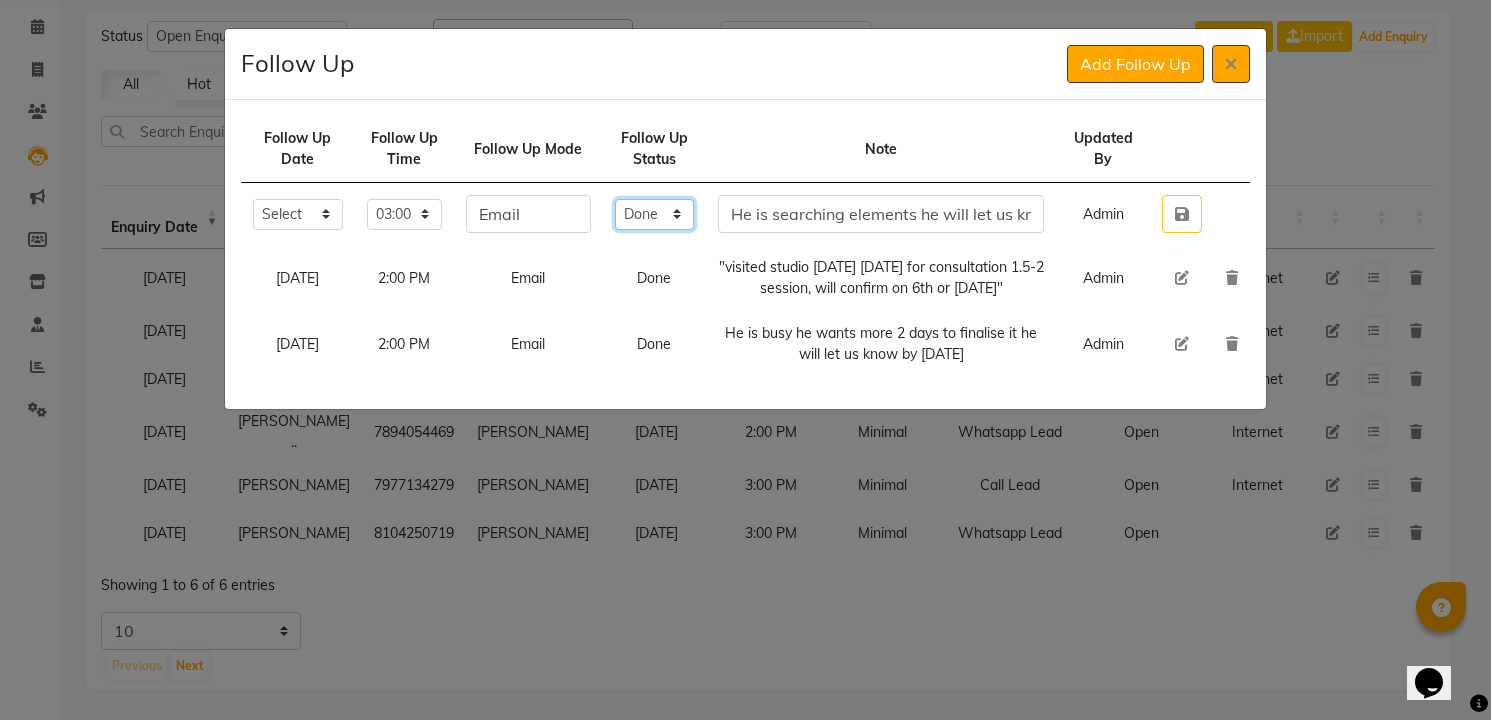 click on "Select Open Pending Done" 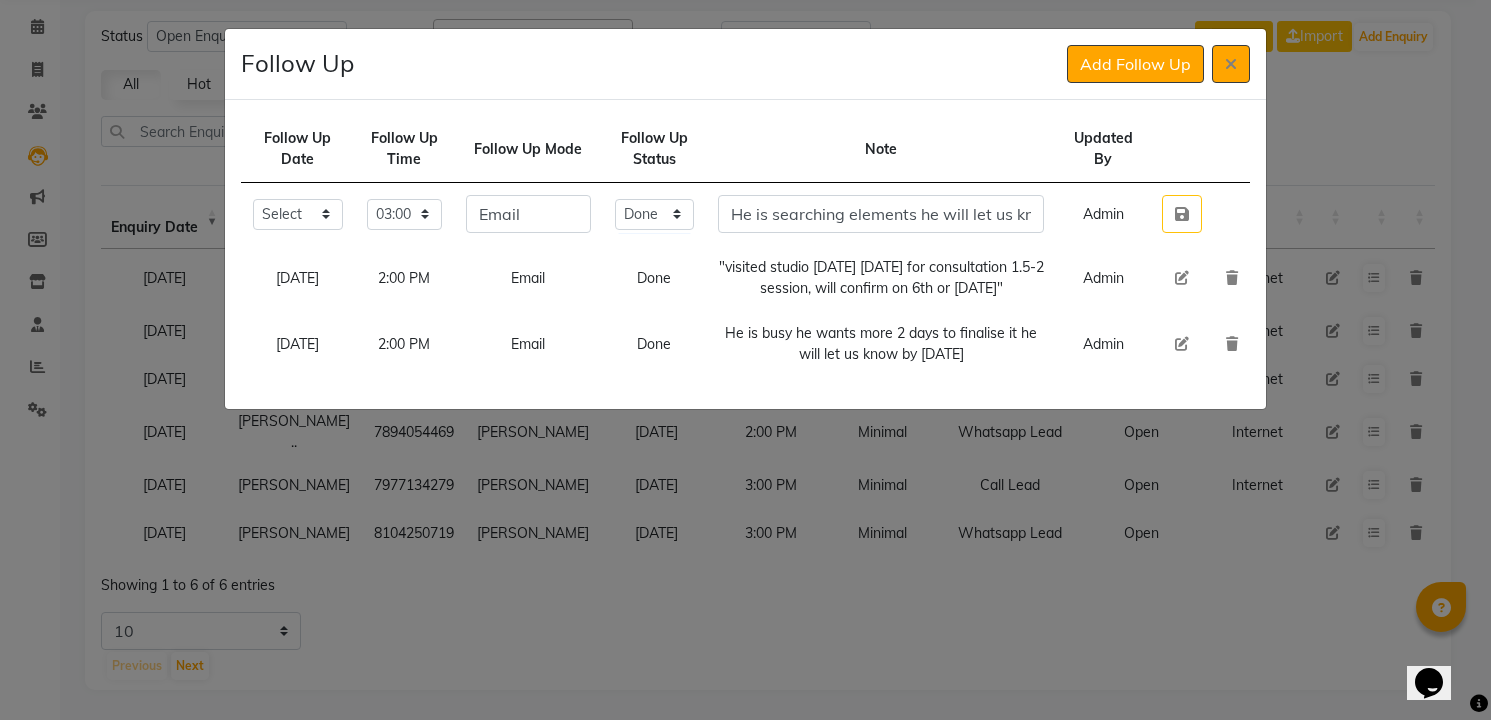 type 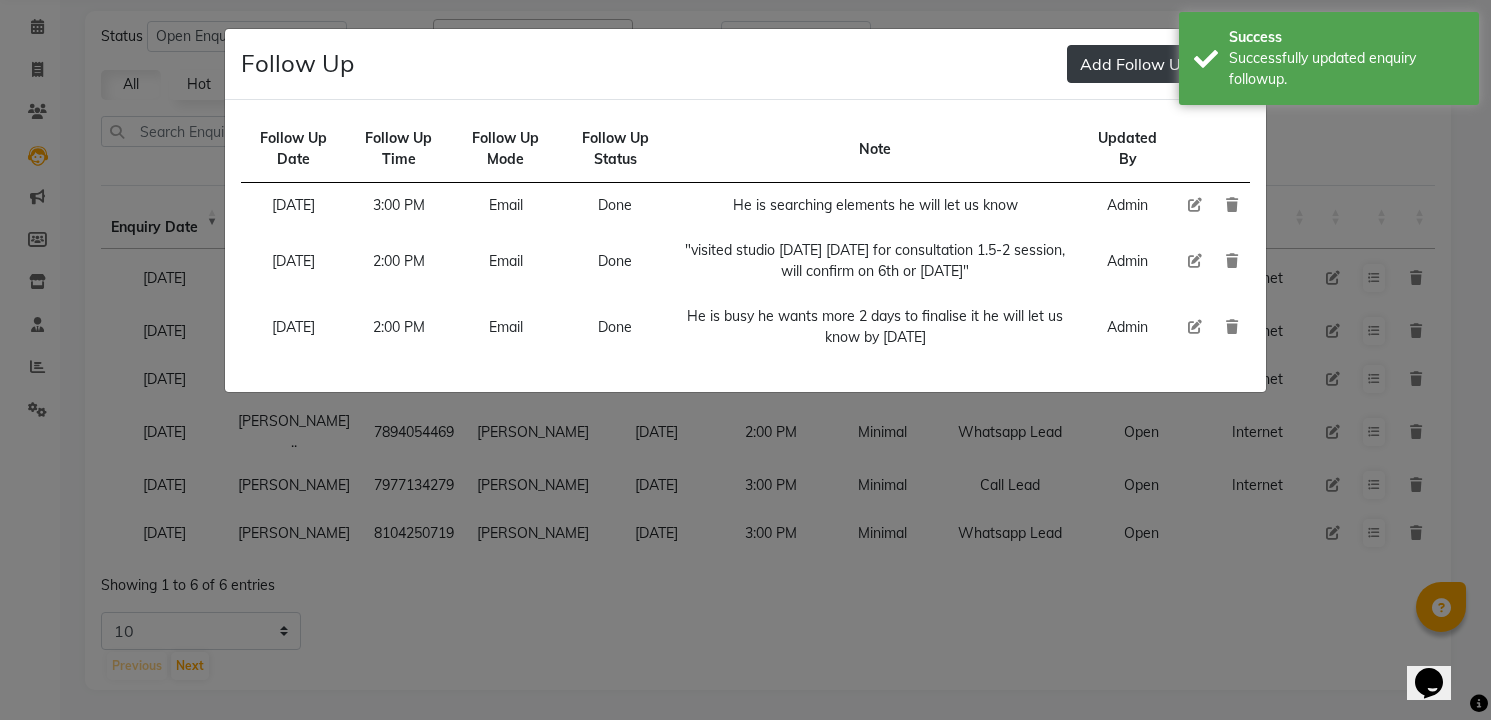type 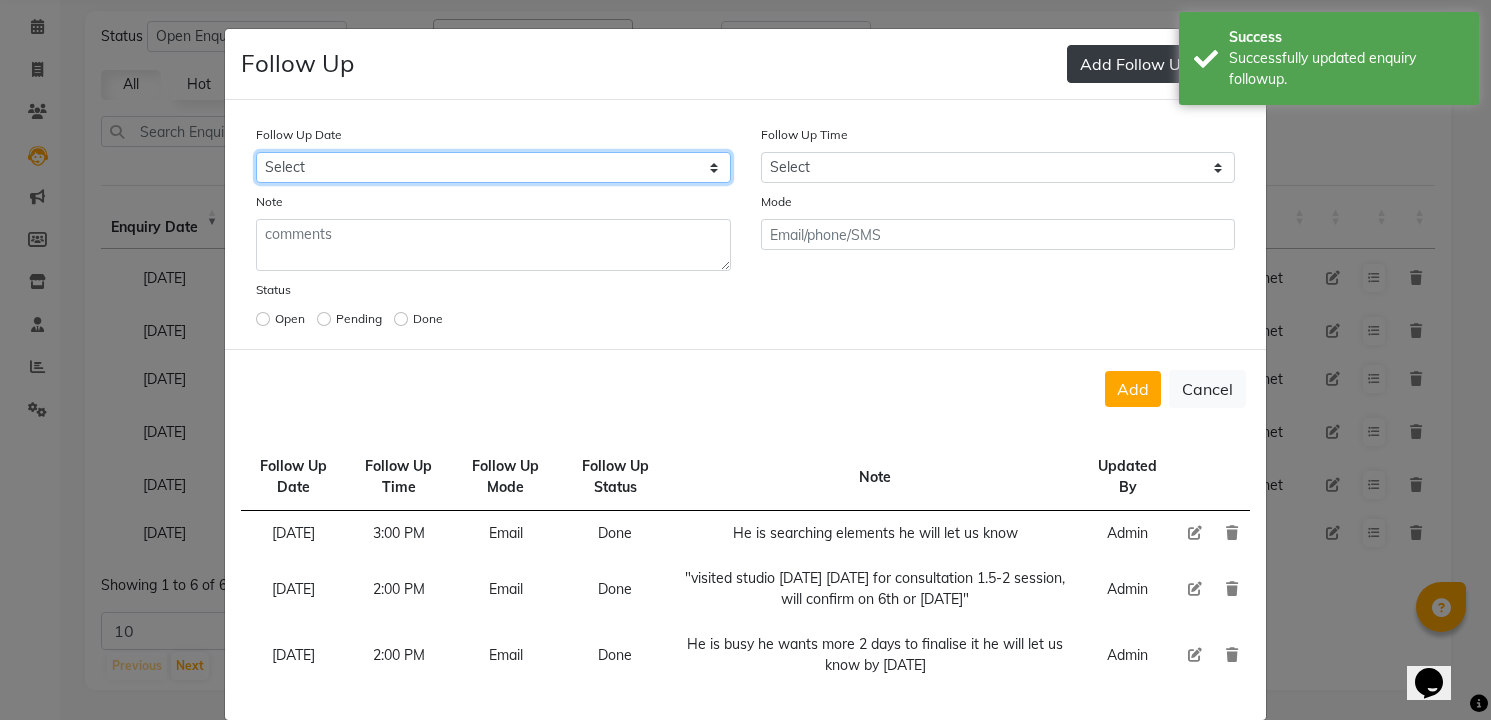 select on "[DATE]" 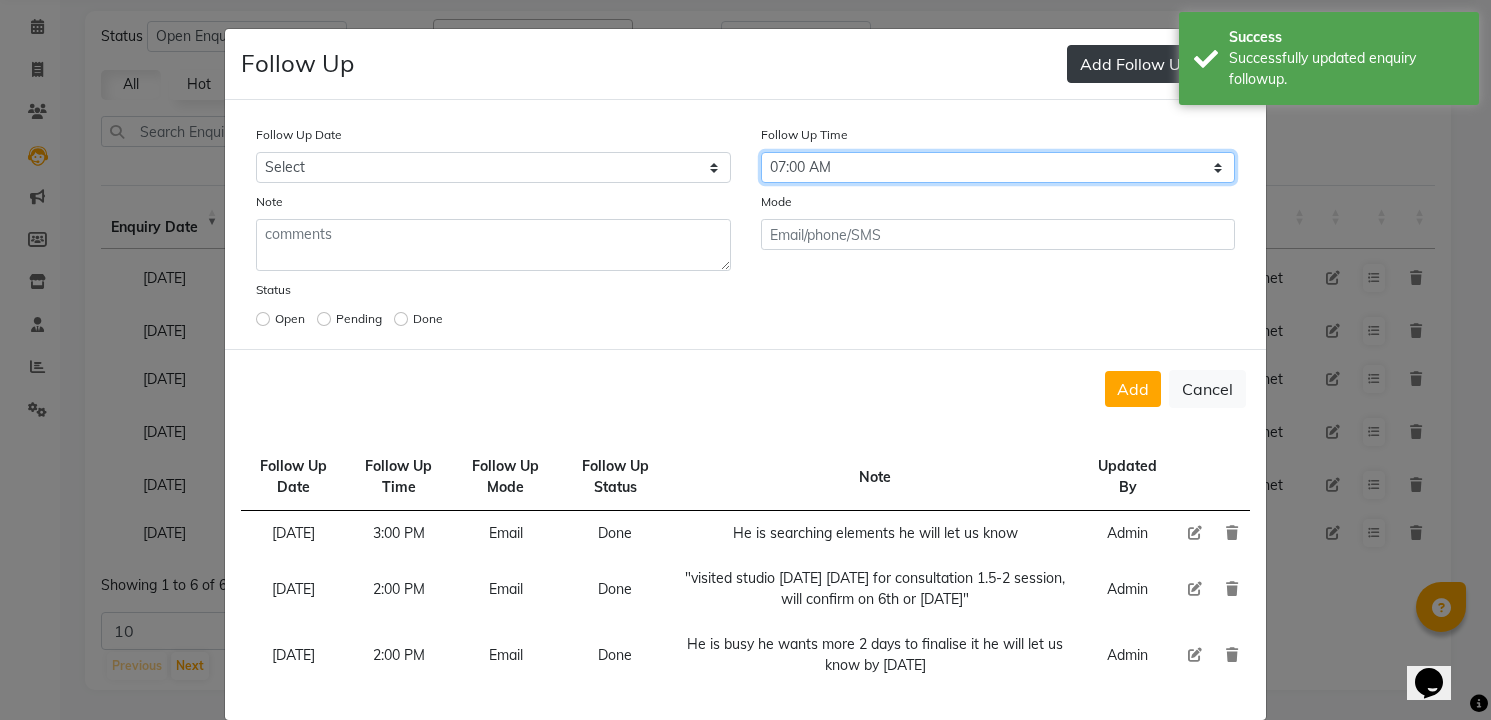select on "900" 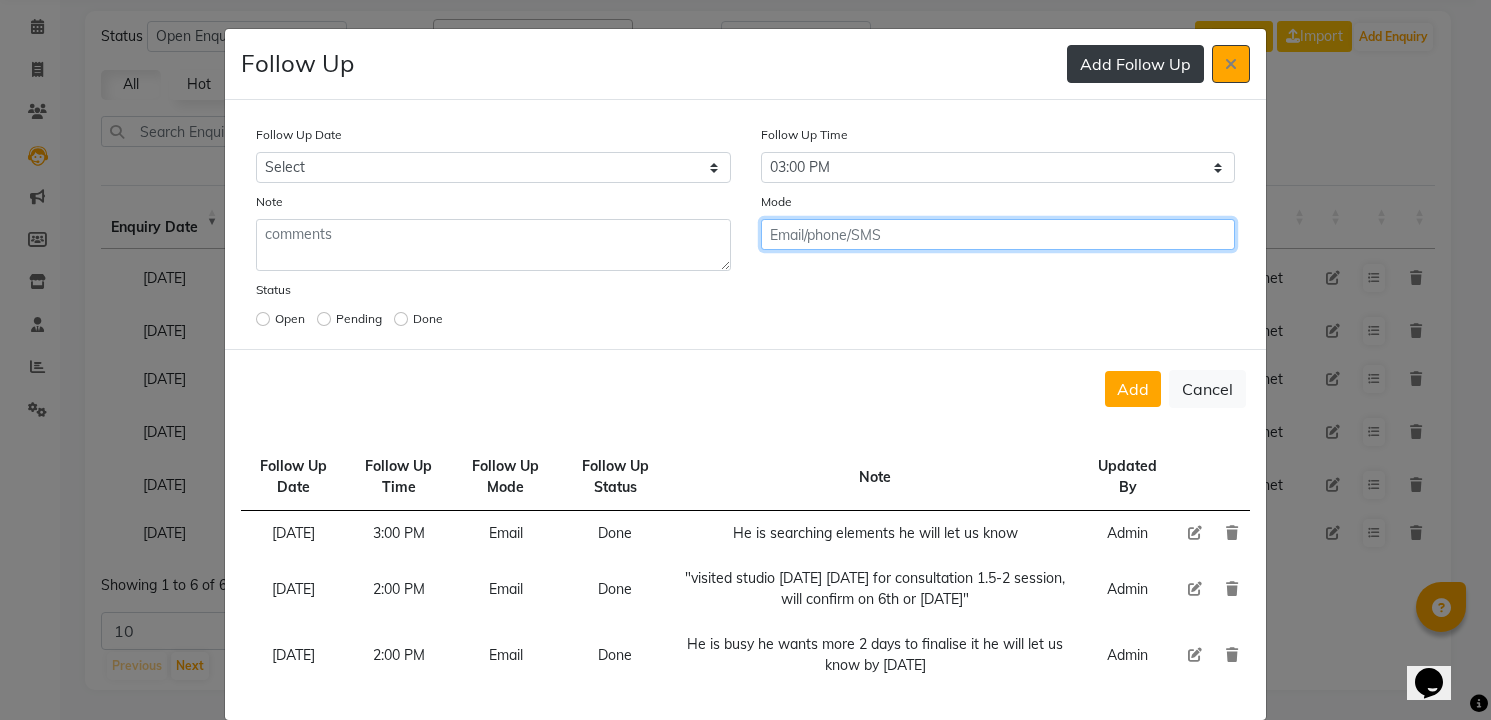 click on "Add" 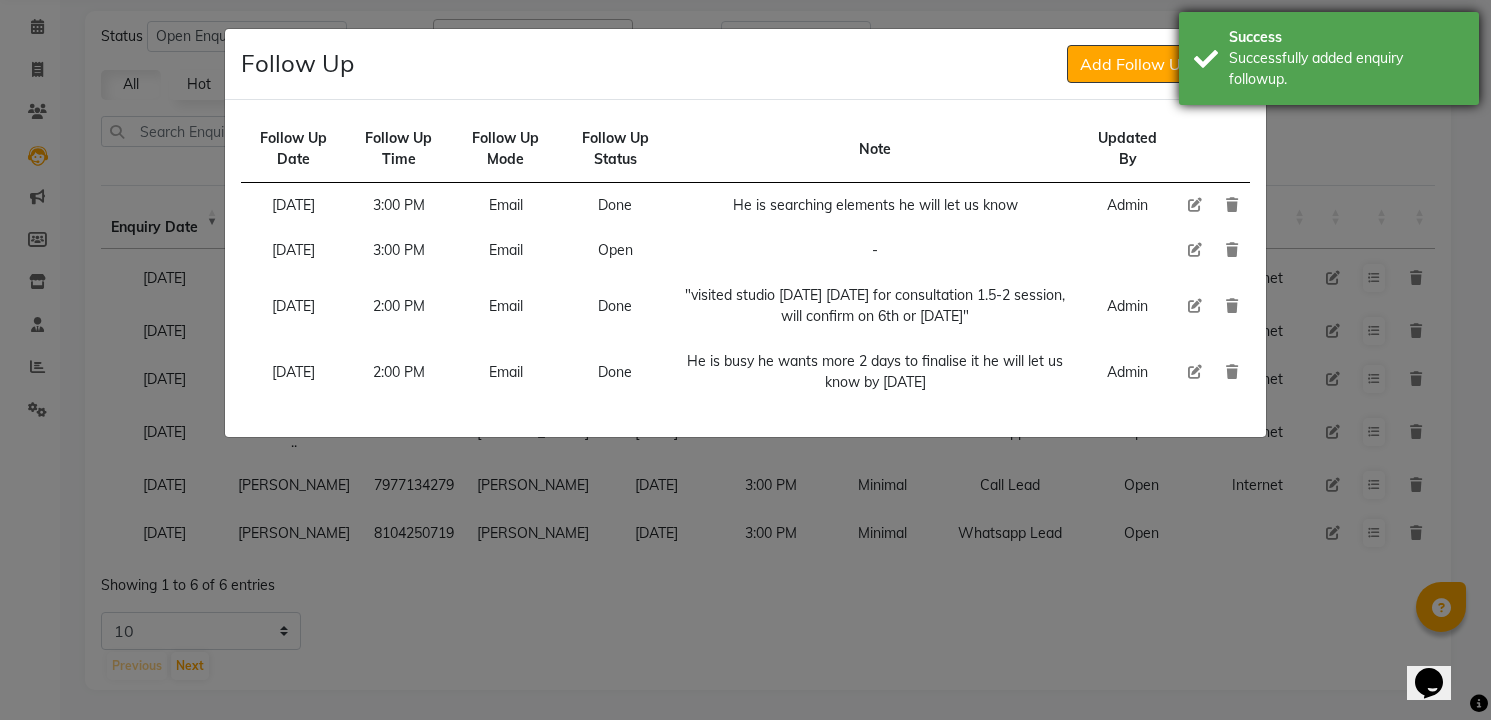 click on "Successfully added enquiry followup." at bounding box center [1346, 69] 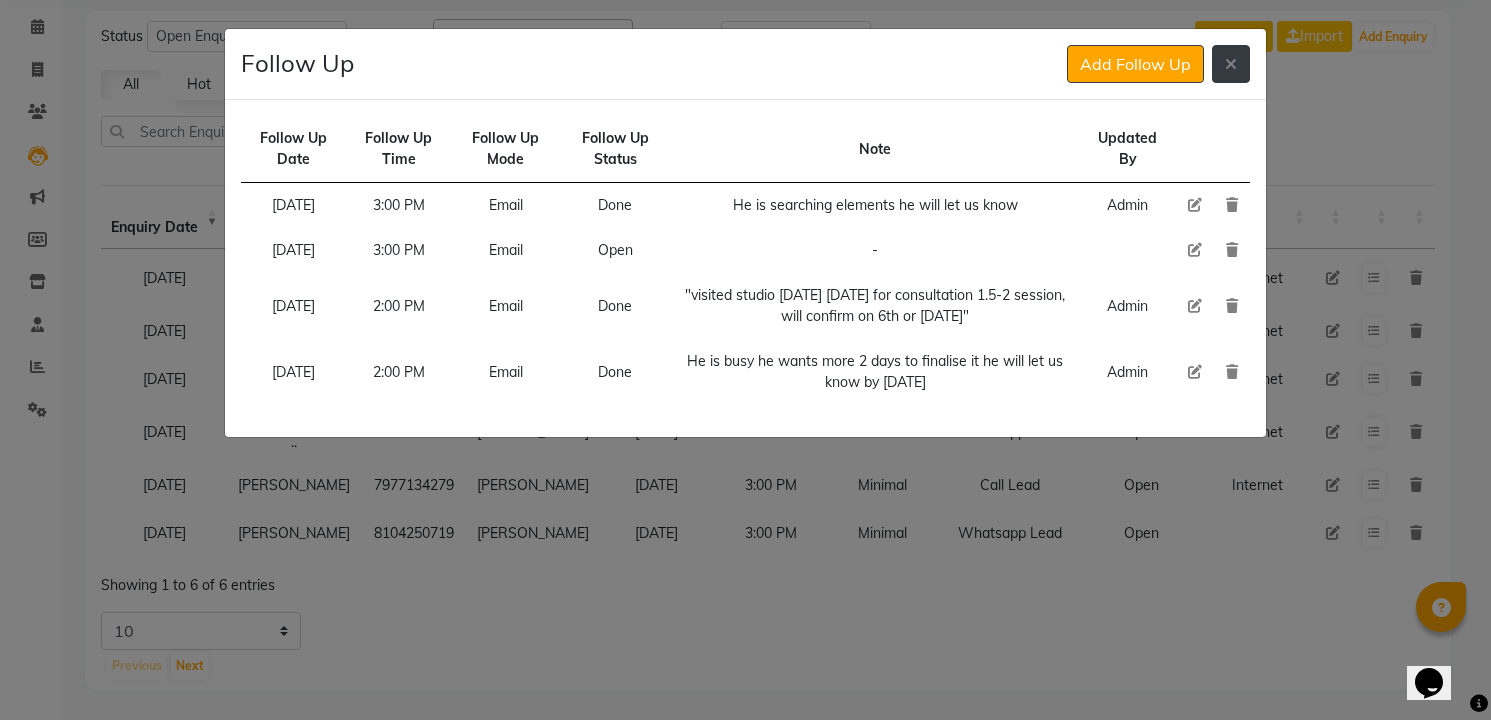 click 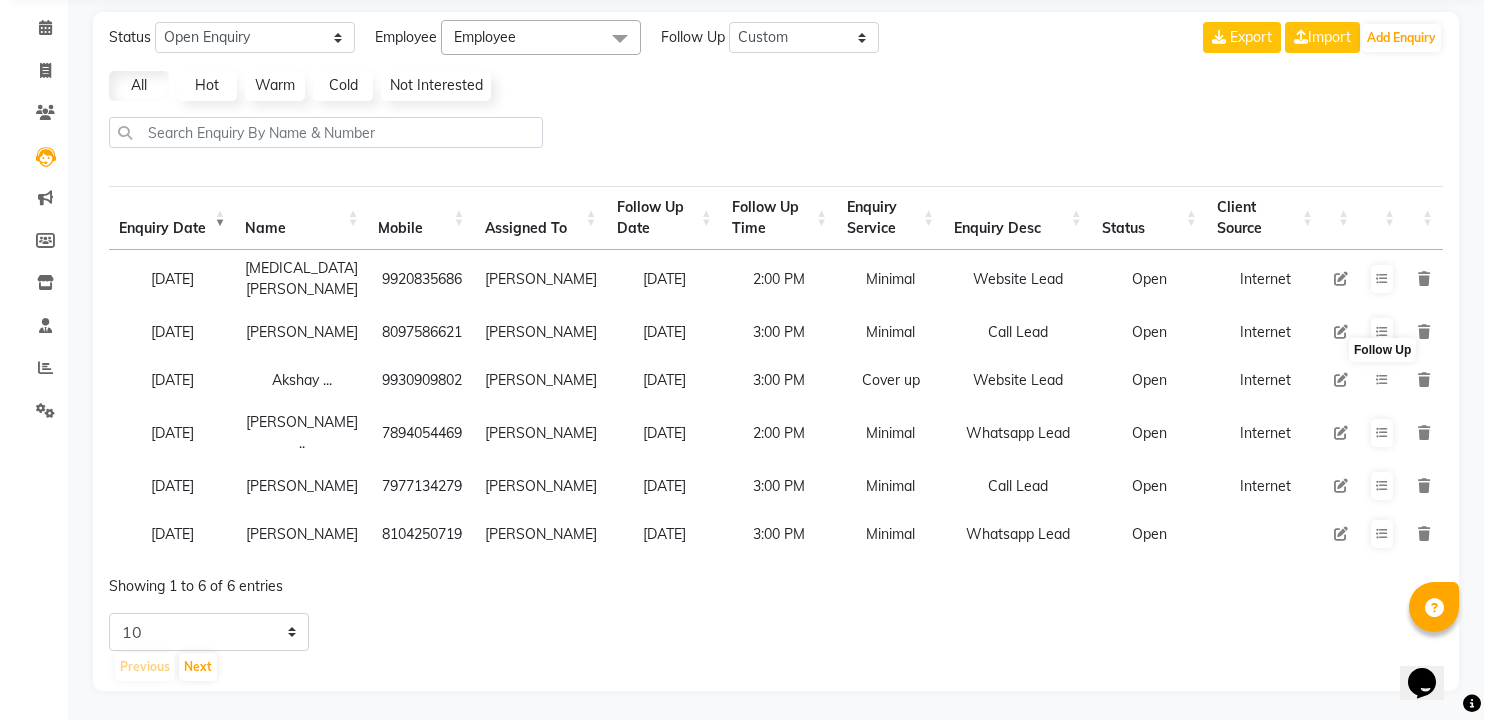 scroll, scrollTop: 68, scrollLeft: 0, axis: vertical 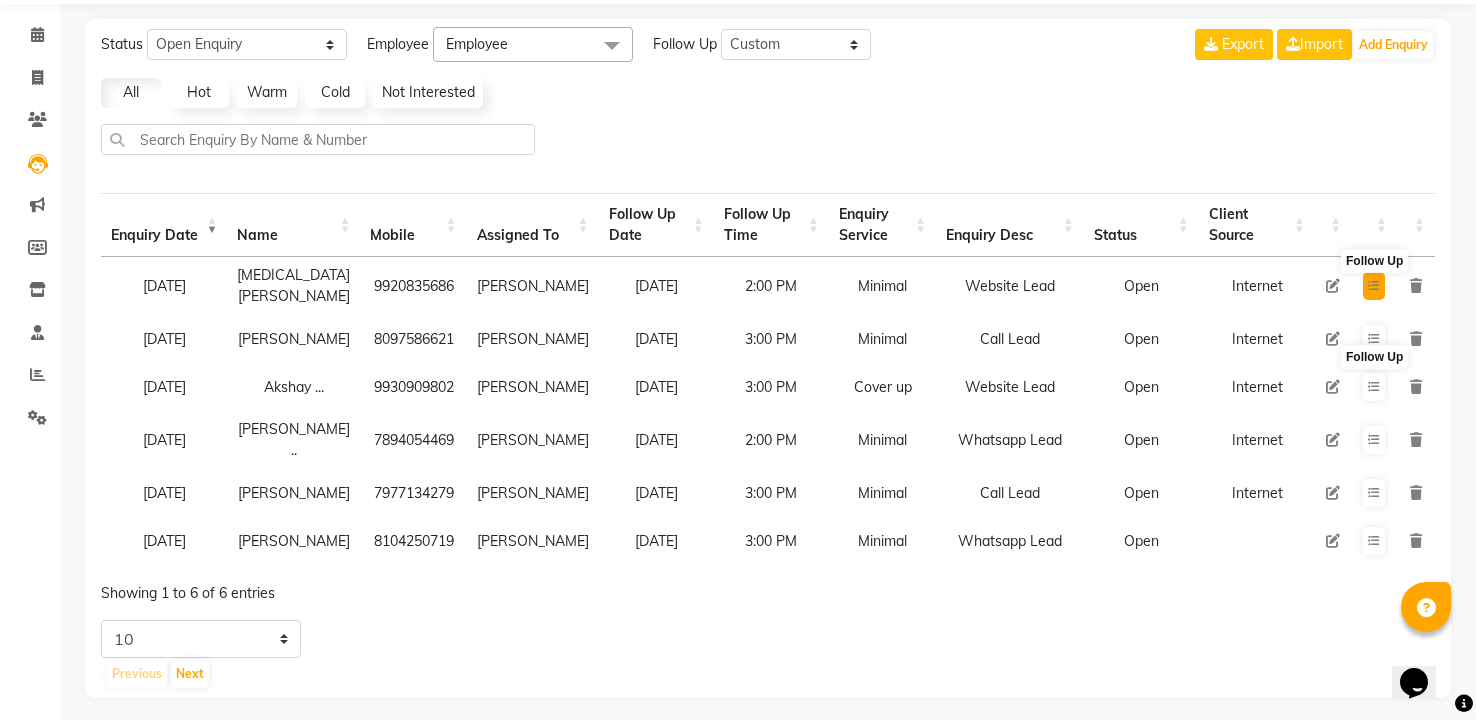 click at bounding box center (1374, 286) 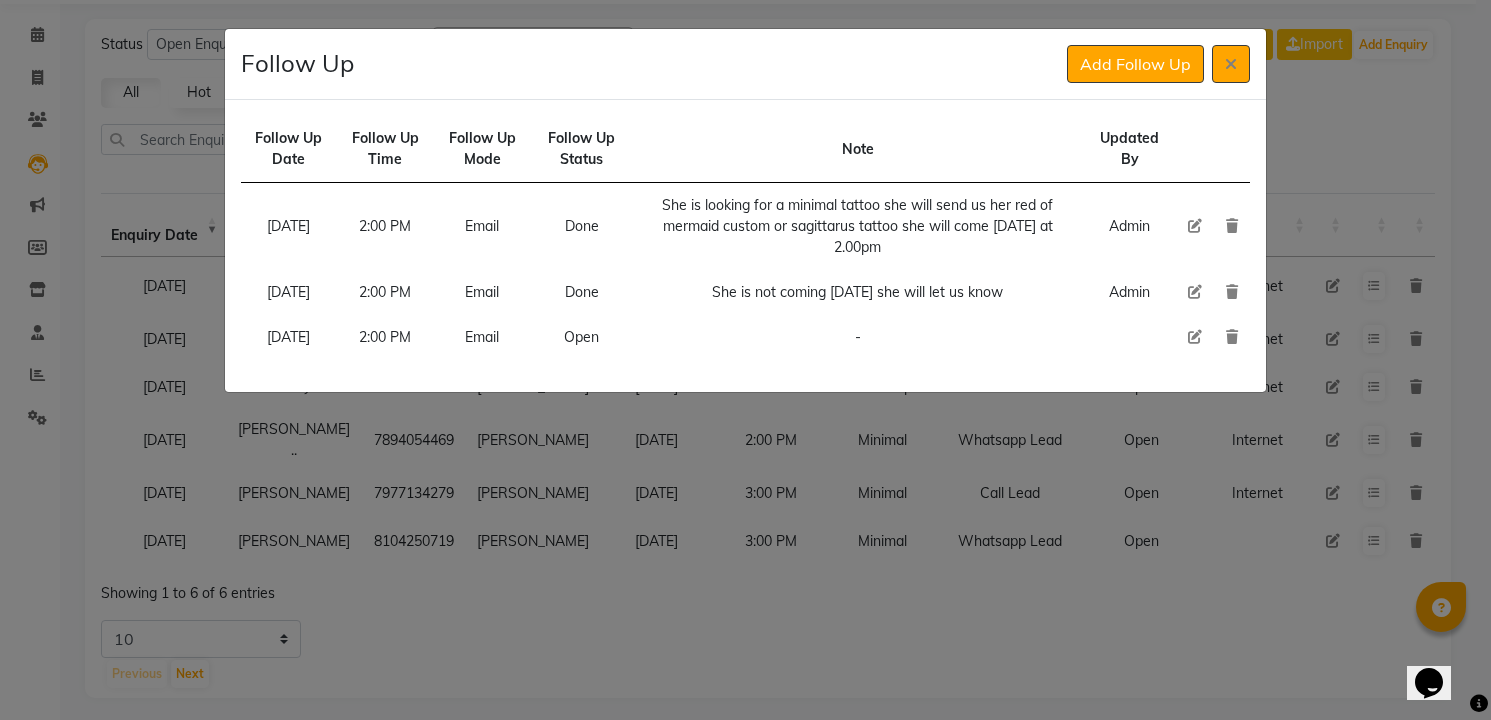 type 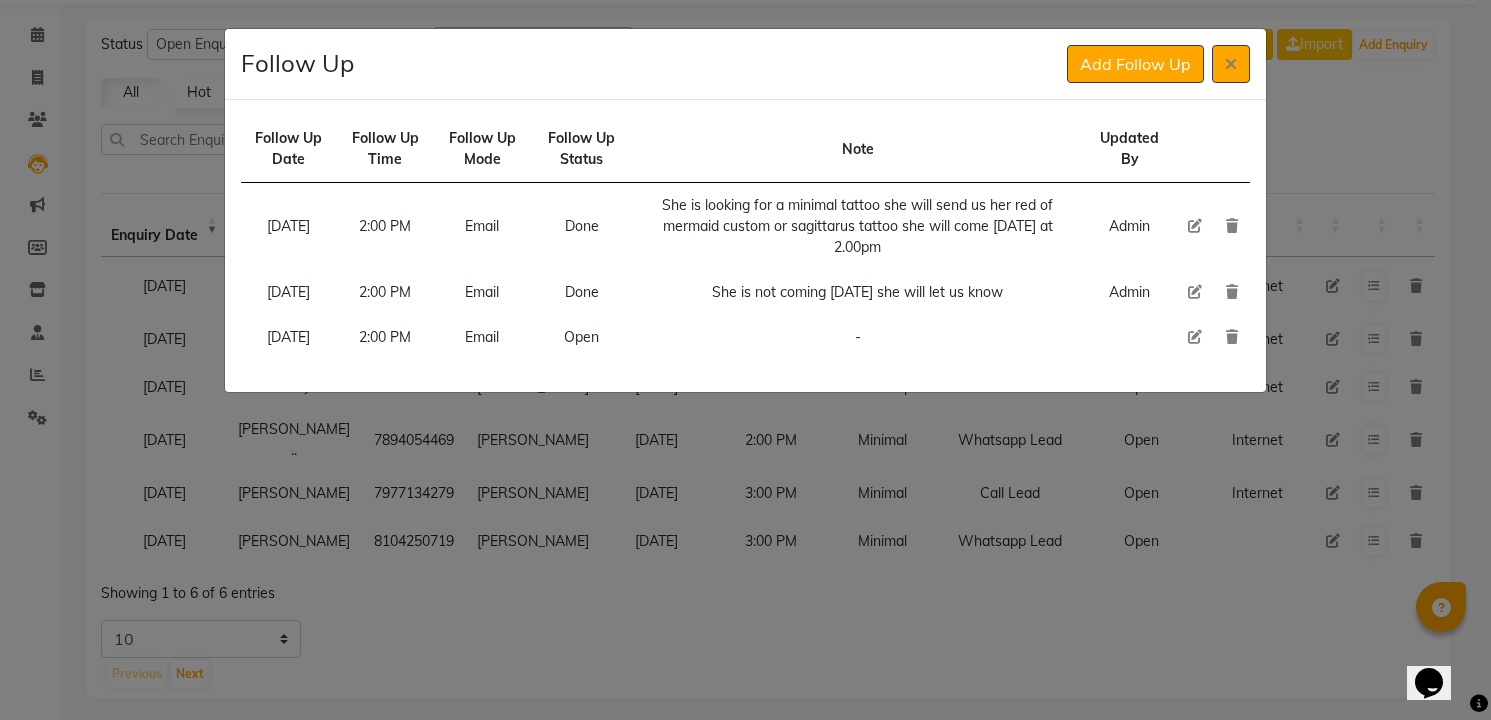 click 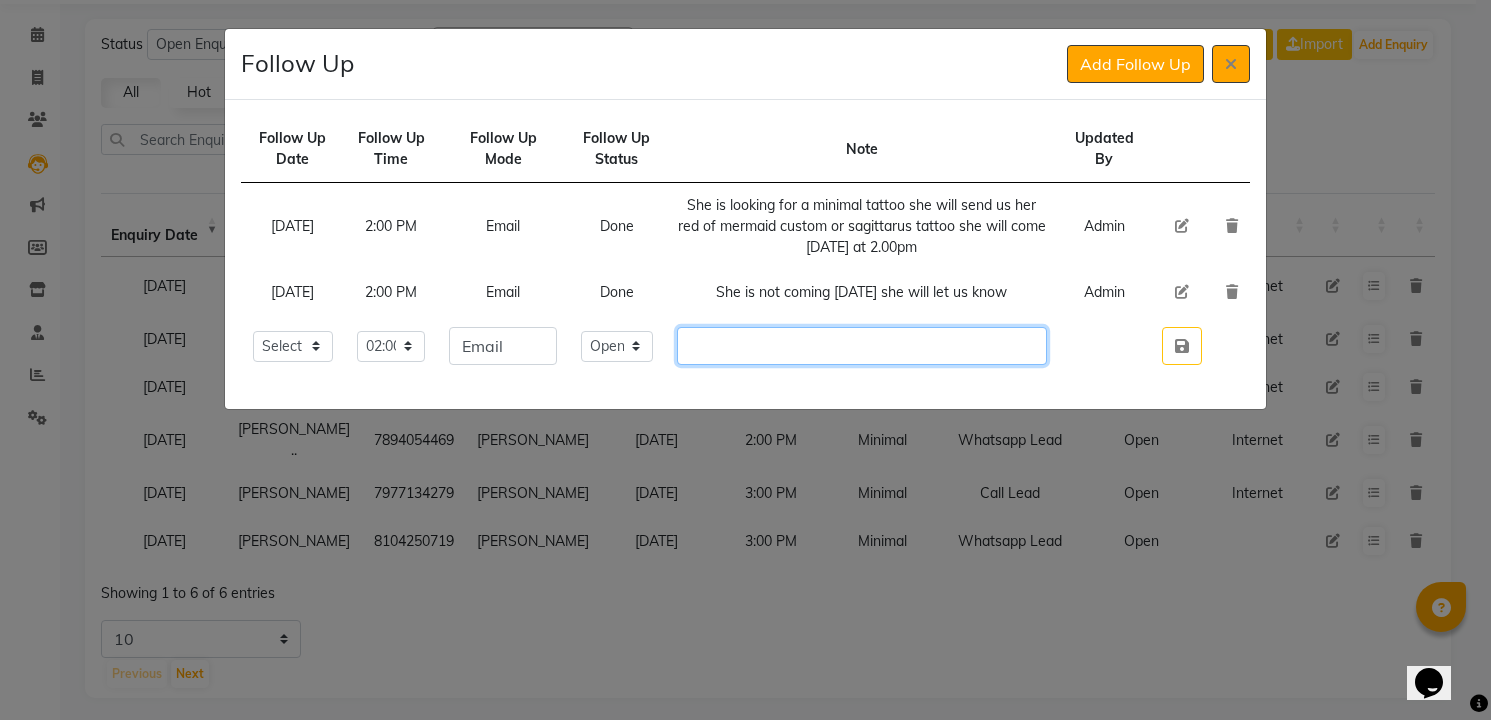 click 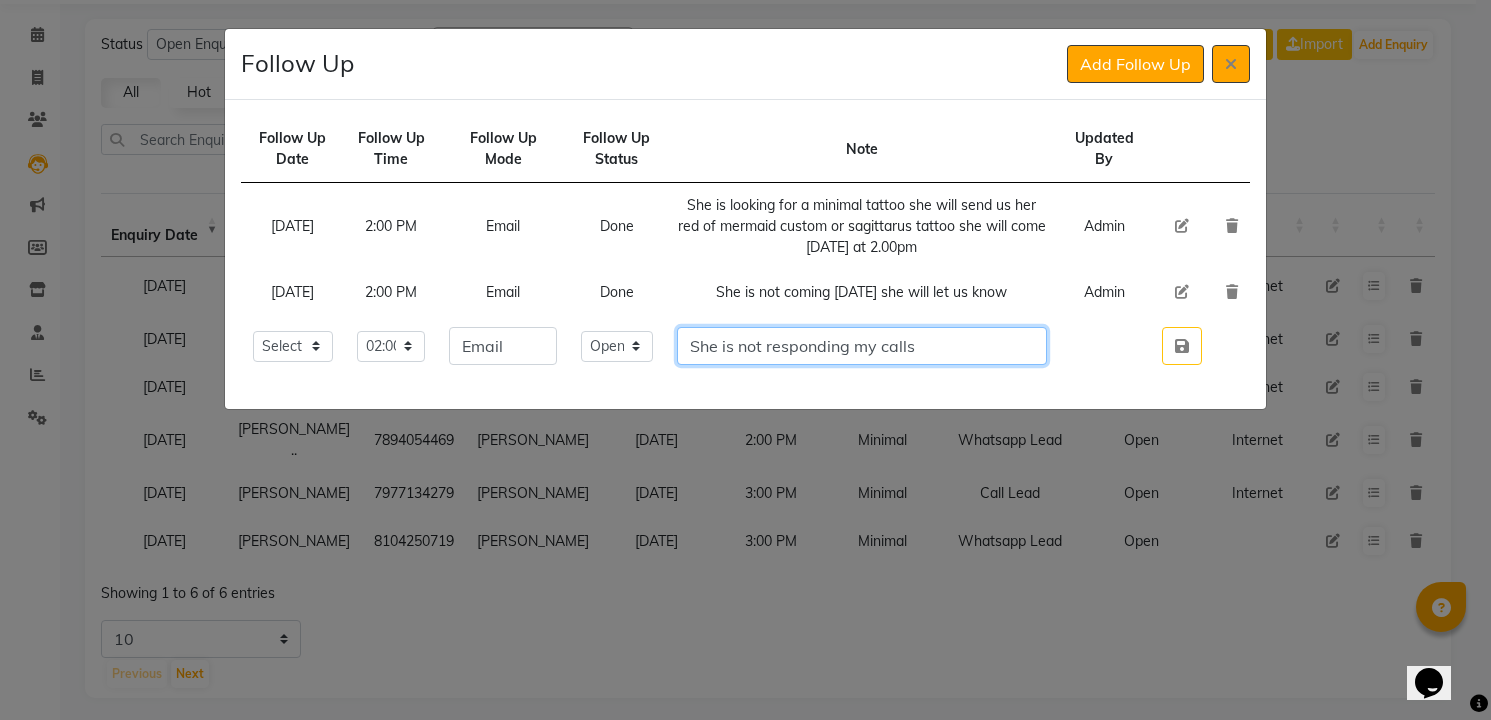type on "She is not responding my calls" 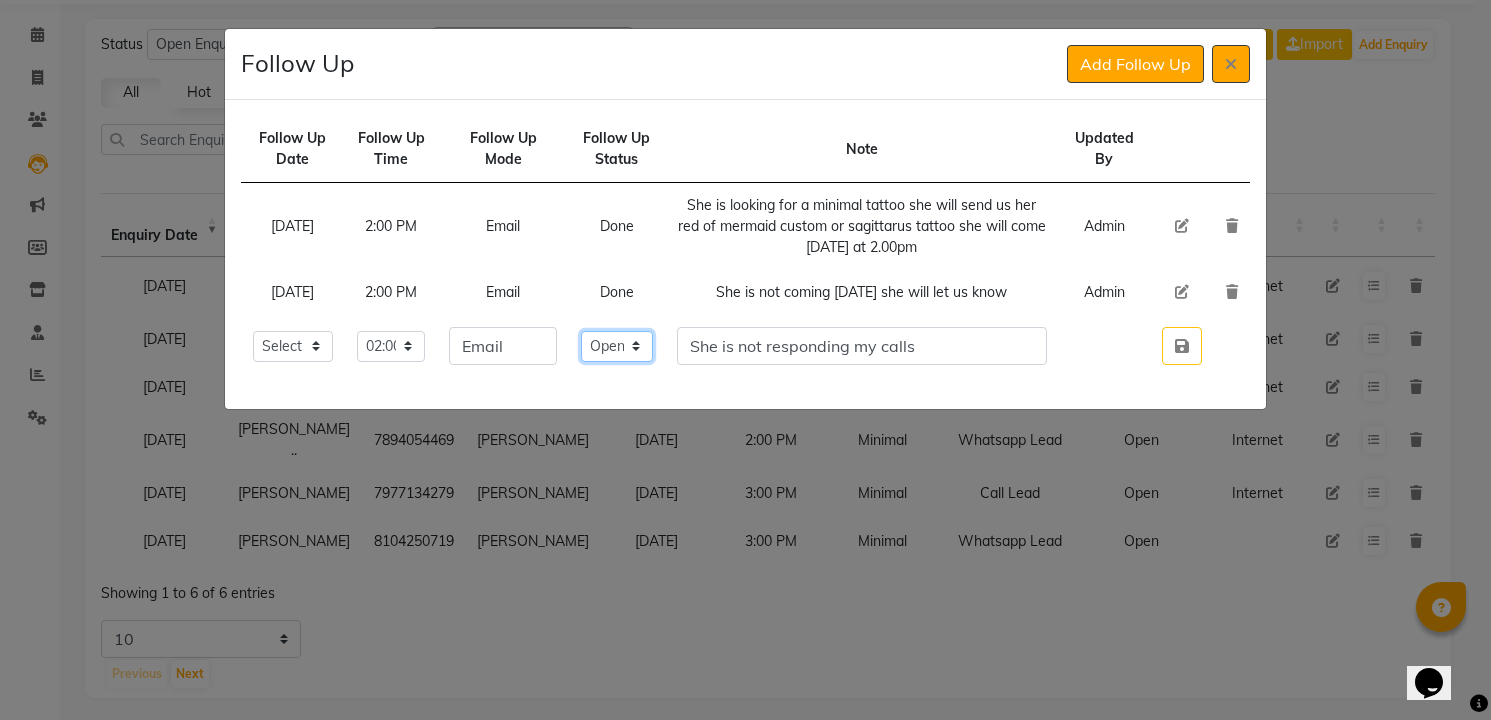 click on "Select Open Pending Done" 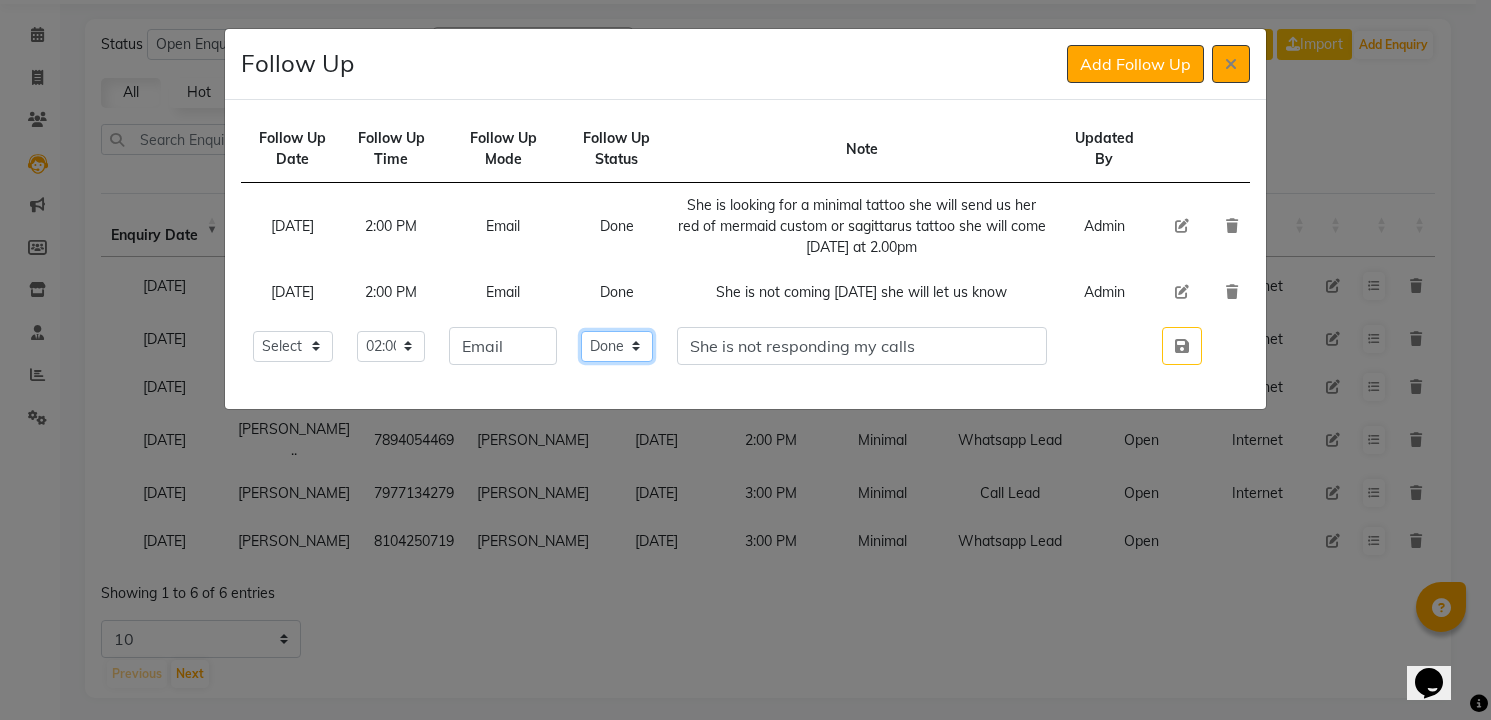 click on "Select Open Pending Done" 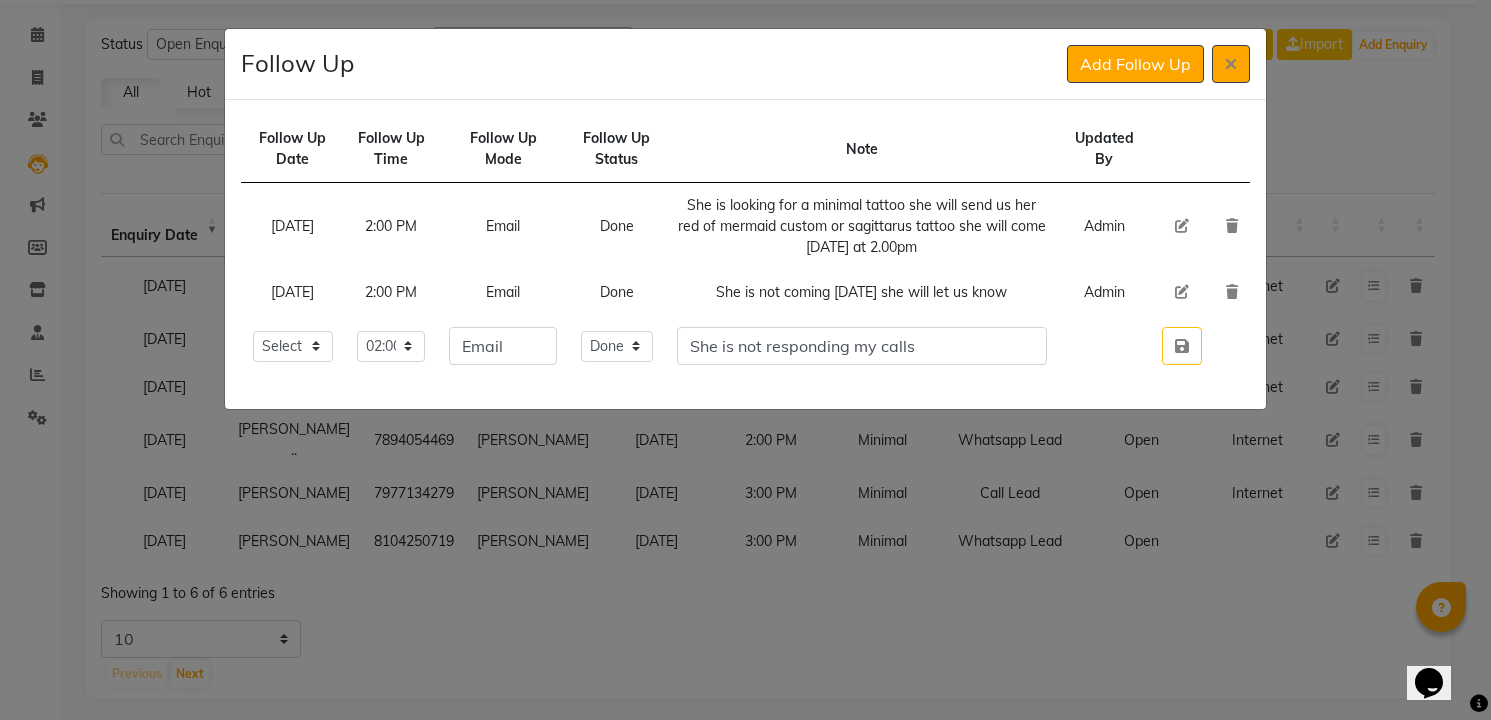 type 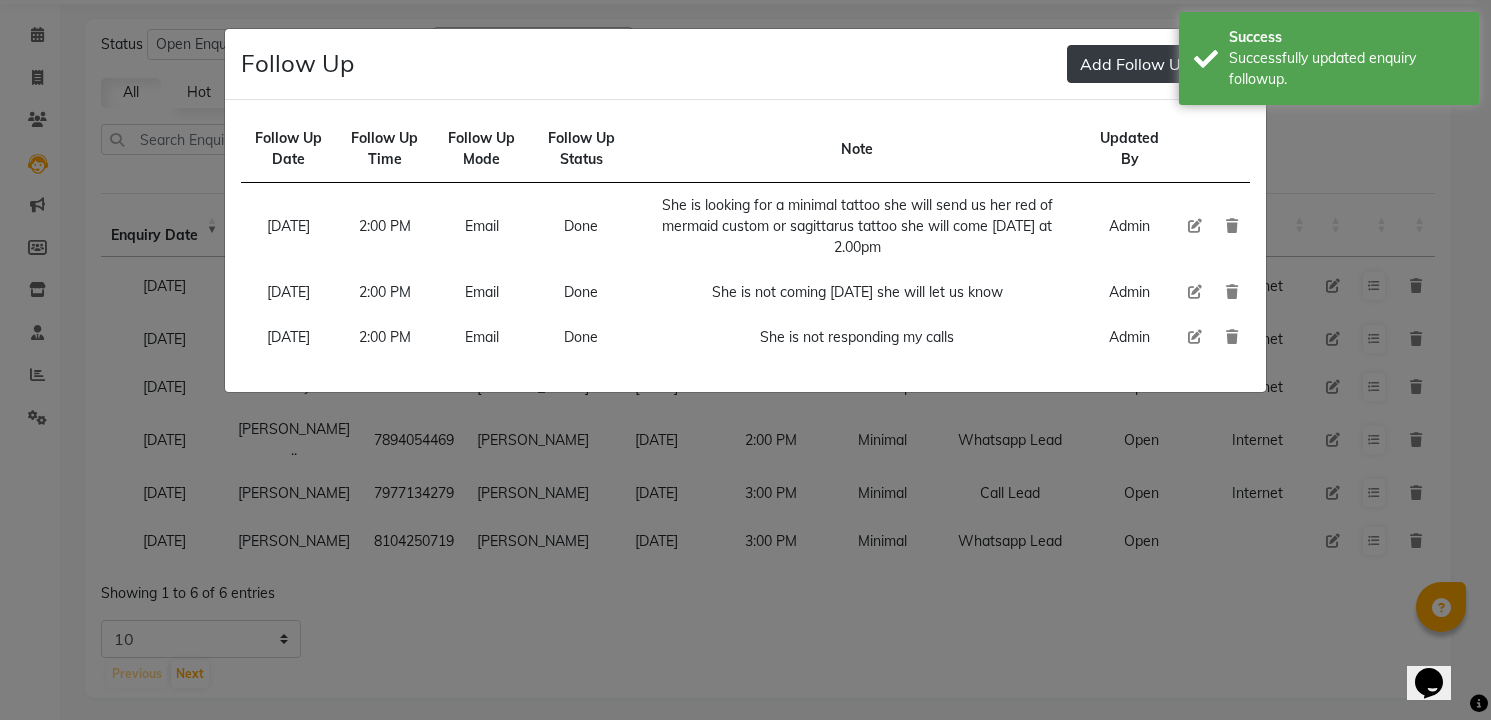 type 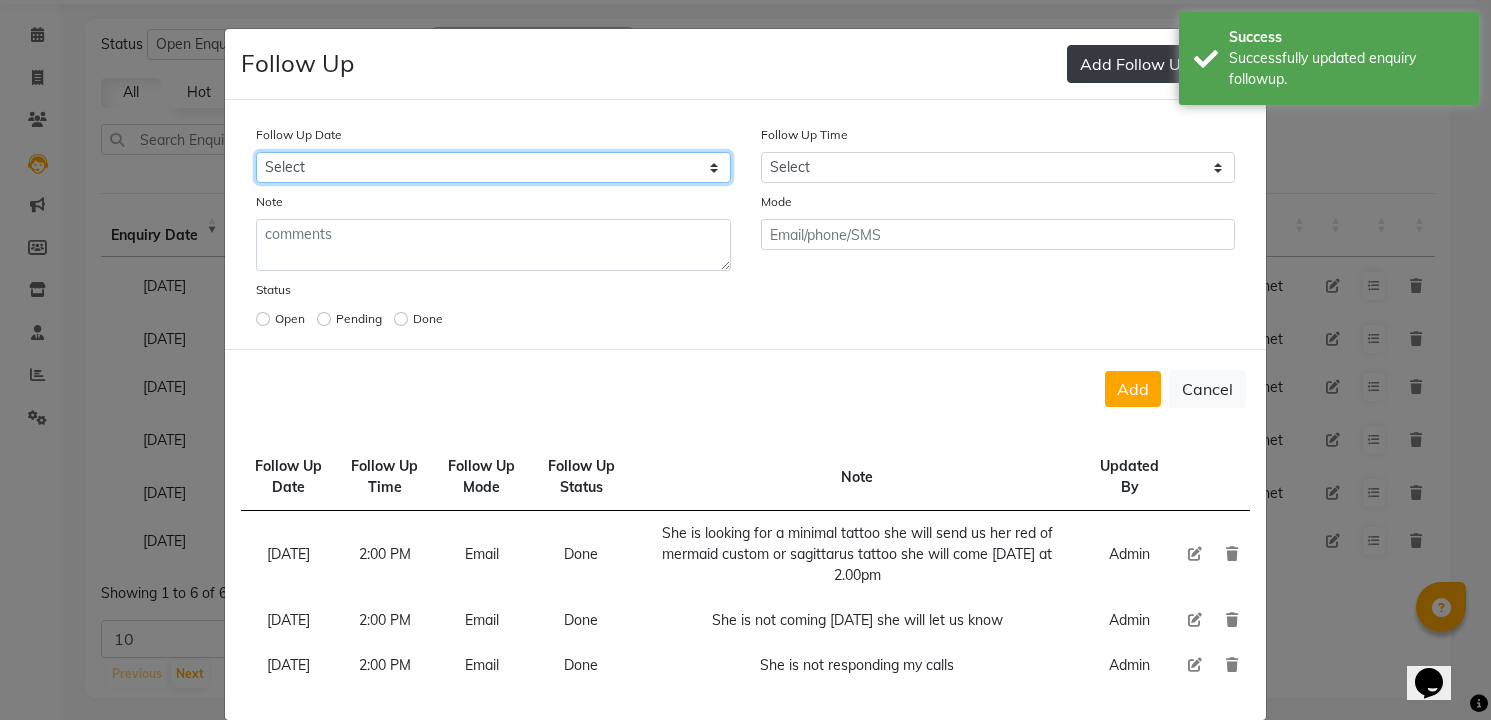 select on "[DATE]" 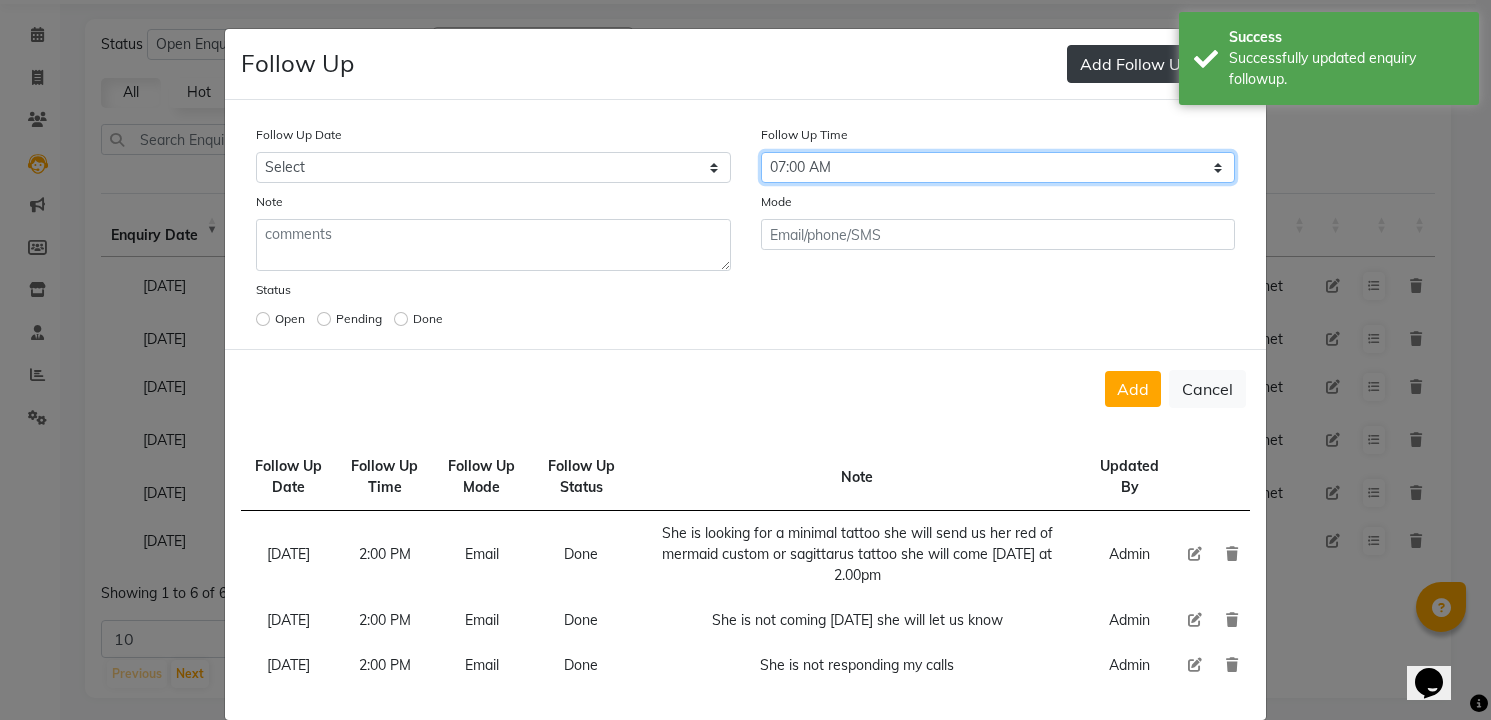 select on "900" 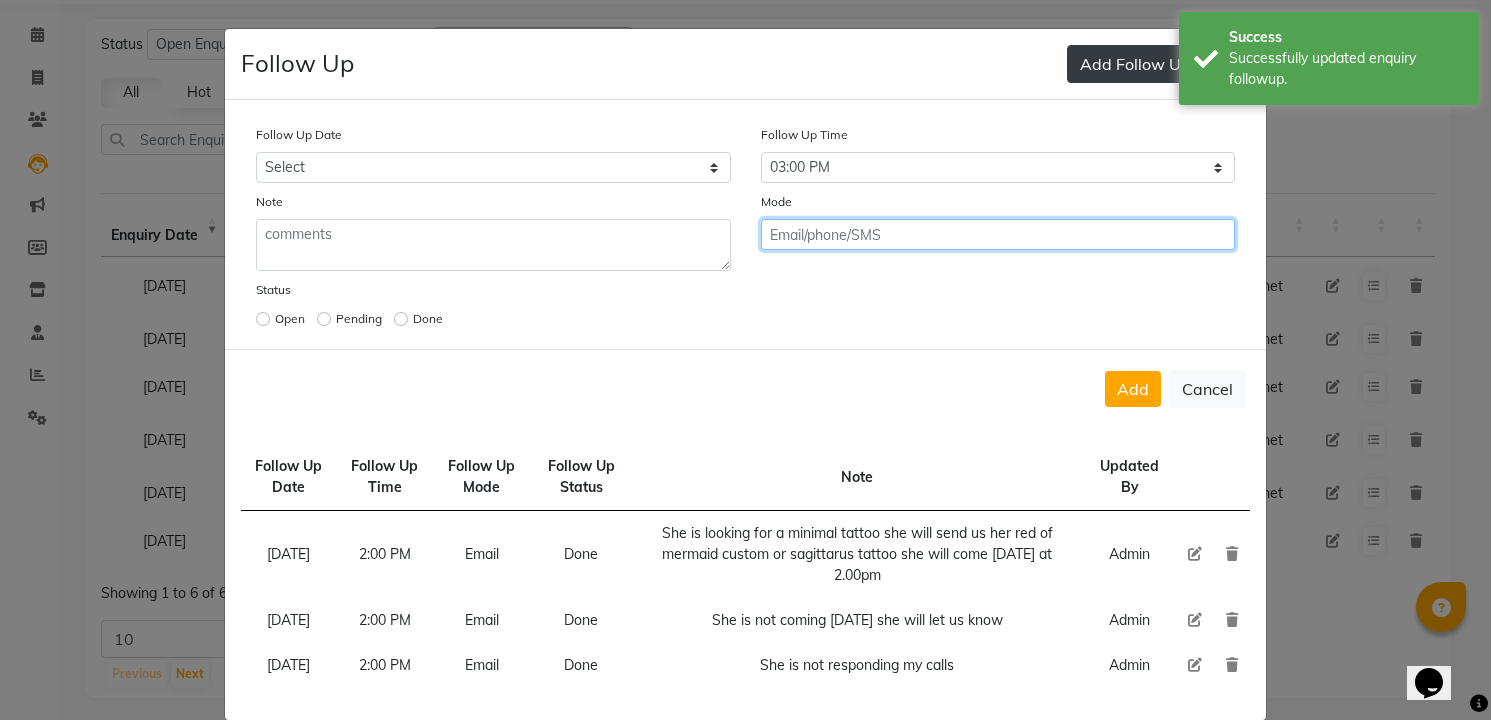 click on "Add" 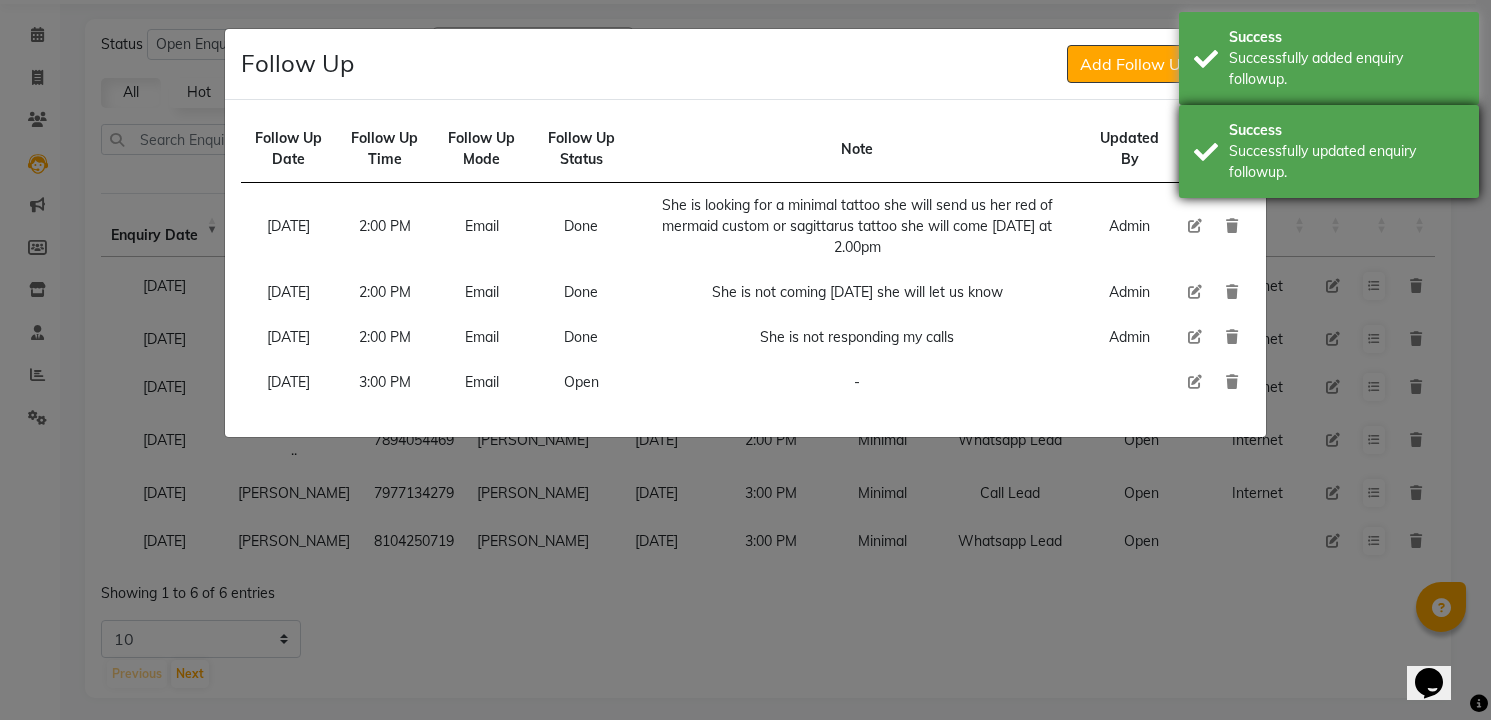 click on "Success" at bounding box center [1346, 130] 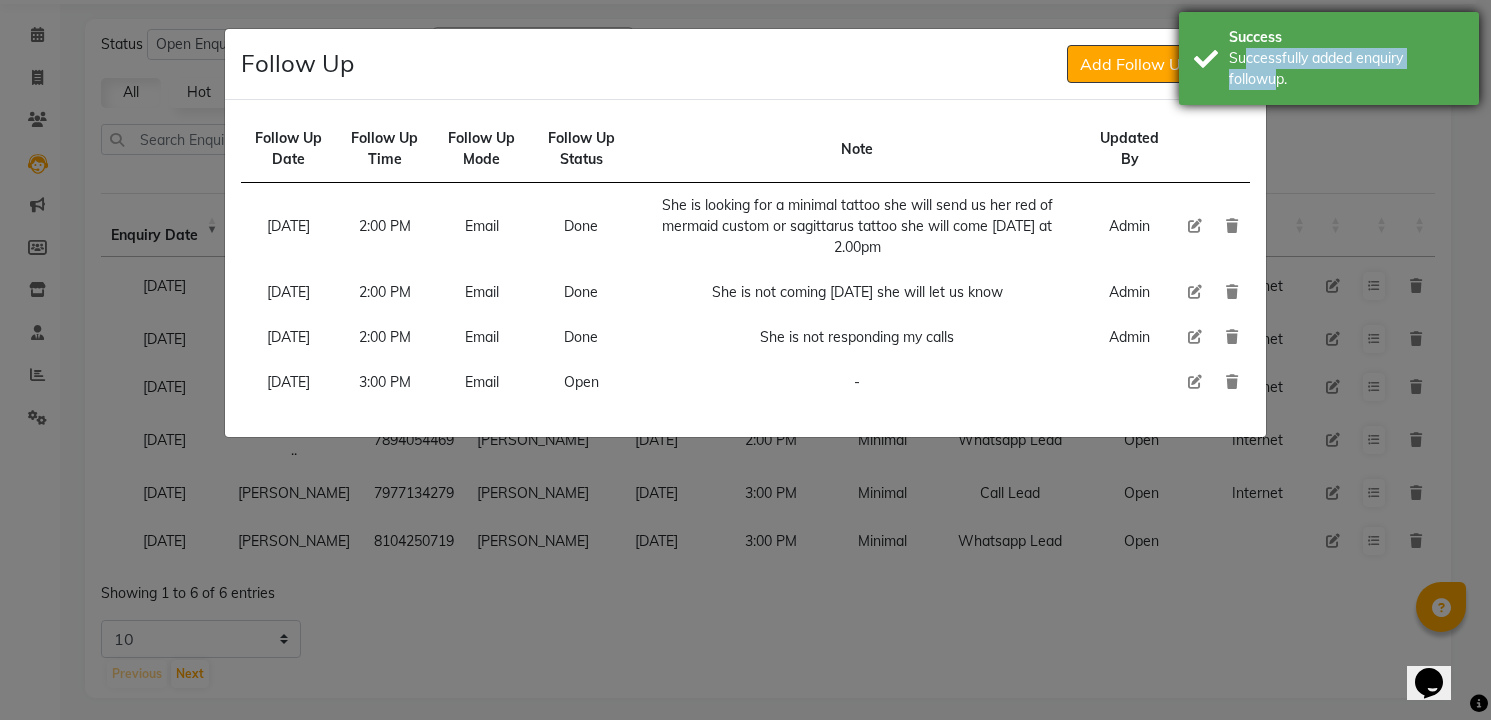 drag, startPoint x: 1267, startPoint y: 71, endPoint x: 1235, endPoint y: 53, distance: 36.71512 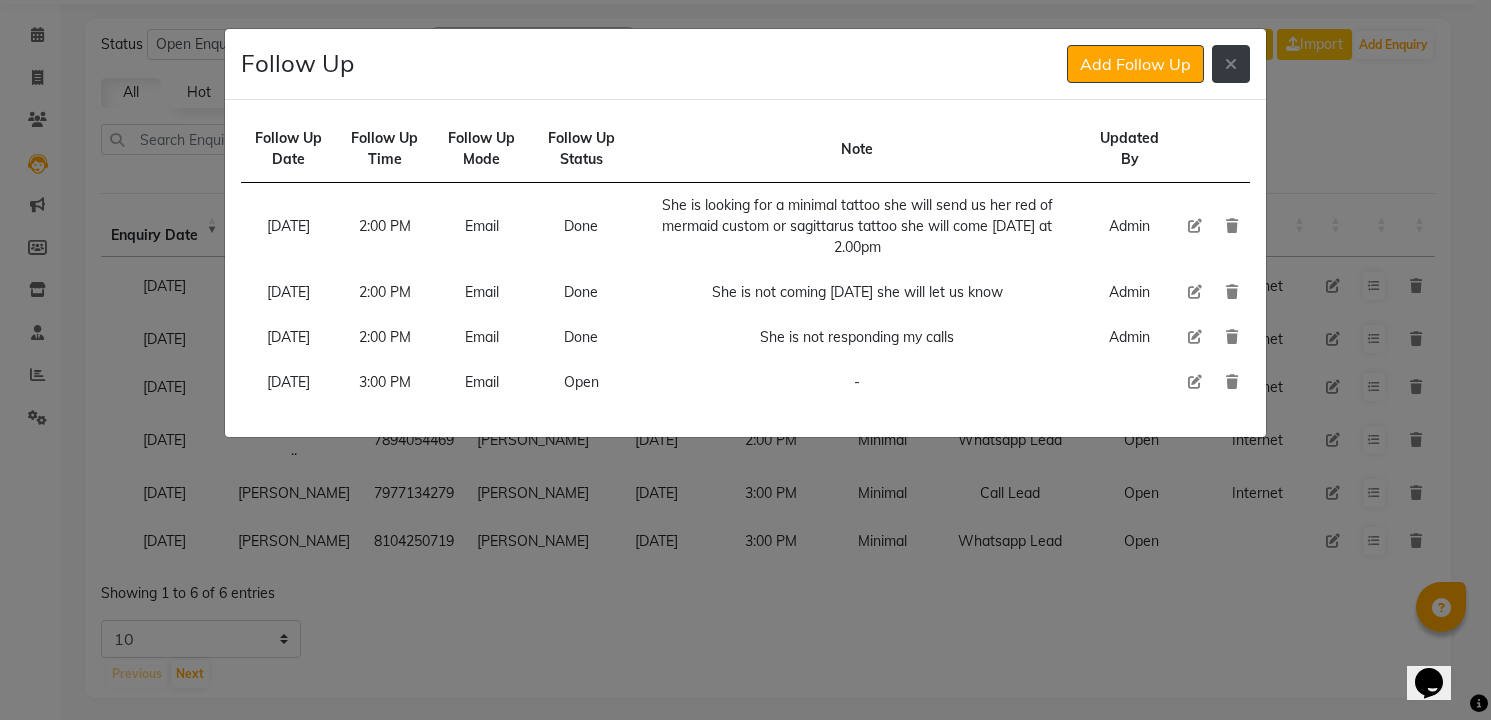 click 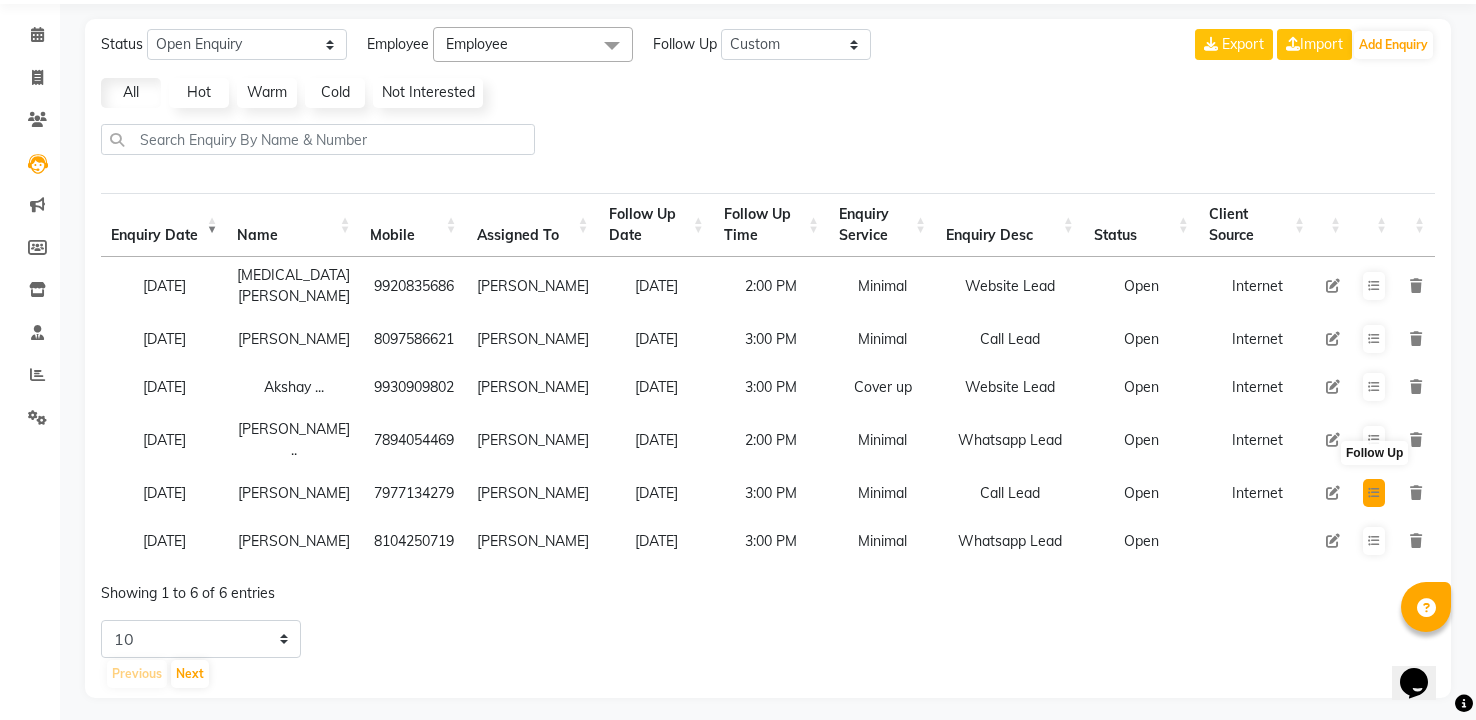 click at bounding box center (1374, 493) 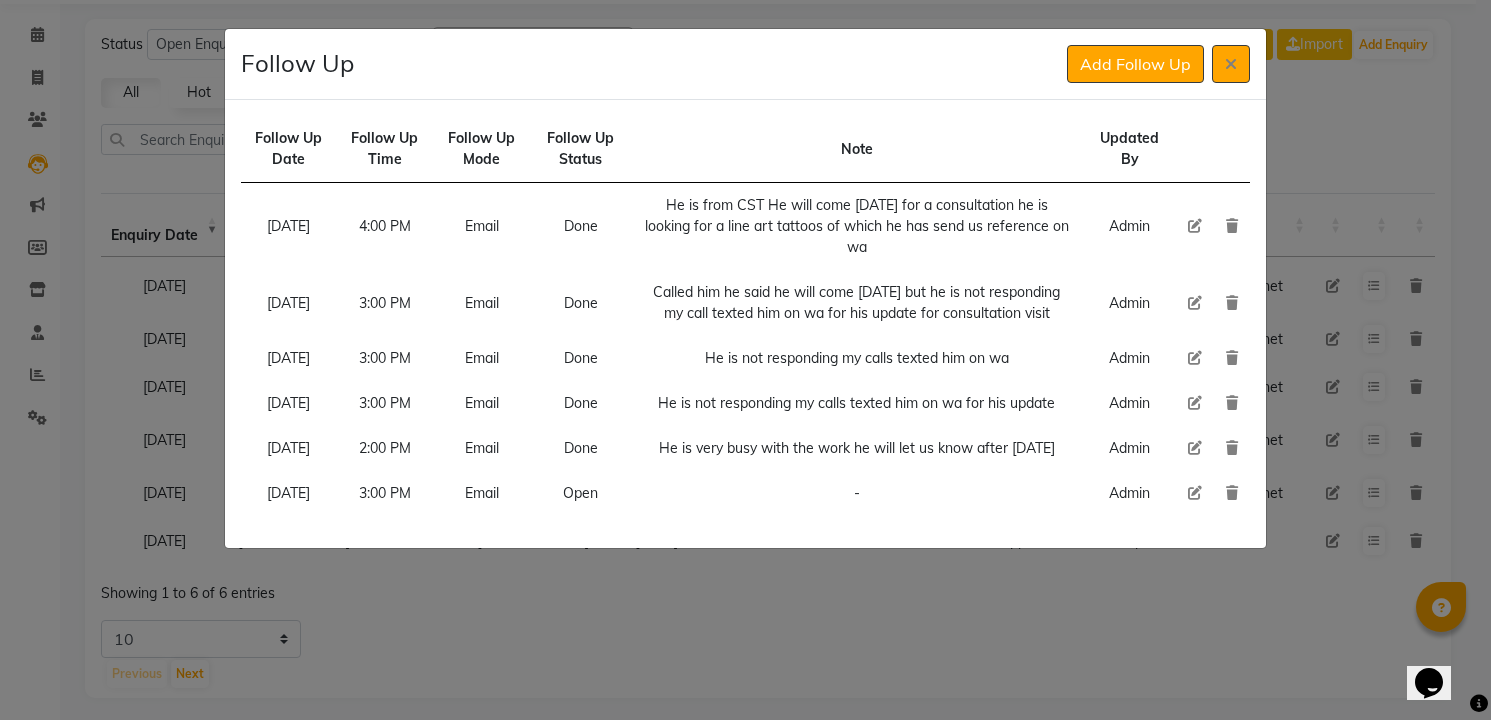 click 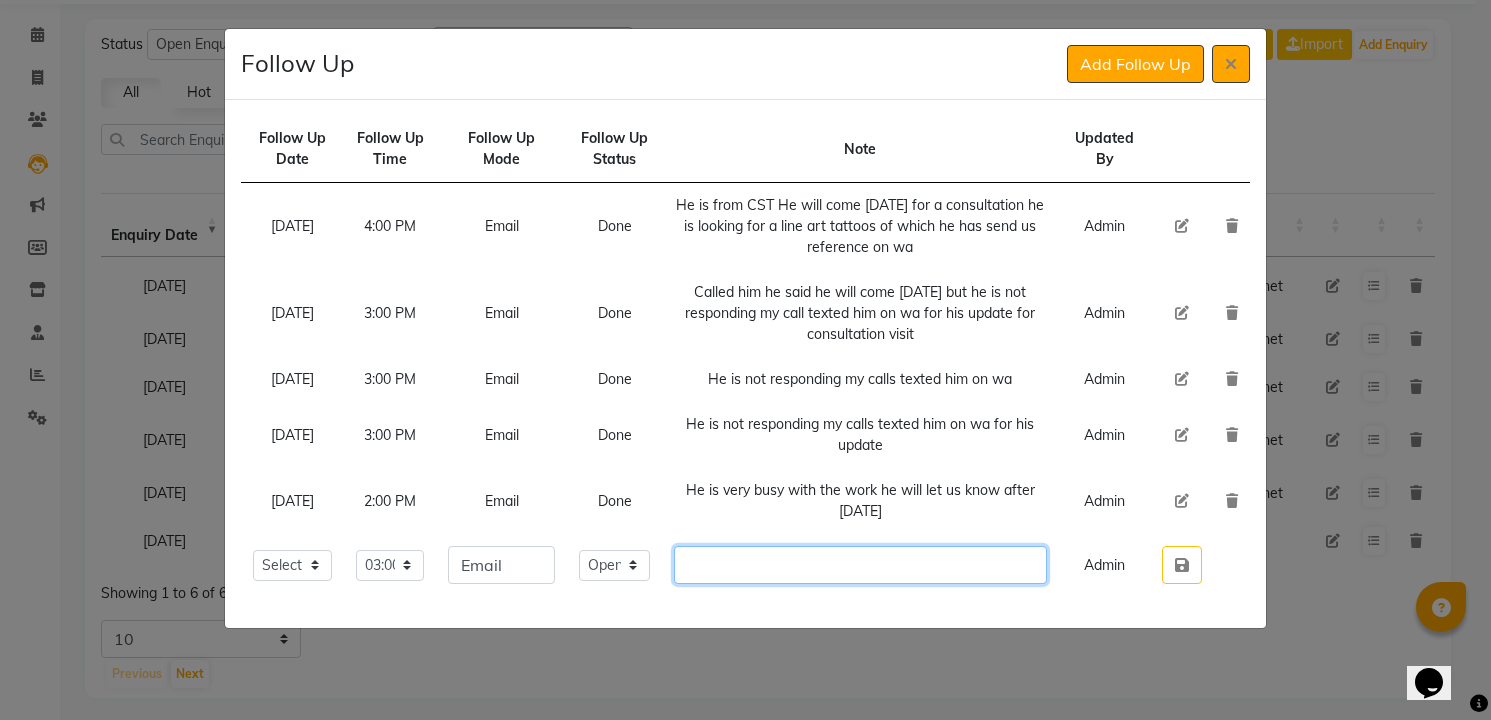 click 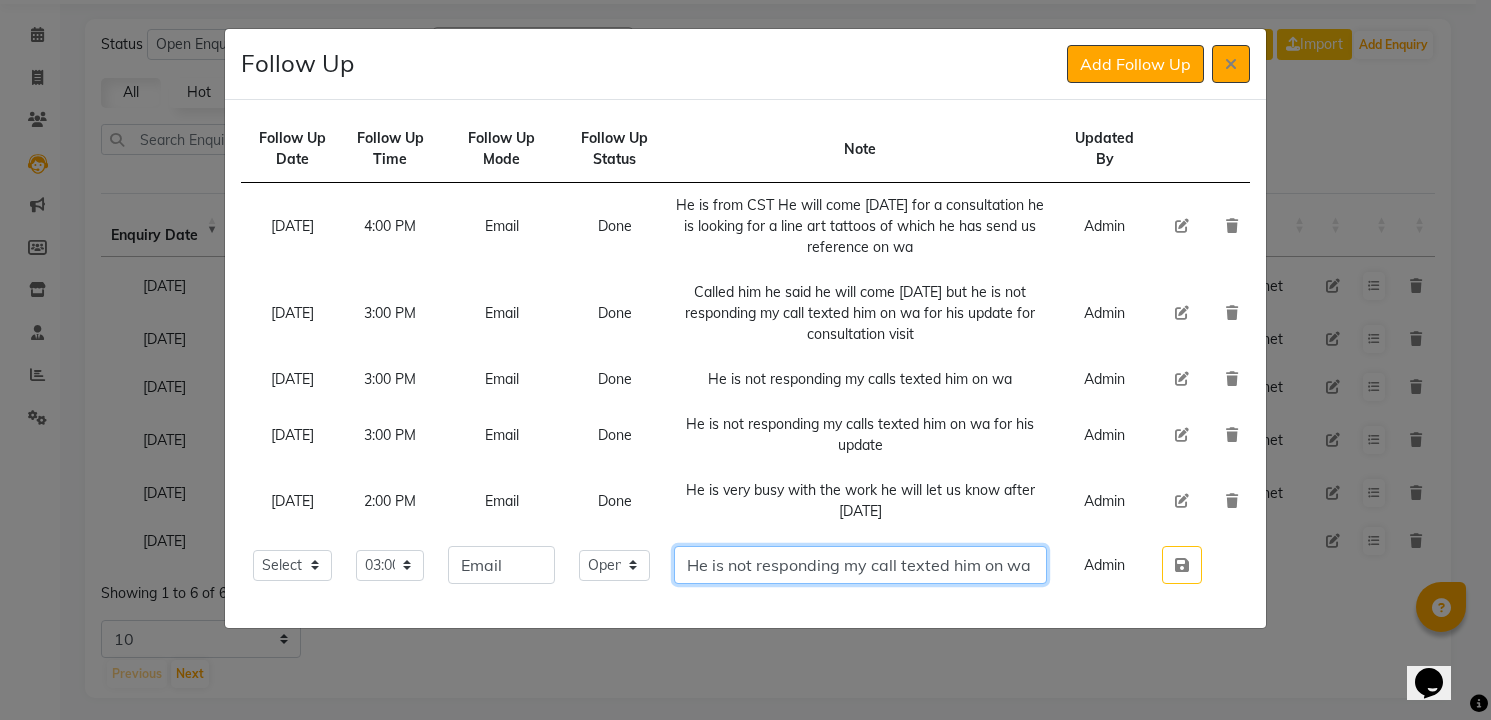 scroll, scrollTop: 0, scrollLeft: 8, axis: horizontal 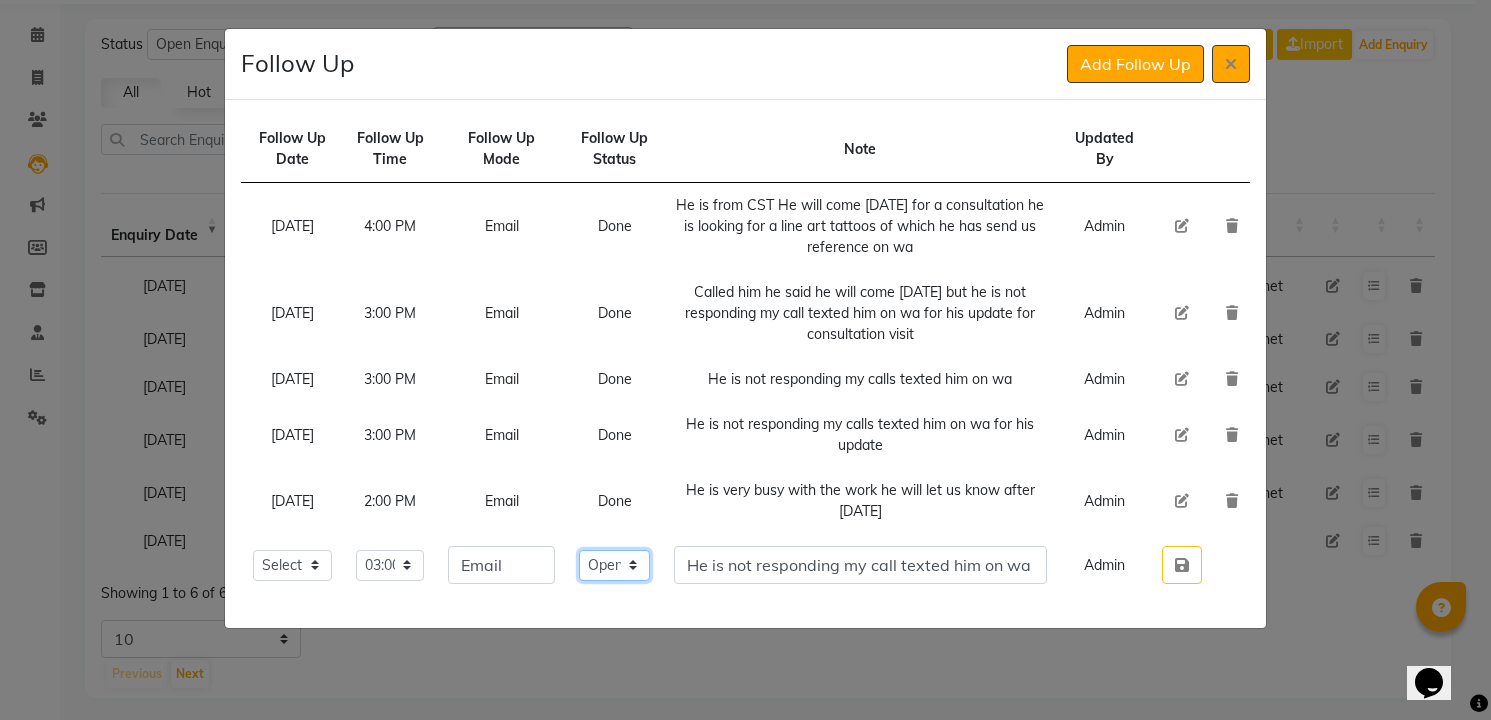 click on "Select Open Pending Done" 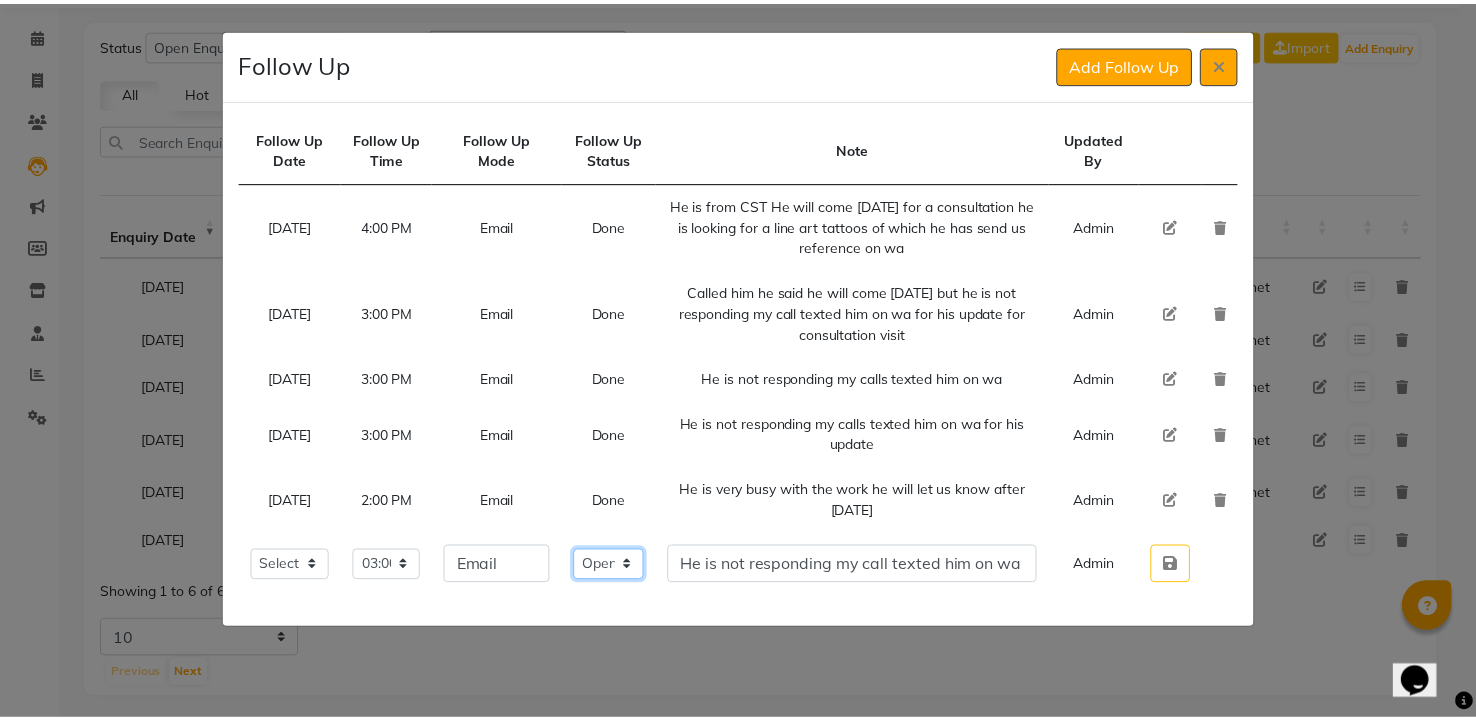 scroll, scrollTop: 0, scrollLeft: 0, axis: both 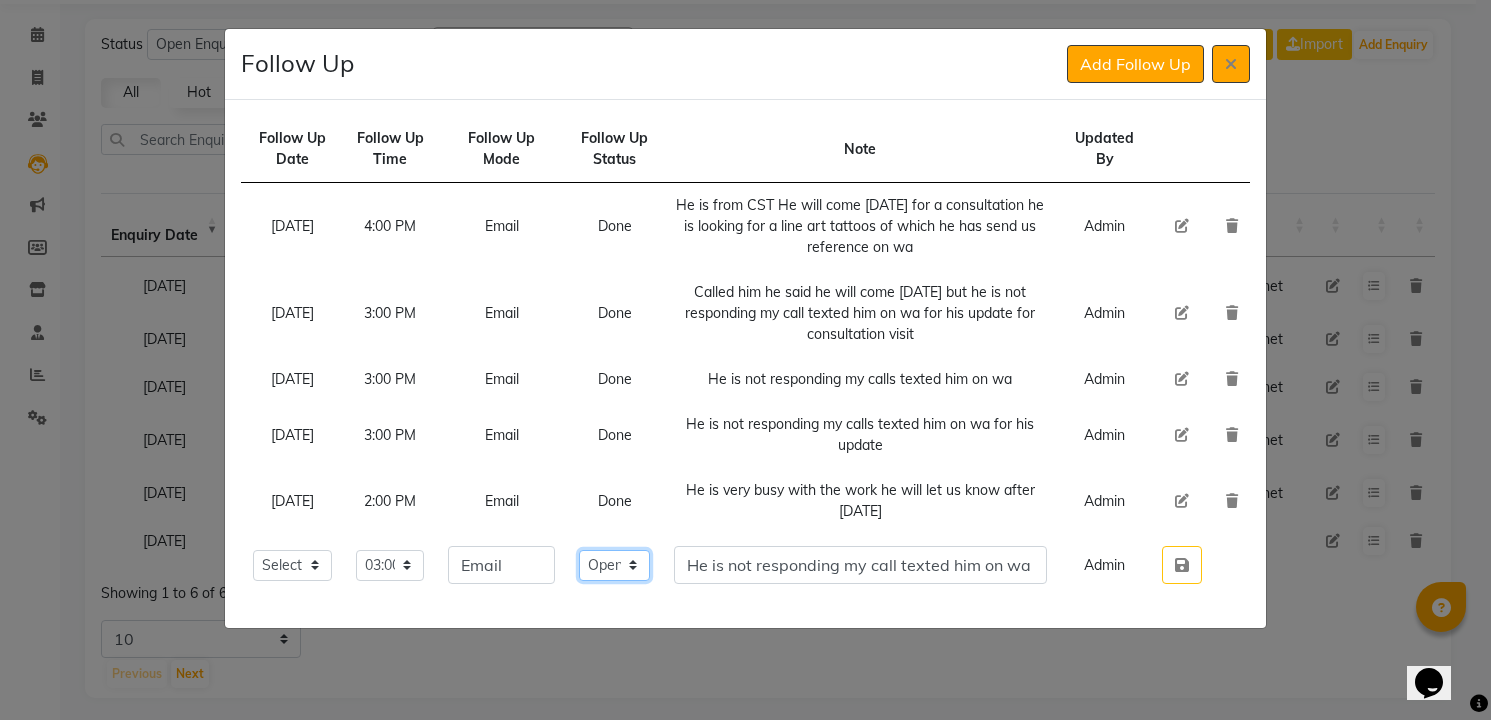 select on "Done" 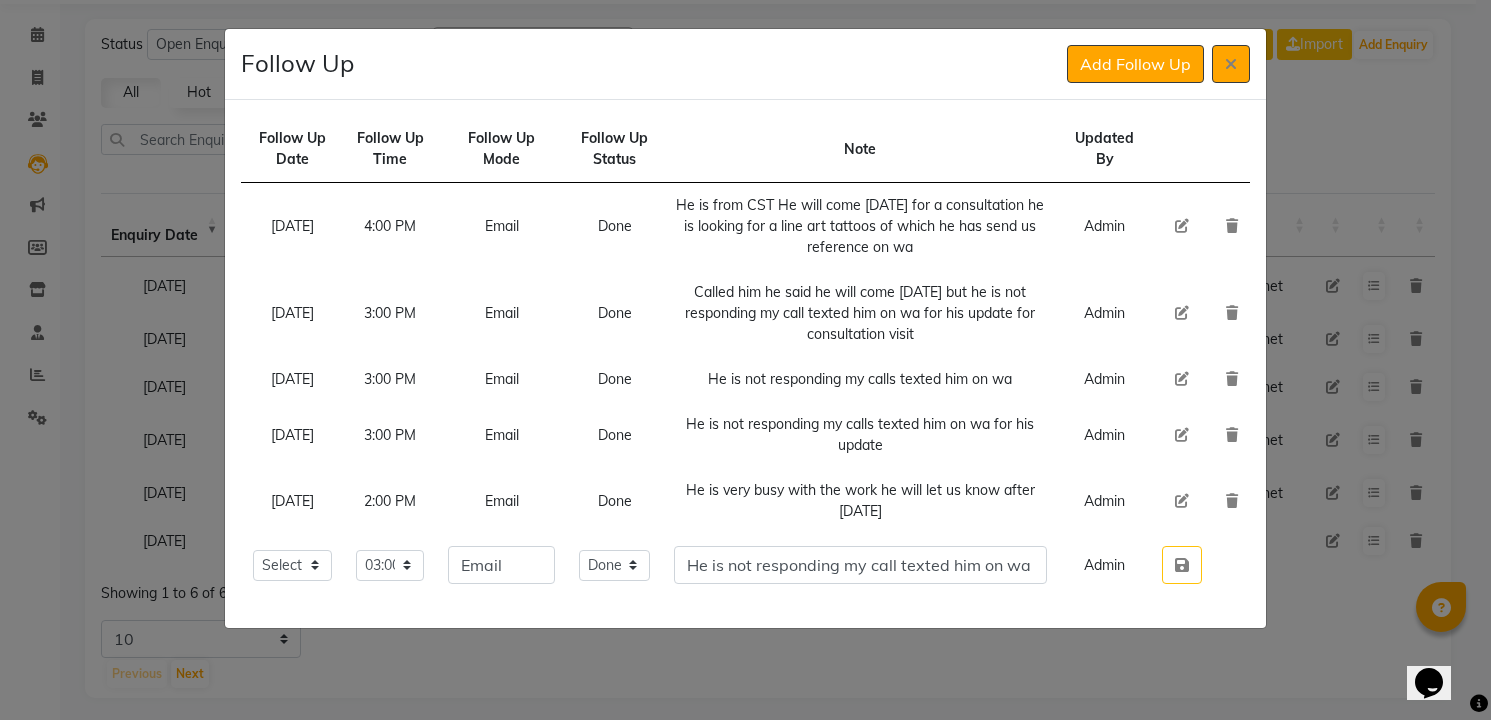 type 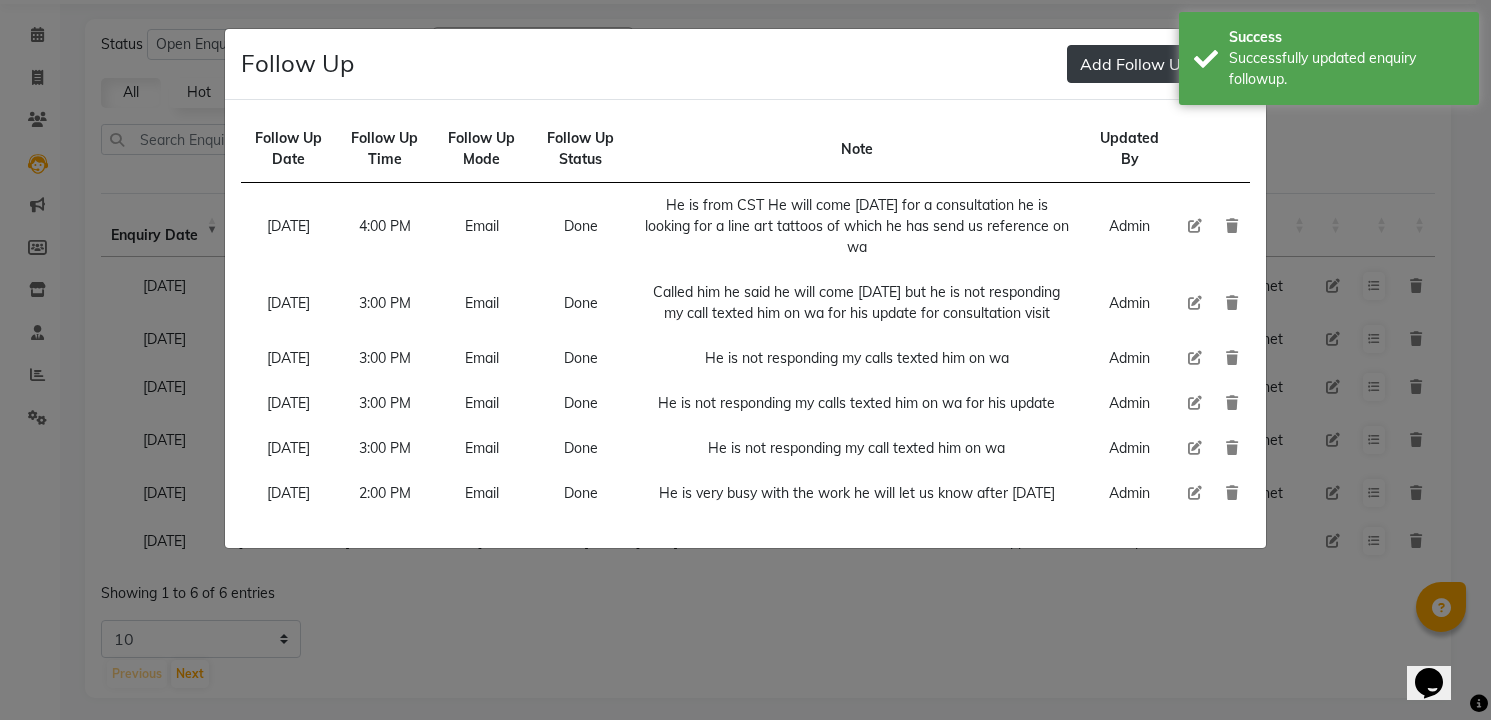 type 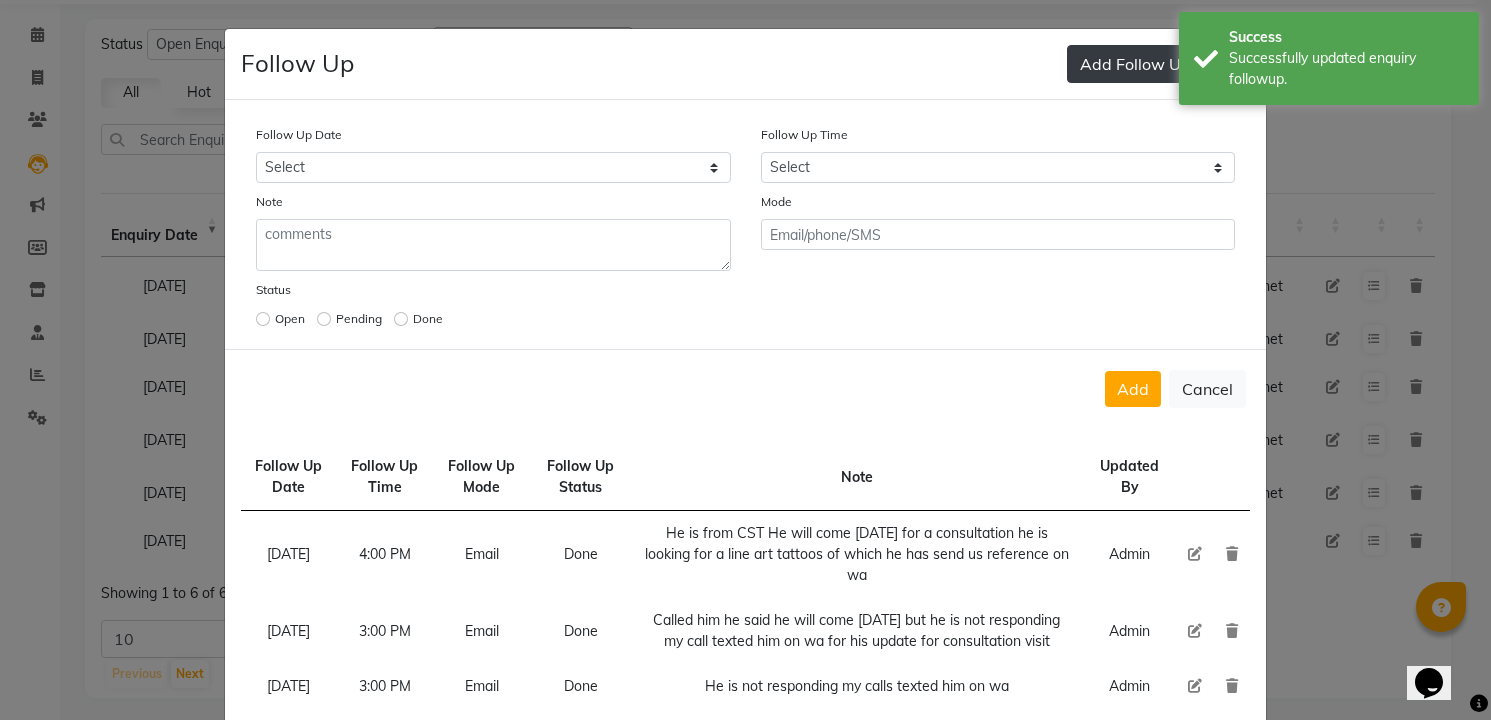 select on "[DATE]" 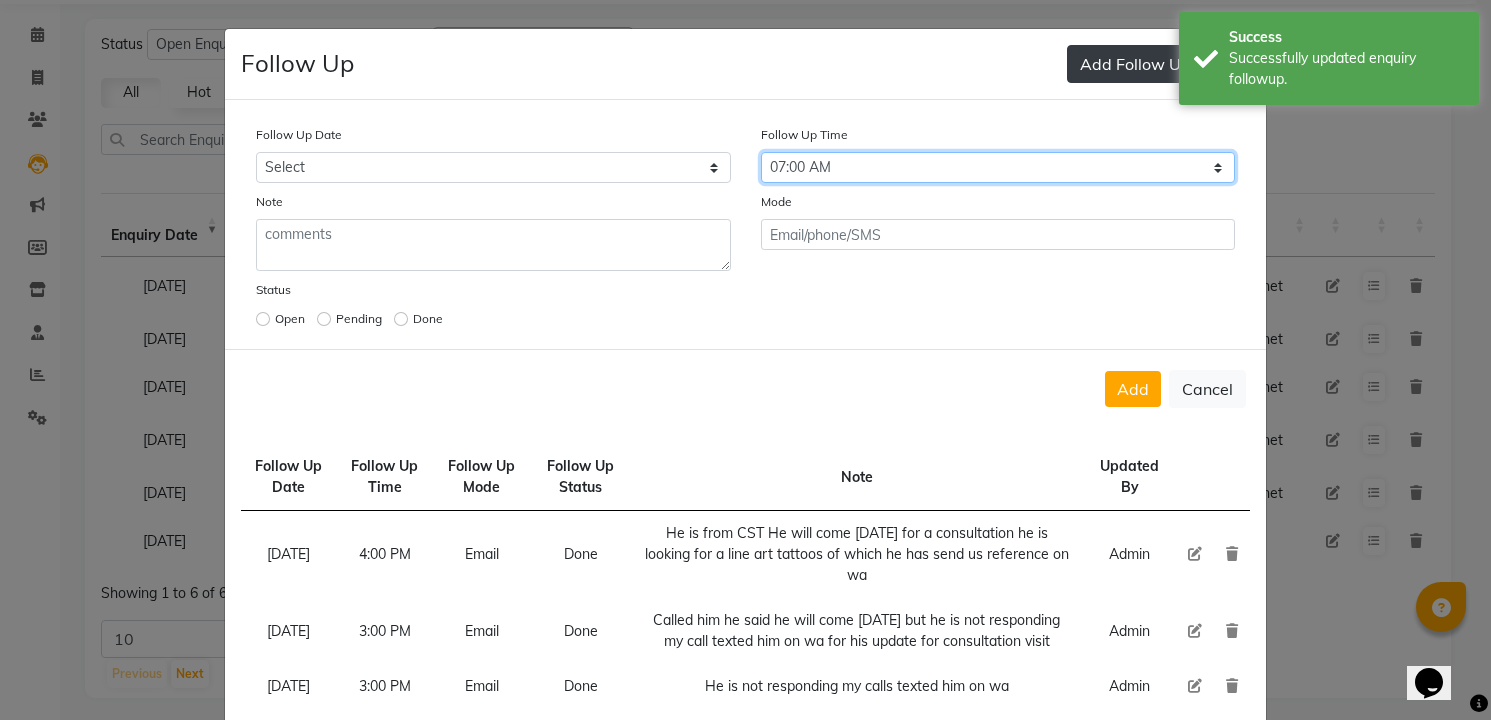 select on "840" 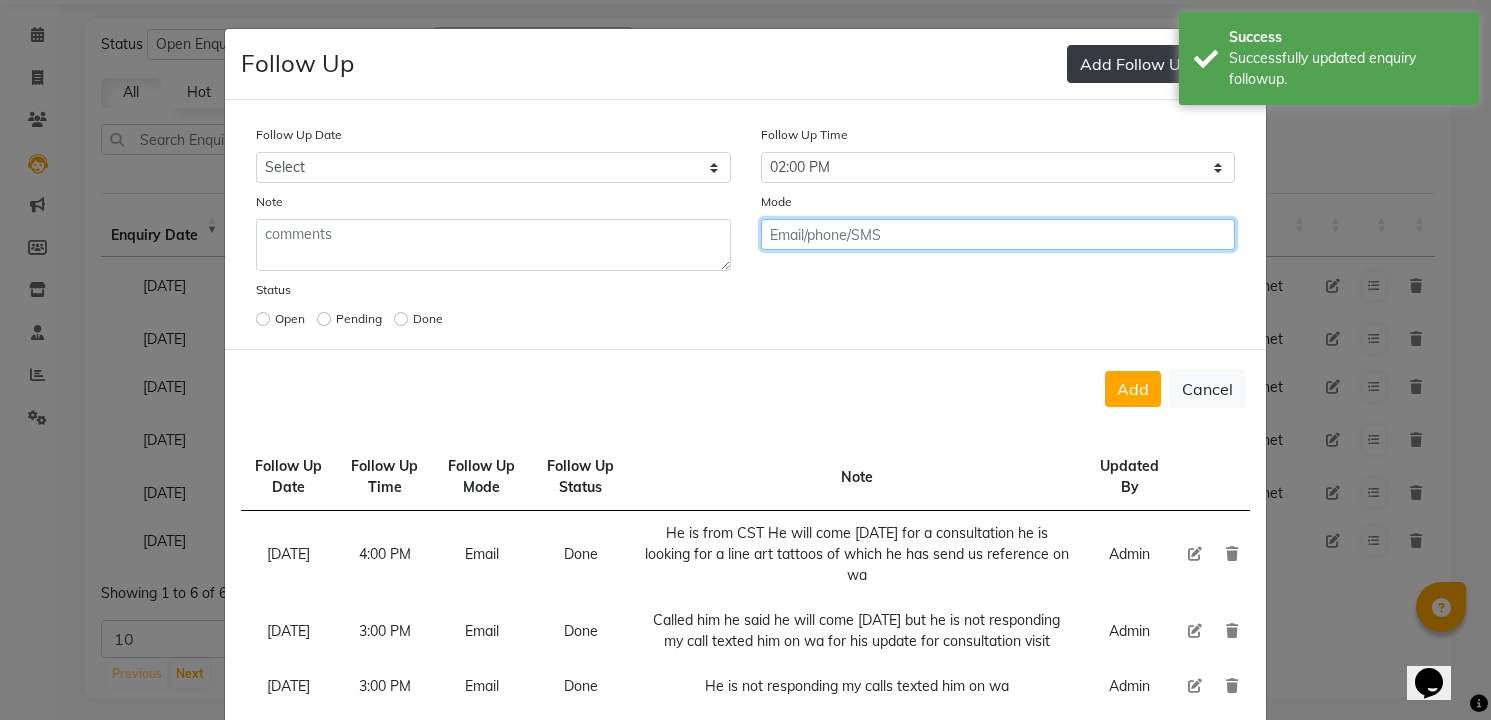 click on "Add" 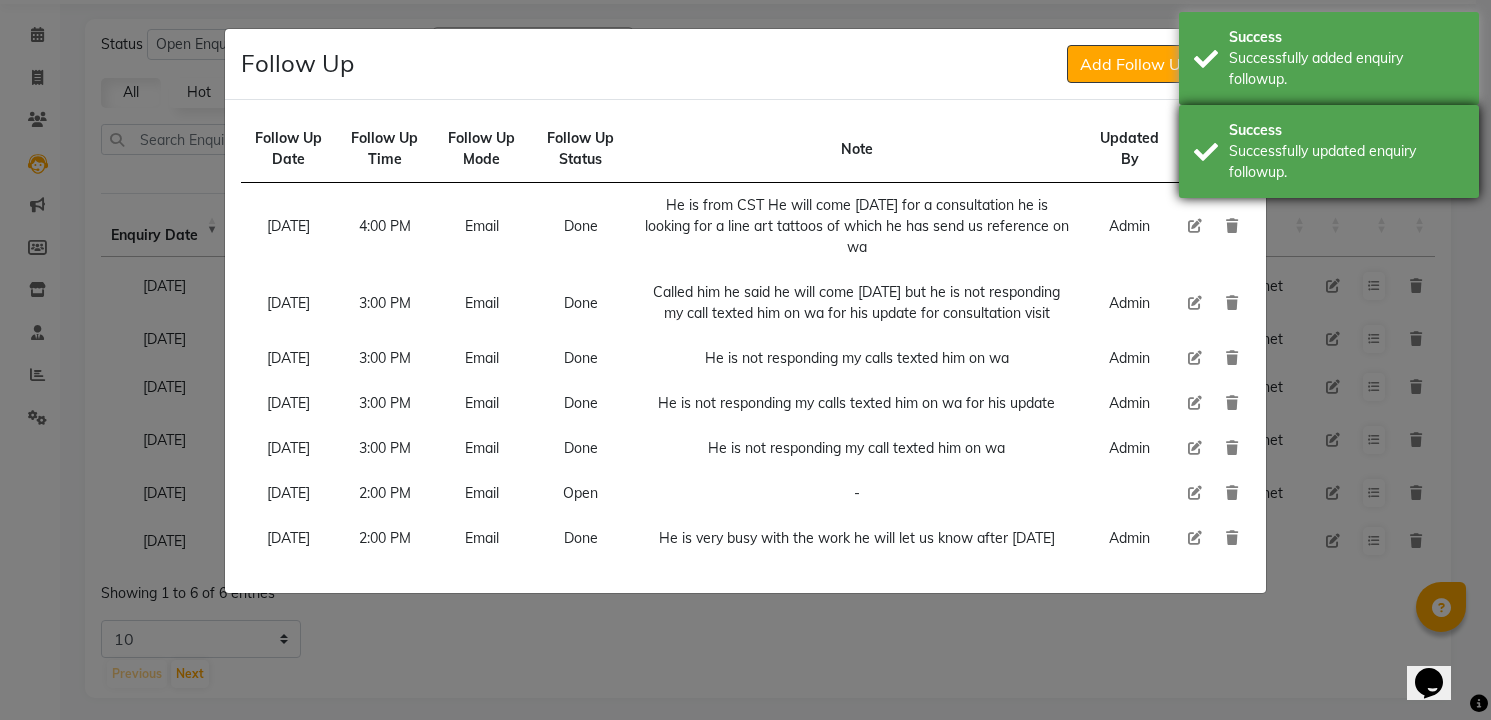 click on "Success   Successfully updated enquiry followup." at bounding box center (1329, 151) 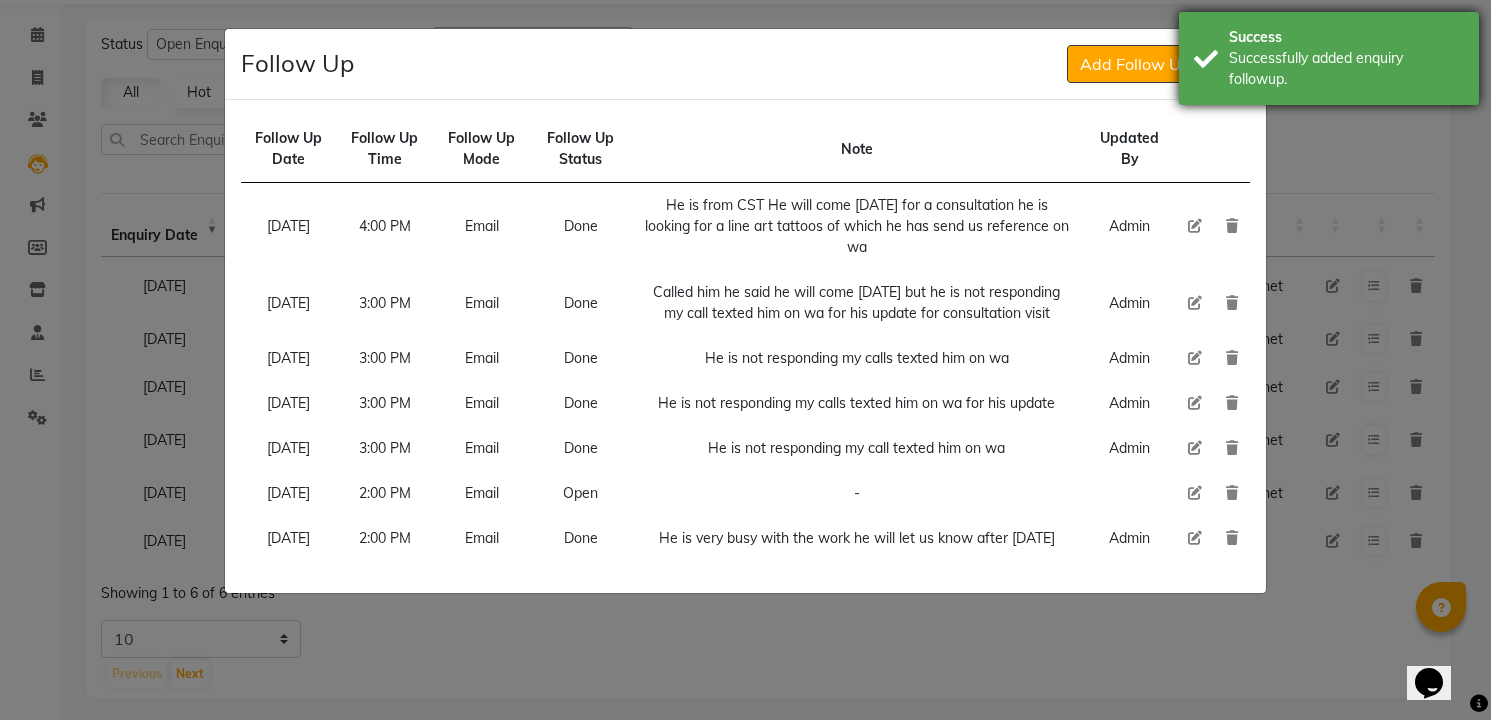 click on "Successfully added enquiry followup." at bounding box center [1346, 69] 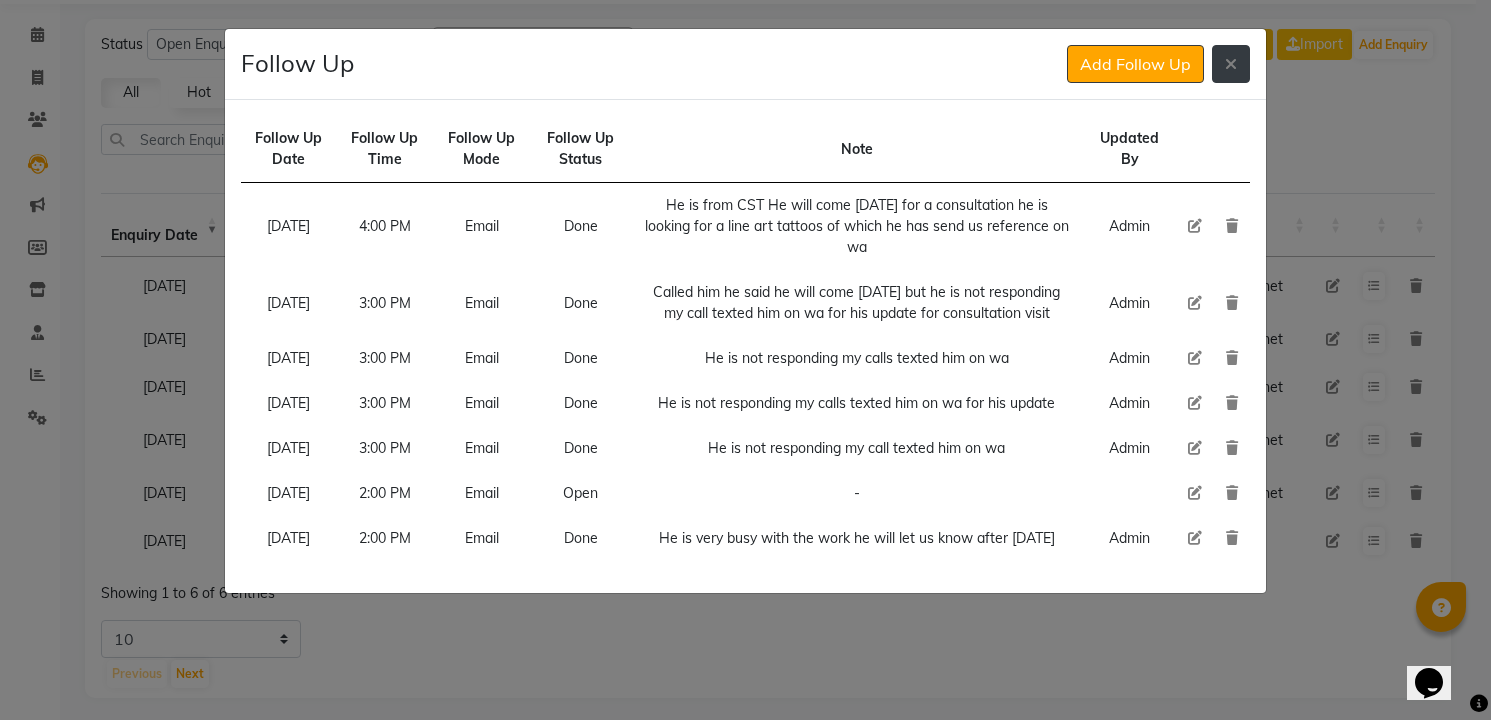 click 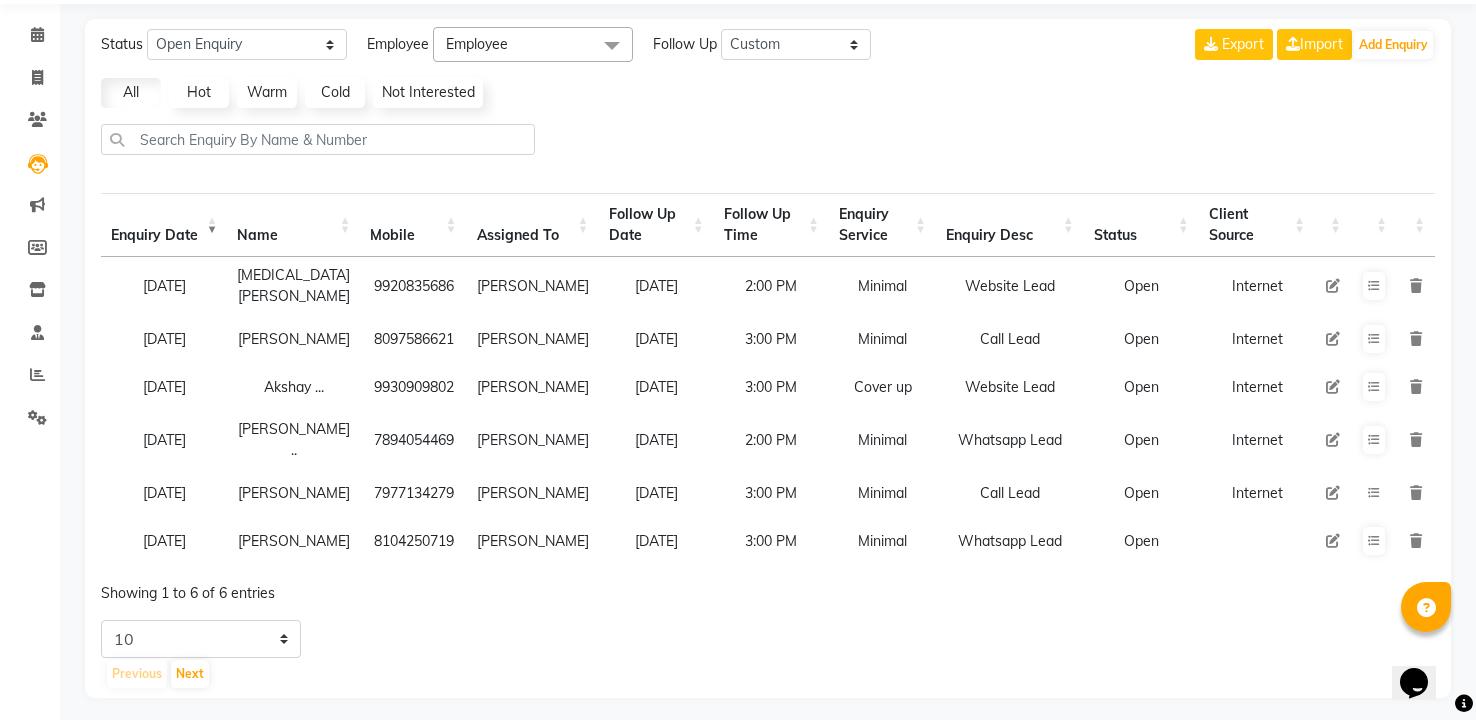 type 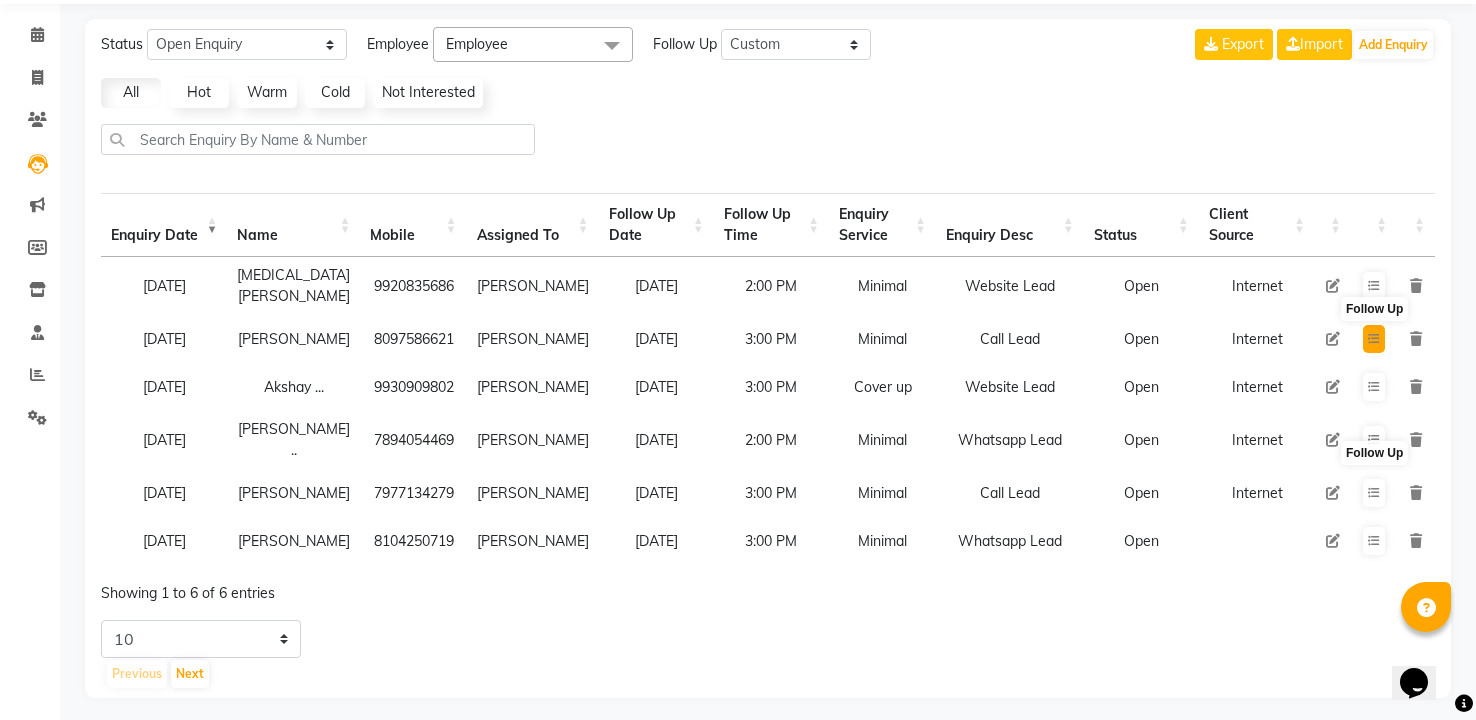 click at bounding box center [1374, 339] 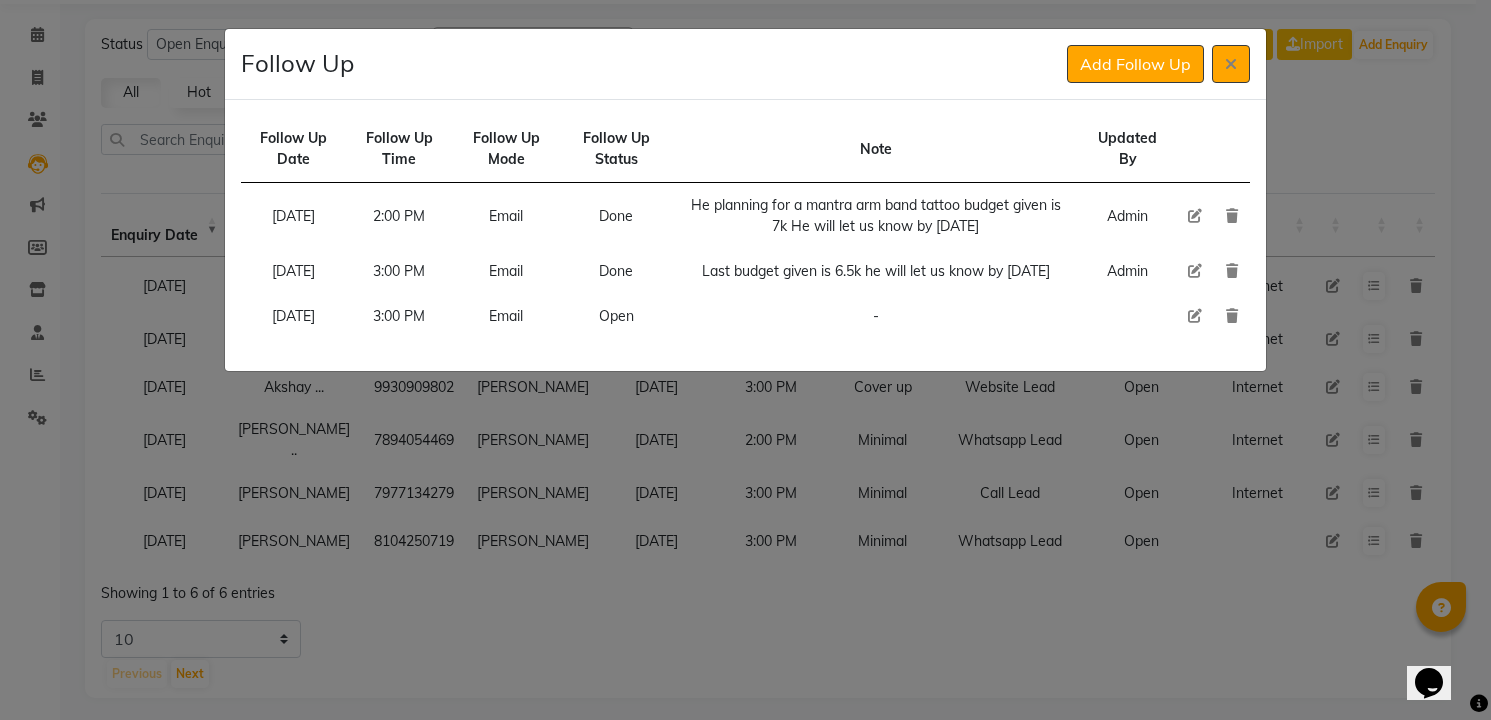 click 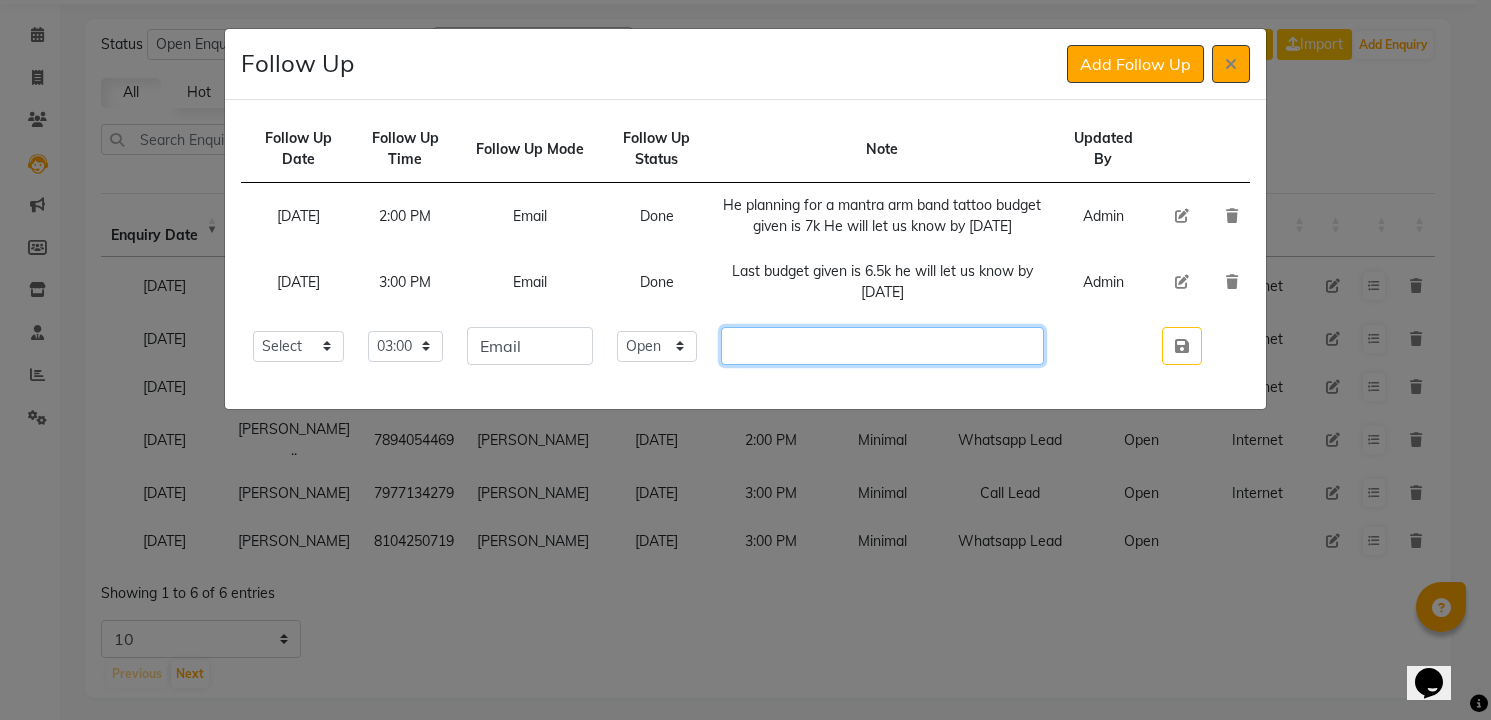 click 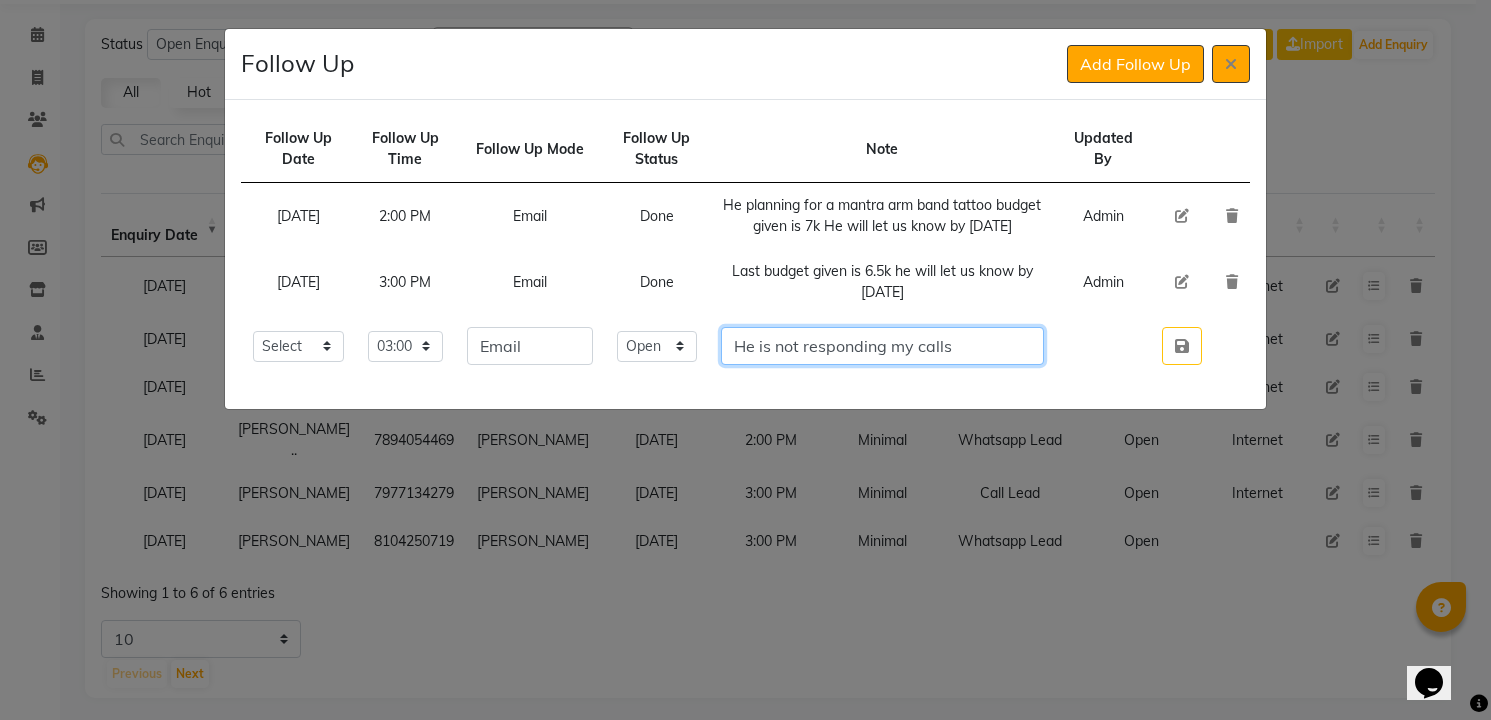 type on "He is not responding my calls" 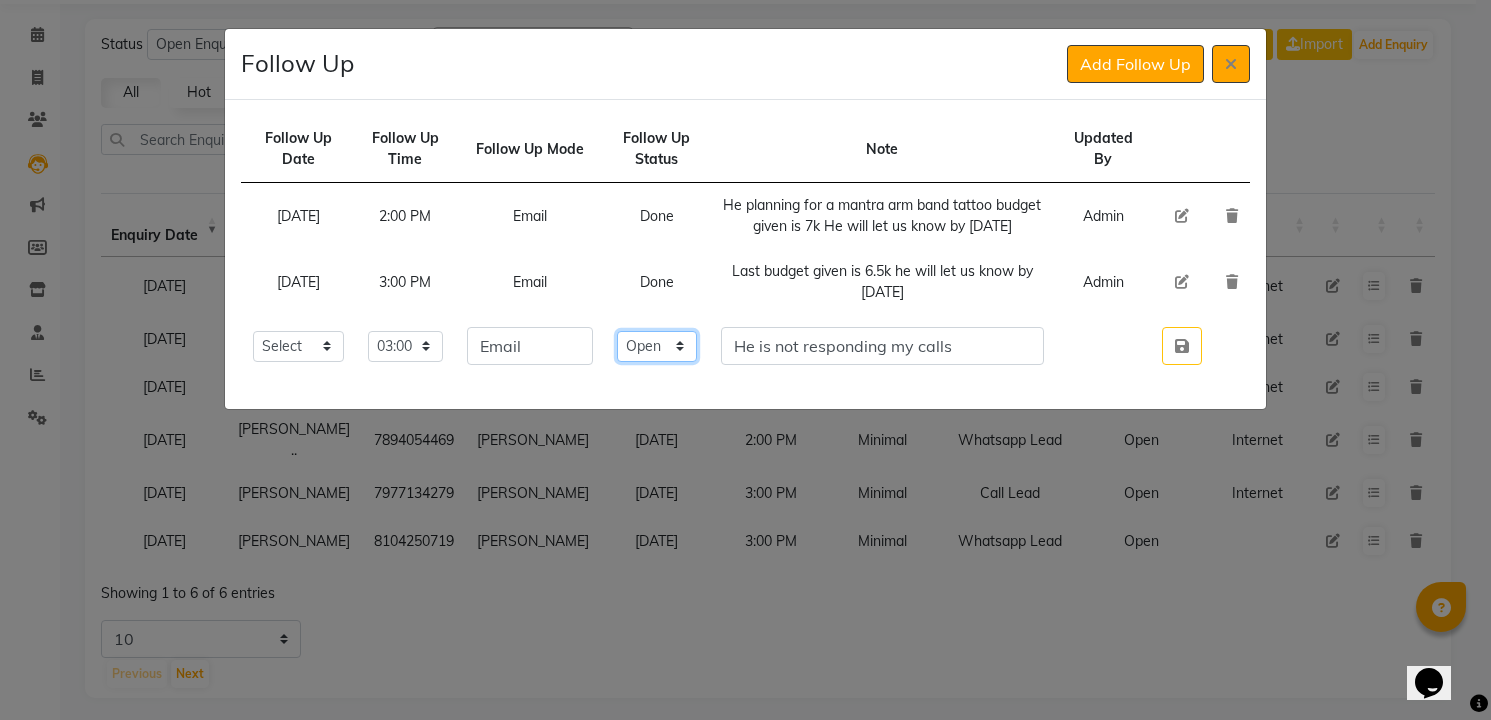 click on "Select Open Pending Done" 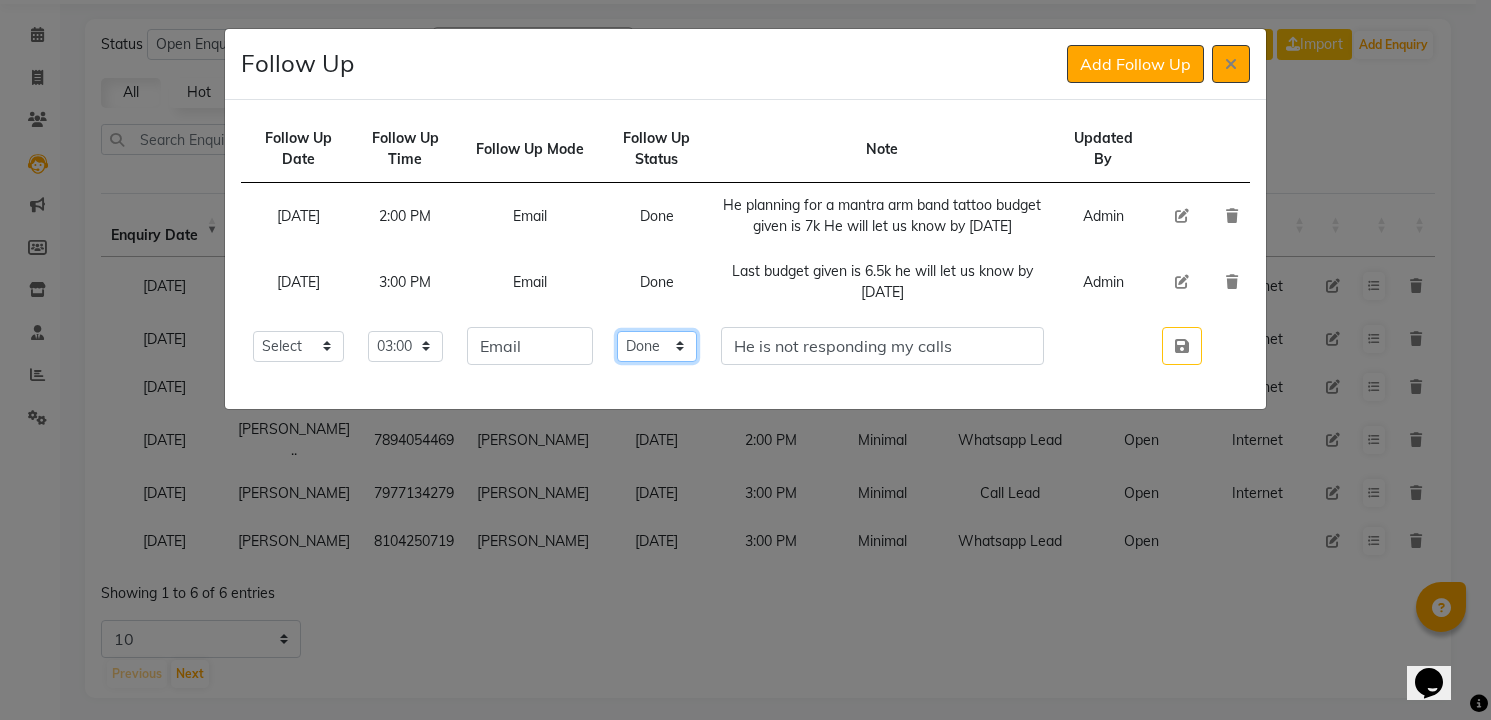 click on "Select Open Pending Done" 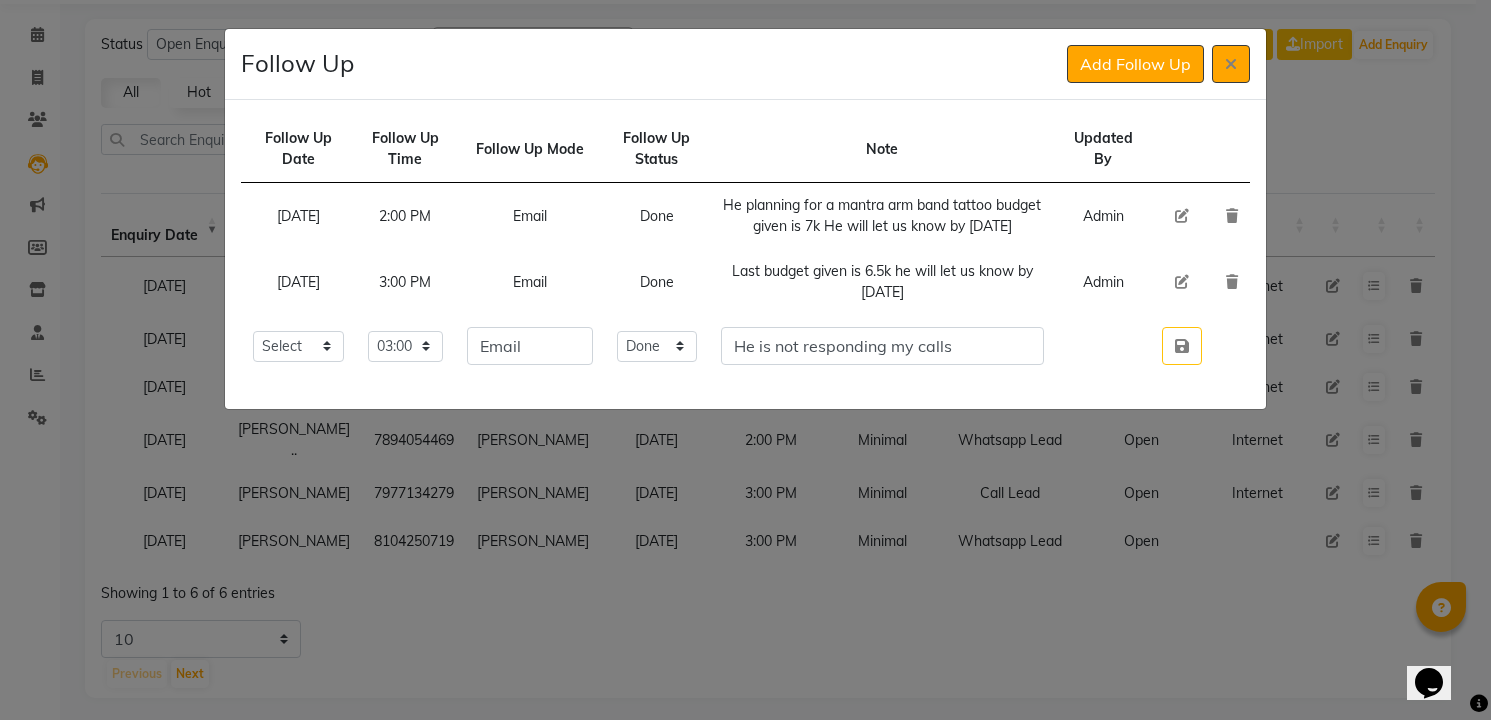 type 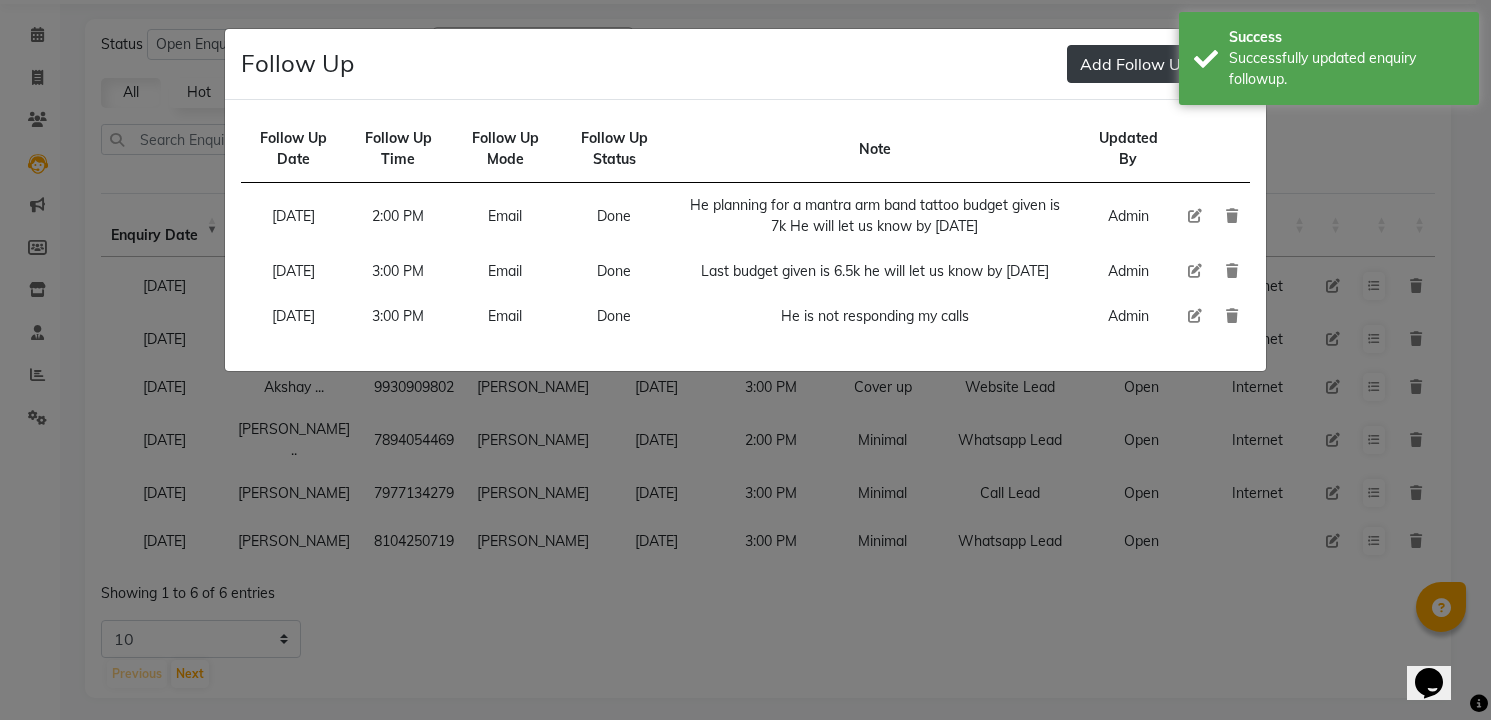 type 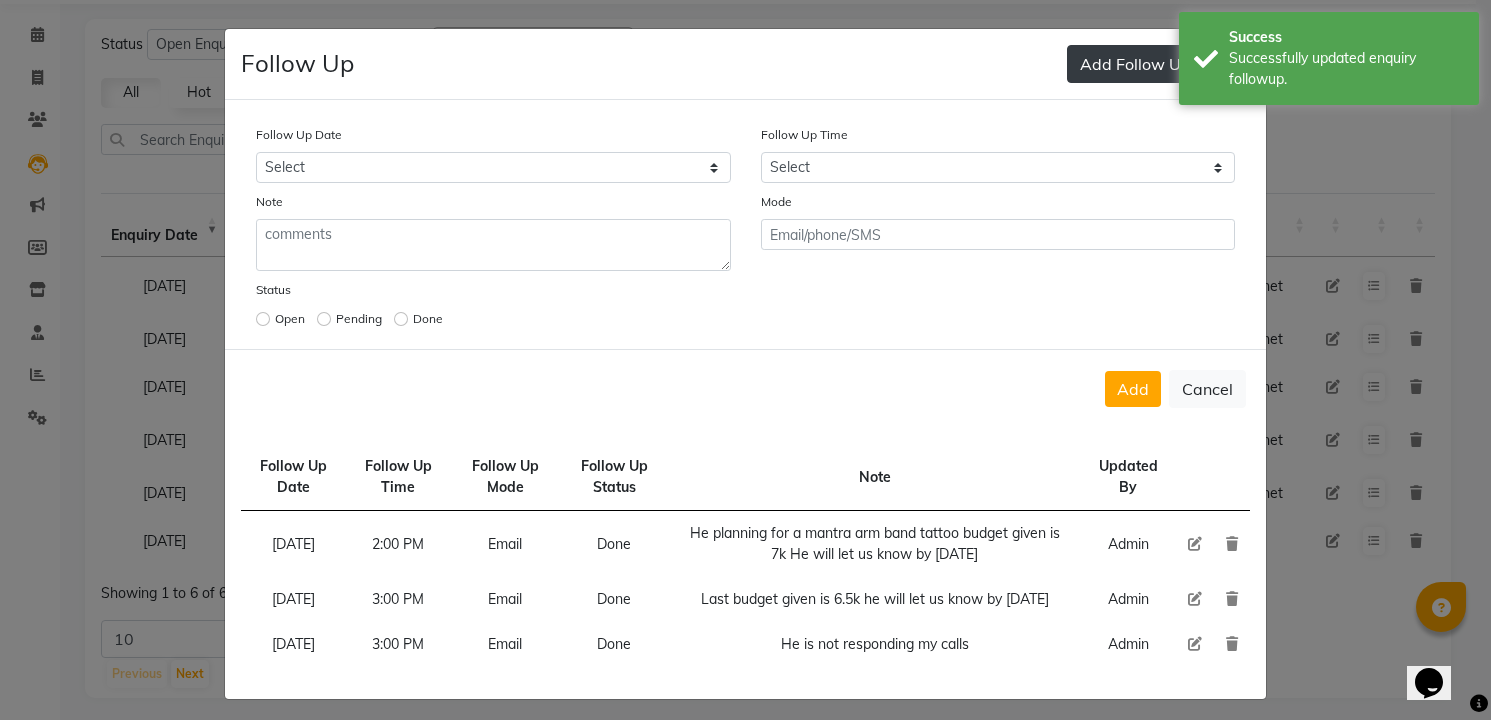 select on "[DATE]" 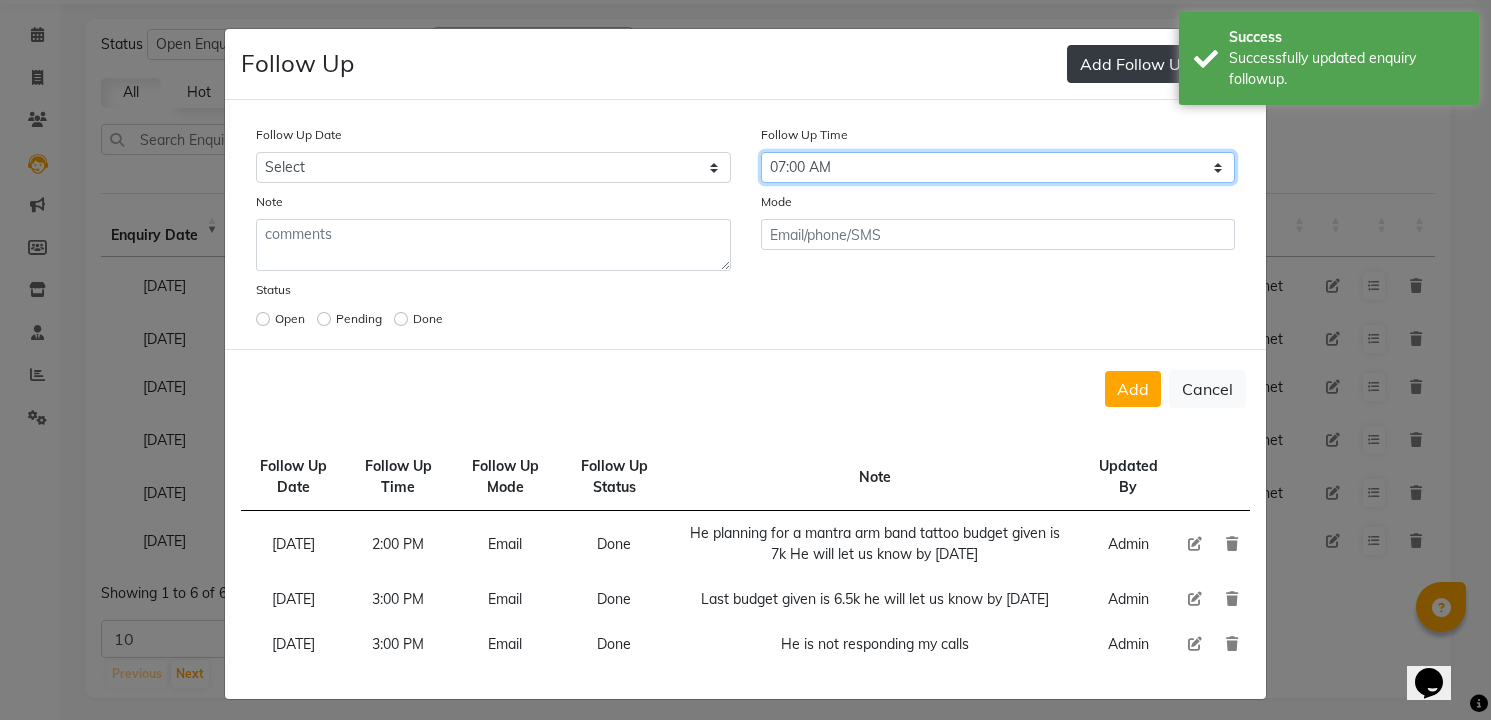 select on "840" 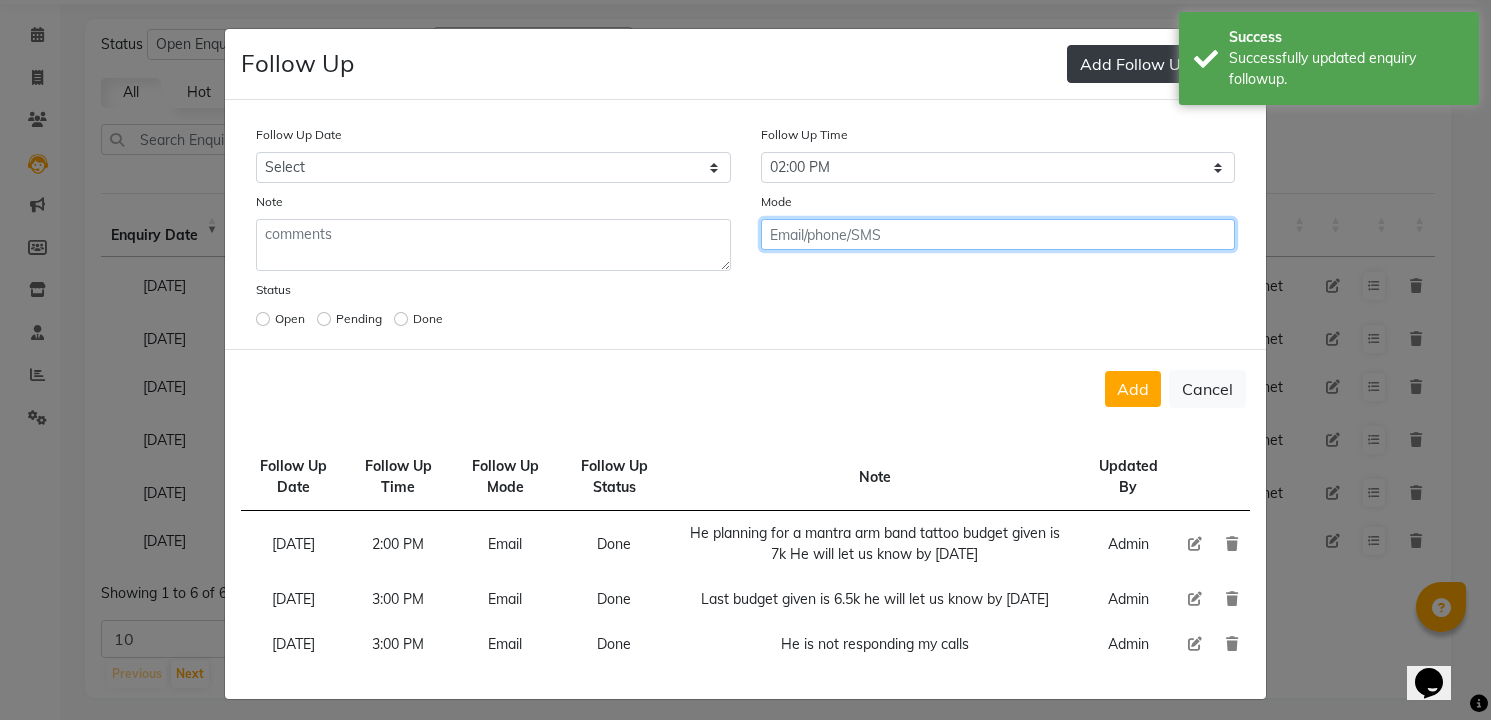 click on "Add" 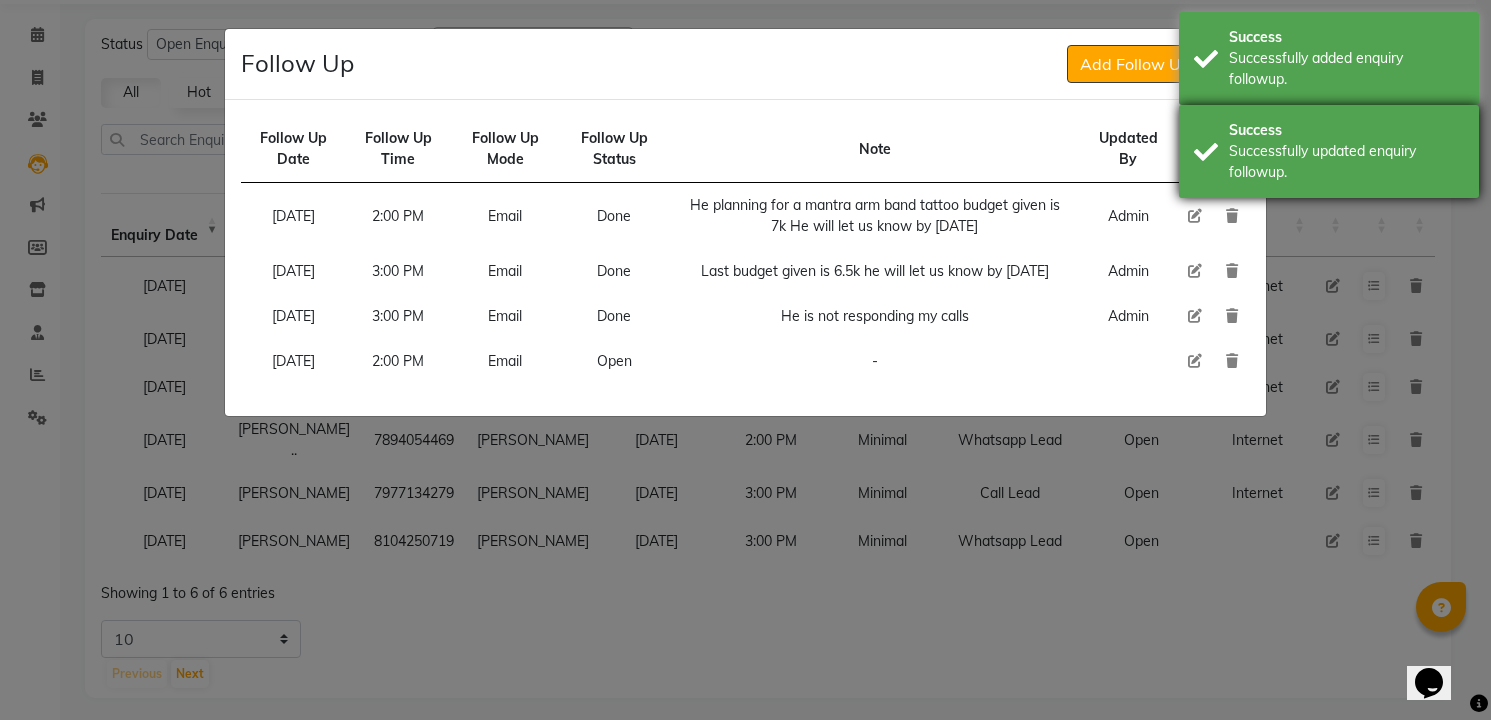 click on "Successfully updated enquiry followup." at bounding box center [1346, 162] 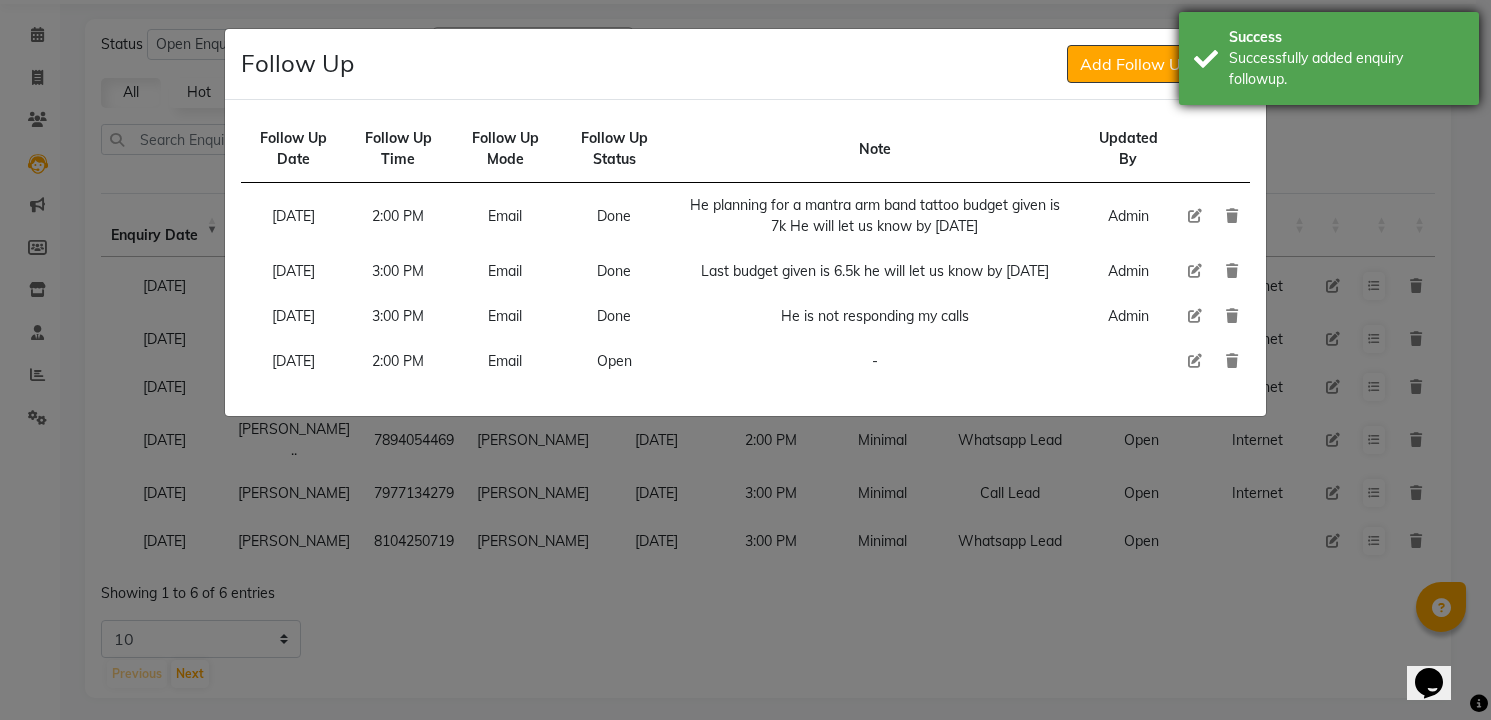 click on "Successfully added enquiry followup." at bounding box center [1346, 69] 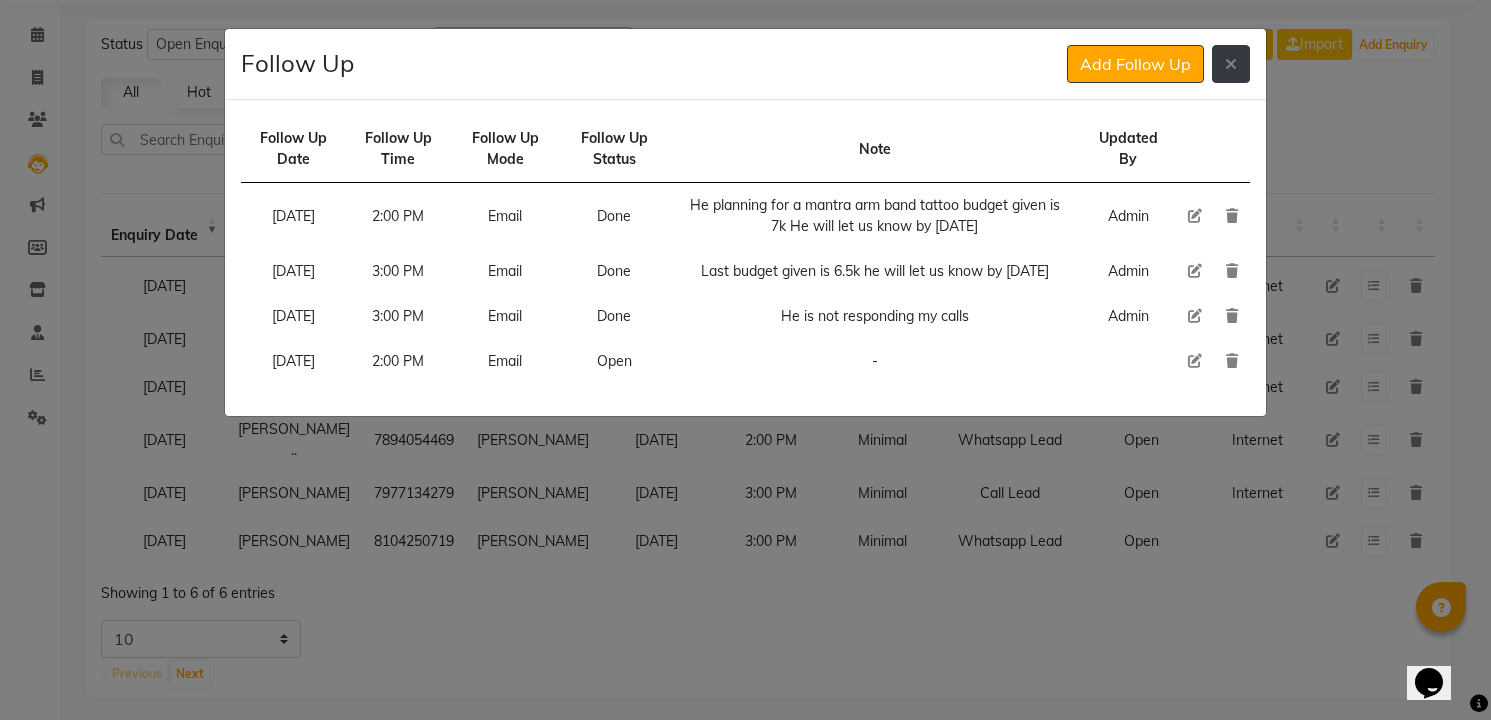 click 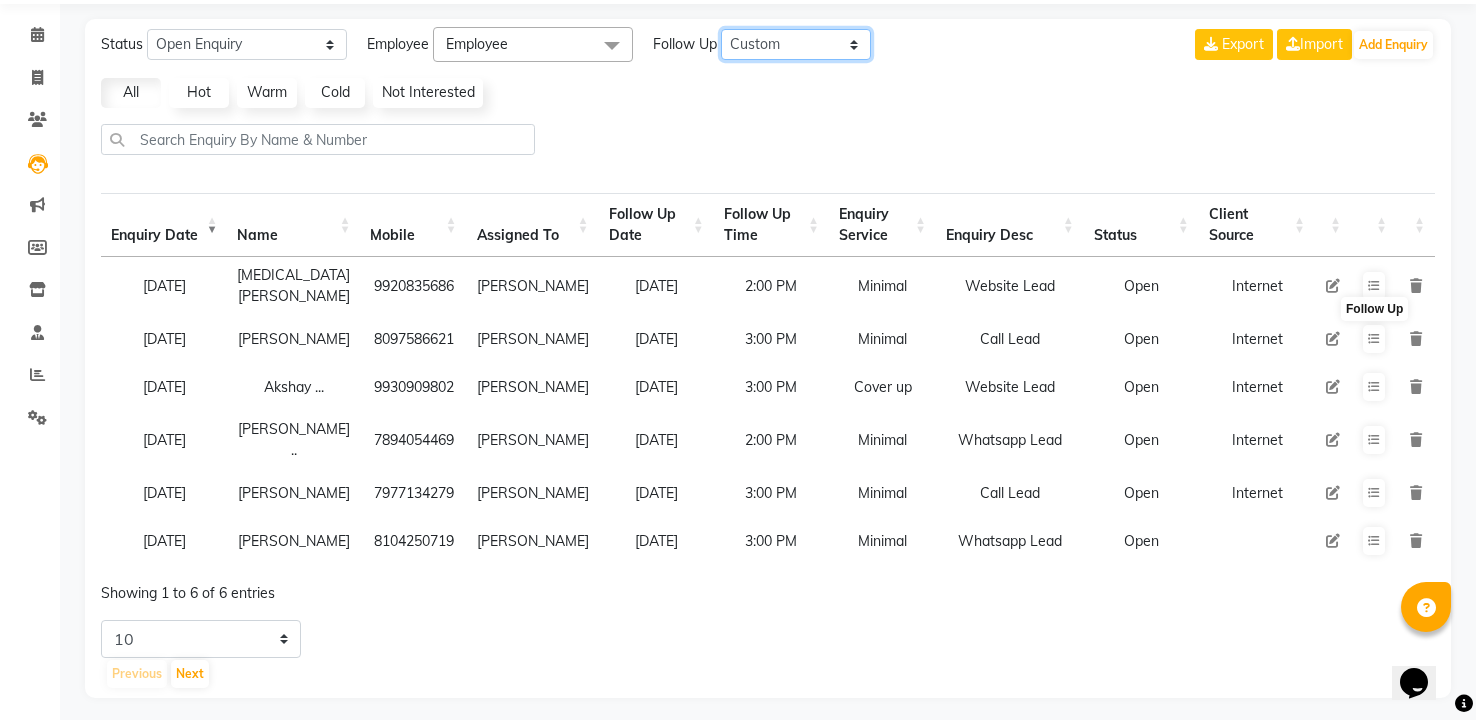 click on "All [DATE] [DATE] This Week This Month Custom" 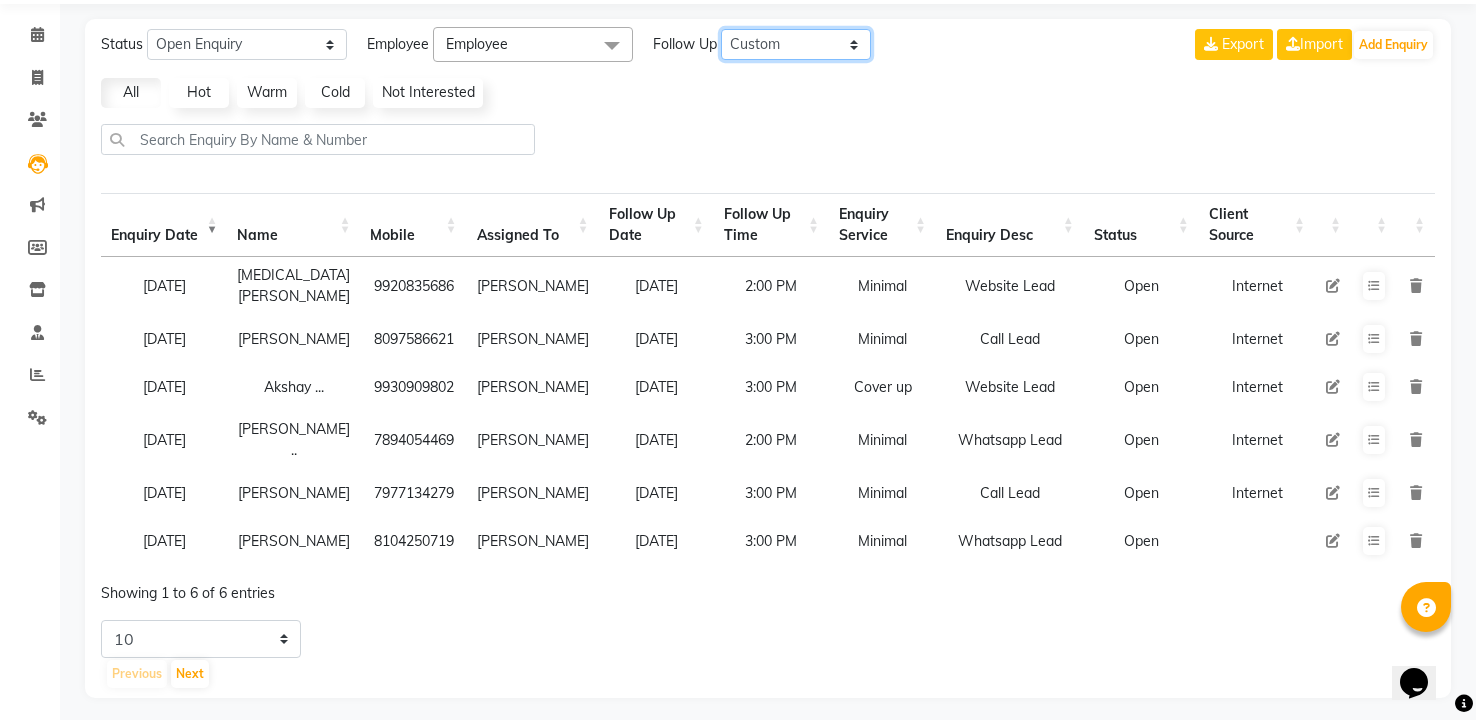 click on "All [DATE] [DATE] This Week This Month Custom" 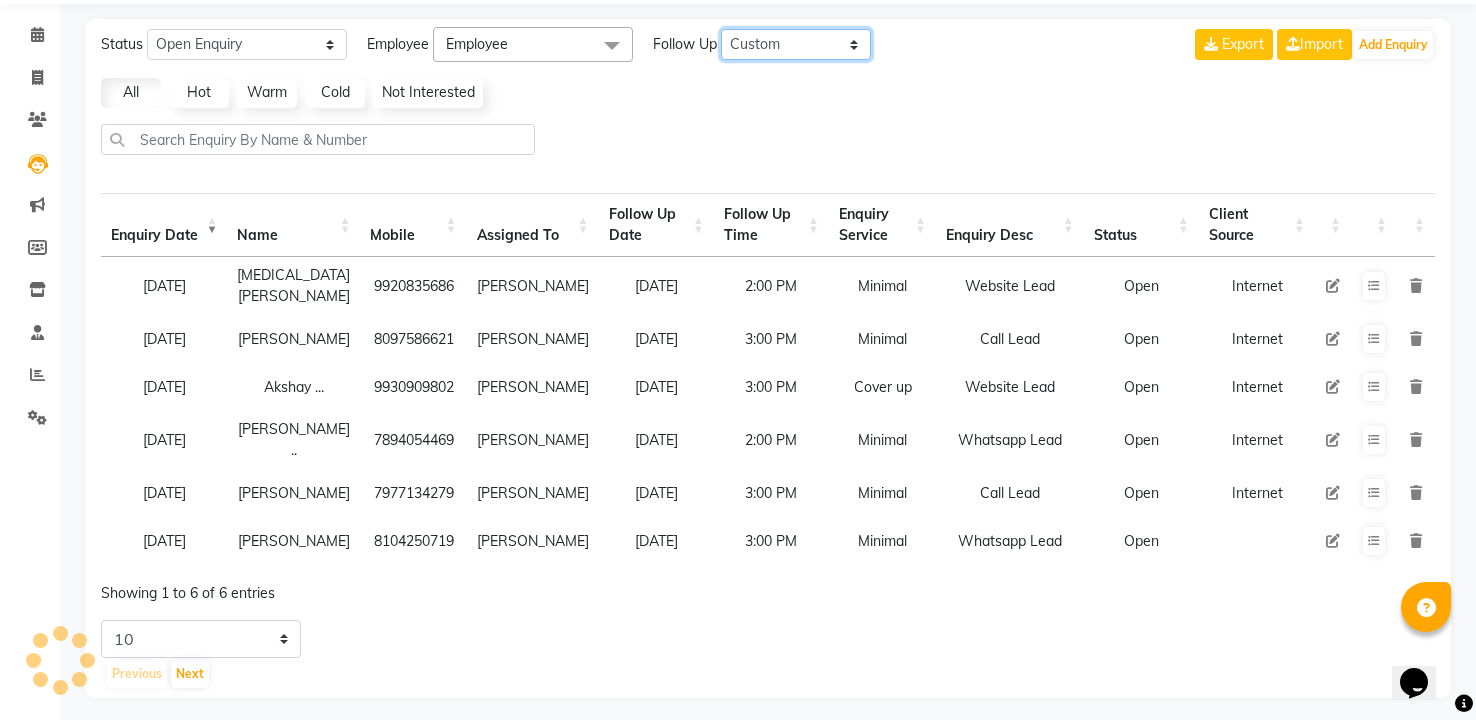 scroll, scrollTop: 0, scrollLeft: 0, axis: both 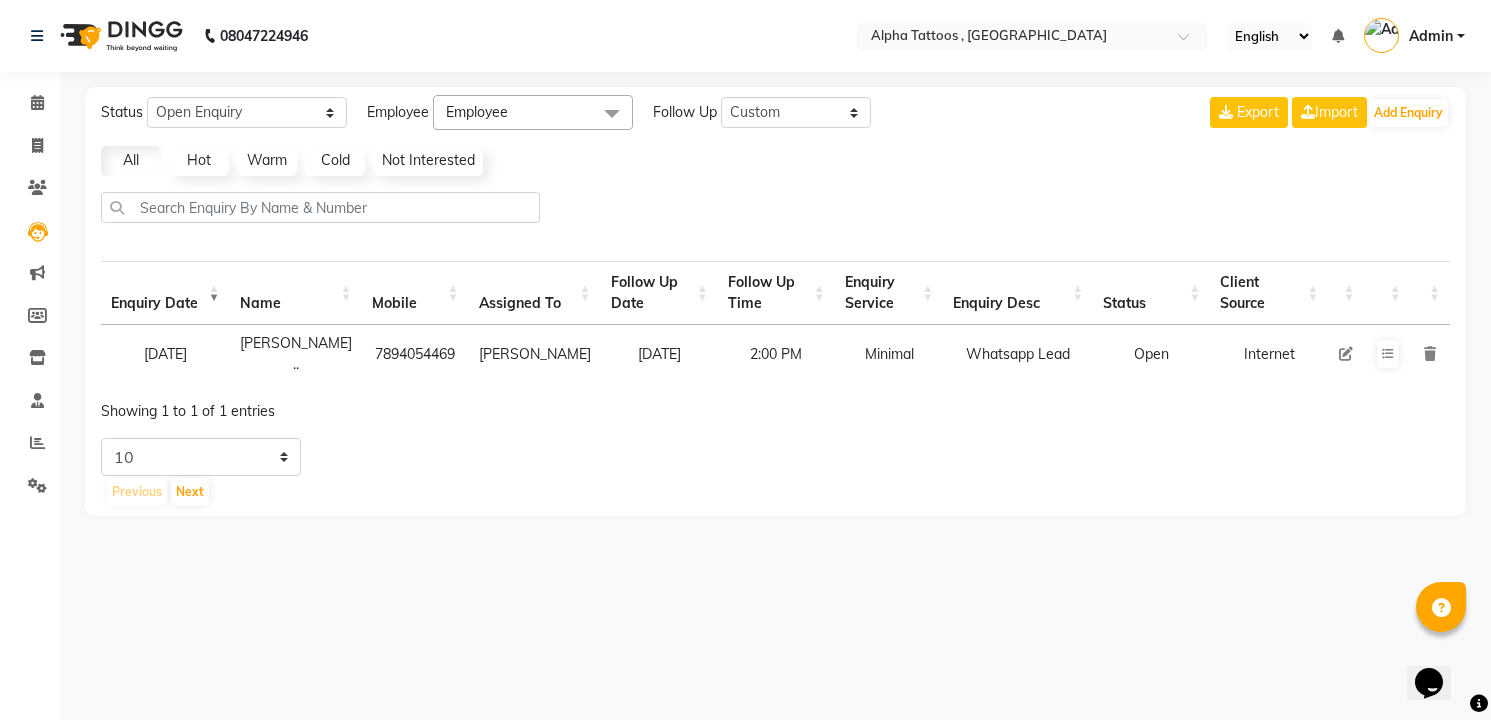 click on "08047224946 Select Location × Alpha Tattoos , Goregaon English ENGLISH Español العربية मराठी हिंदी ગુજરાતી தமிழ் 中文 Notifications nothing to show Admin Manage Profile Change Password Sign out  Version:3.15.4" 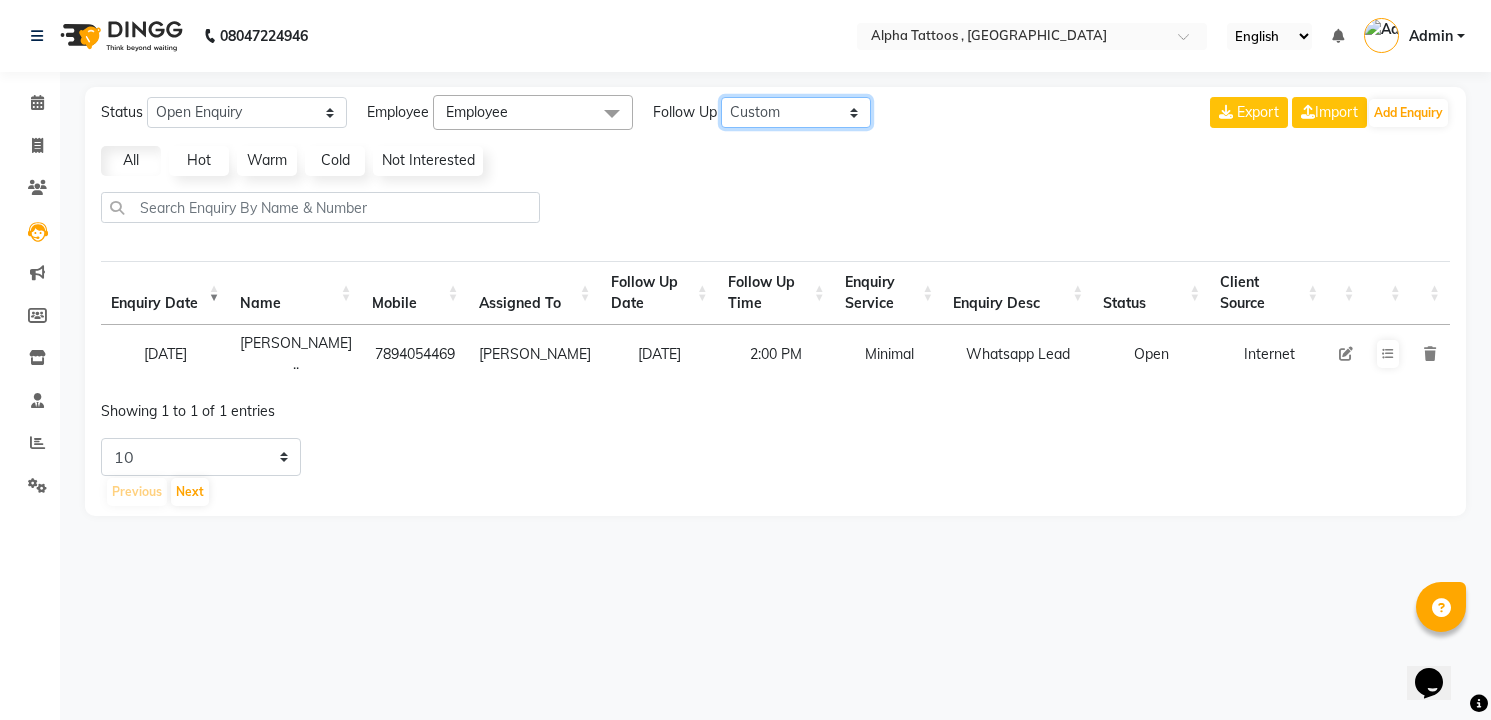 click on "All [DATE] [DATE] This Week This Month Custom" 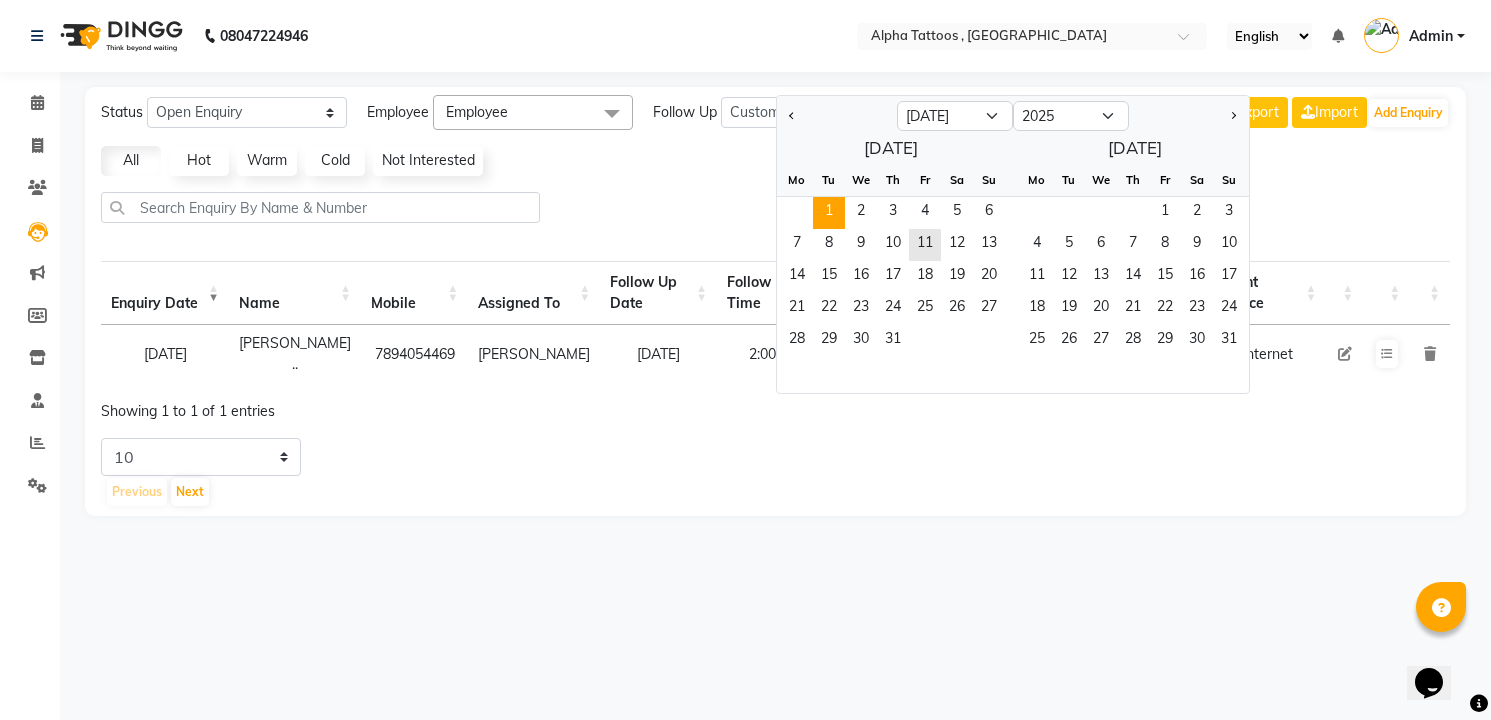 click on "1" 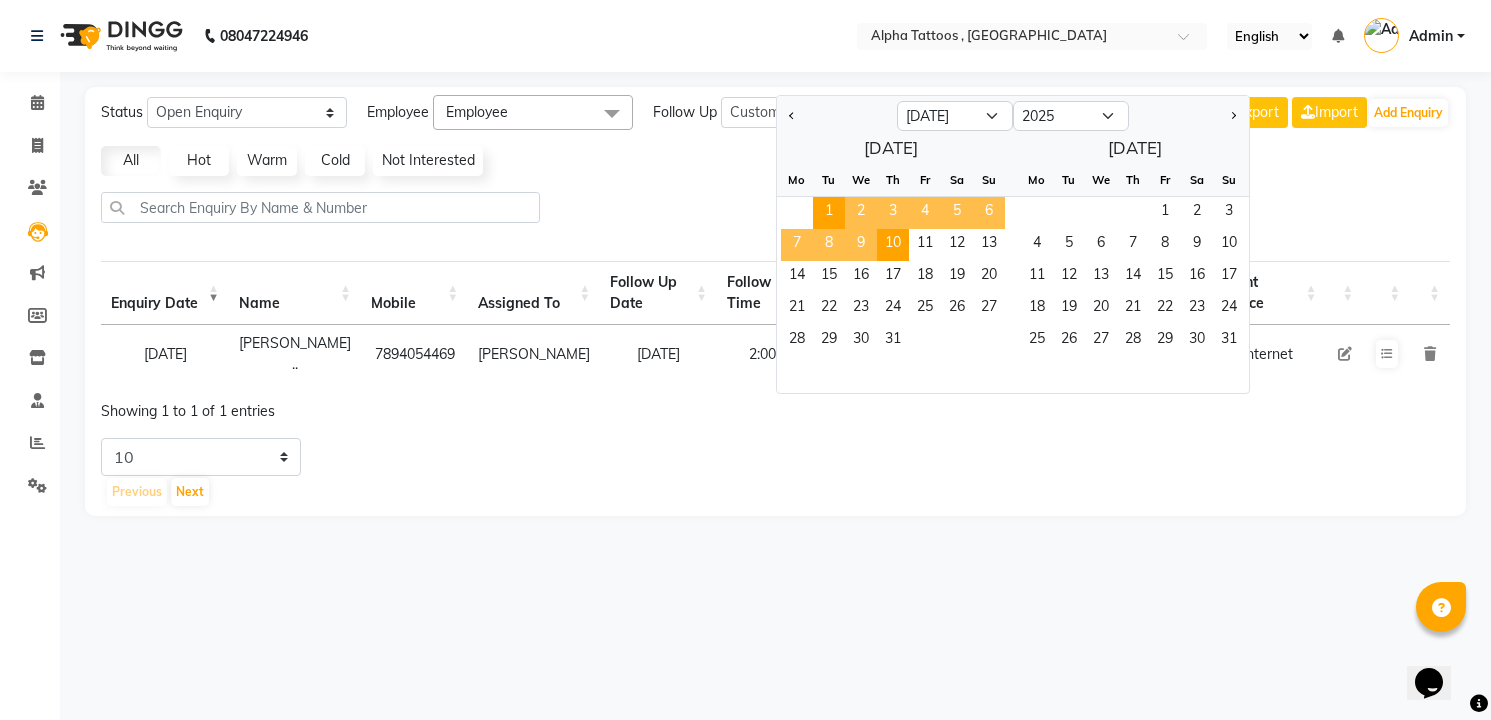 click on "10" 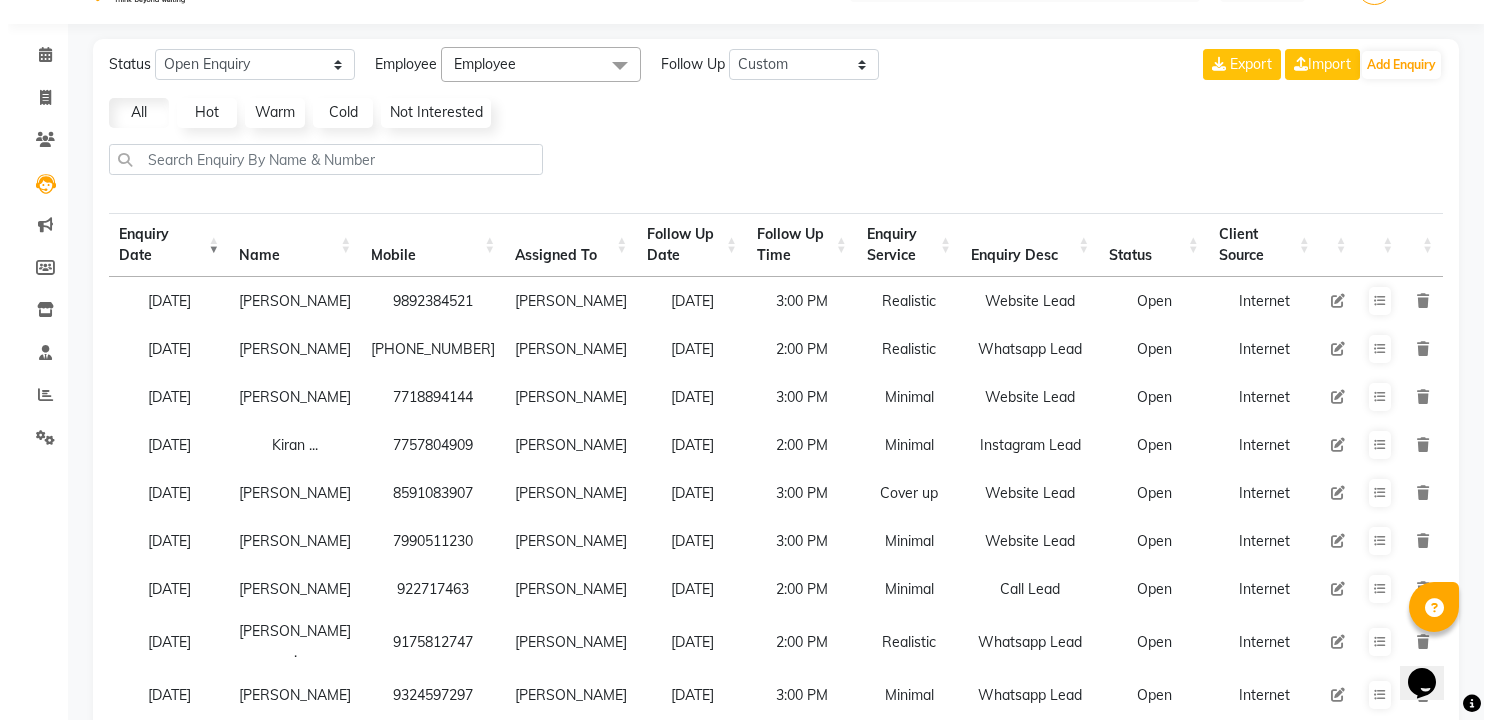 scroll, scrollTop: 49, scrollLeft: 0, axis: vertical 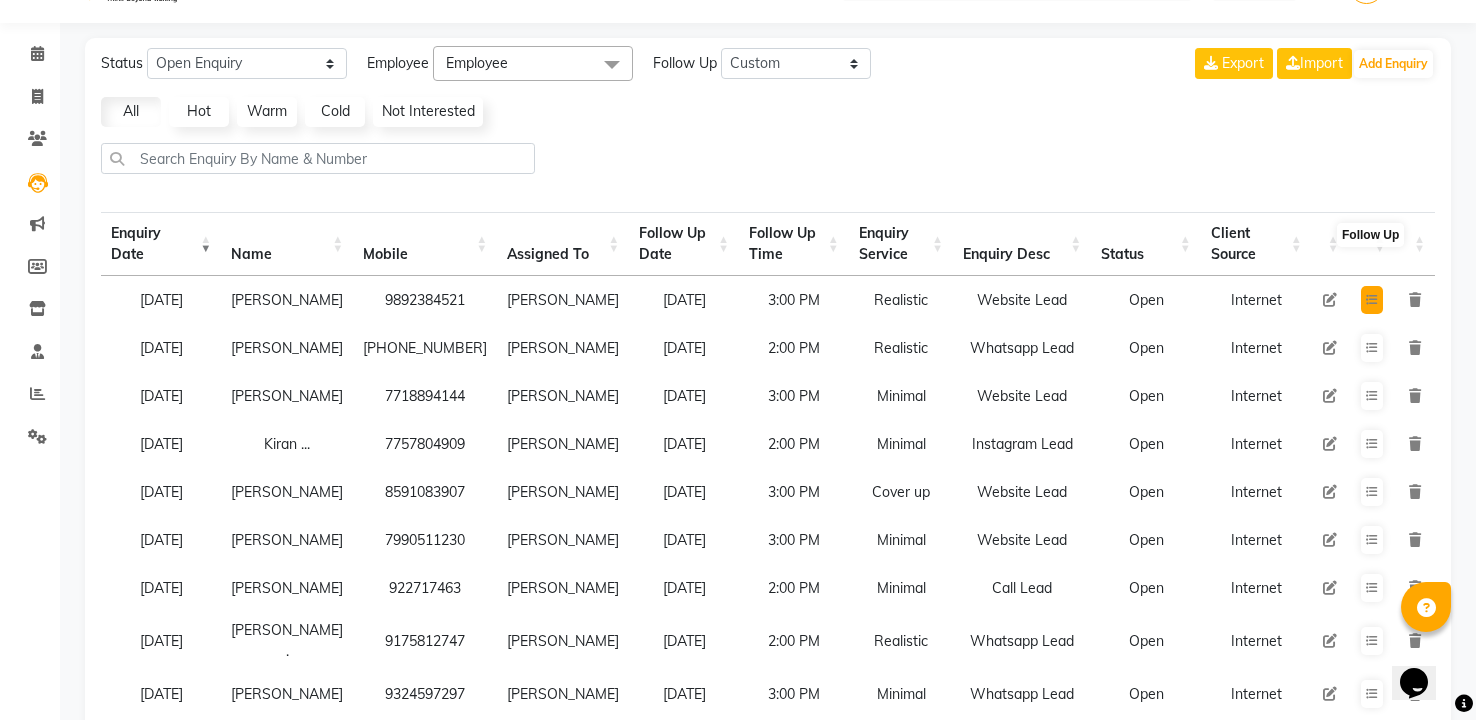 click at bounding box center [1372, 300] 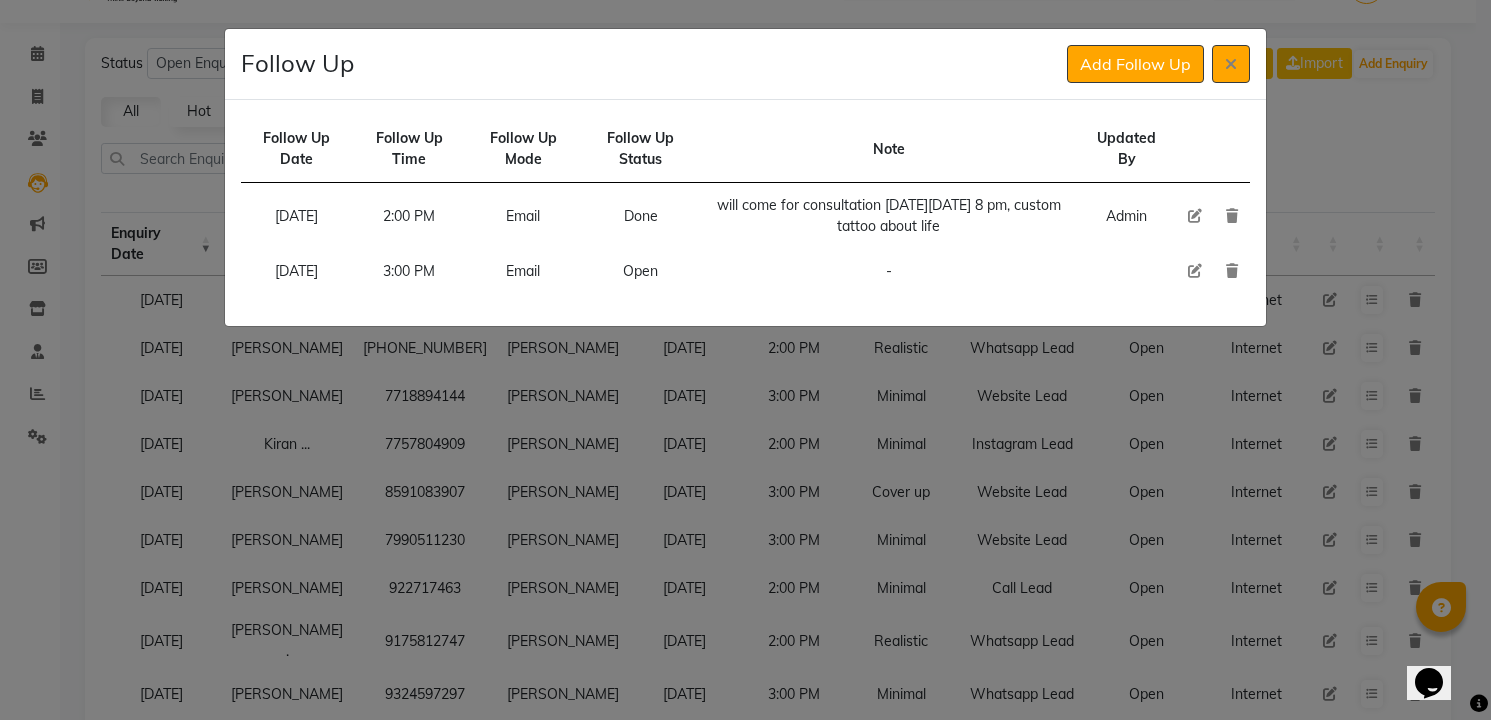 type 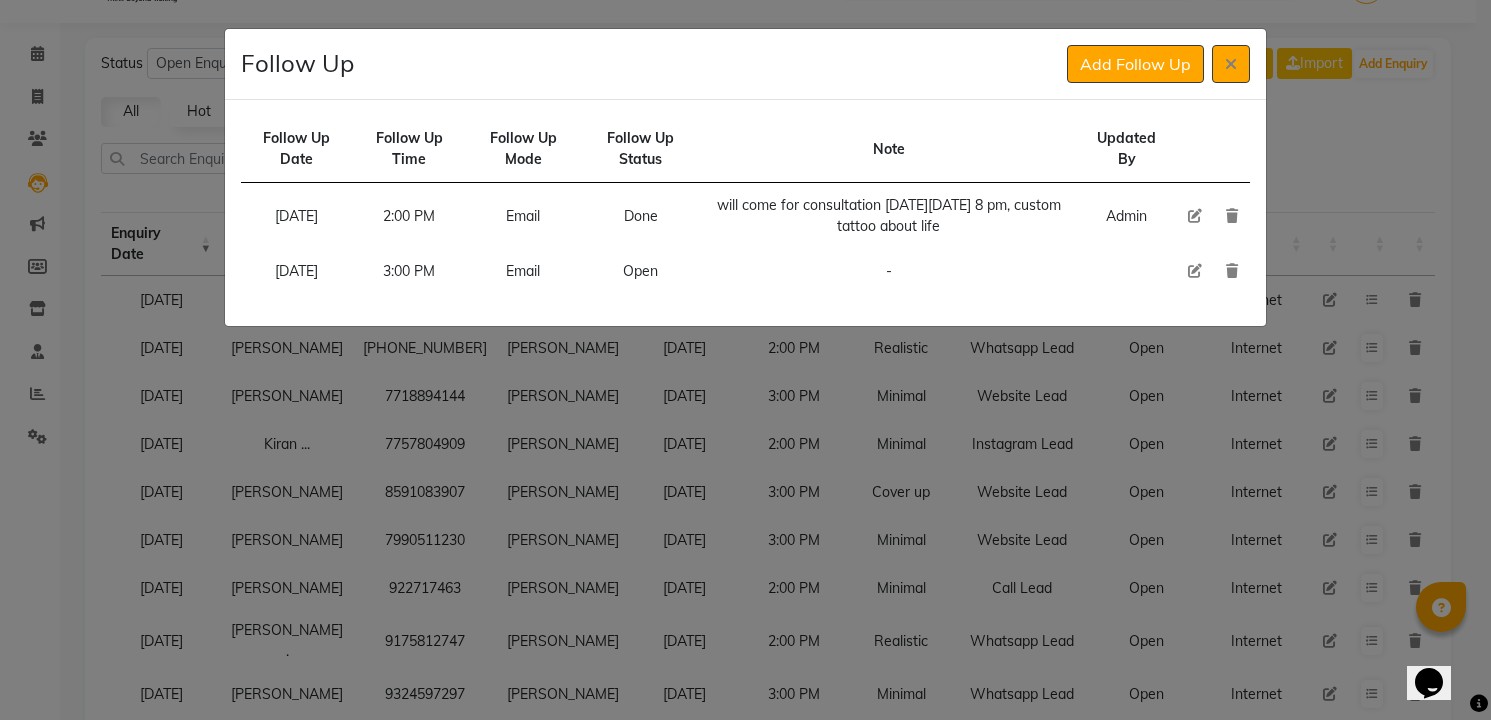 type 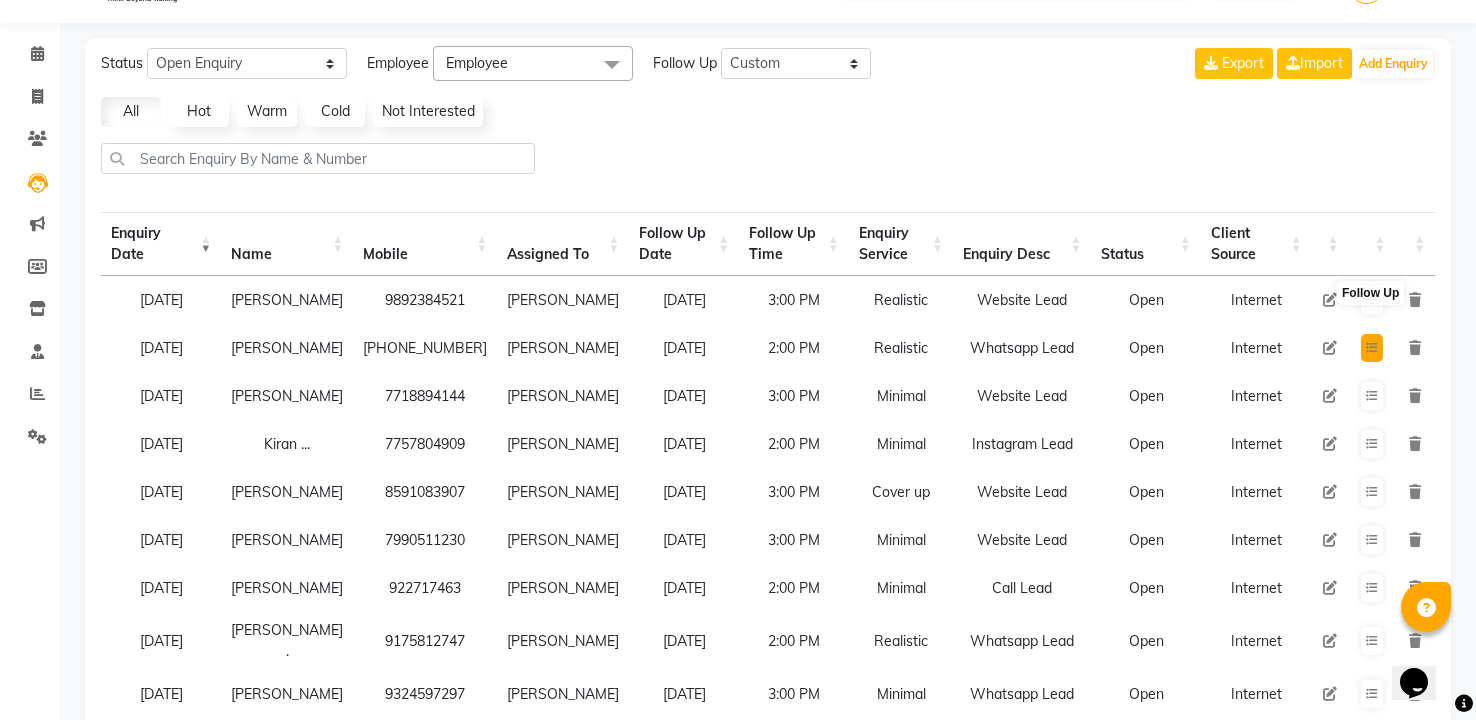 click at bounding box center [1372, 348] 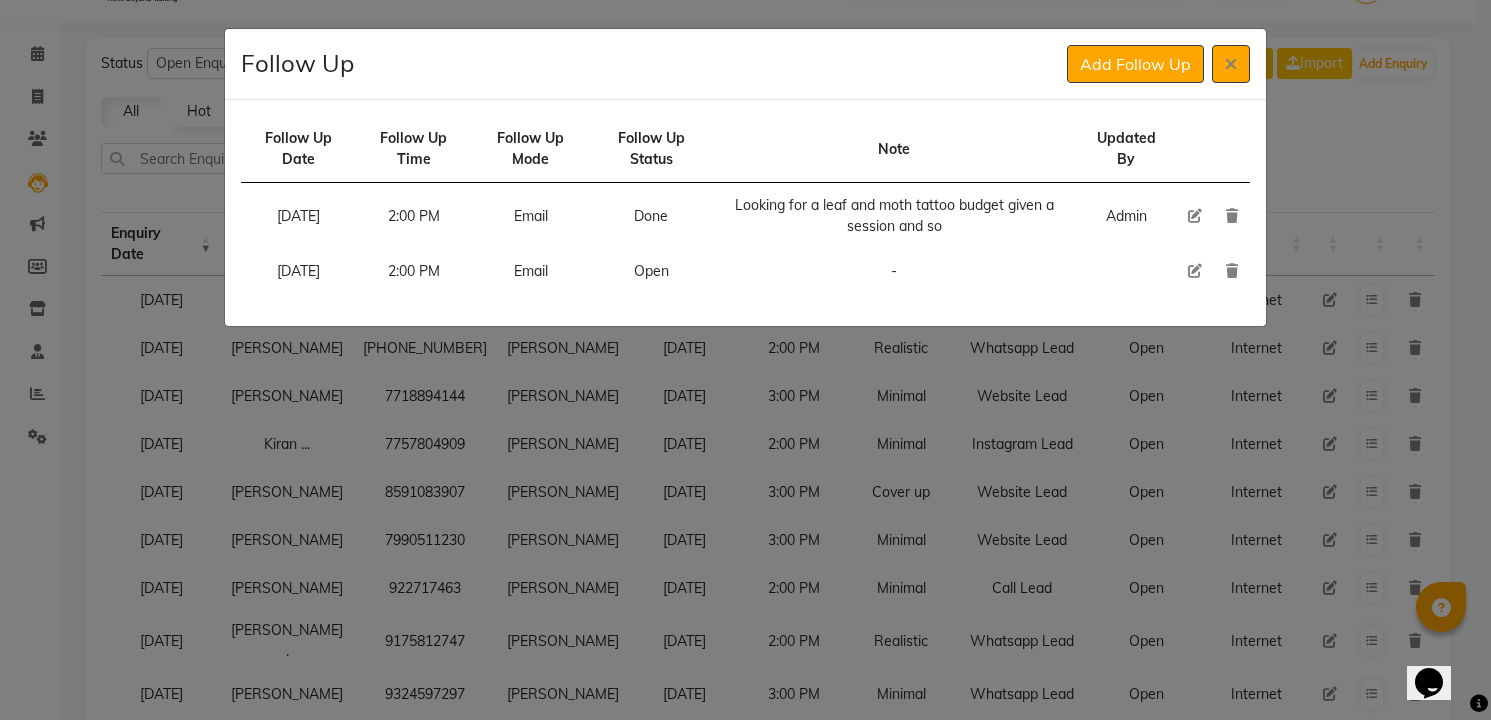 click 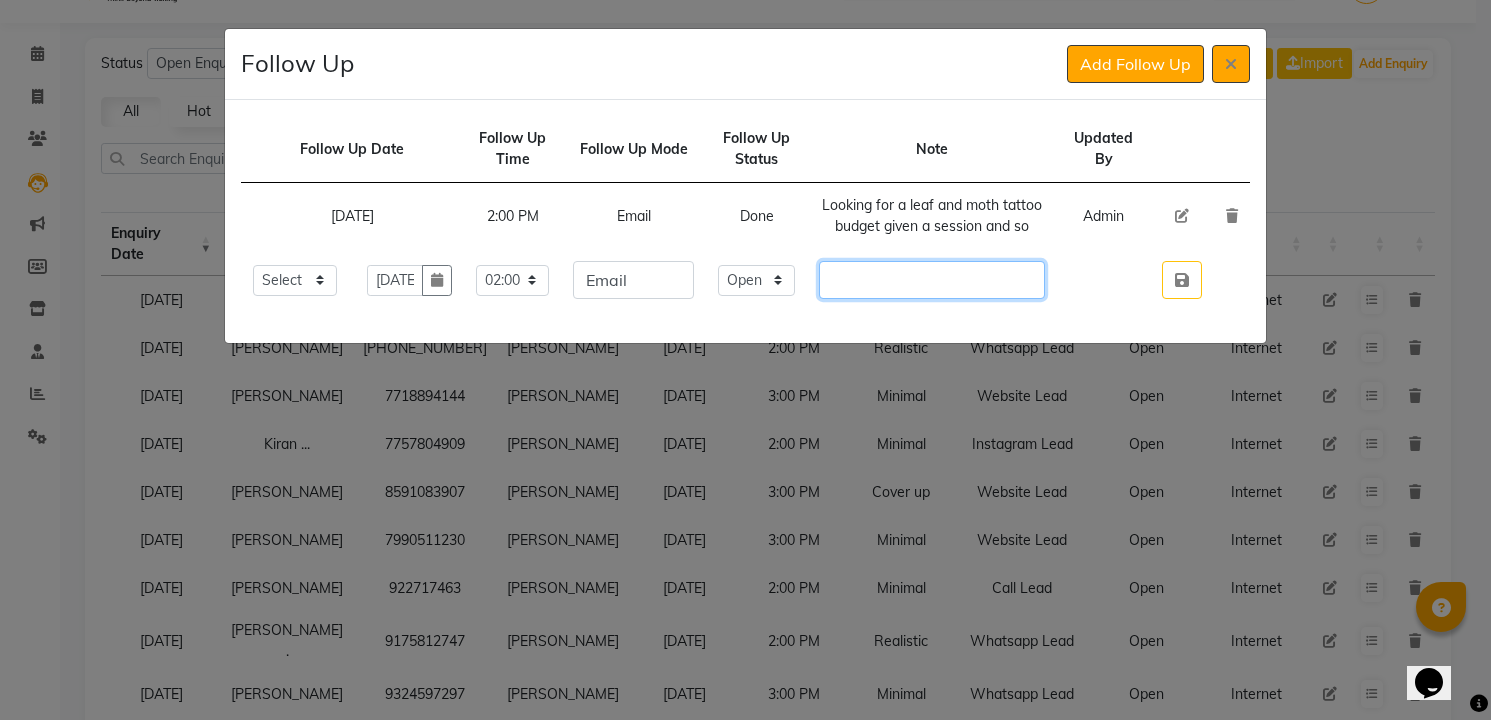 click 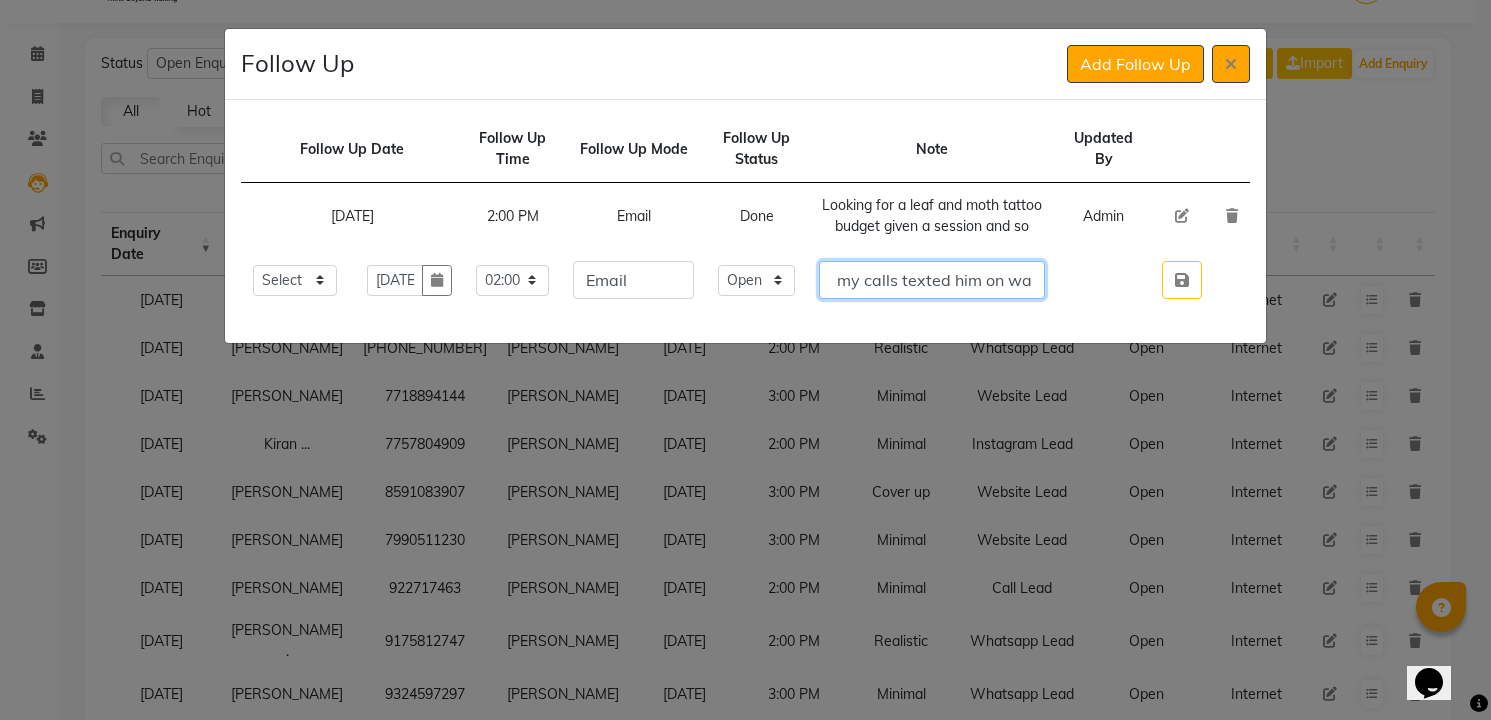 scroll, scrollTop: 0, scrollLeft: 161, axis: horizontal 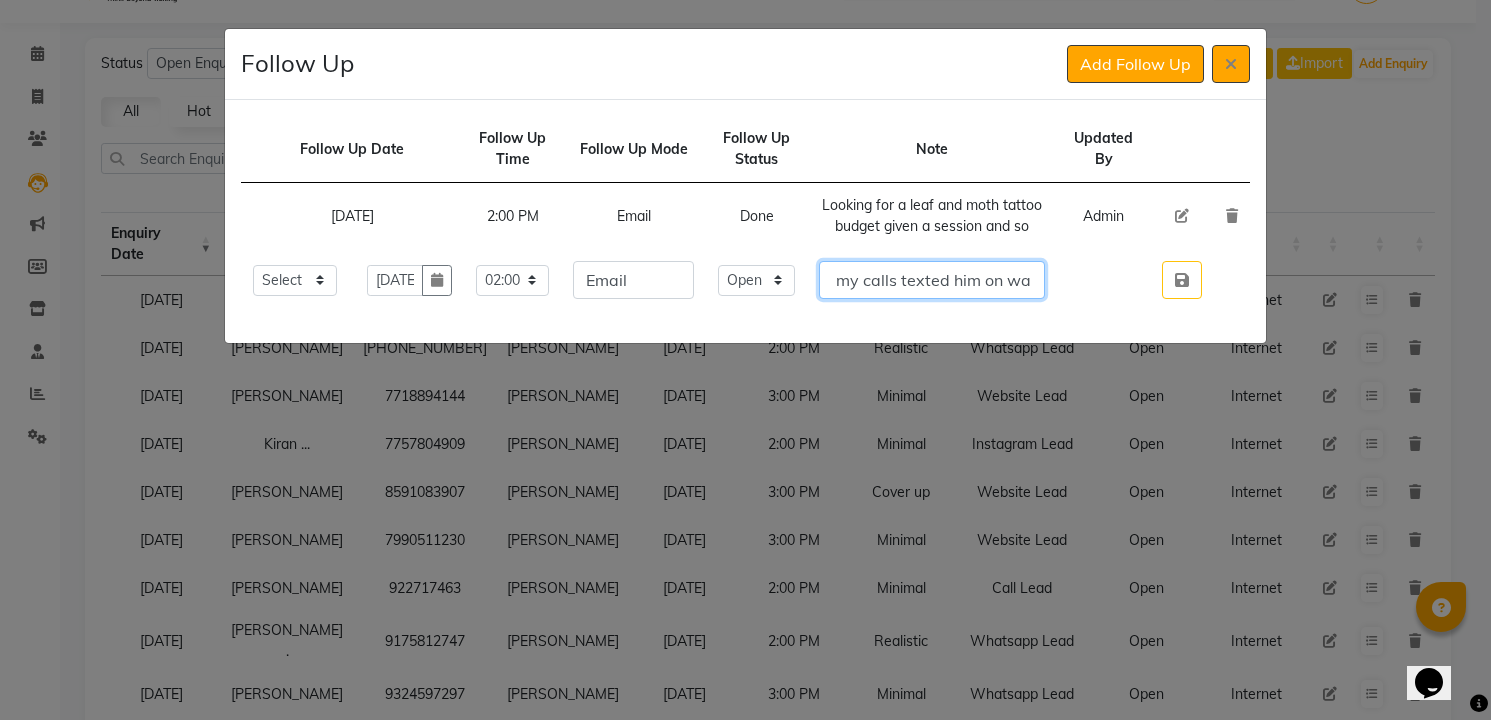 type on "He is not responfing my calls texted him on wa" 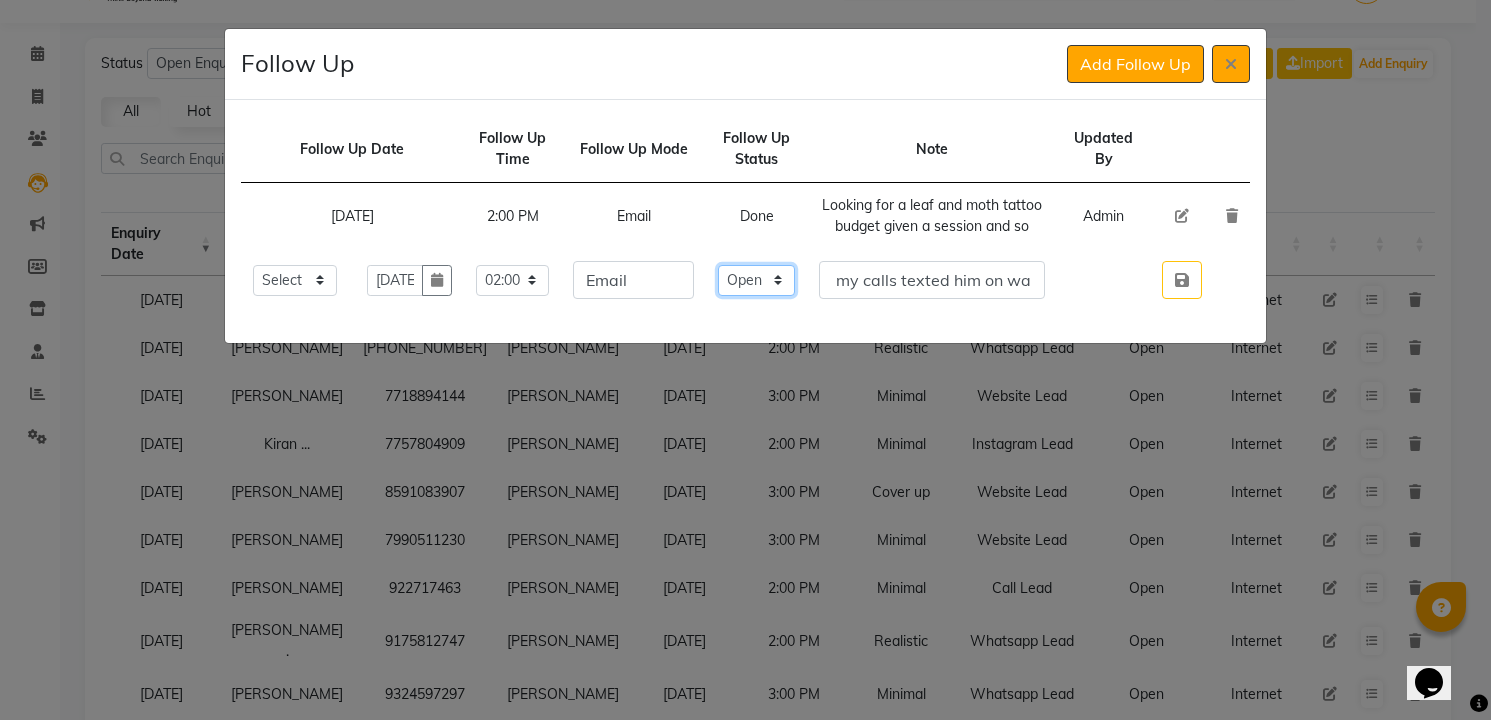 scroll, scrollTop: 0, scrollLeft: 0, axis: both 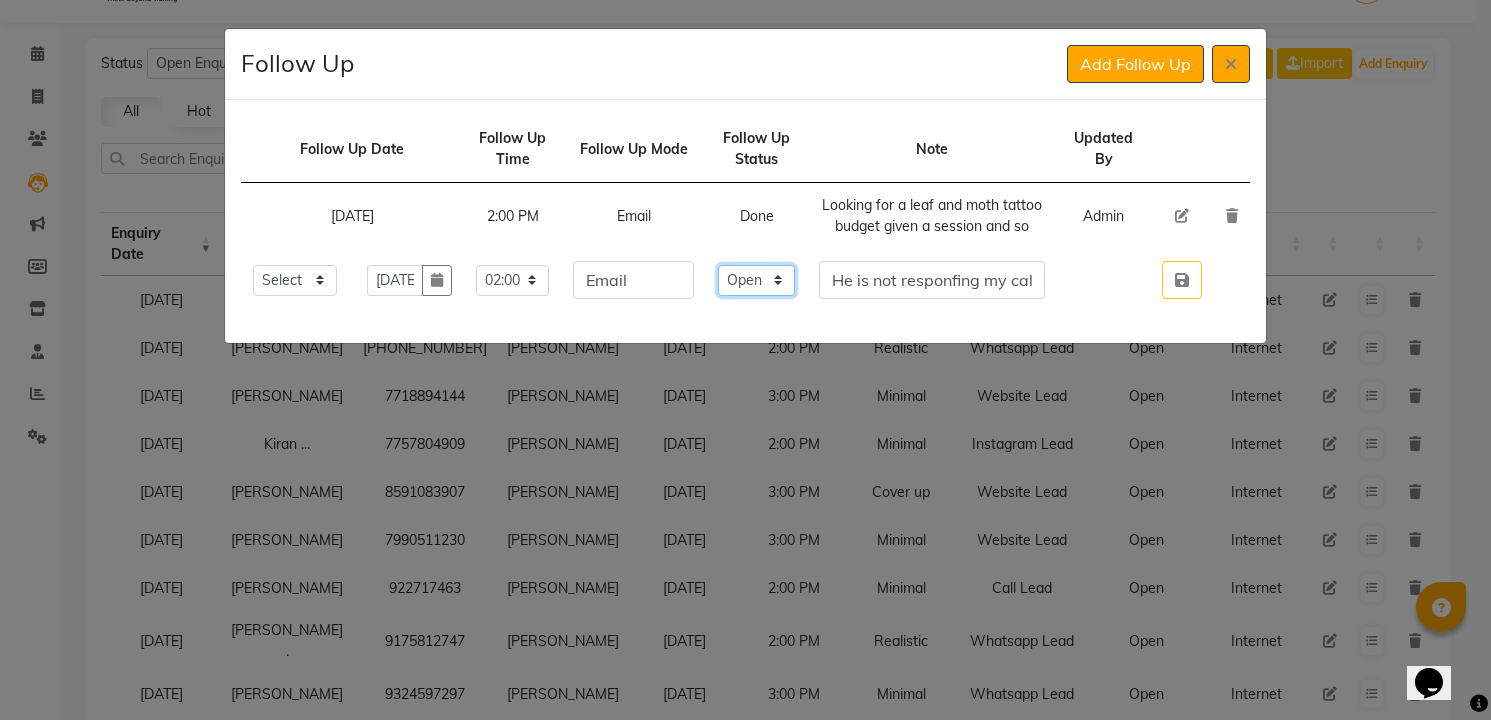 click on "Select Open Pending Done" 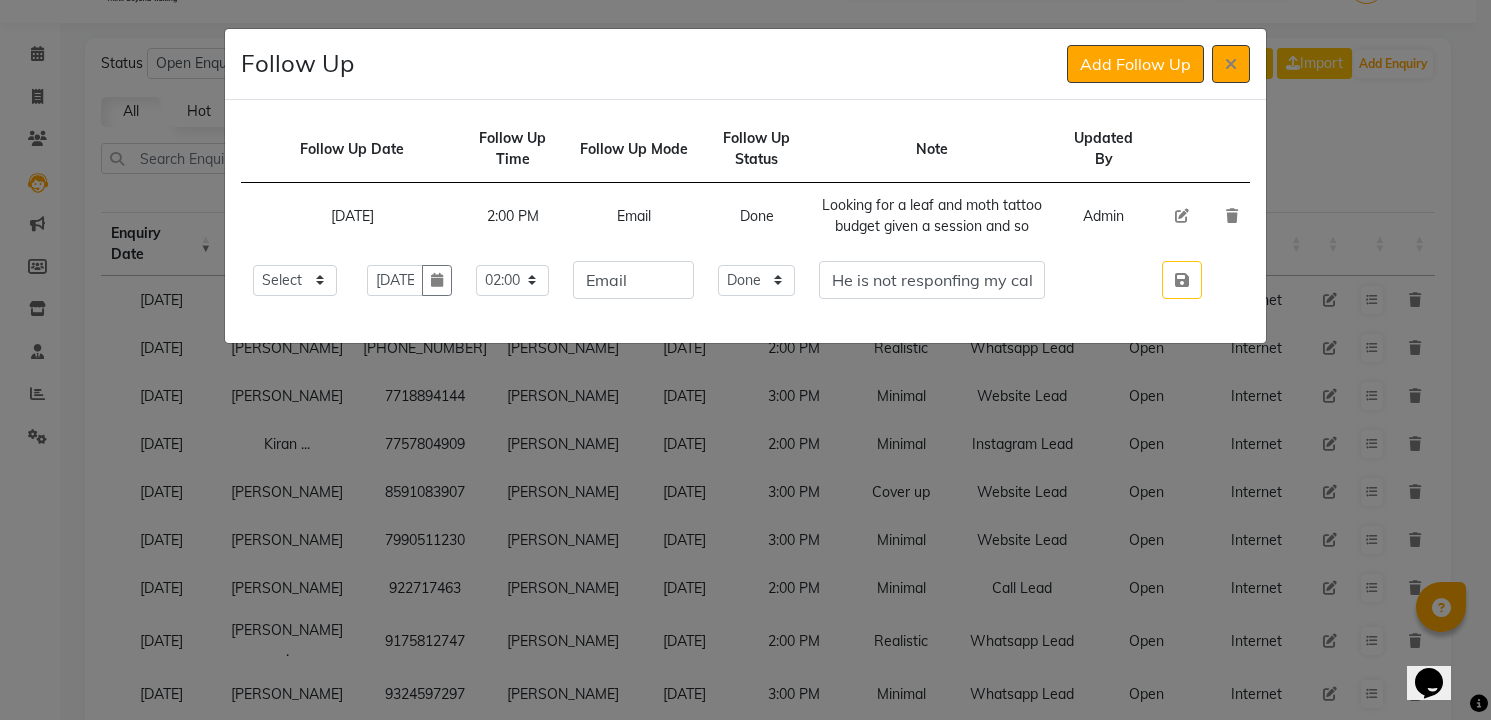 type 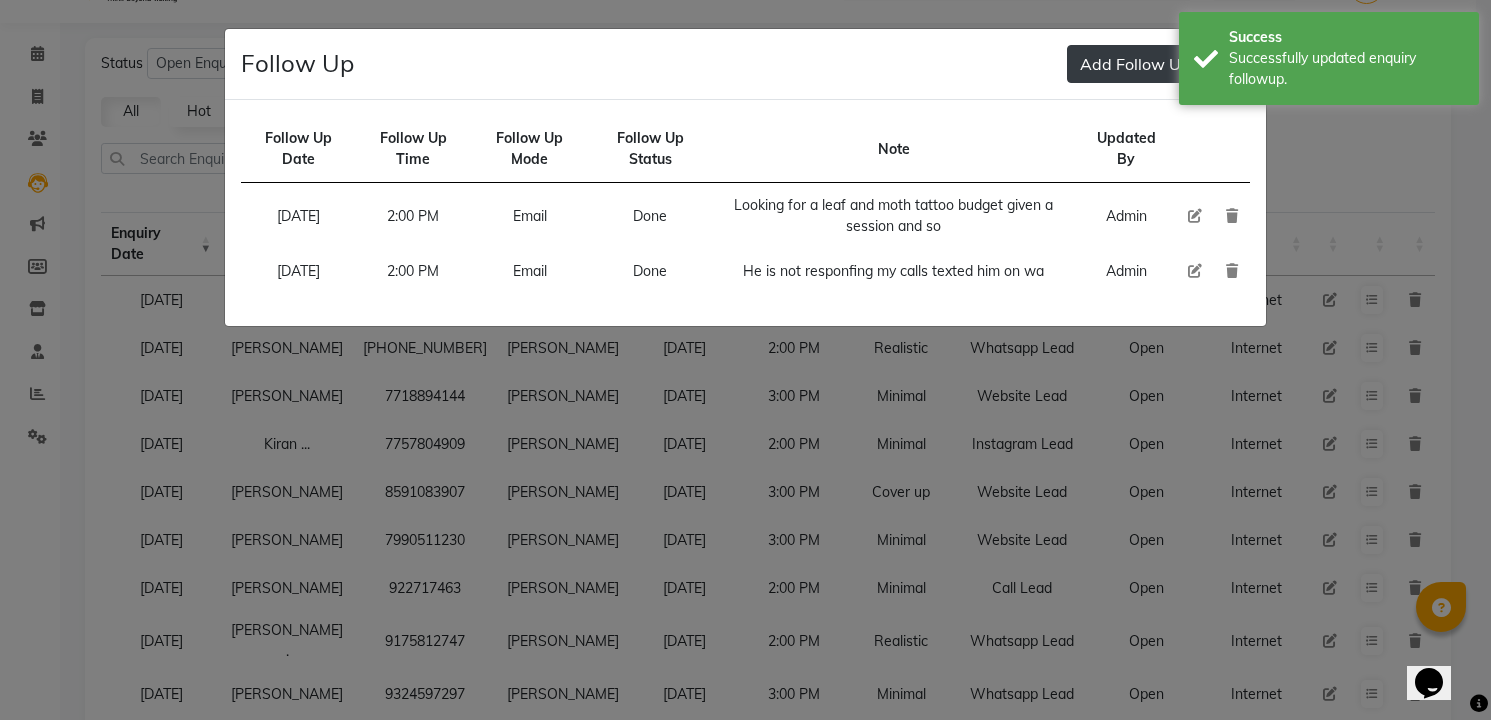 type 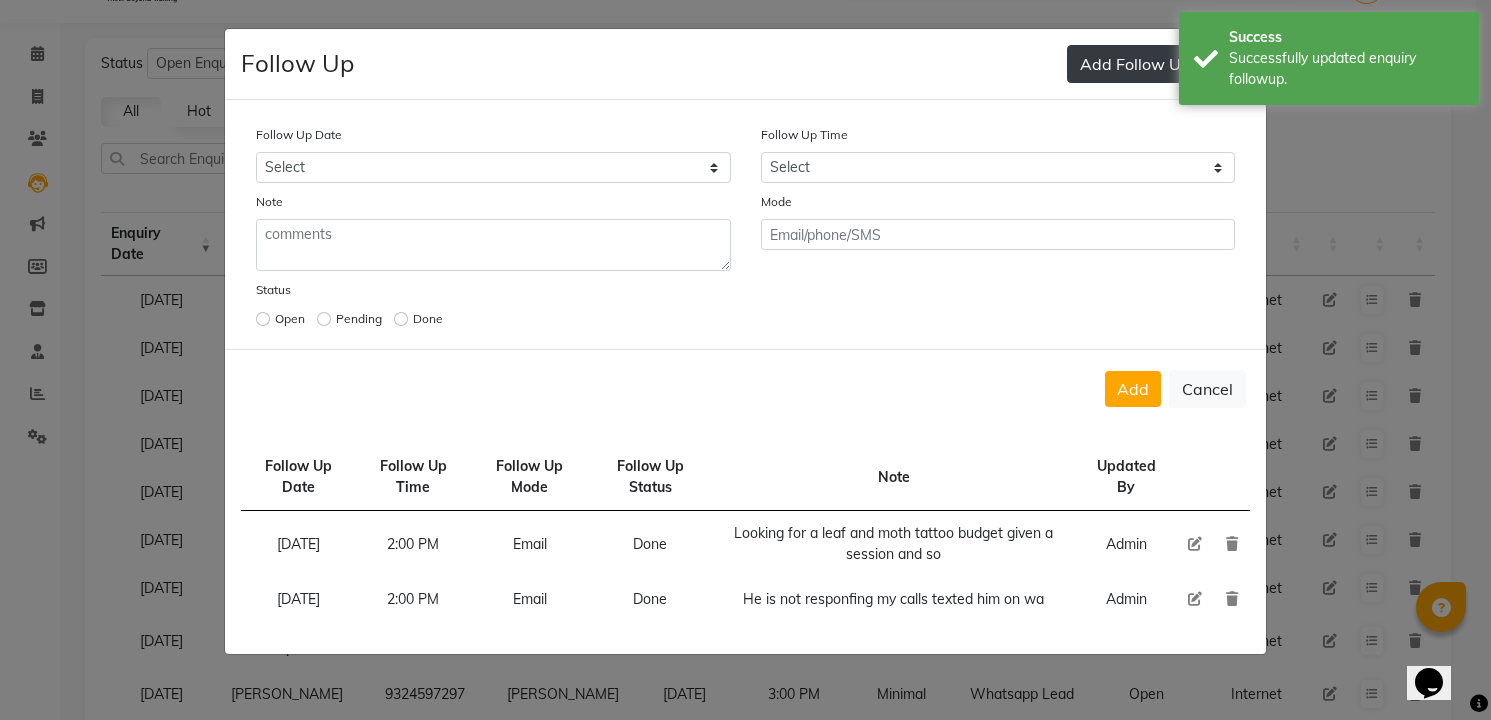 select on "[DATE]" 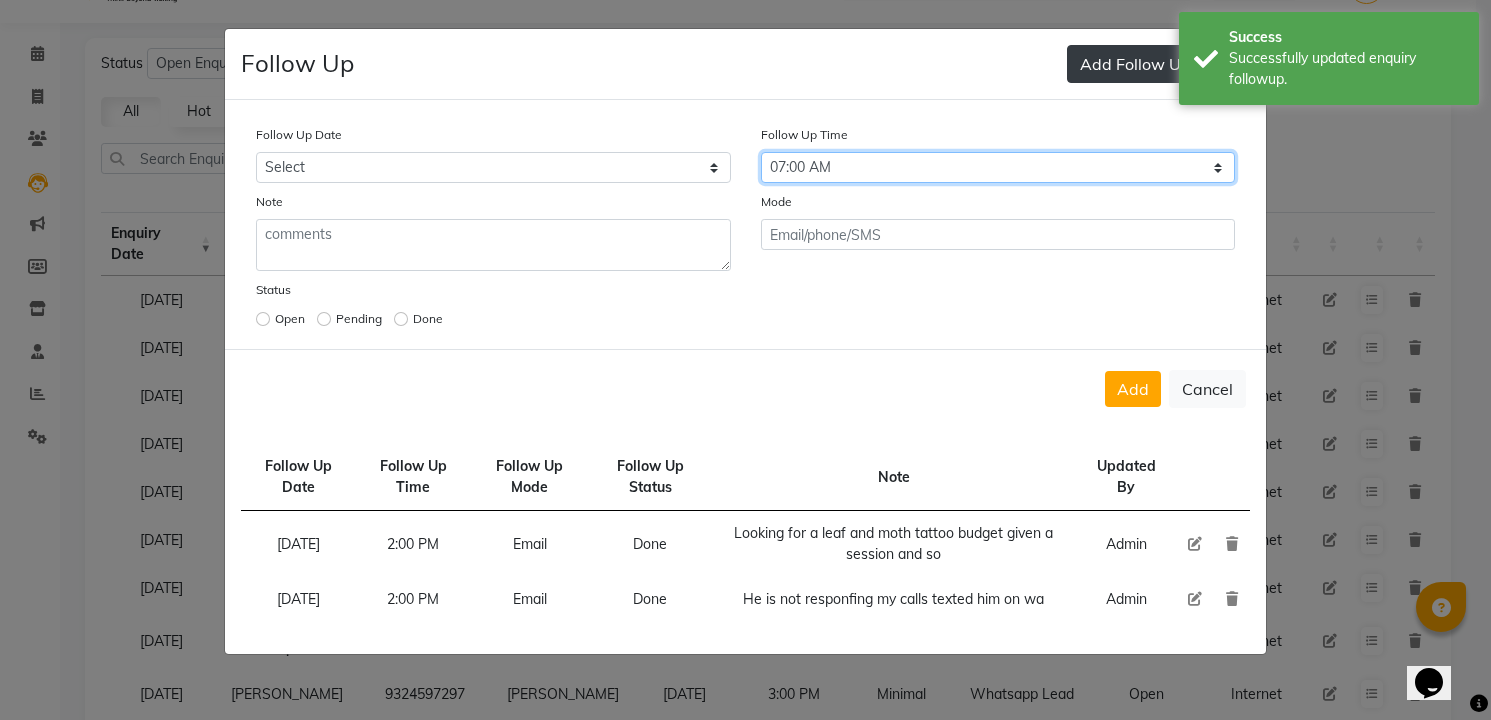 select on "840" 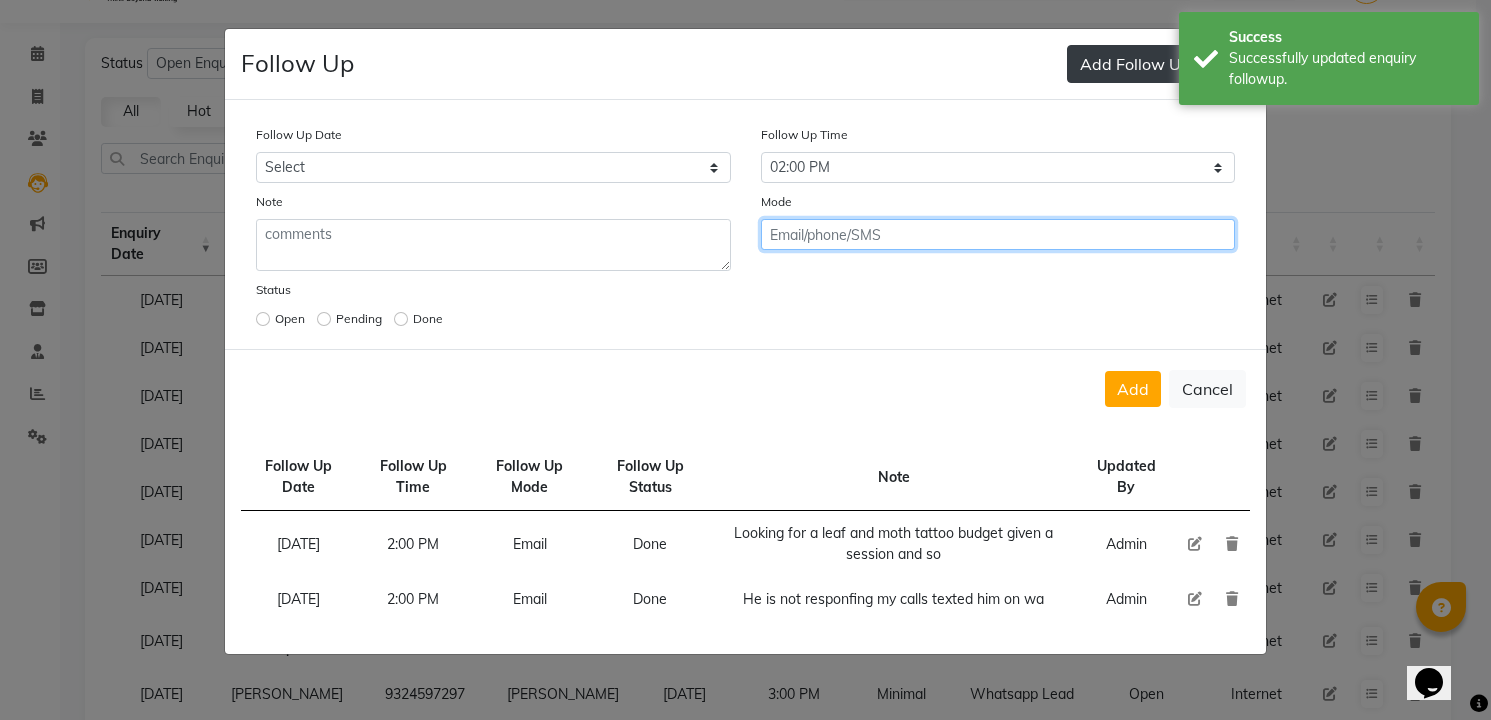 click on "Add" 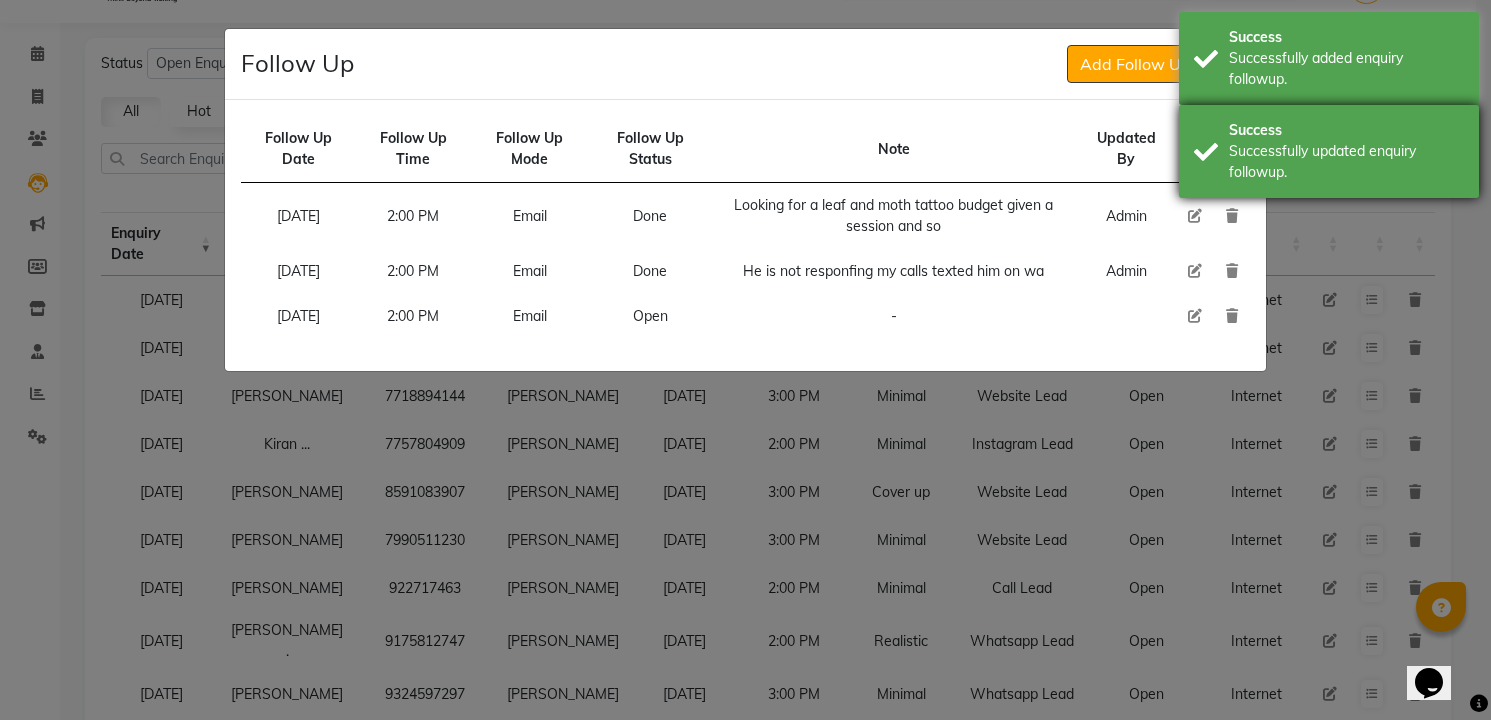 click on "Success" at bounding box center (1346, 130) 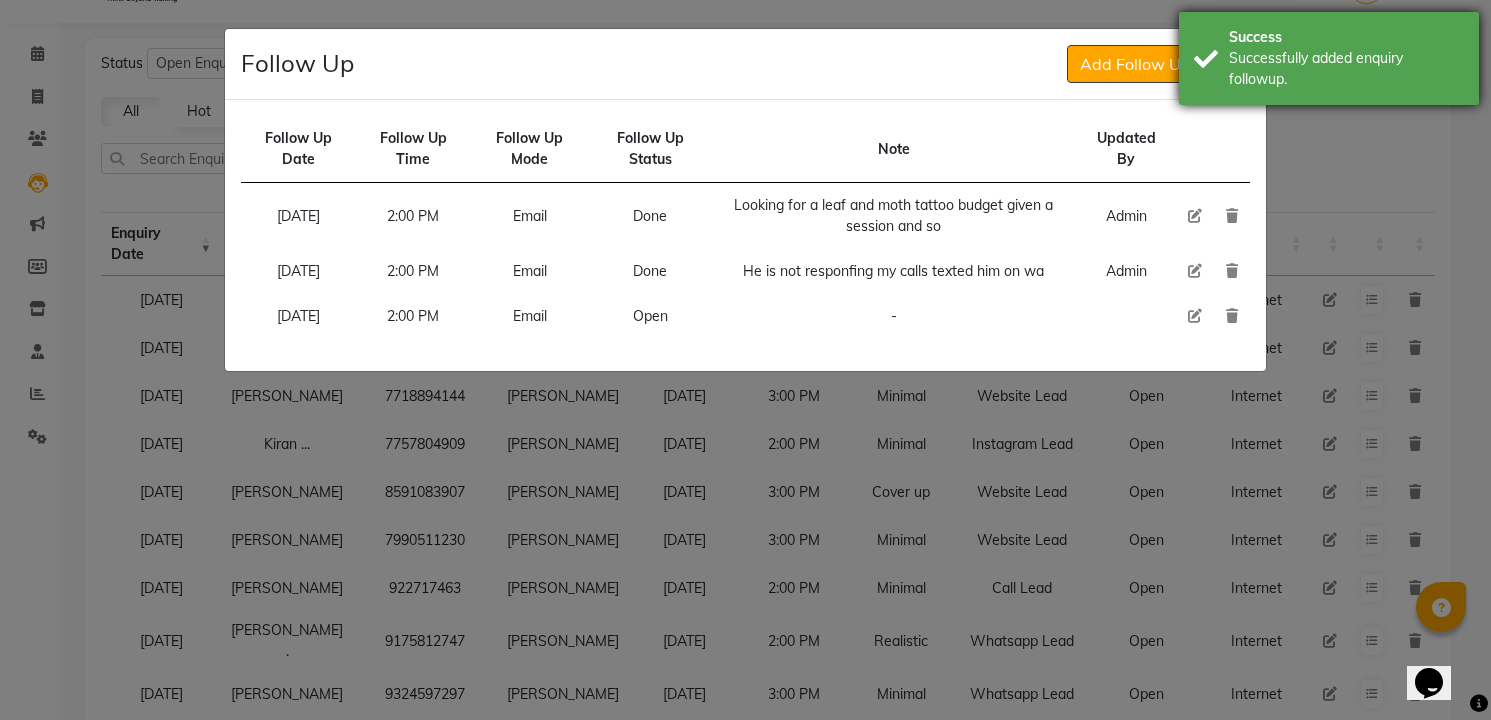 click on "Successfully added enquiry followup." at bounding box center (1346, 69) 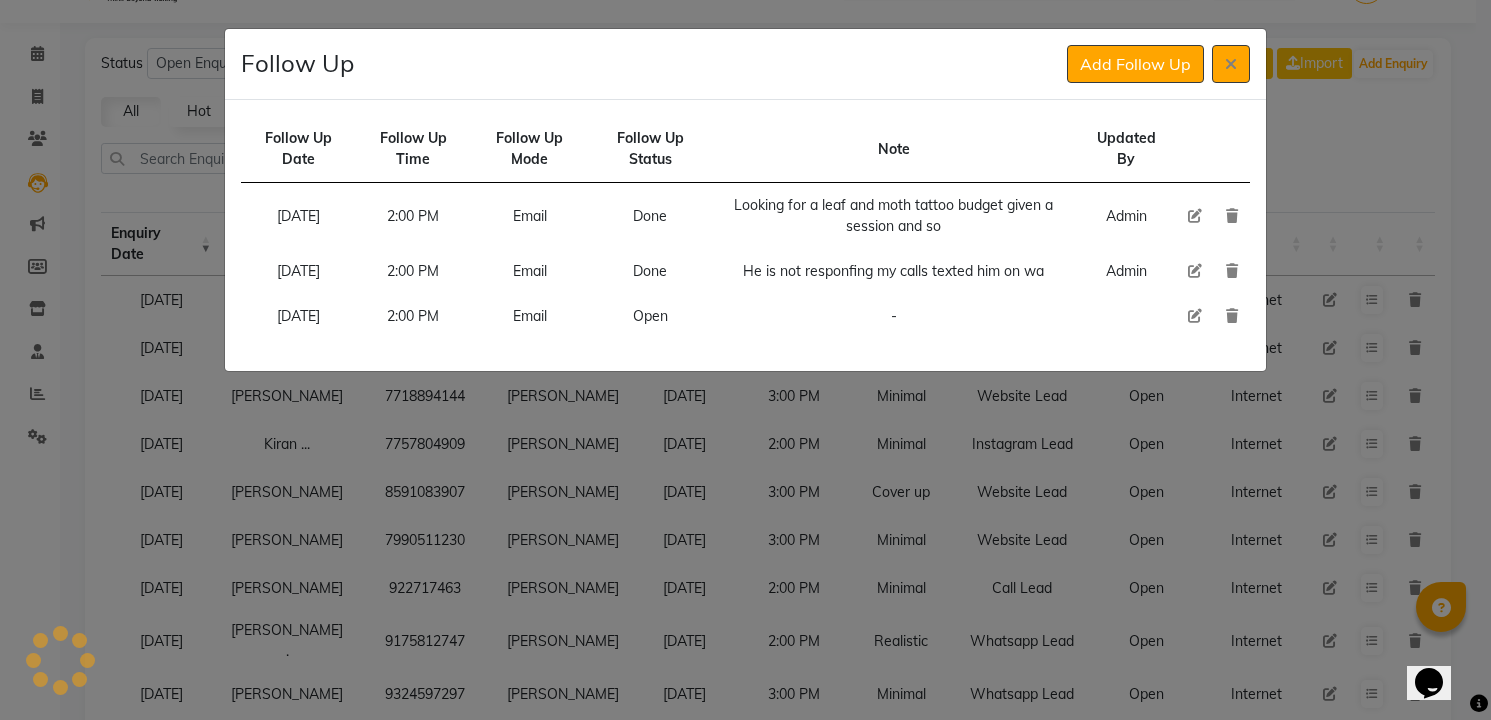 click on "Add Follow Up" 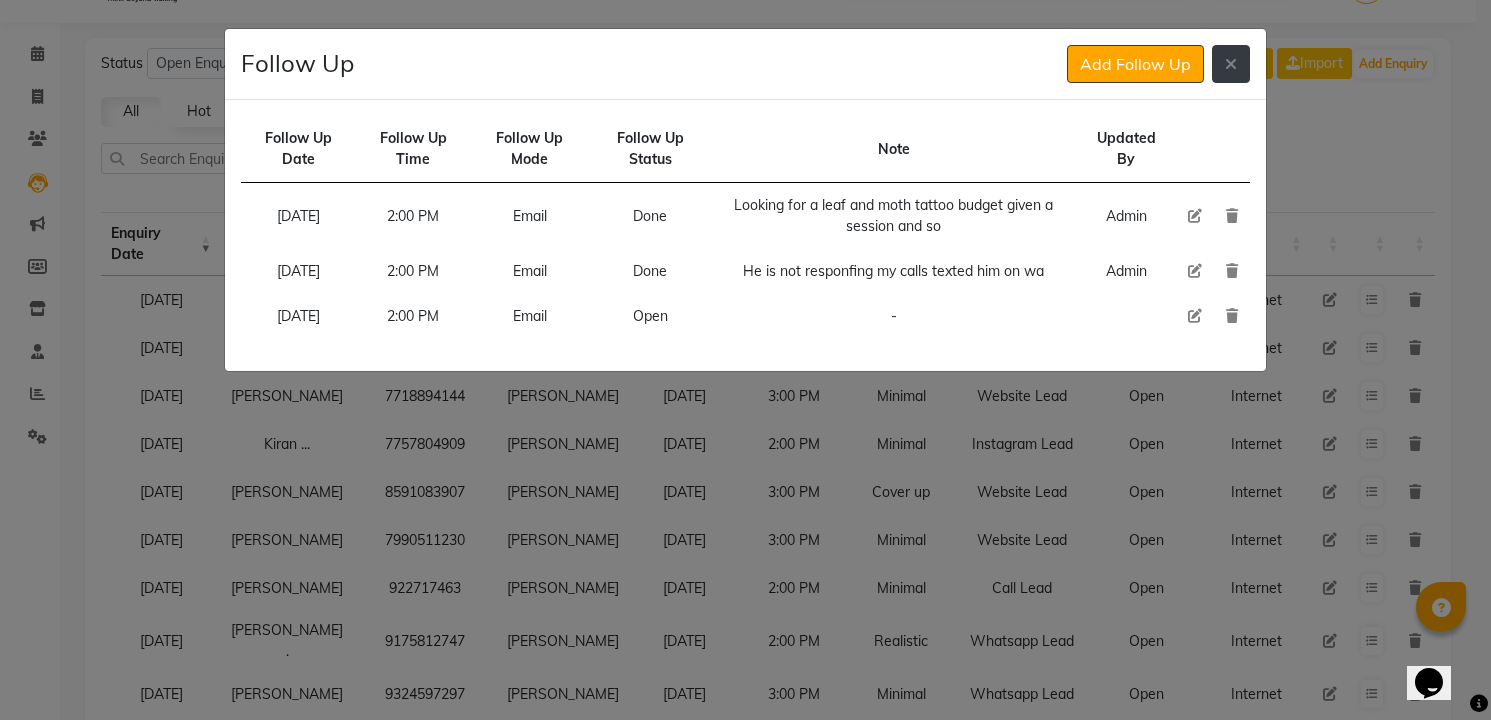 click 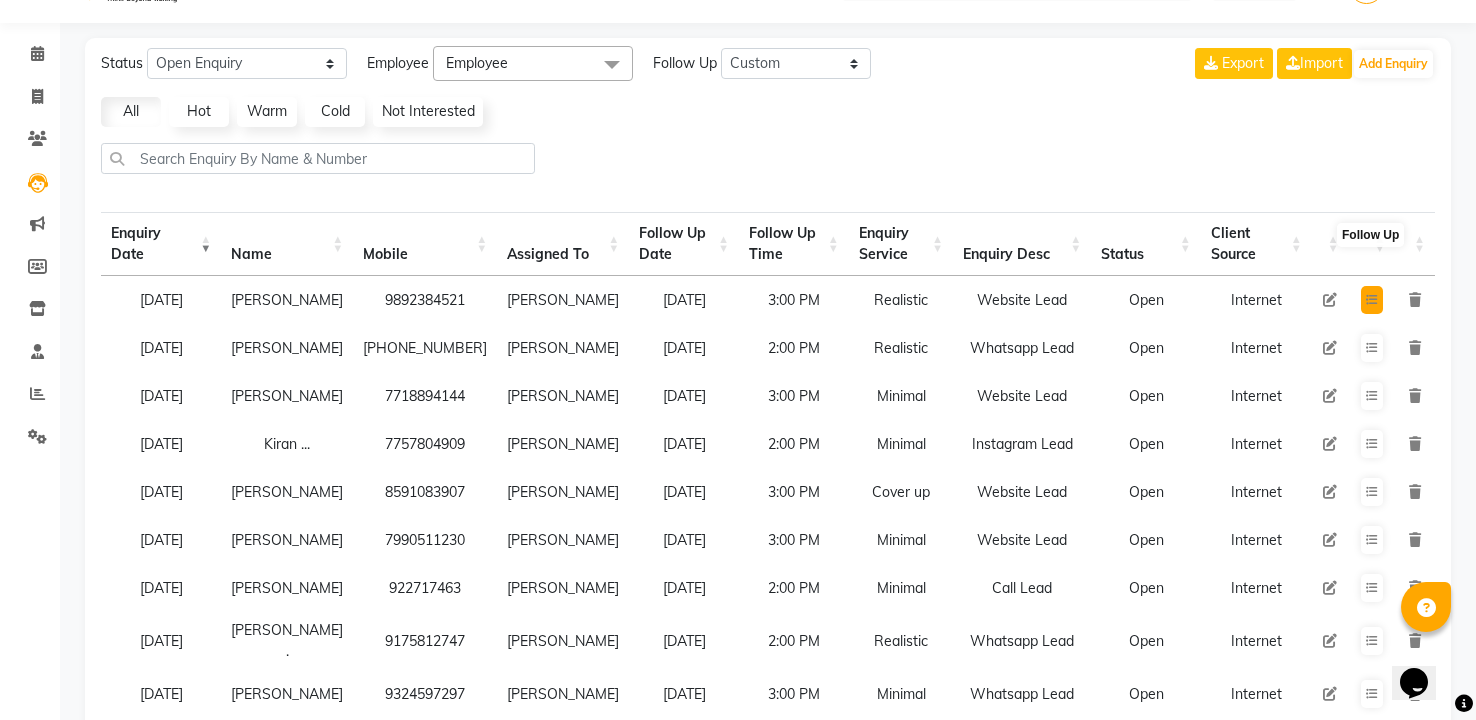 click at bounding box center (1372, 300) 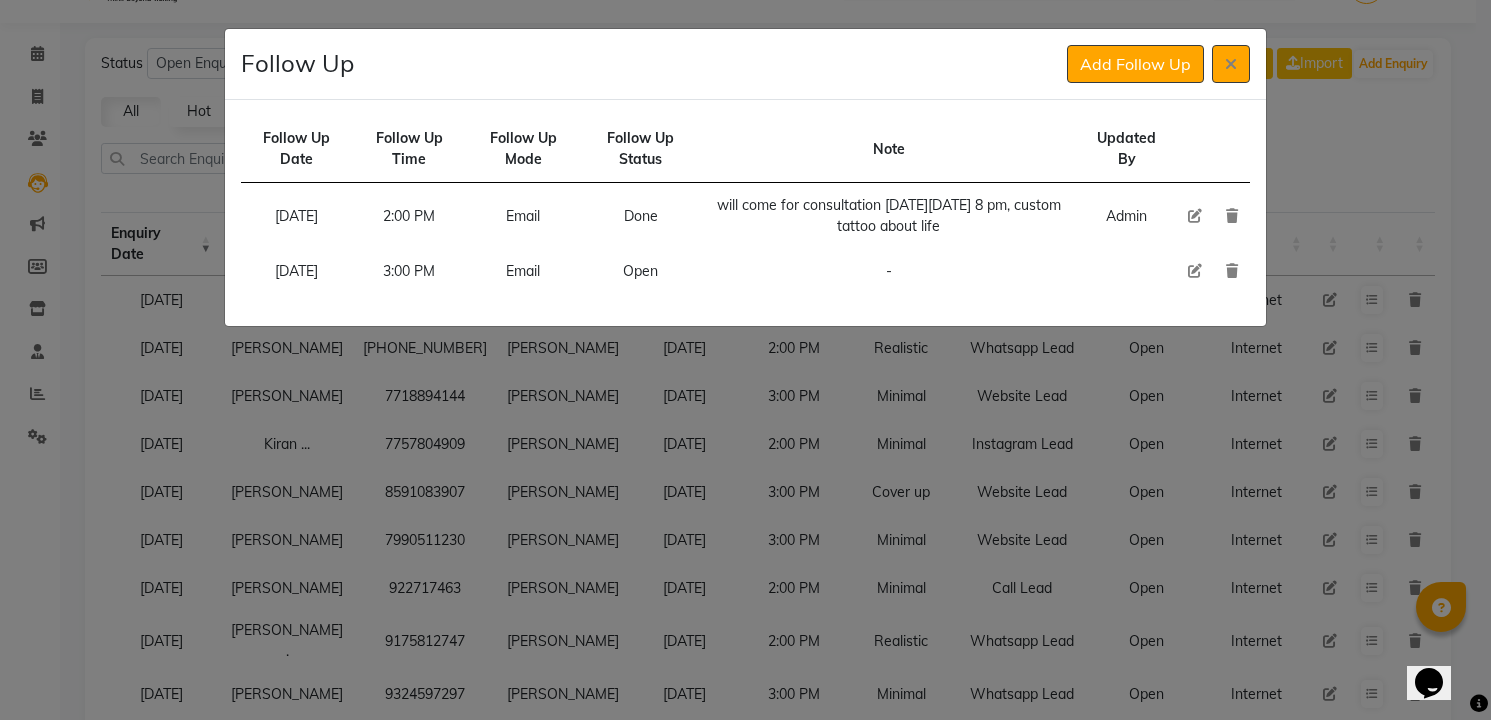 click 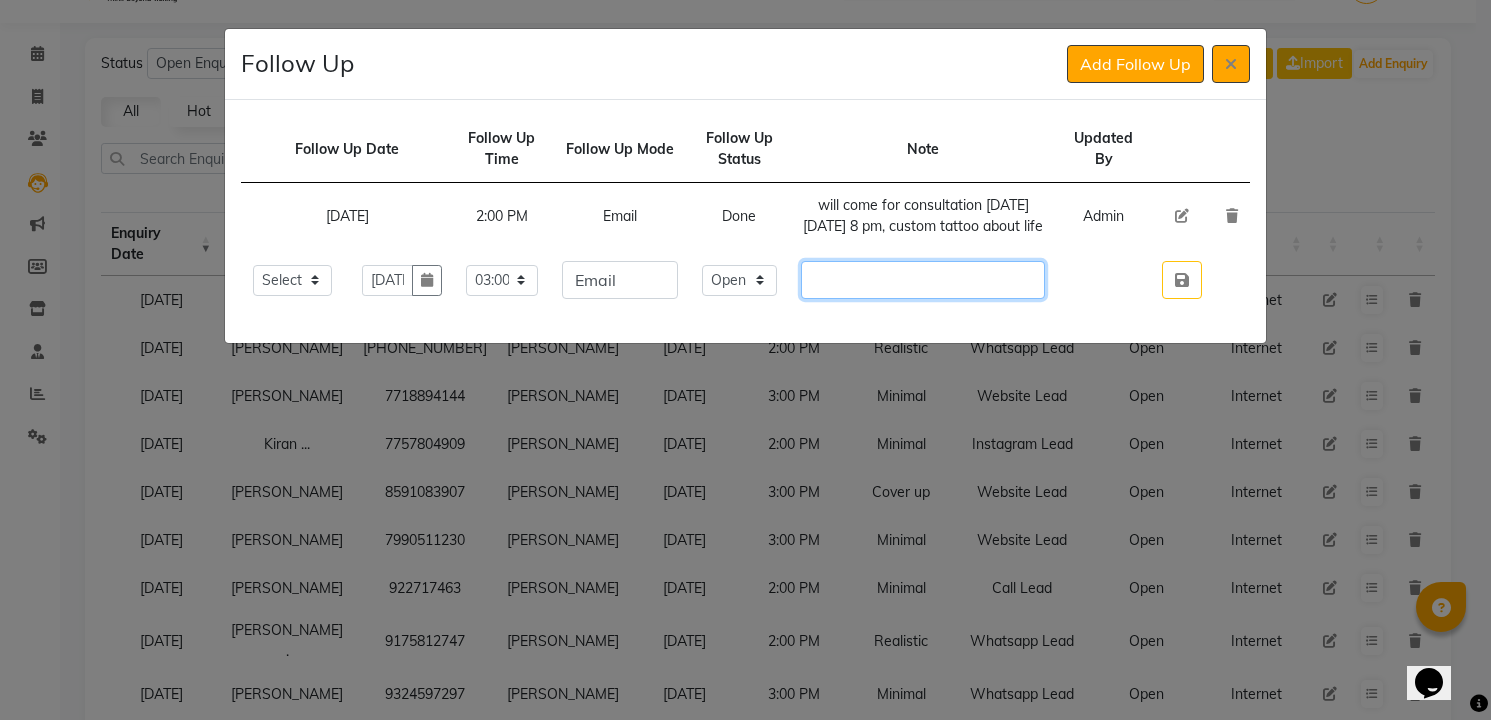 click 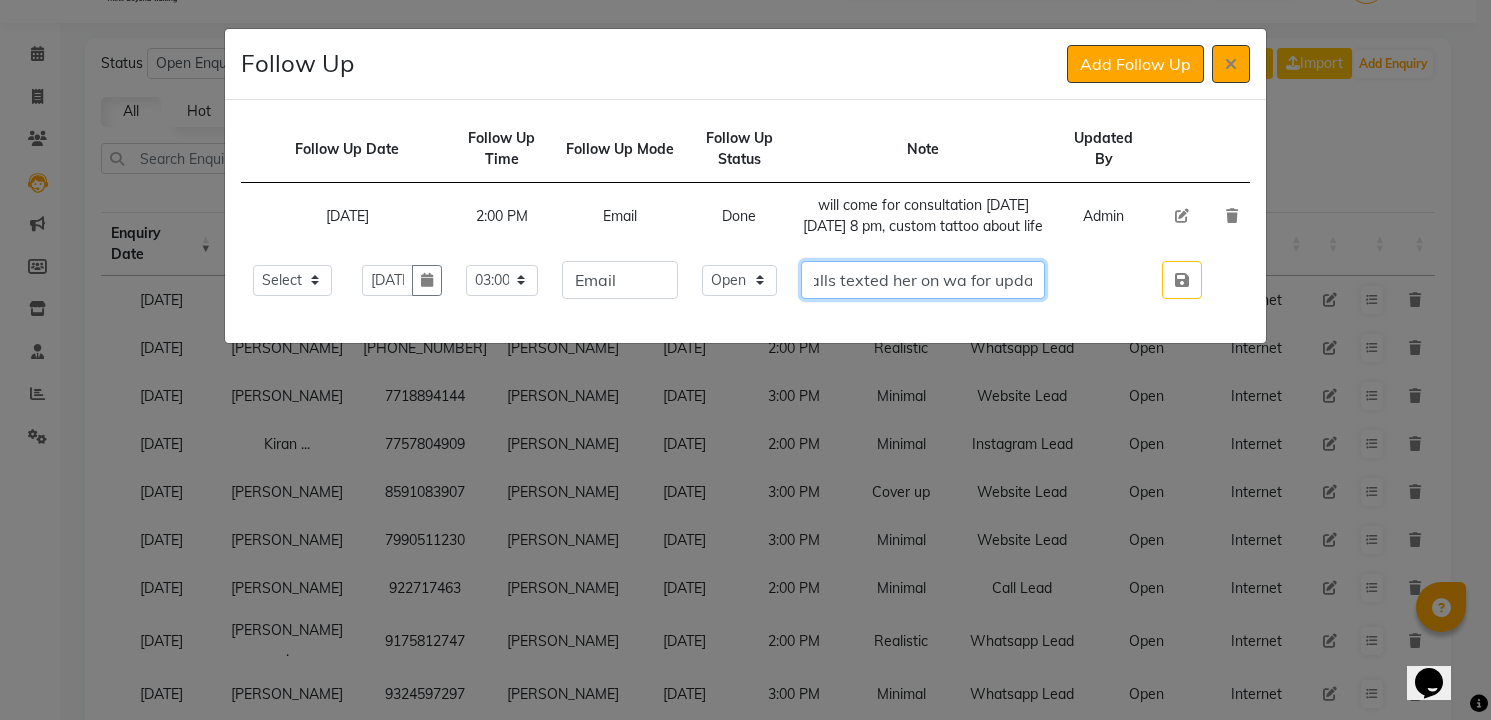 scroll, scrollTop: 0, scrollLeft: 212, axis: horizontal 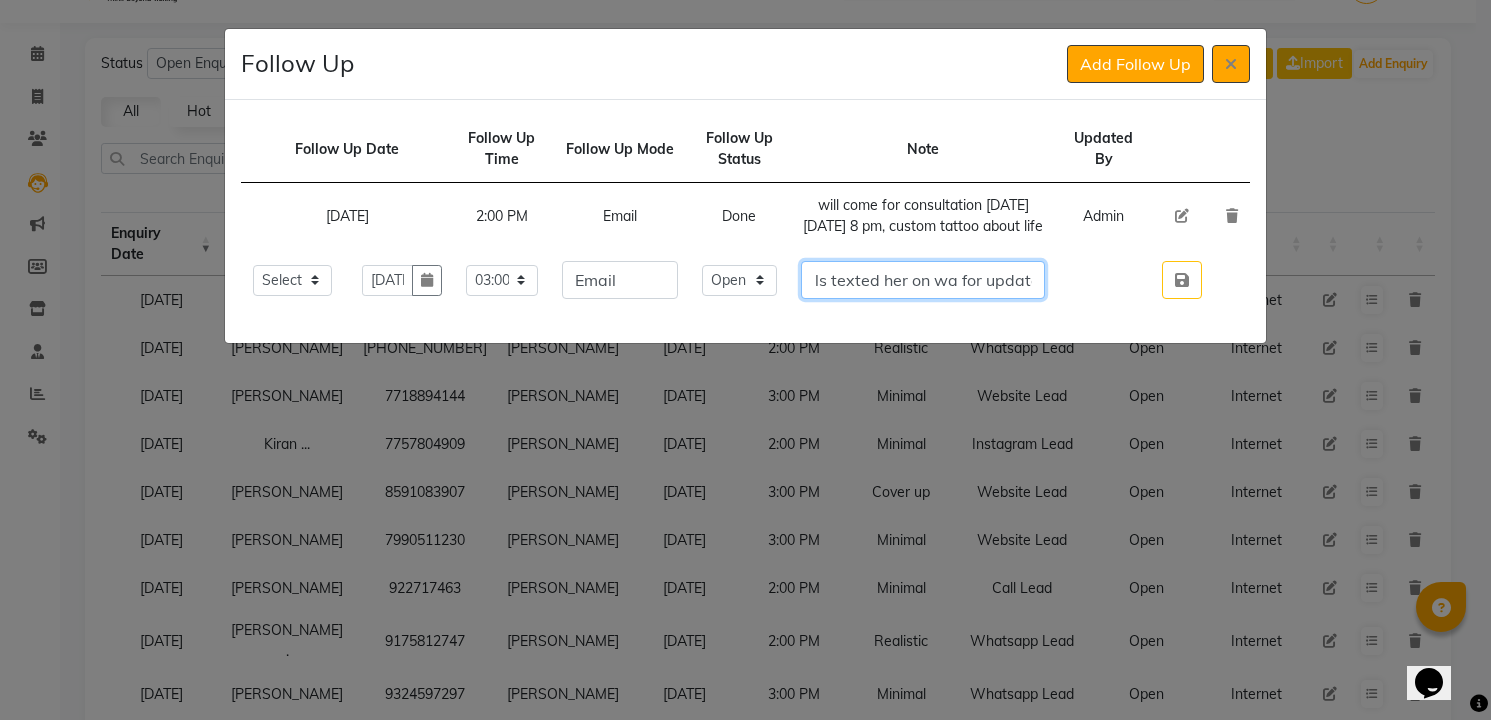 type on "She is not responding my calls texted her on wa for update" 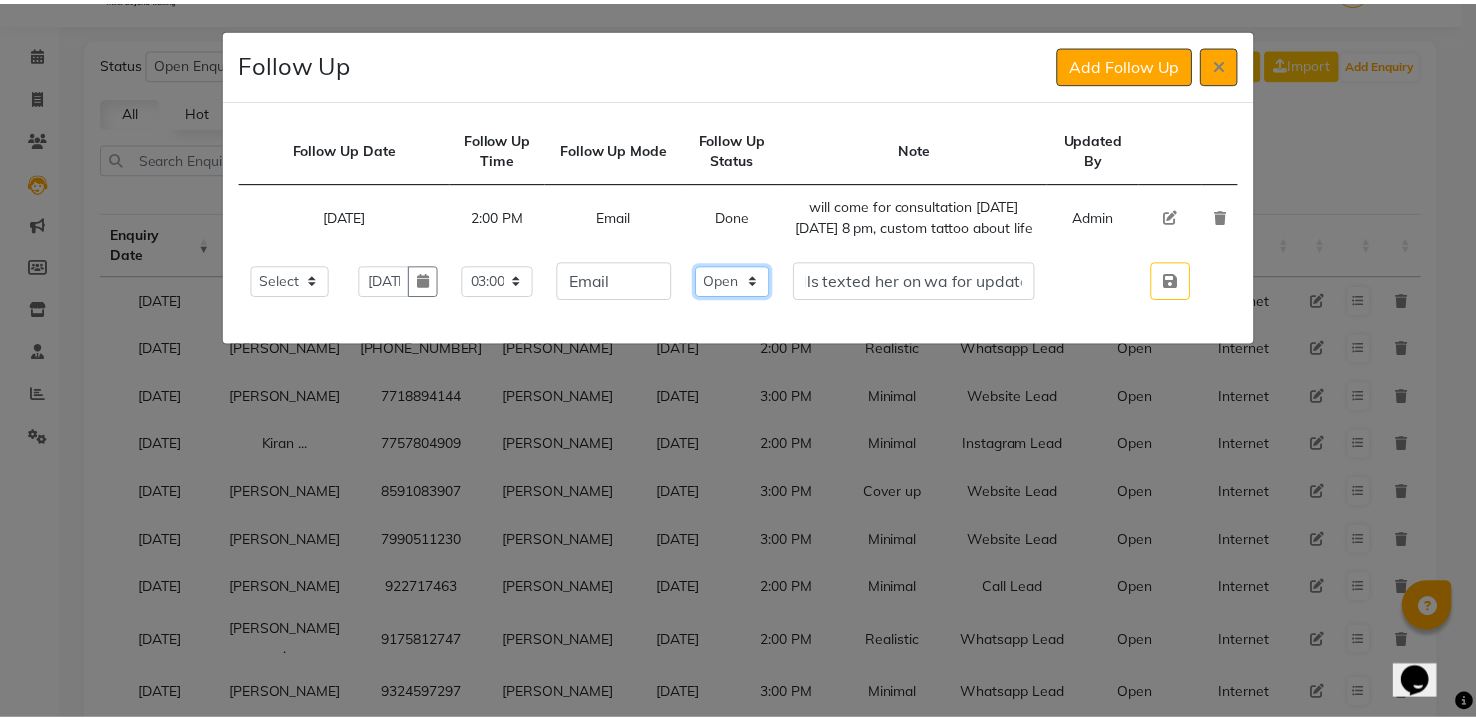 scroll, scrollTop: 0, scrollLeft: 0, axis: both 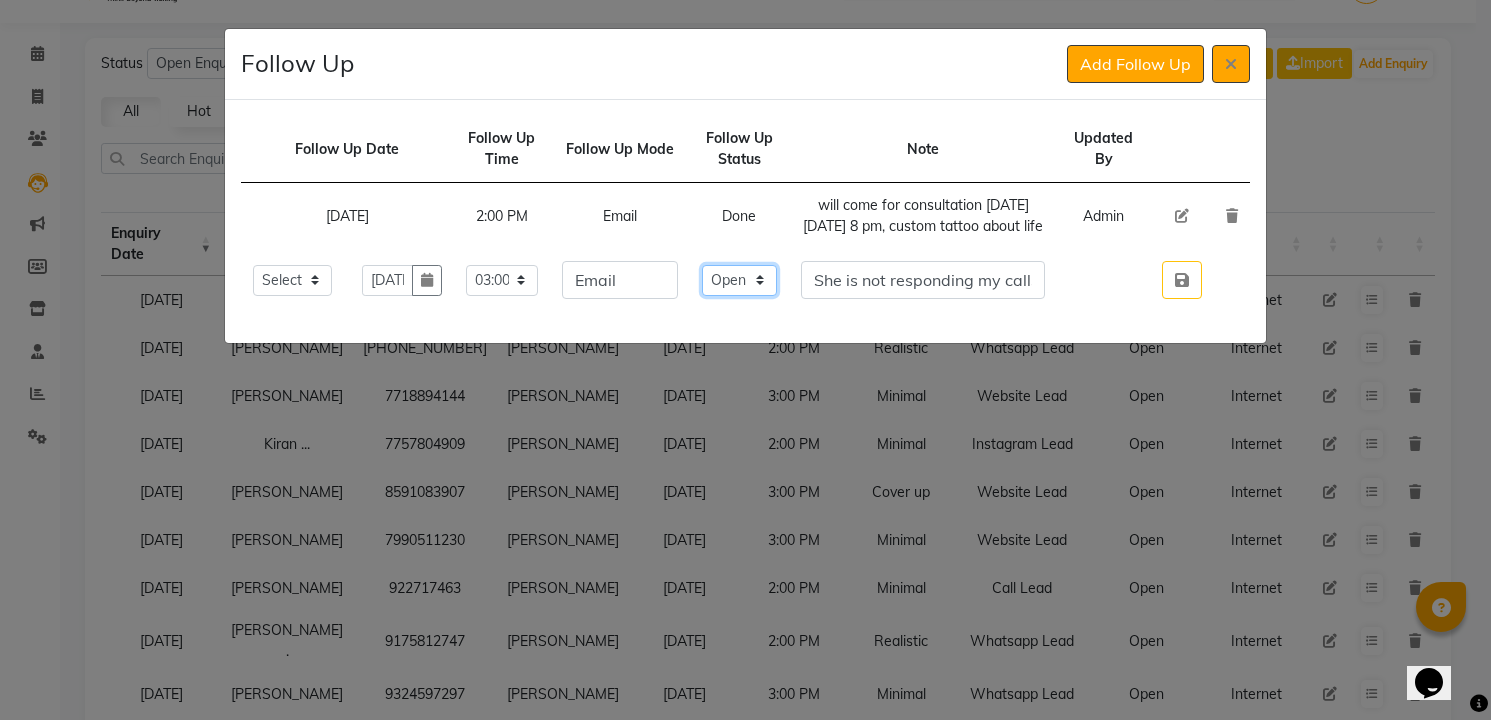 click on "Select Open Pending Done" 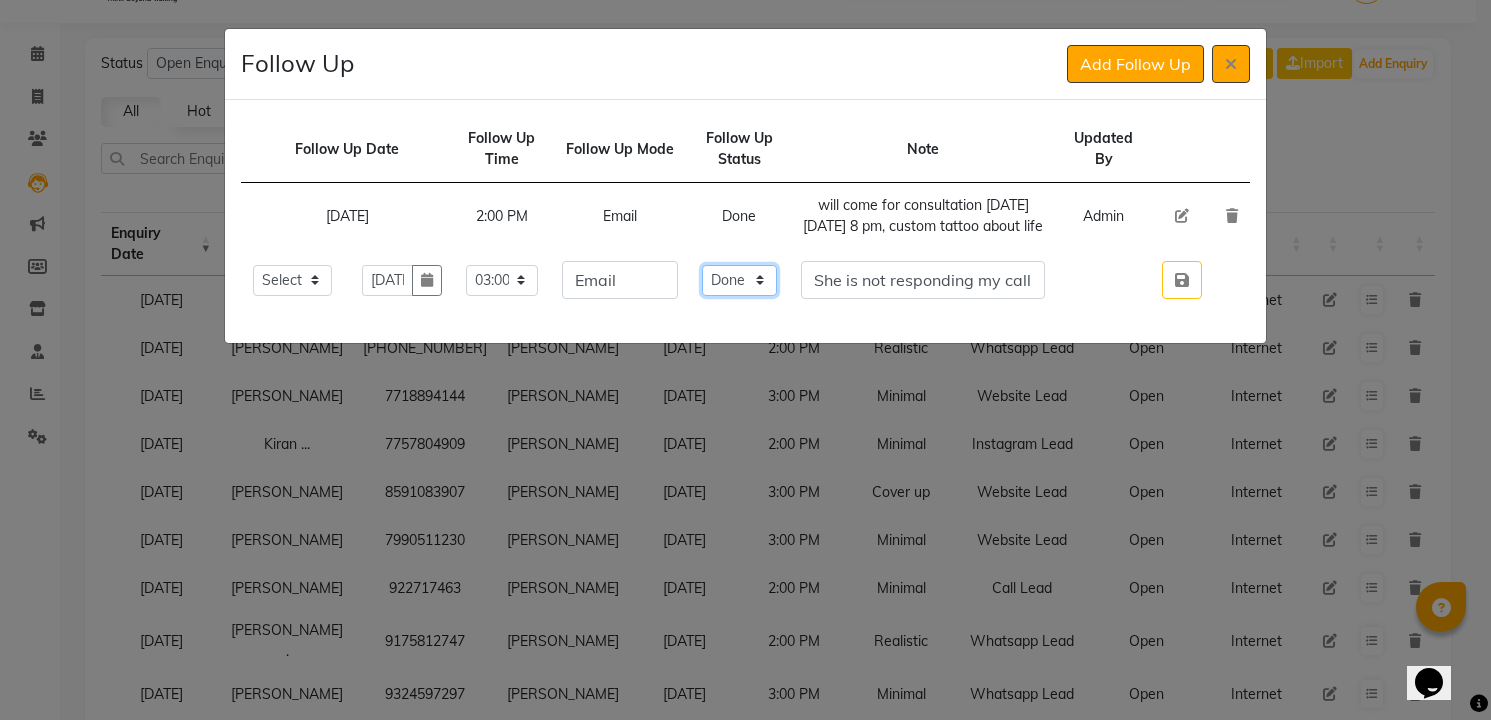 click on "Select Open Pending Done" 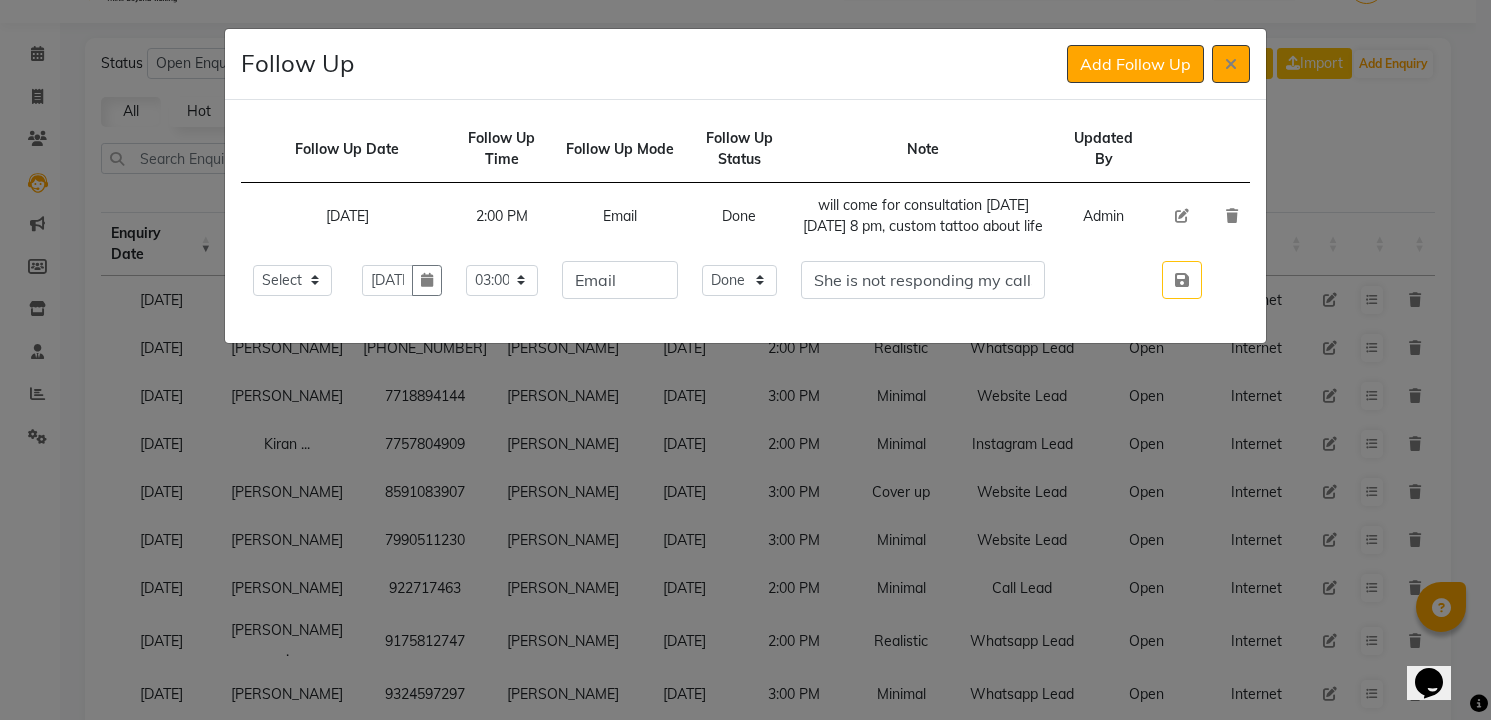 type 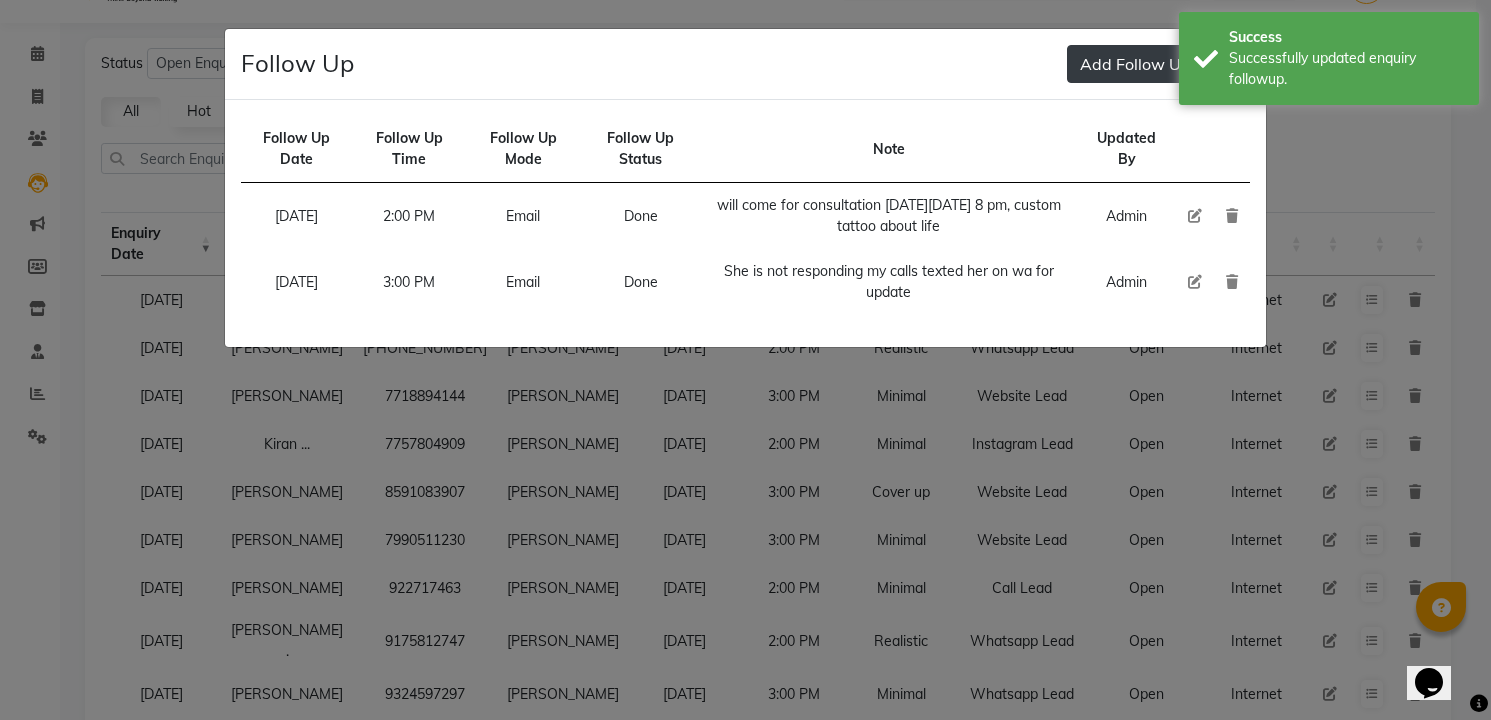 type 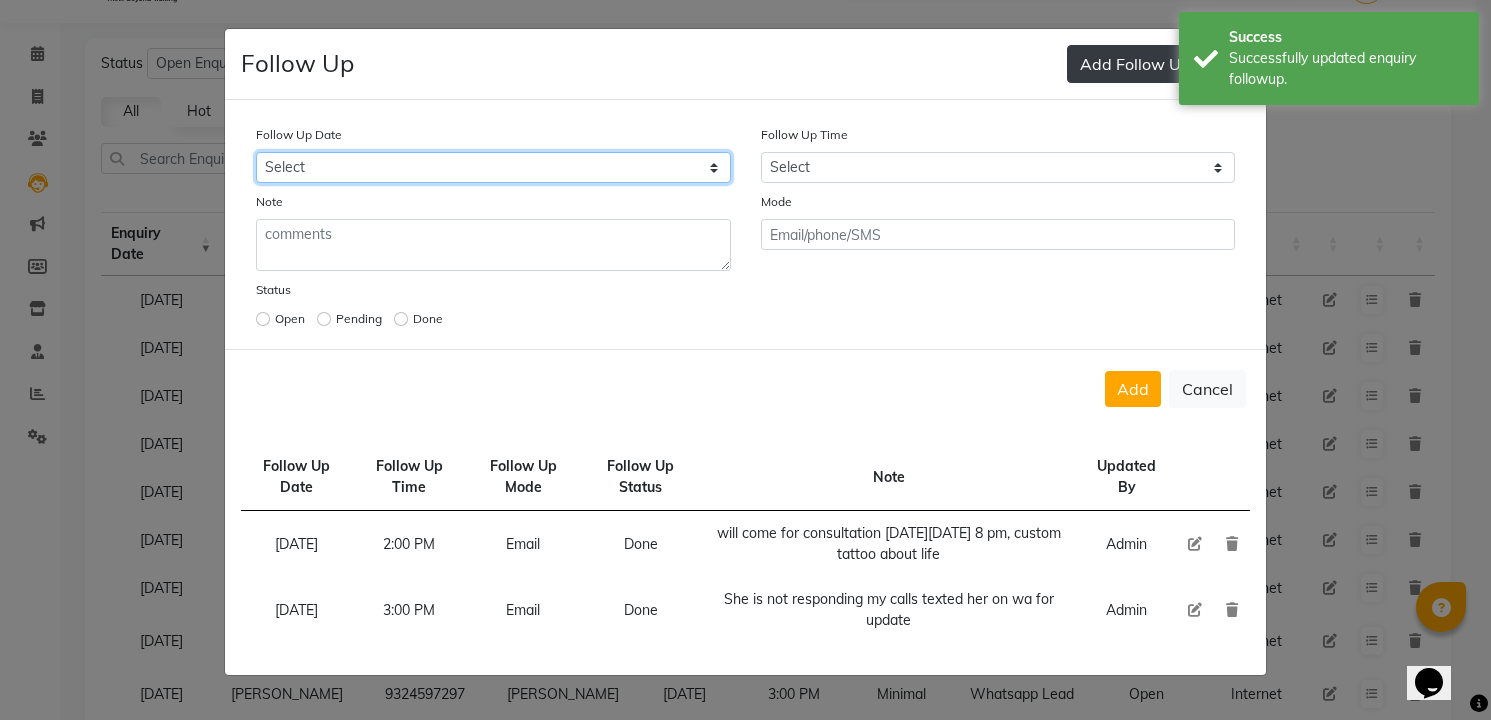 select on "[DATE]" 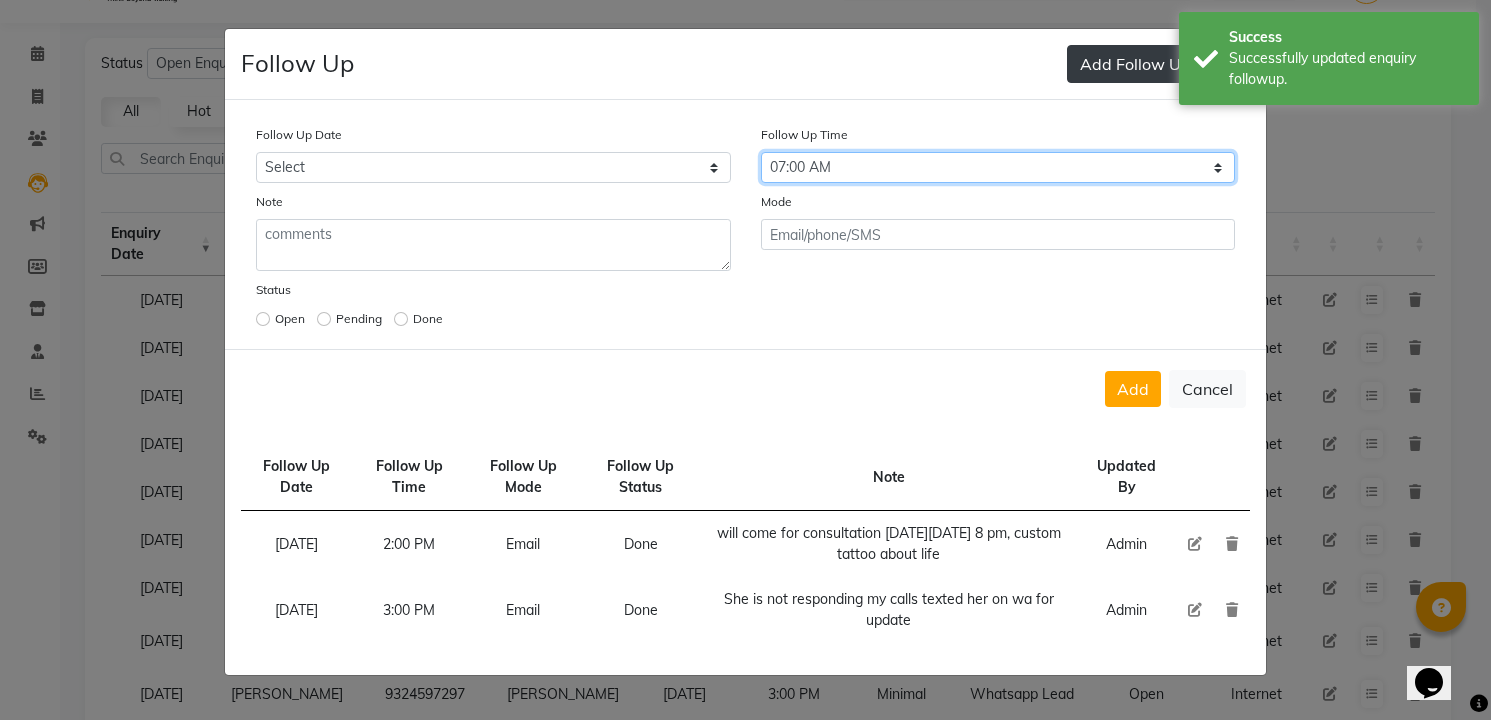 select on "900" 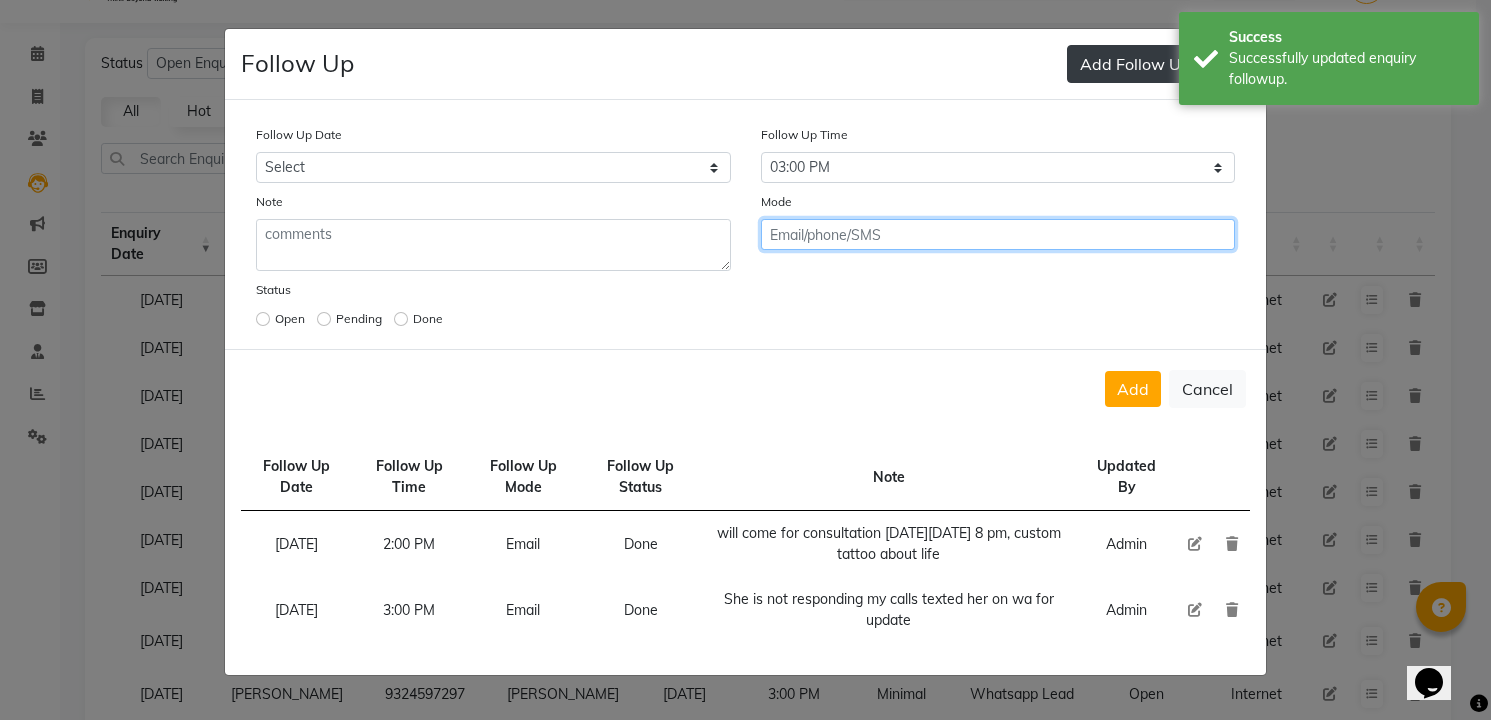 click on "Add" 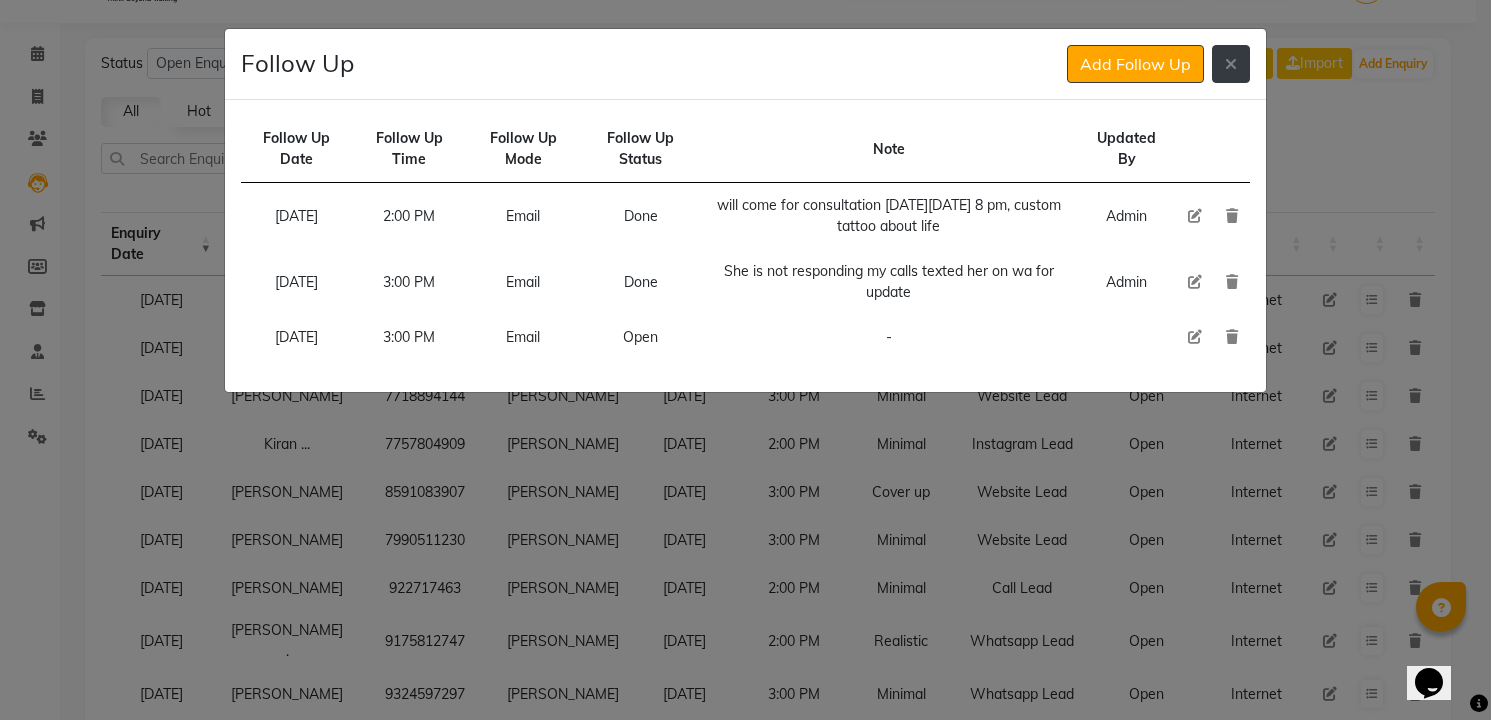 click 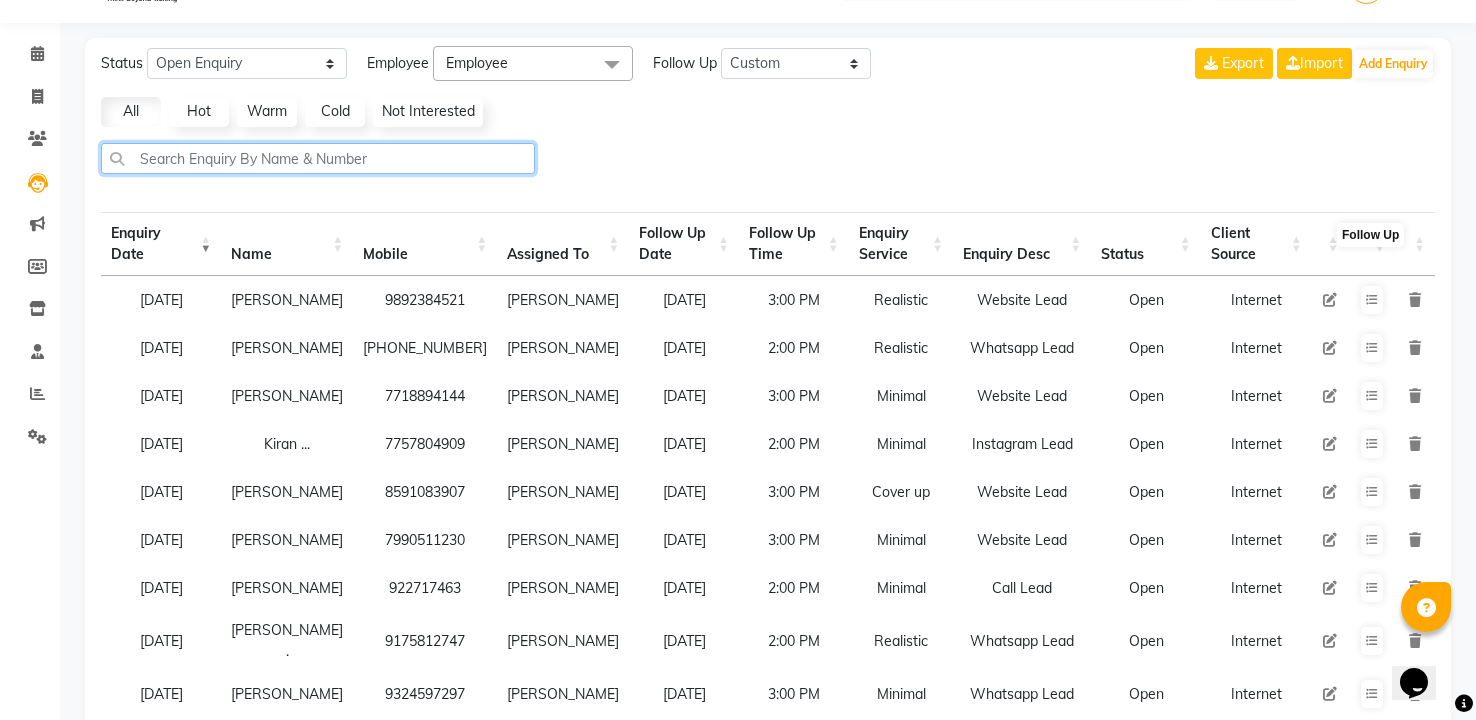 click 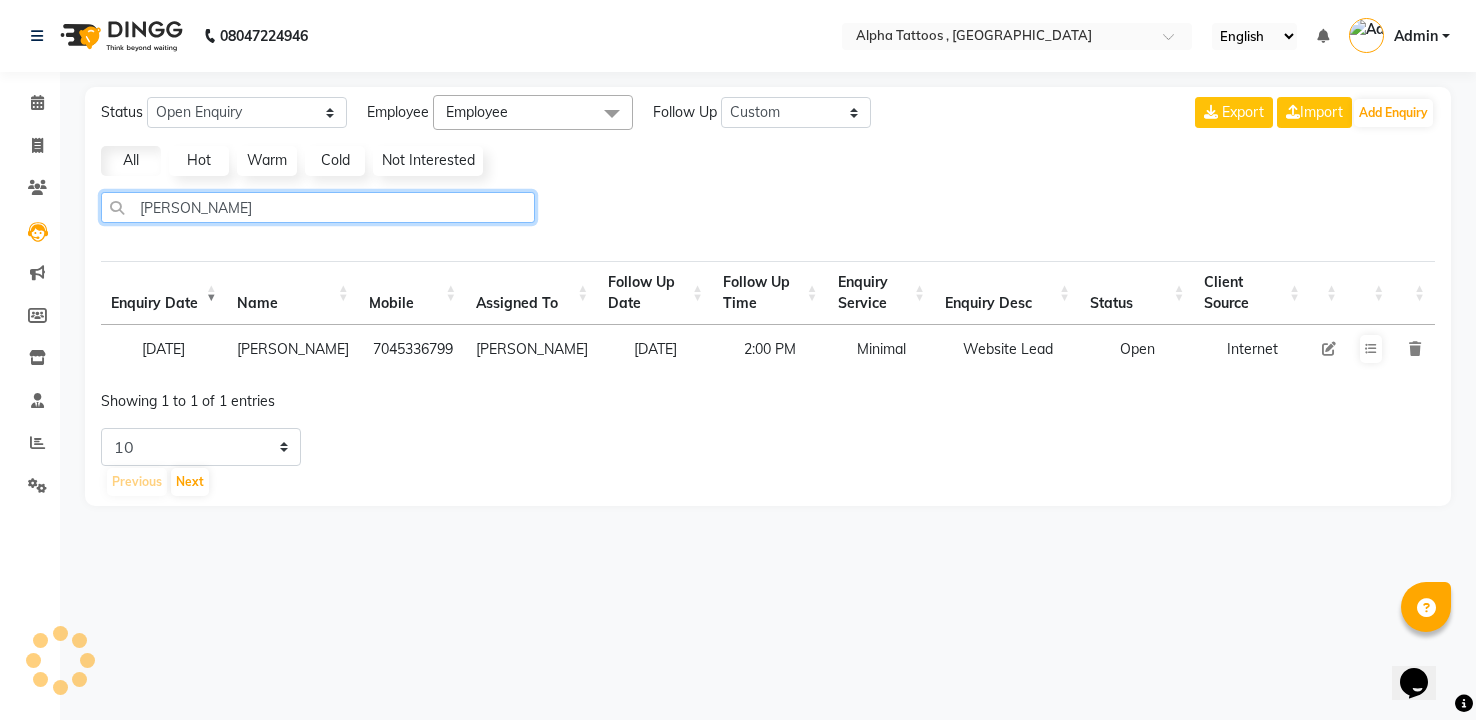 scroll, scrollTop: 0, scrollLeft: 0, axis: both 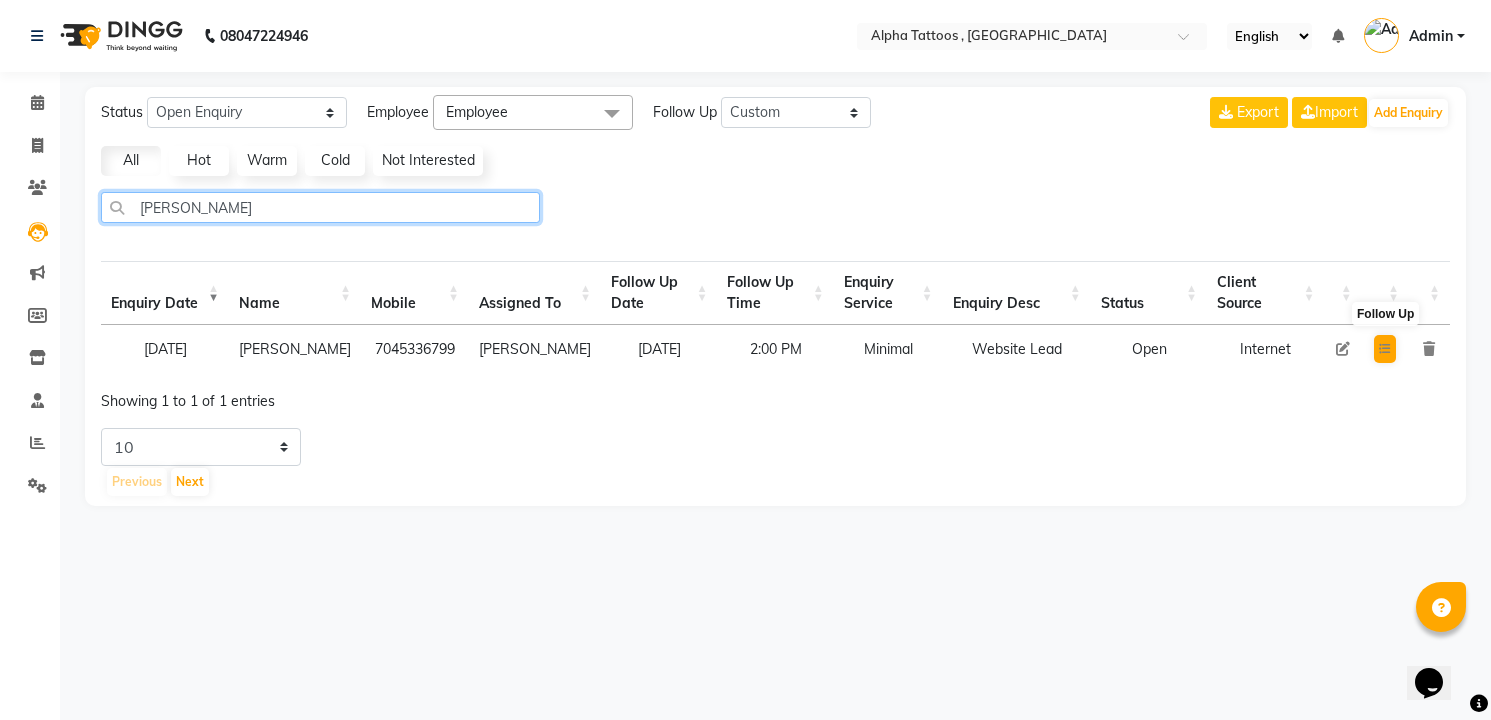 type on "[PERSON_NAME]" 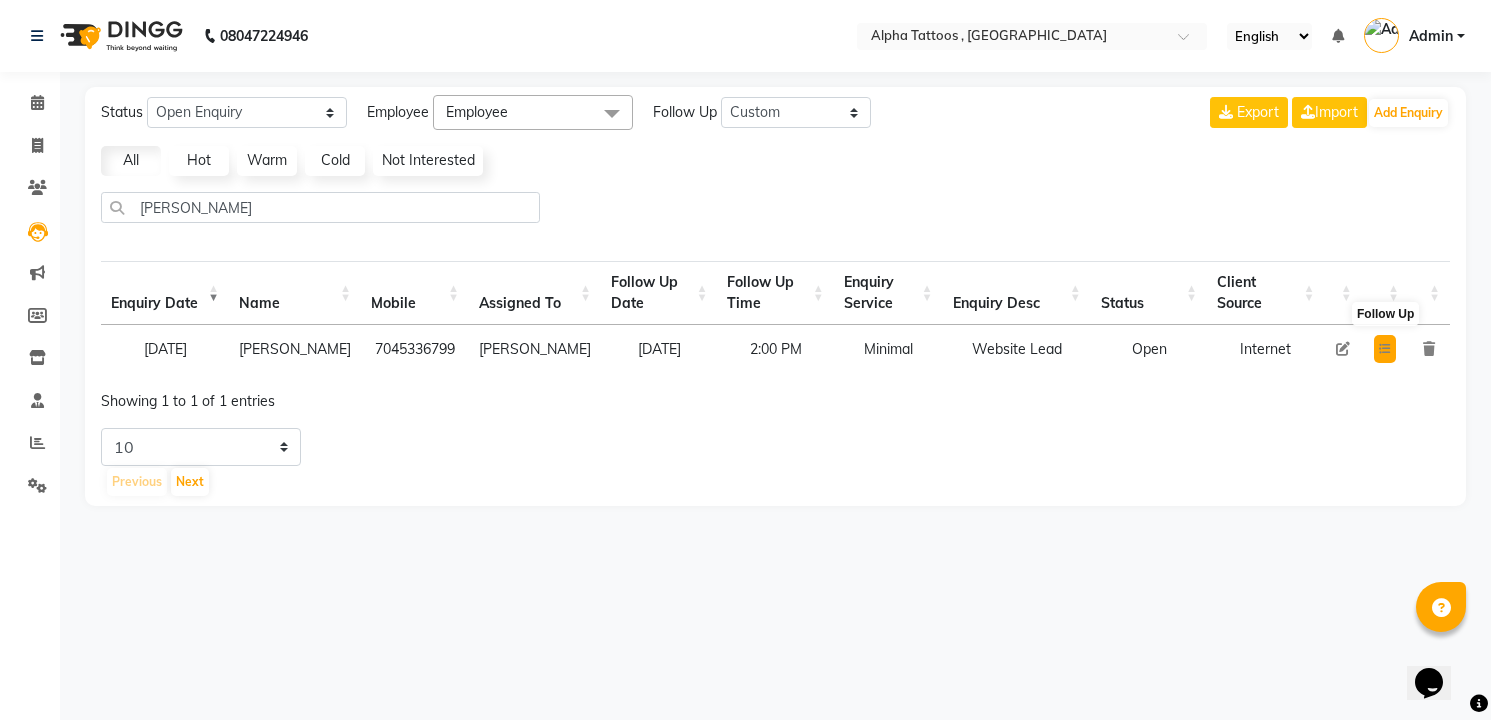 click at bounding box center [1385, 349] 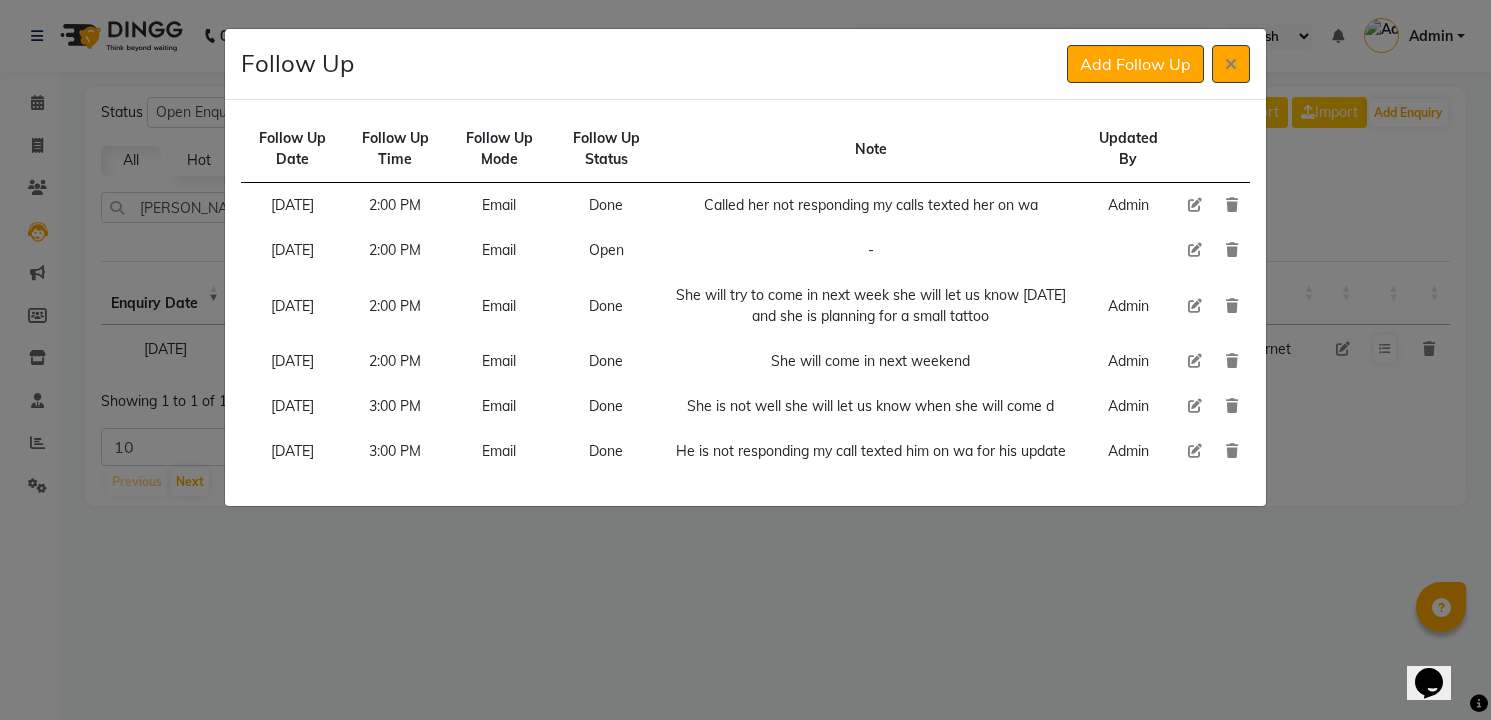 click 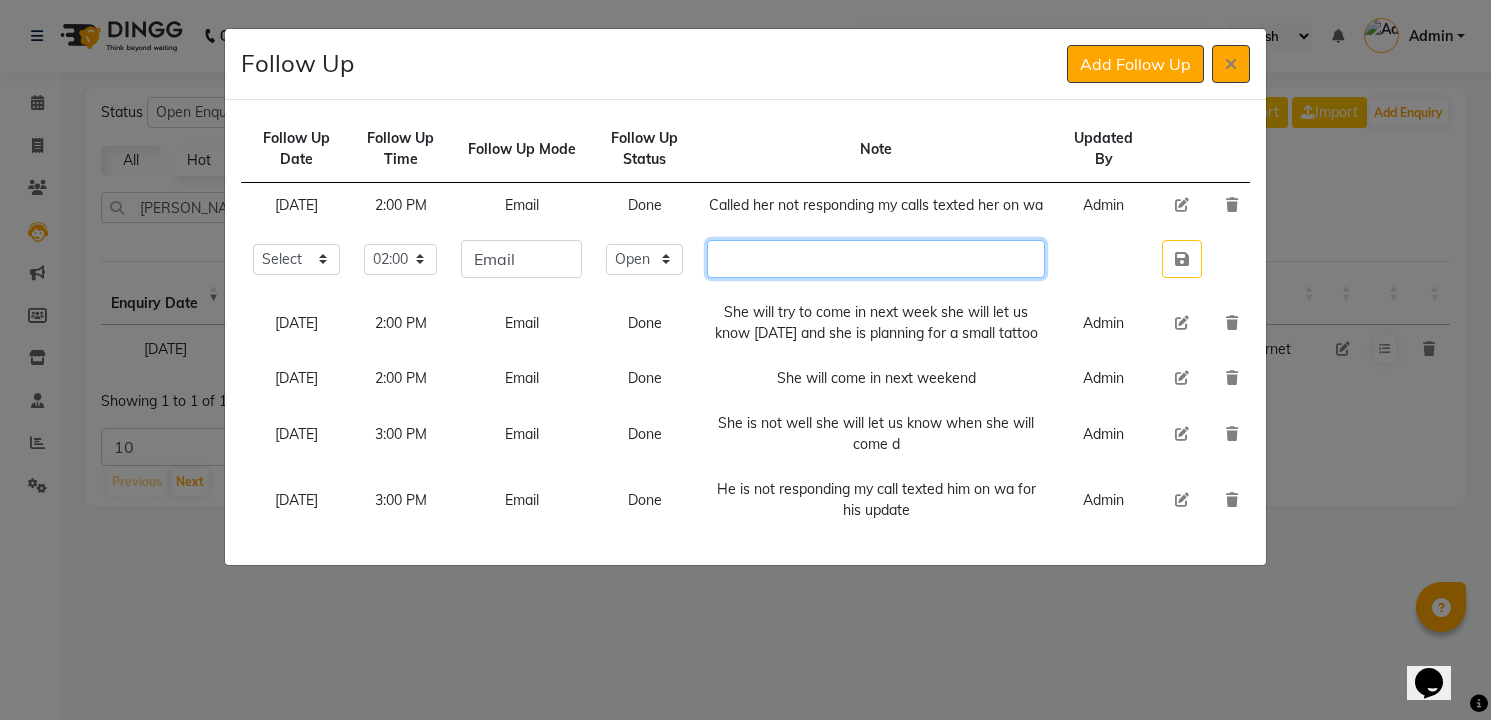 click 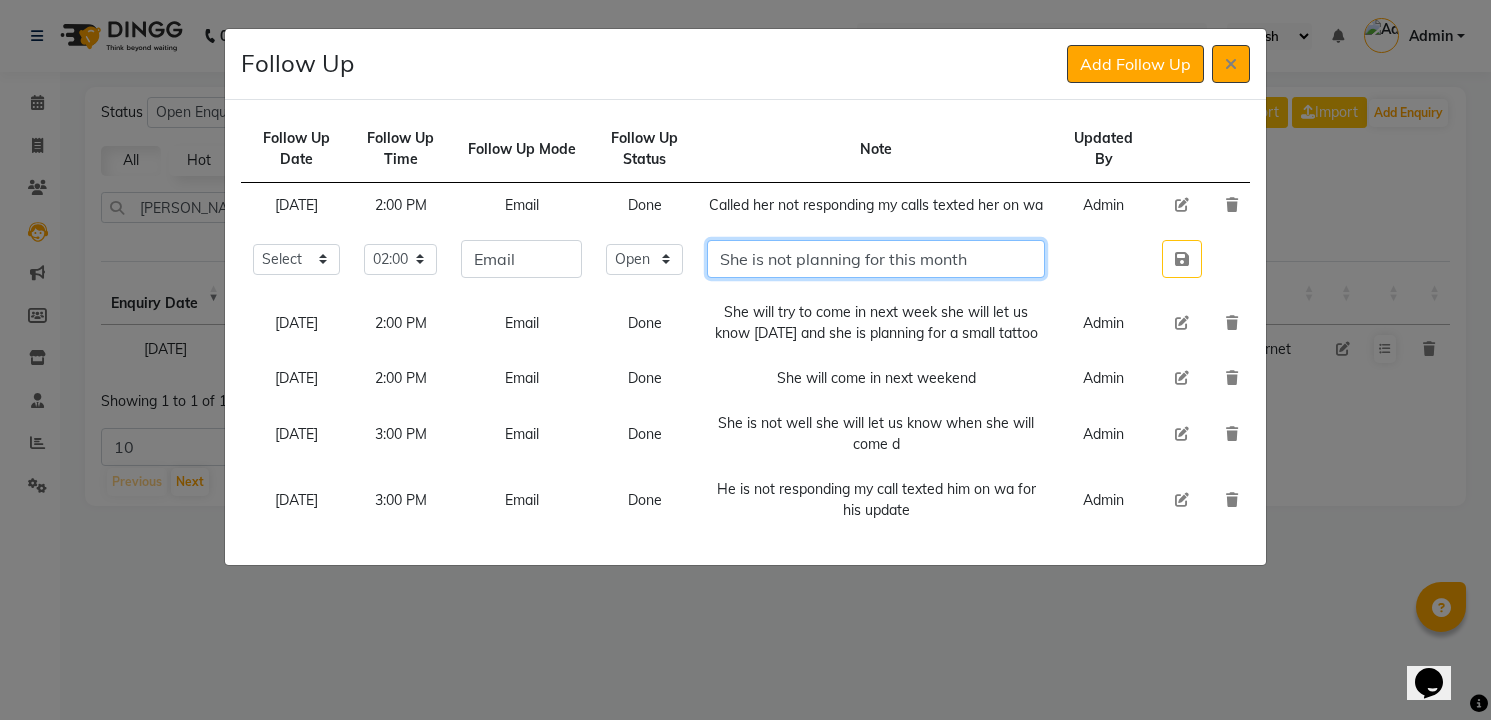 type on "She is not planning for this month" 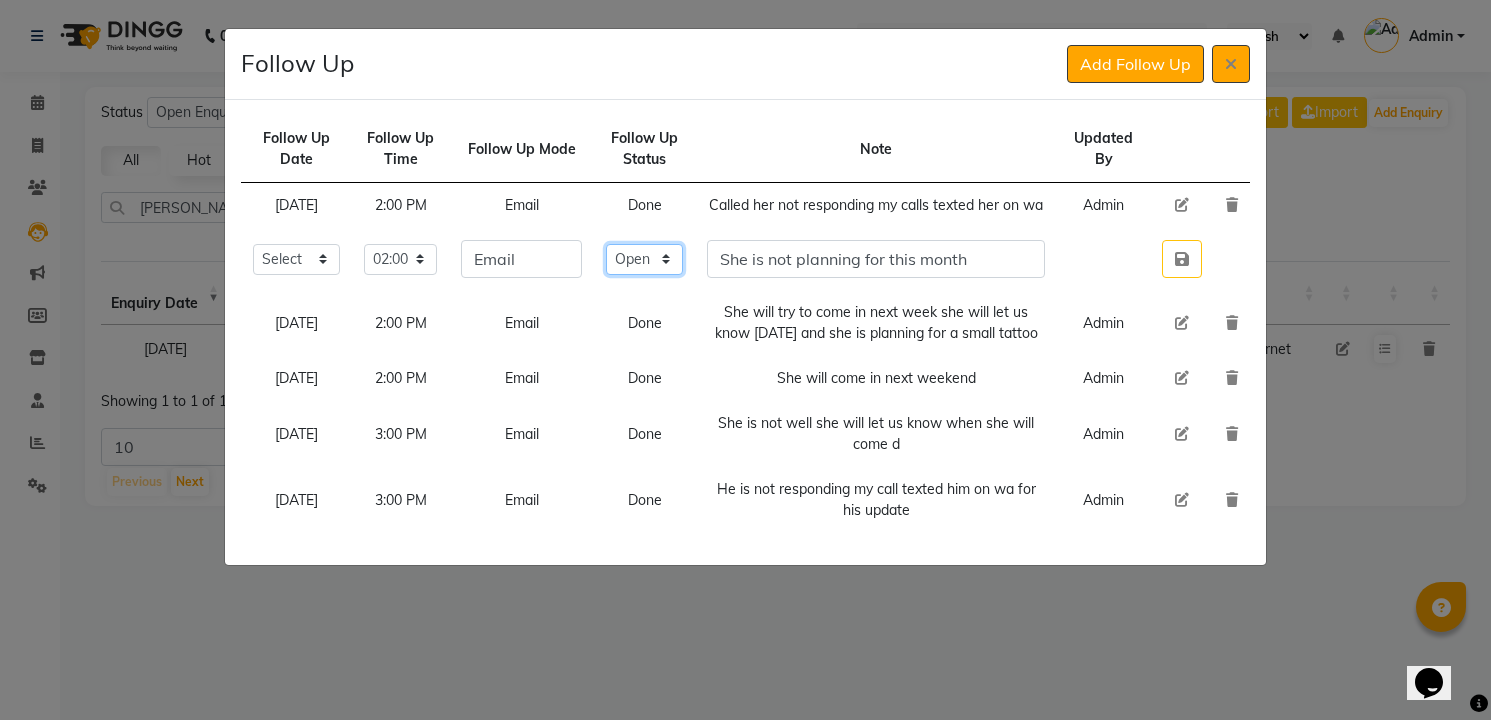 click on "Select Open Pending Done" 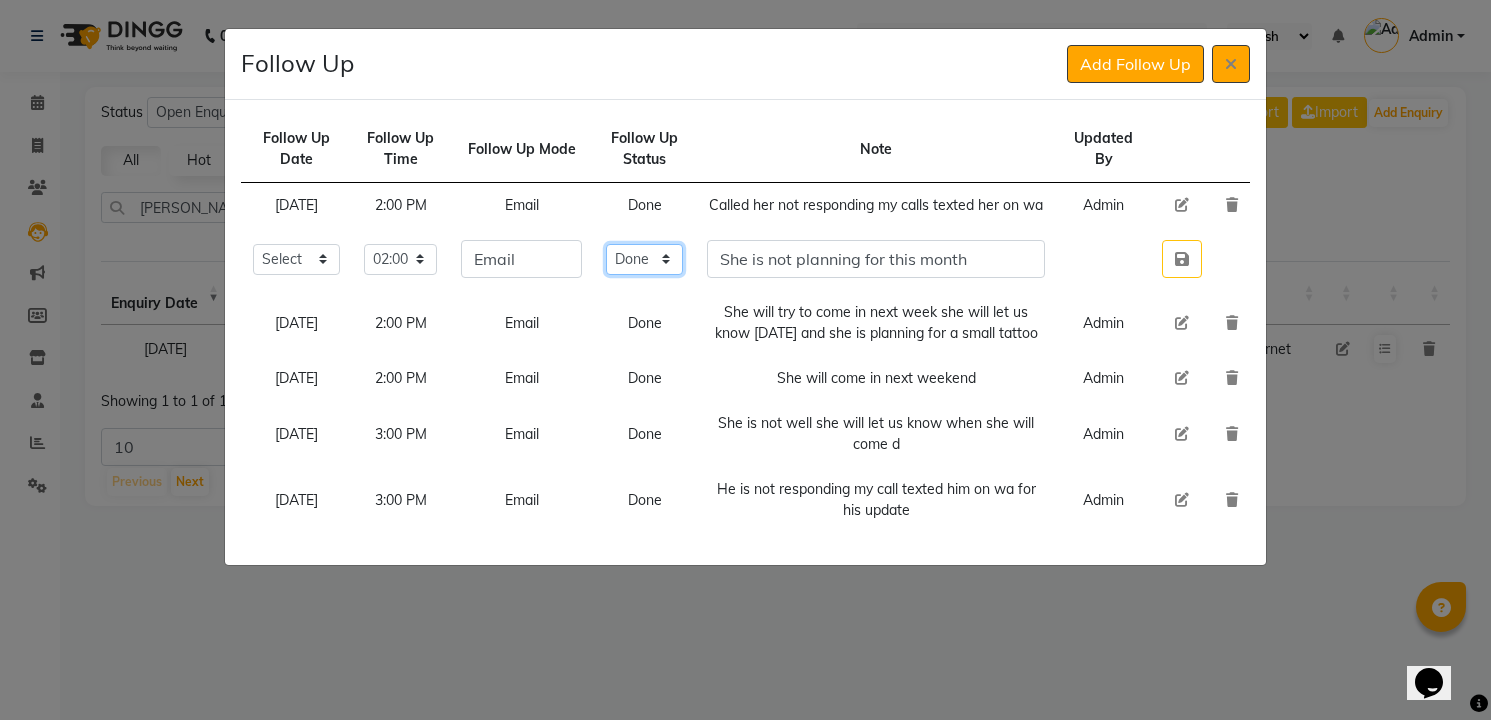 click on "Select Open Pending Done" 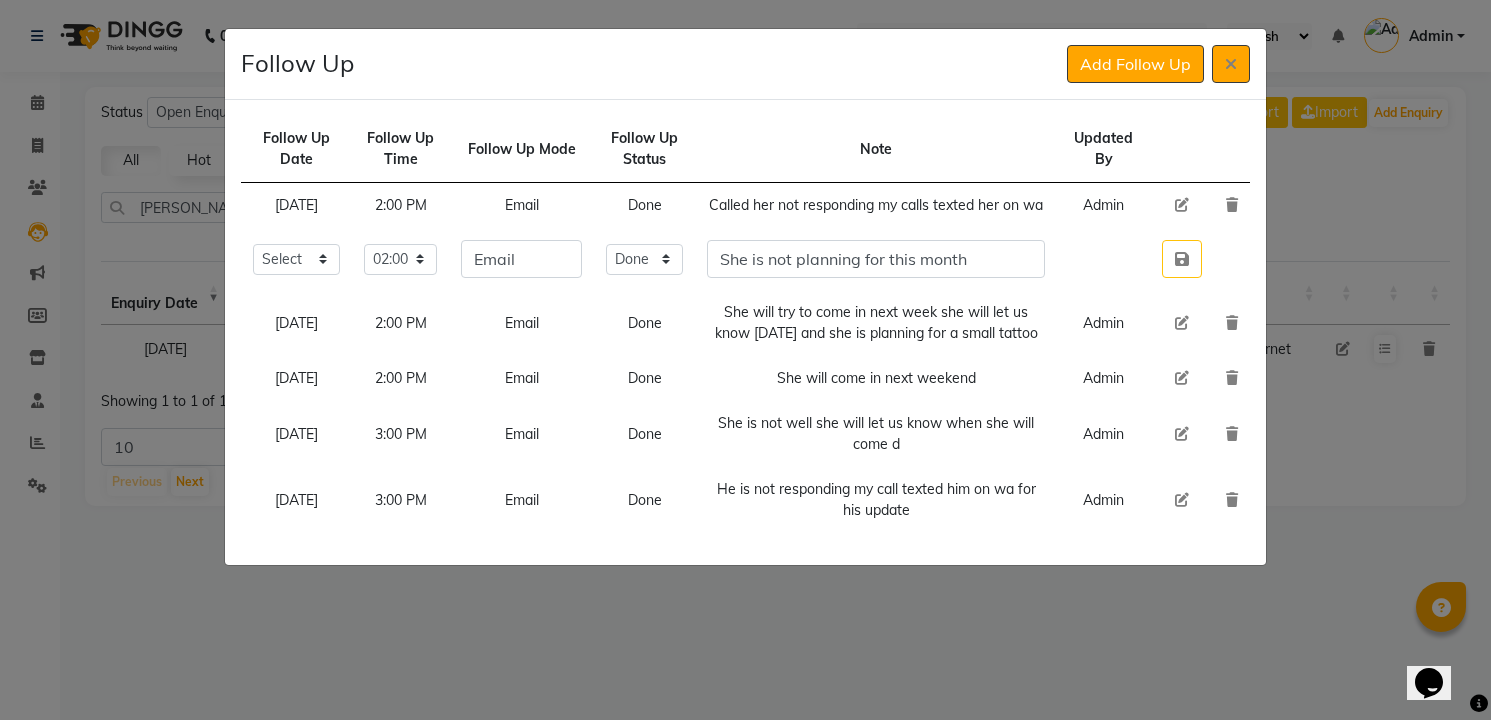 type 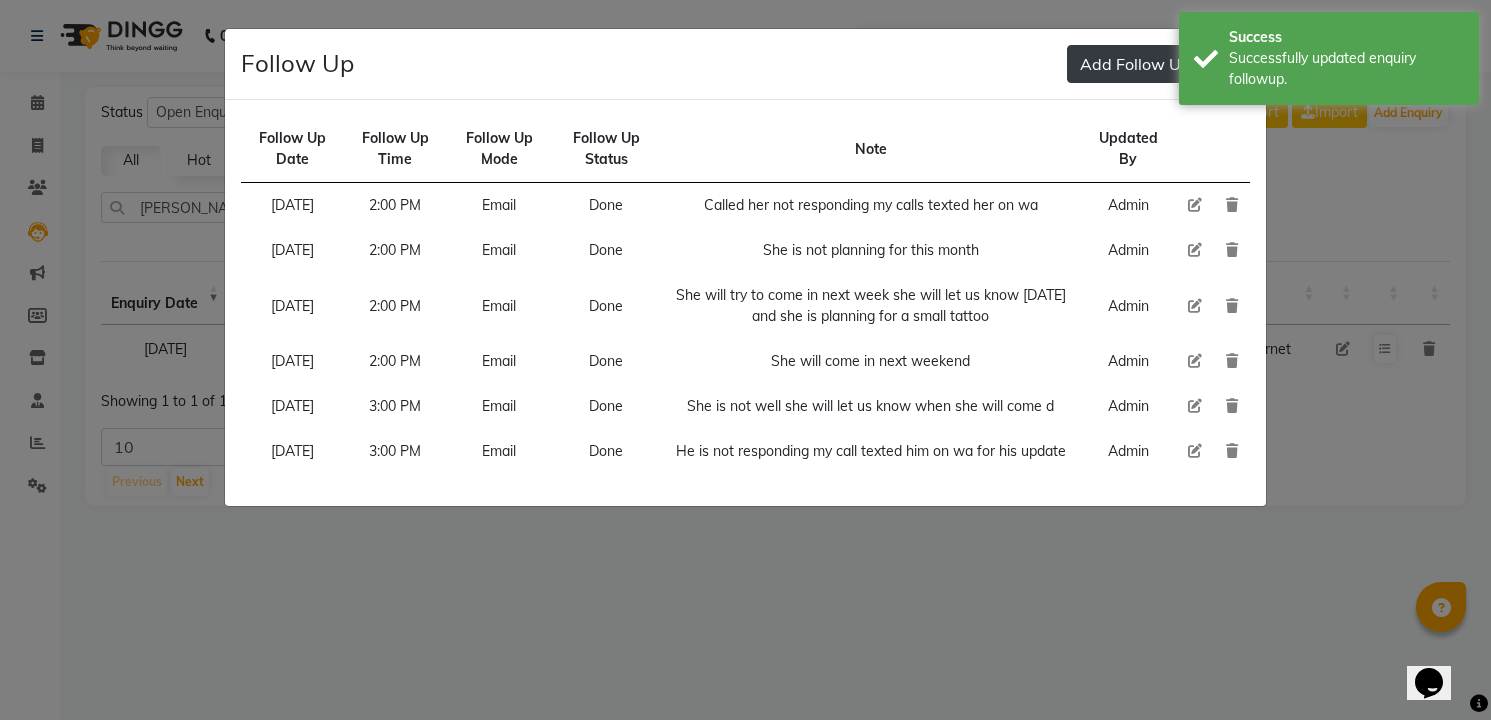 type 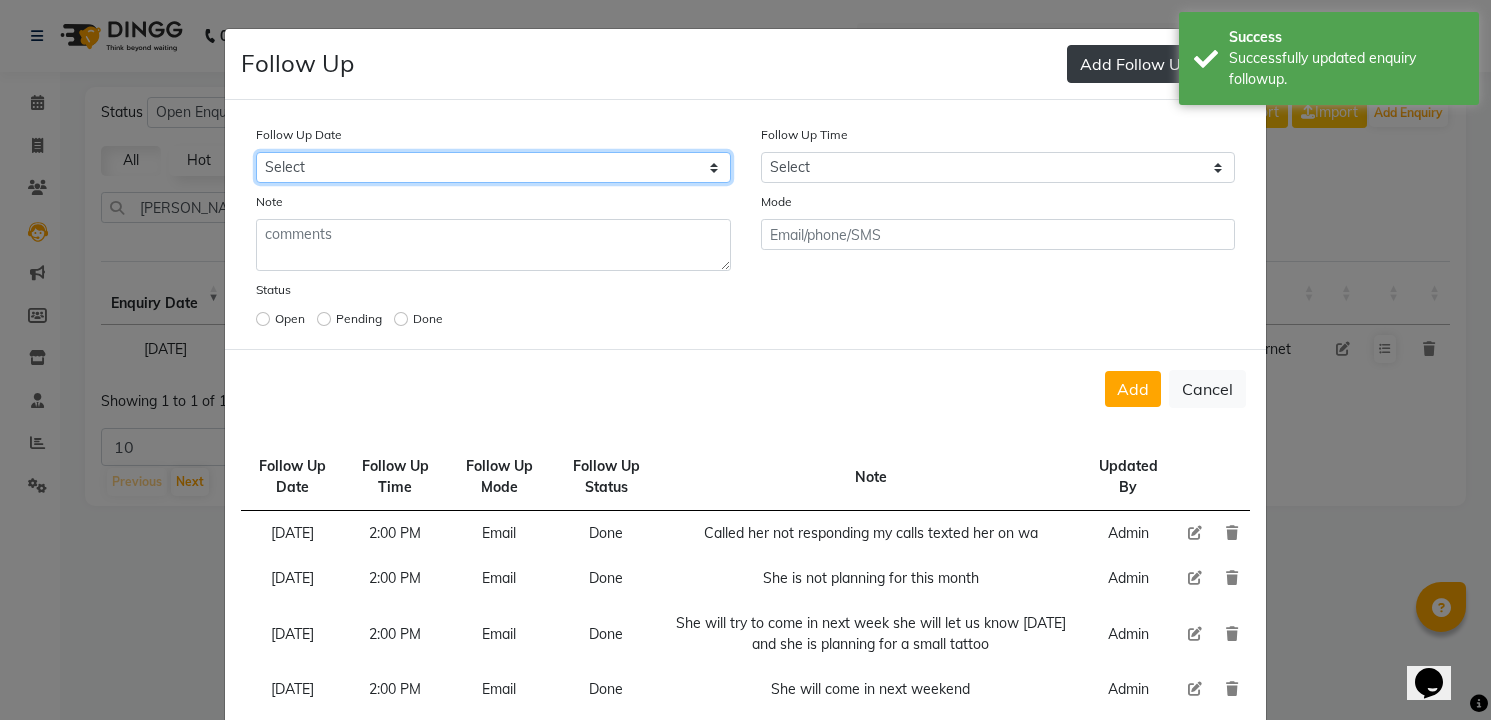 select on "custom_date" 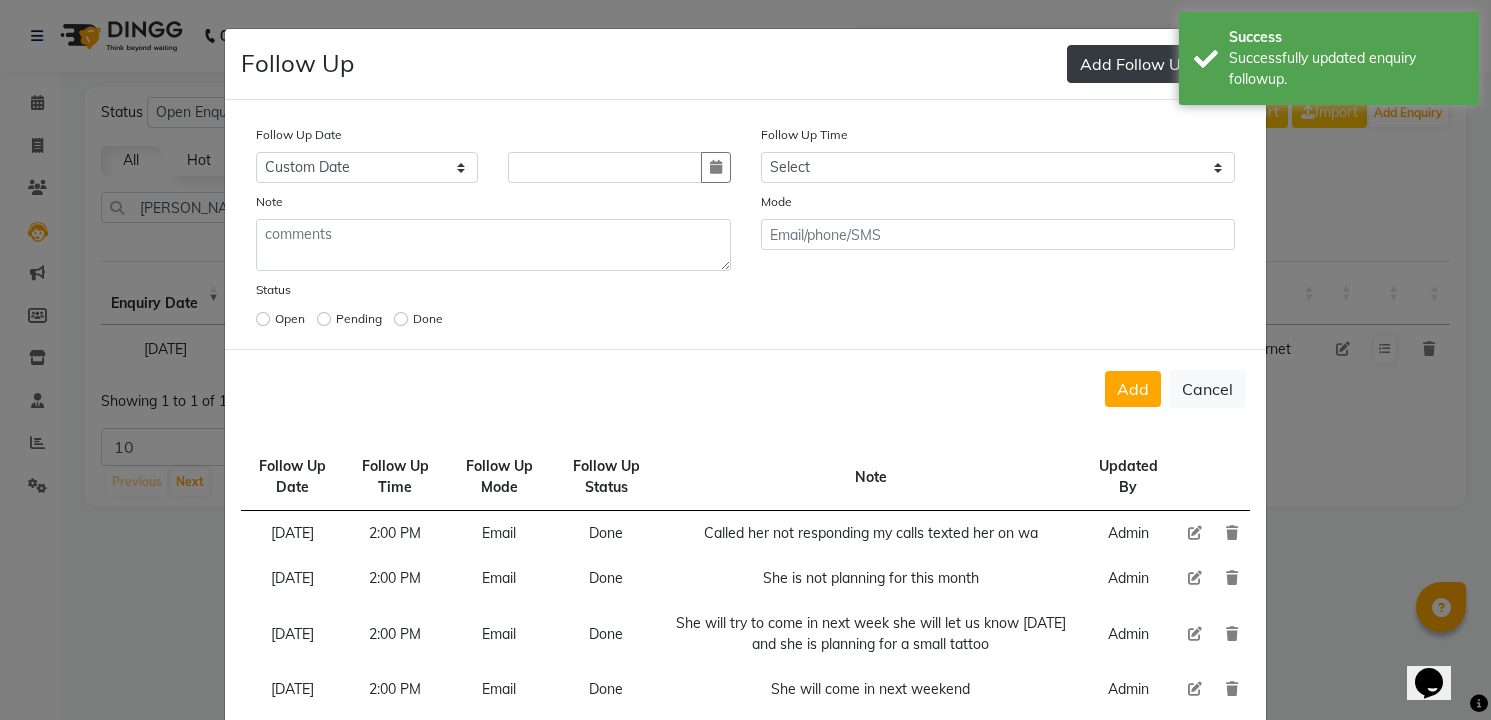 type 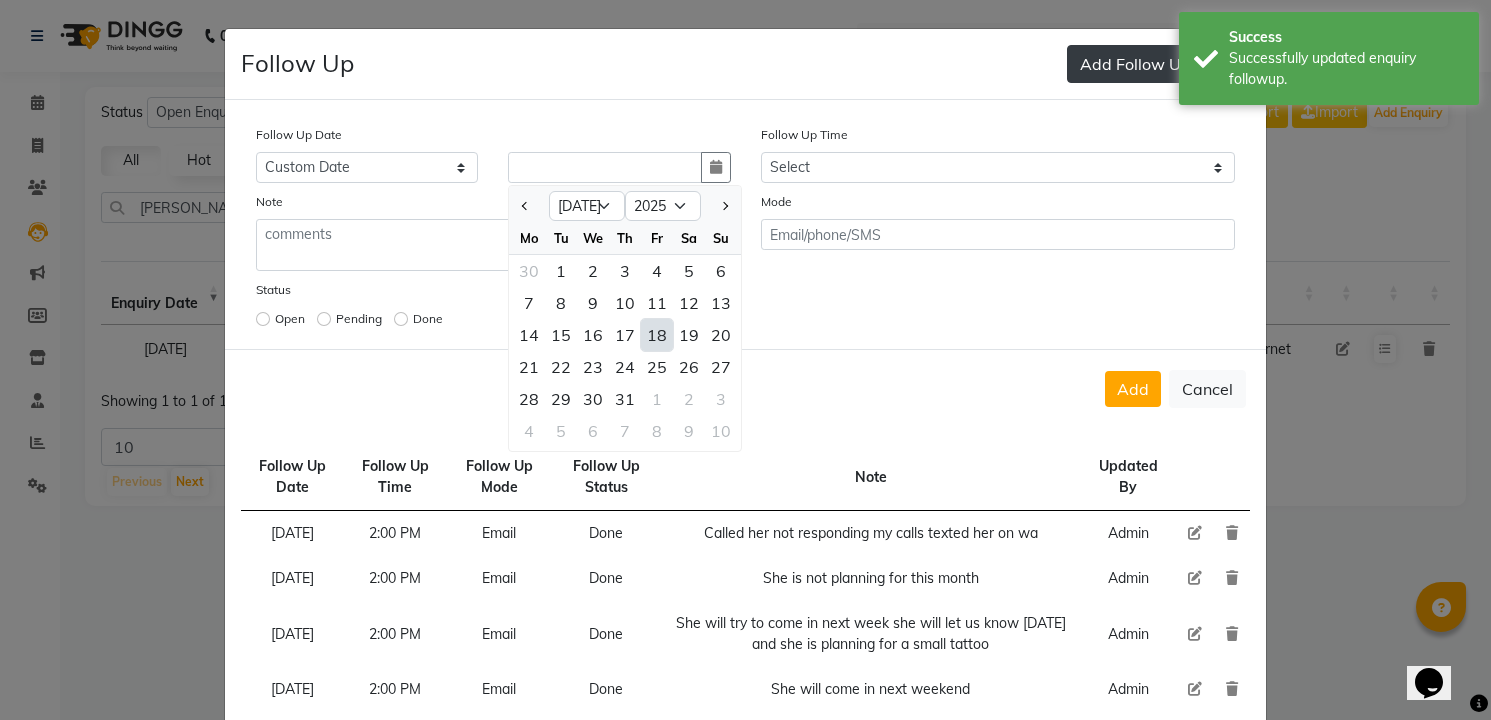 select on "8" 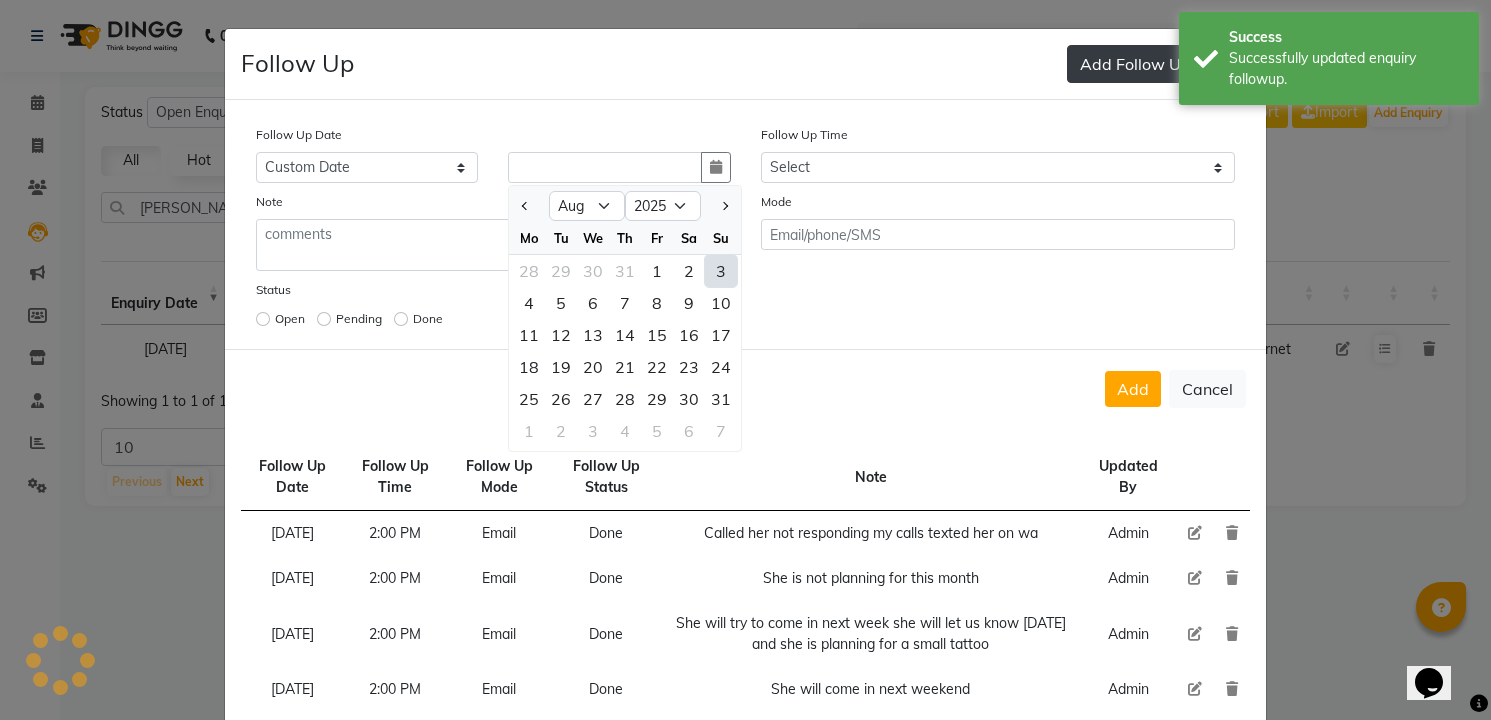type on "[DATE]" 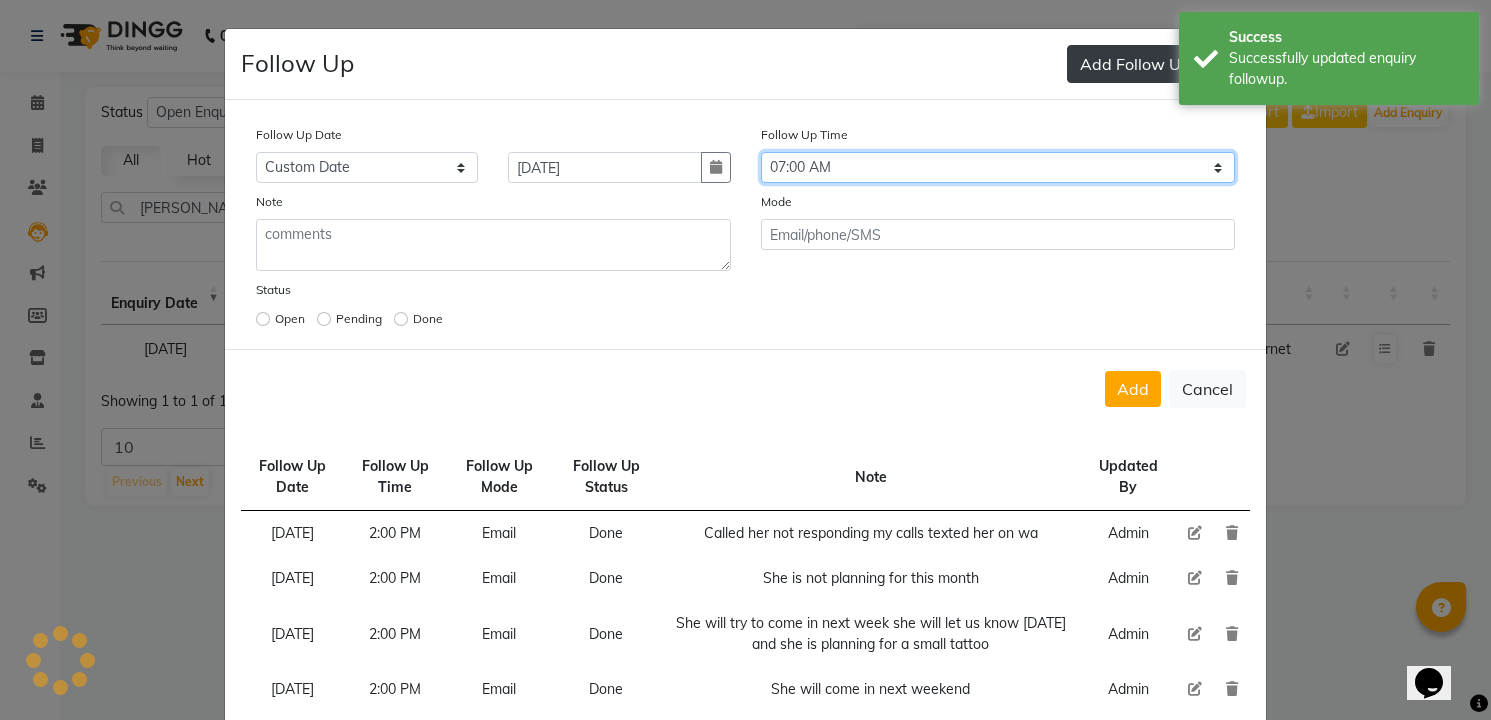 select on "900" 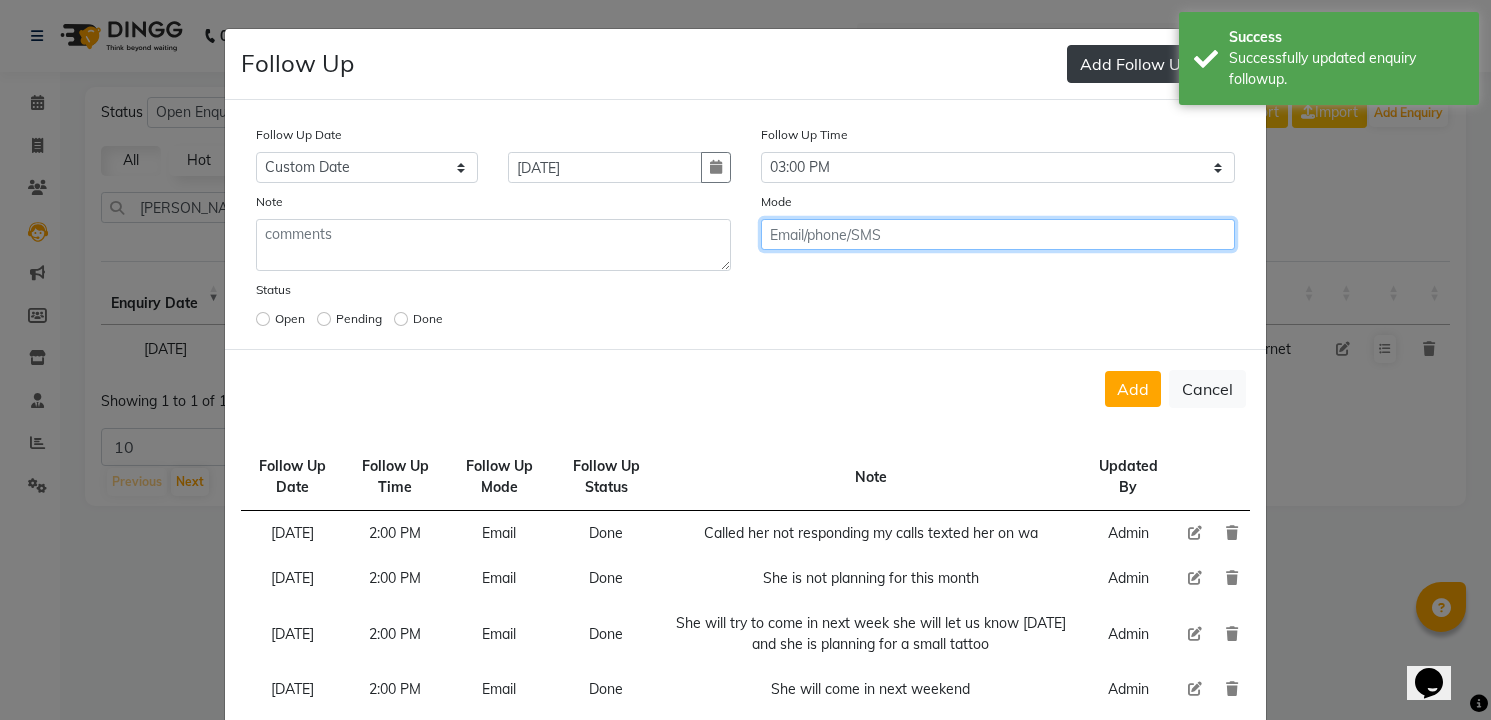 click on "Add" 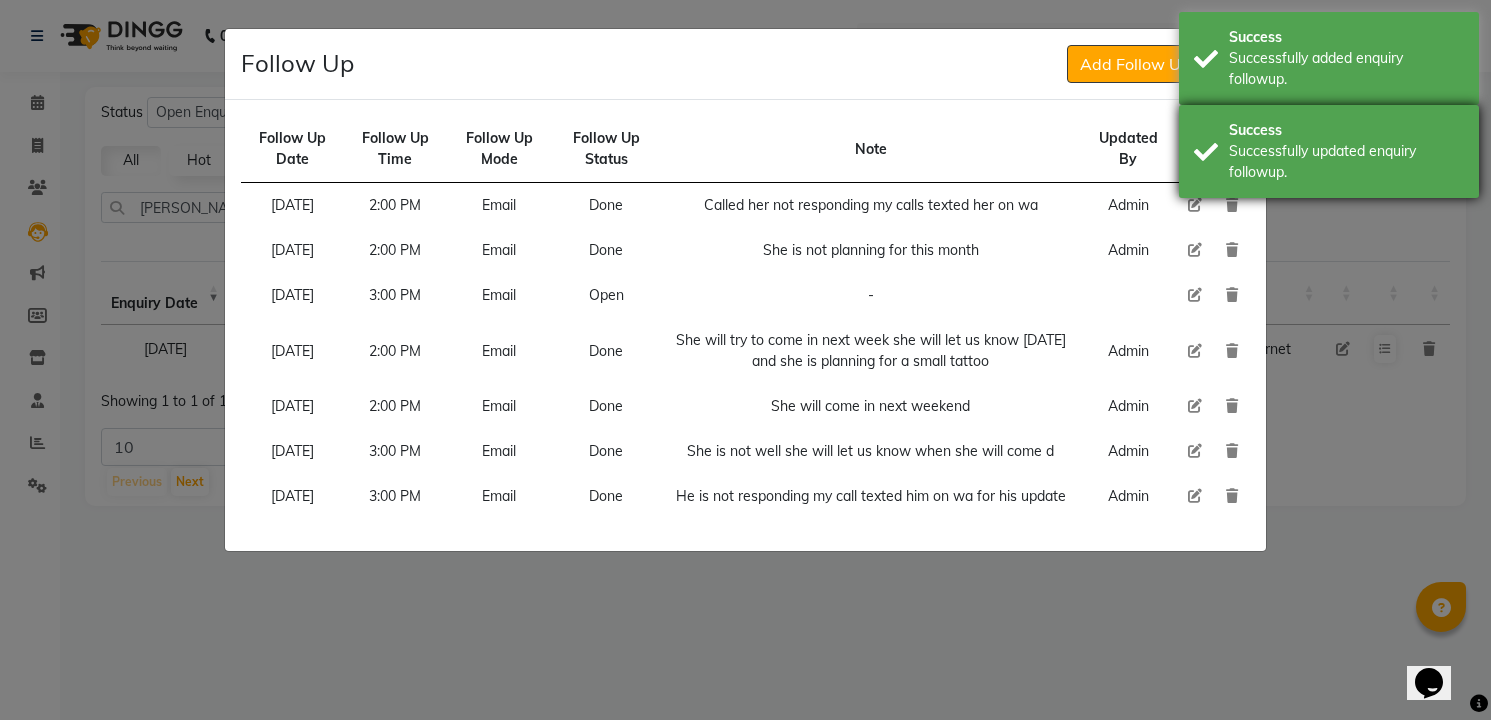 click on "Successfully updated enquiry followup." at bounding box center (1346, 162) 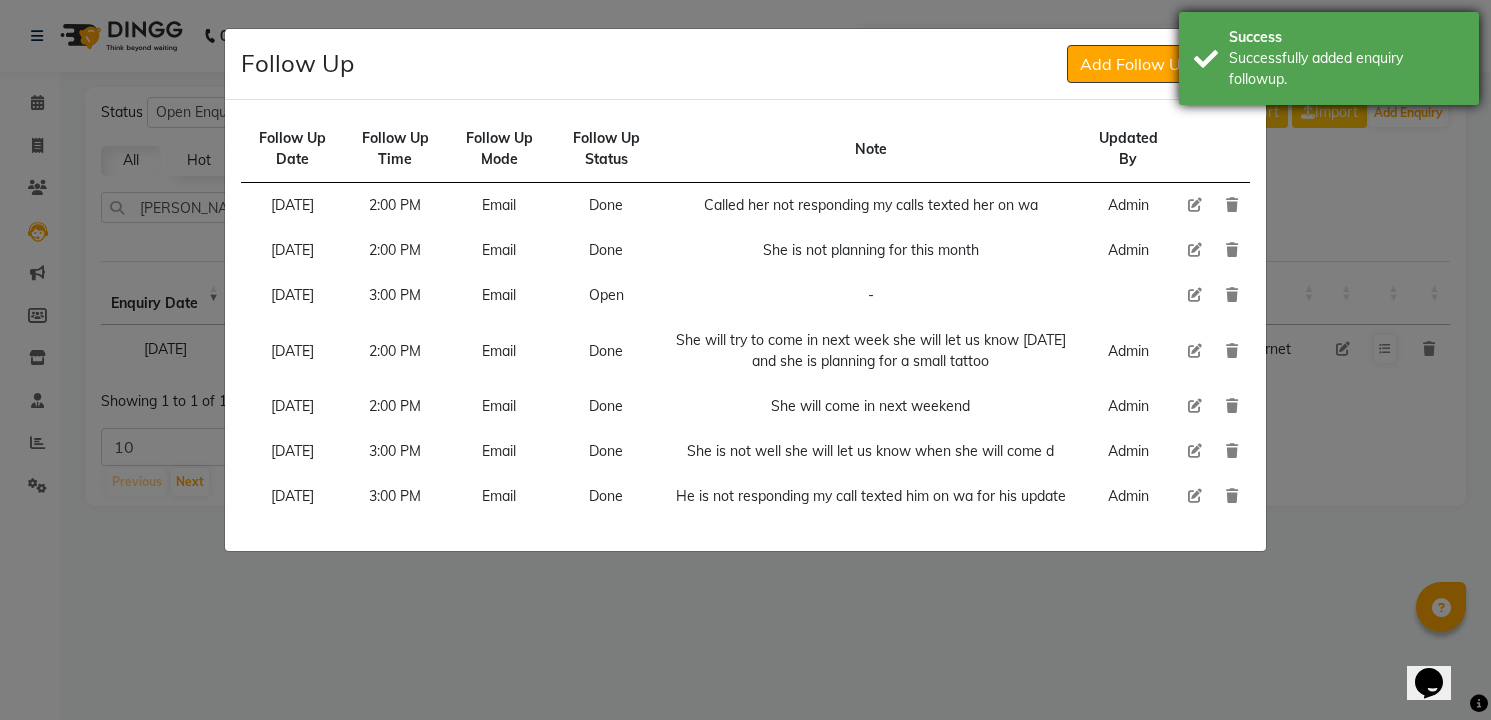 click on "Successfully added enquiry followup." at bounding box center [1346, 69] 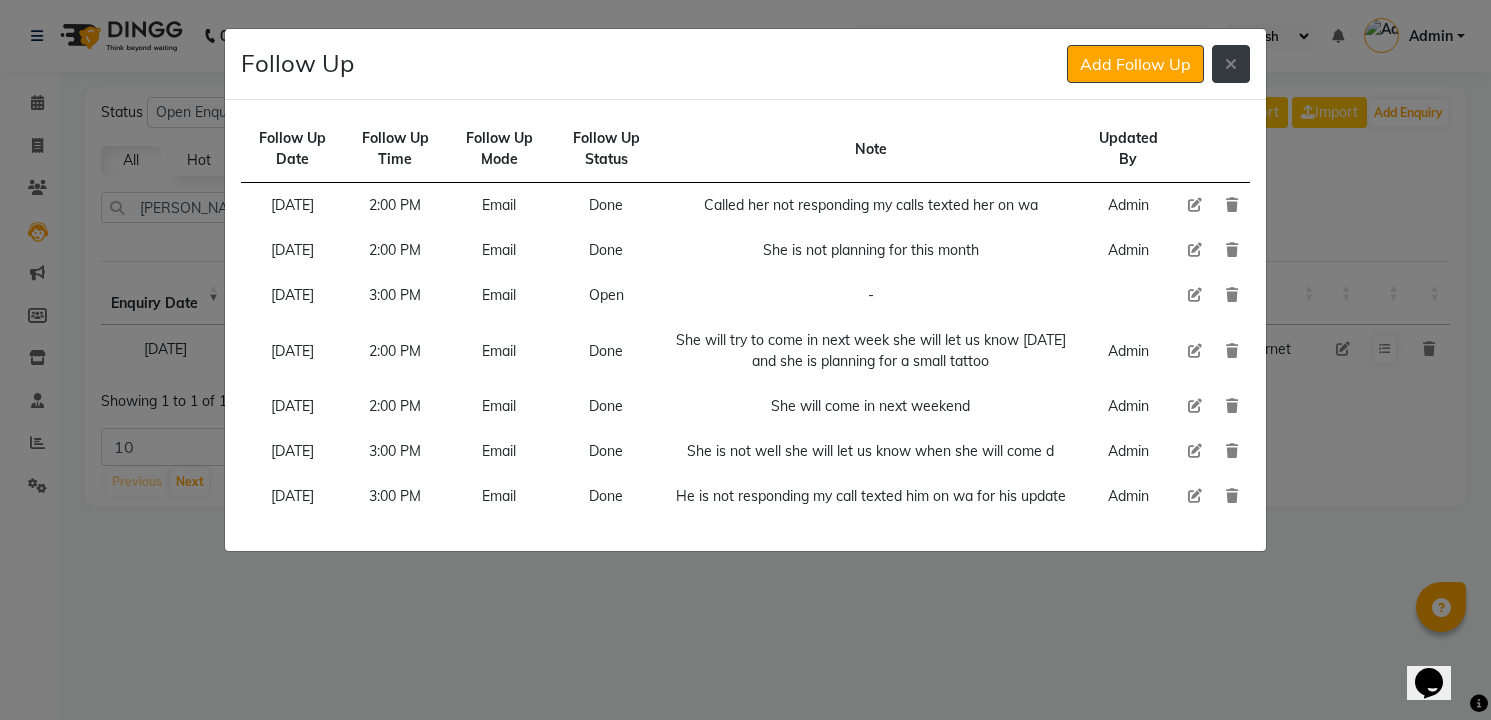 click 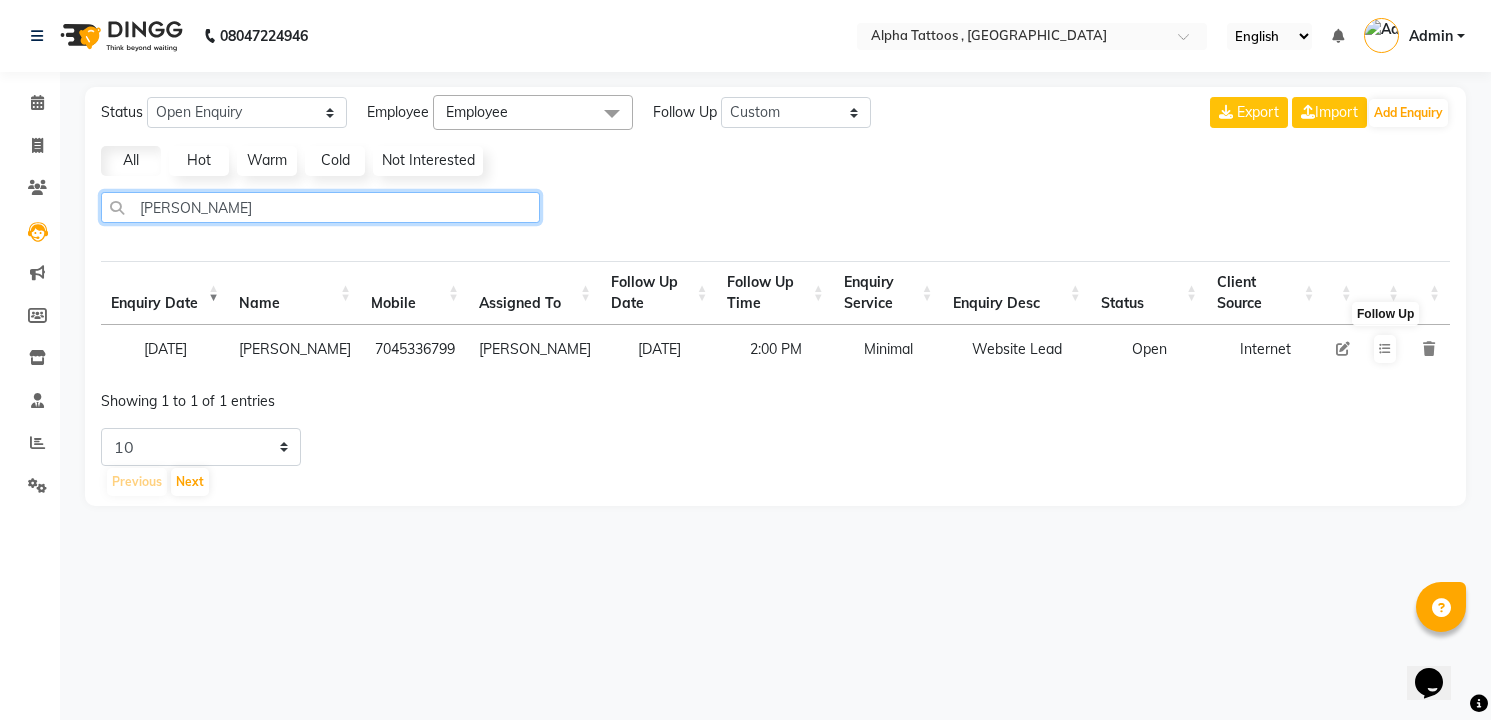 click on "[PERSON_NAME]" 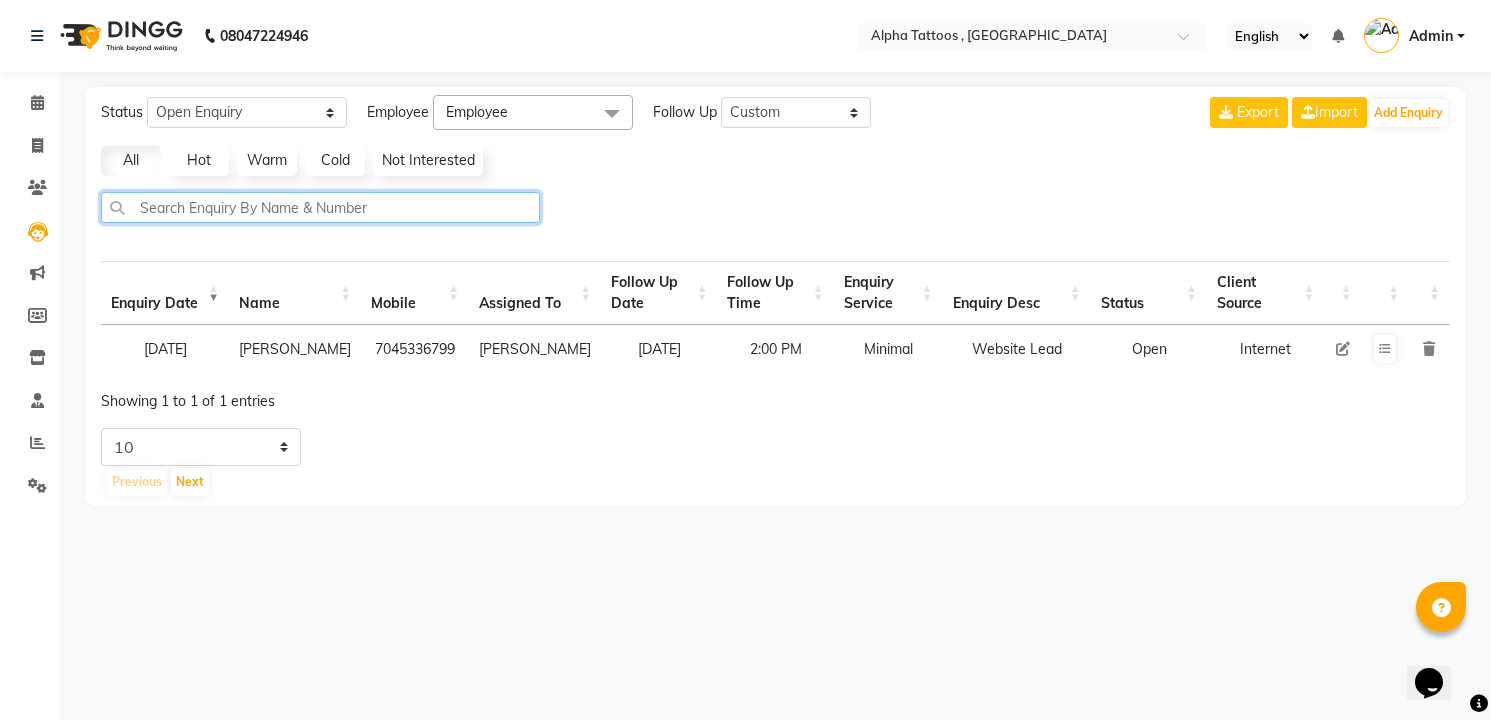 type 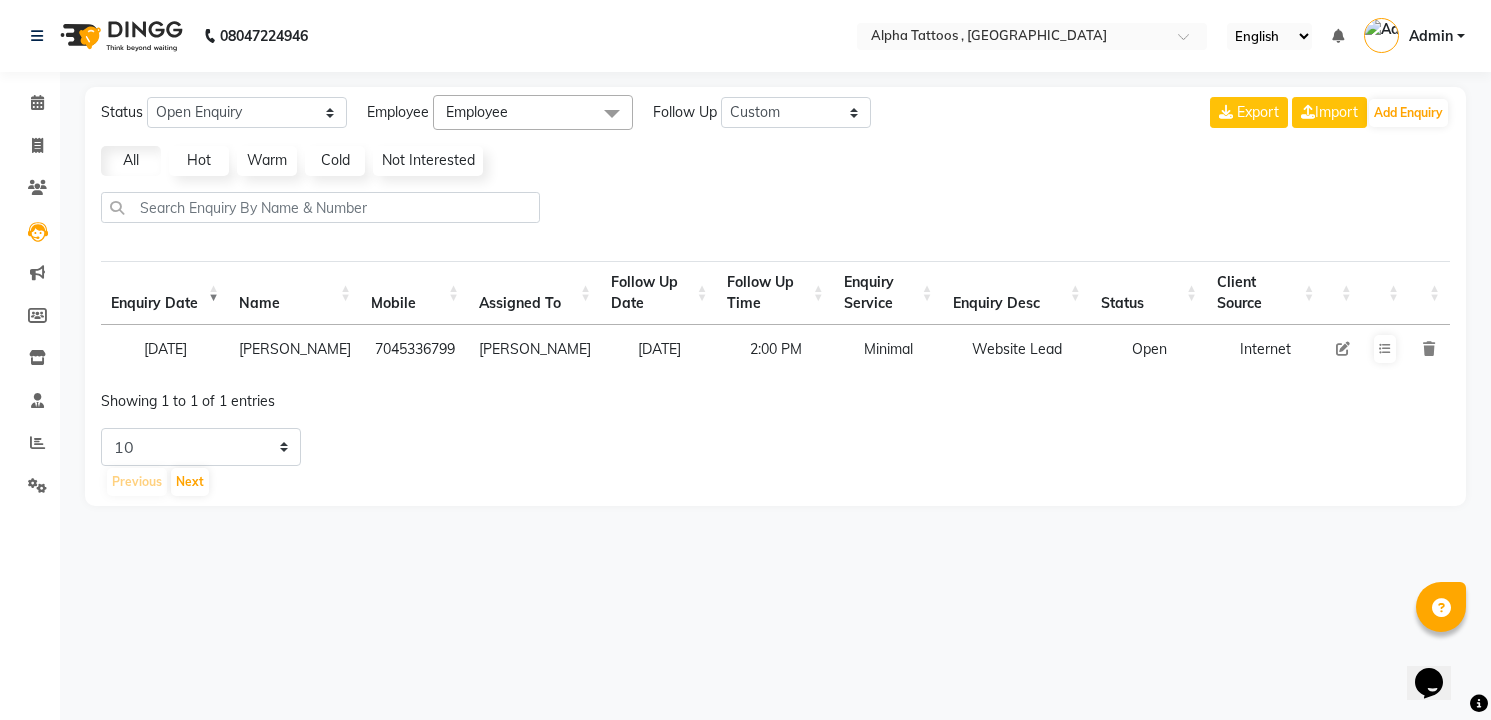 click 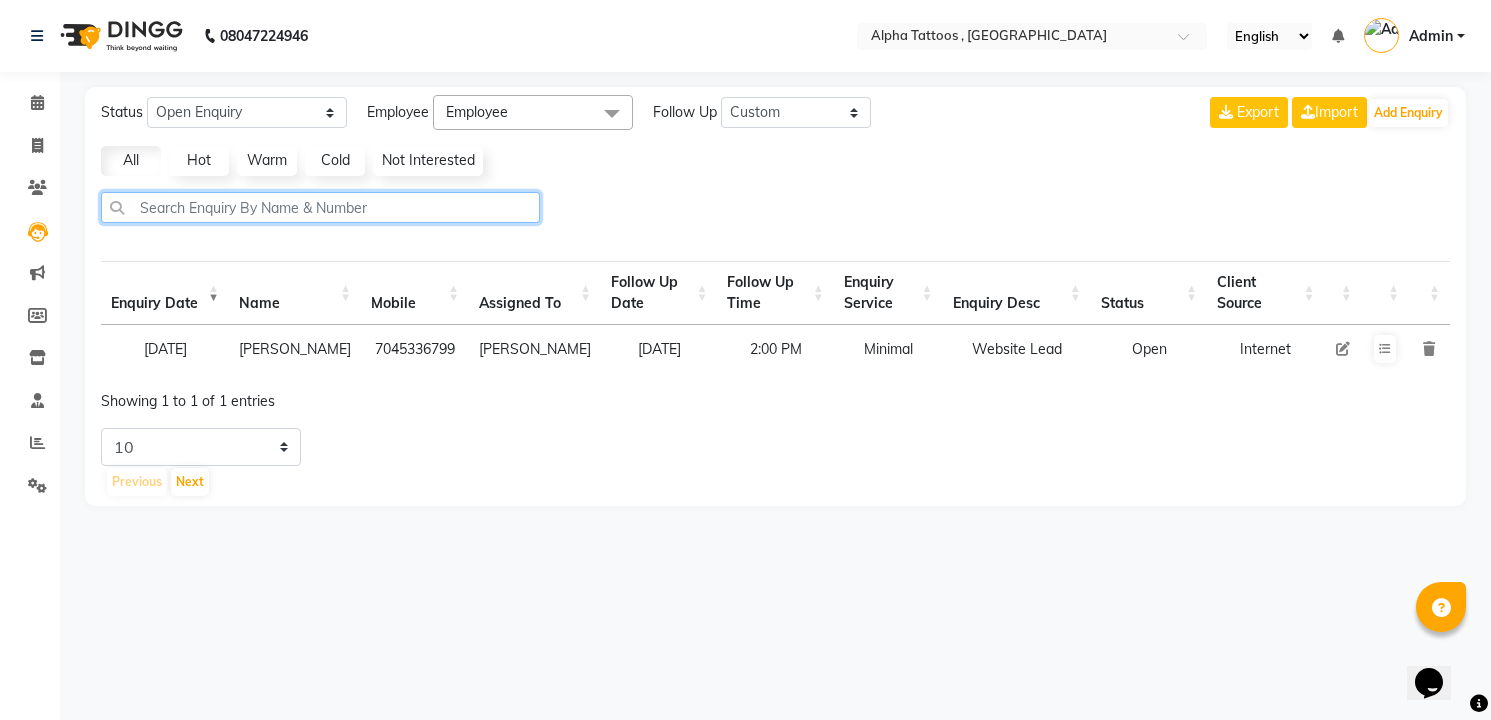 click 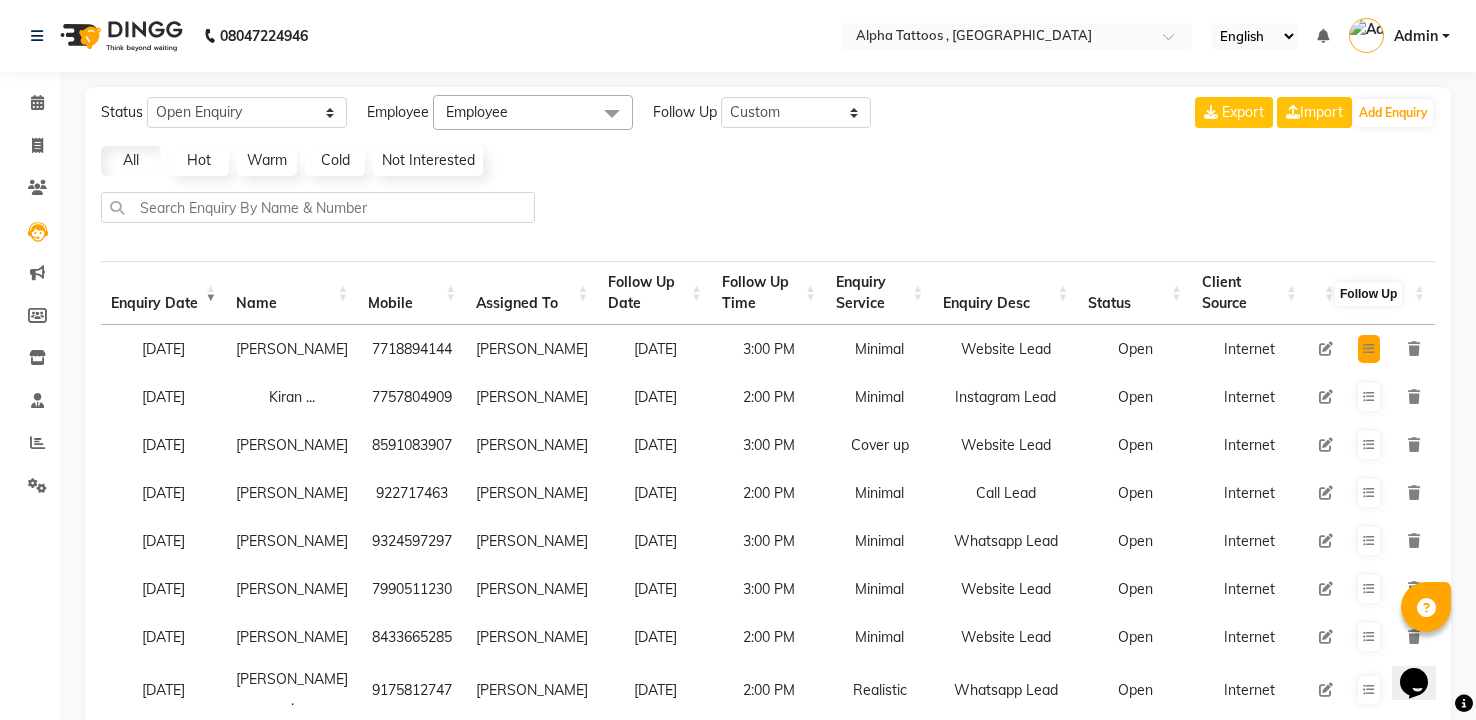 click at bounding box center [1369, 349] 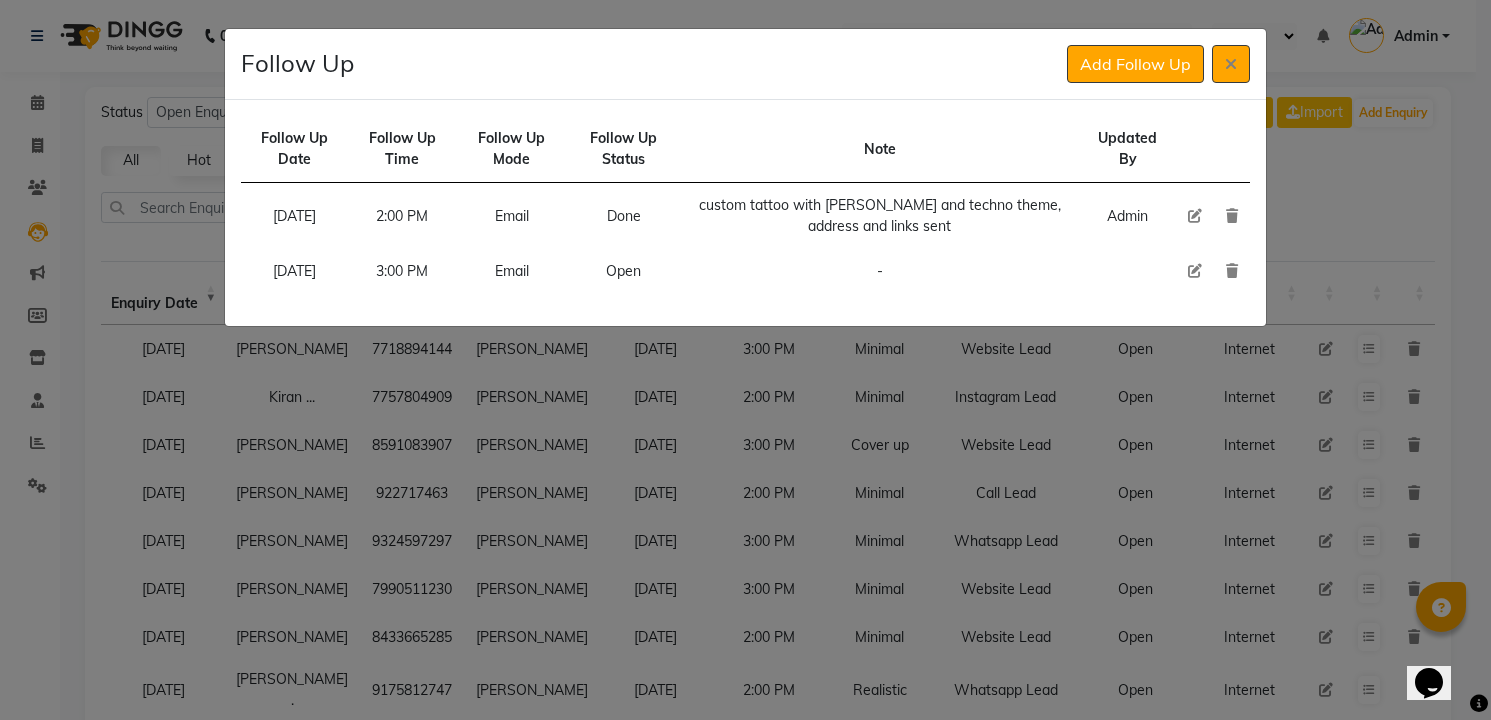 type 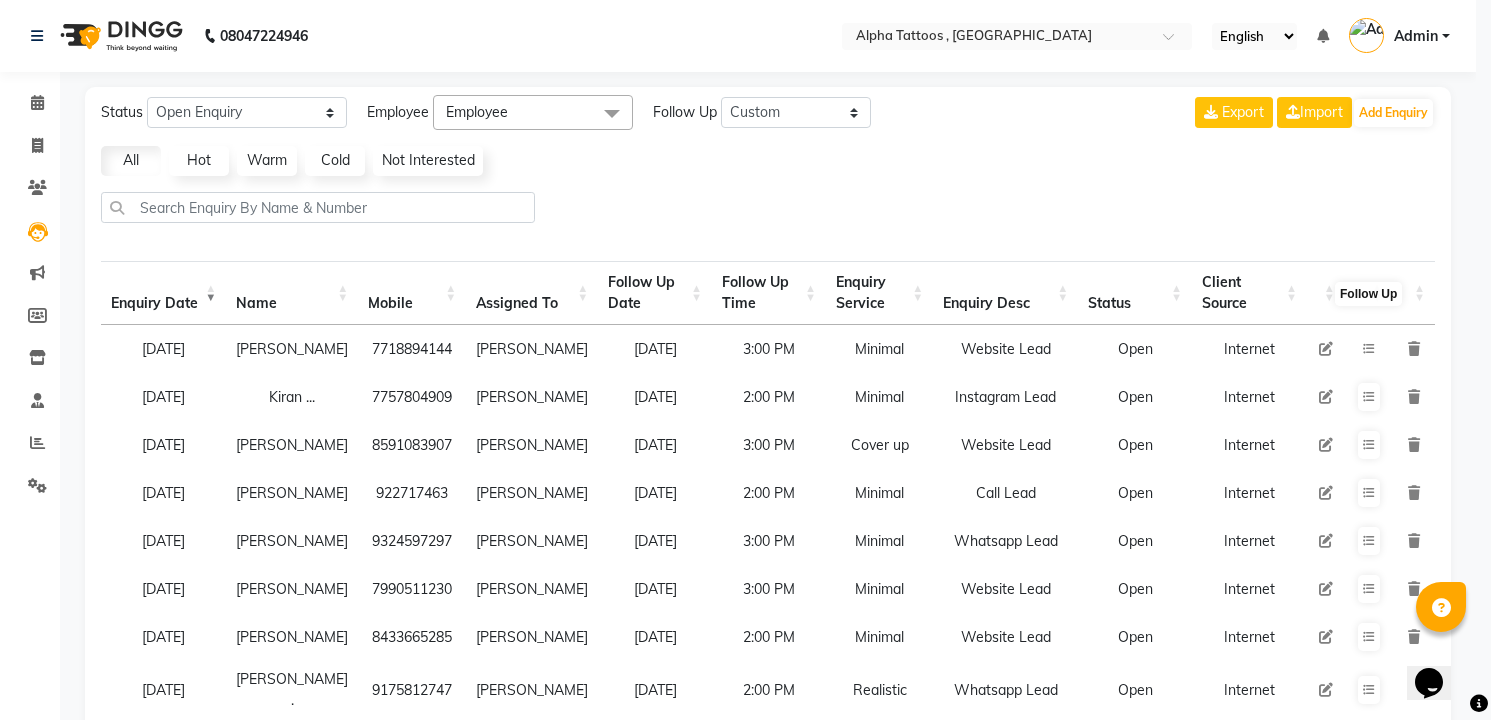 type 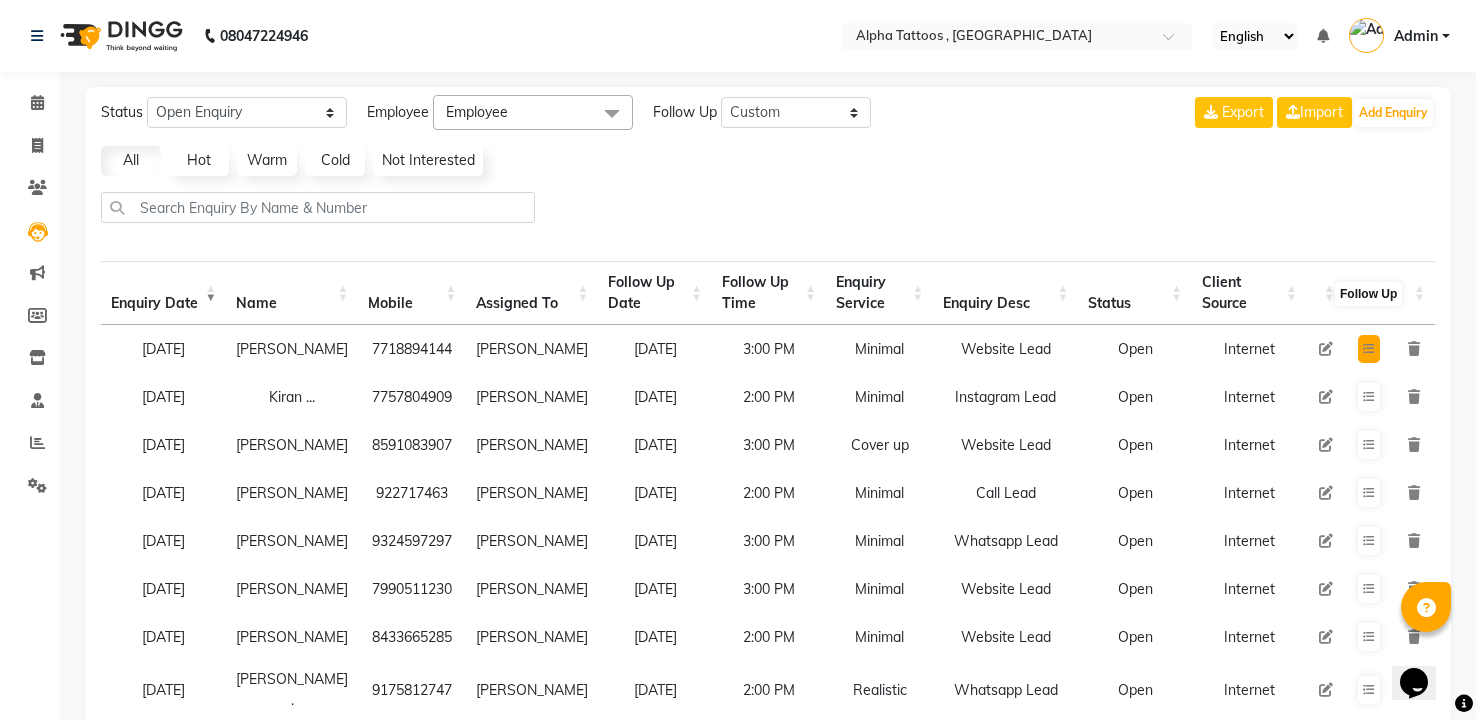 click at bounding box center (1369, 349) 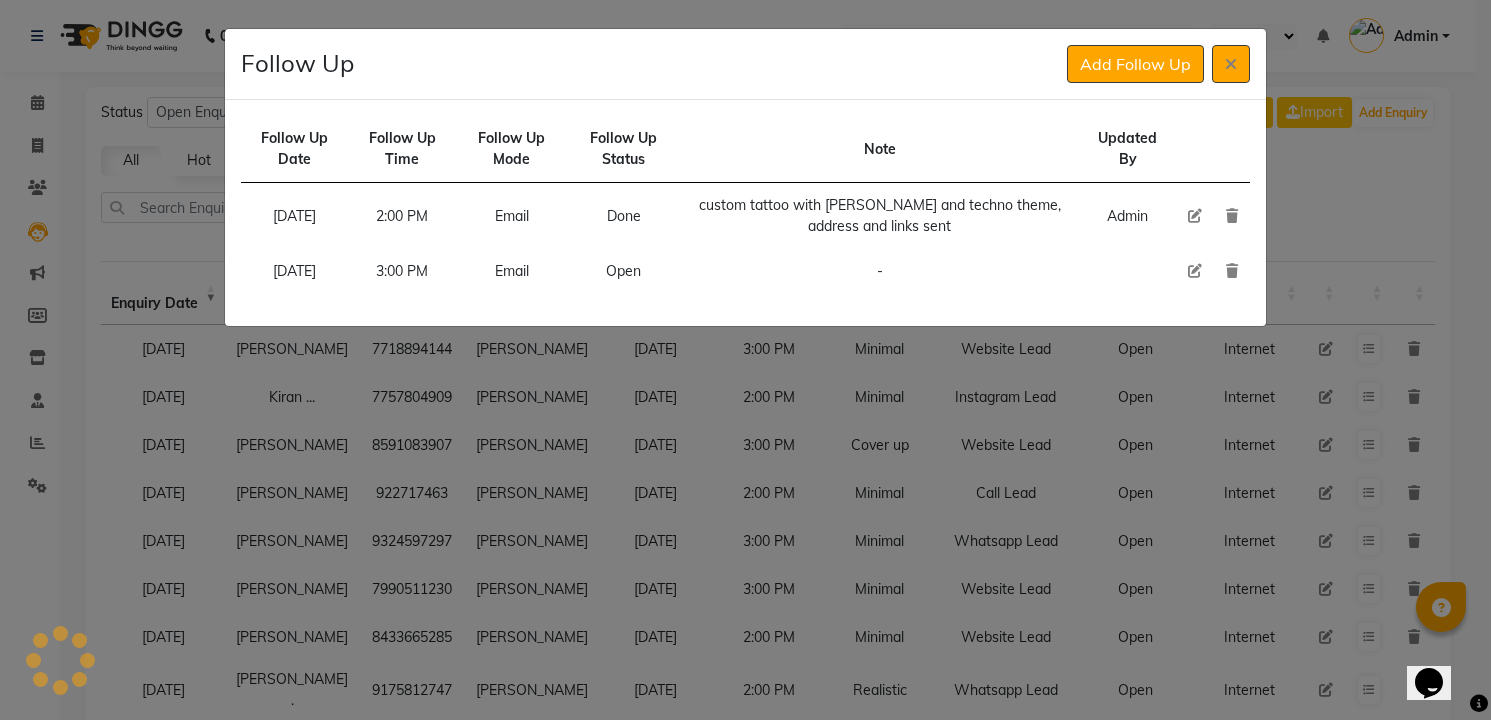 click 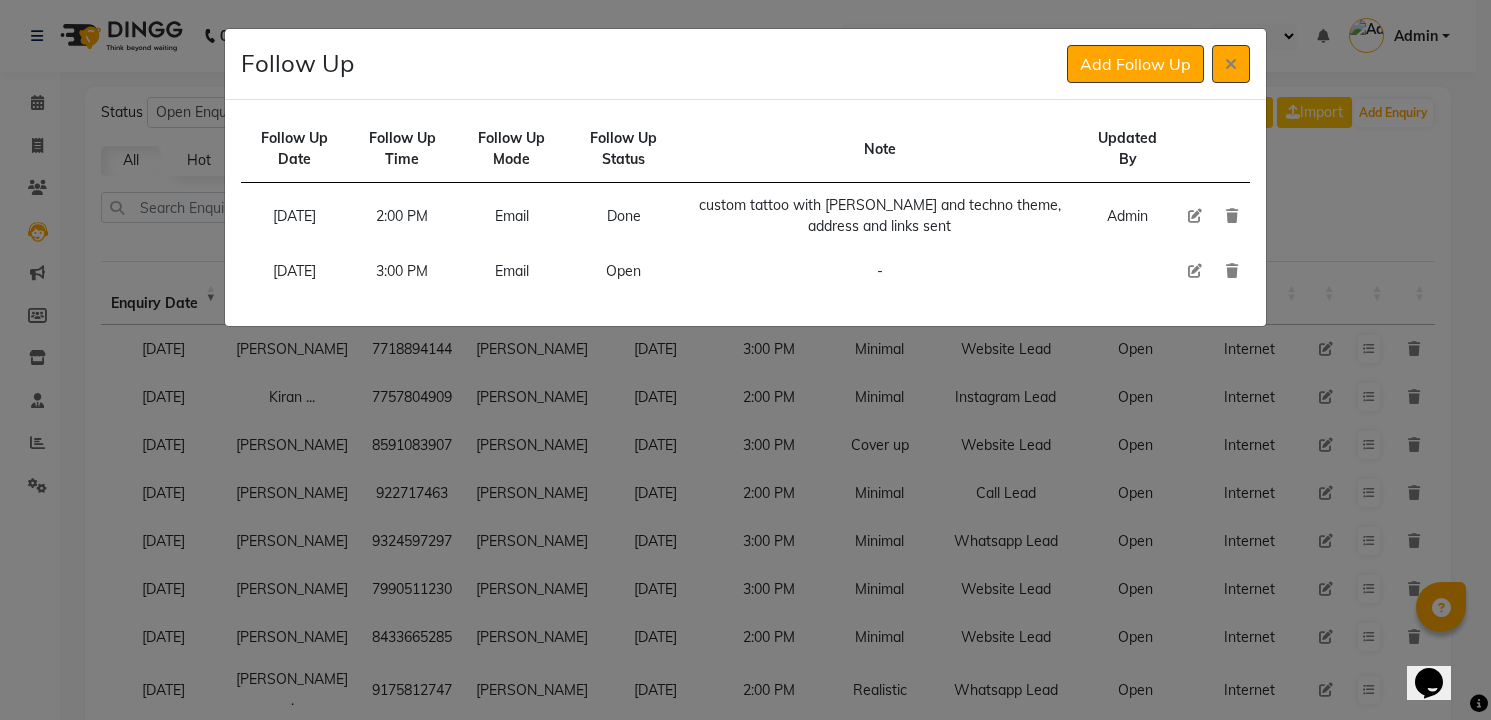 click 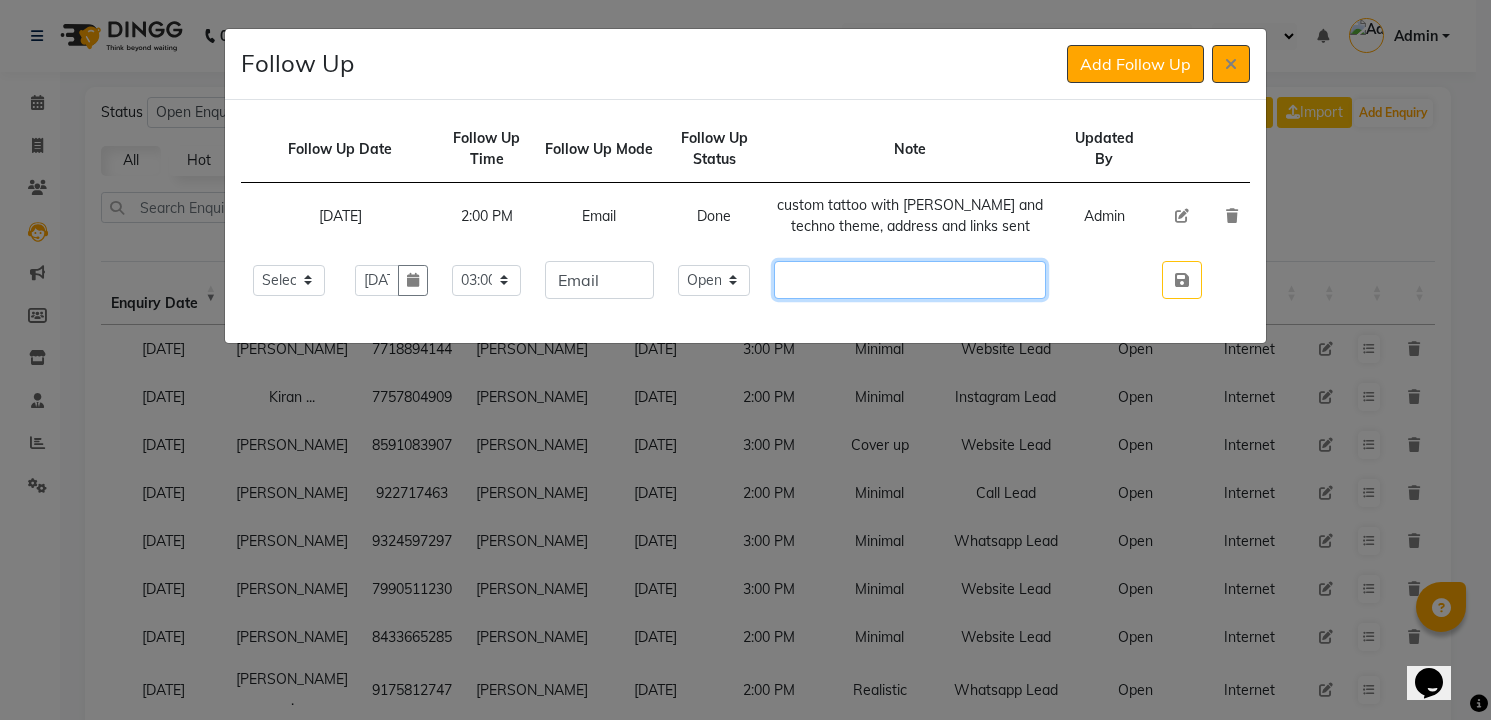 click 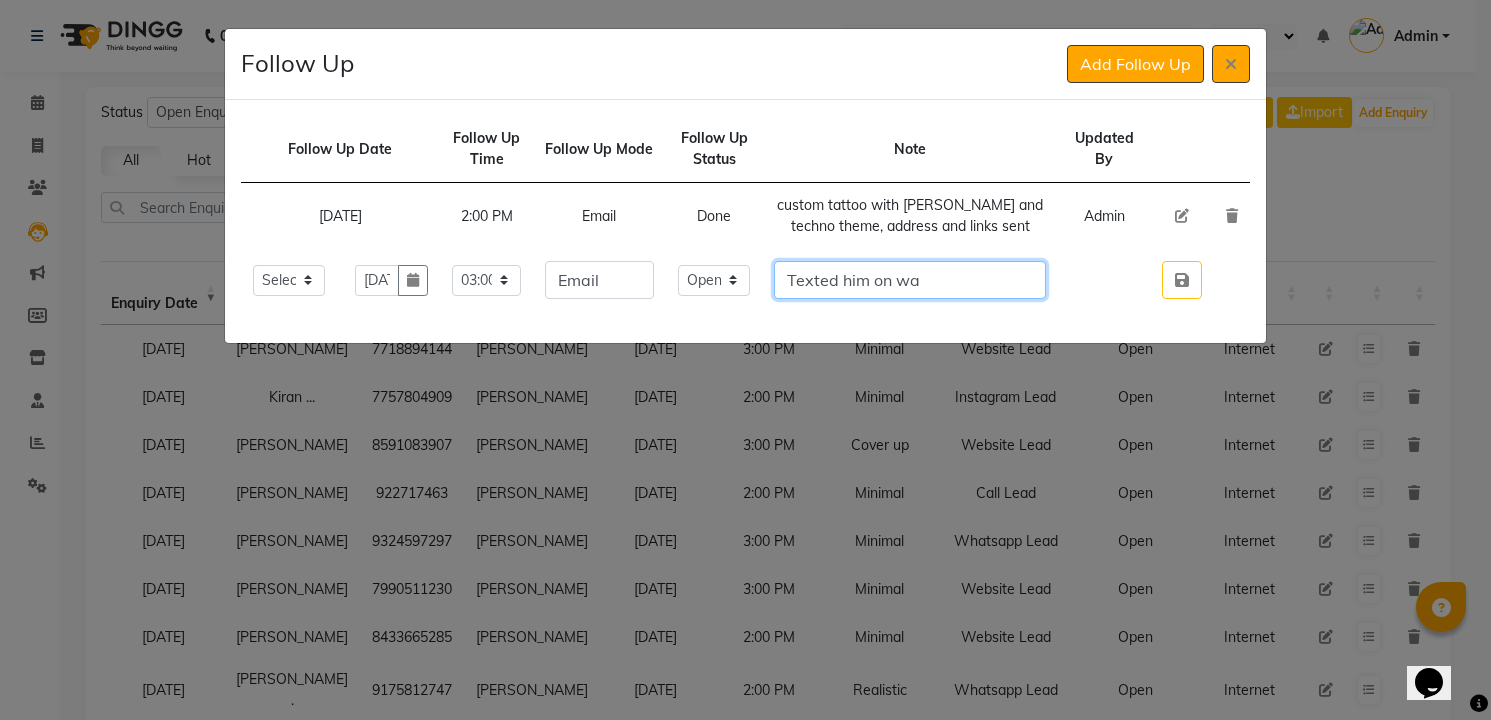 type on "Texted him on wa" 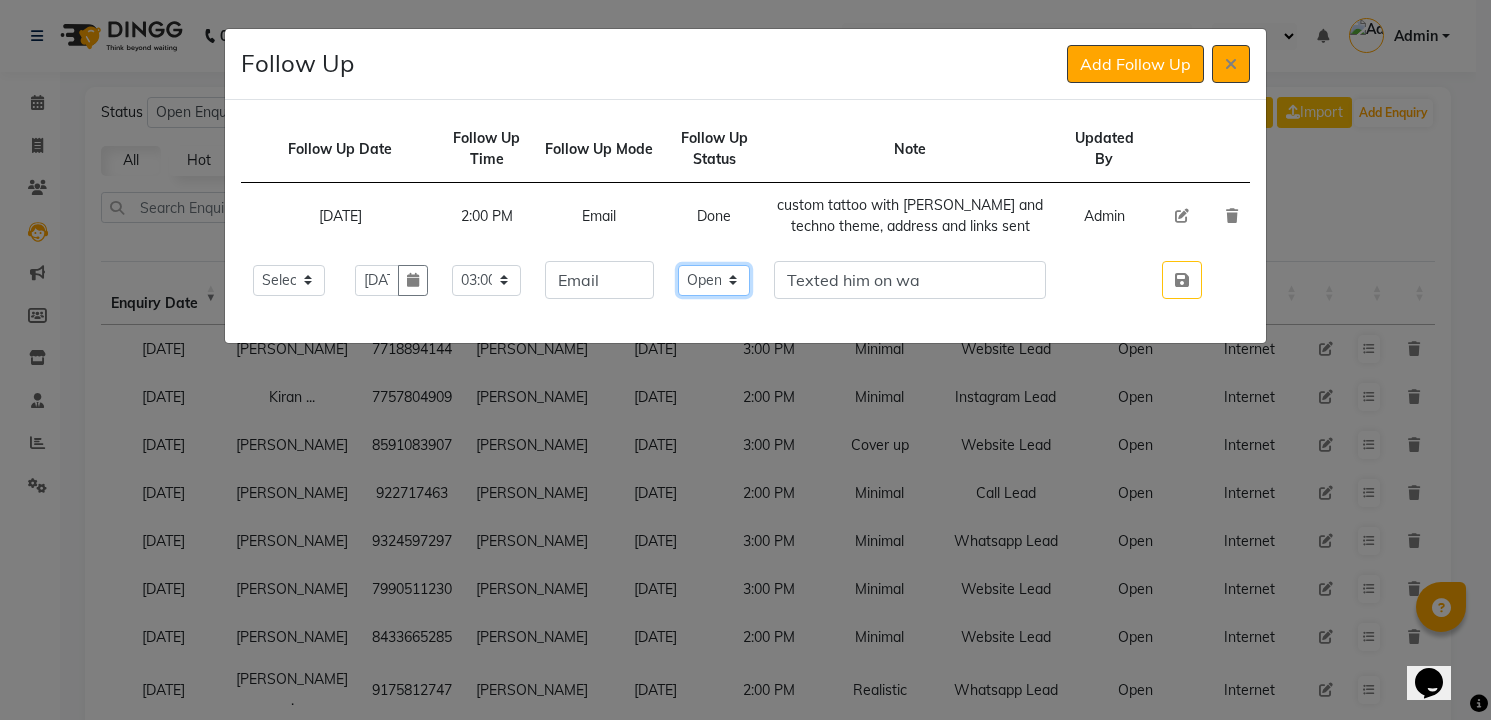 click on "Select Open Pending Done" 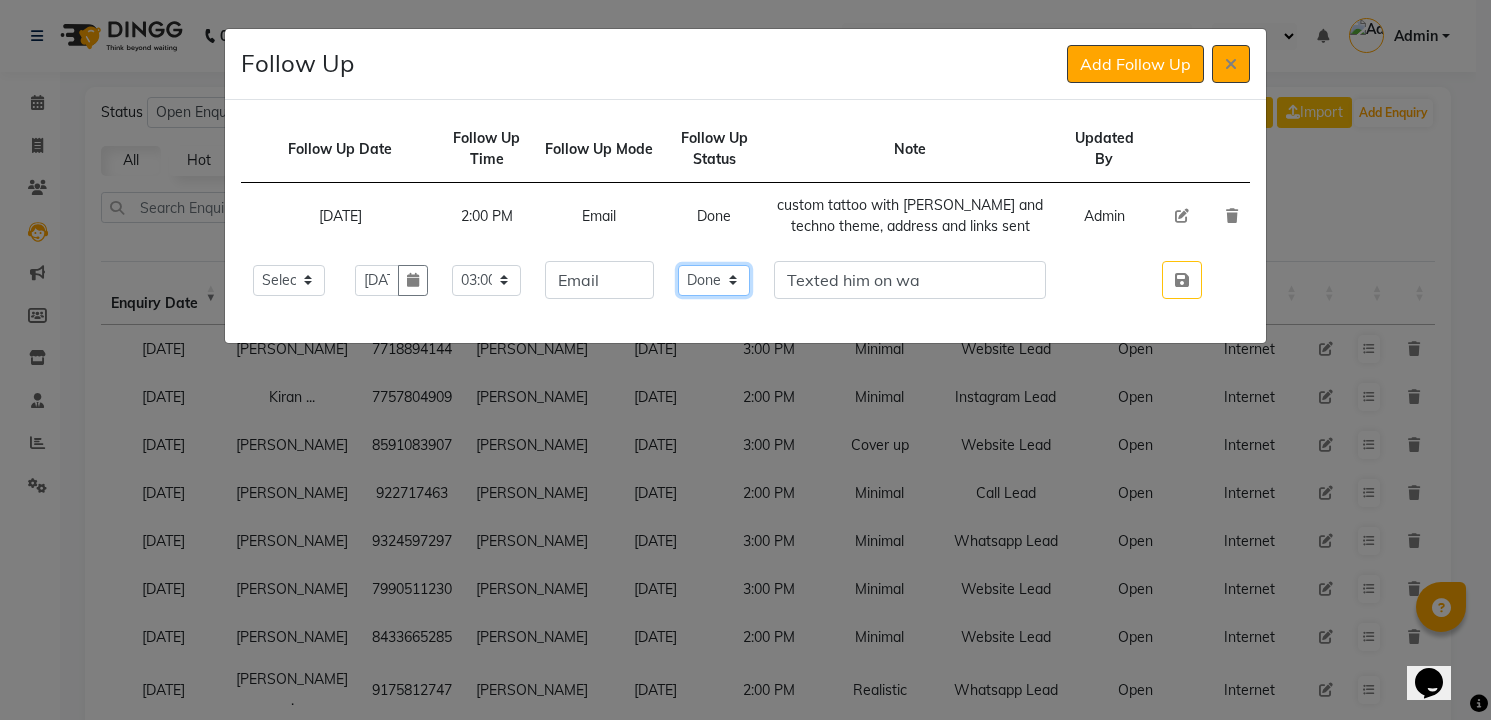 click on "Select Open Pending Done" 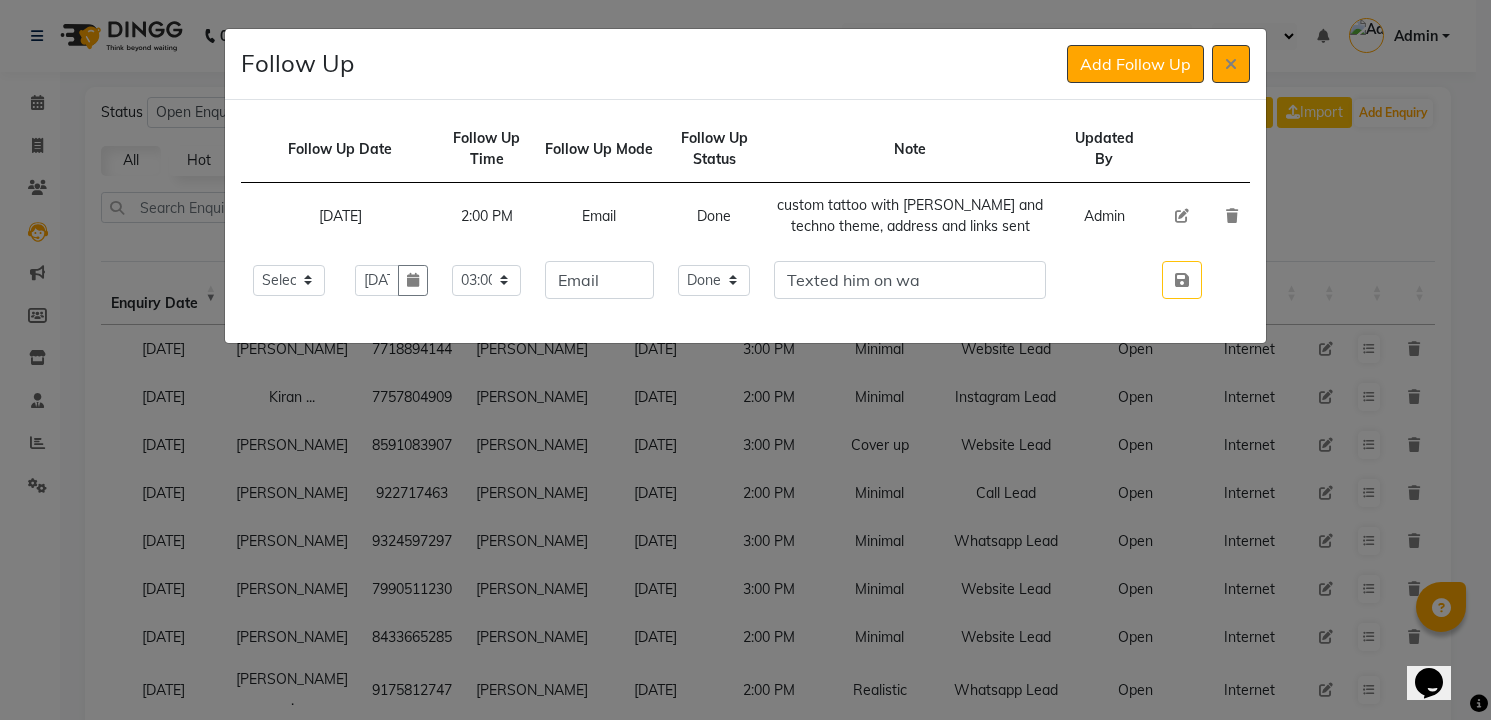 click 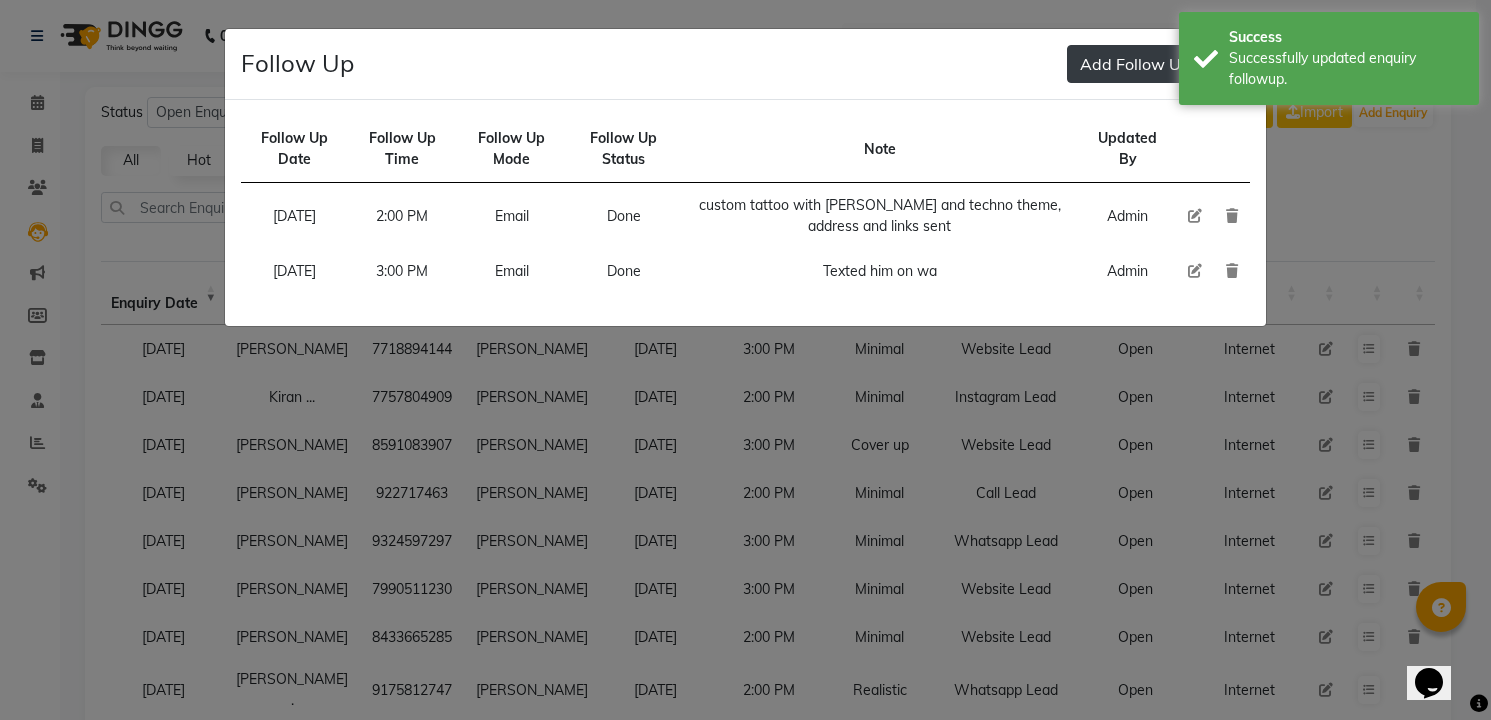 type 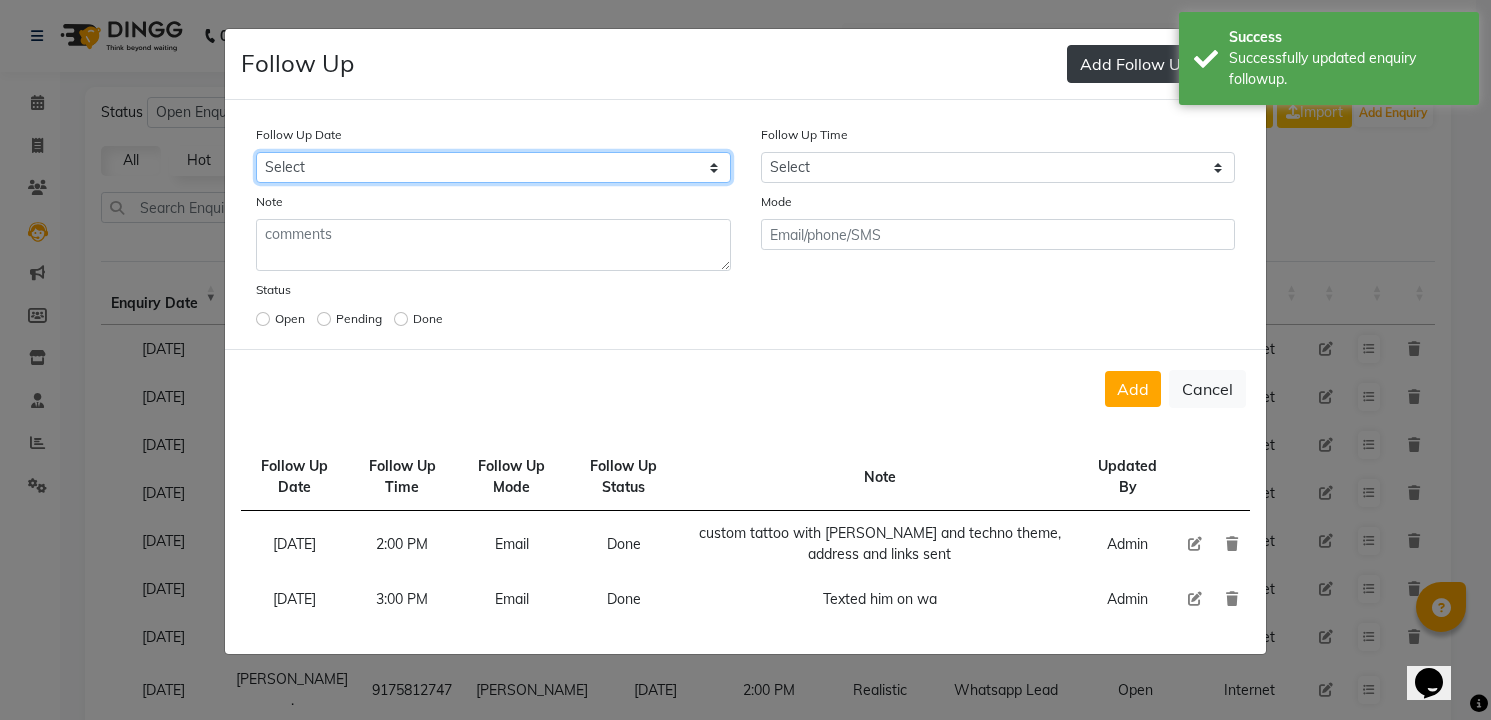 select on "[DATE]" 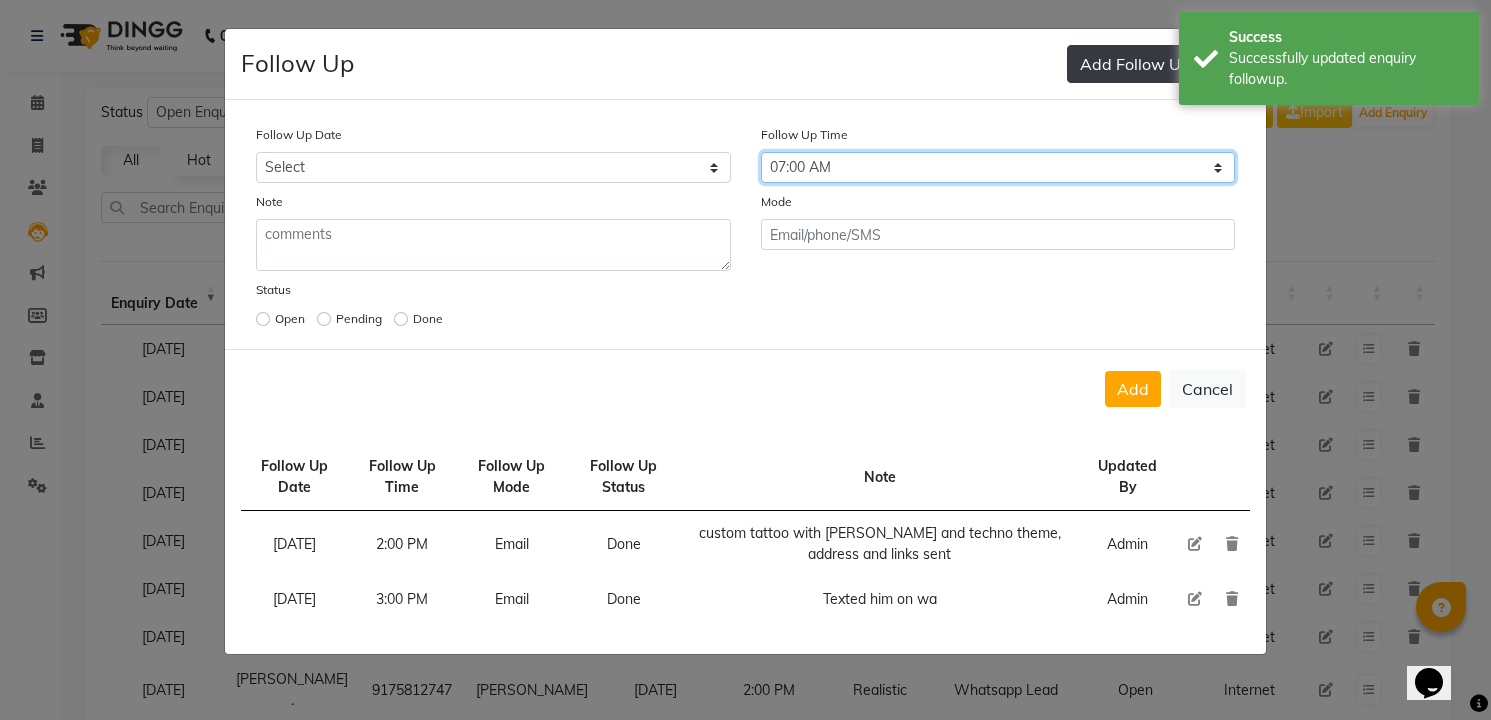 select on "900" 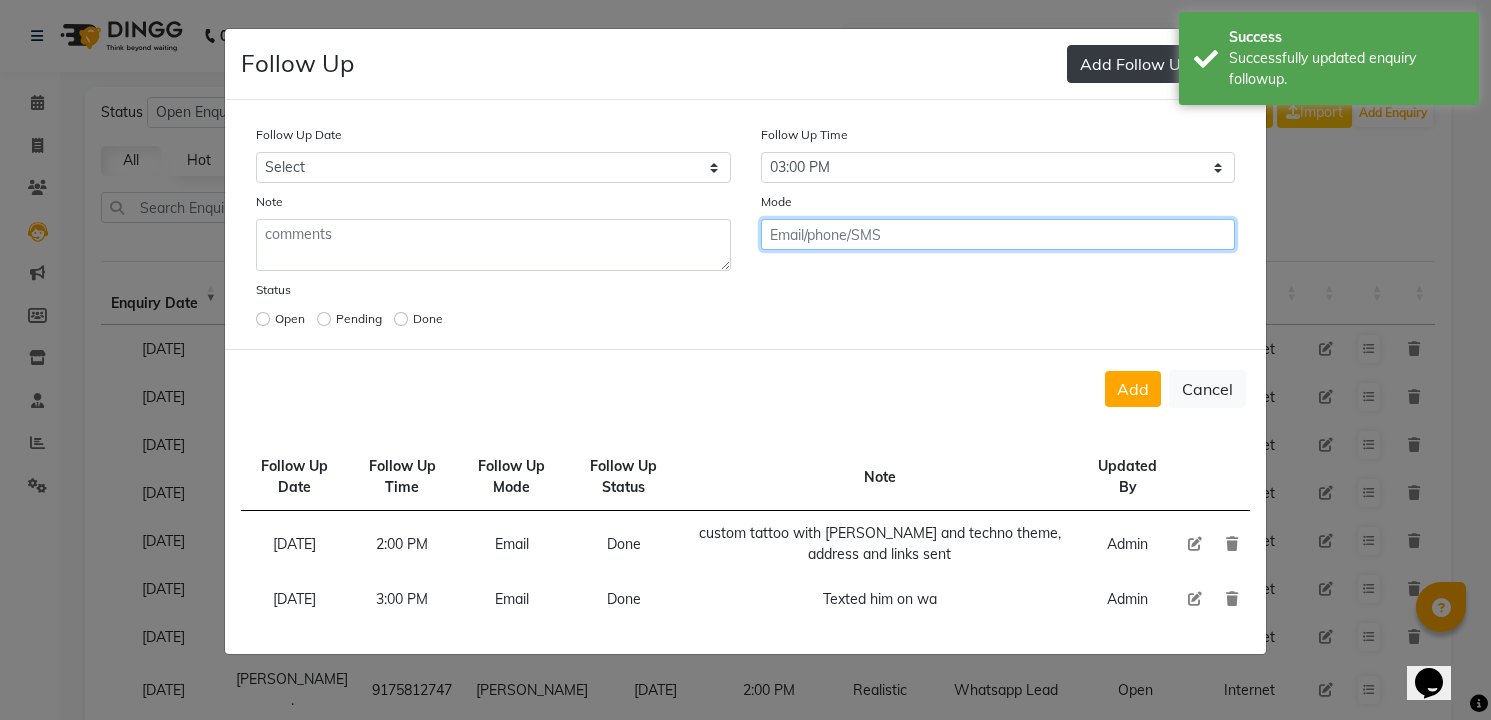click on "Add" 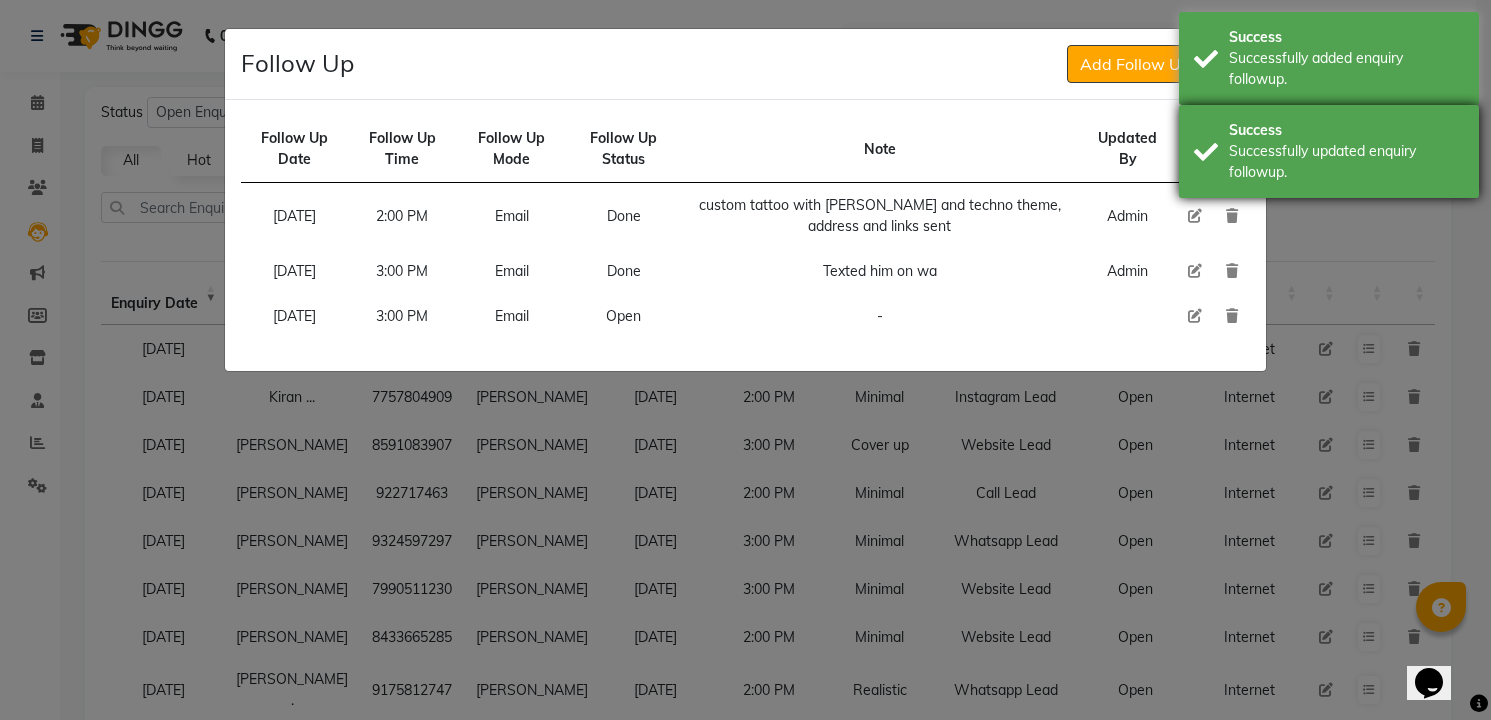 click on "Successfully updated enquiry followup." at bounding box center (1346, 162) 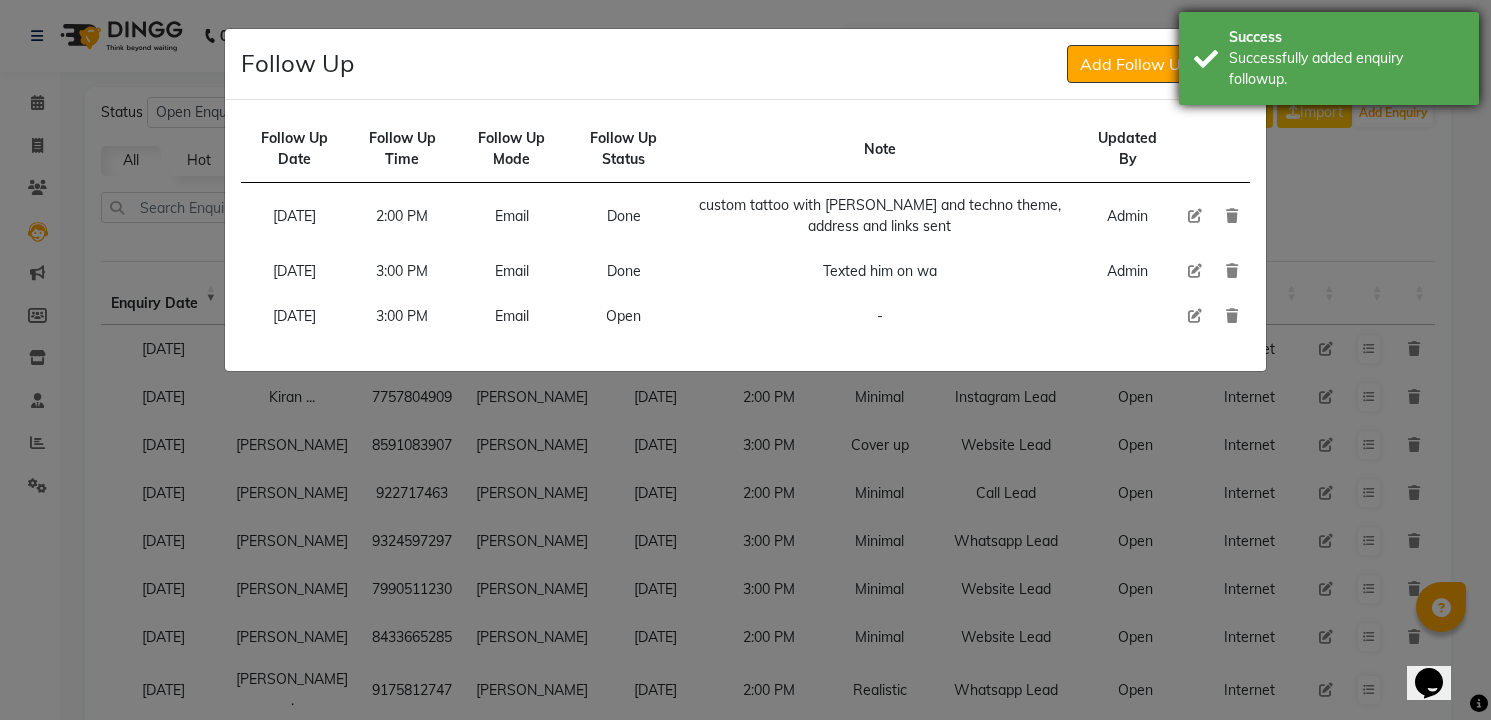 click on "Success   Successfully added enquiry followup." at bounding box center (1329, 58) 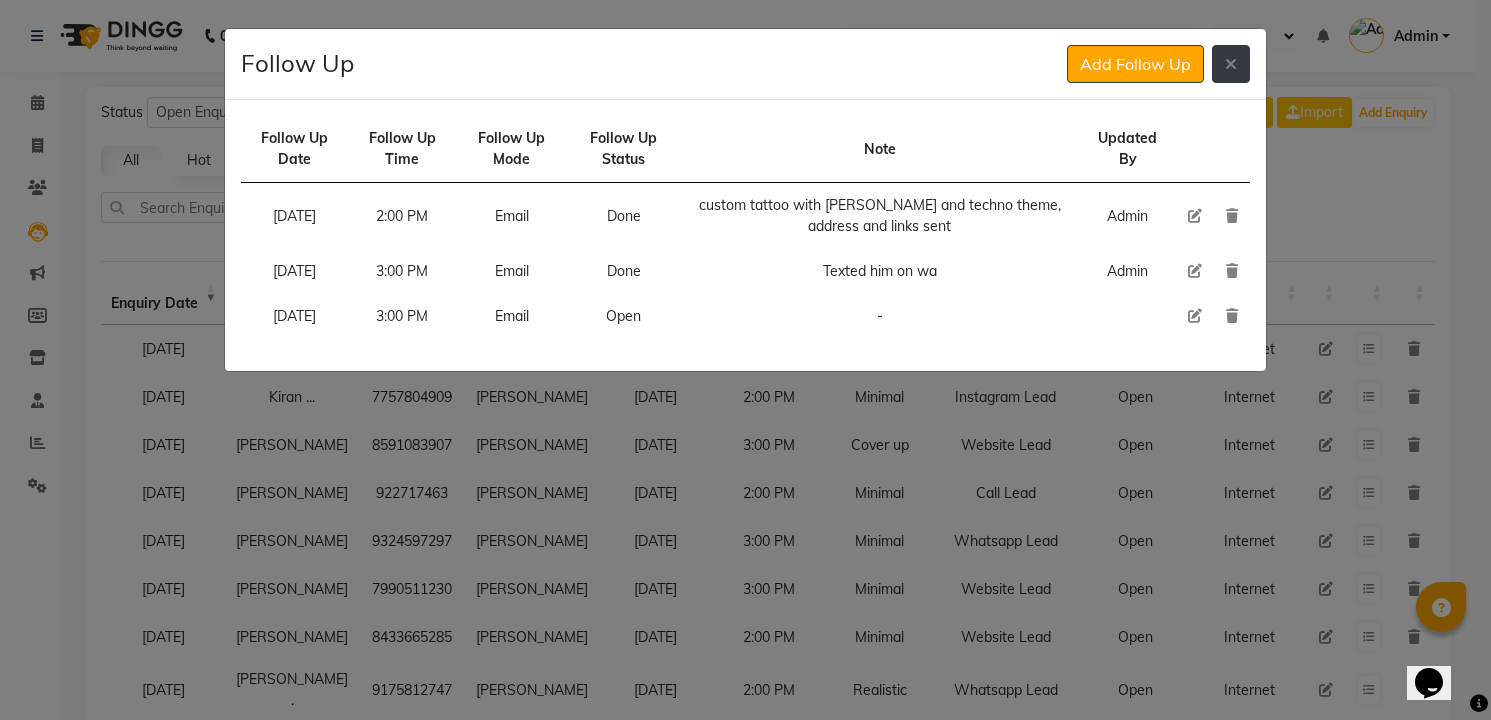 click 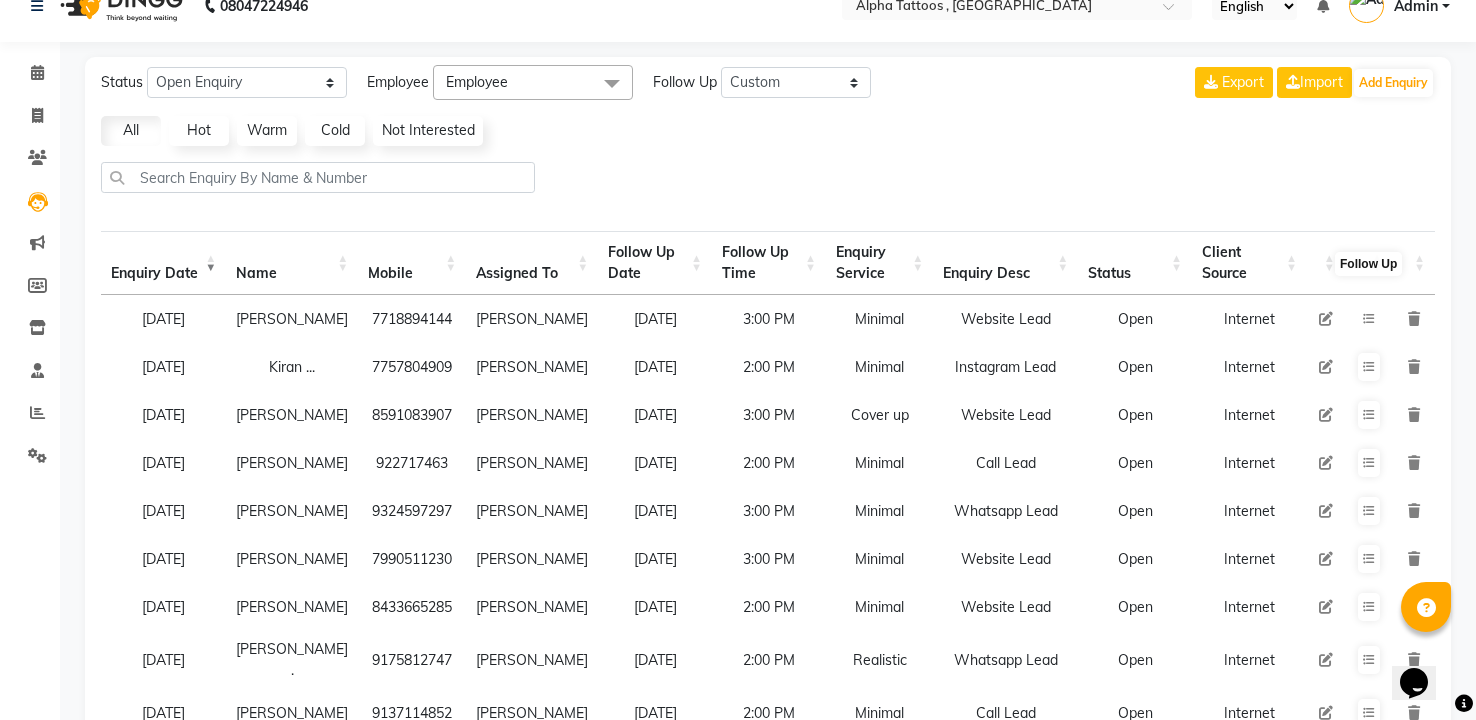 scroll, scrollTop: 33, scrollLeft: 0, axis: vertical 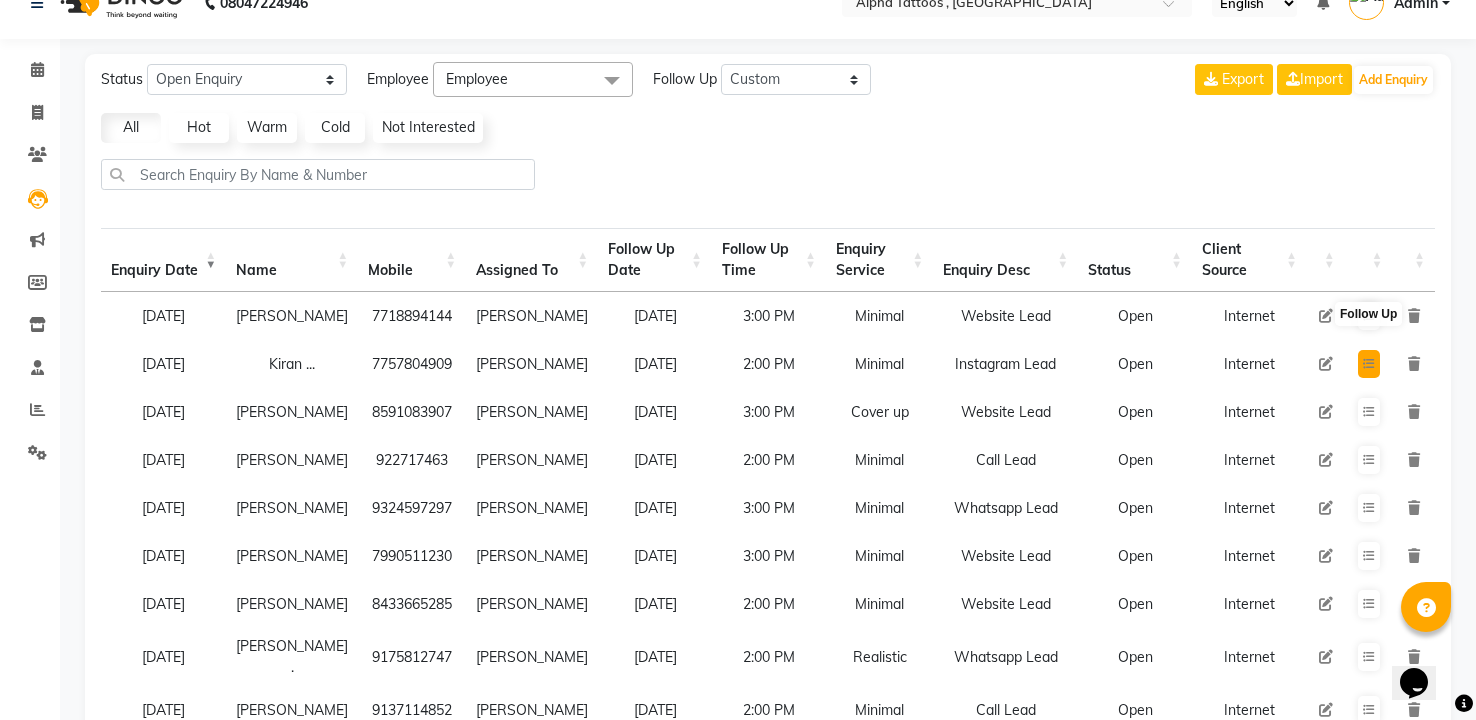 click at bounding box center [1369, 364] 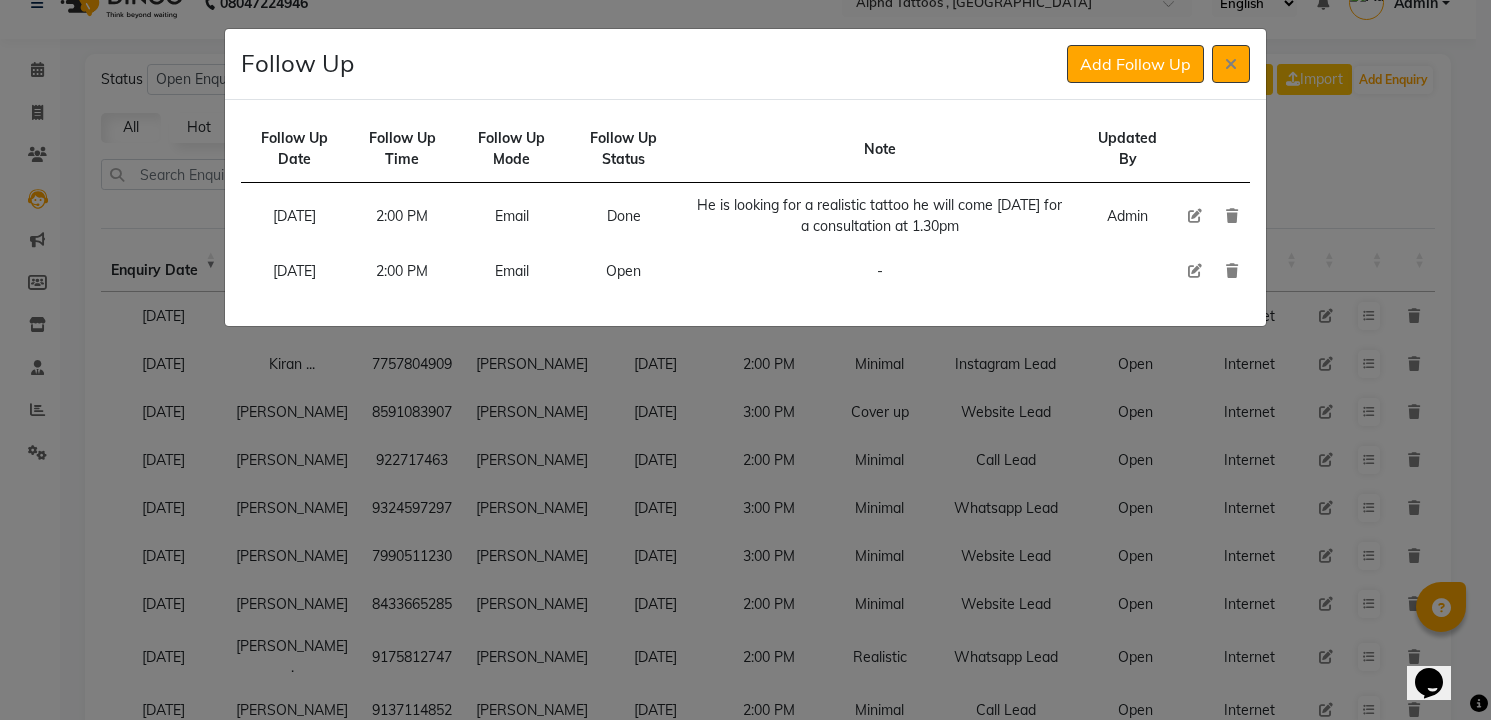 type 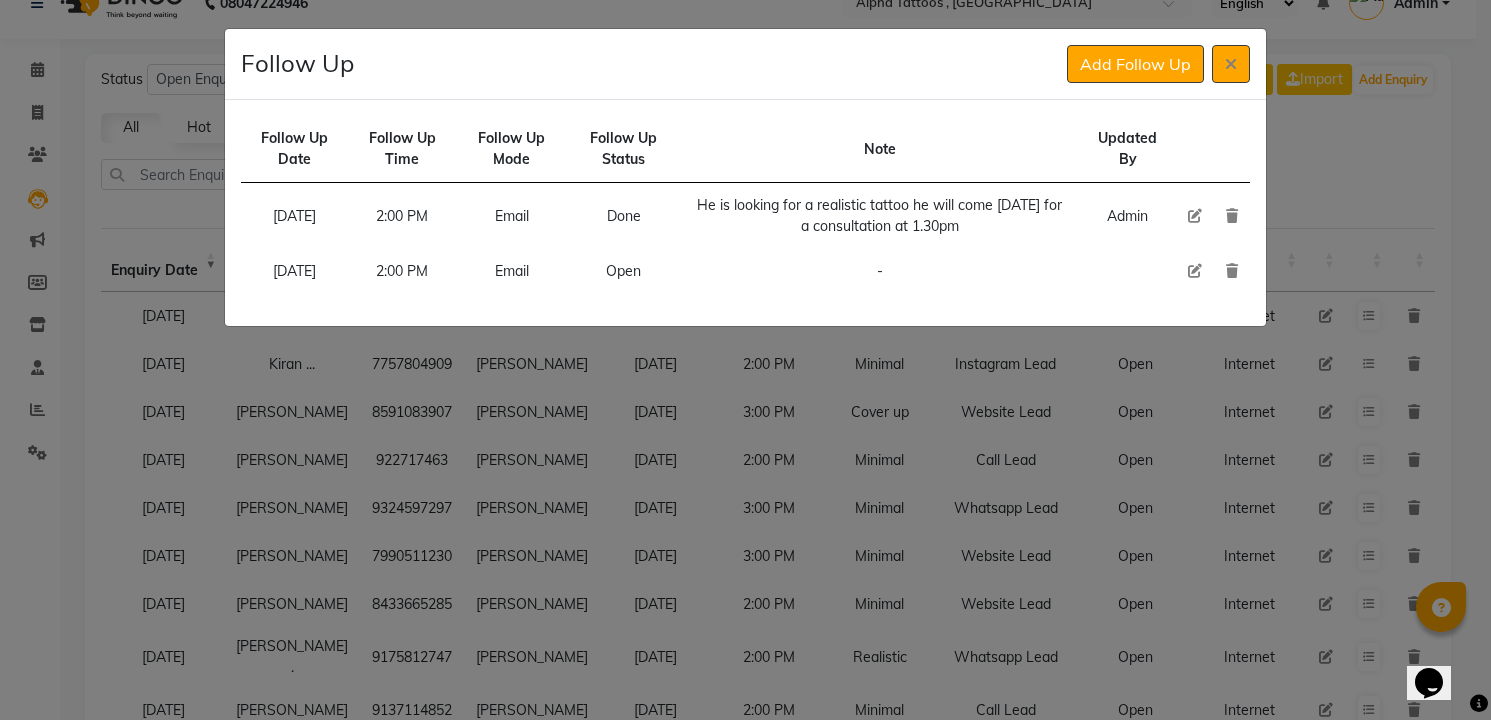 type 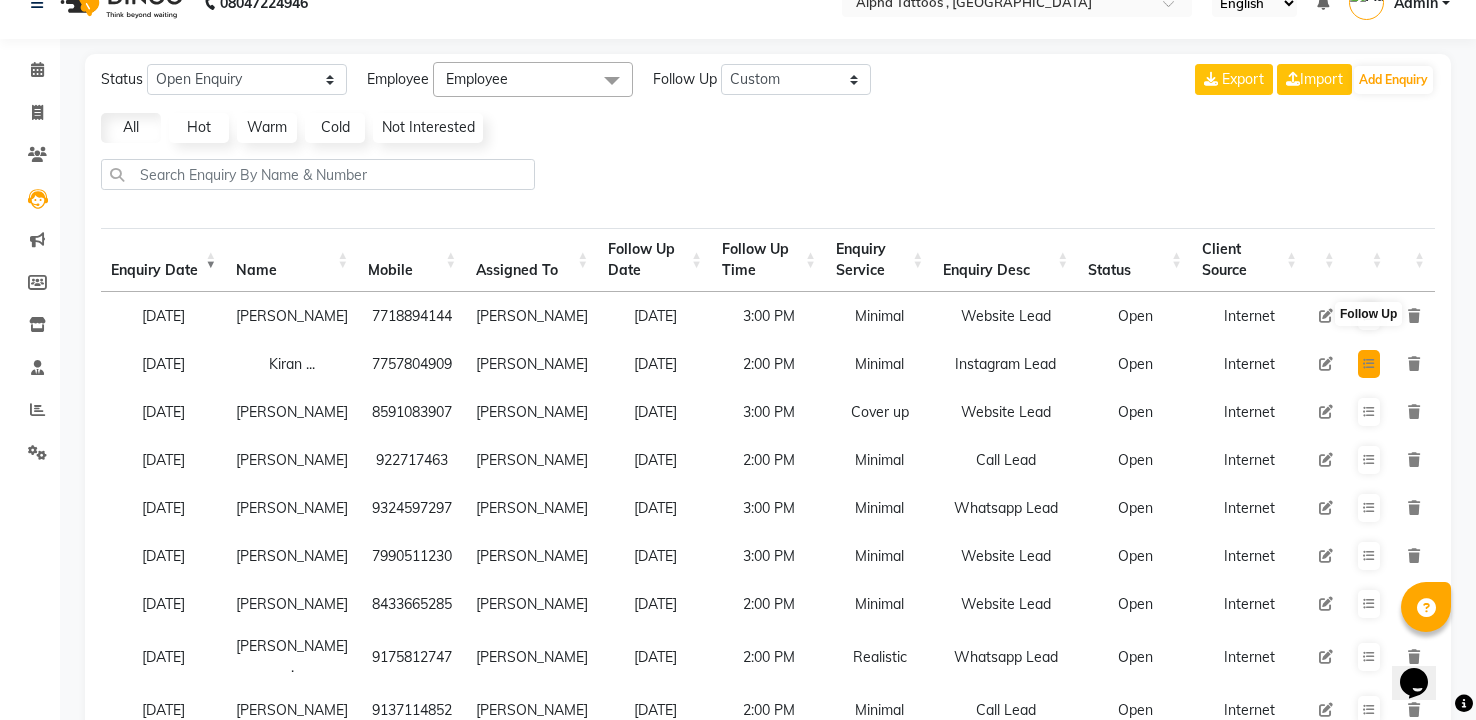 click at bounding box center (1369, 364) 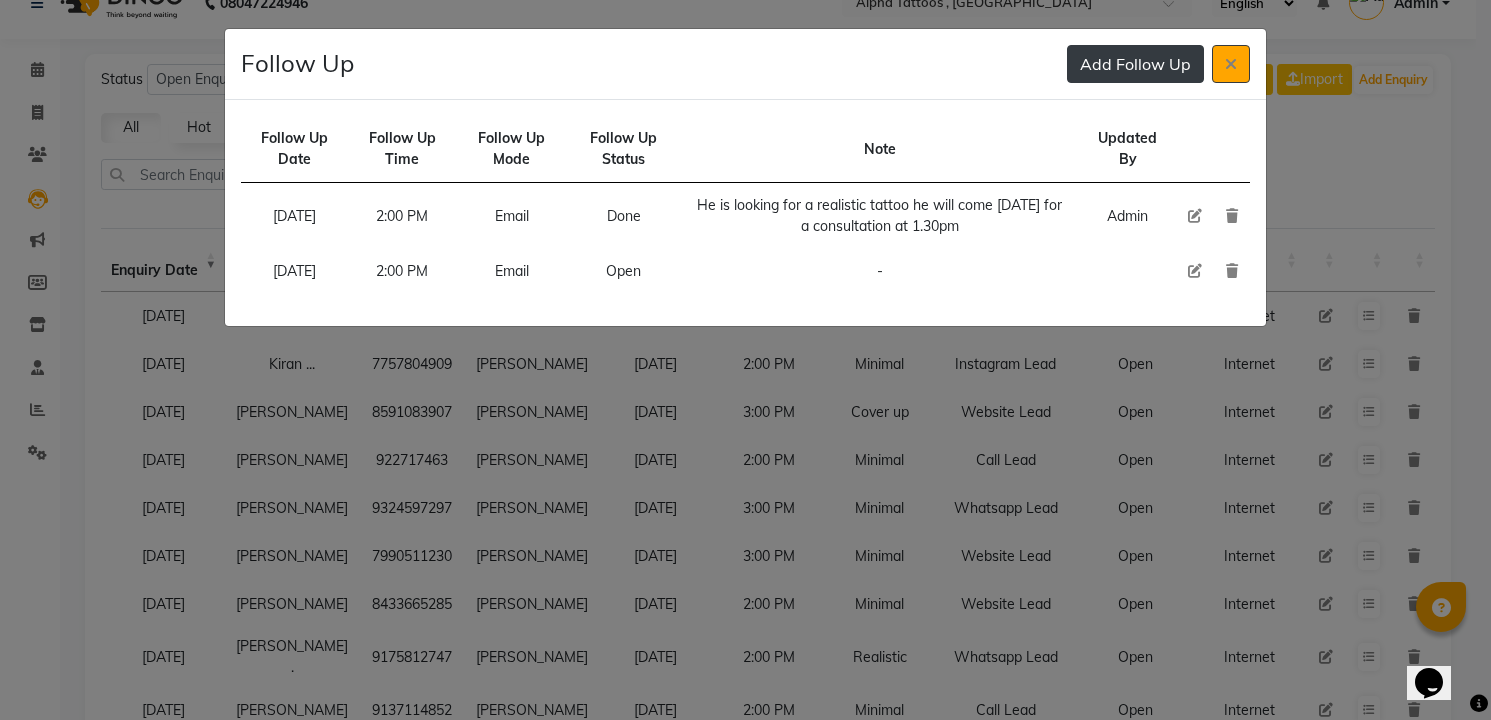 click on "Add Follow Up" 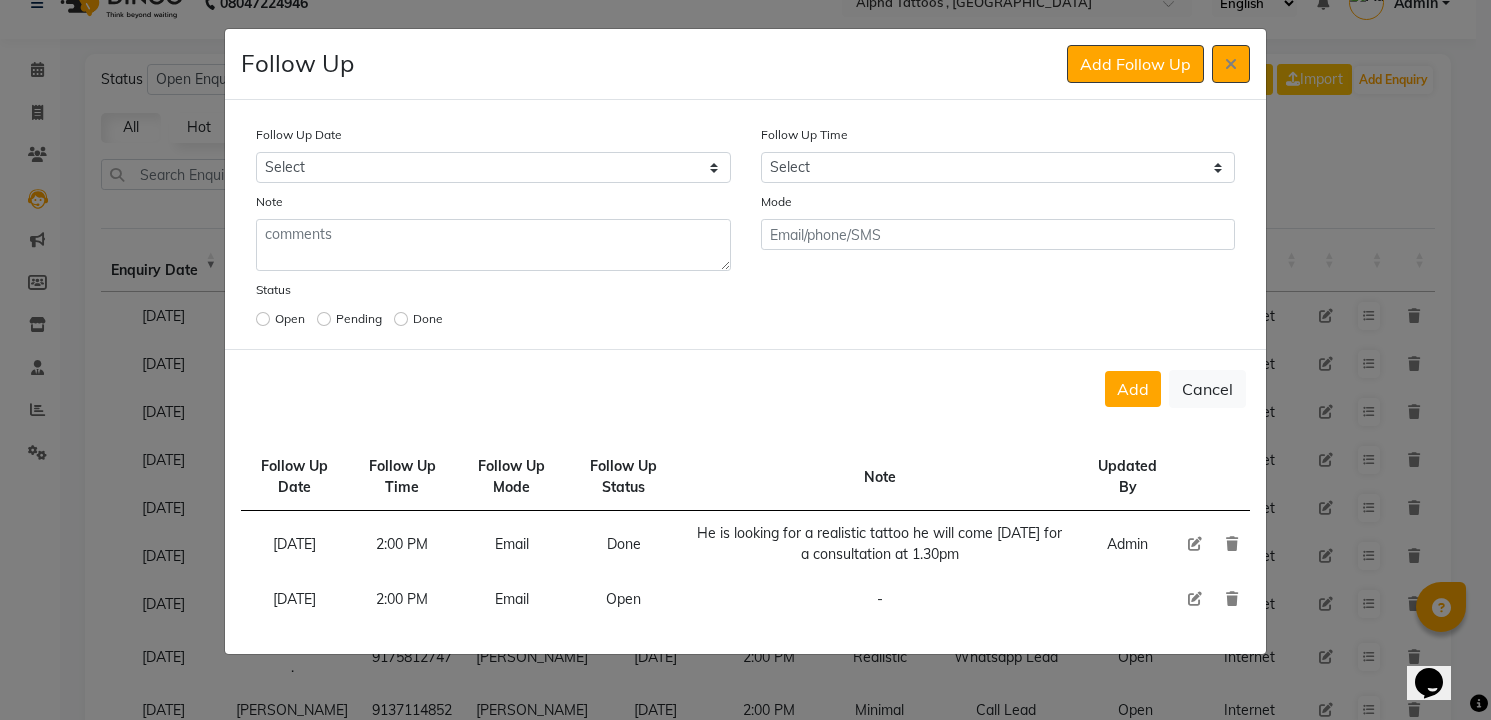click 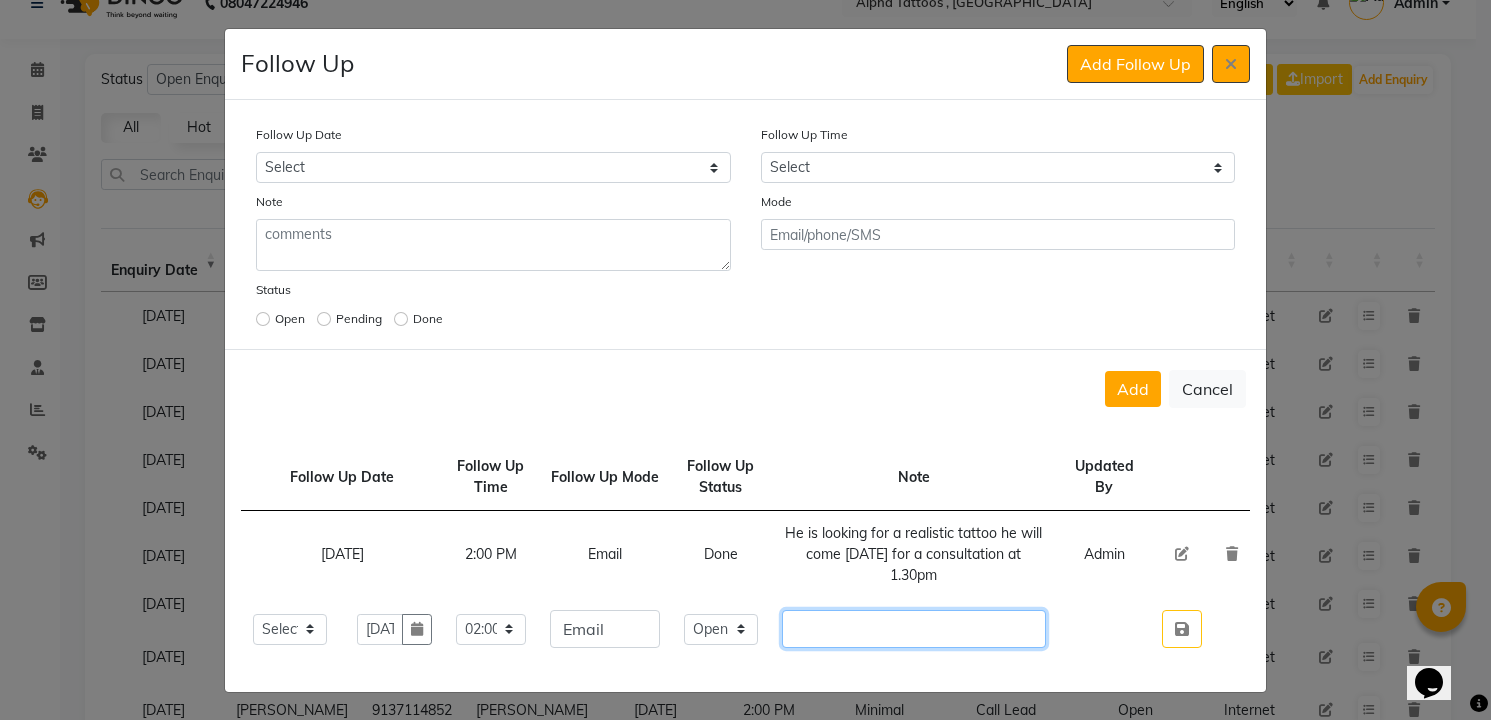 click 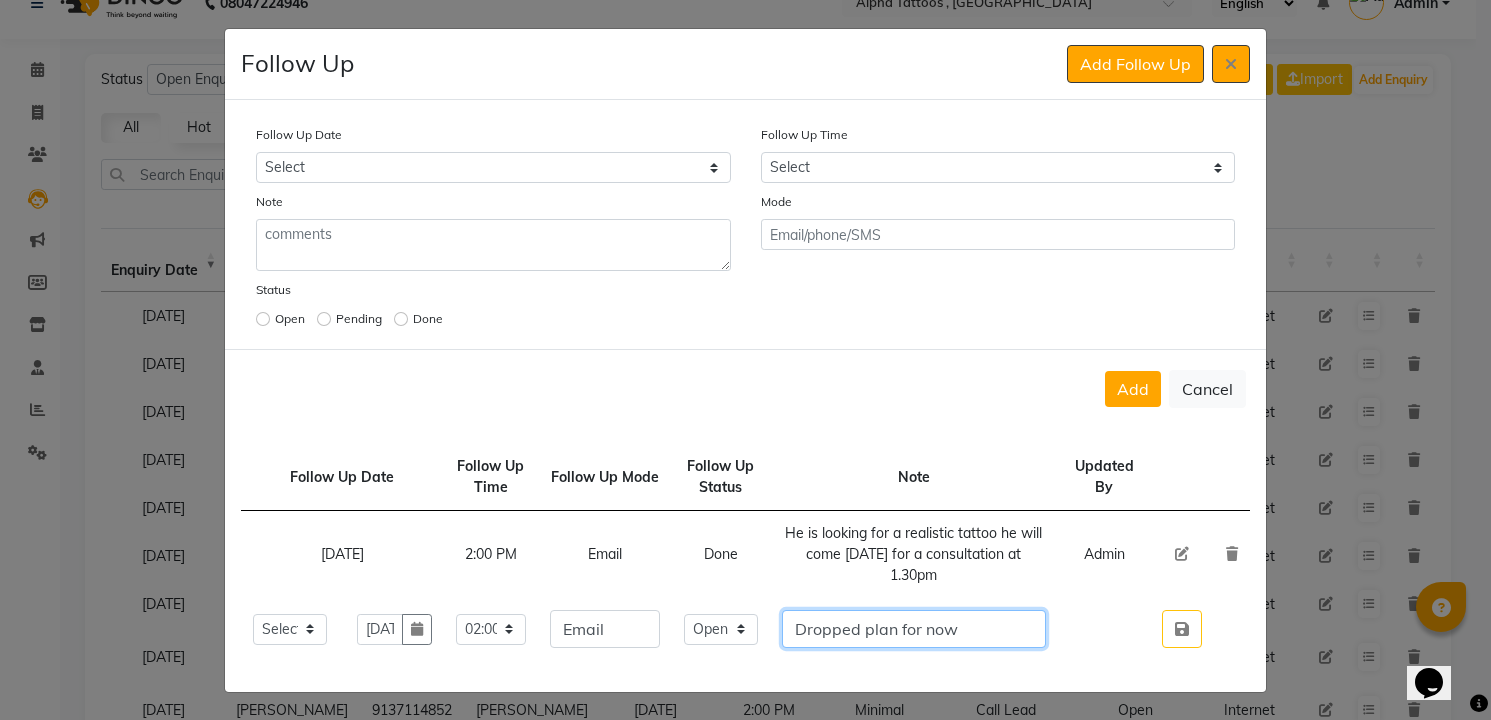type on "Dropped plan for now" 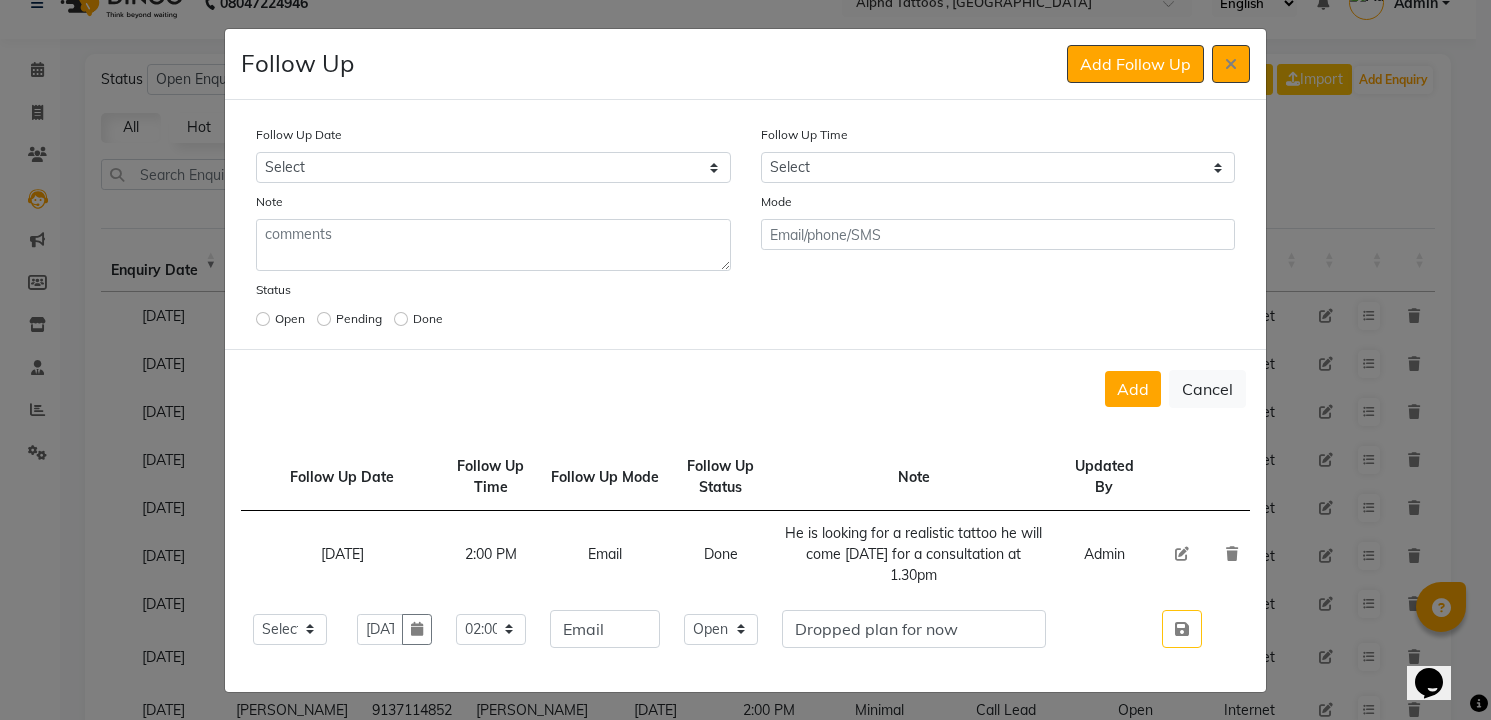 type 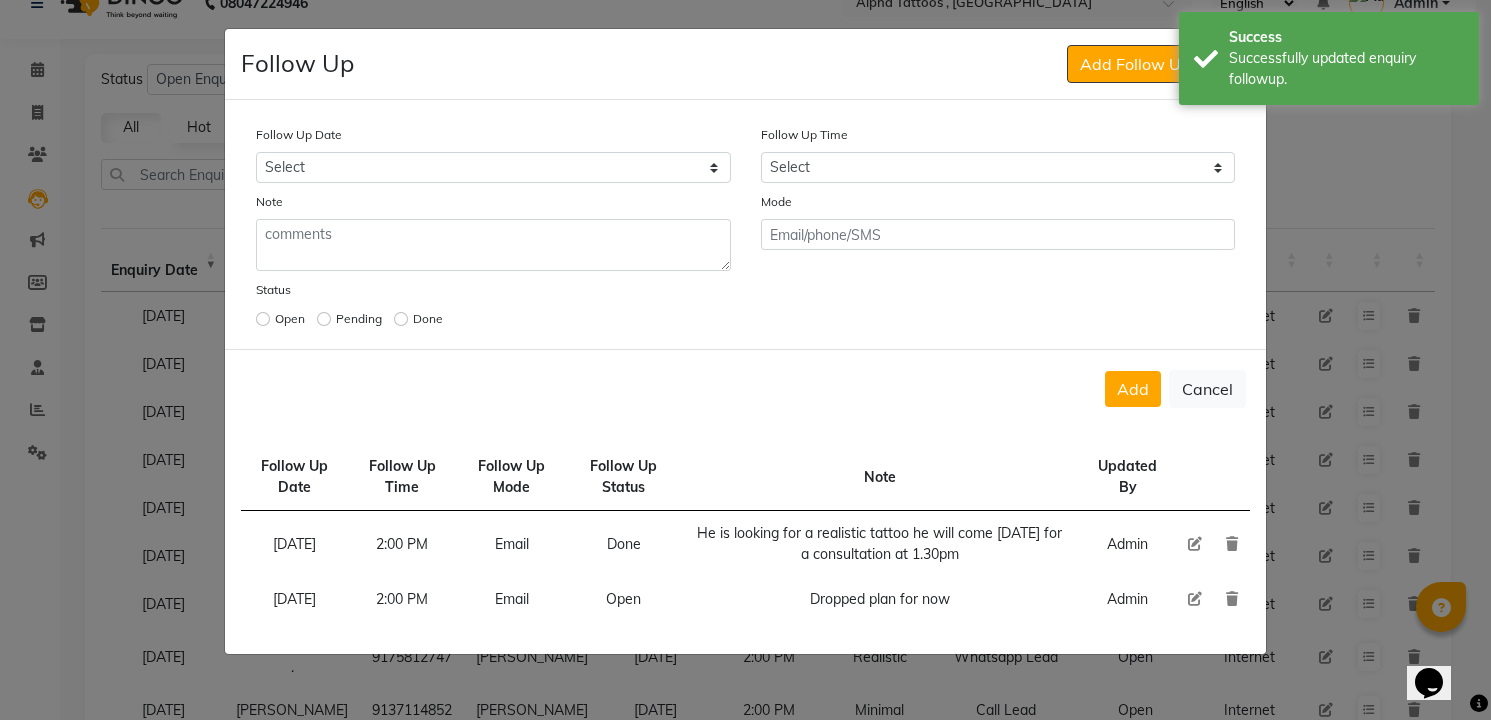 click 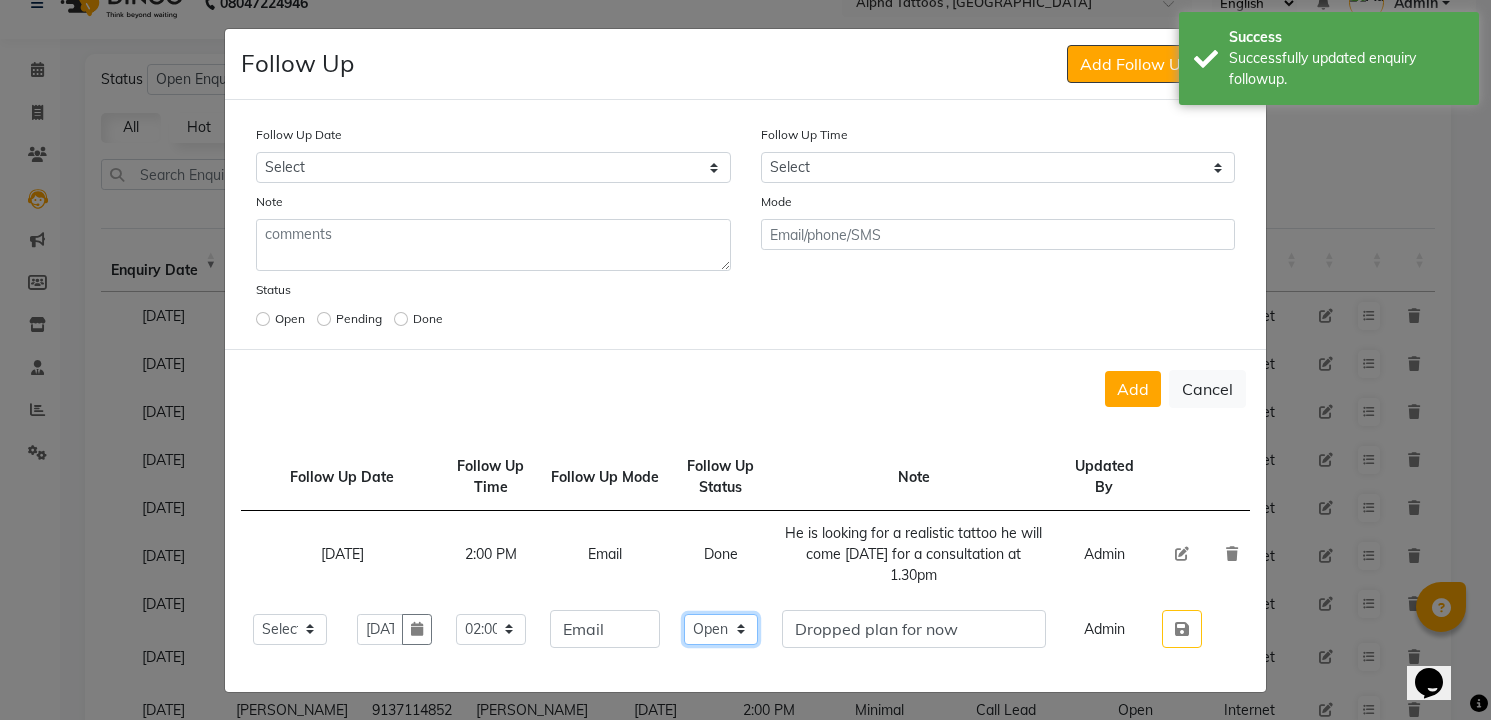 click on "Select Open Pending Done" 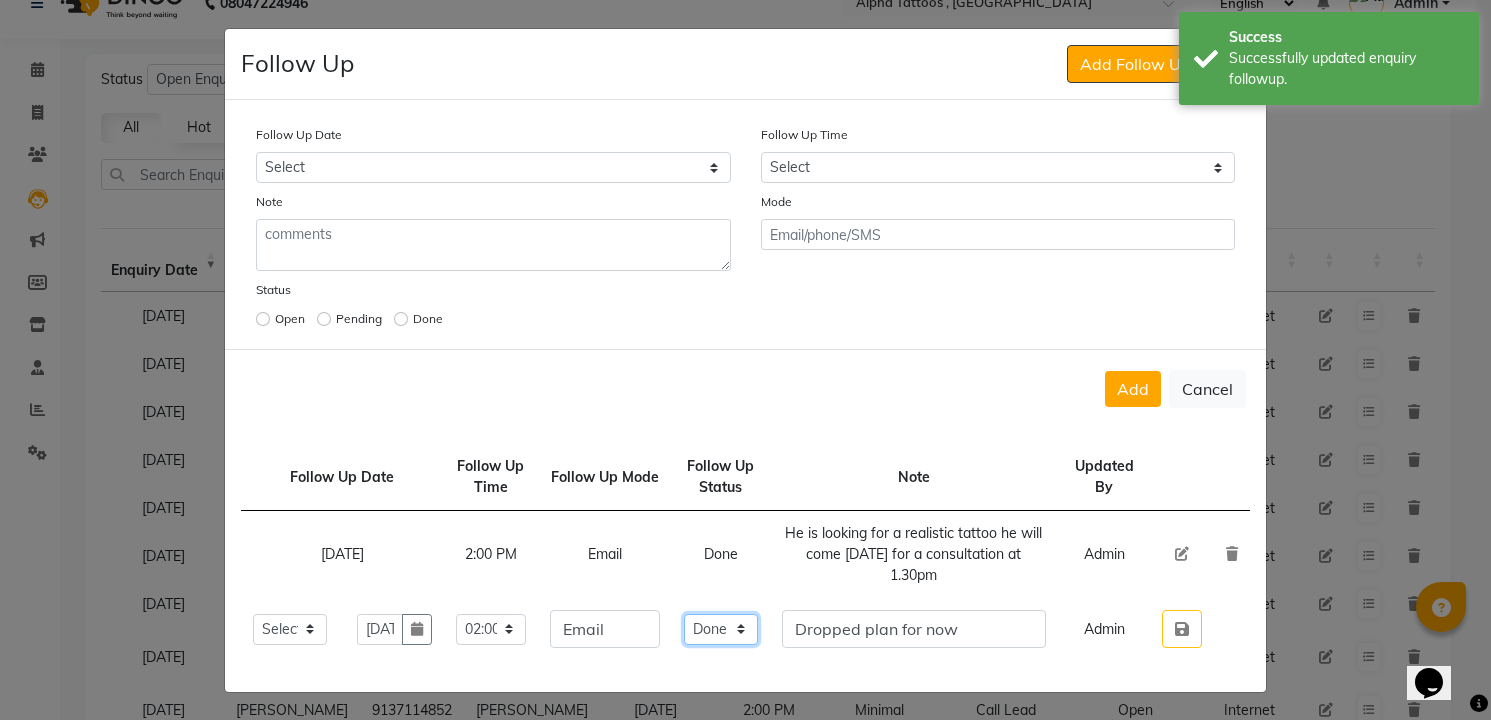click on "Select Open Pending Done" 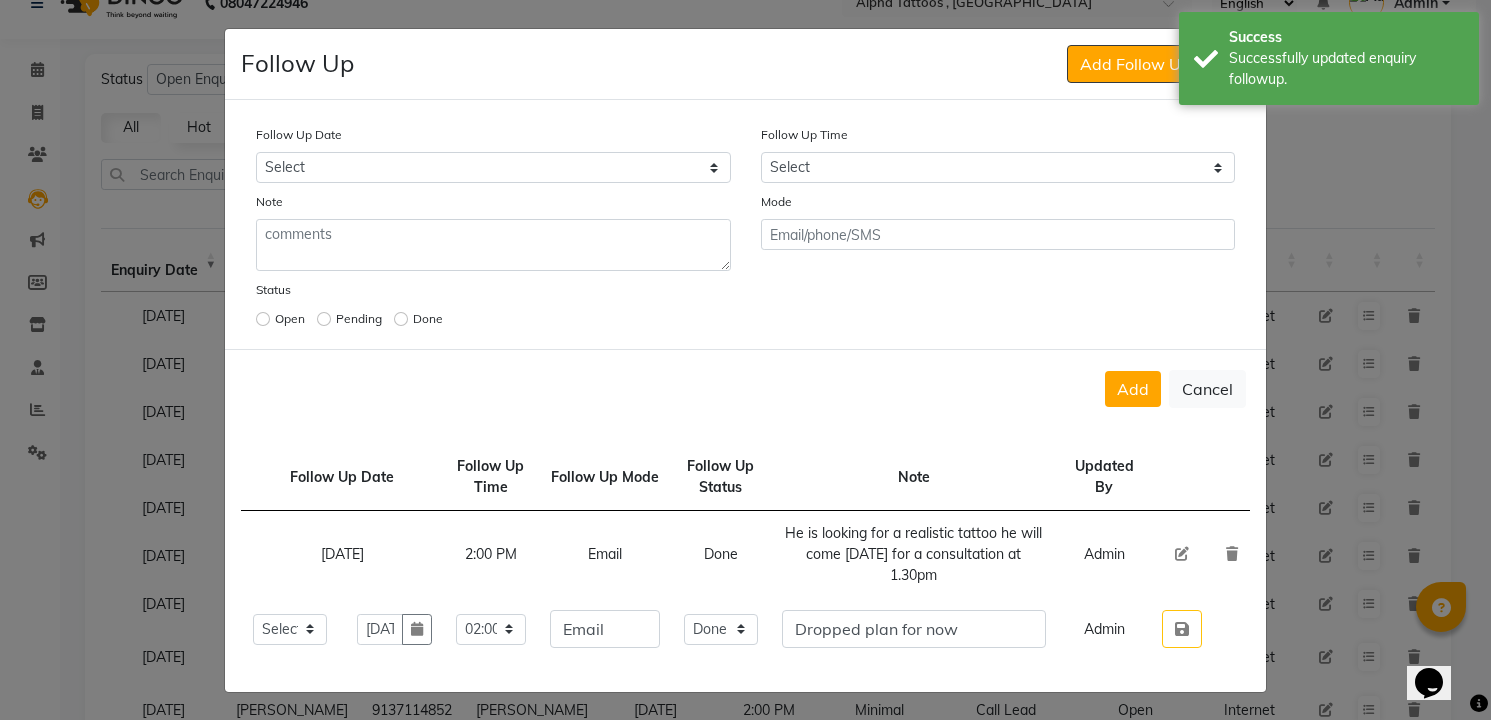 type 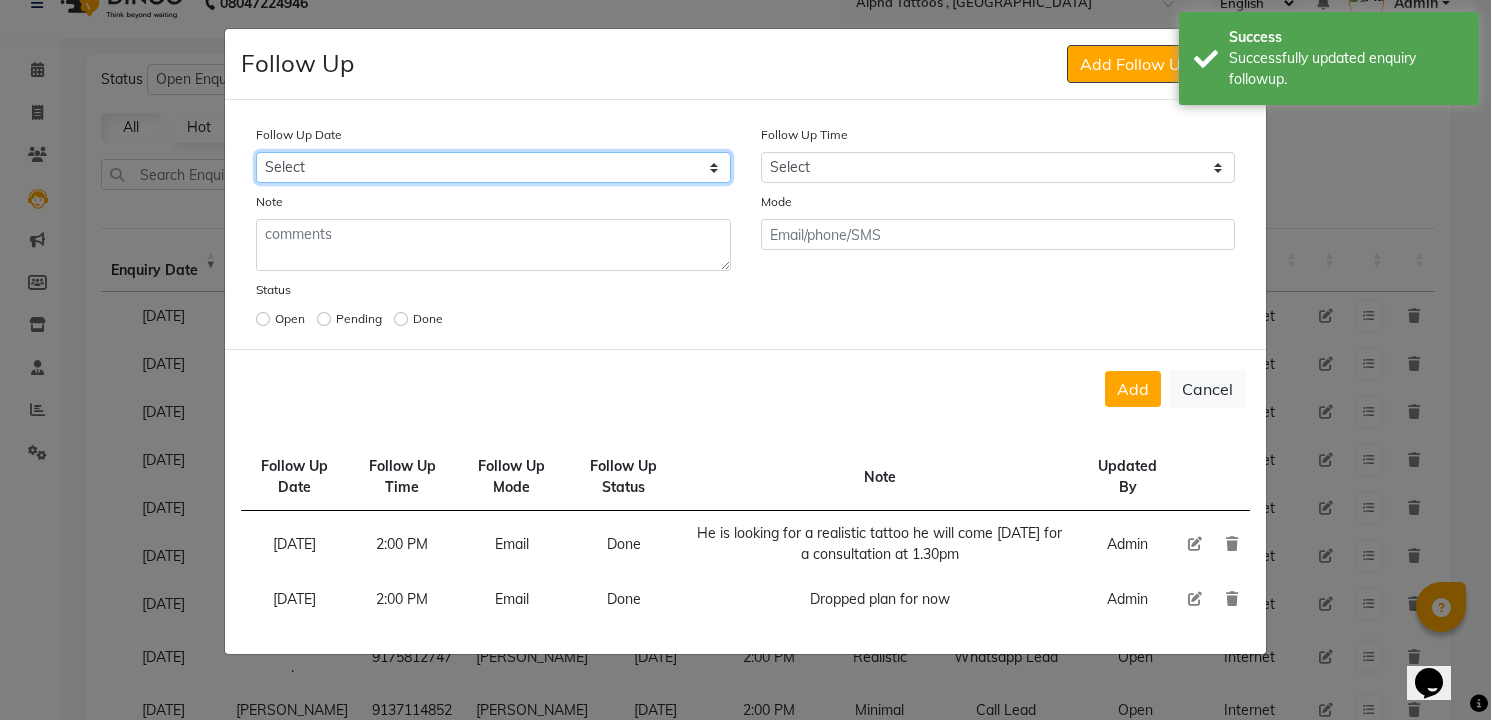 click on "Select [DATE] [DATE] [DATE] ([DATE]) [DATE] ([DATE]) [DATE] ([DATE]) [DATE] ([DATE]) [DATE] ([DATE]) [DATE] ([DATE]) [DATE] ([DATE]) [DATE] ([DATE]) [DATE] ([DATE]) [DATE] ([DATE])  Custom Date" at bounding box center (493, 167) 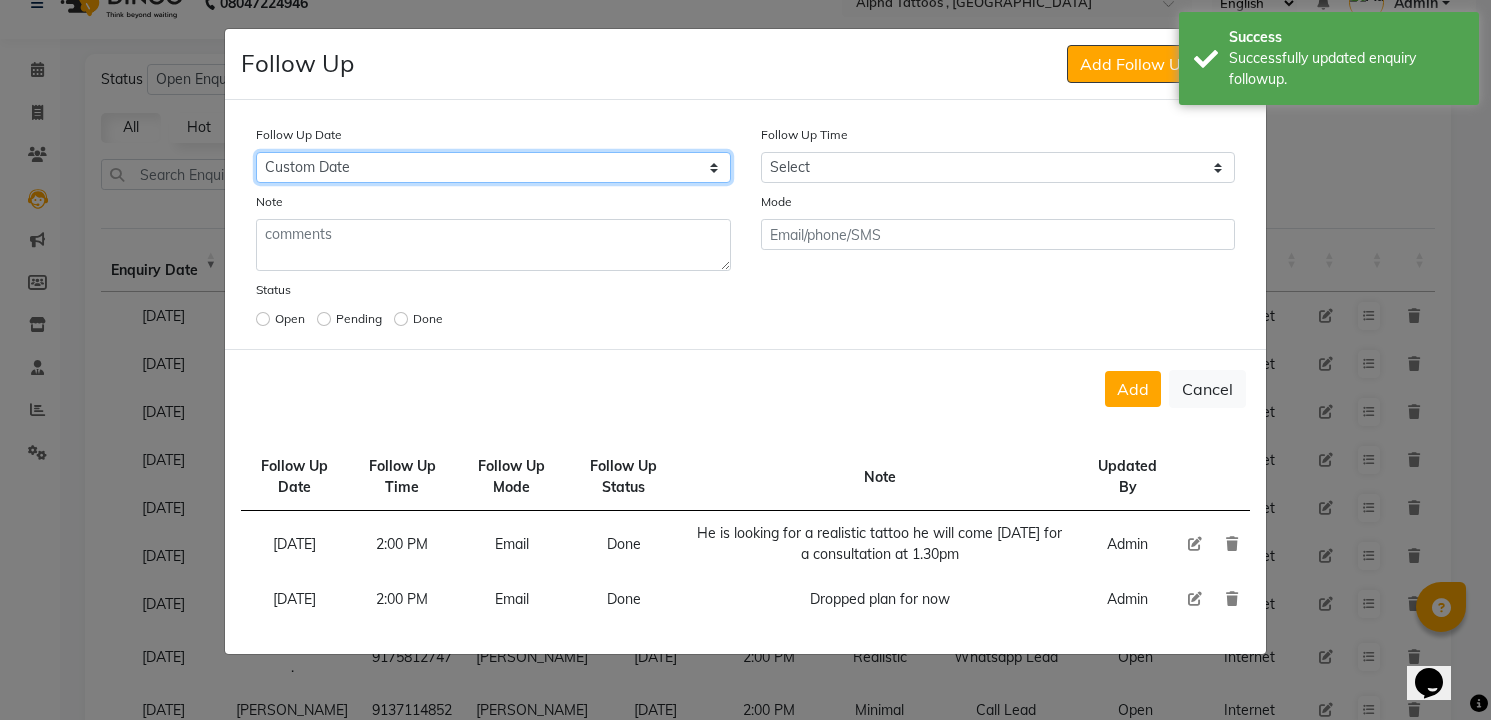 click on "Select [DATE] [DATE] [DATE] ([DATE]) [DATE] ([DATE]) [DATE] ([DATE]) [DATE] ([DATE]) [DATE] ([DATE]) [DATE] ([DATE]) [DATE] ([DATE]) [DATE] ([DATE]) [DATE] ([DATE]) [DATE] ([DATE])  Custom Date" at bounding box center [493, 167] 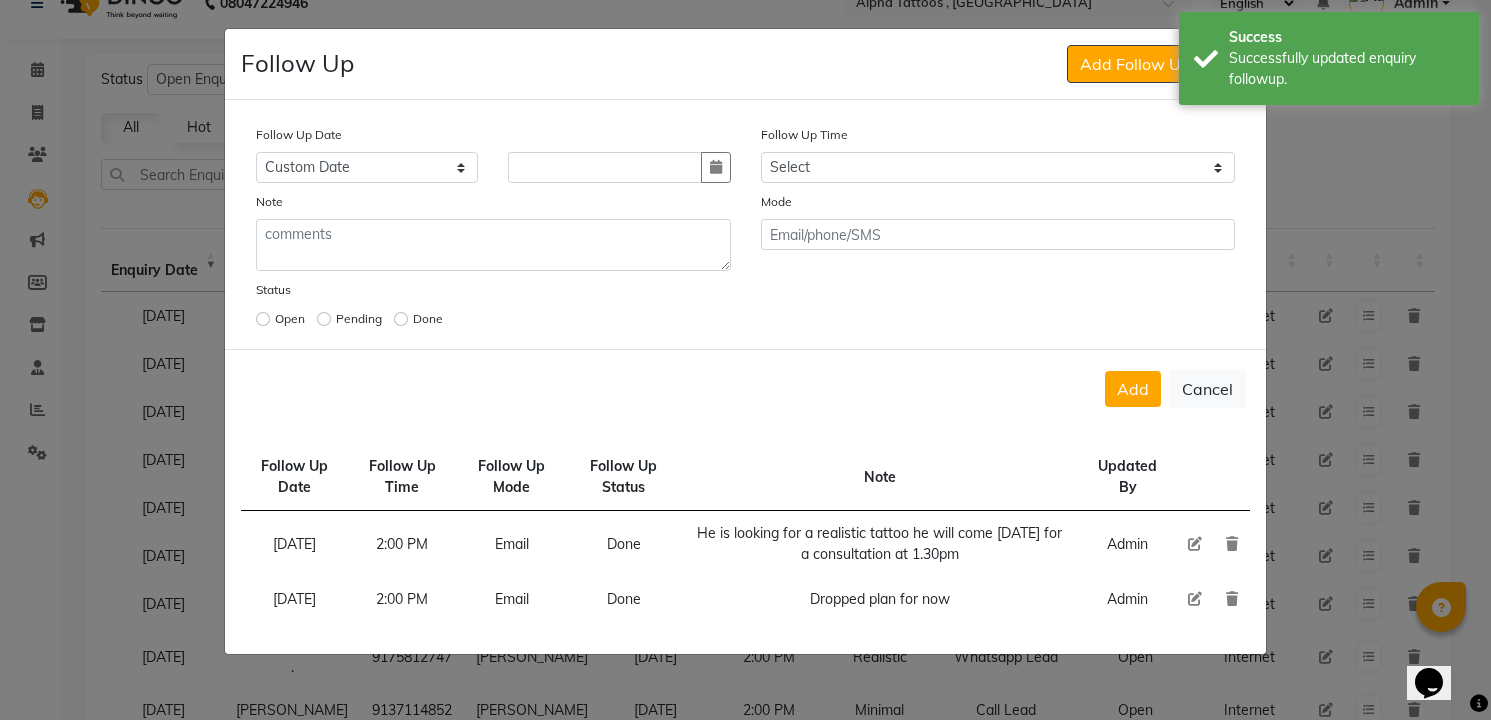 click on "Add" 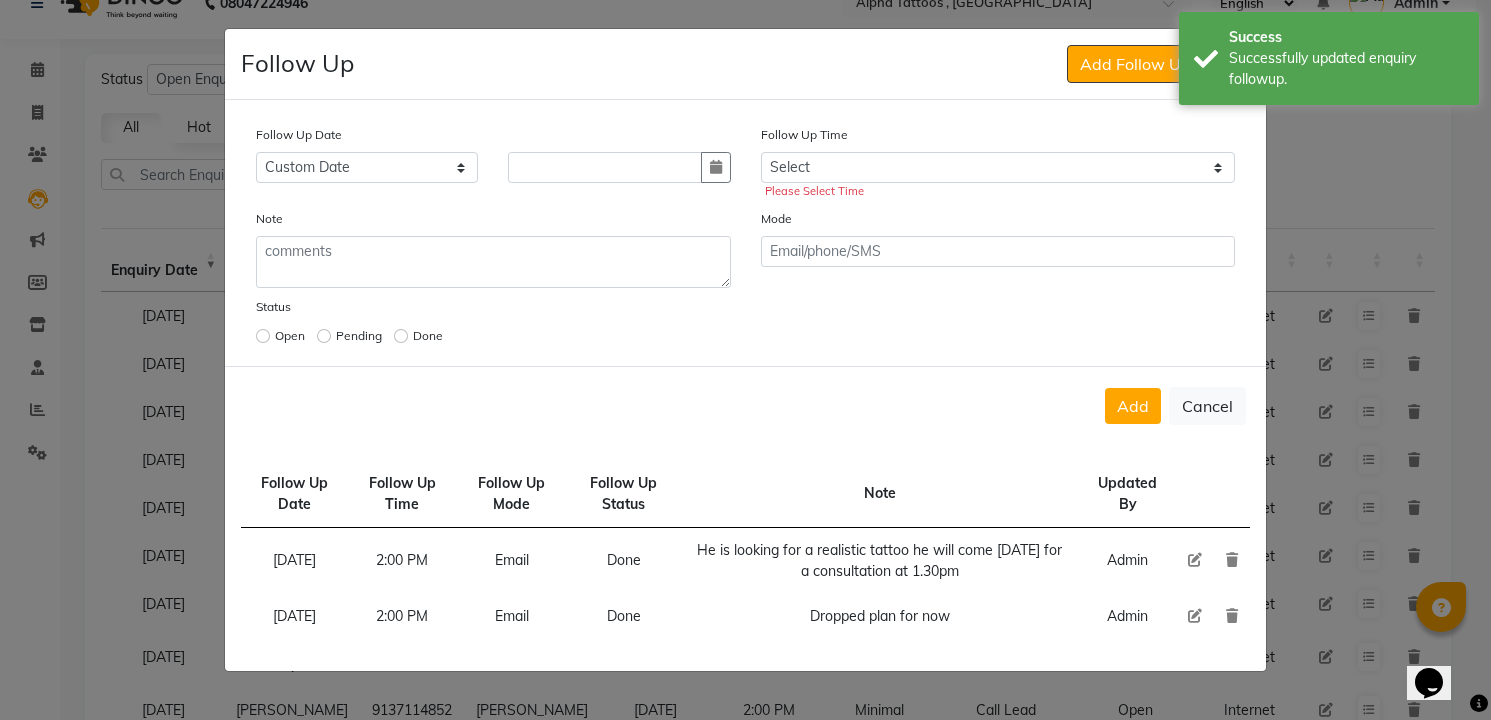 type 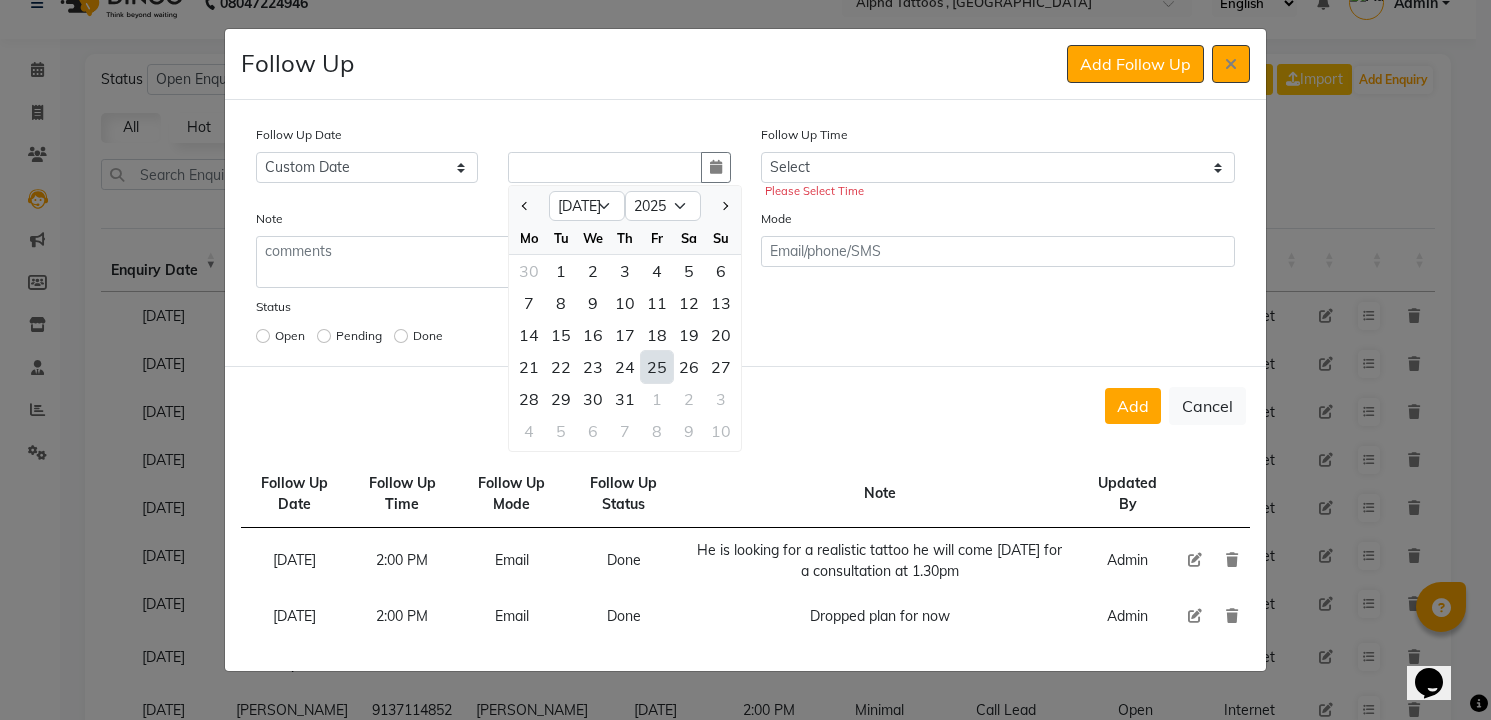 select on "8" 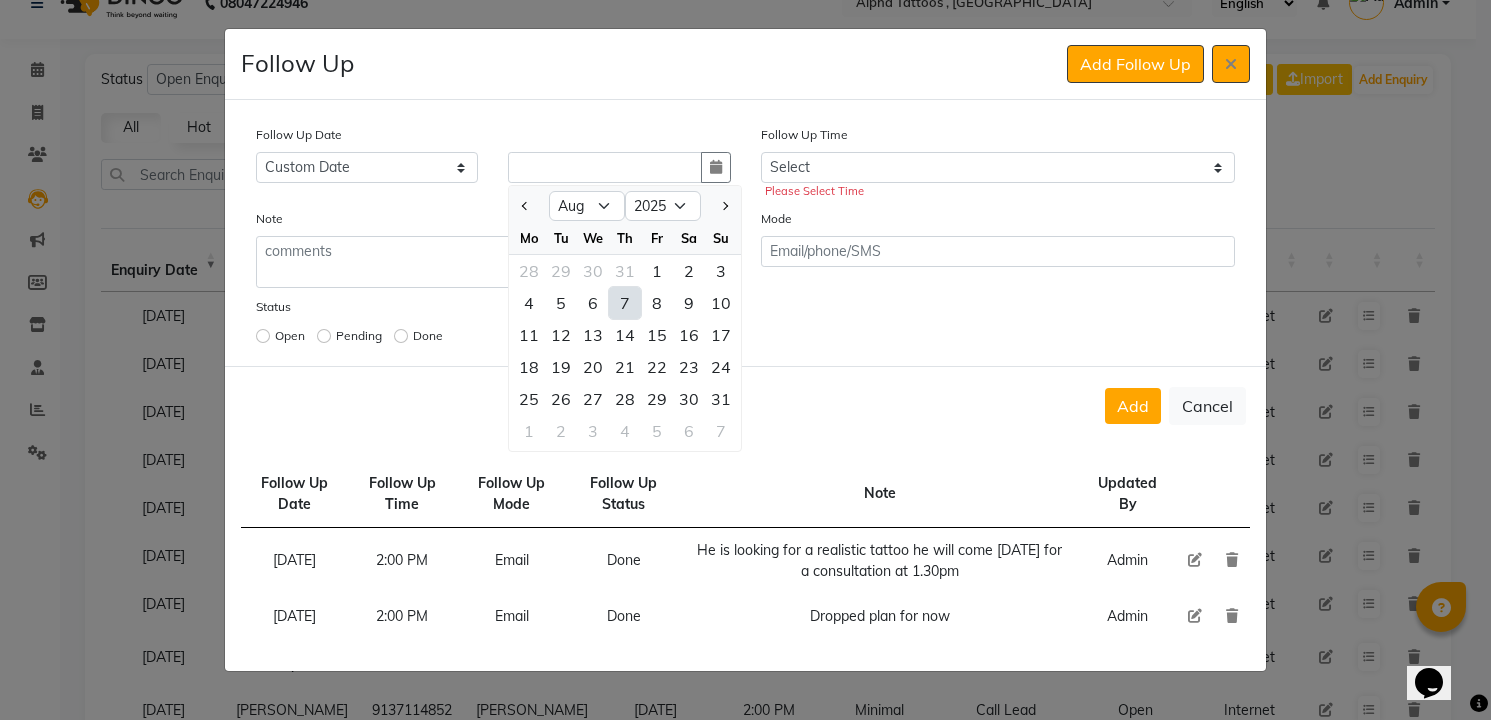 type on "[DATE]" 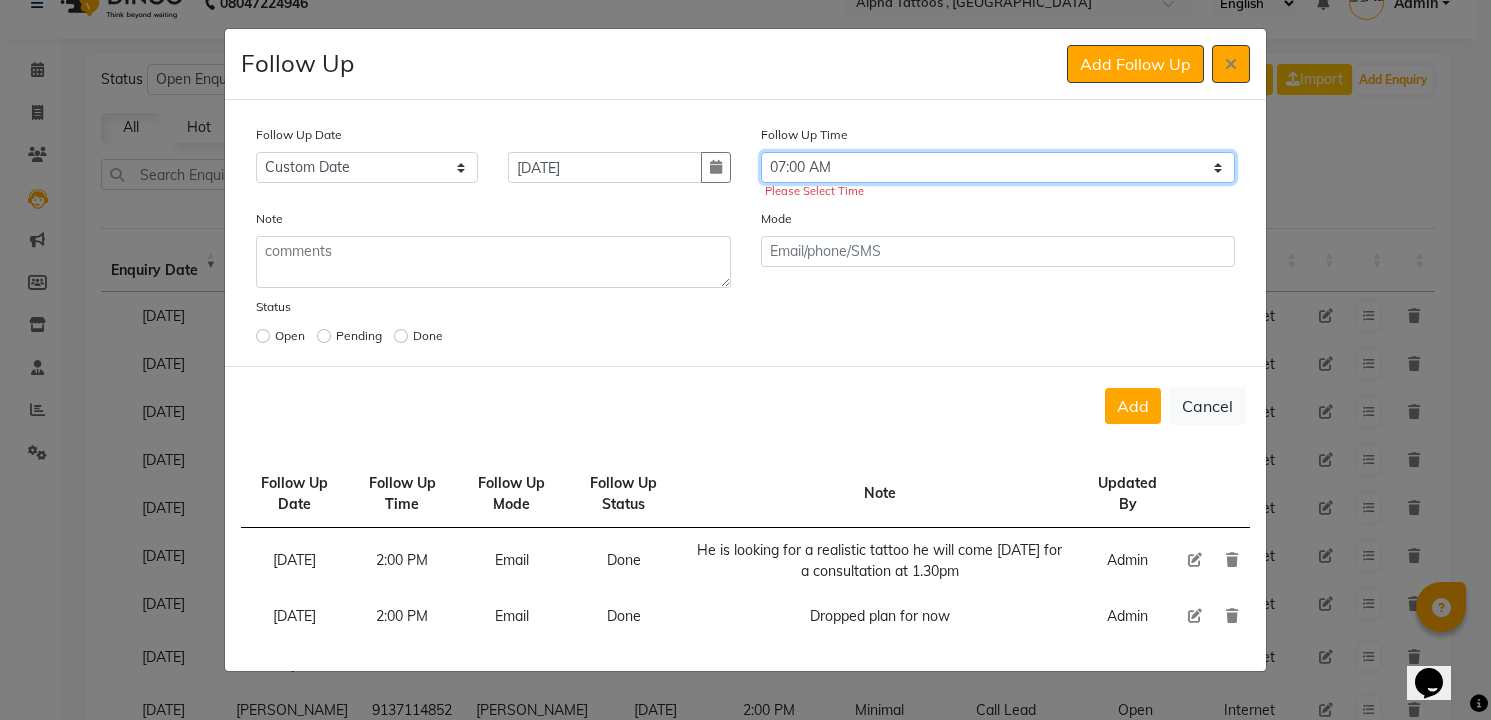 type 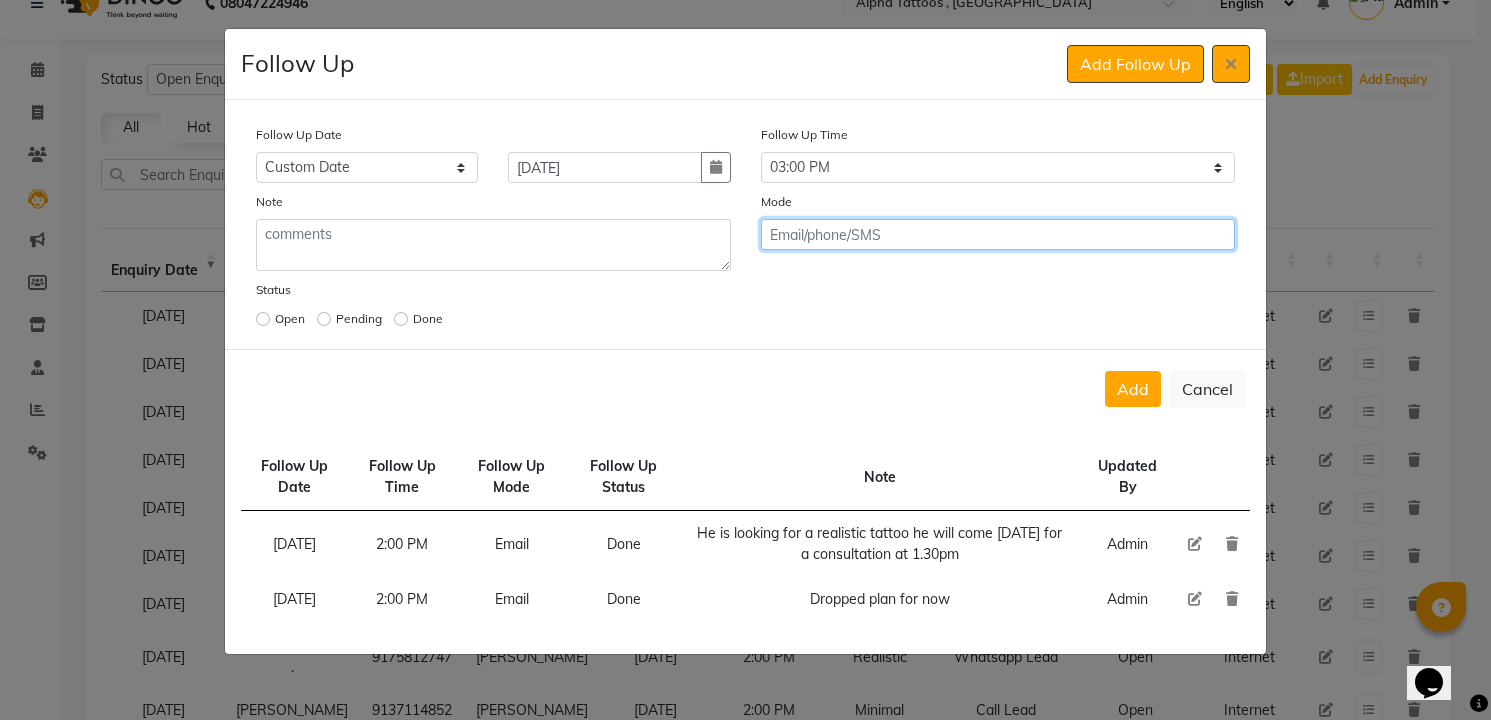 click on "Add" 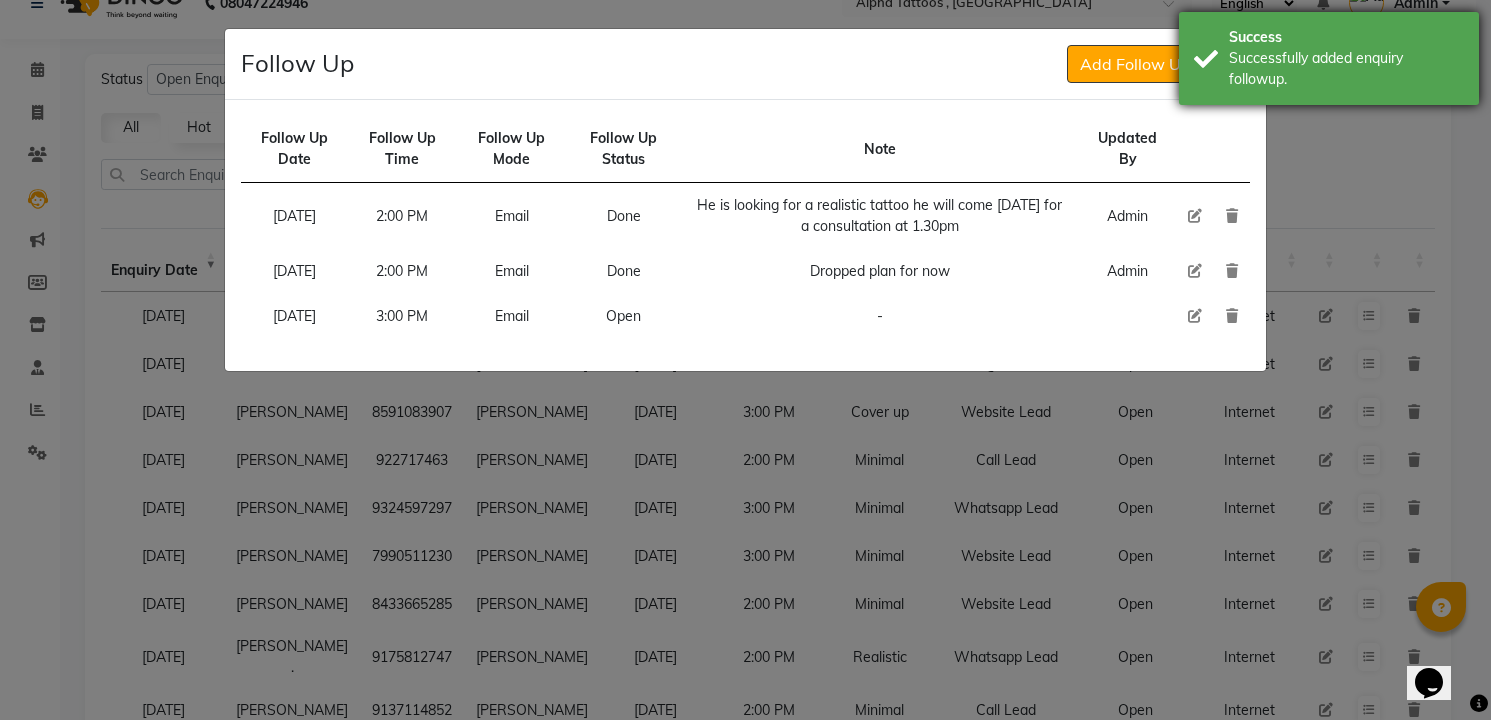 click on "Success   Successfully added enquiry followup." at bounding box center (1329, 58) 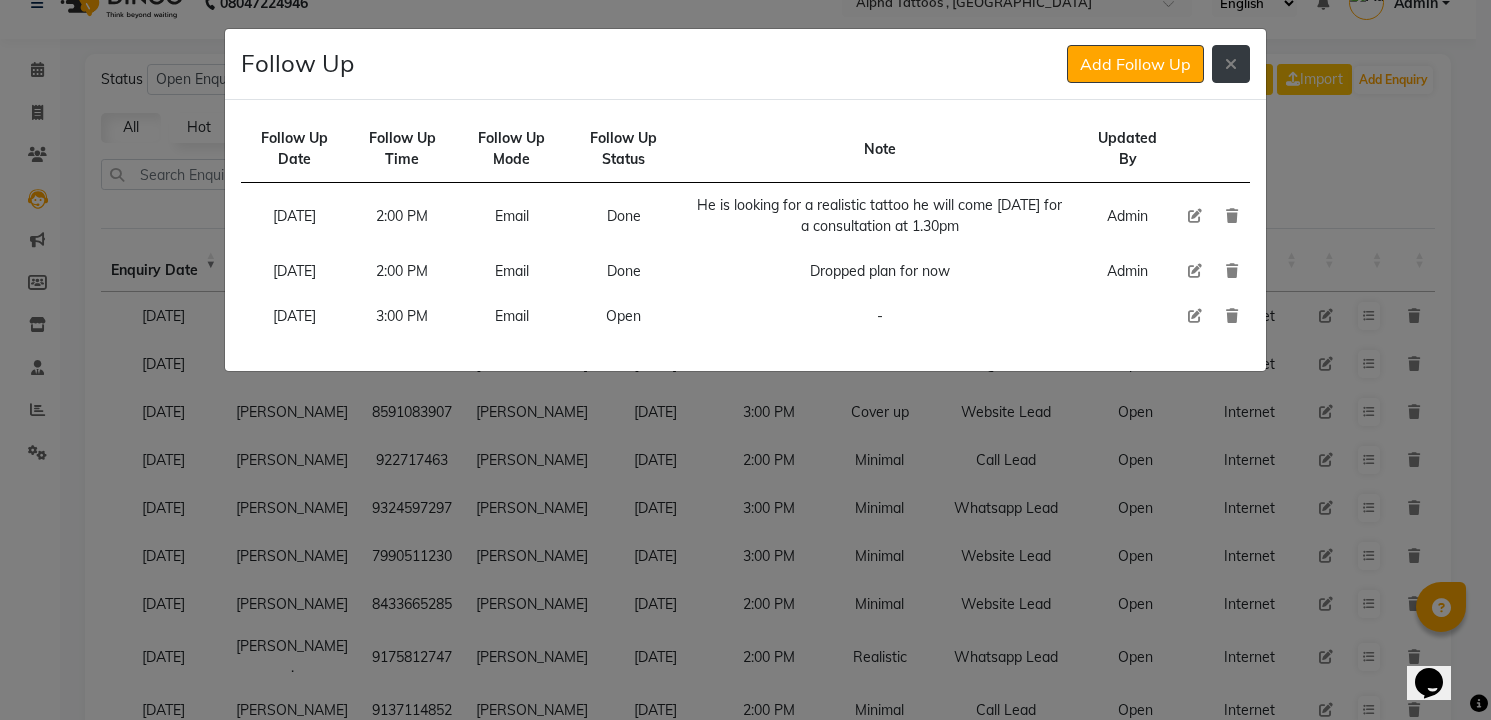 click 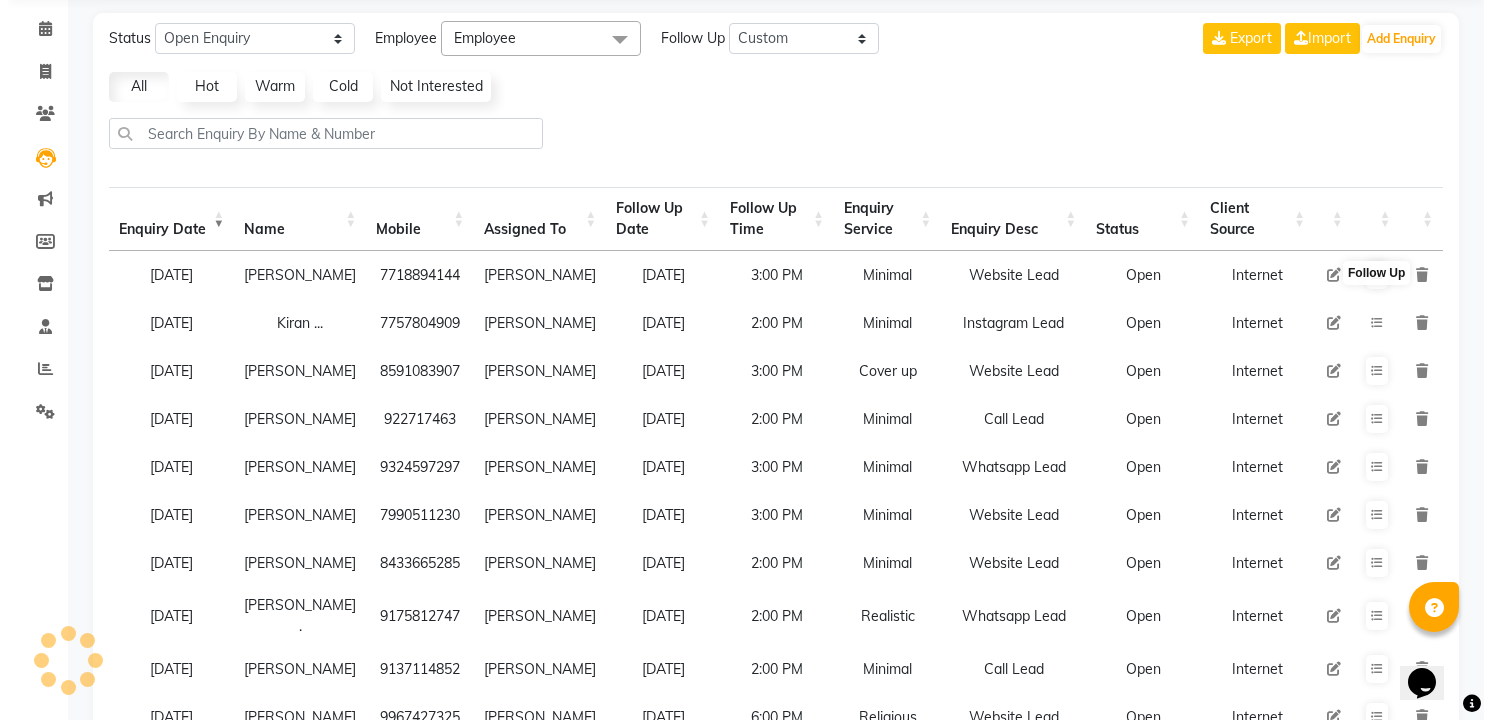 scroll, scrollTop: 75, scrollLeft: 0, axis: vertical 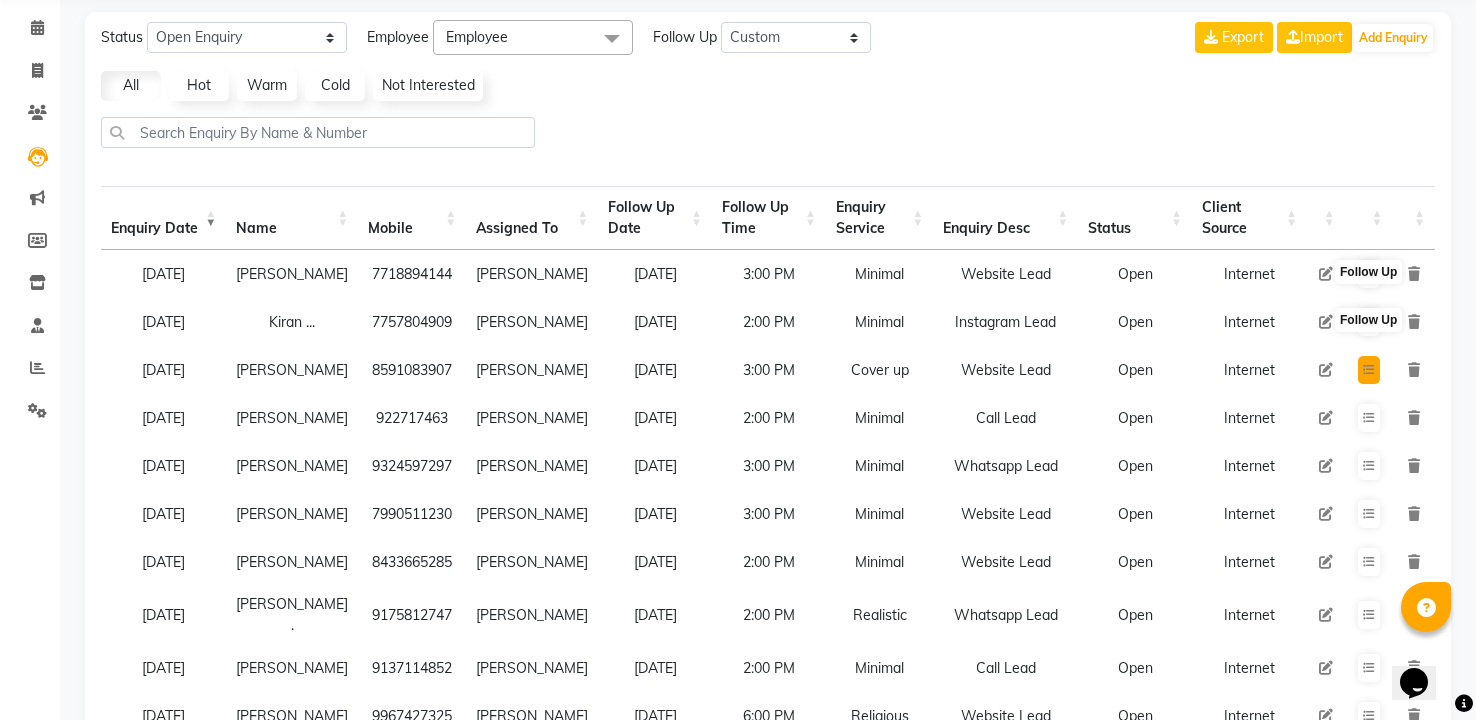 click at bounding box center (1369, 370) 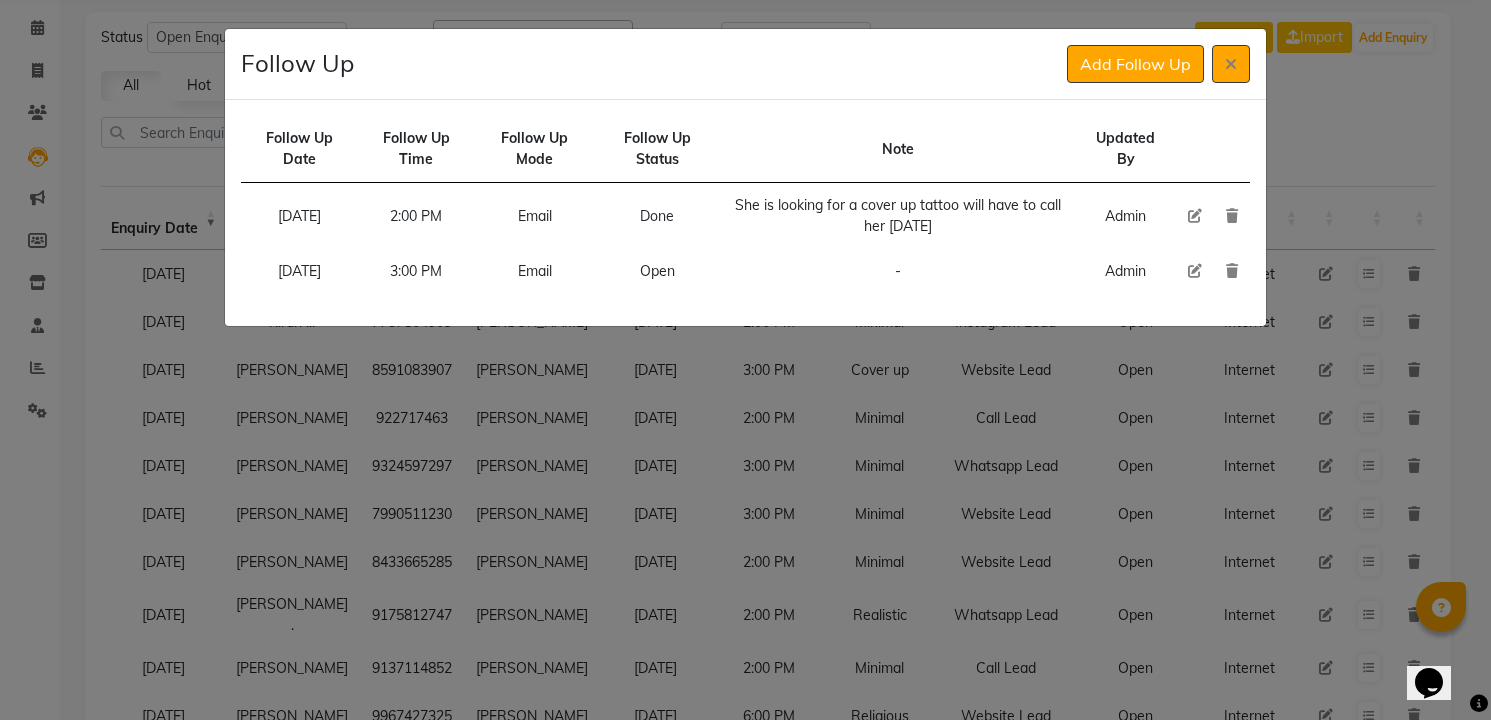 click 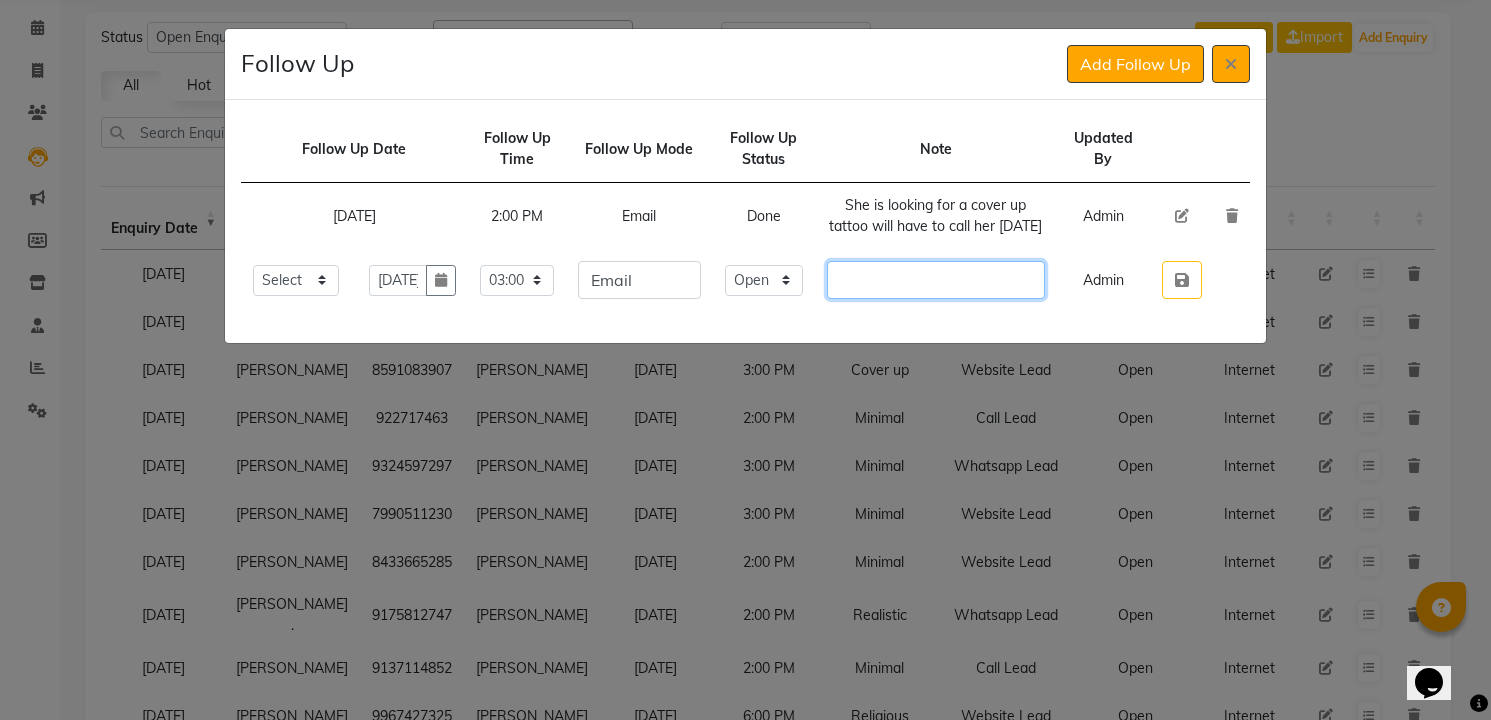 click 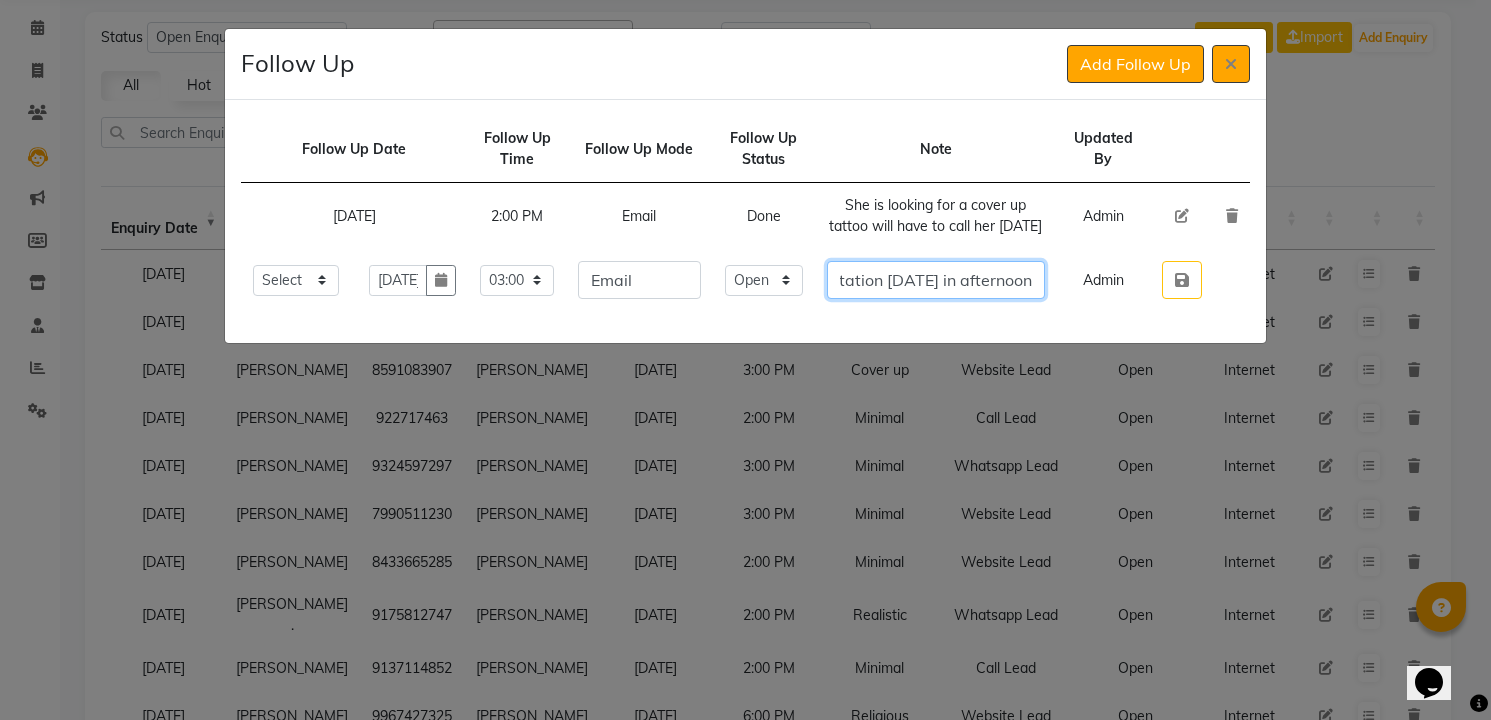 scroll, scrollTop: 0, scrollLeft: 197, axis: horizontal 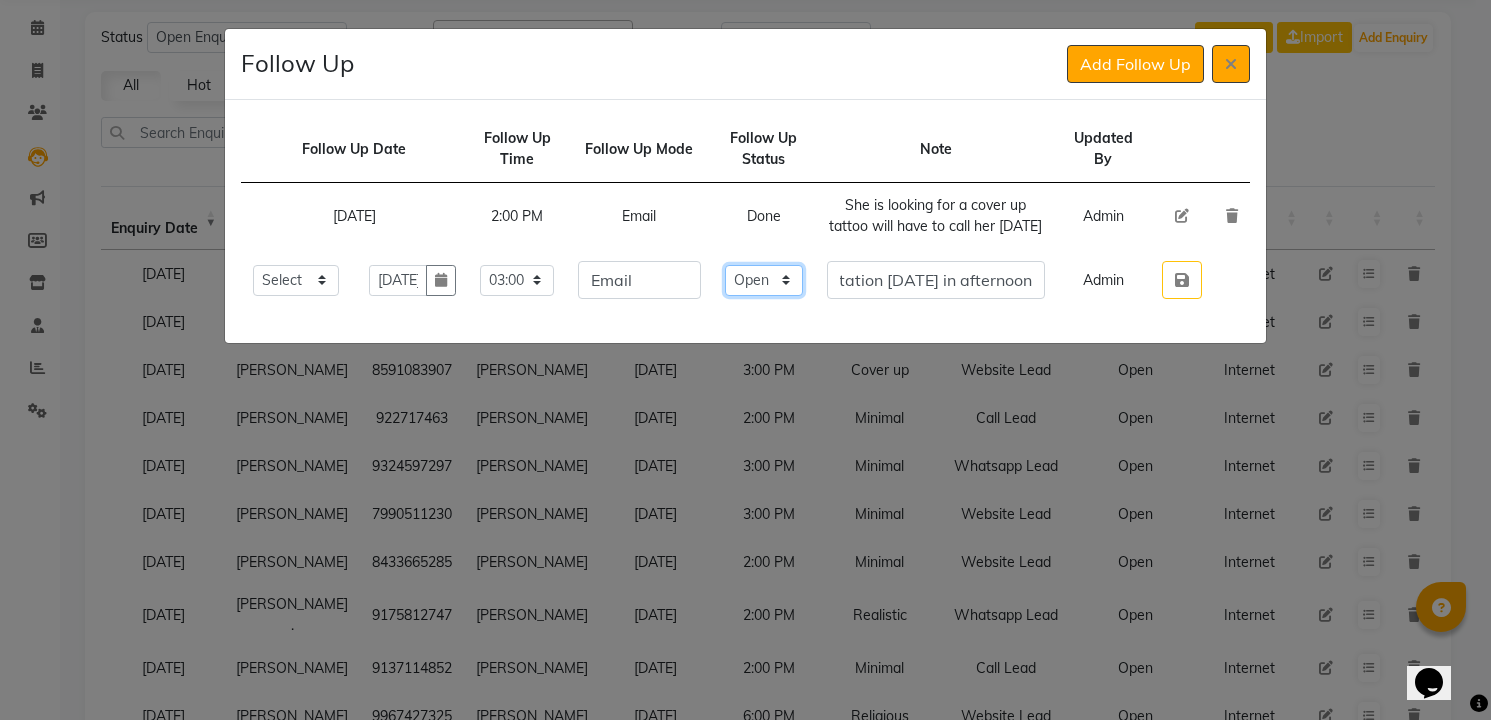 click on "Select Open Pending Done" 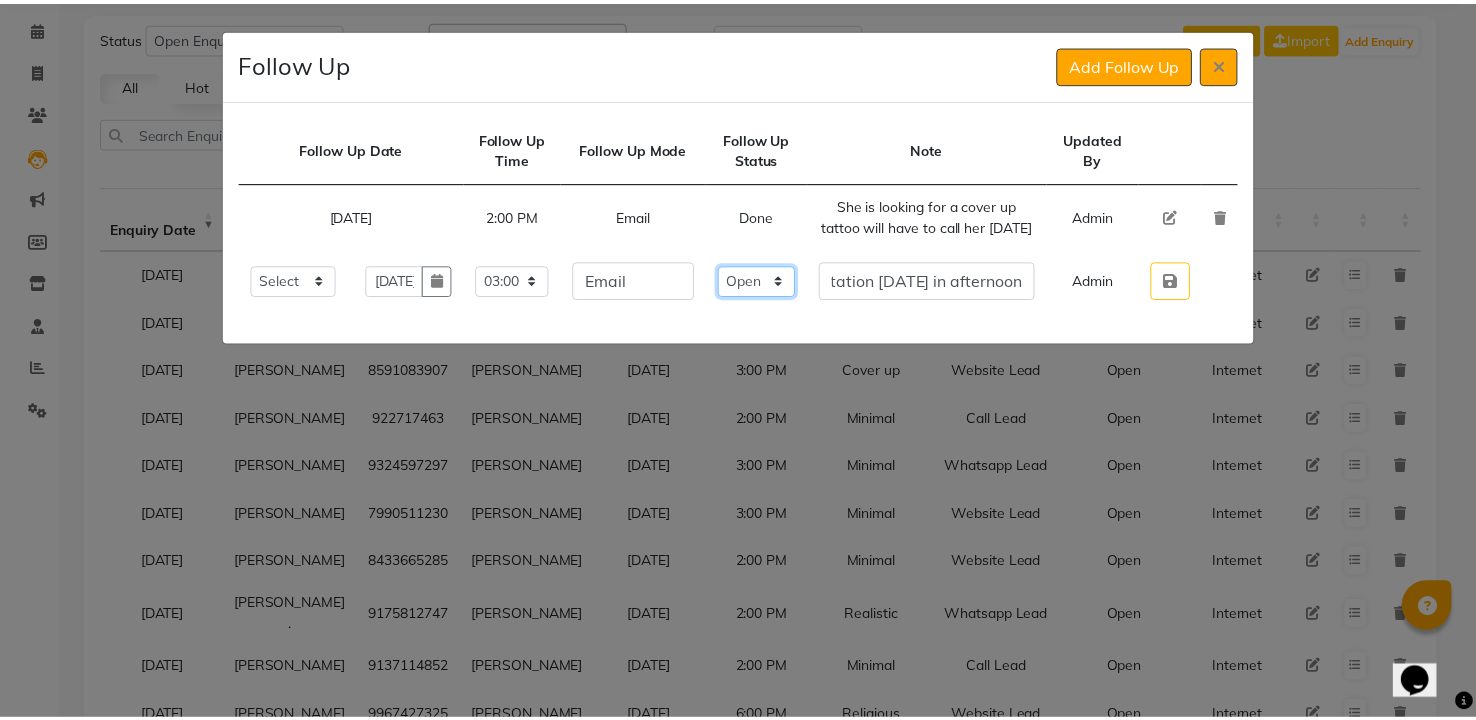 scroll, scrollTop: 0, scrollLeft: 0, axis: both 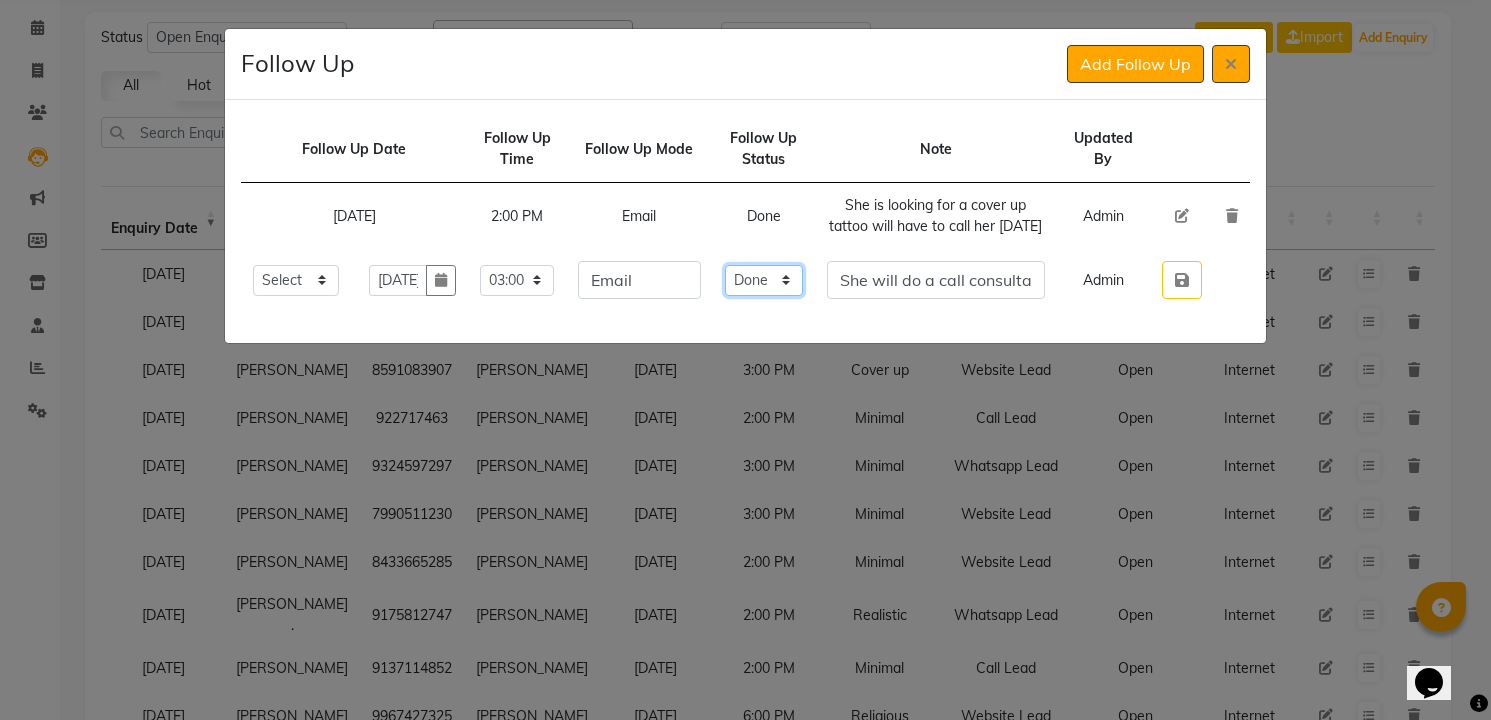 click on "Select Open Pending Done" 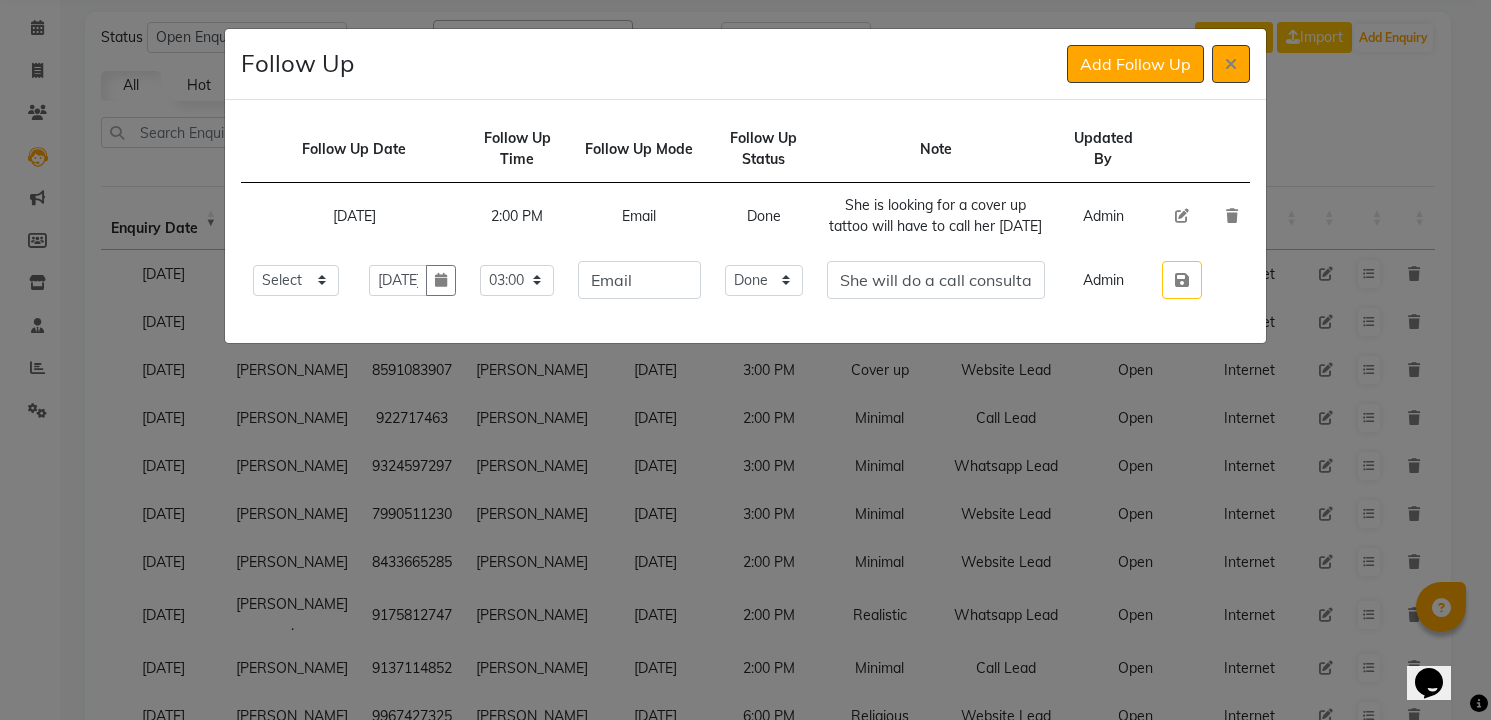 click 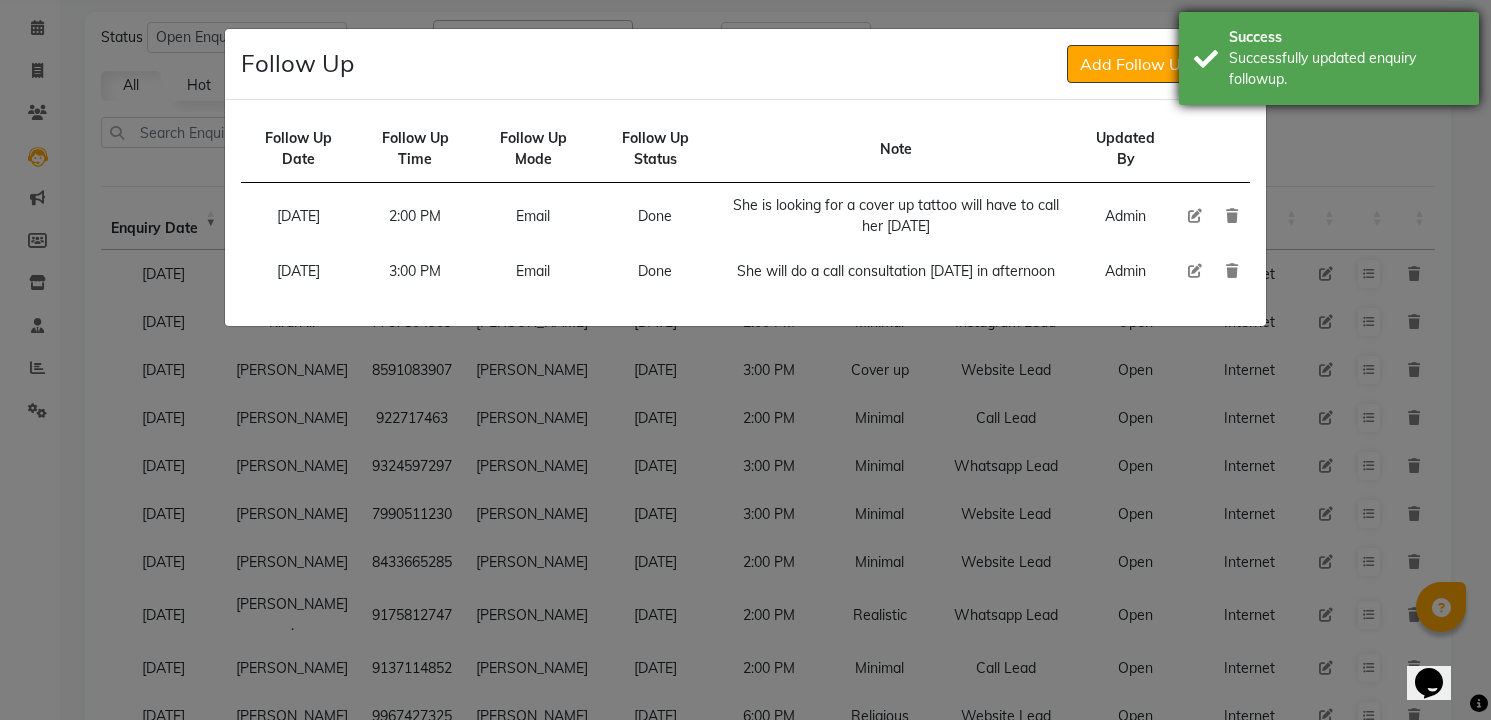 click on "Success   Successfully updated enquiry followup." at bounding box center [1329, 58] 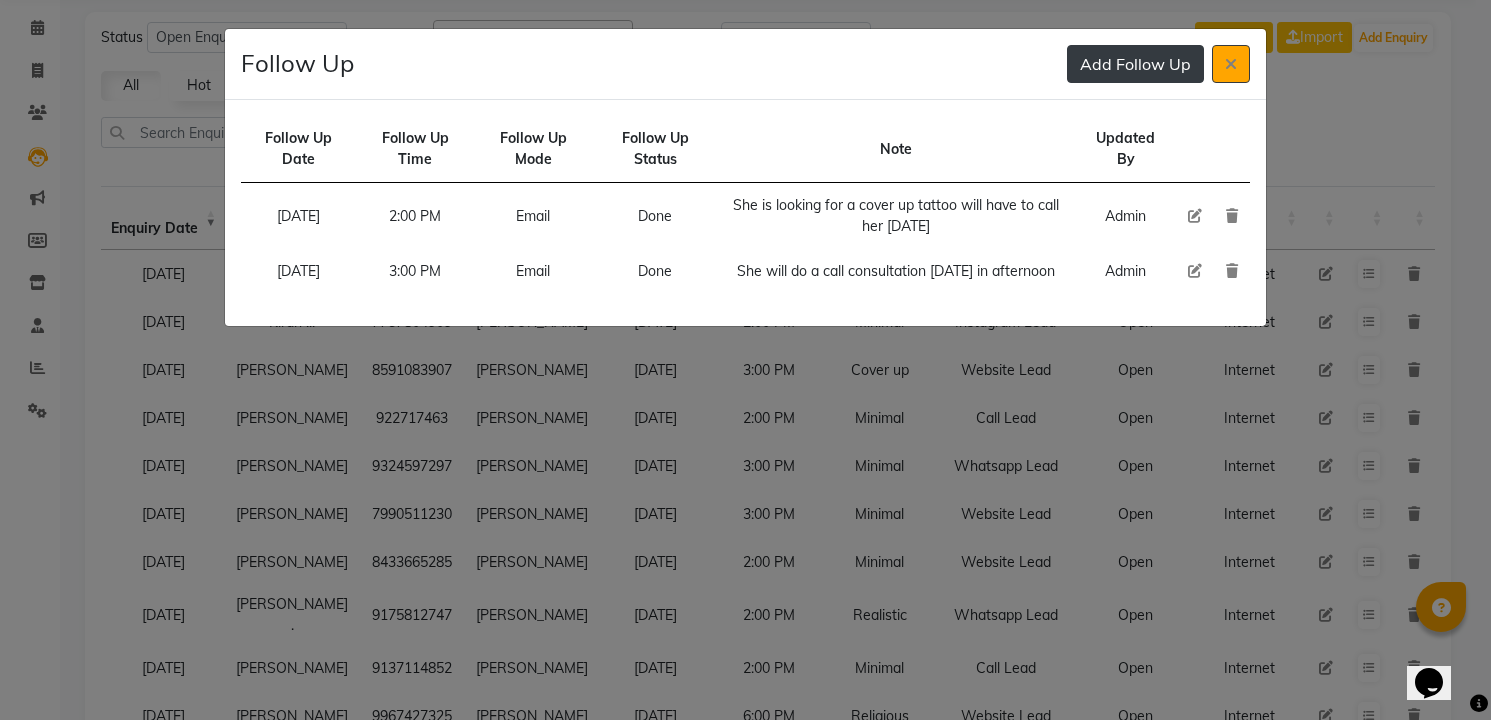 click on "Add Follow Up" 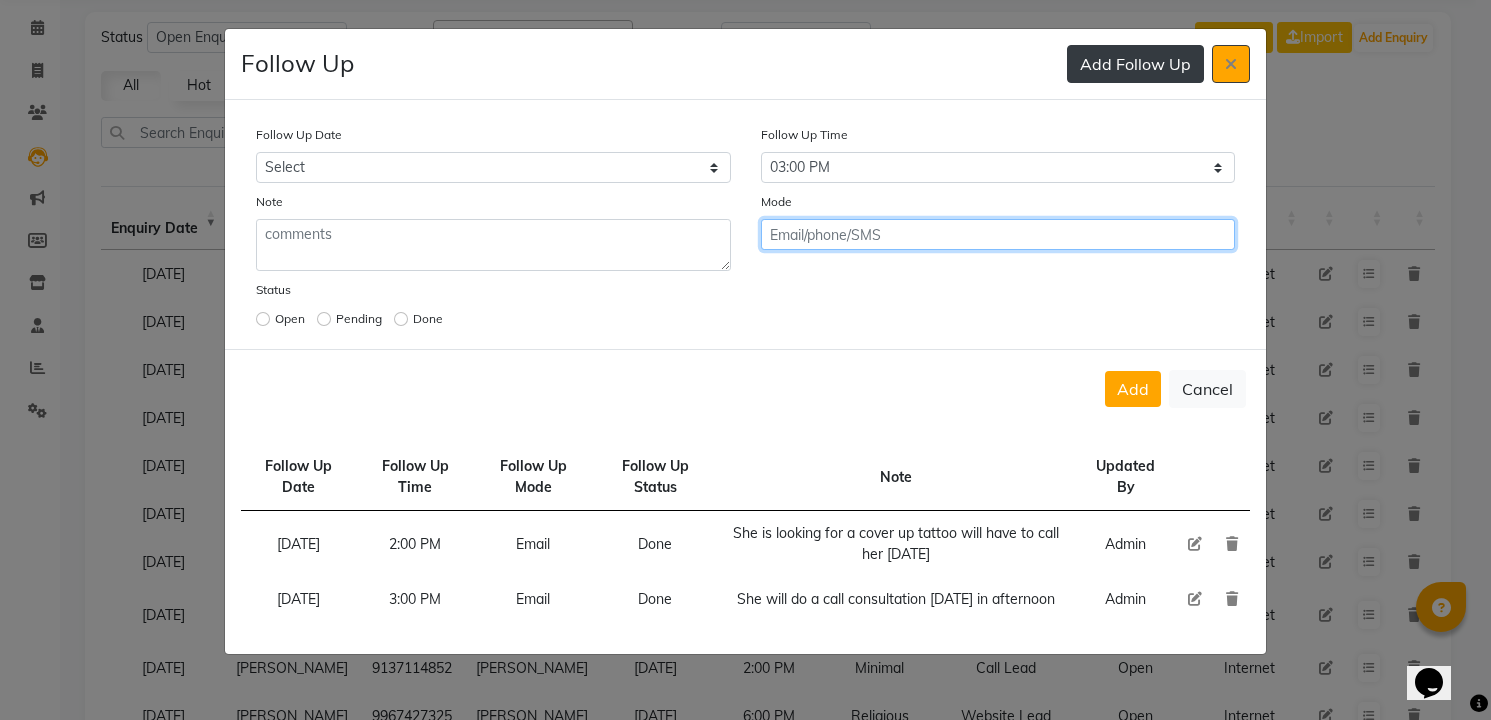 click on "Add" 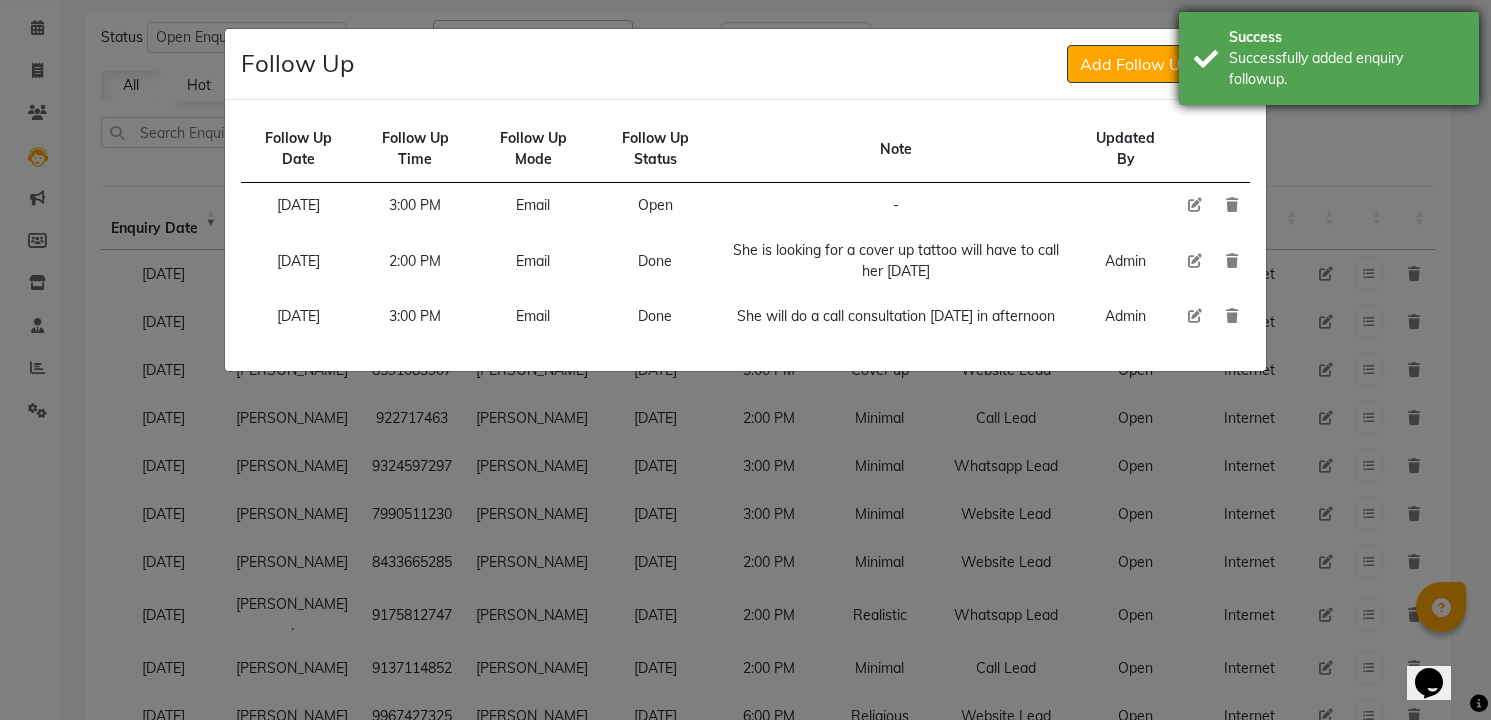 click on "Success" at bounding box center (1346, 37) 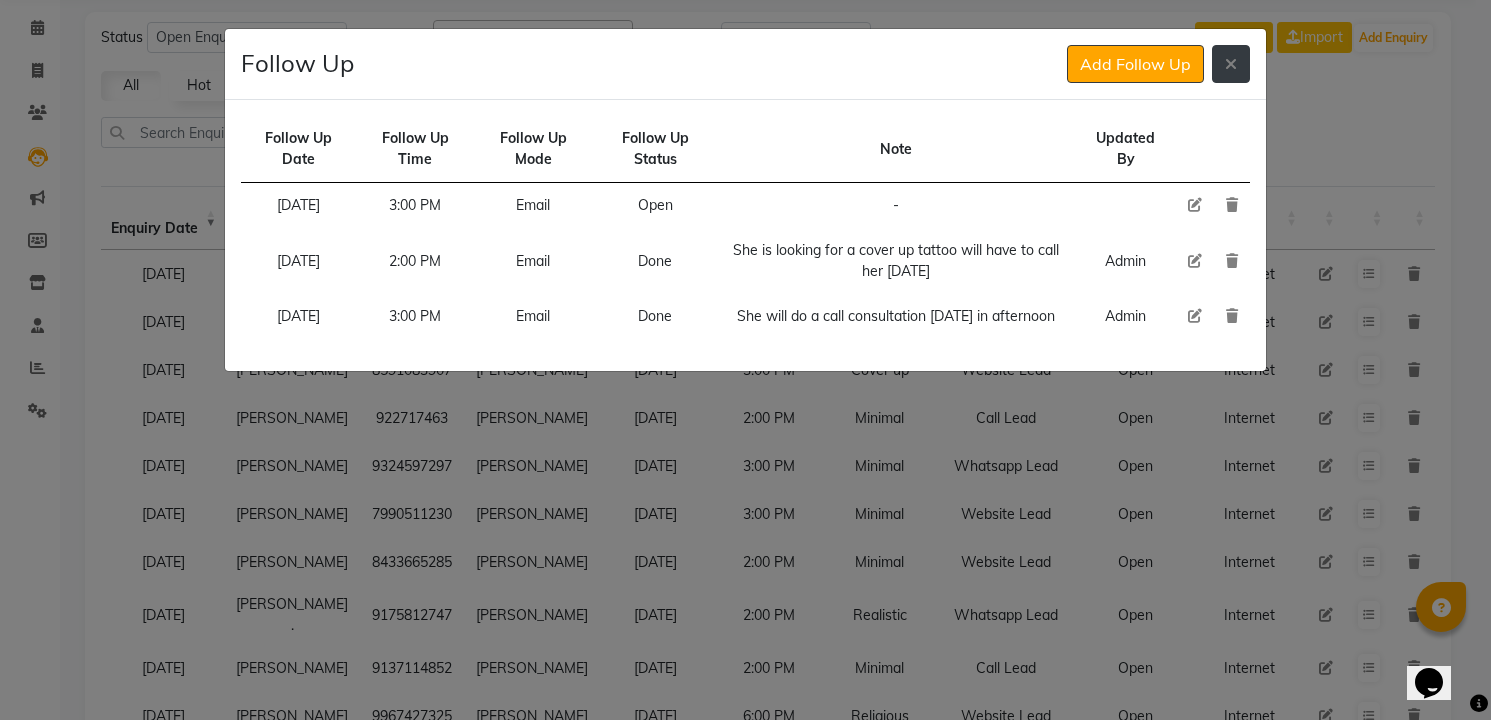click 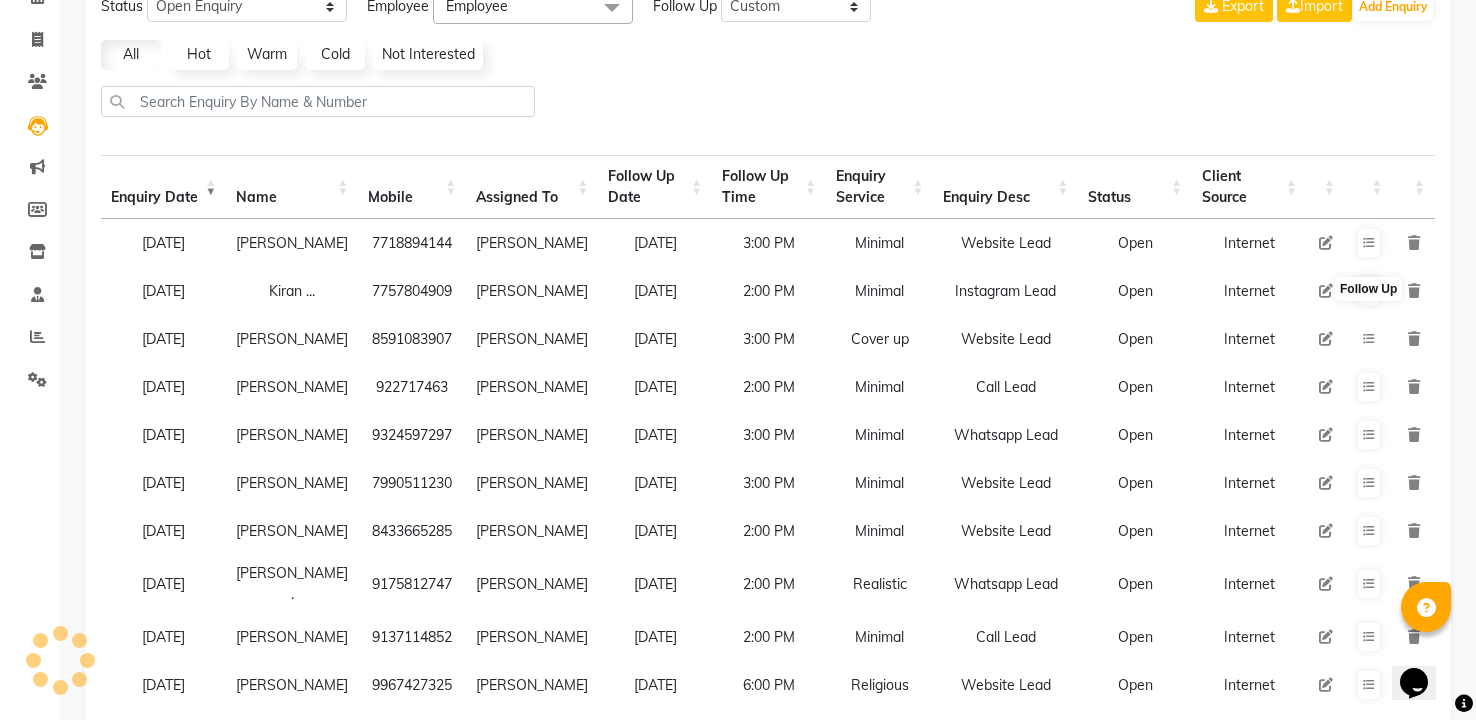 scroll, scrollTop: 111, scrollLeft: 0, axis: vertical 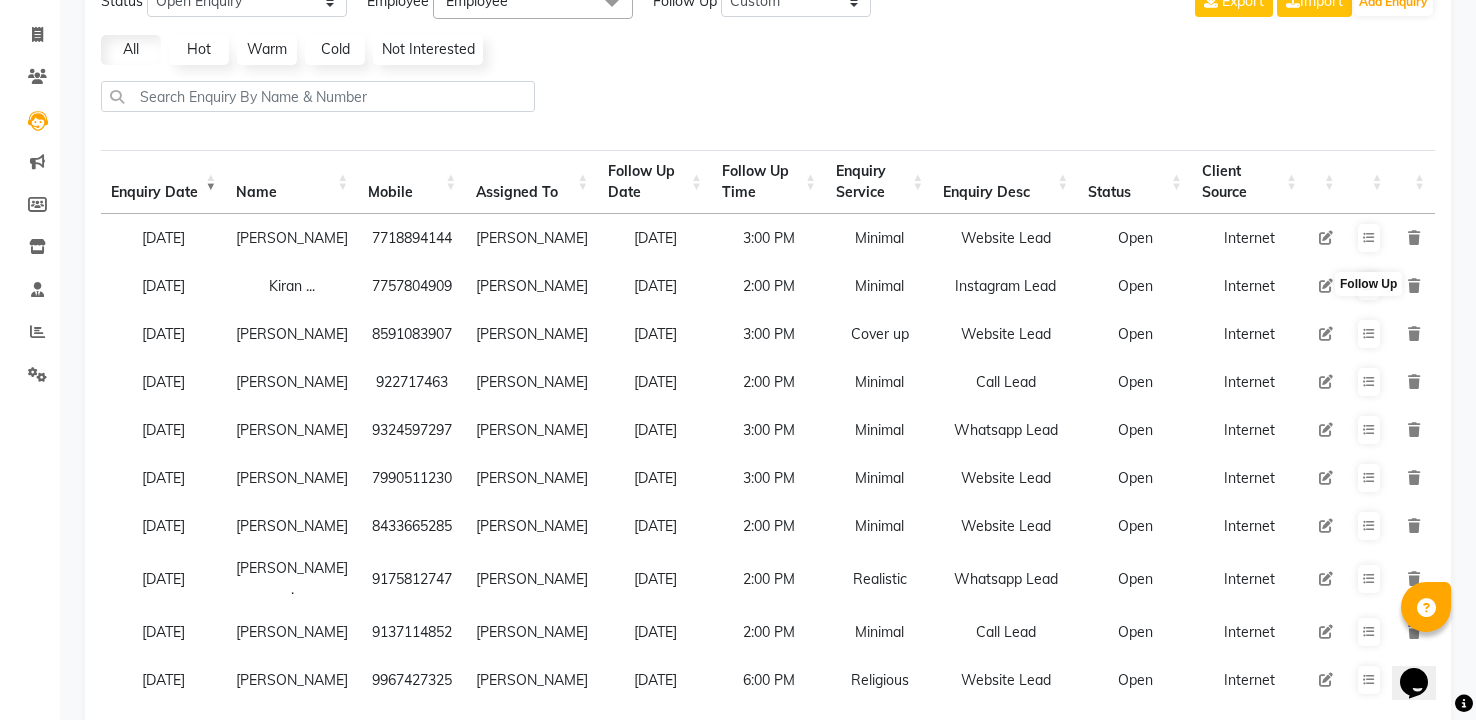 click on "Internet" at bounding box center (1249, 286) 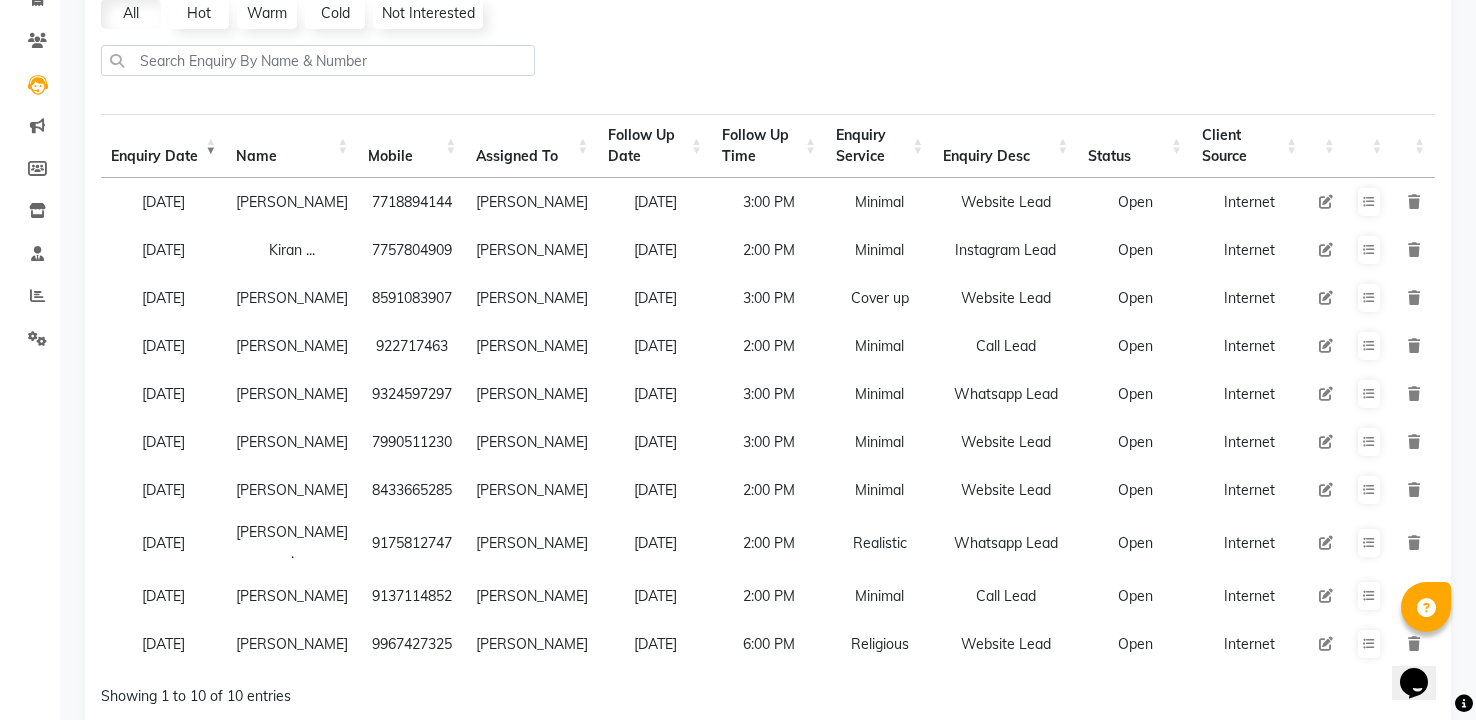 scroll, scrollTop: 148, scrollLeft: 0, axis: vertical 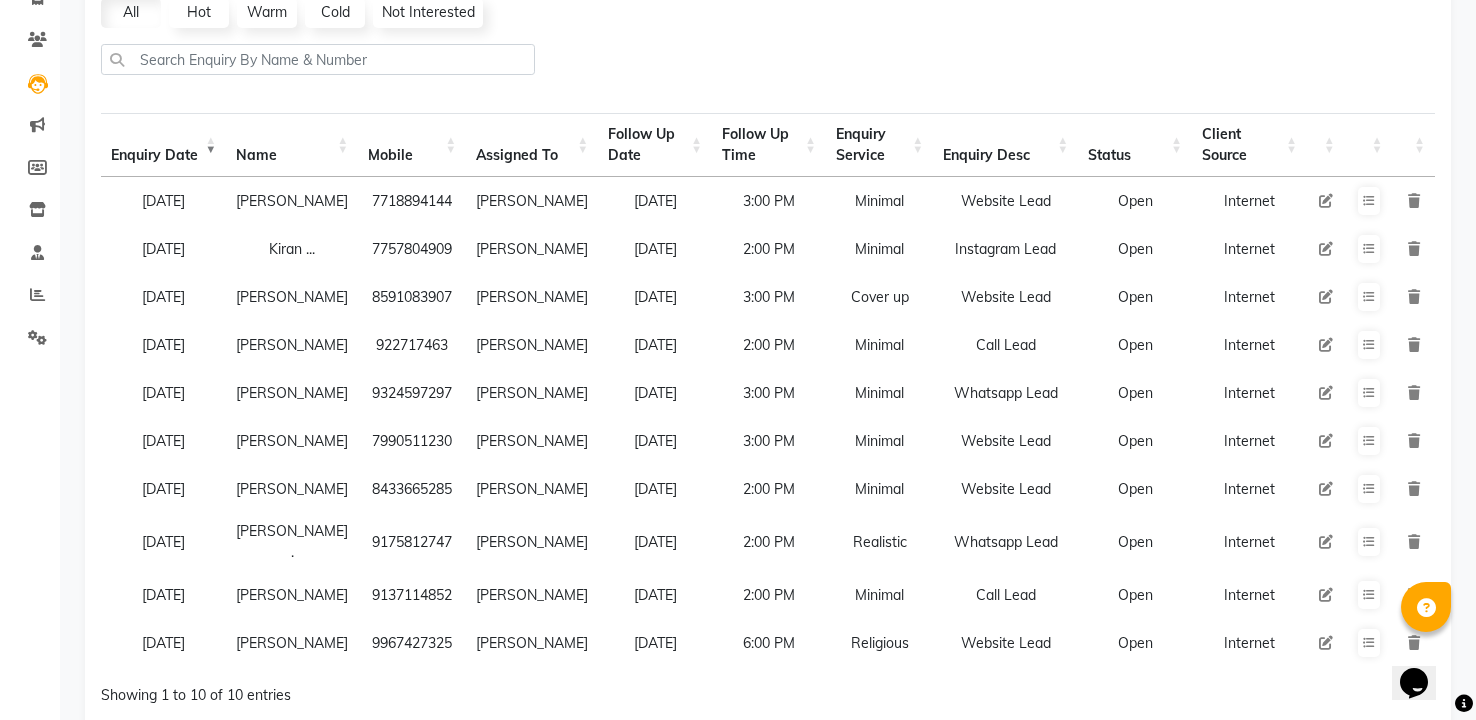 click at bounding box center [1326, 345] 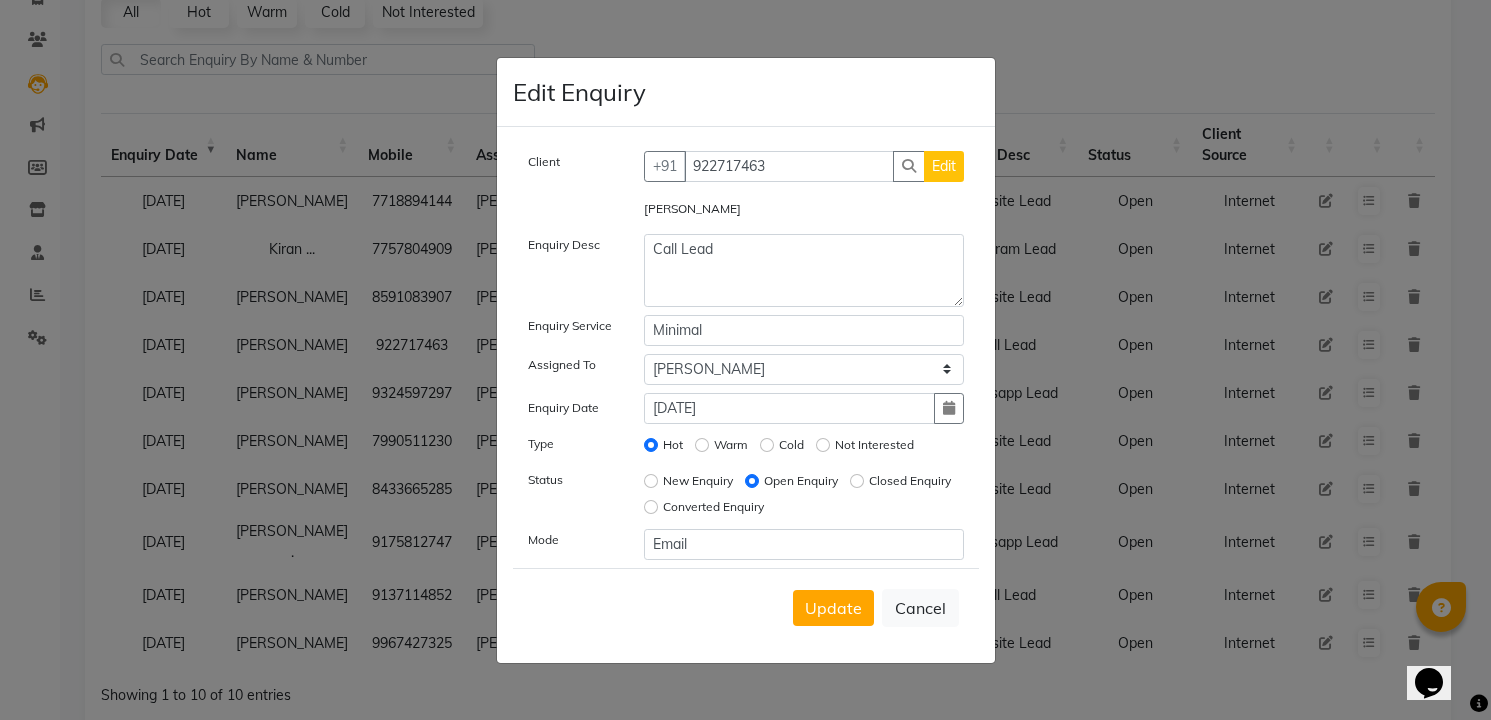 click on "Converted Enquiry" 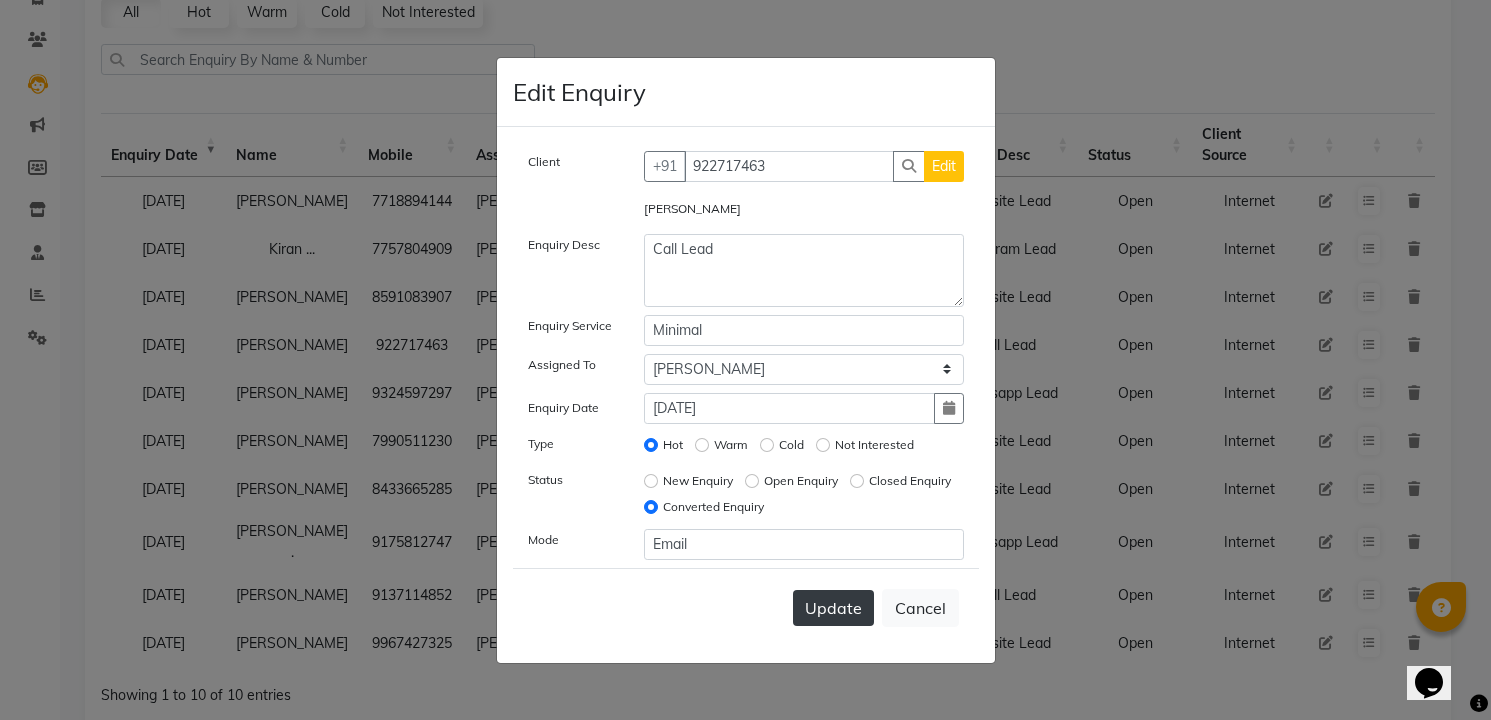 click on "Update" at bounding box center (833, 608) 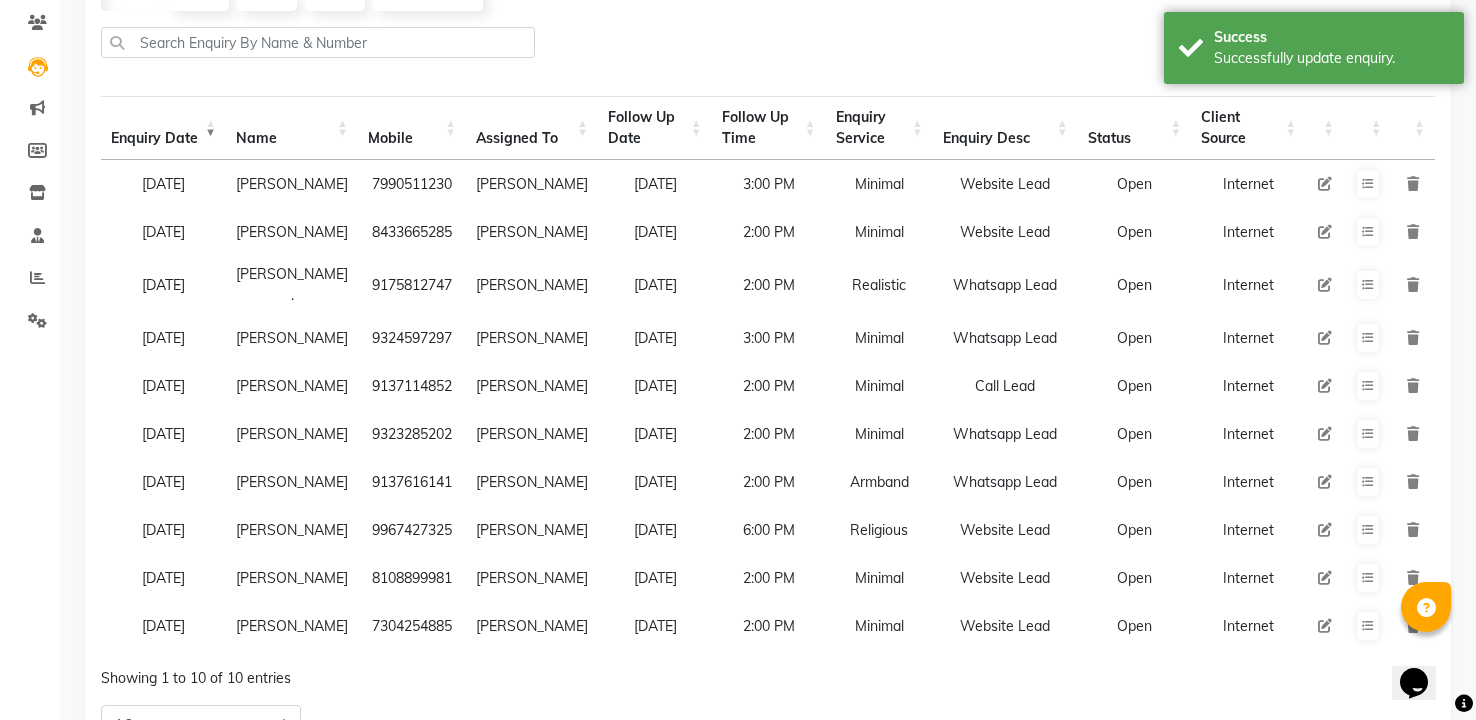 scroll, scrollTop: 181, scrollLeft: 0, axis: vertical 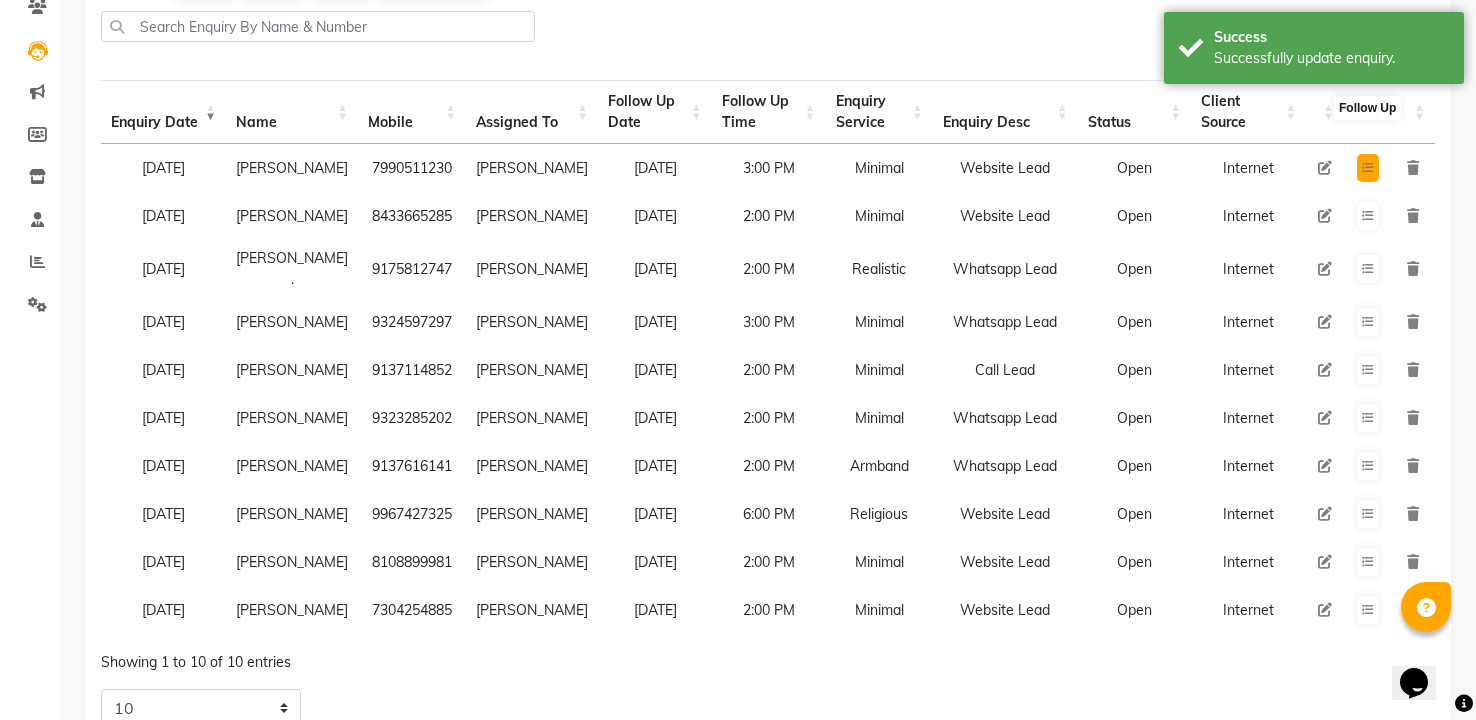 click at bounding box center (1368, 168) 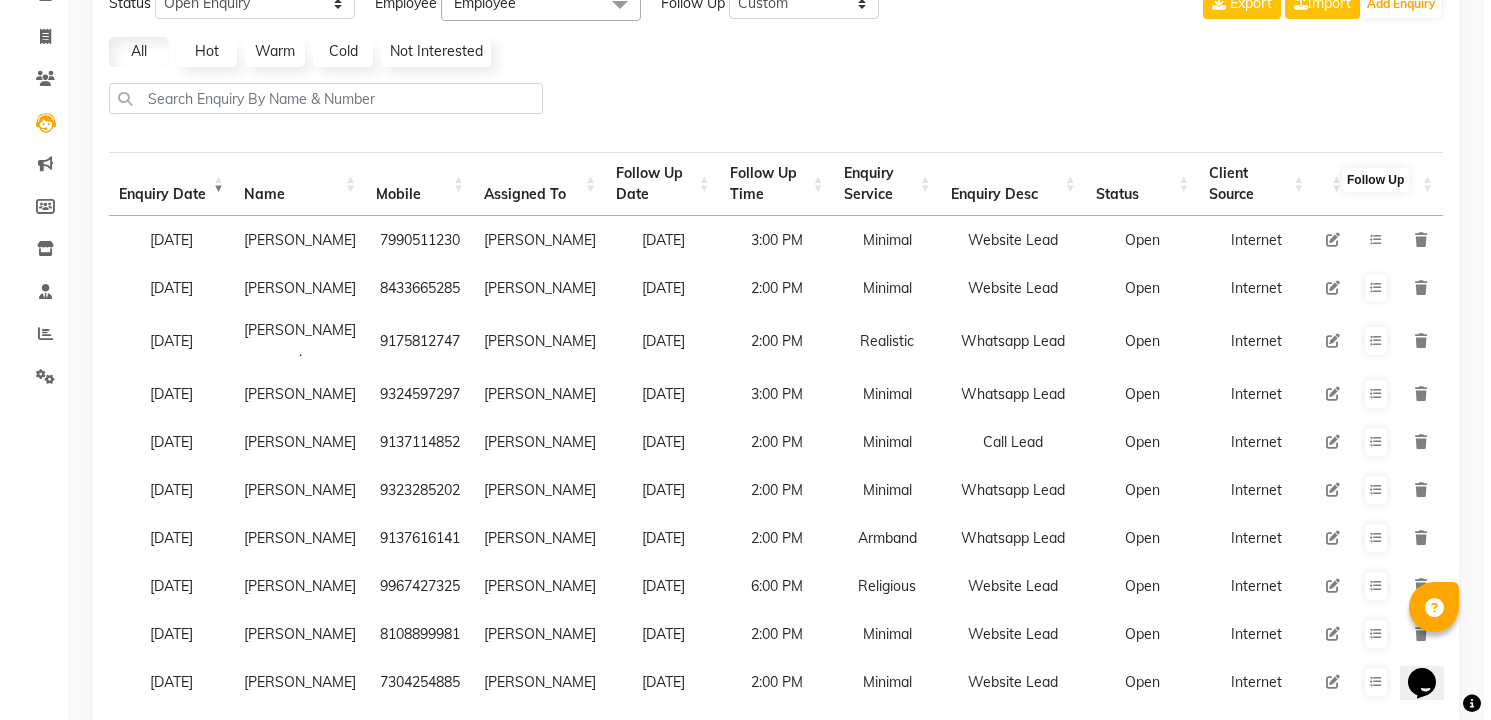 scroll, scrollTop: 0, scrollLeft: 0, axis: both 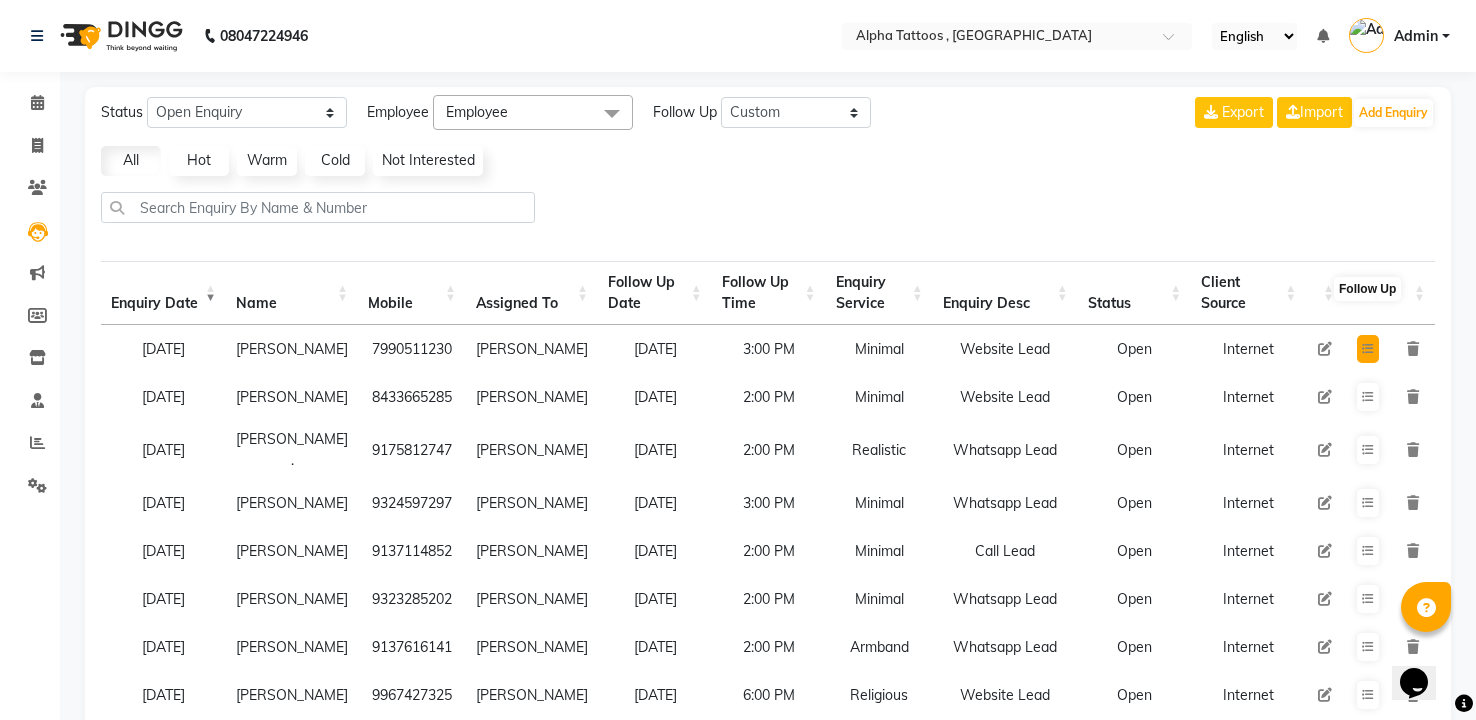 click at bounding box center [1368, 349] 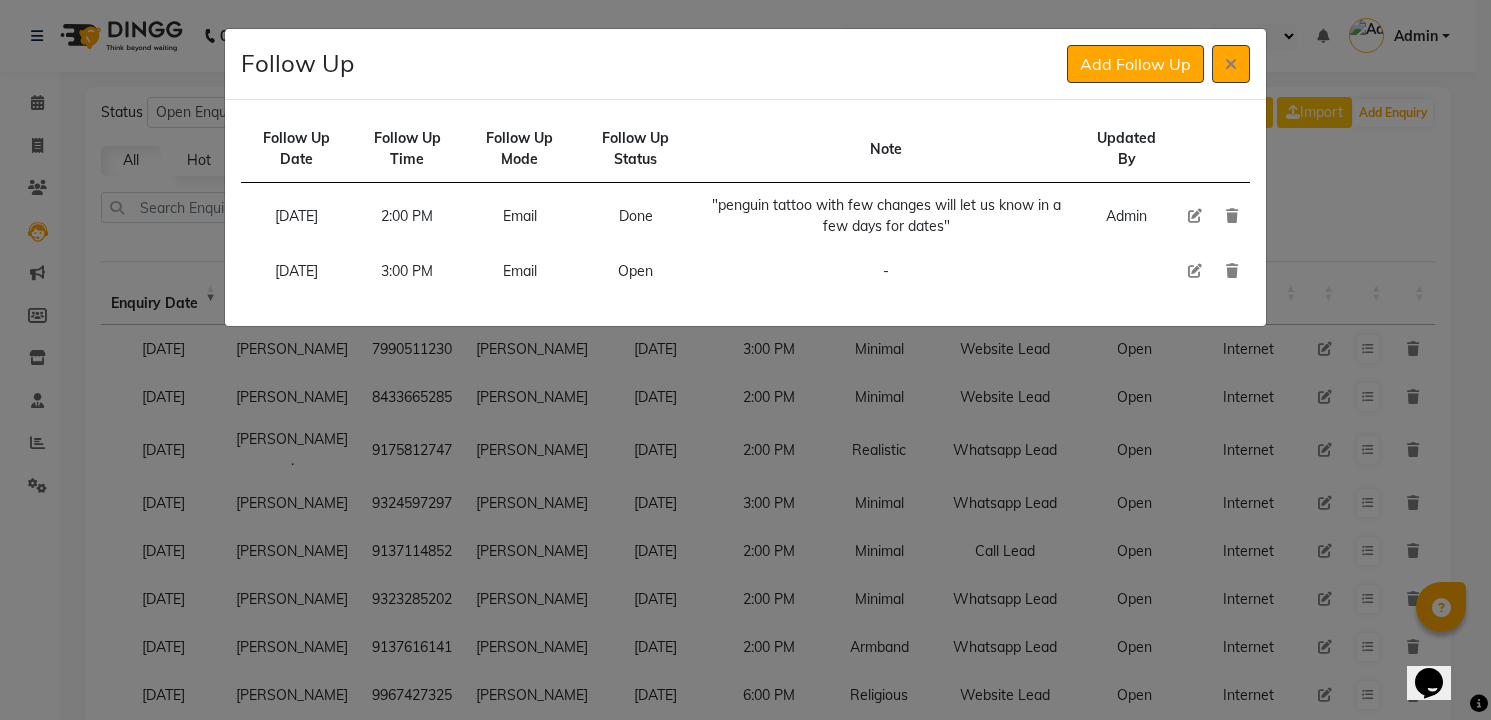 click 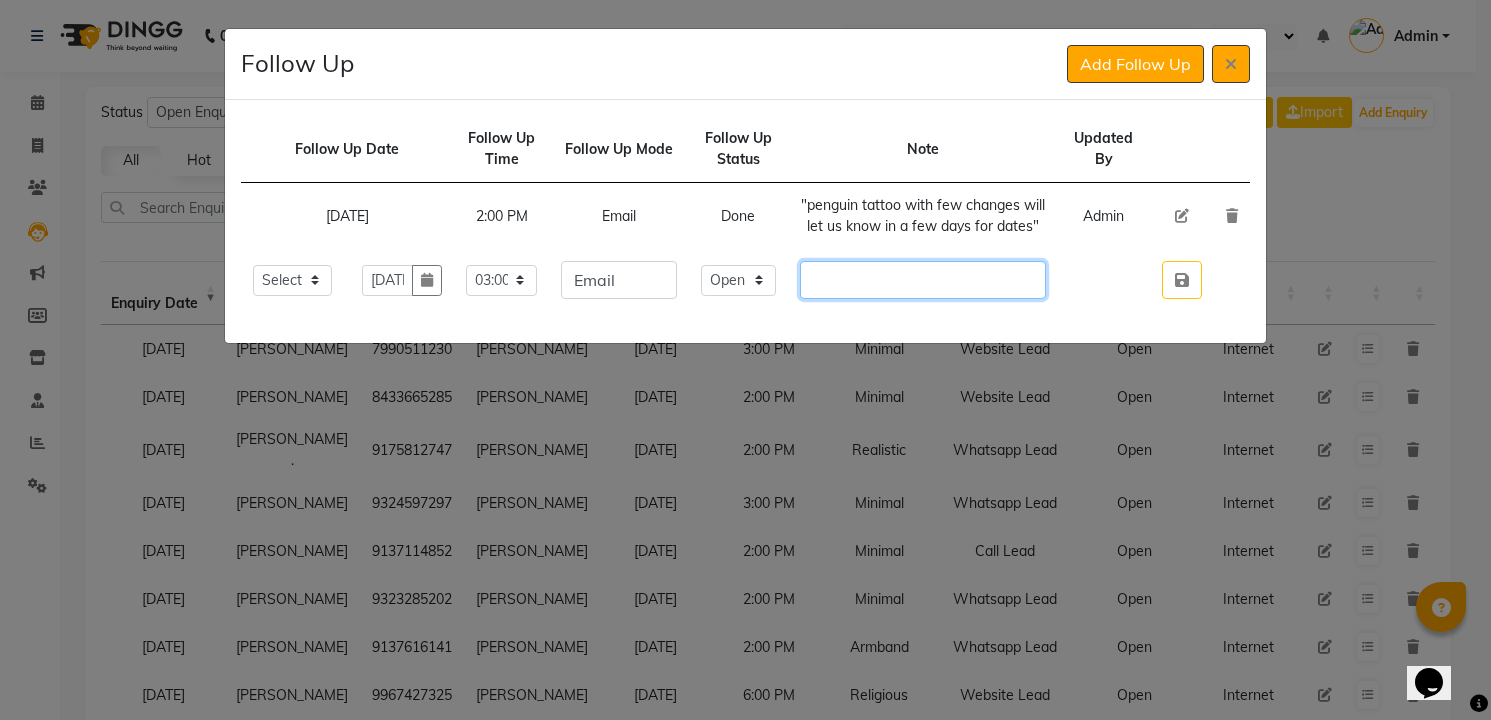 click 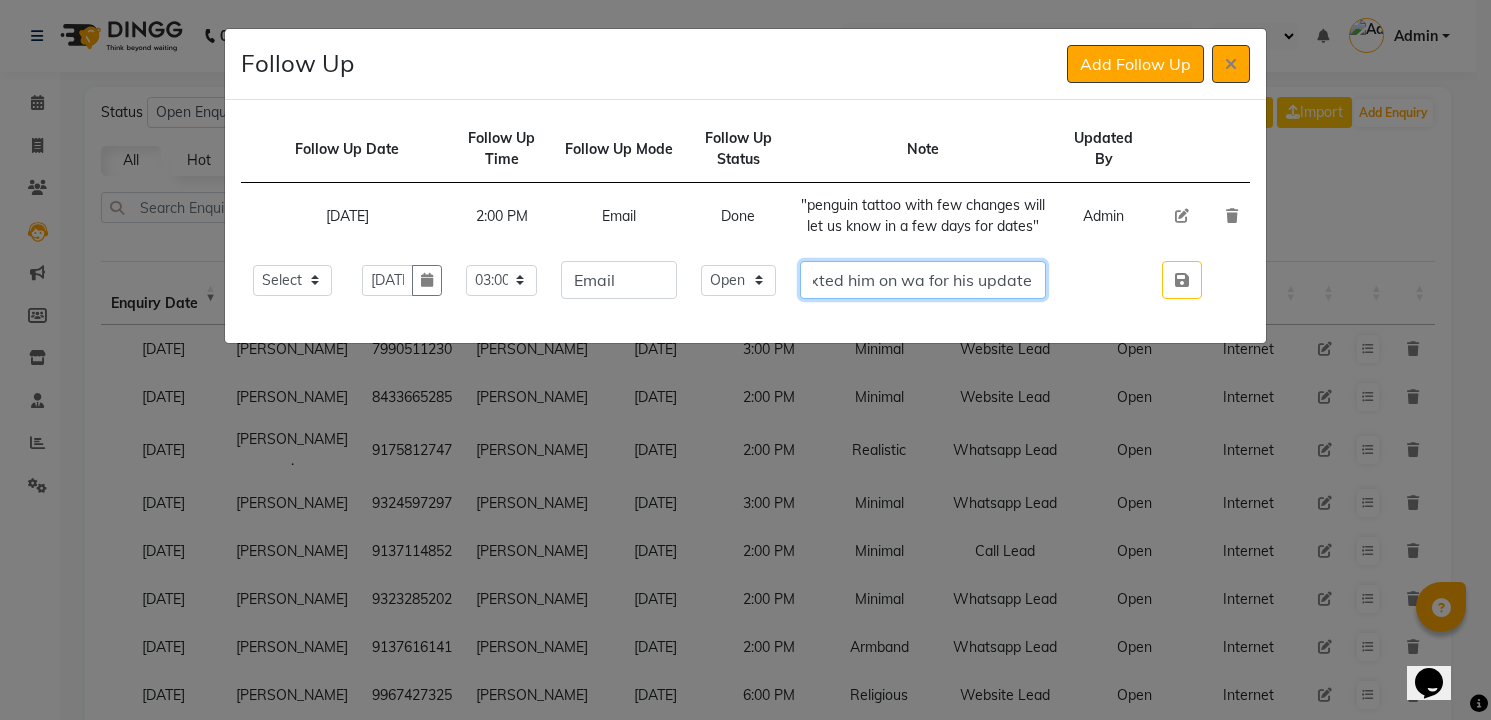 scroll, scrollTop: 0, scrollLeft: 158, axis: horizontal 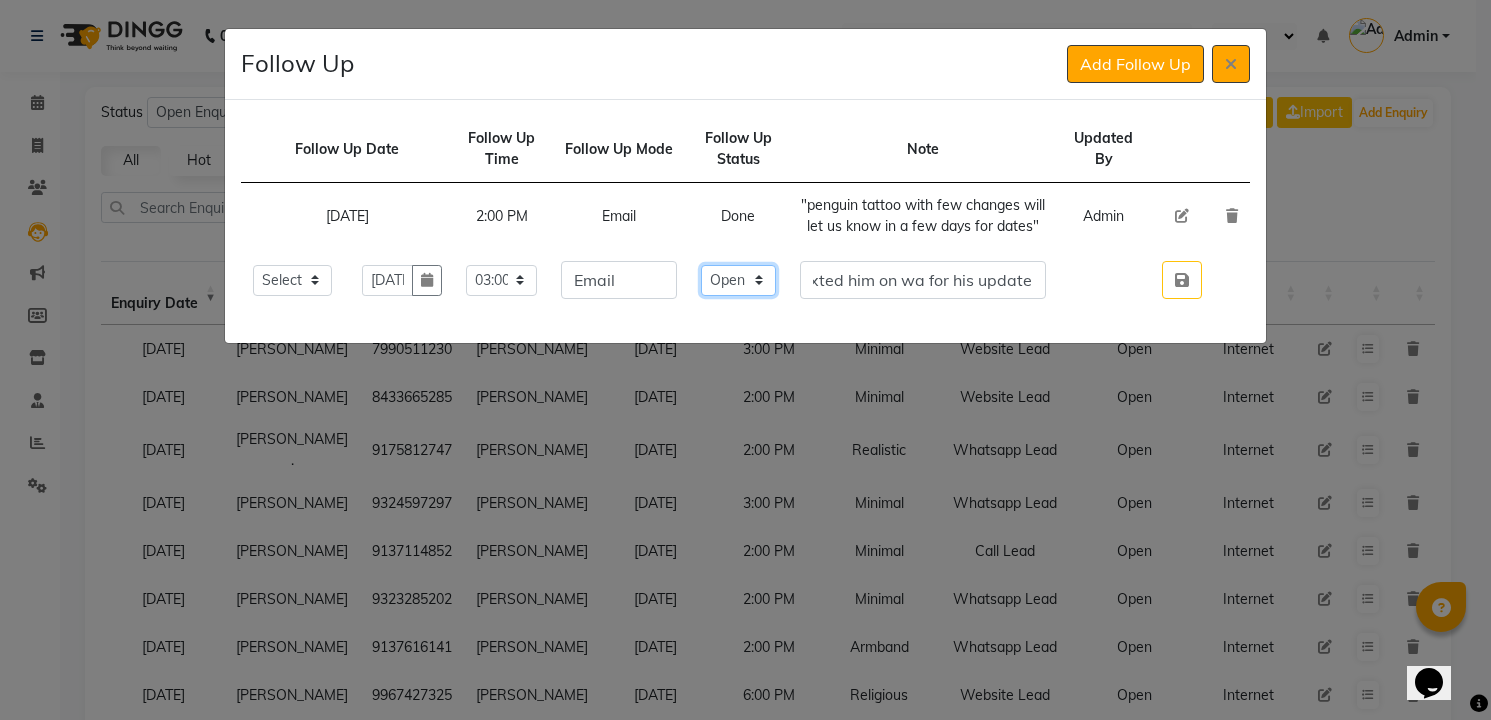 click on "Select Open Pending Done" 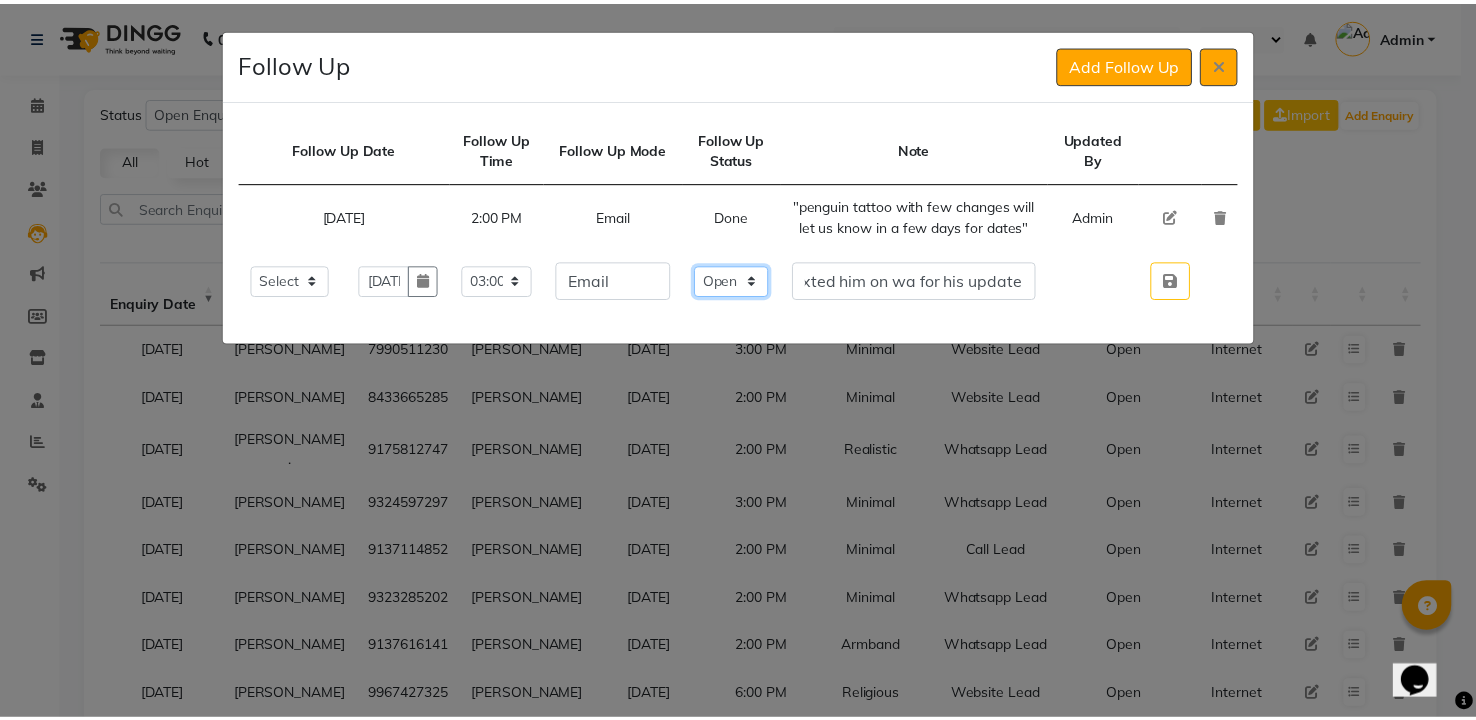 scroll, scrollTop: 0, scrollLeft: 0, axis: both 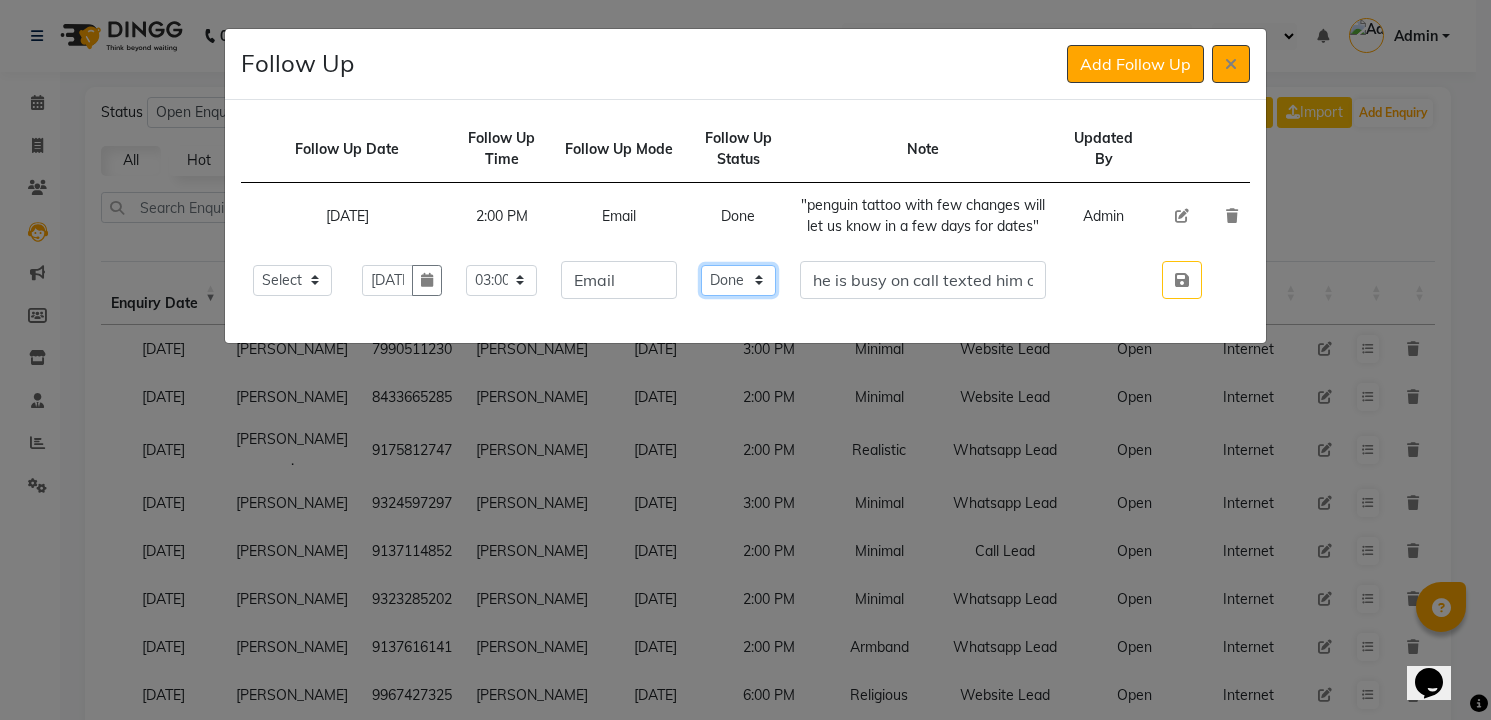 click on "Select Open Pending Done" 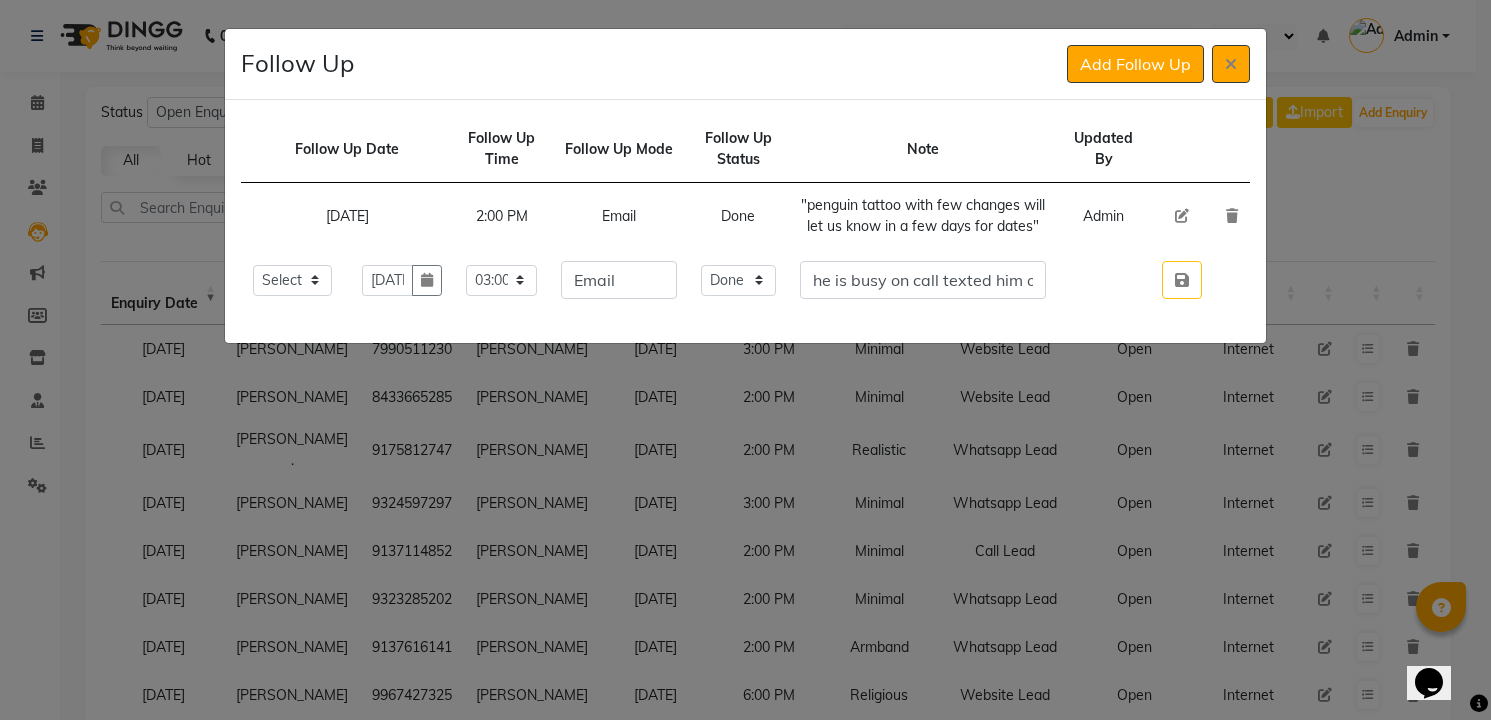 click 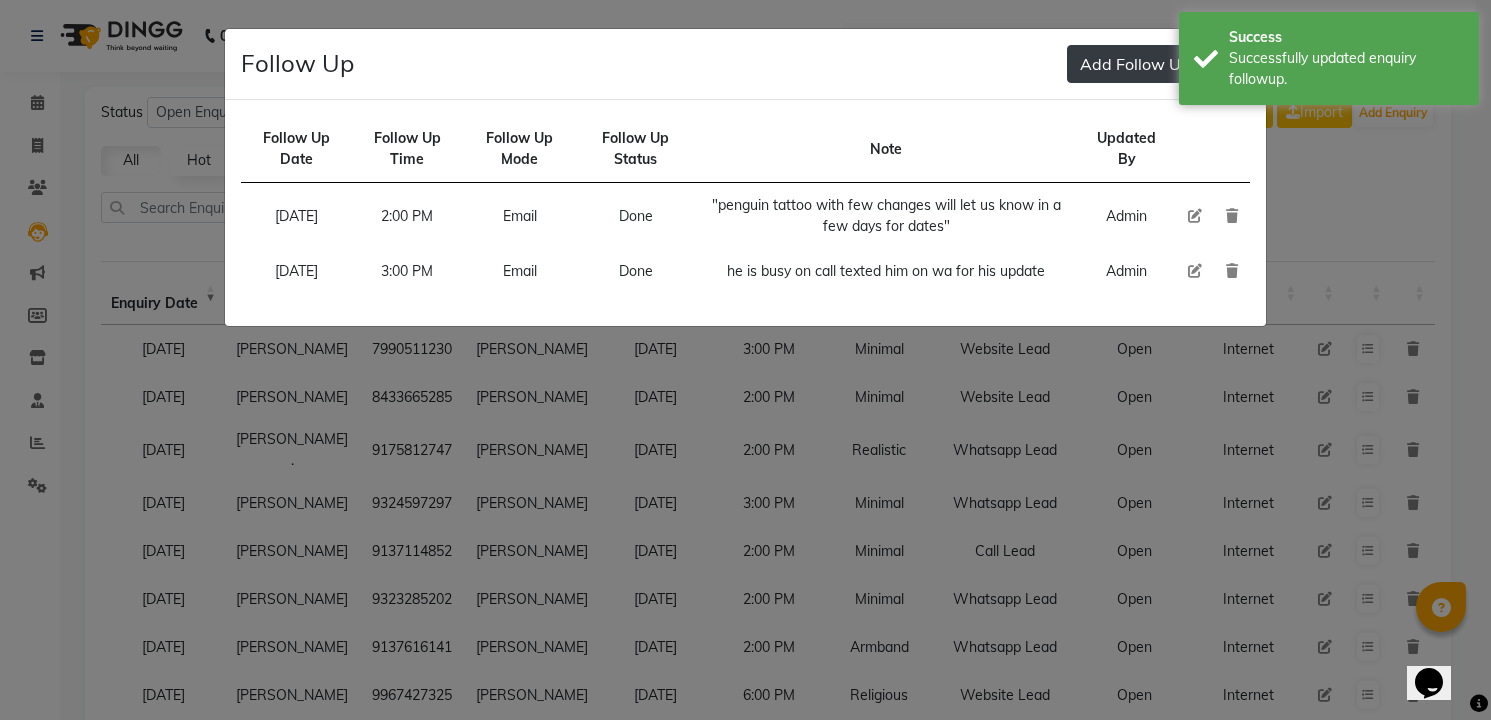 click on "Add Follow Up" 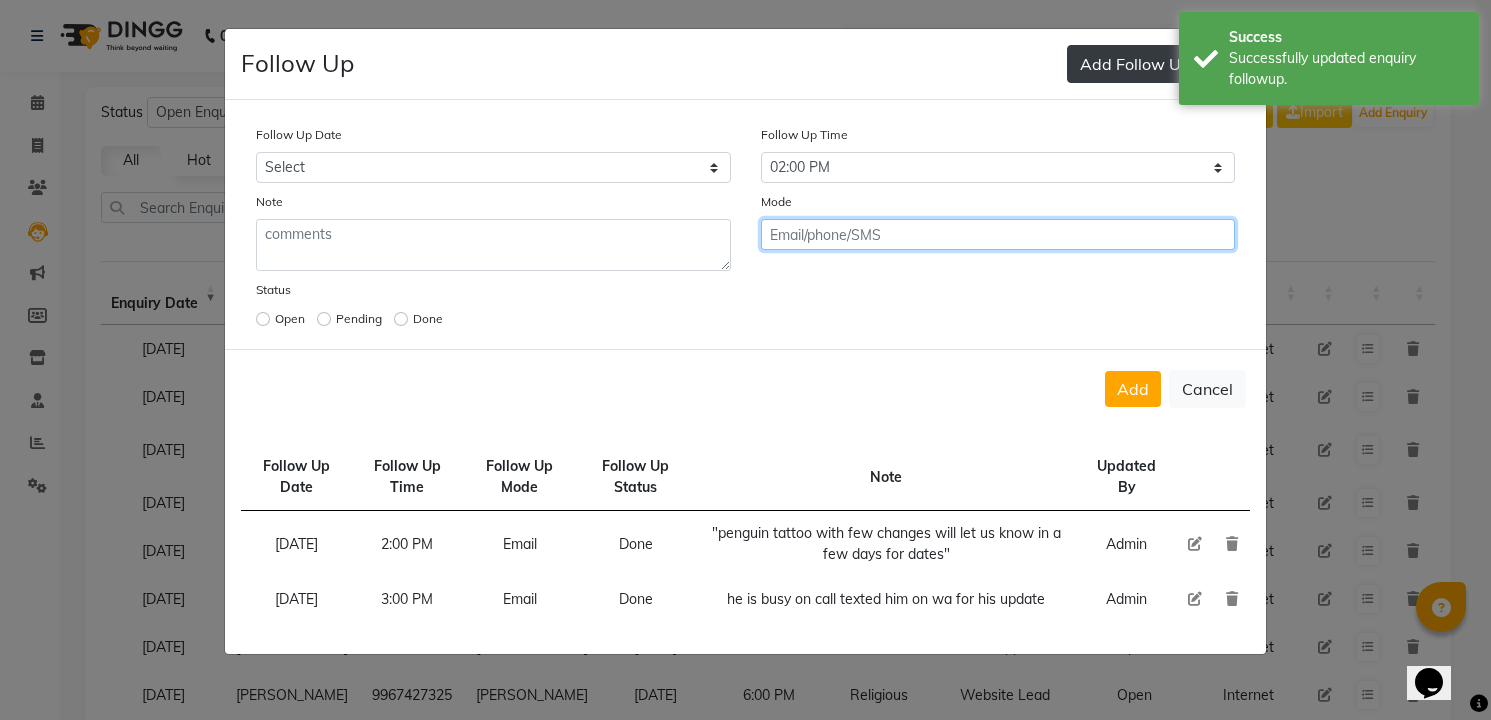click on "Add" 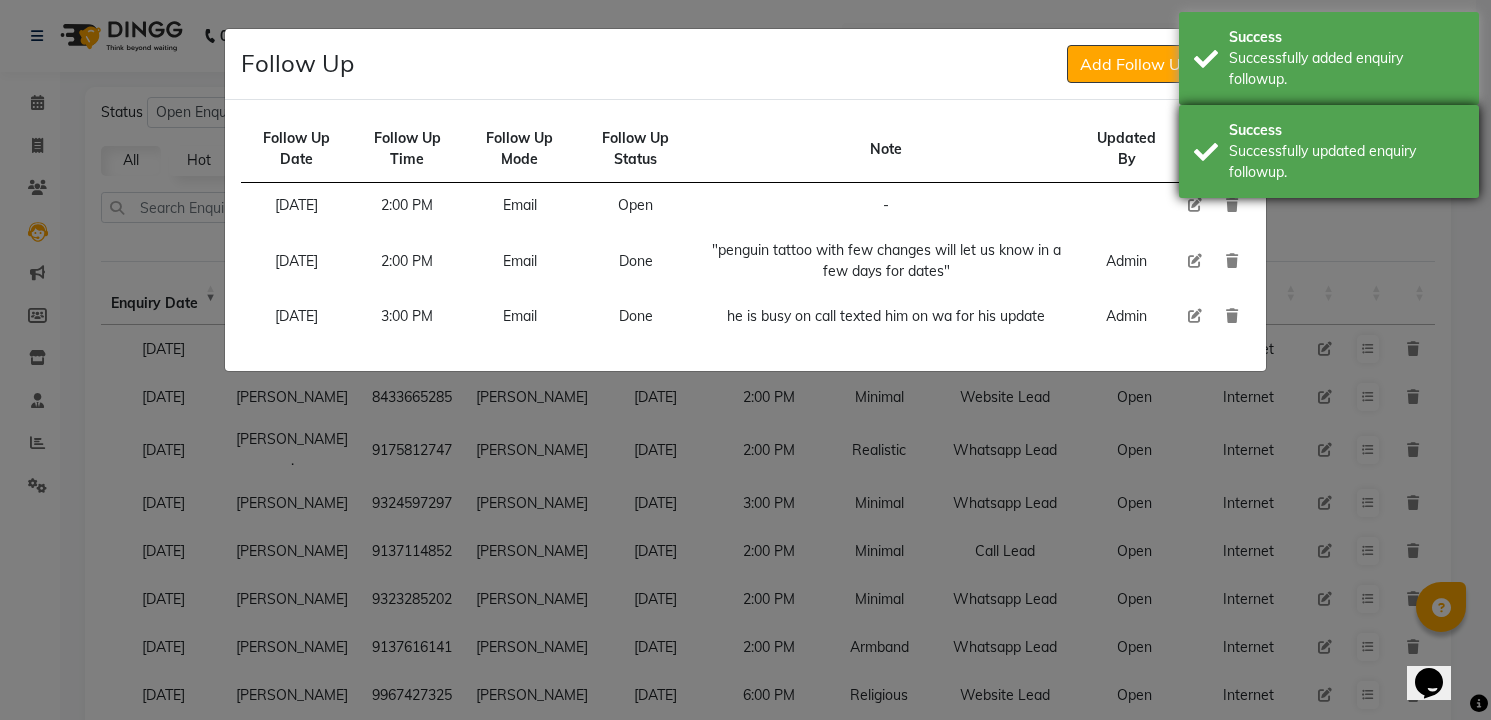 click on "Success" at bounding box center [1346, 130] 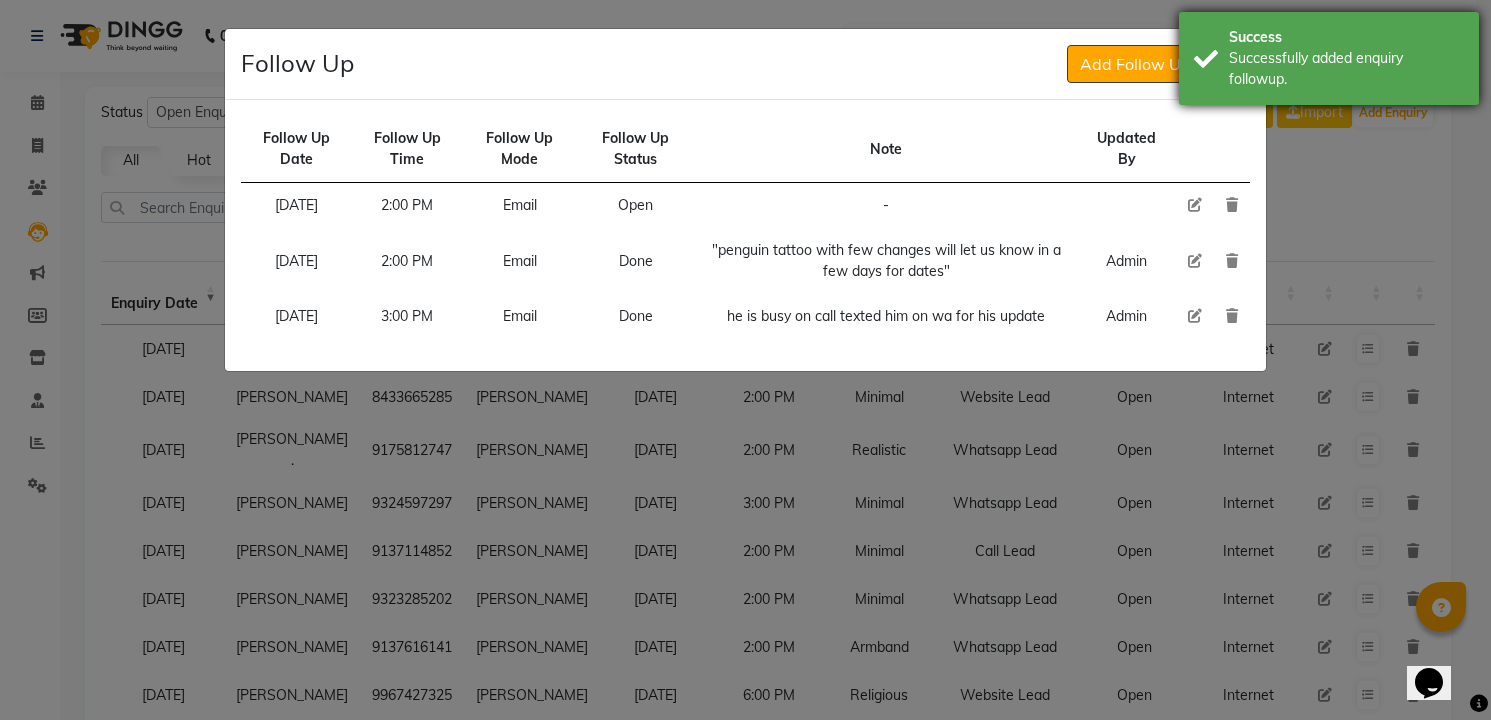 click on "Successfully added enquiry followup." at bounding box center [1346, 69] 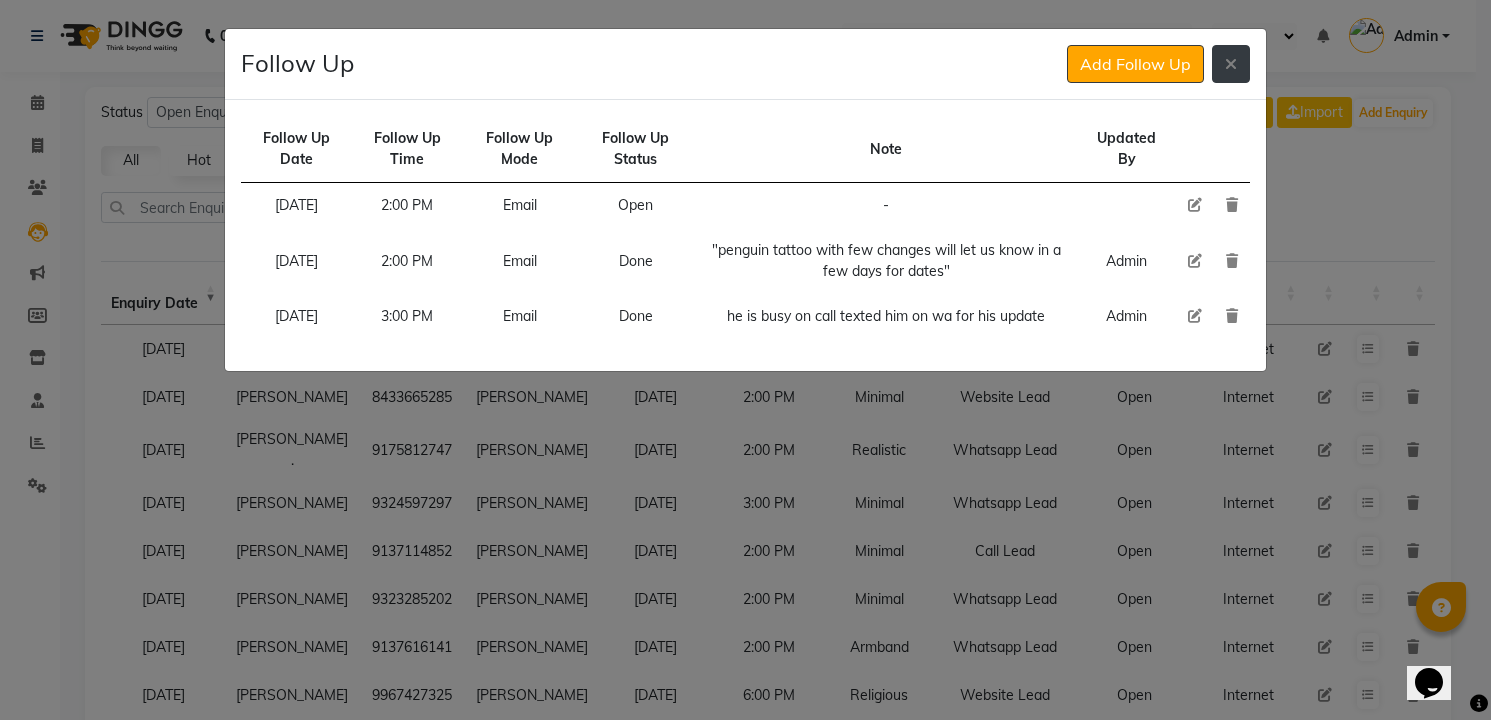 click 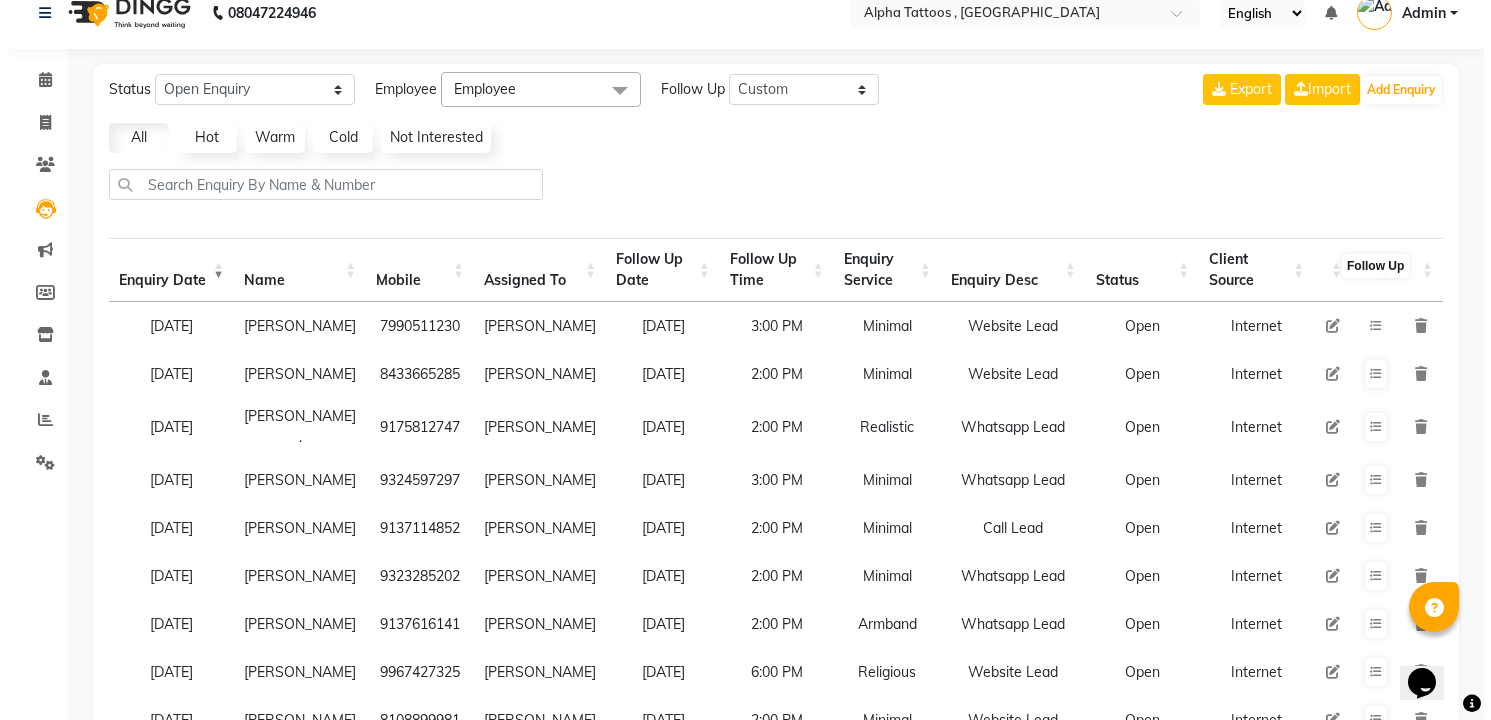 scroll, scrollTop: 27, scrollLeft: 0, axis: vertical 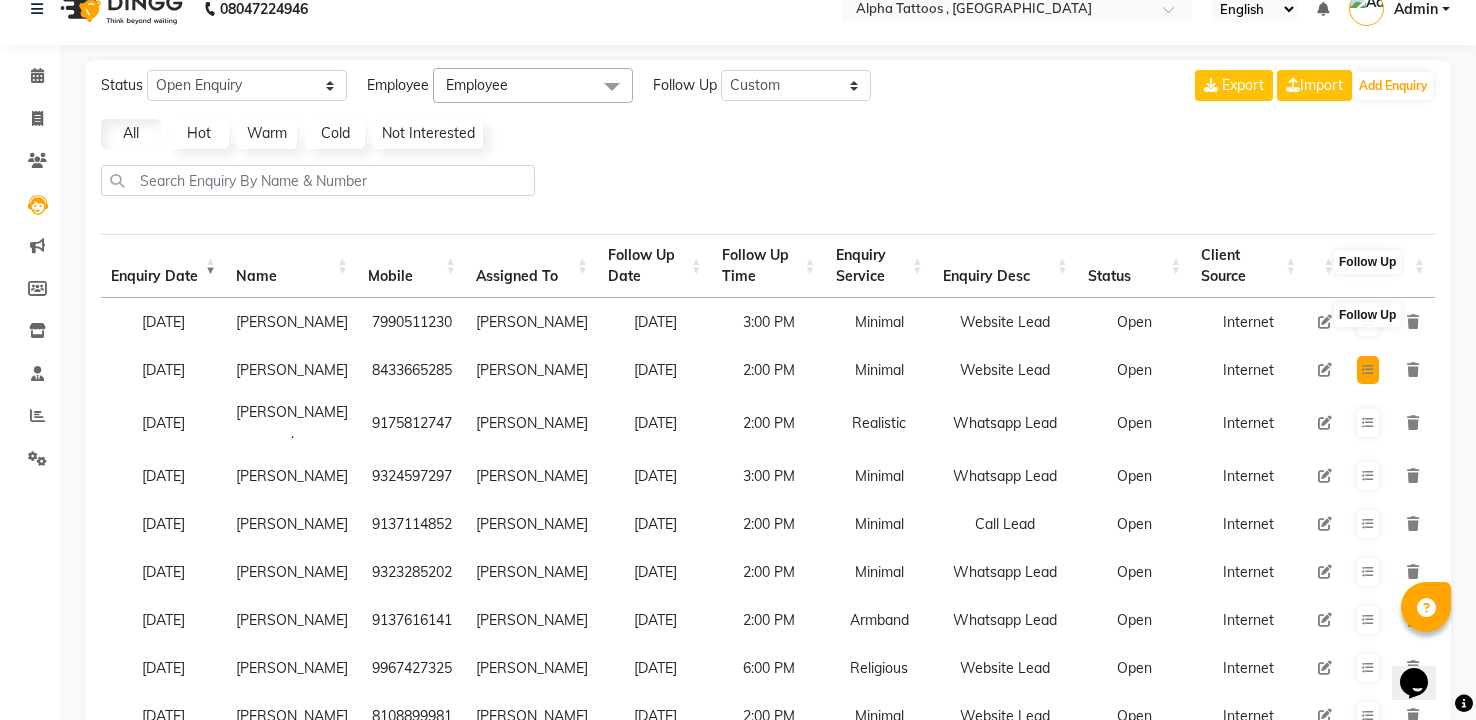 click at bounding box center [1368, 370] 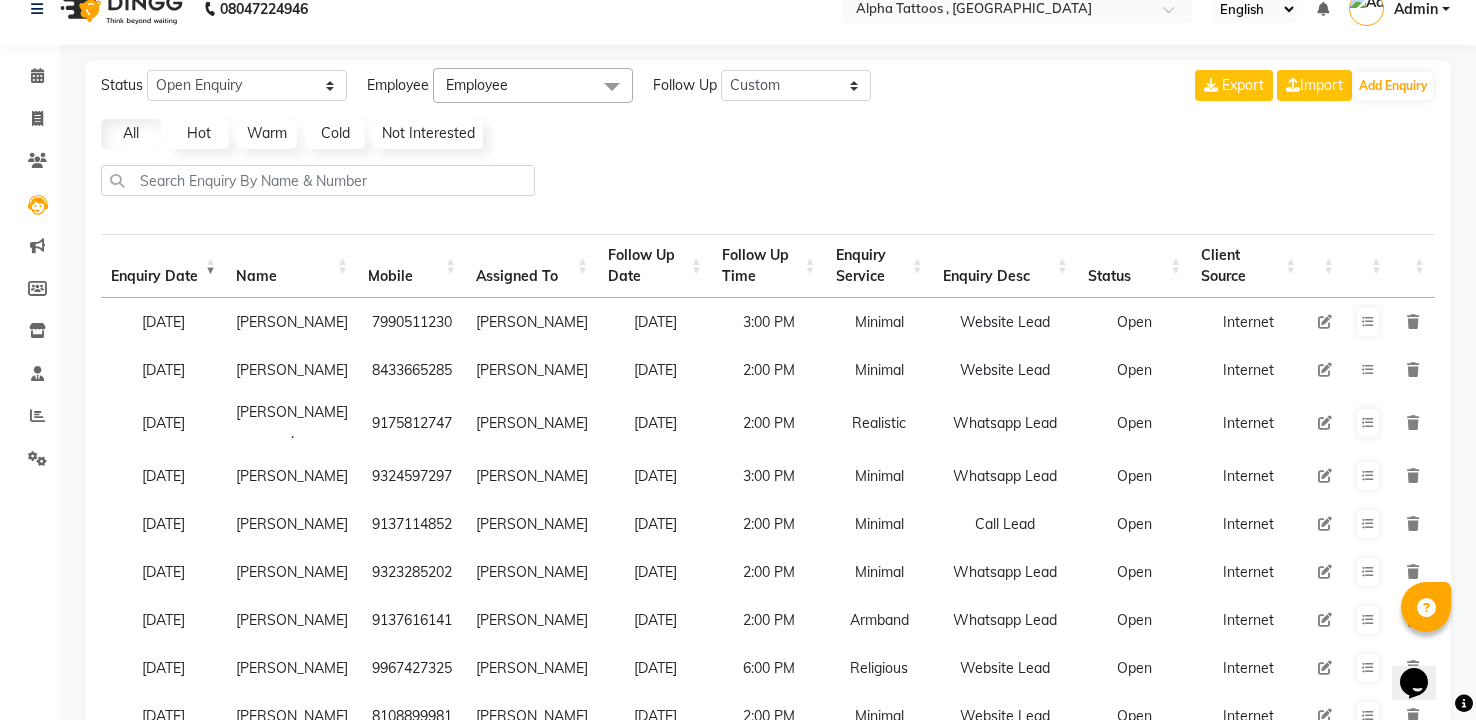 click at bounding box center [1368, 370] 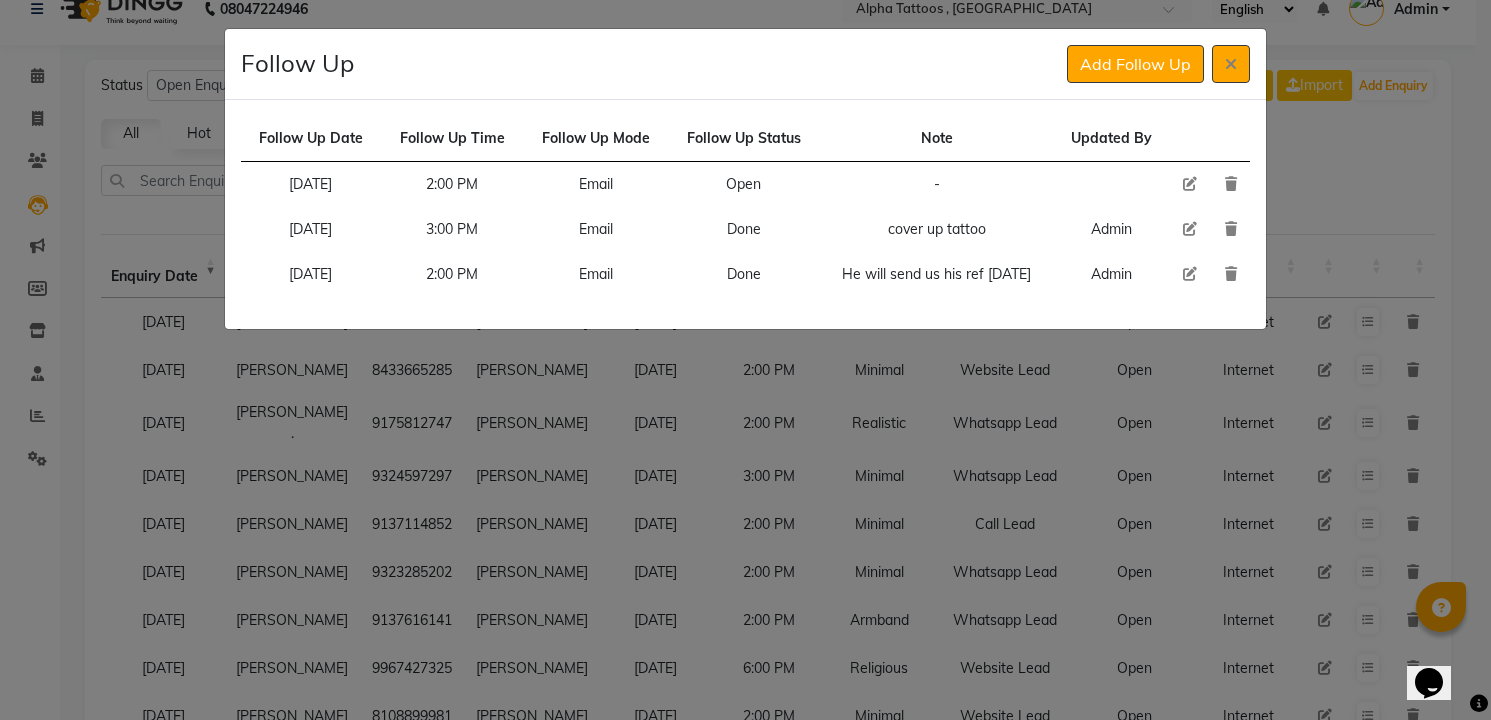 click 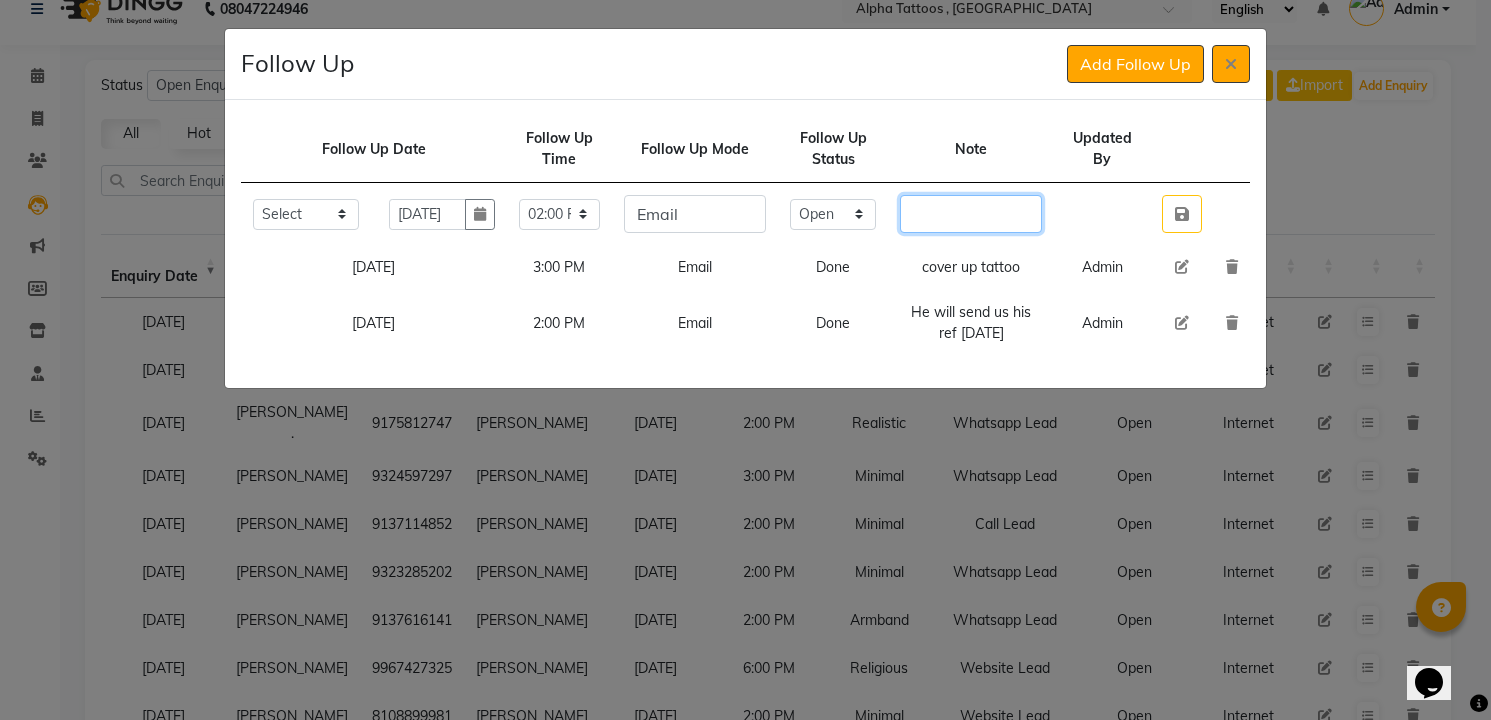 click 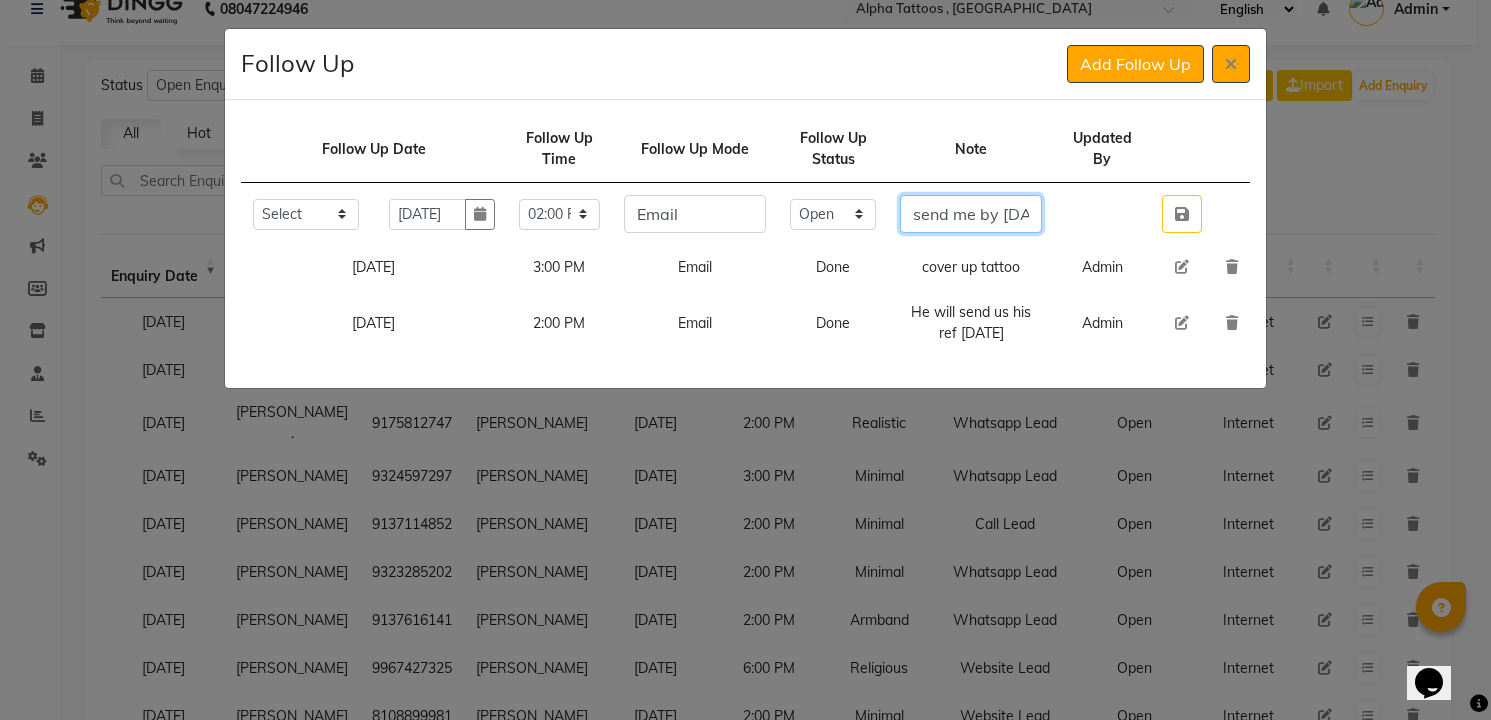 scroll, scrollTop: 0, scrollLeft: 73, axis: horizontal 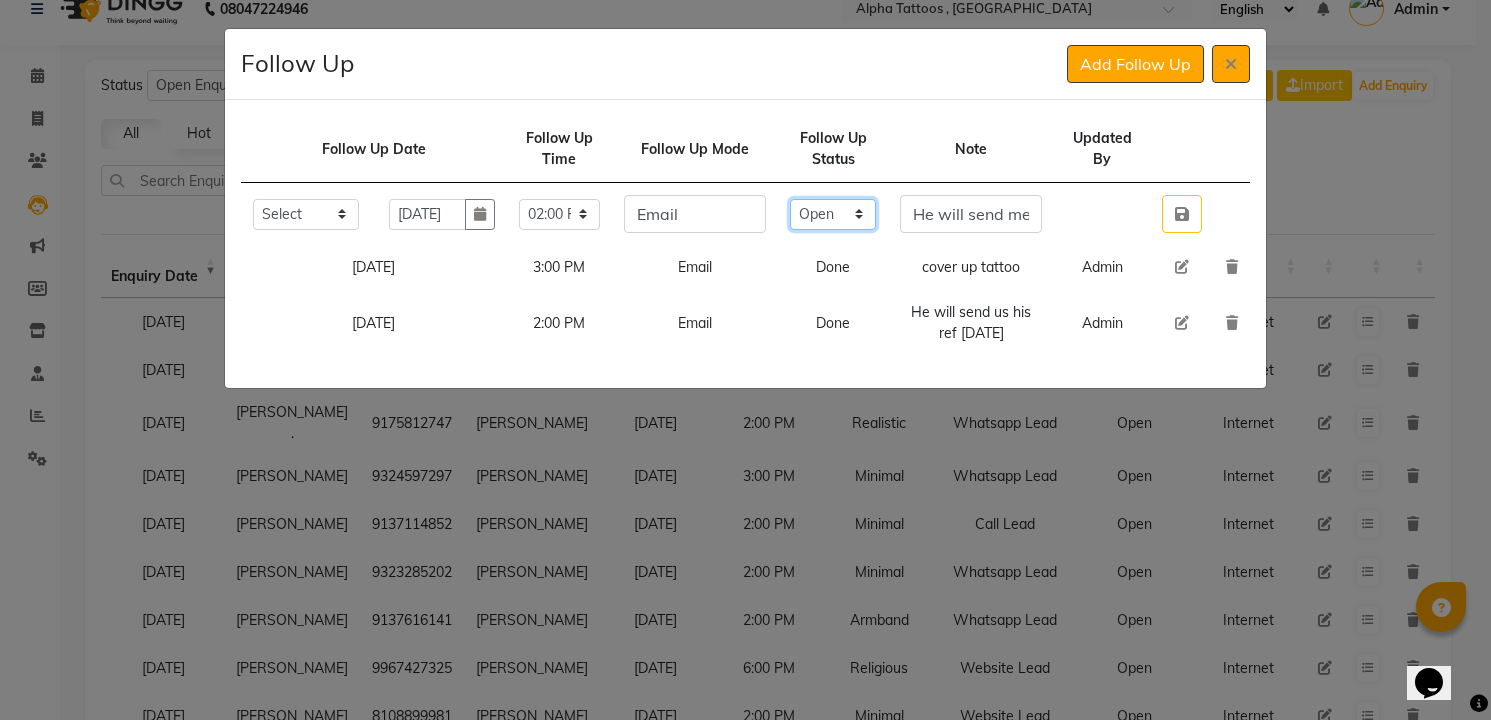 click on "Select Open Pending Done" 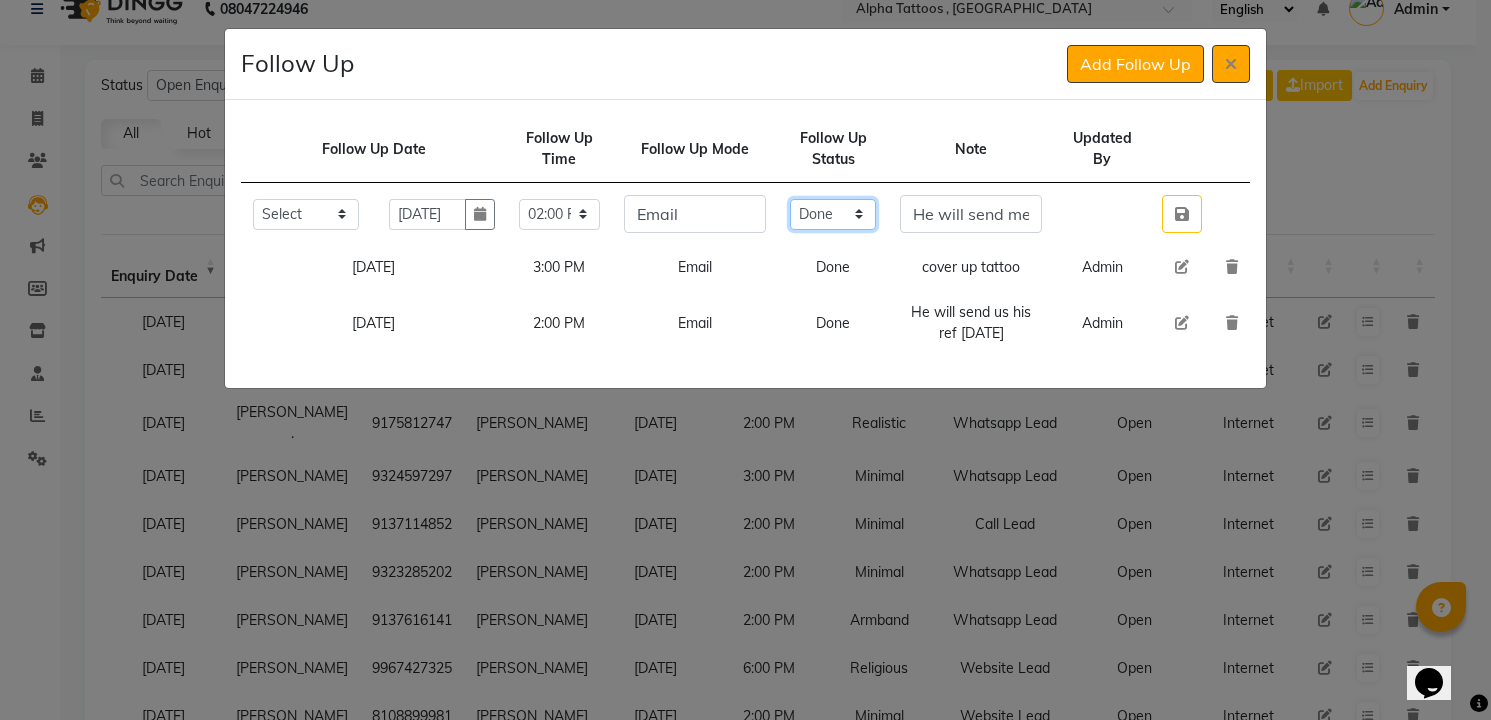 click on "Select Open Pending Done" 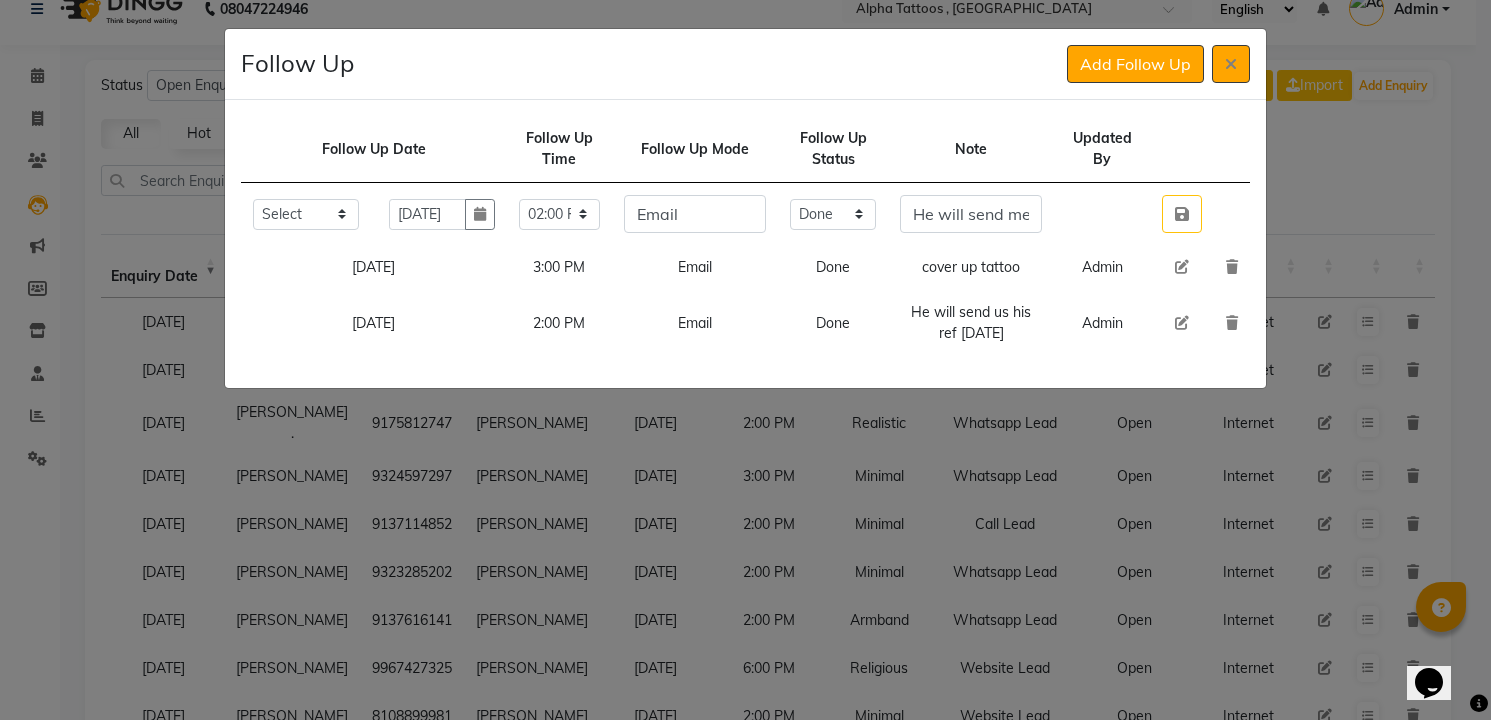 click 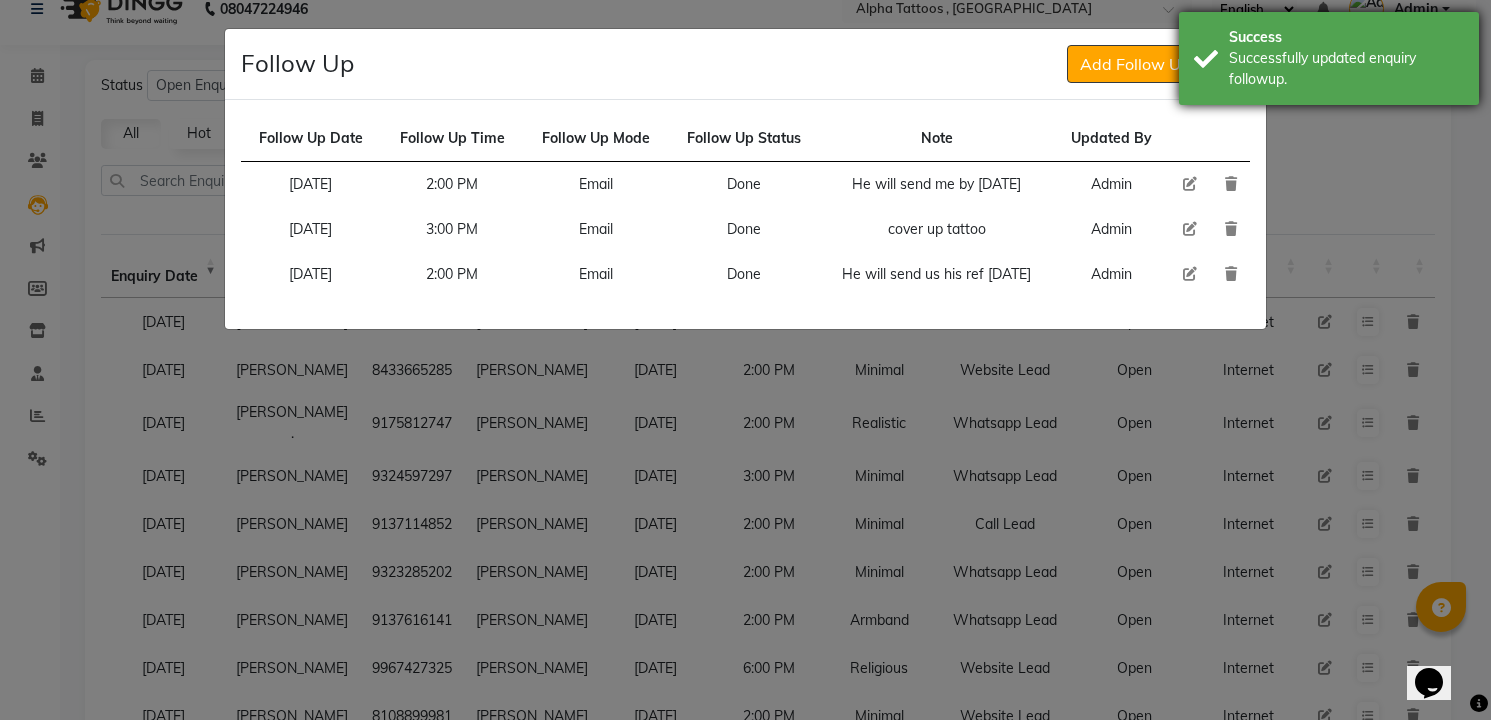 click on "Successfully updated enquiry followup." at bounding box center [1346, 69] 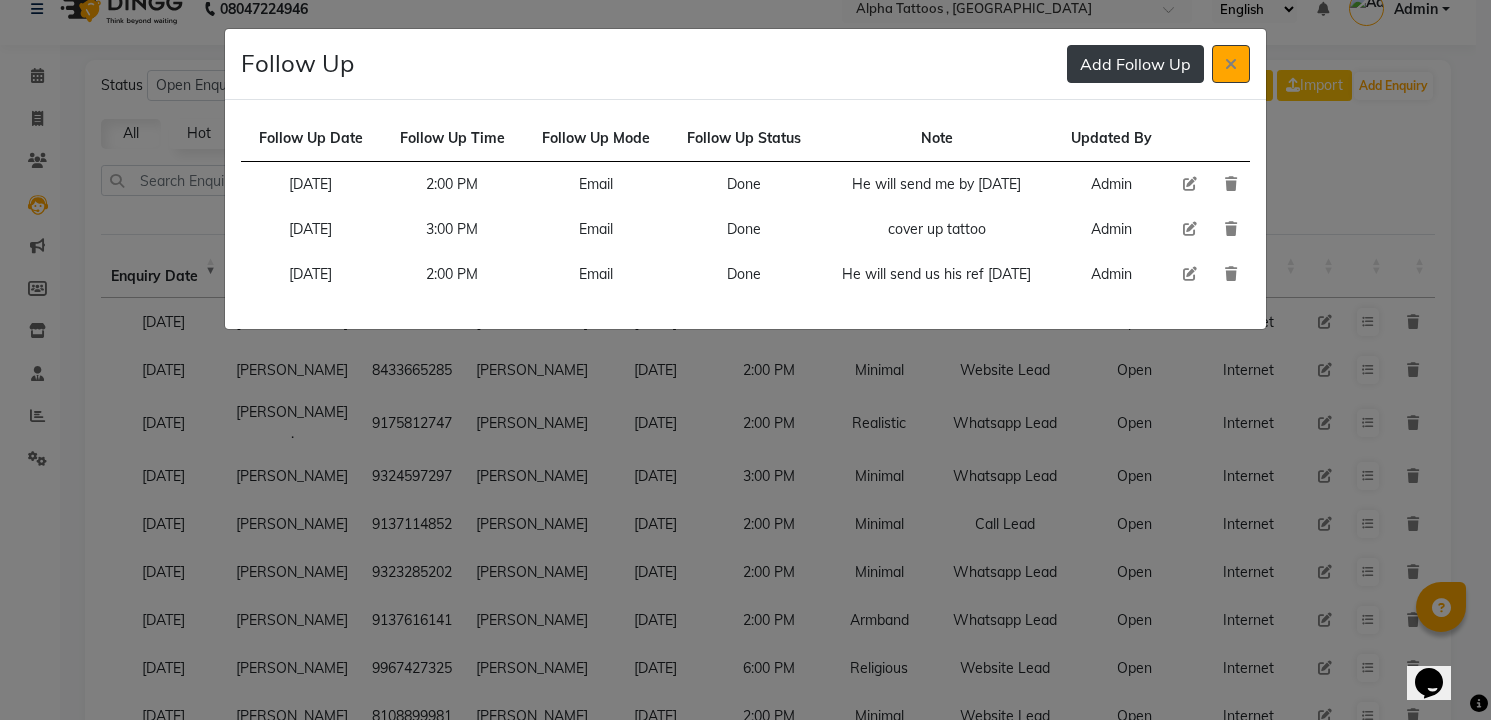 click on "Add Follow Up" 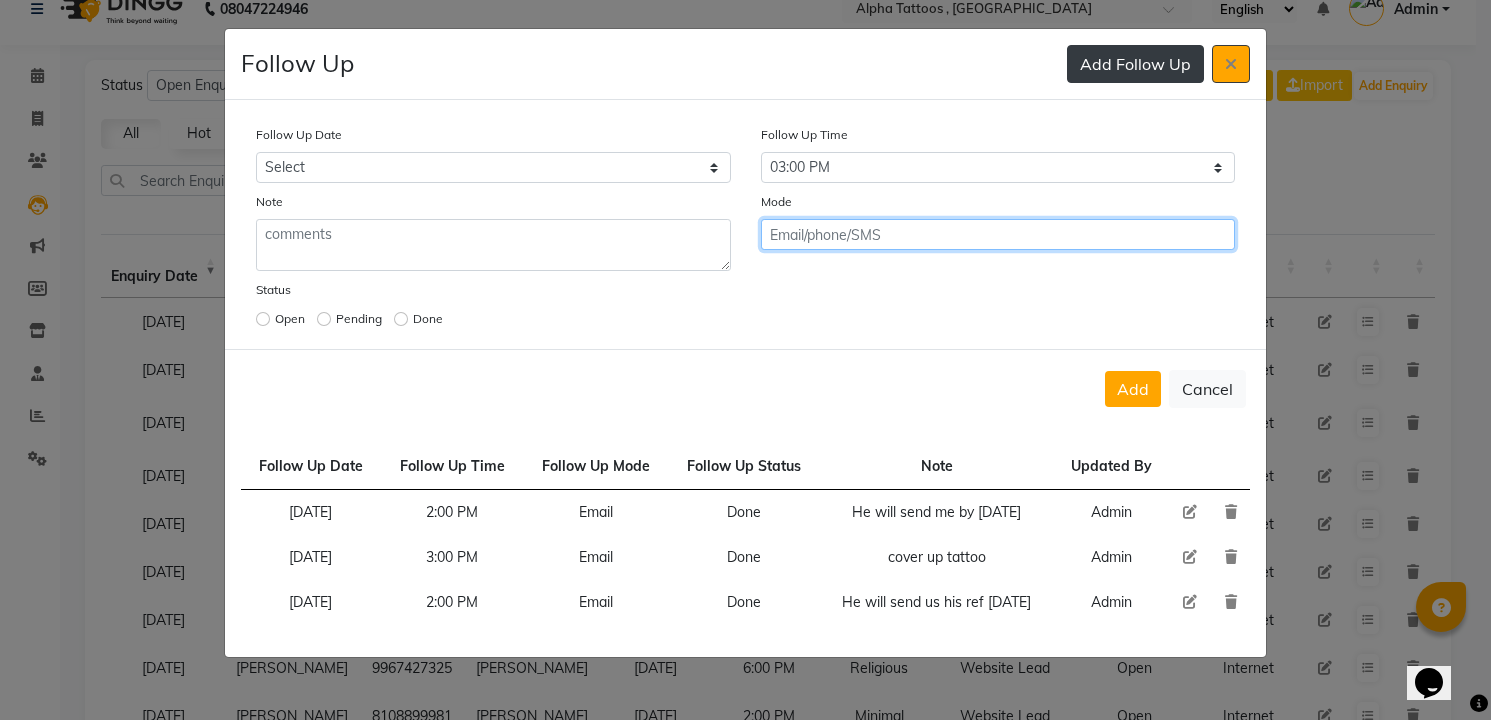 click on "Add" 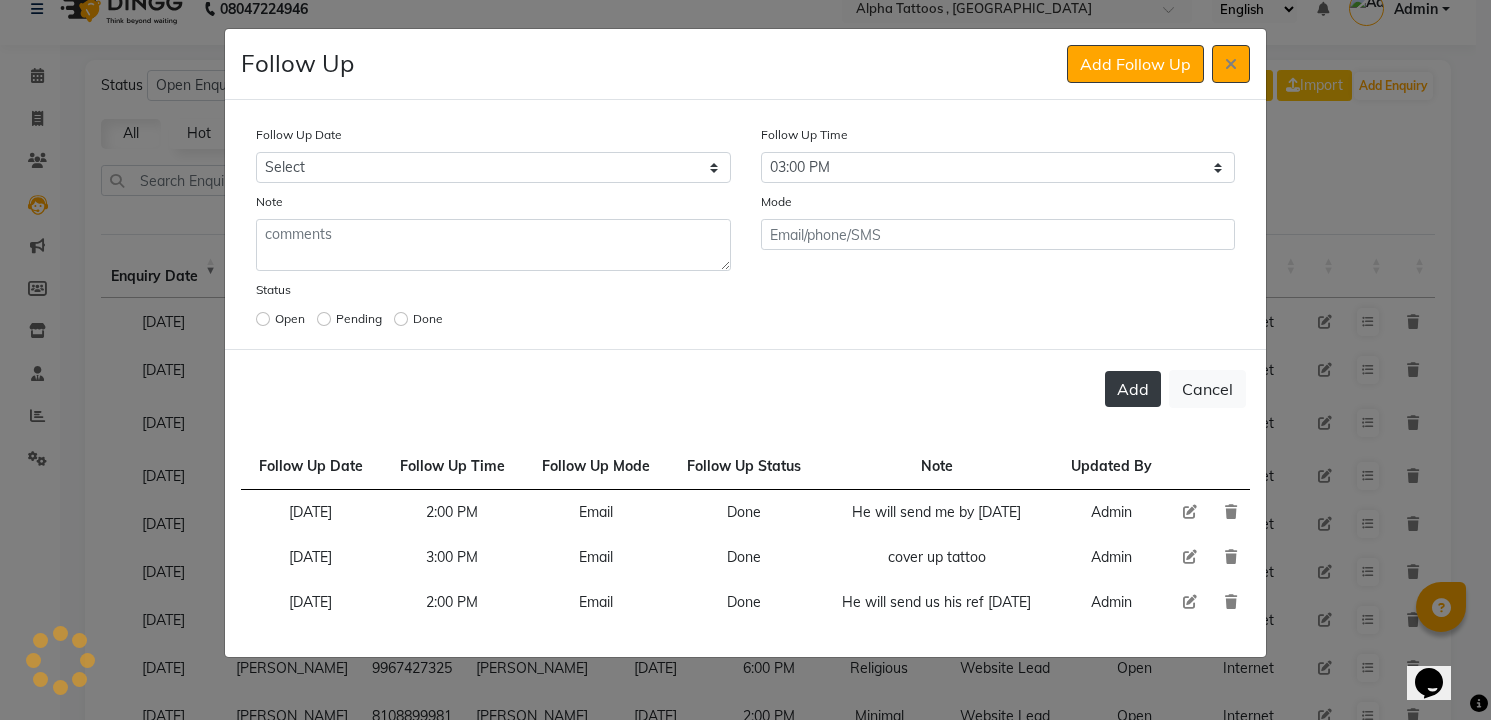 click on "Add" 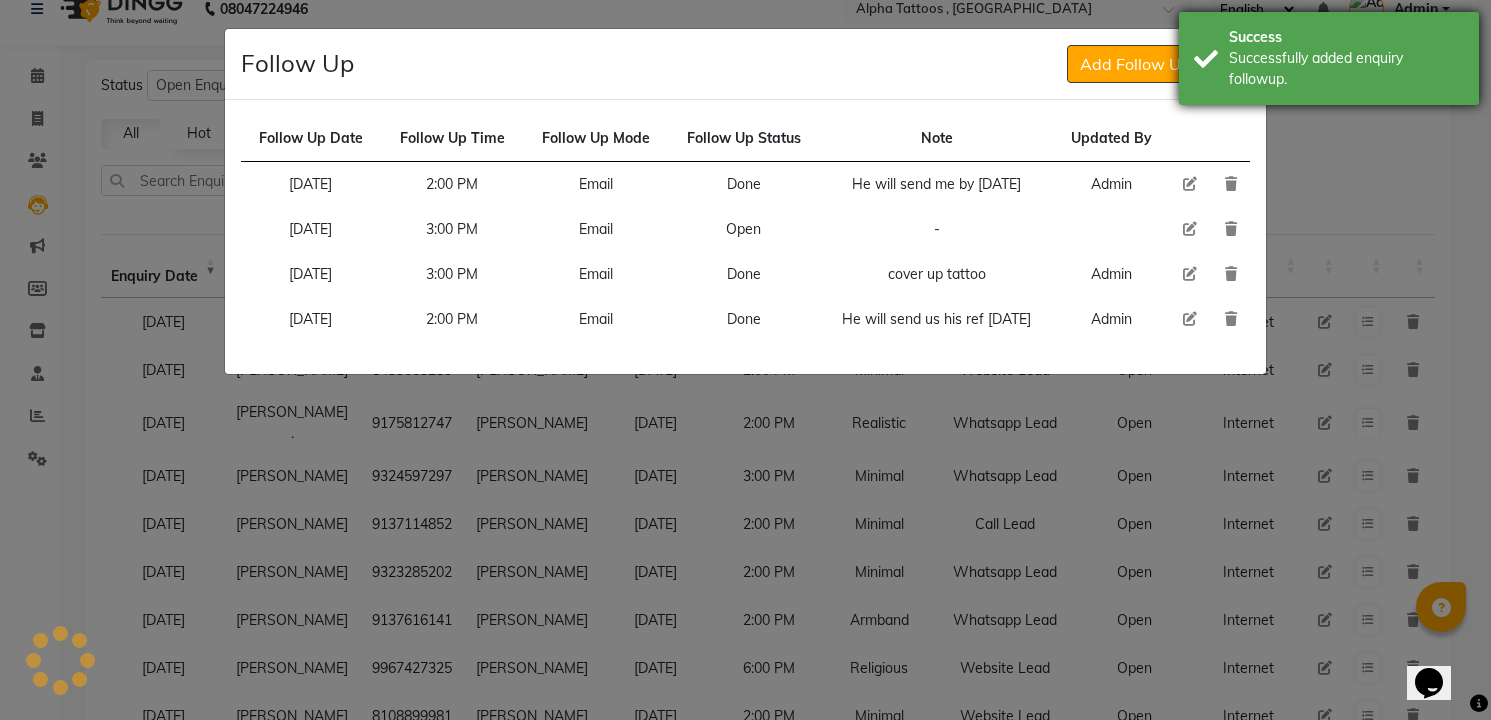 click on "Success   Successfully added enquiry followup." at bounding box center [1329, 58] 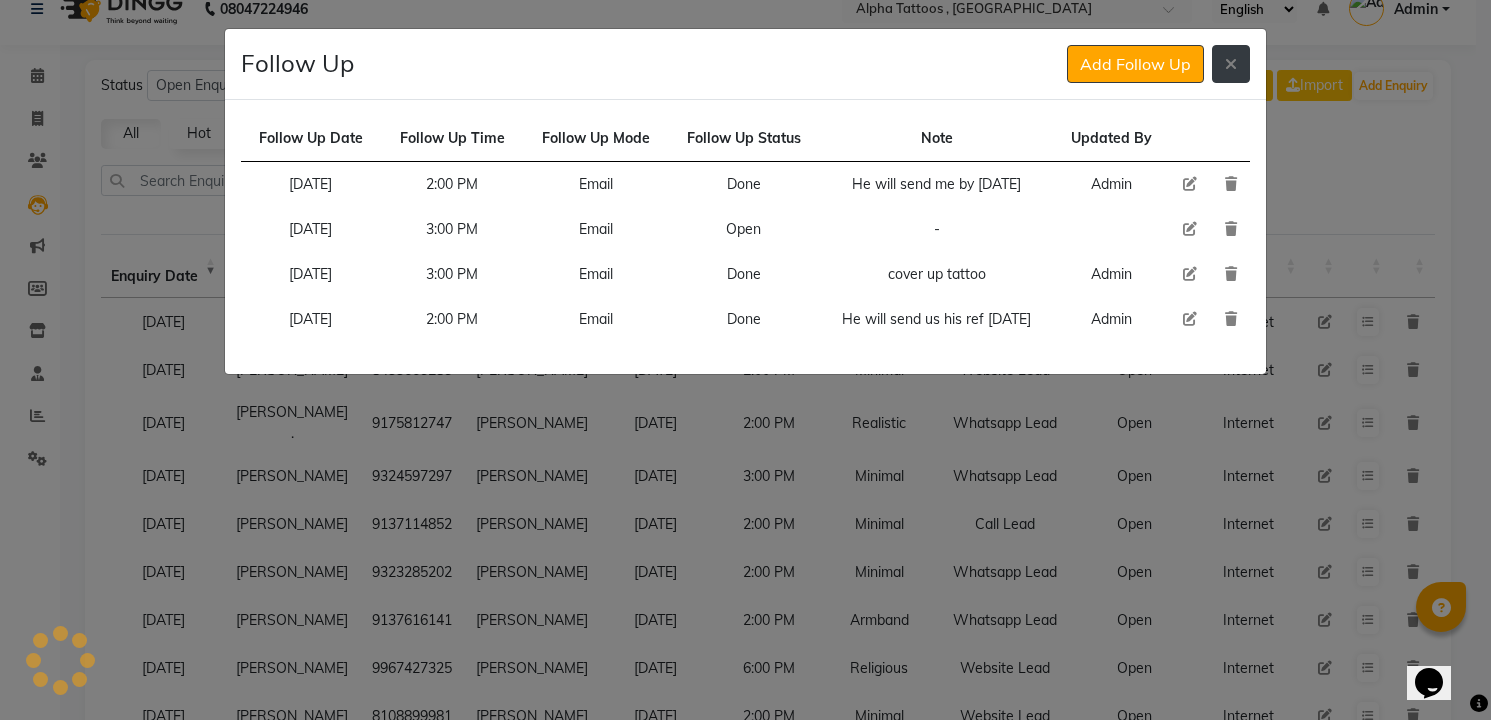 click 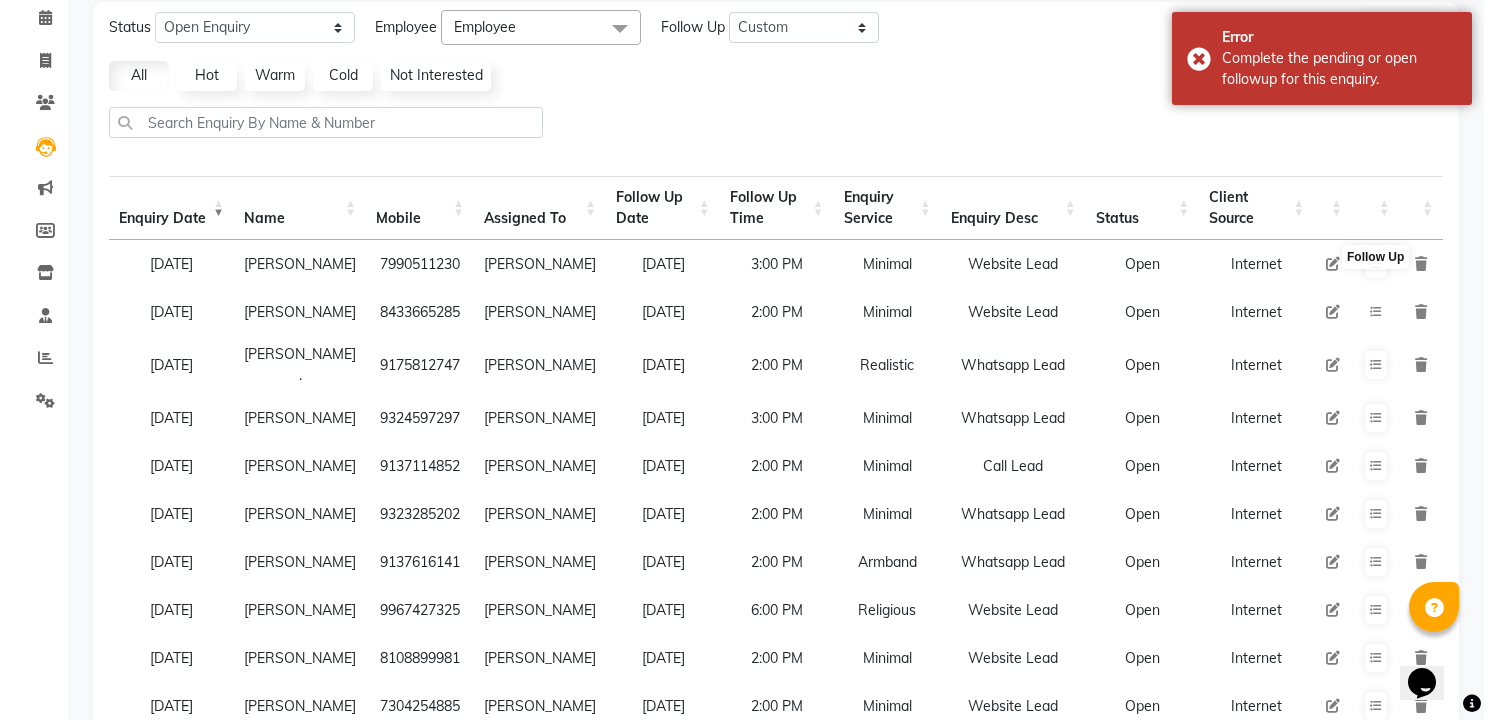 scroll, scrollTop: 86, scrollLeft: 0, axis: vertical 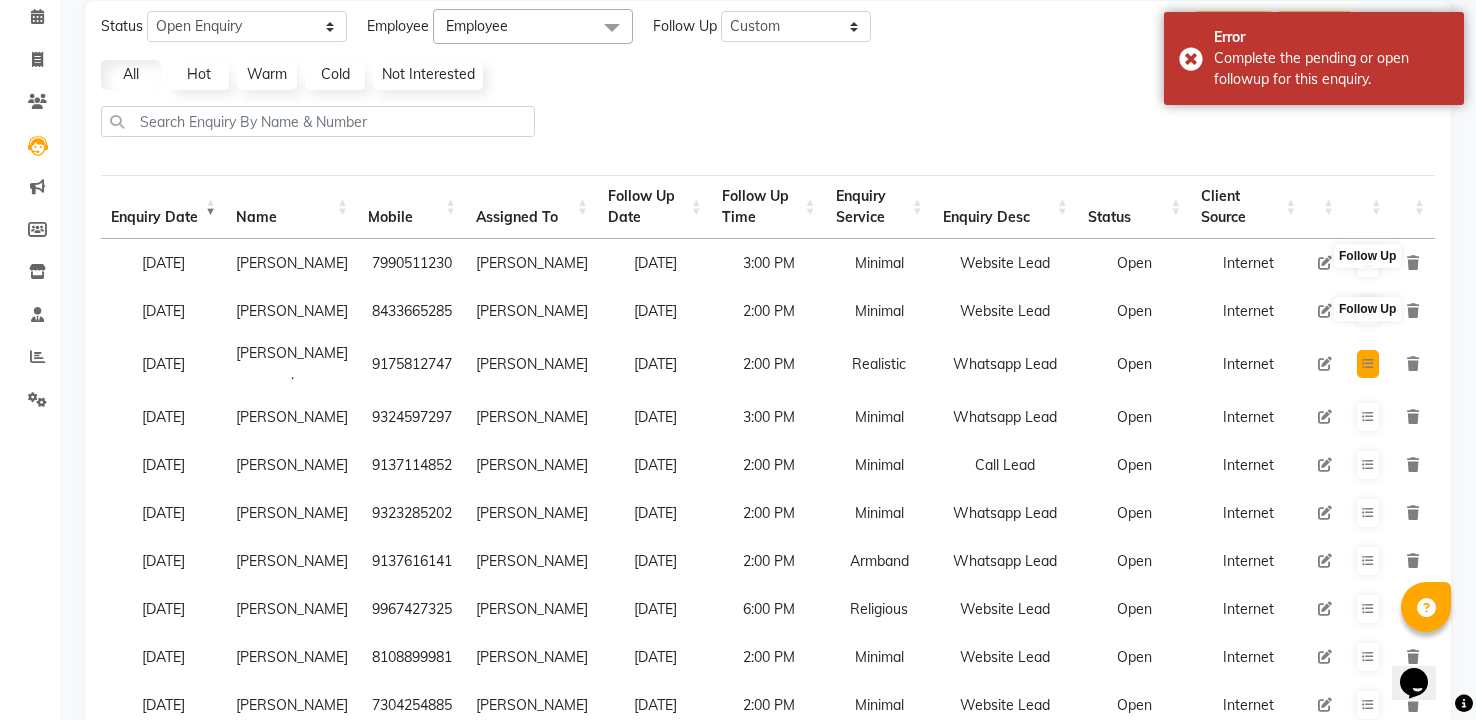 click at bounding box center (1368, 364) 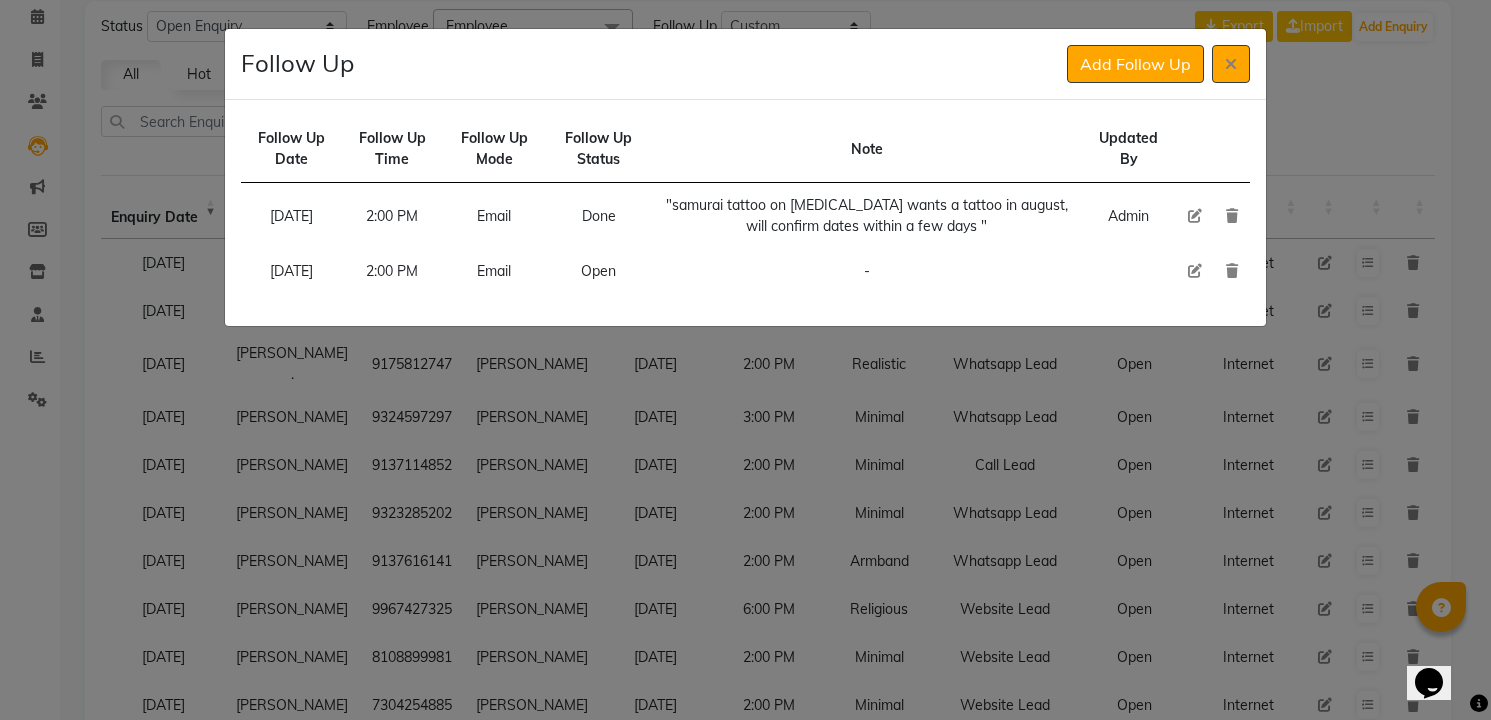 click 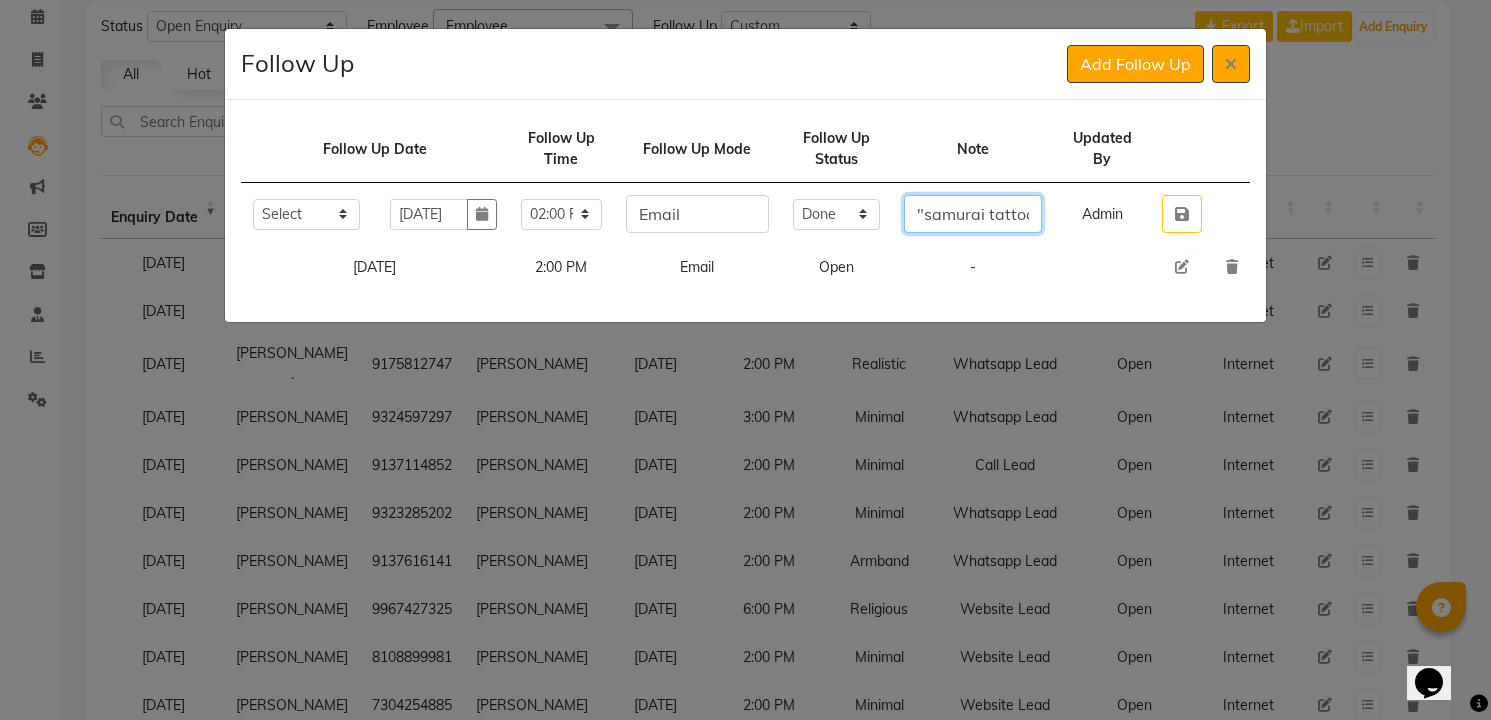 click on ""samurai tattoo on [MEDICAL_DATA] wants a tattoo in august, will confirm dates within a few days "" 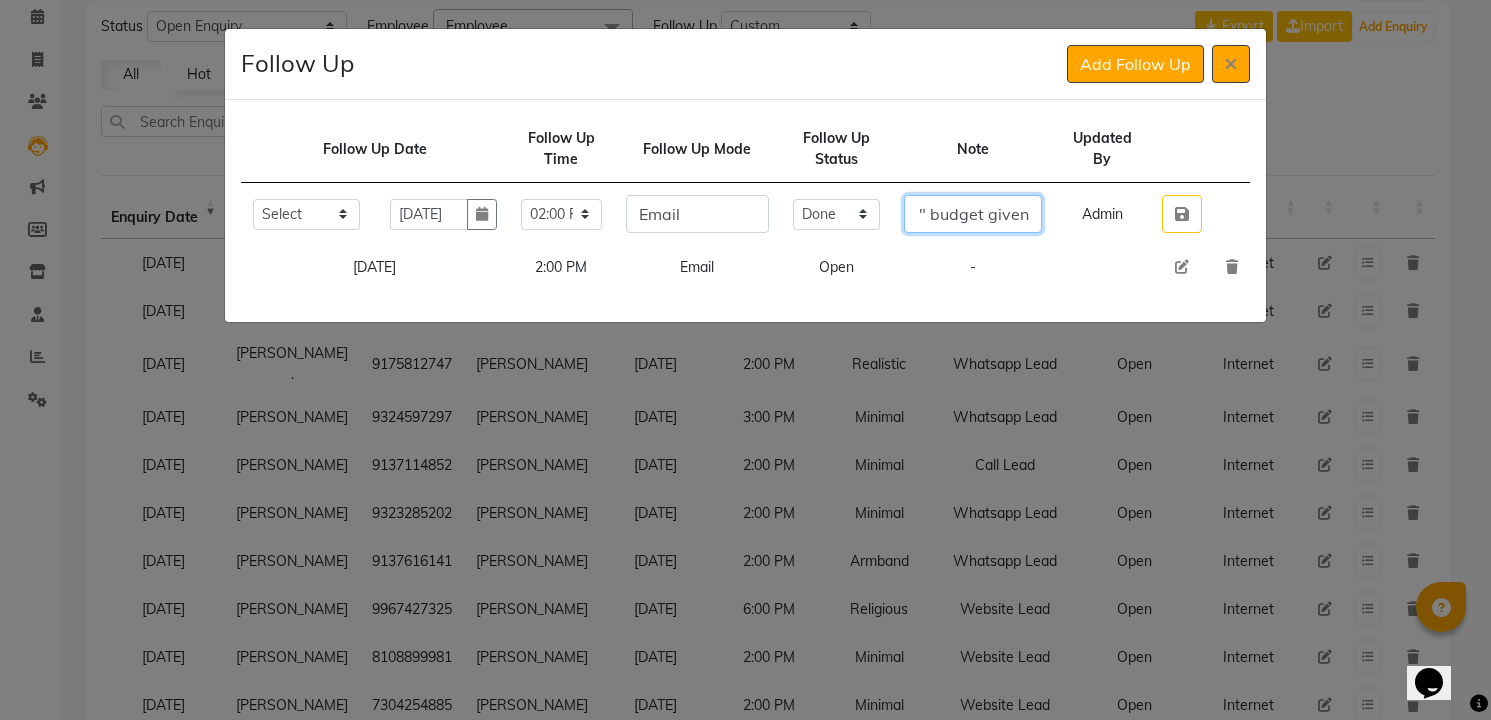 scroll, scrollTop: 0, scrollLeft: 753, axis: horizontal 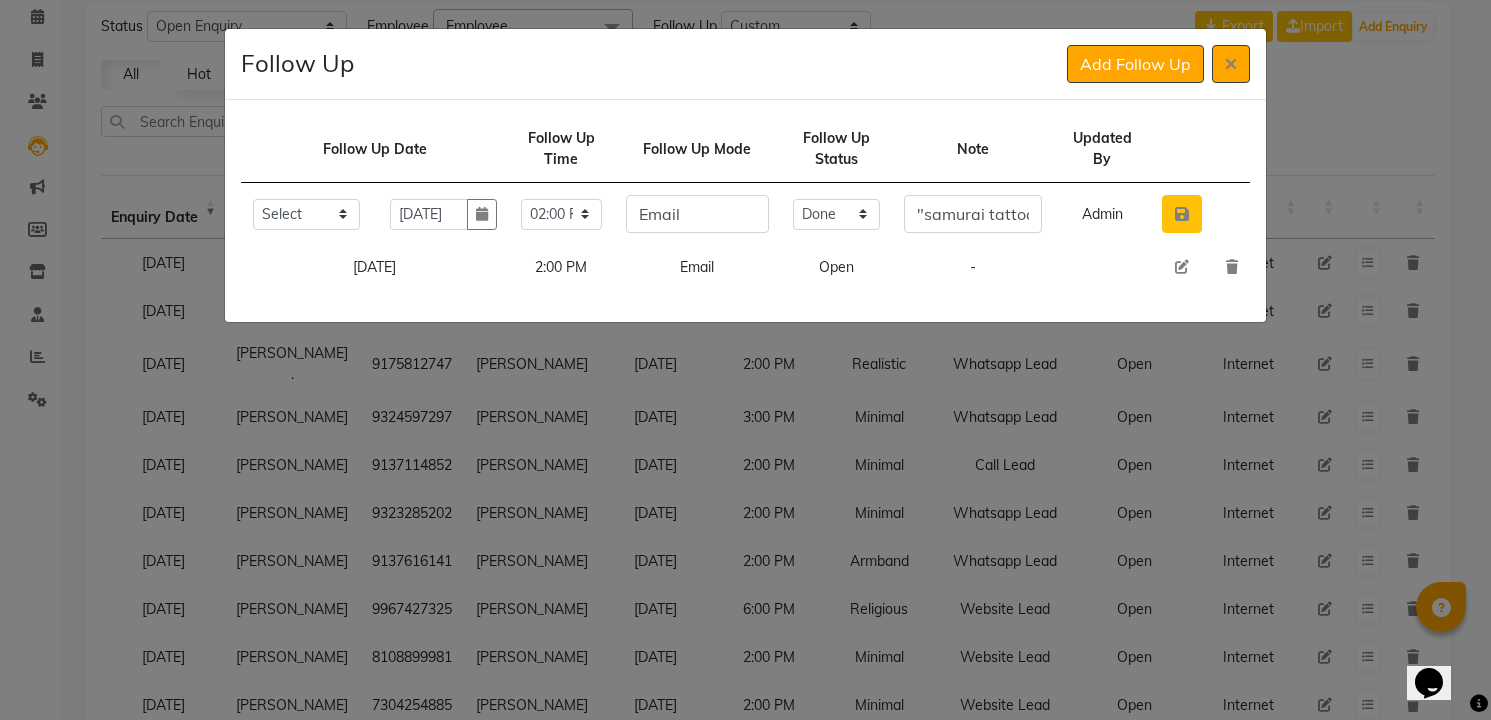 click 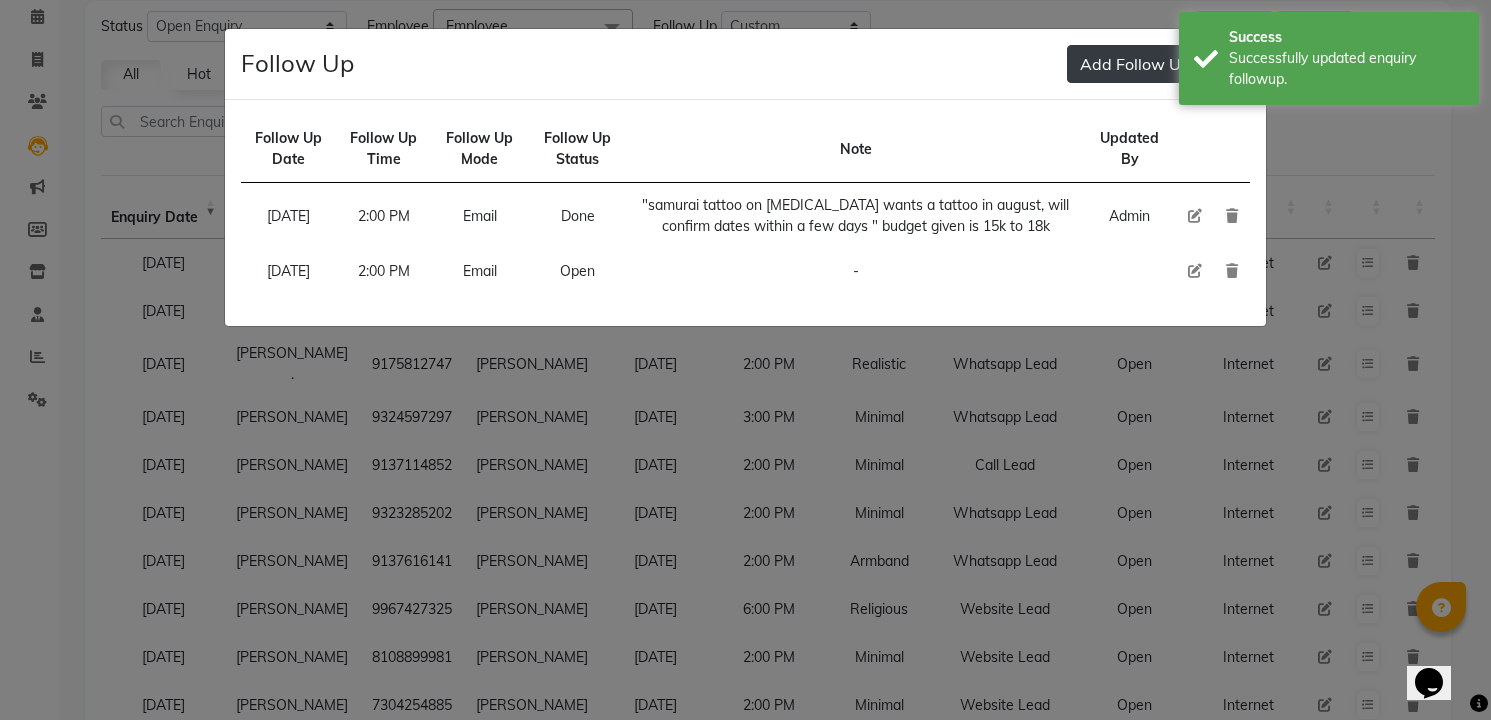 click on "Add Follow Up" 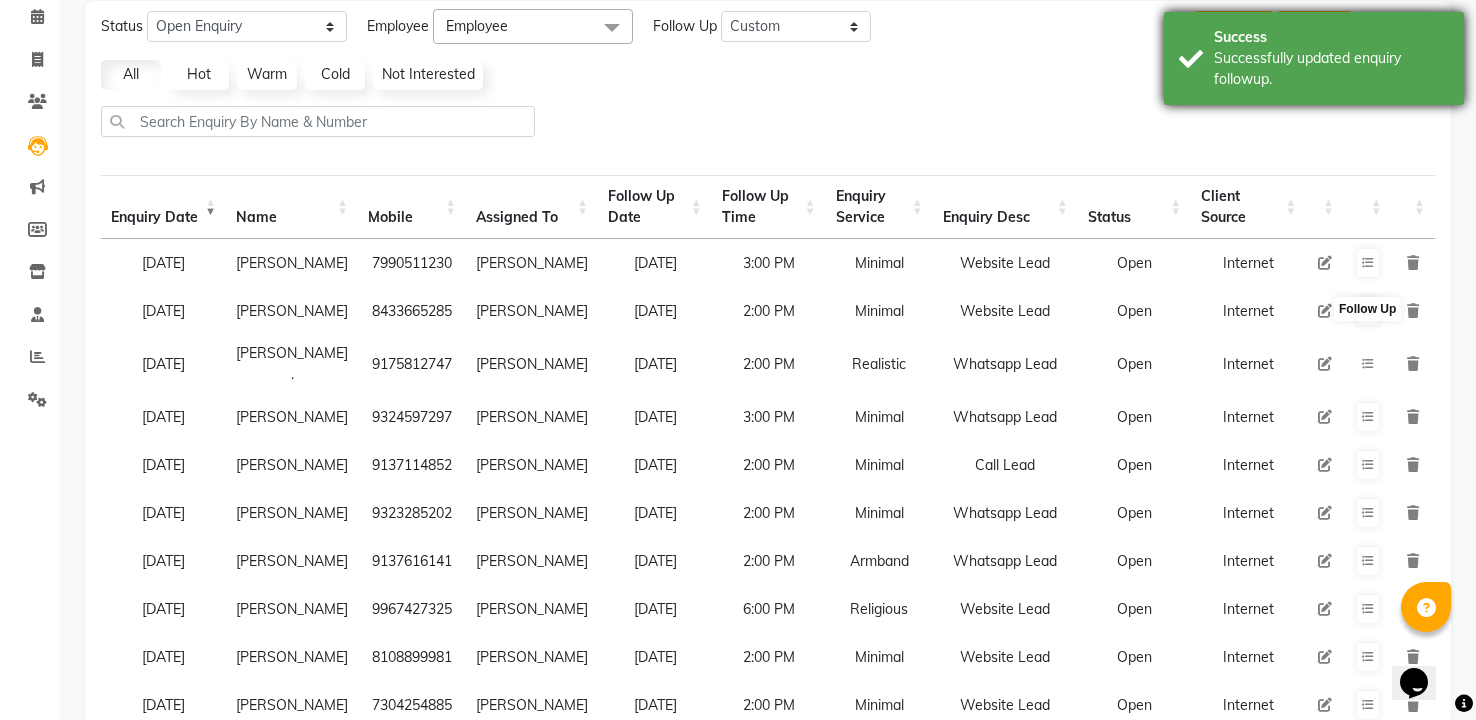 click at bounding box center [1368, 364] 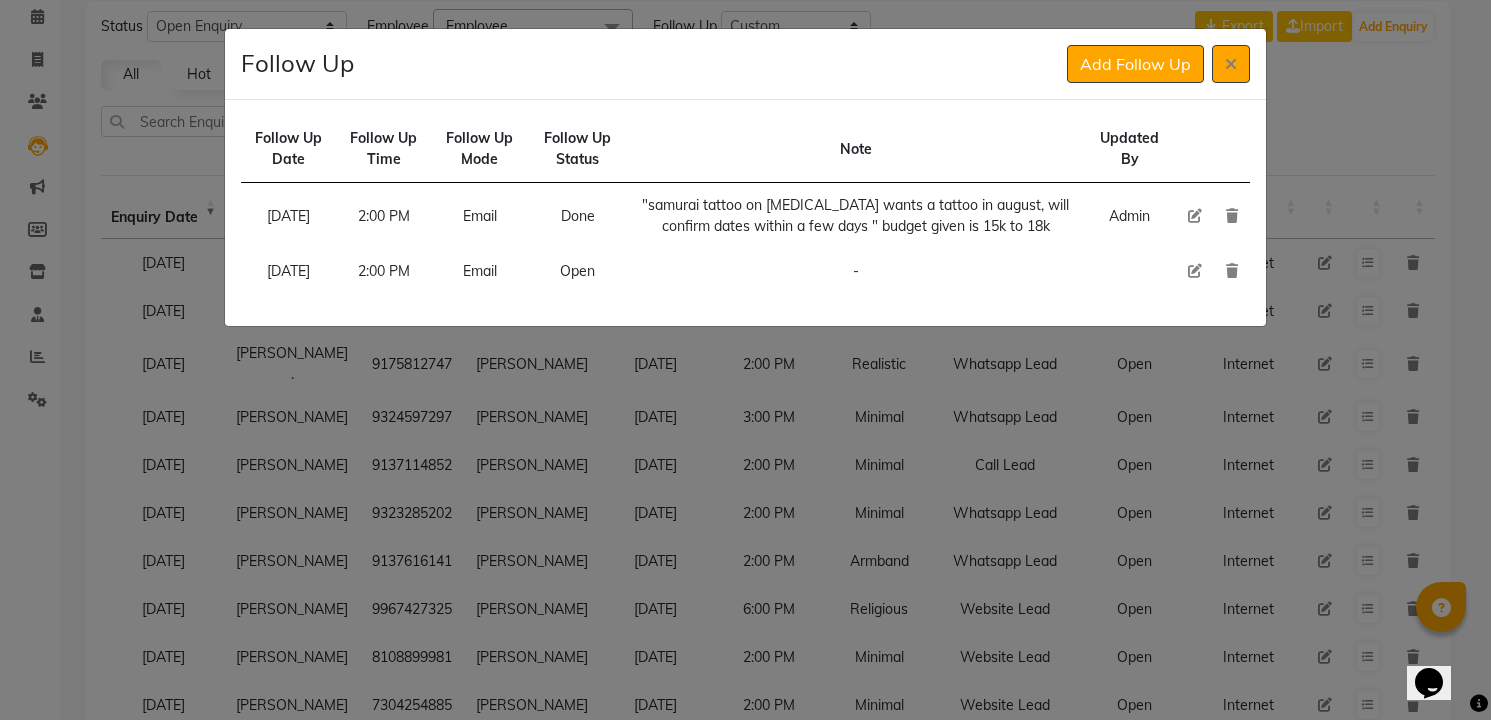 click 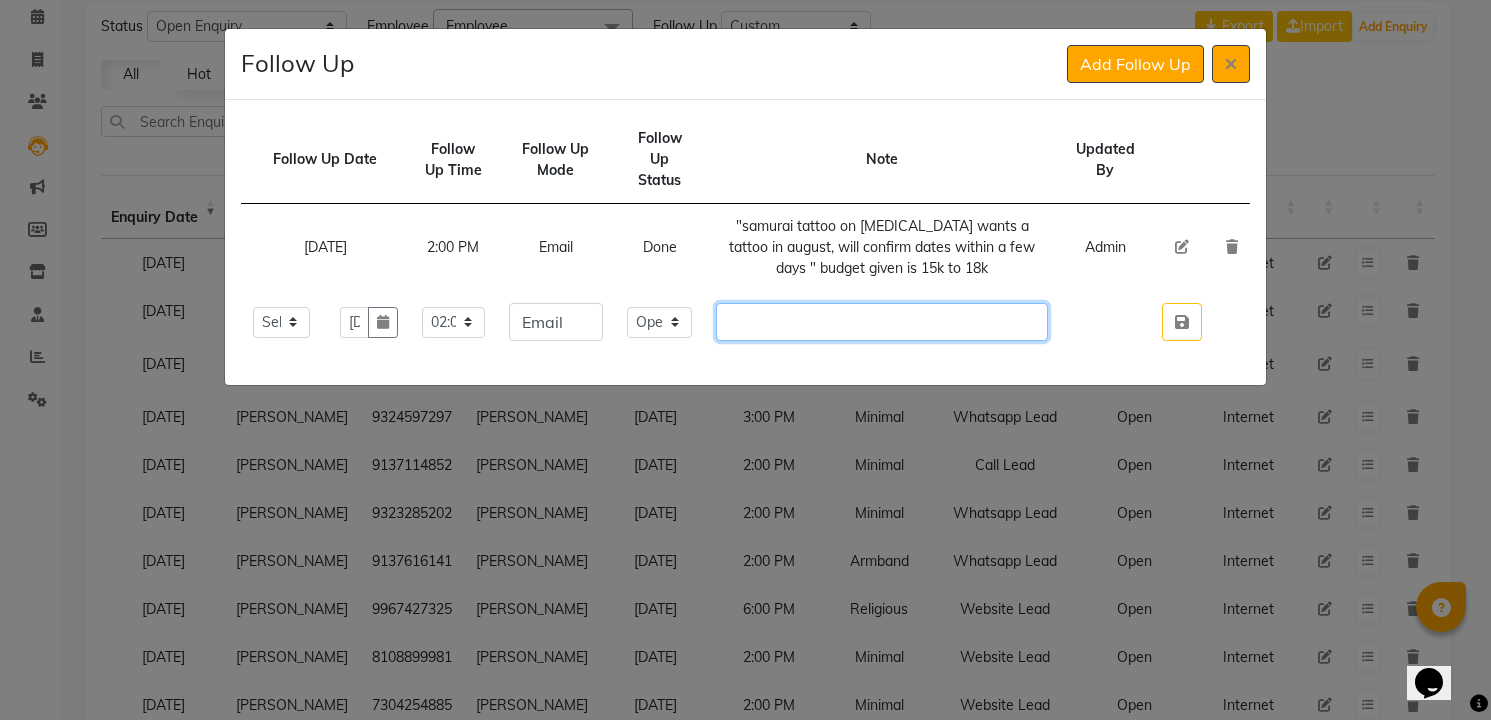 click 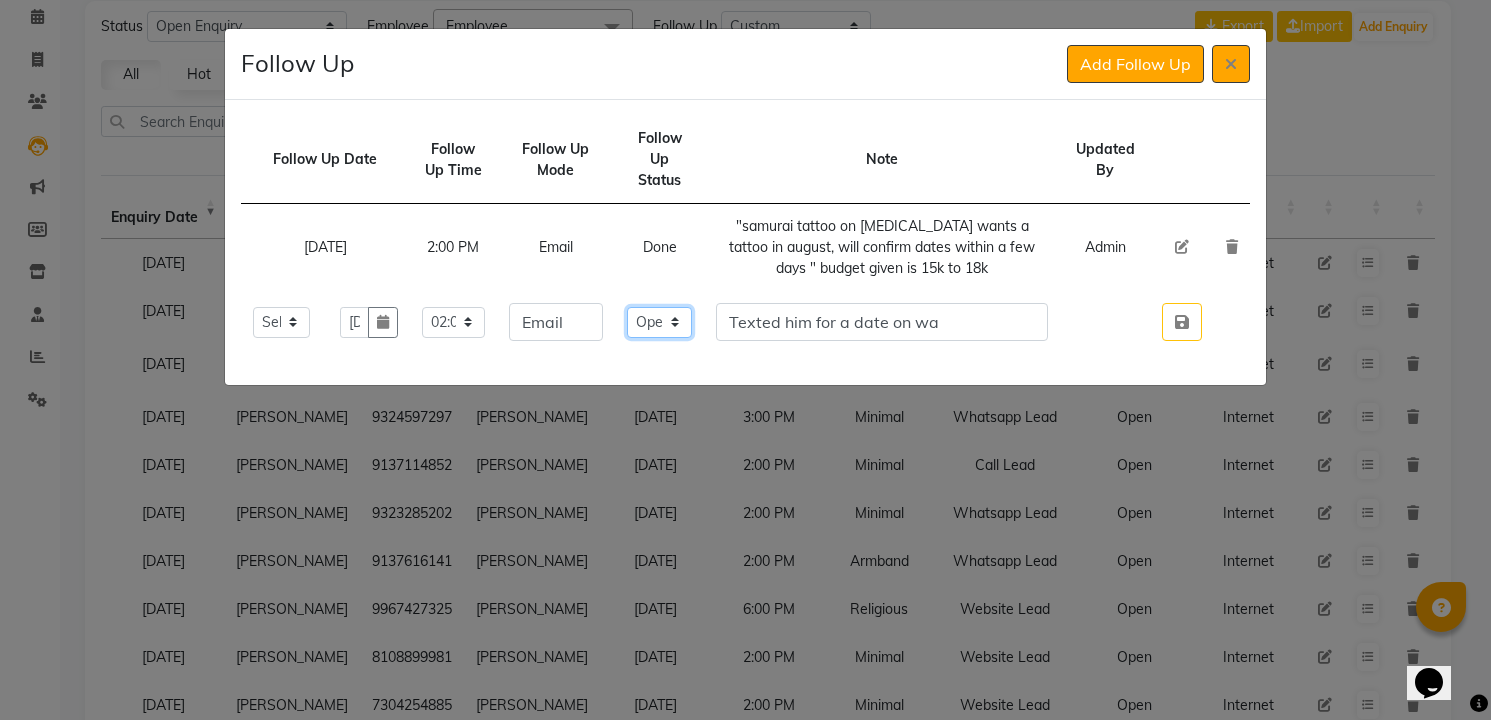 click on "Select Open Pending Done" 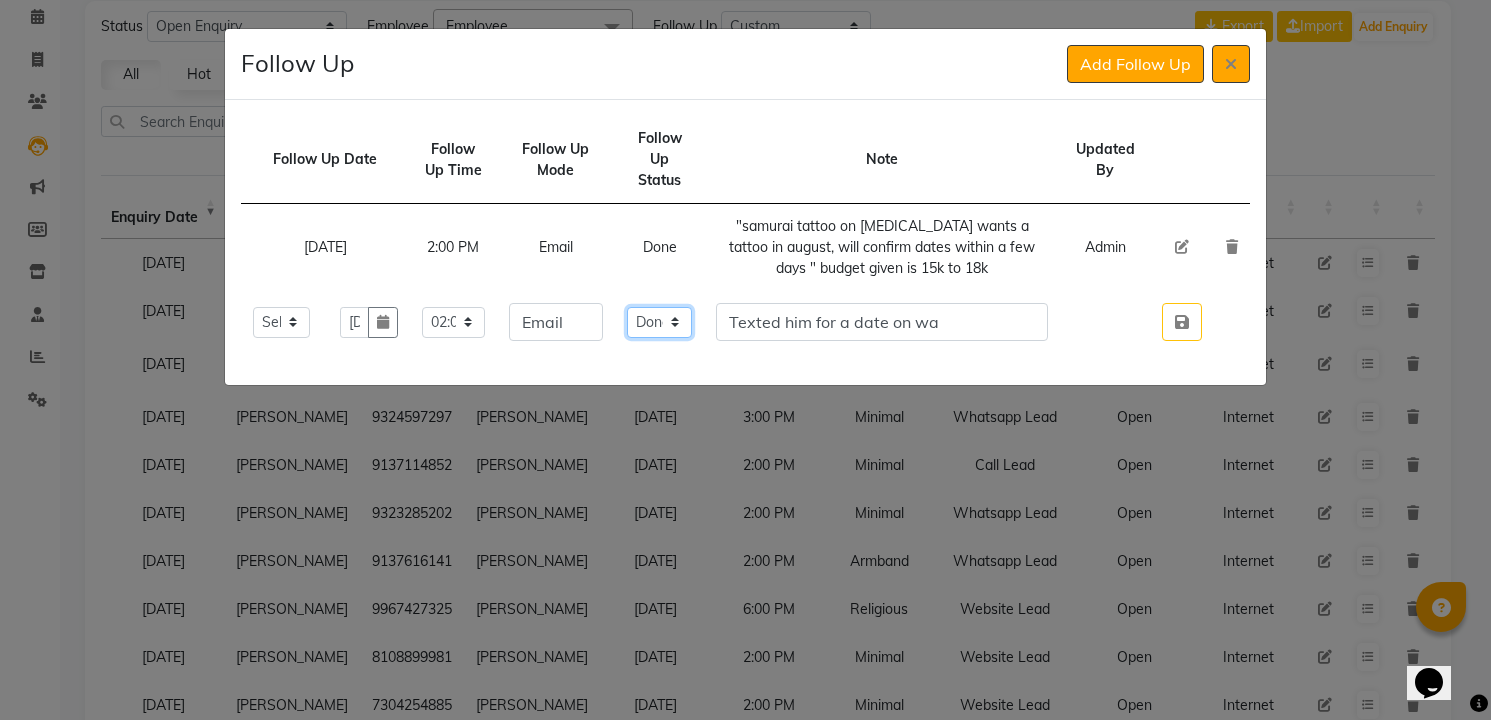 click on "Select Open Pending Done" 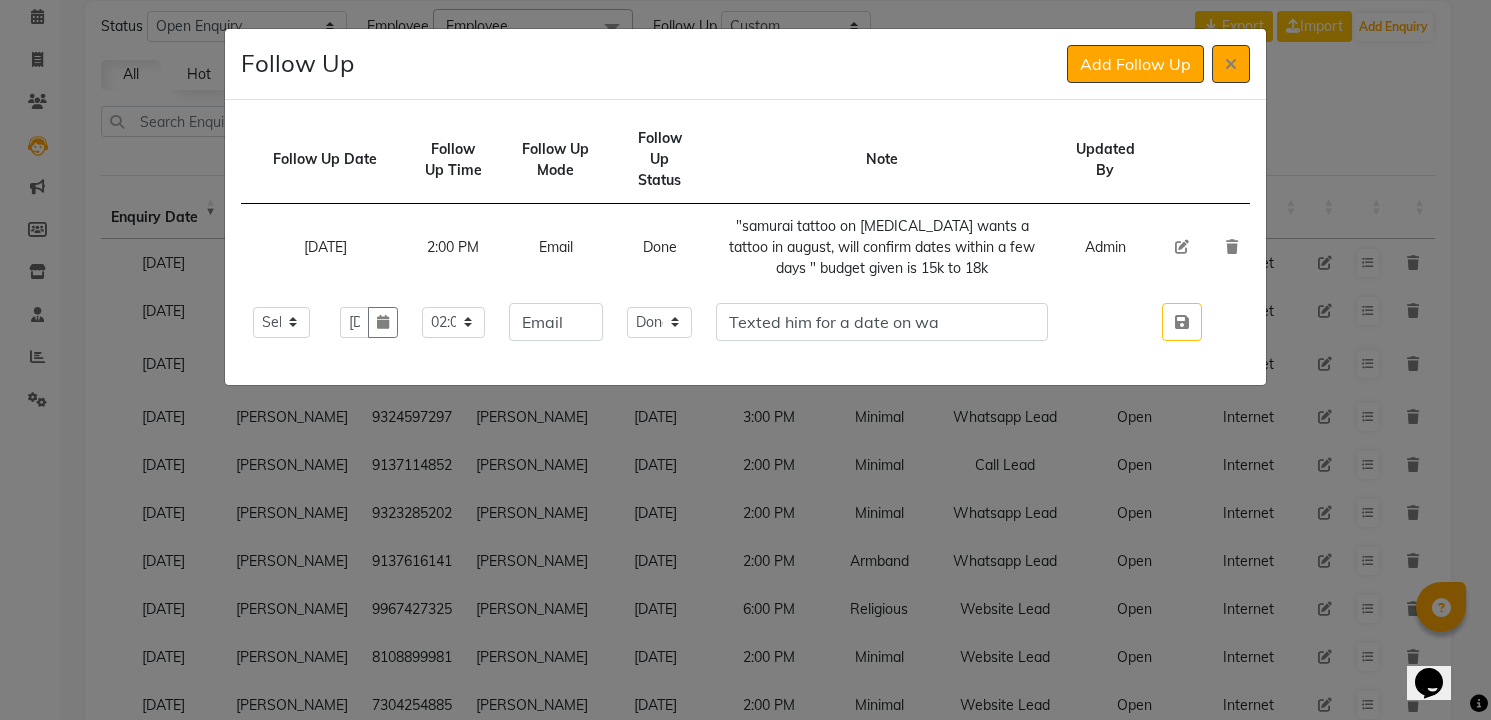 click 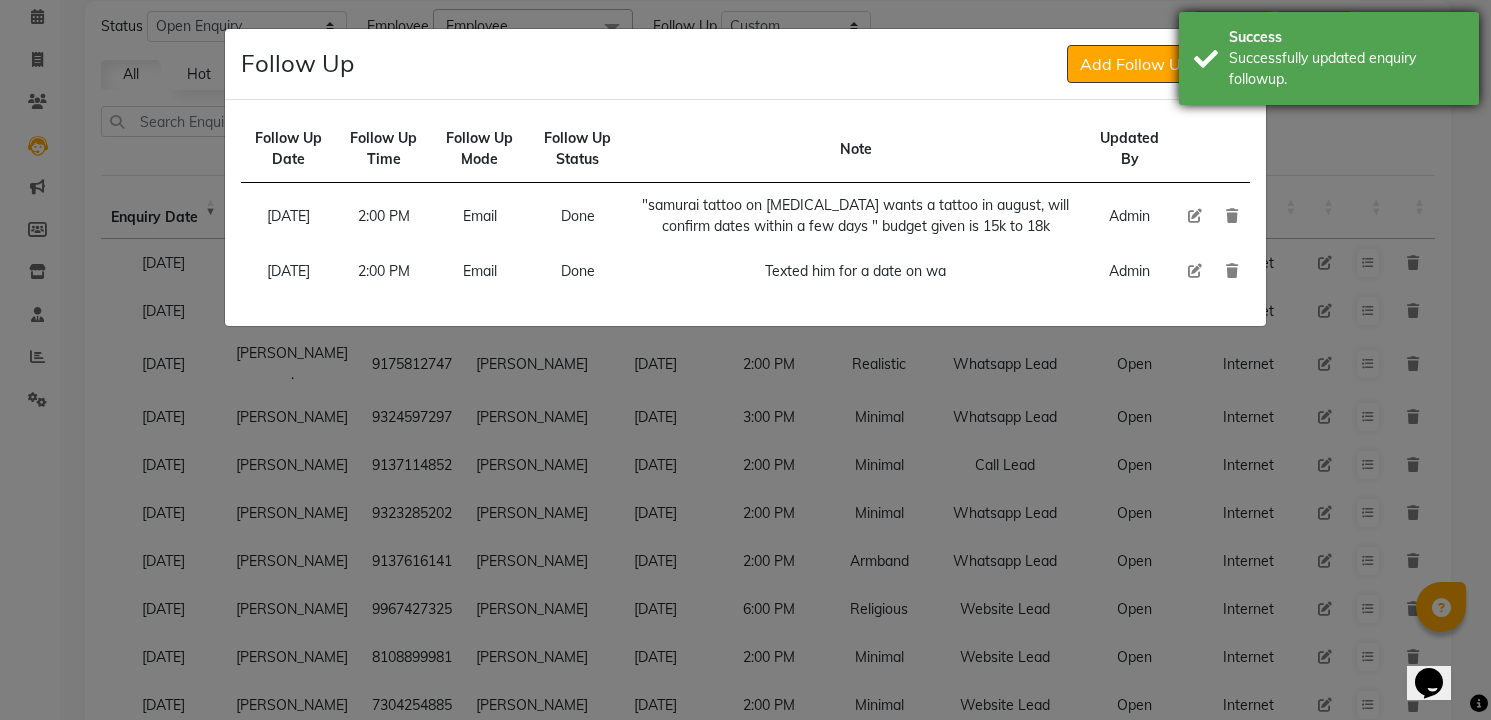 click on "Successfully updated enquiry followup." at bounding box center (1346, 69) 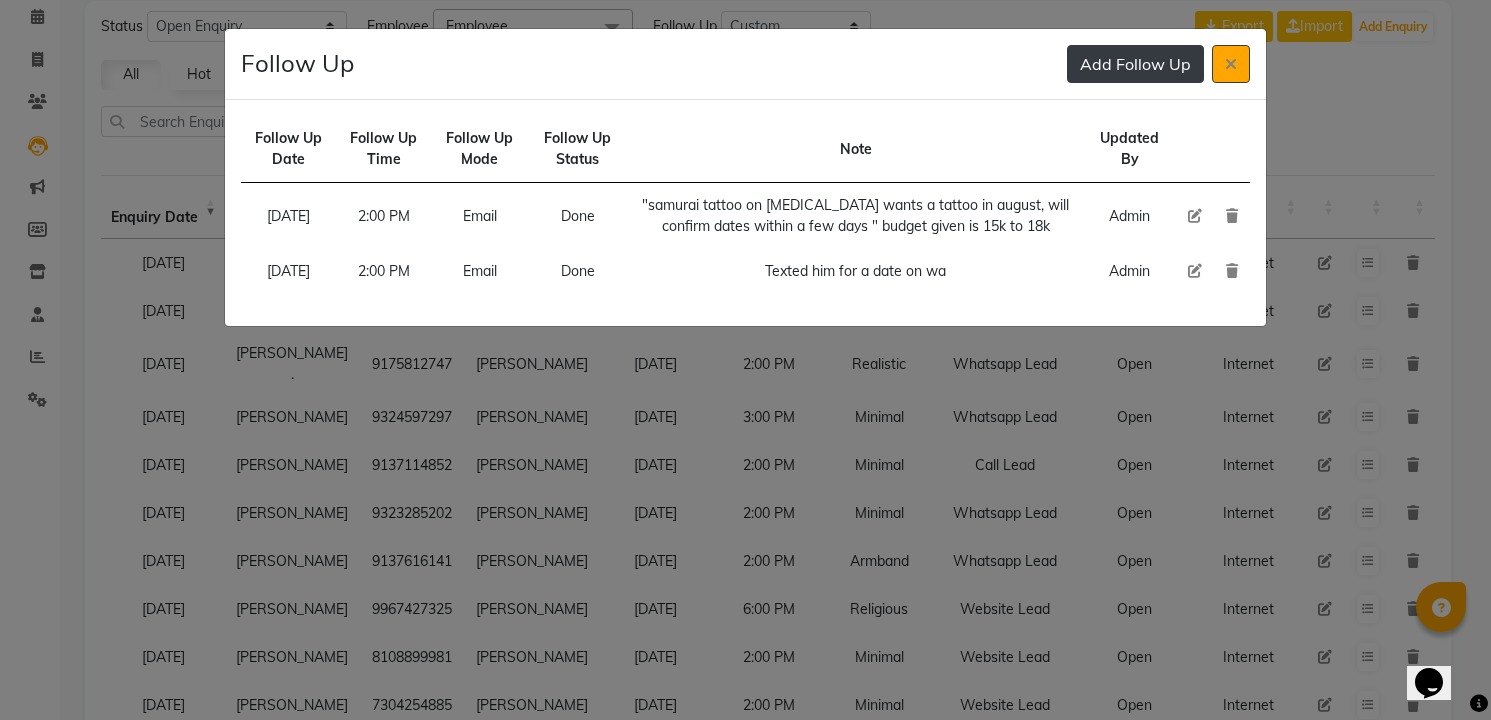click on "Add Follow Up" 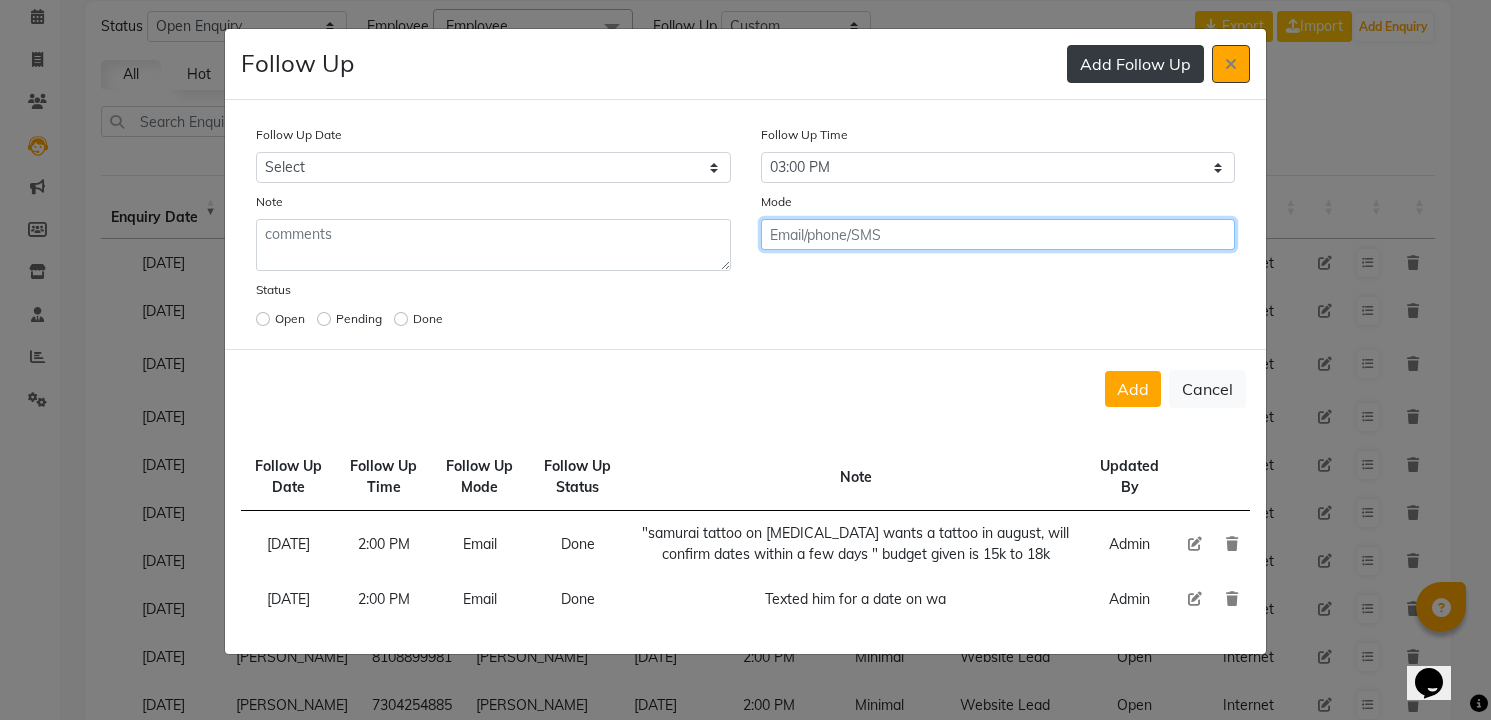 click on "Add" 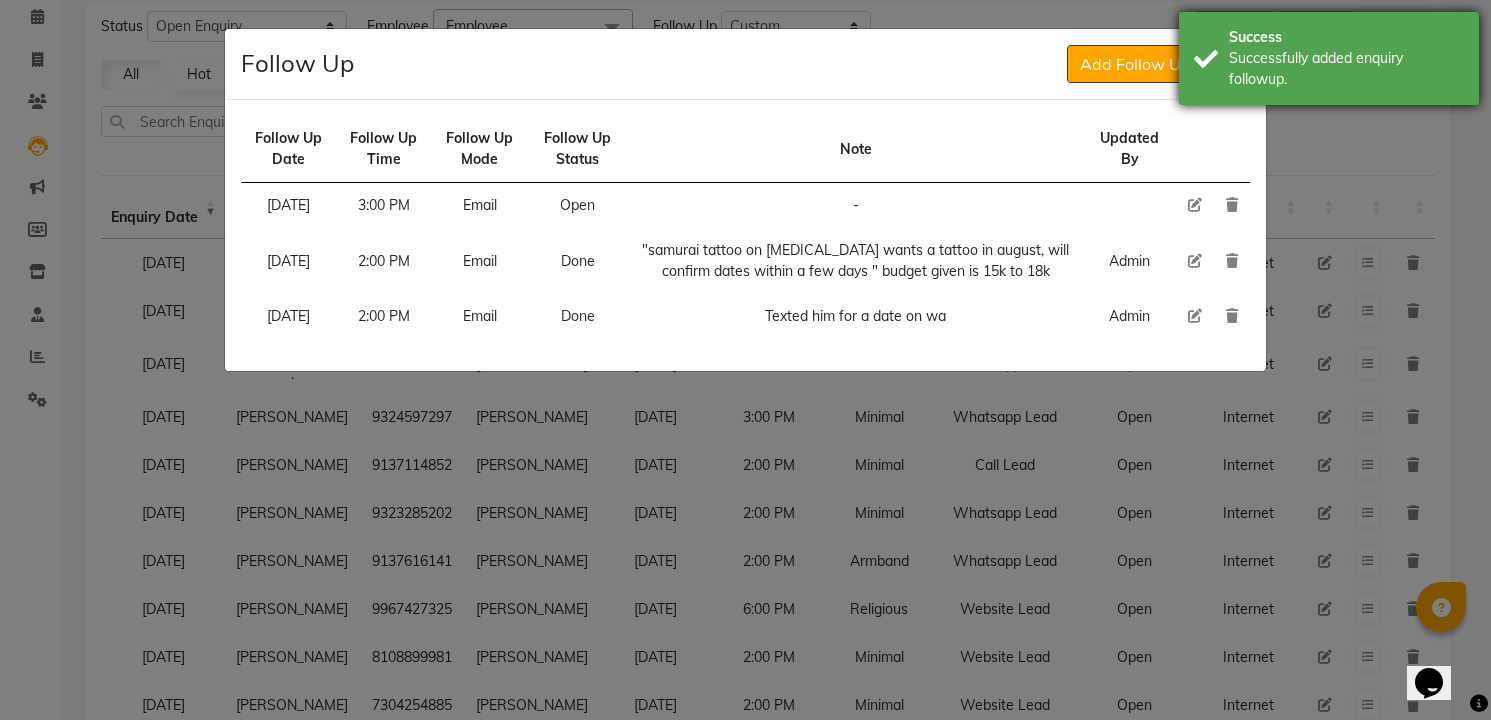 click on "Success   Successfully added enquiry followup." at bounding box center [1329, 58] 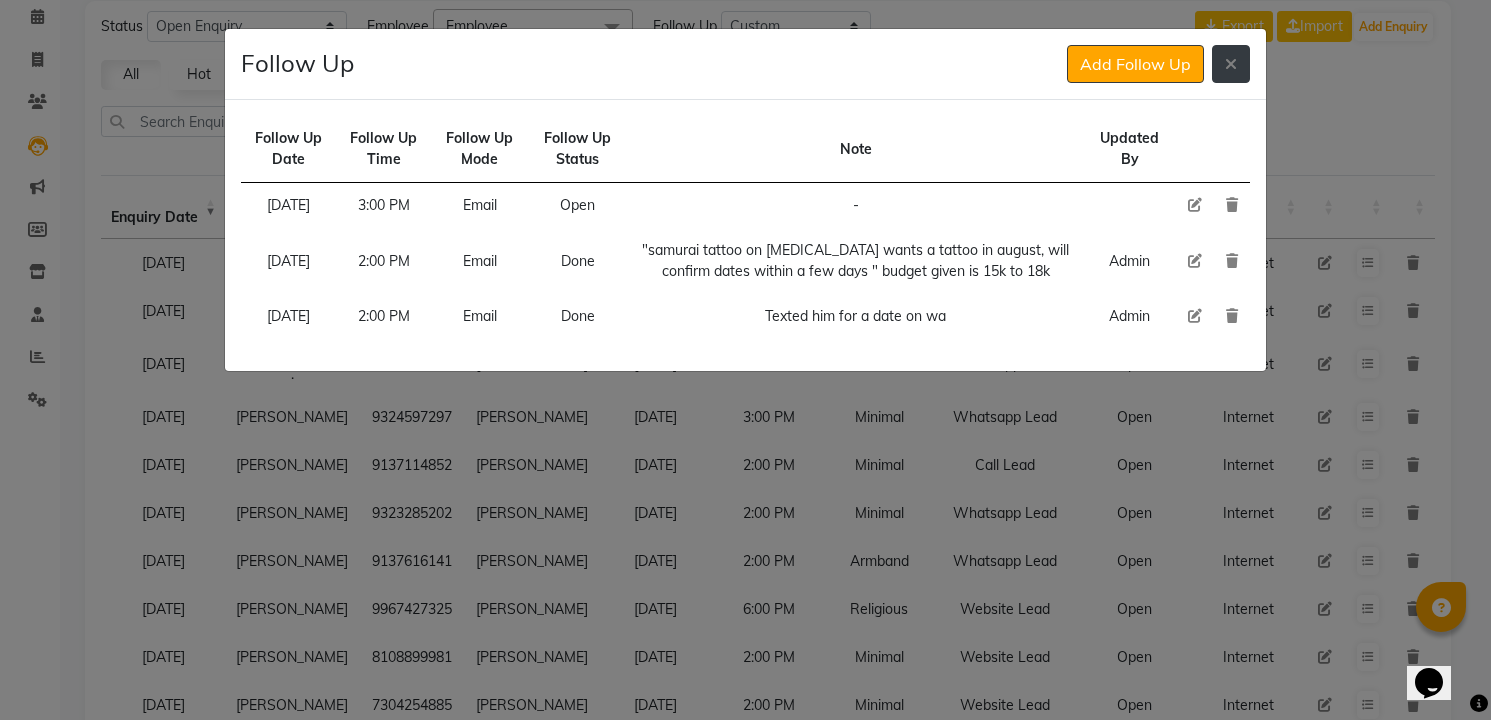 click 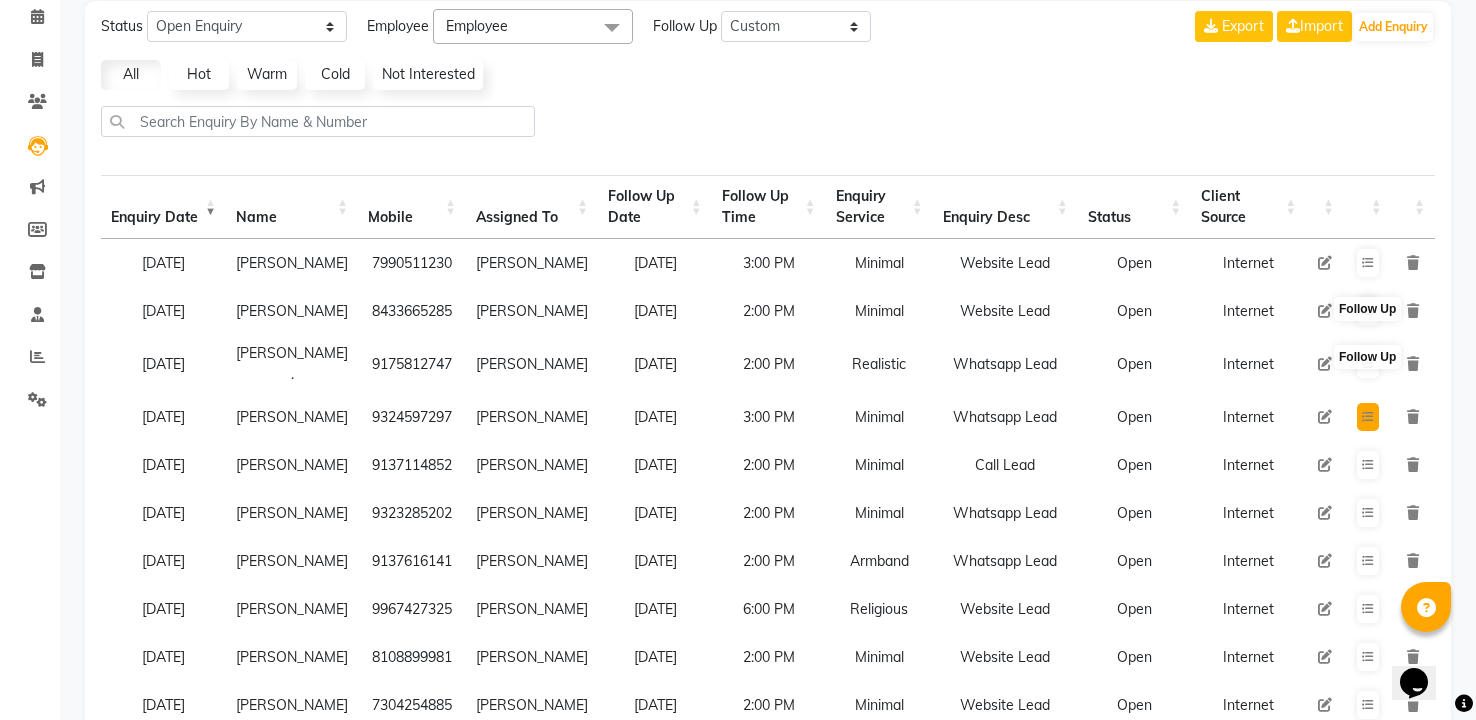 click at bounding box center [1368, 417] 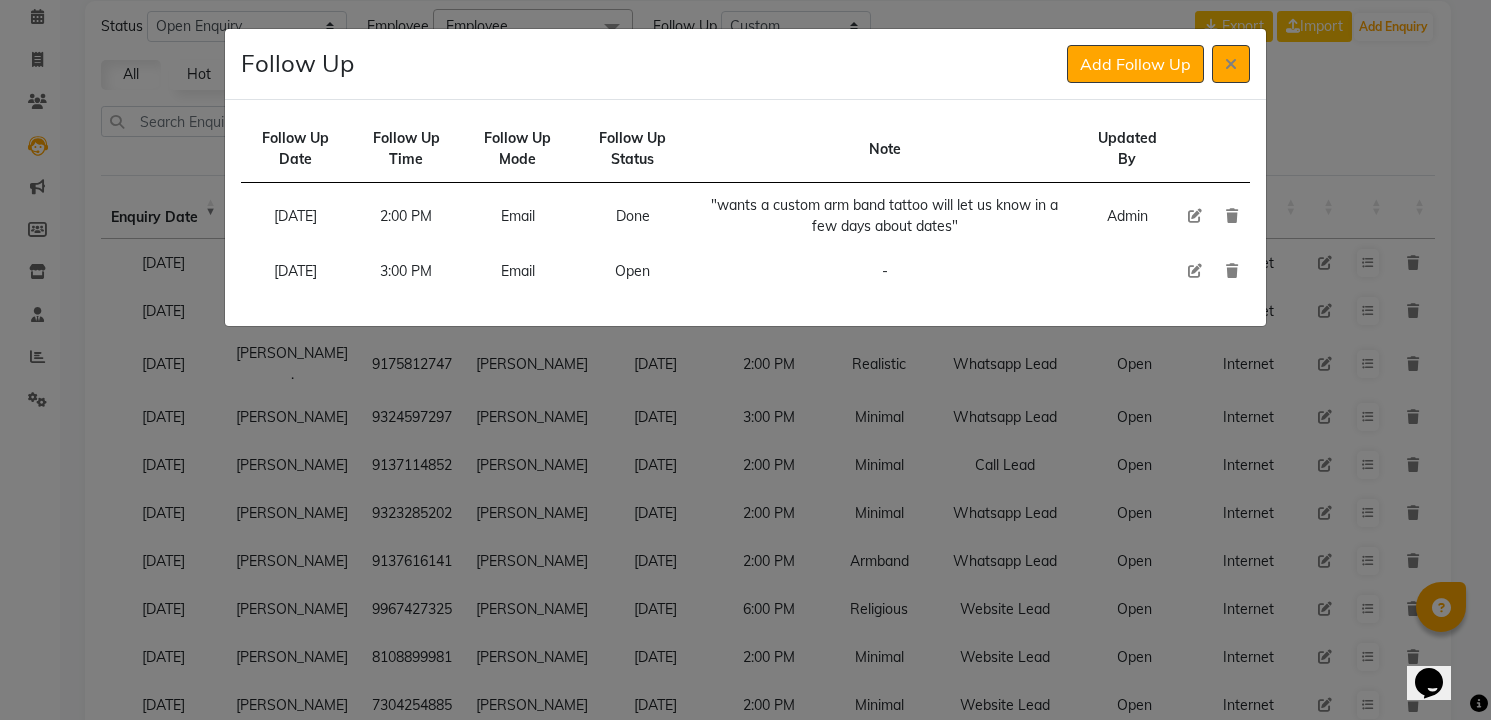 click on "-" 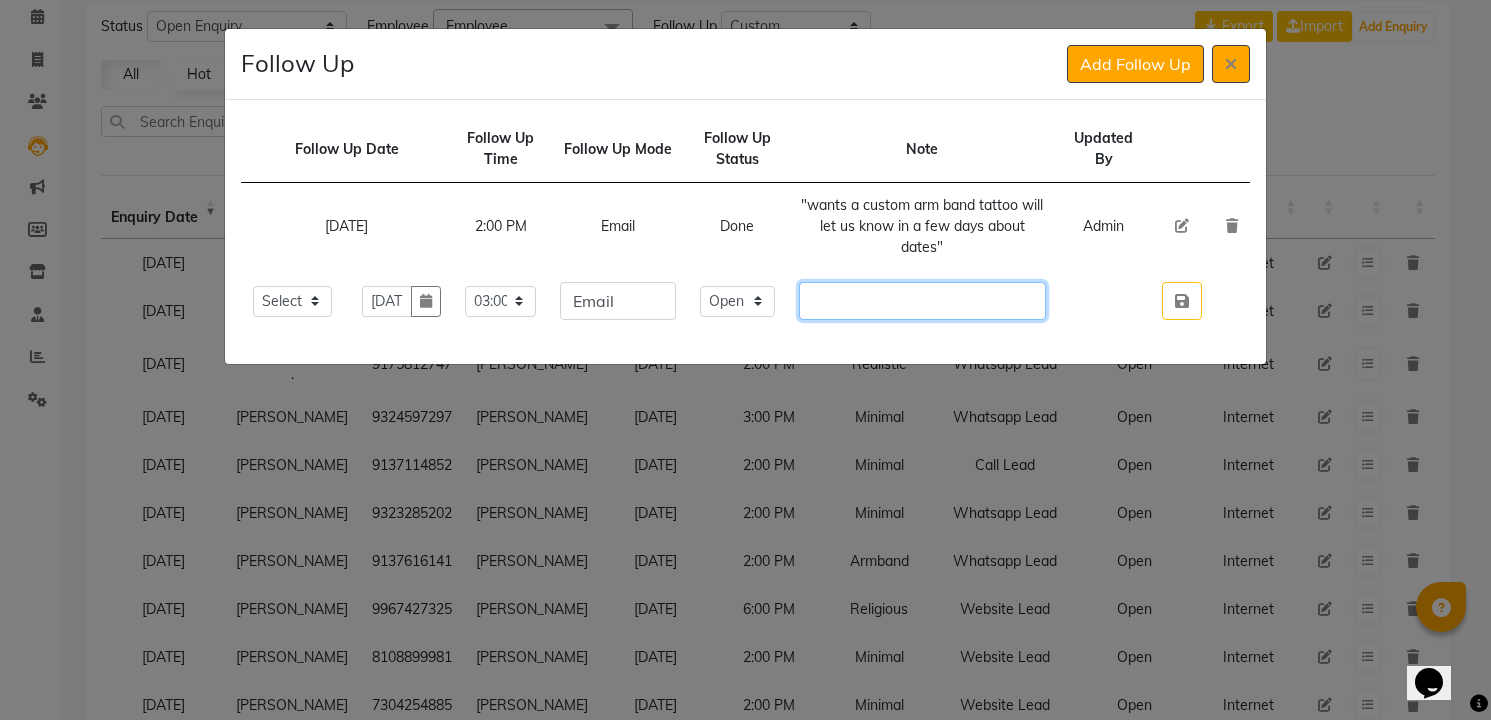 click 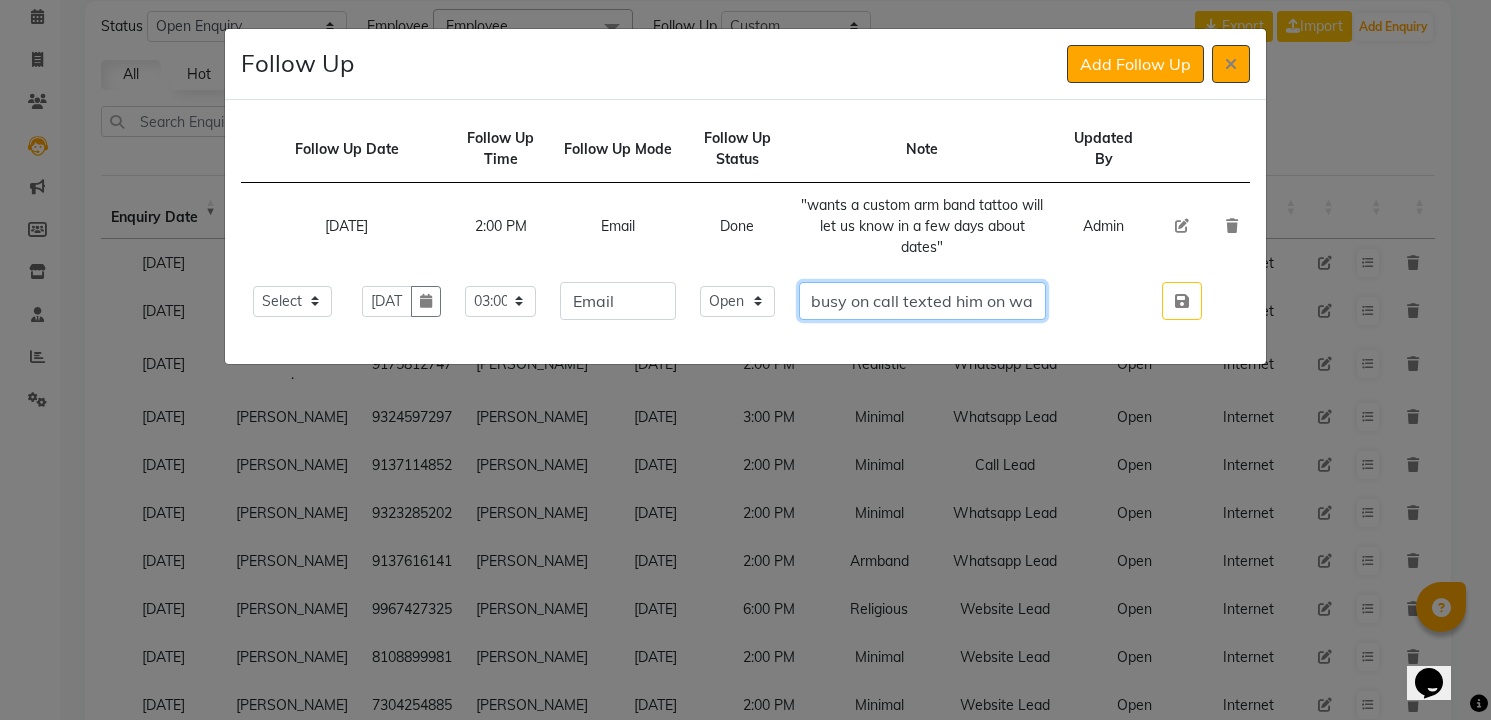 scroll, scrollTop: 0, scrollLeft: 58, axis: horizontal 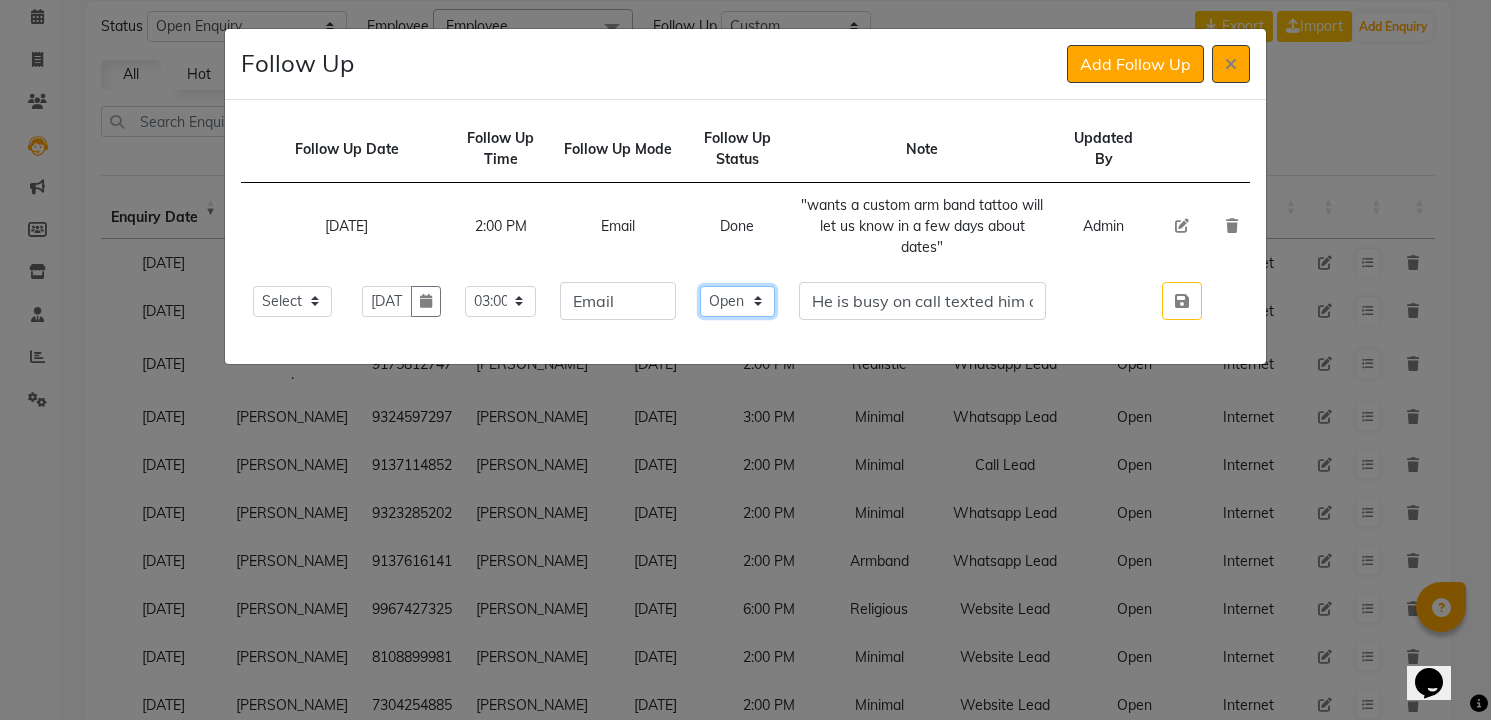 click on "Select Open Pending Done" 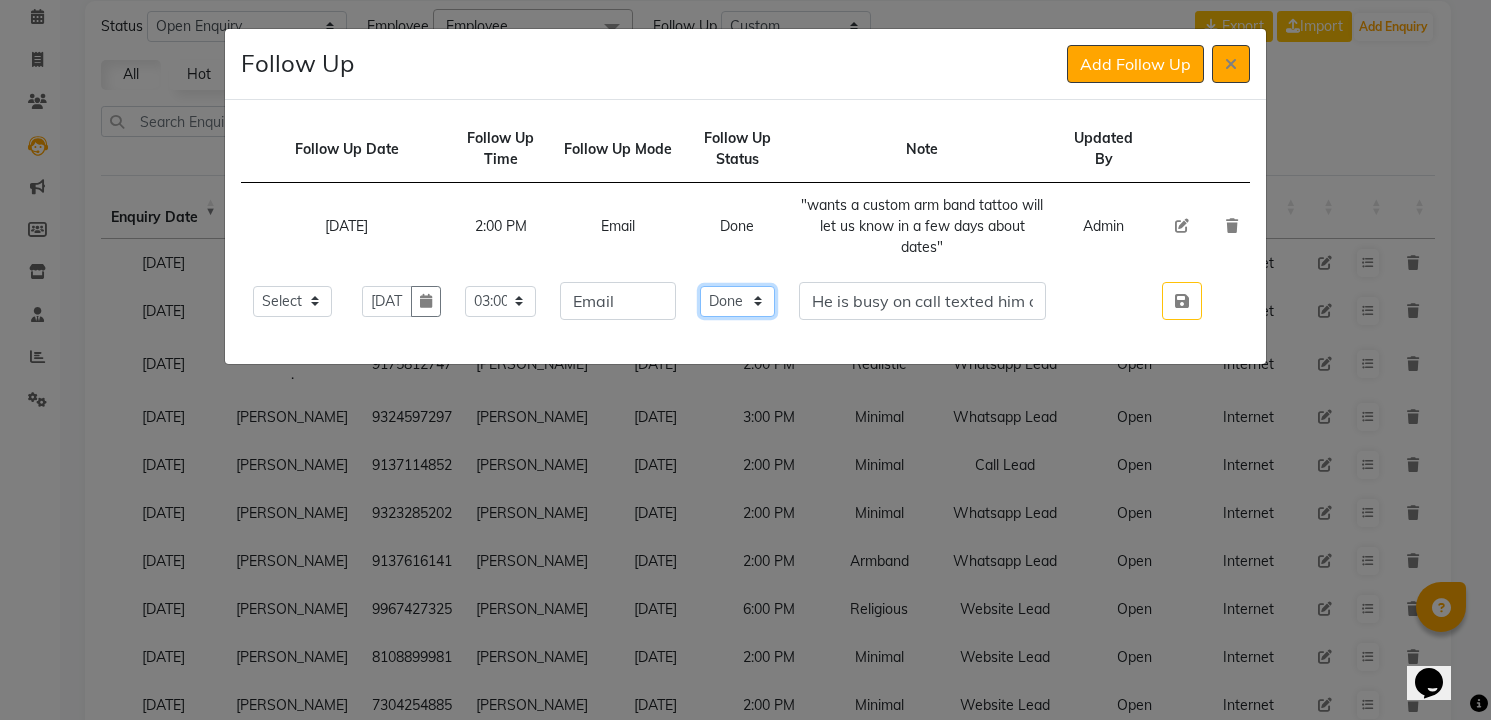 click on "Select Open Pending Done" 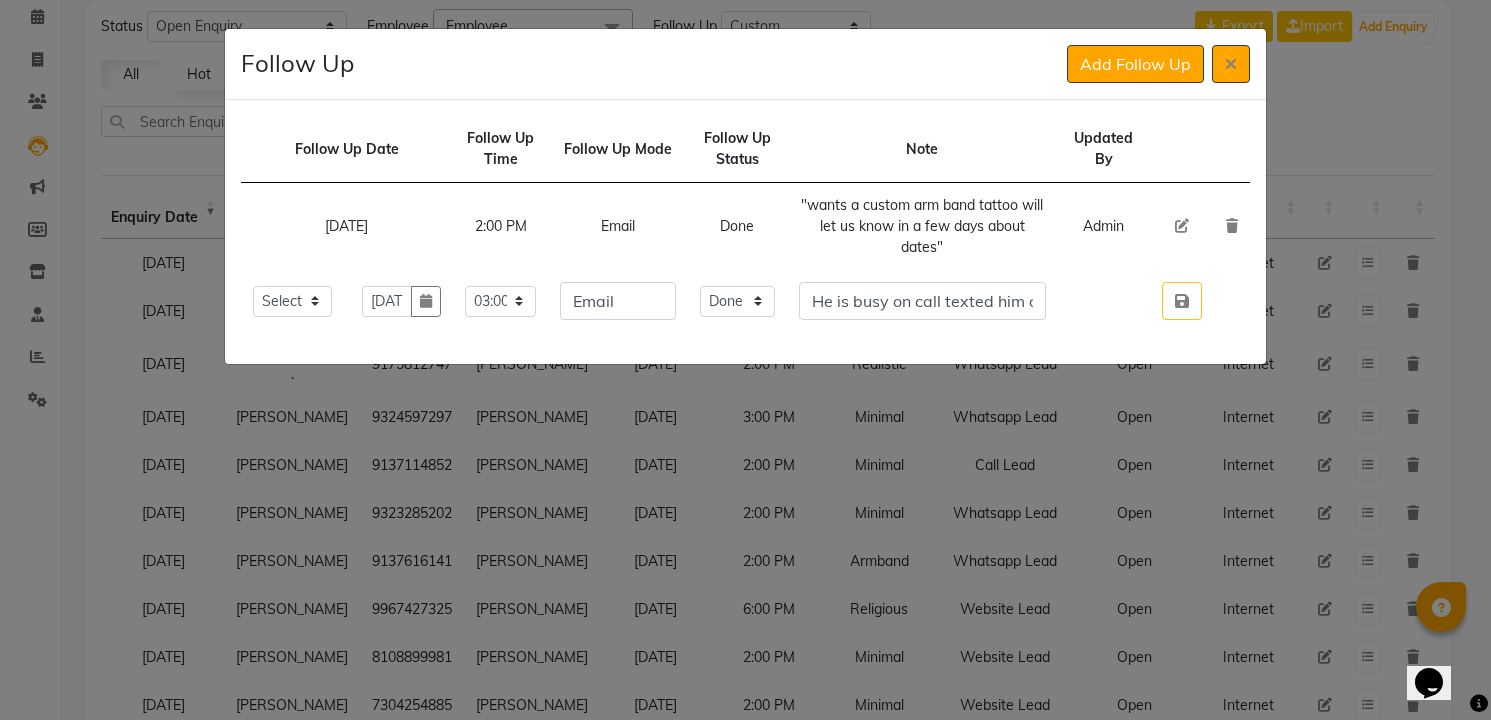 click 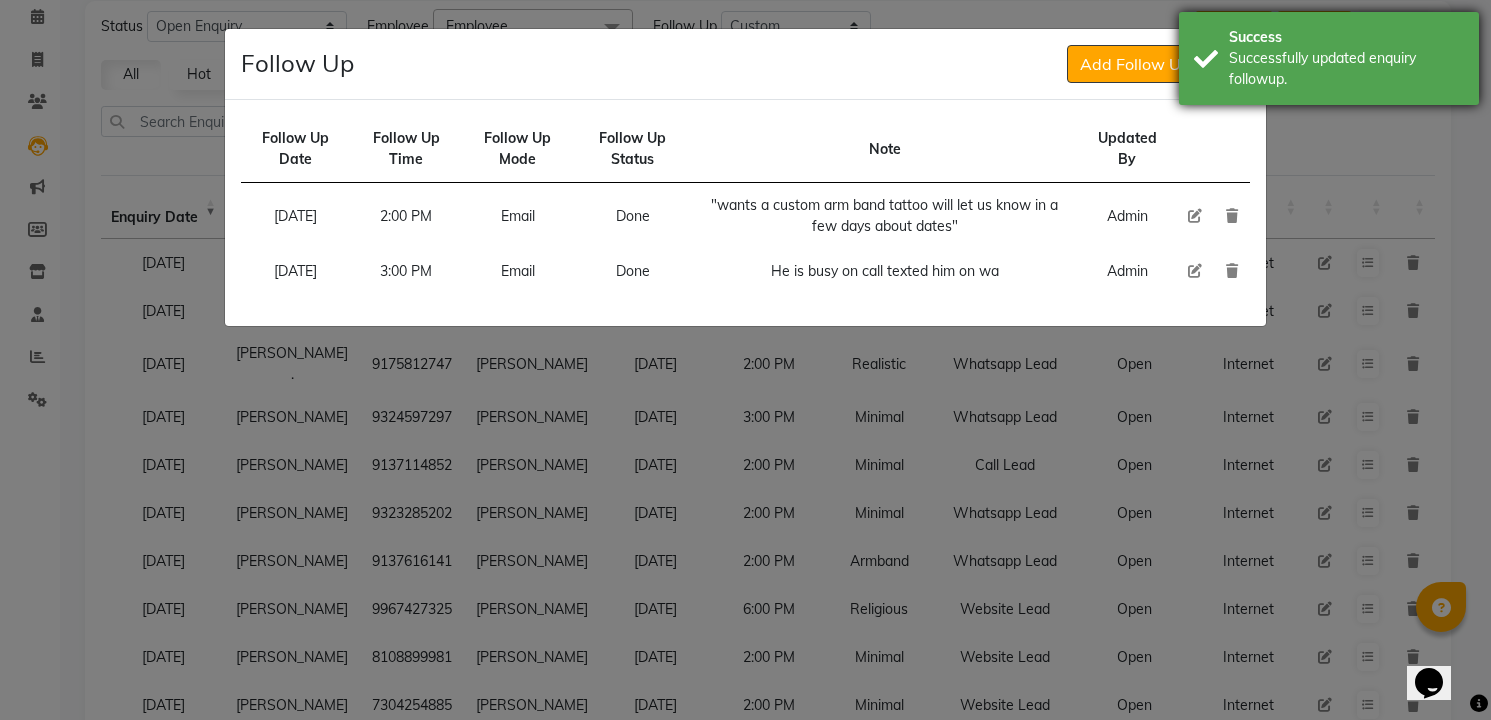 click on "Success" at bounding box center (1346, 37) 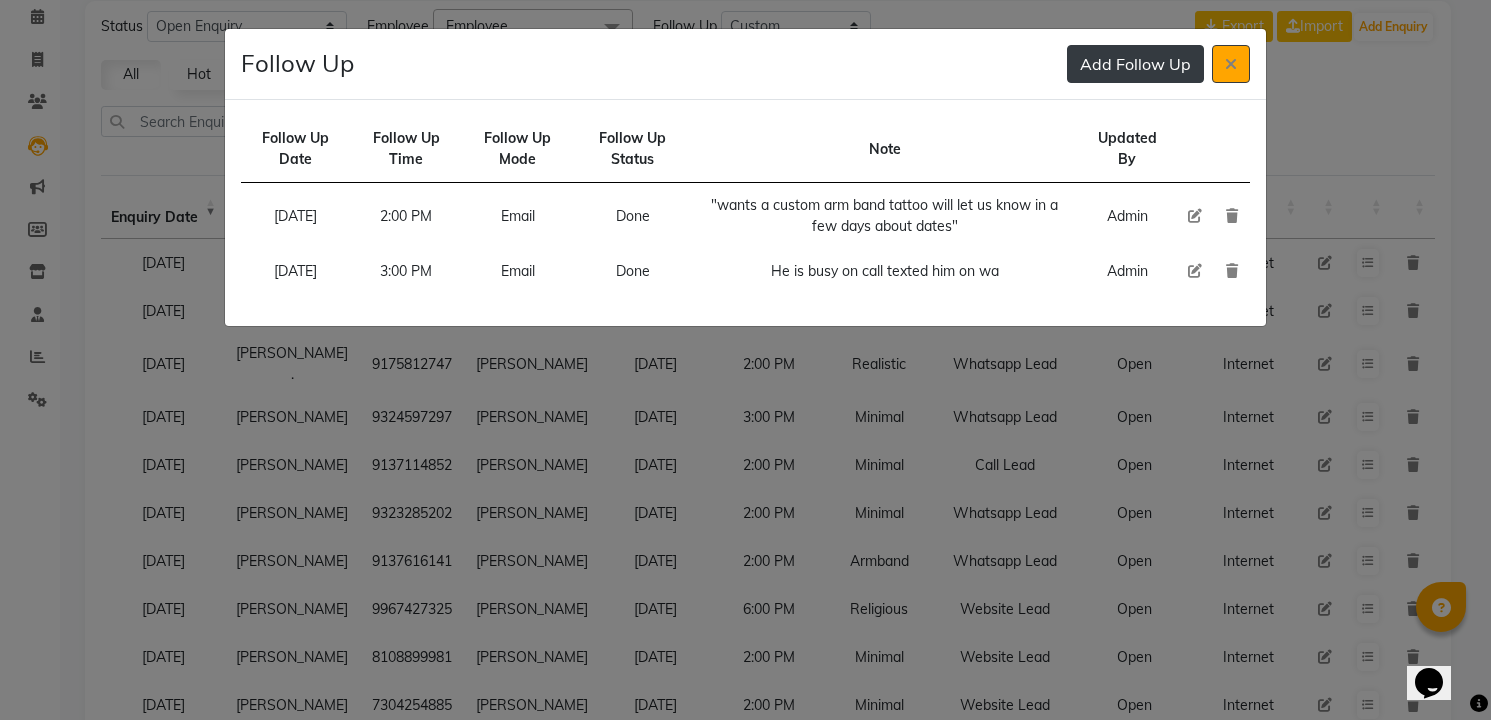 click on "Add Follow Up" 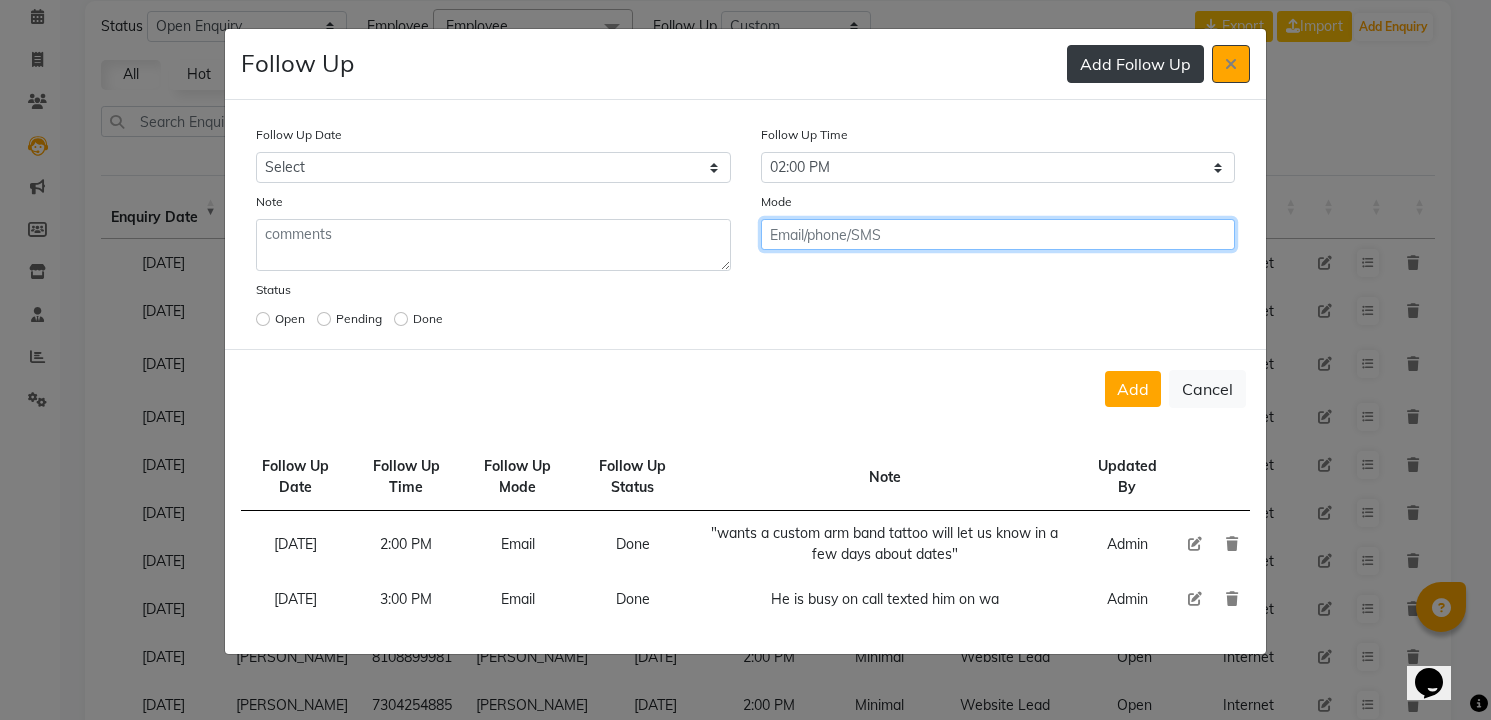 click on "Add" 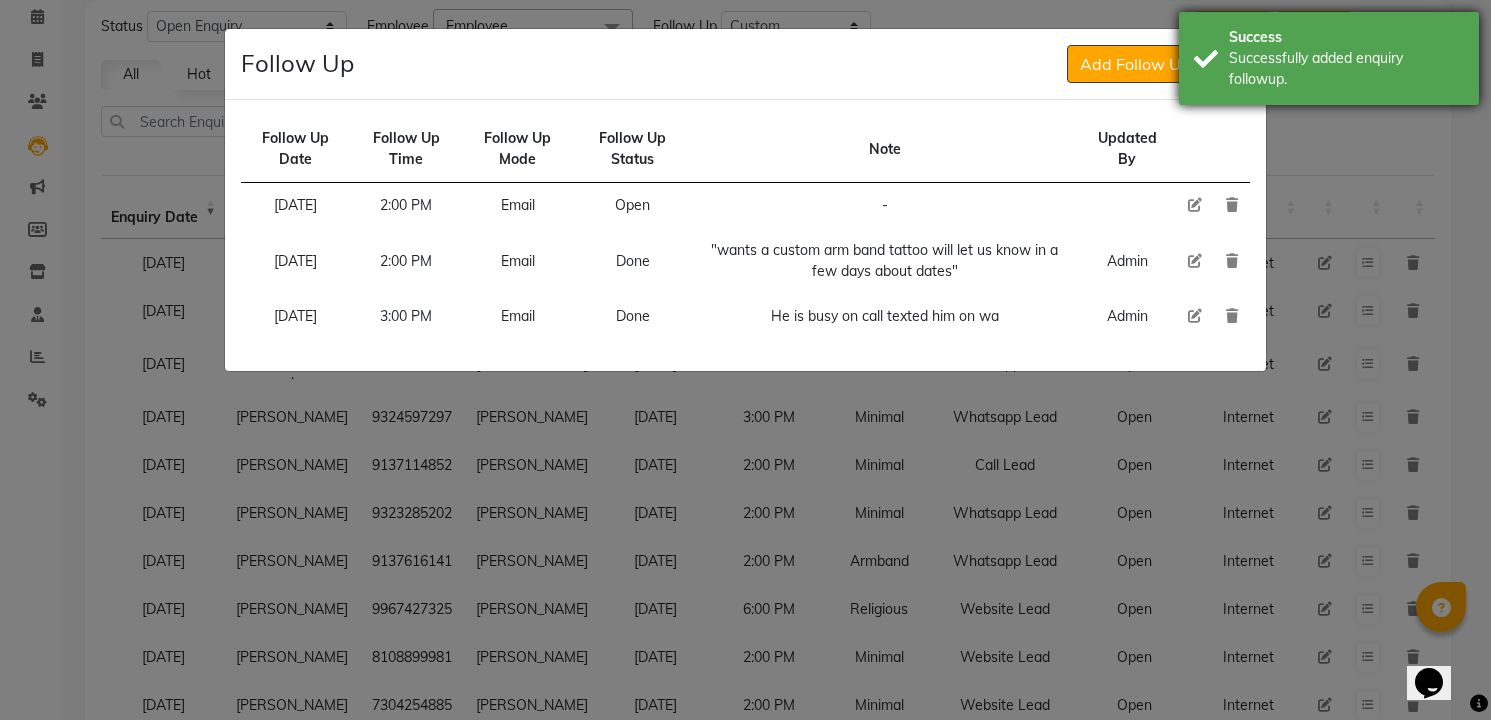 click on "Successfully added enquiry followup." at bounding box center (1346, 69) 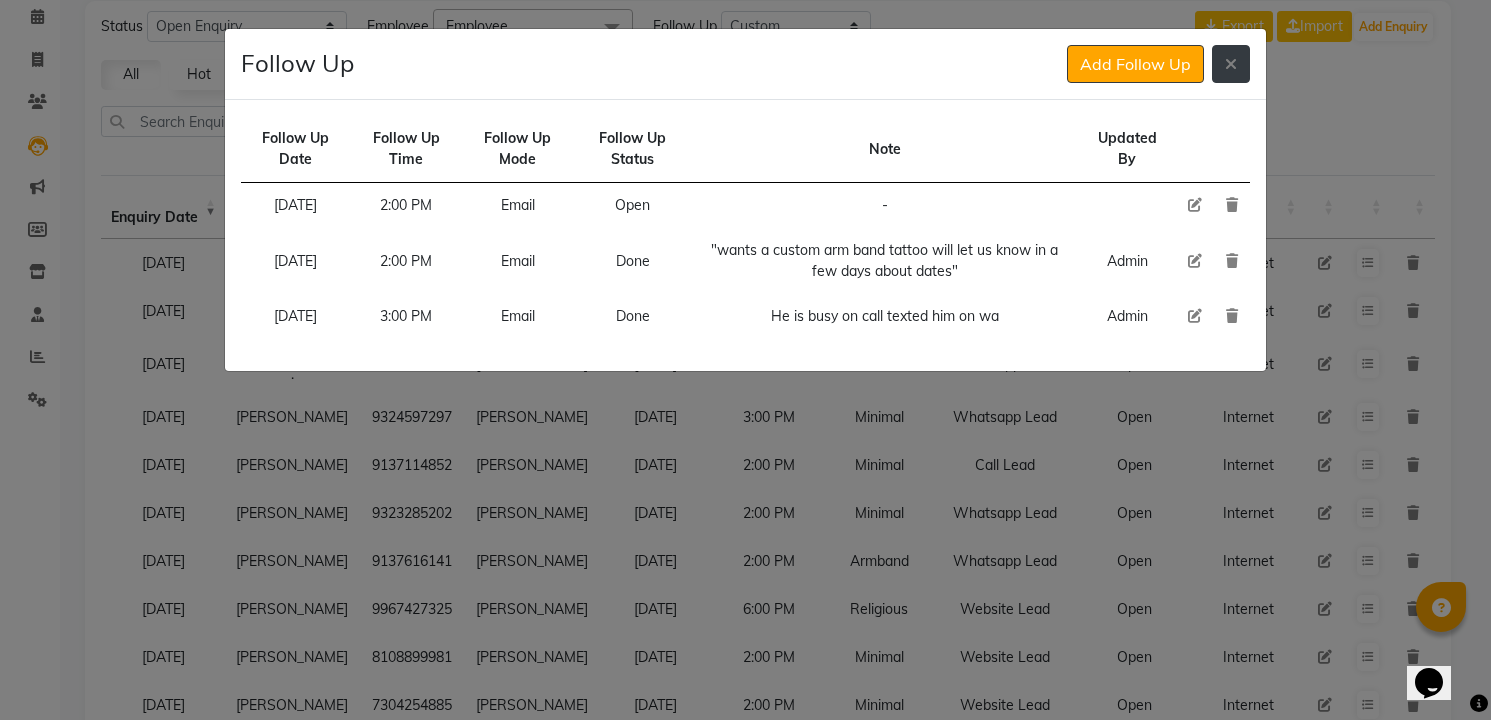 click 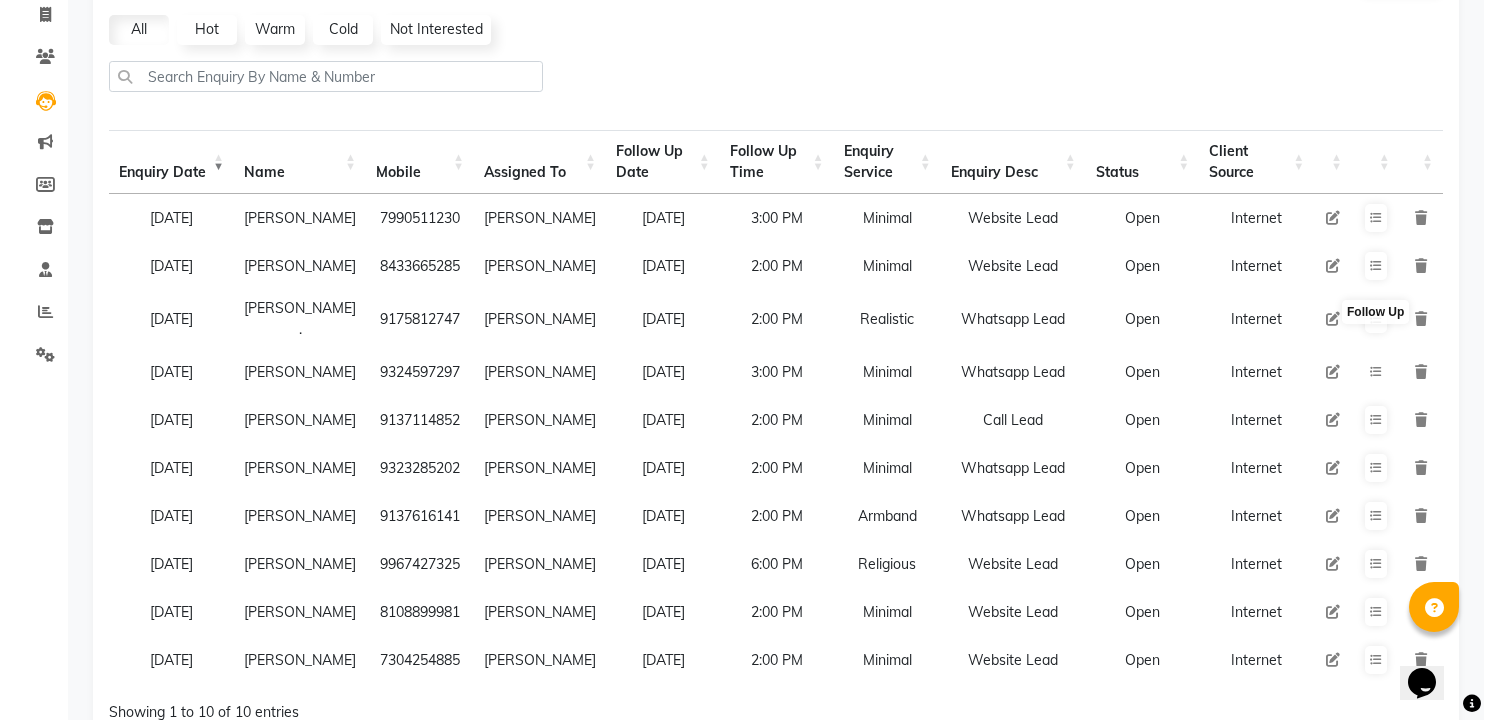 scroll, scrollTop: 135, scrollLeft: 0, axis: vertical 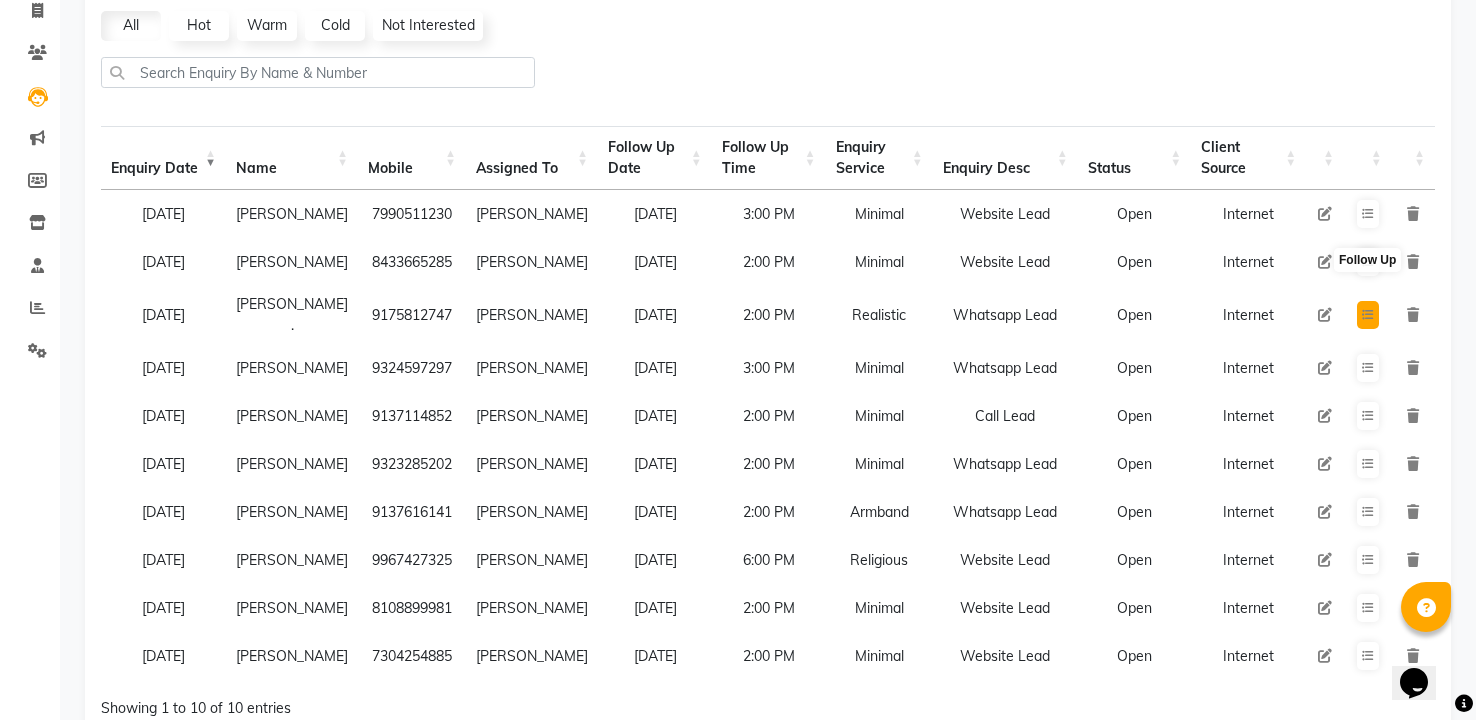 click at bounding box center [1368, 315] 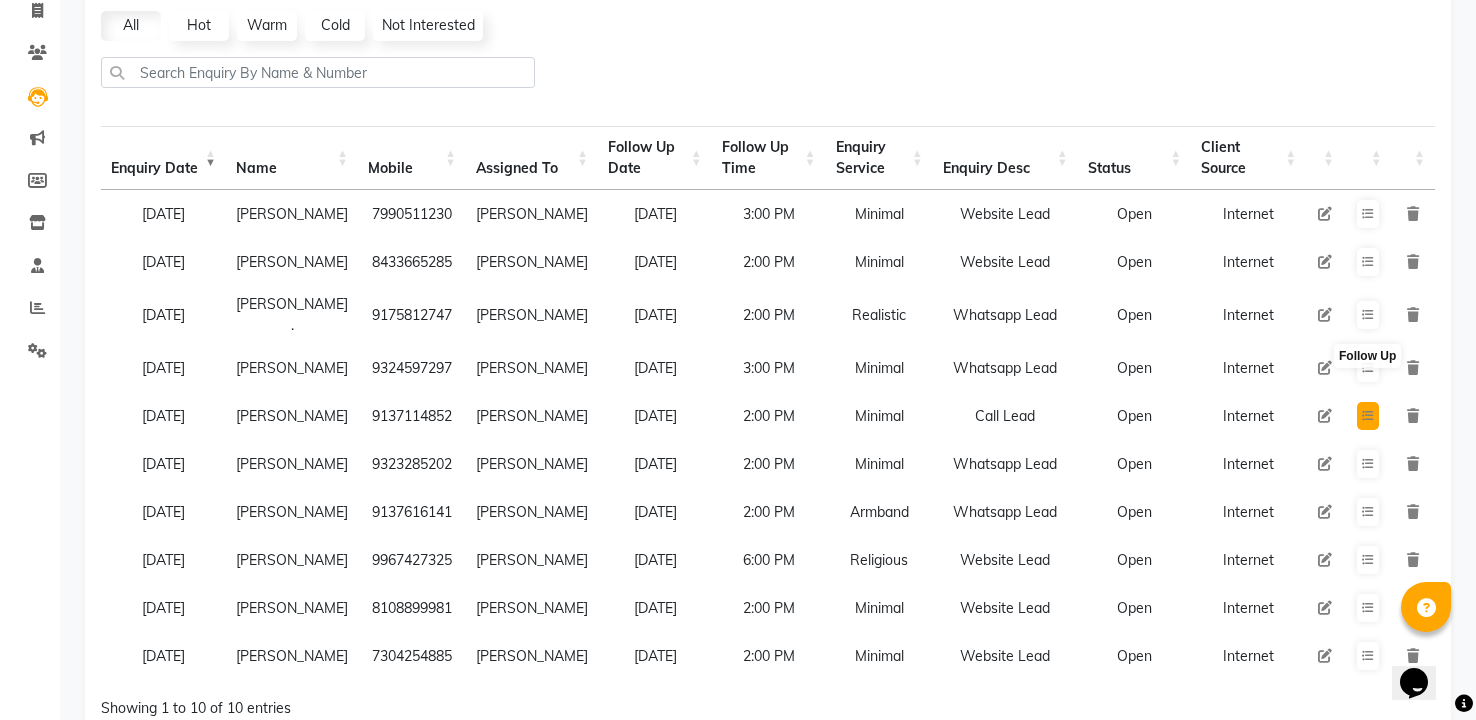 click at bounding box center (1368, 416) 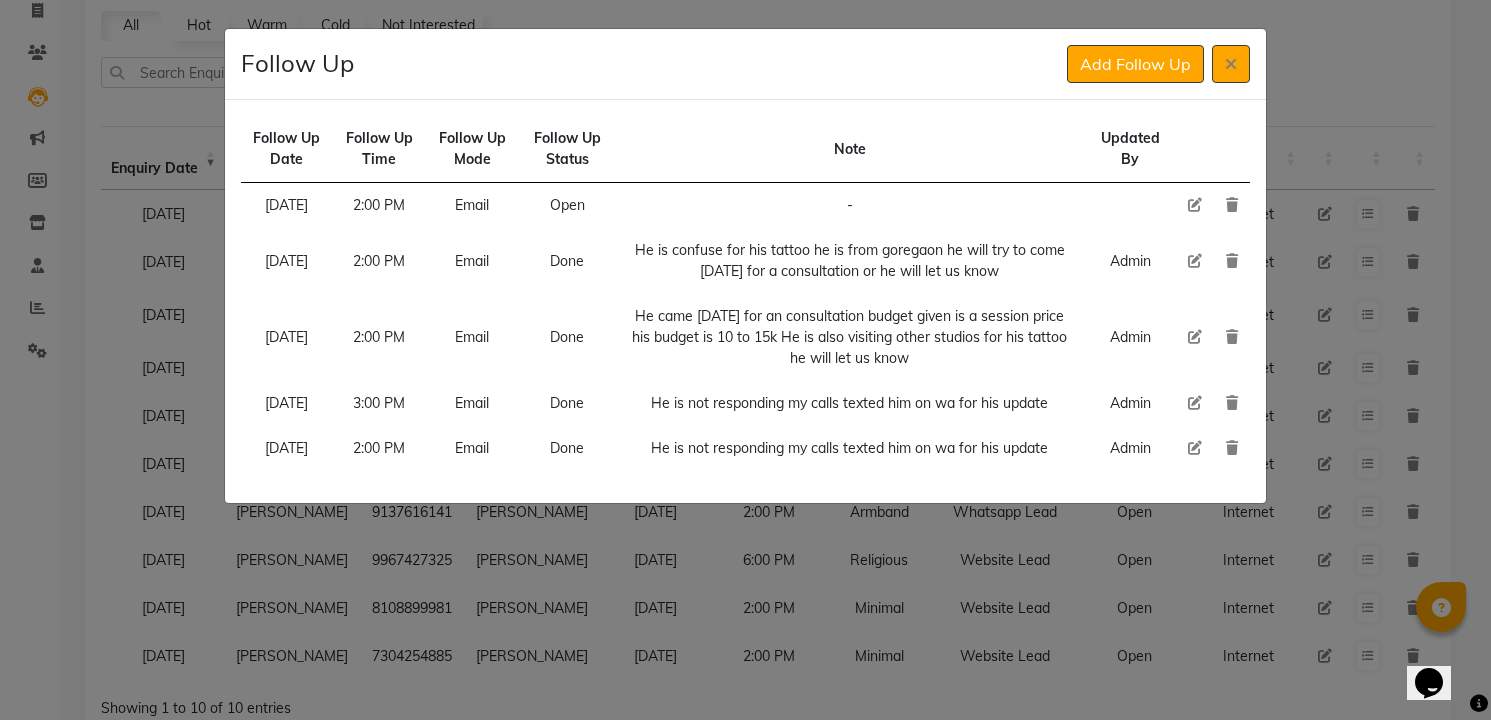 click 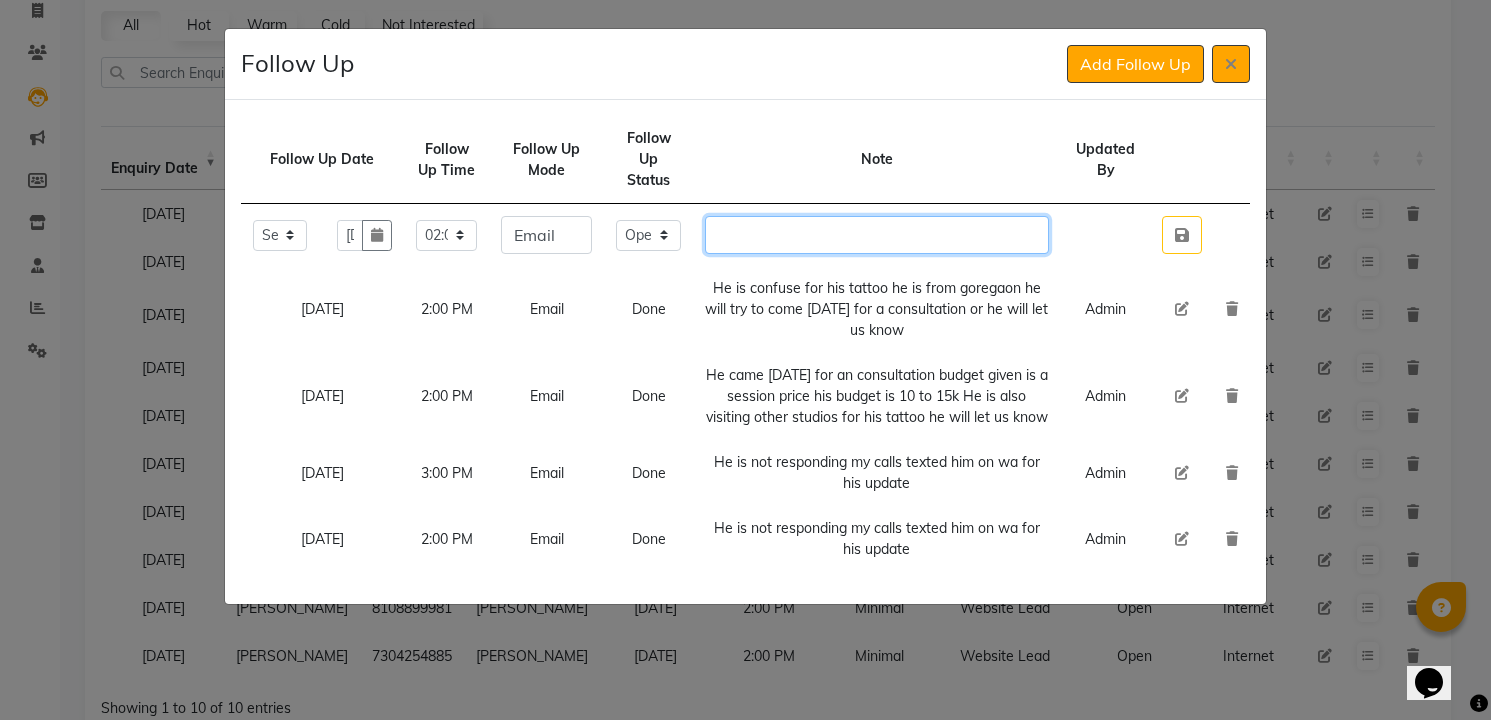 click 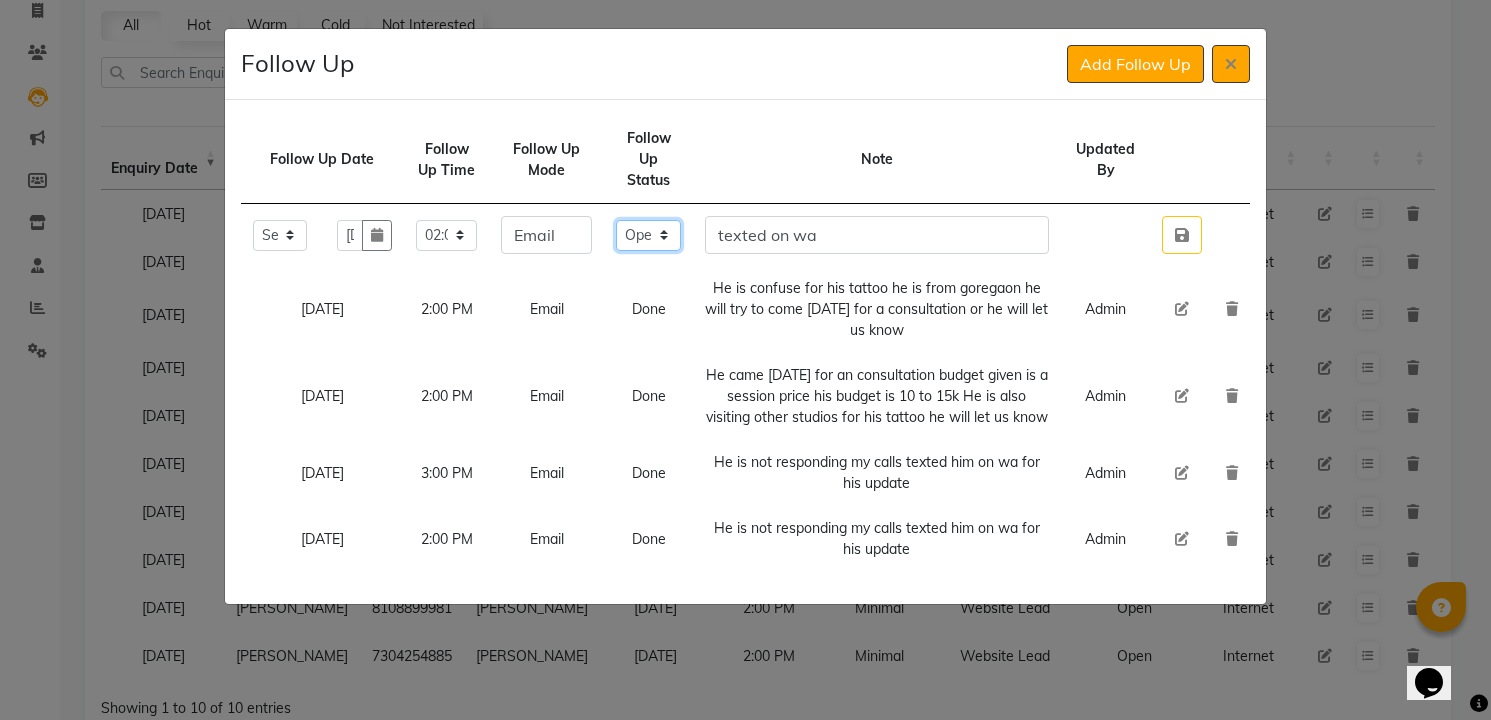 click on "Select Open Pending Done" 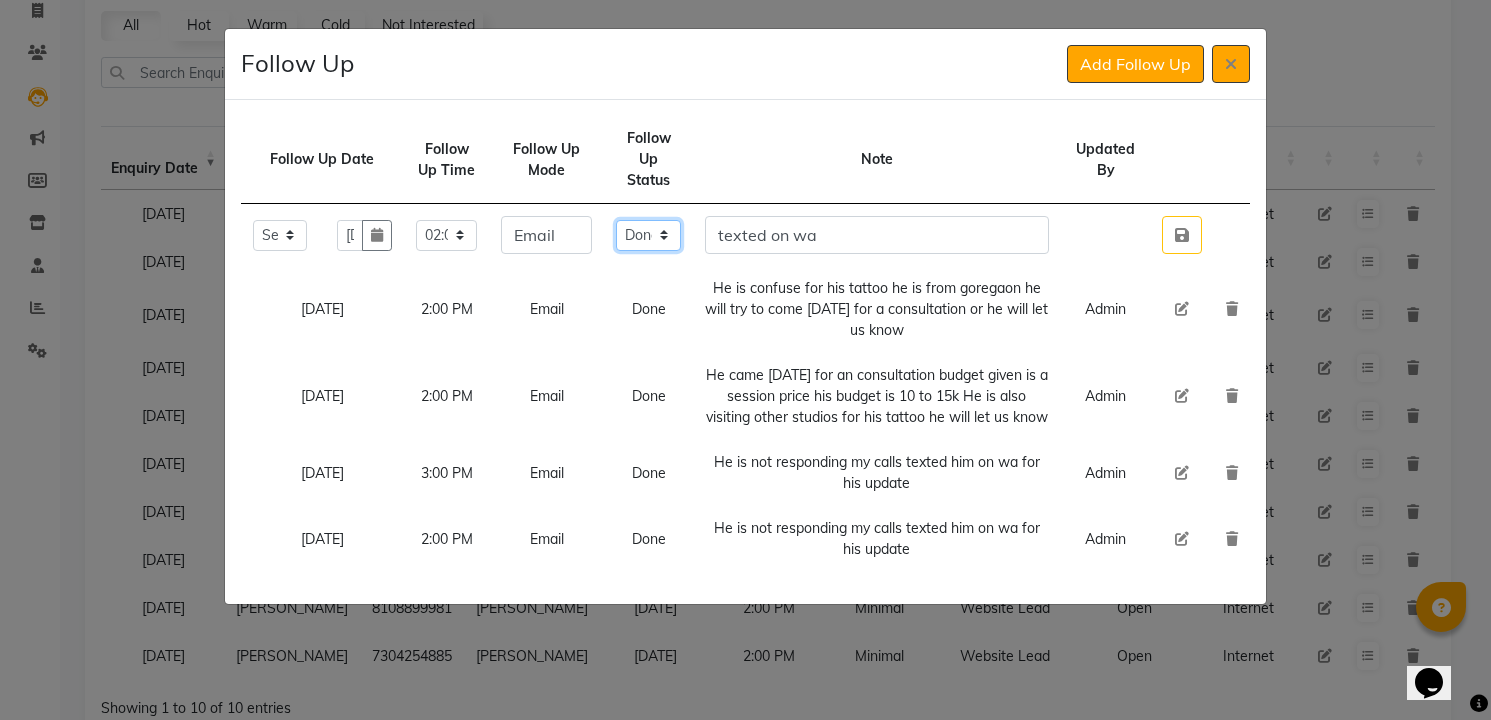 click on "Select Open Pending Done" 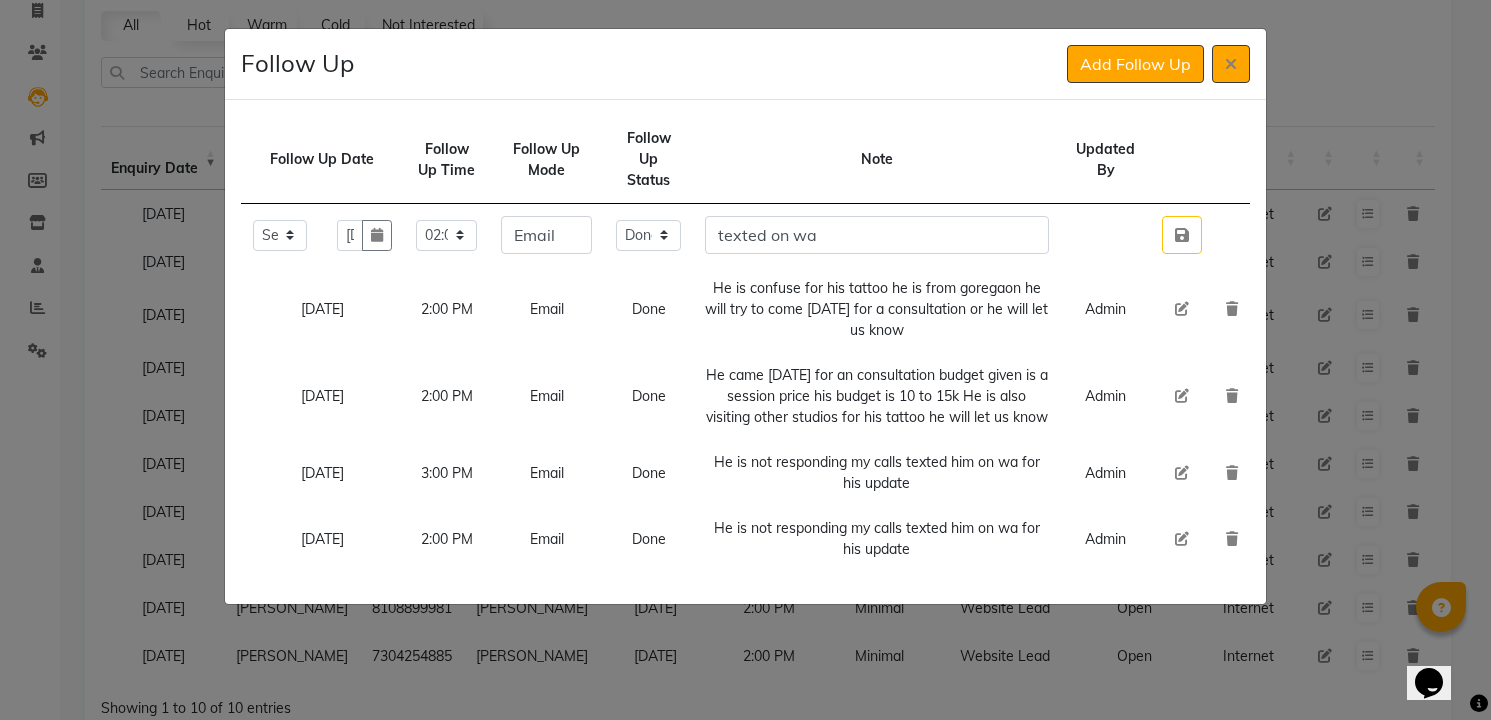 click 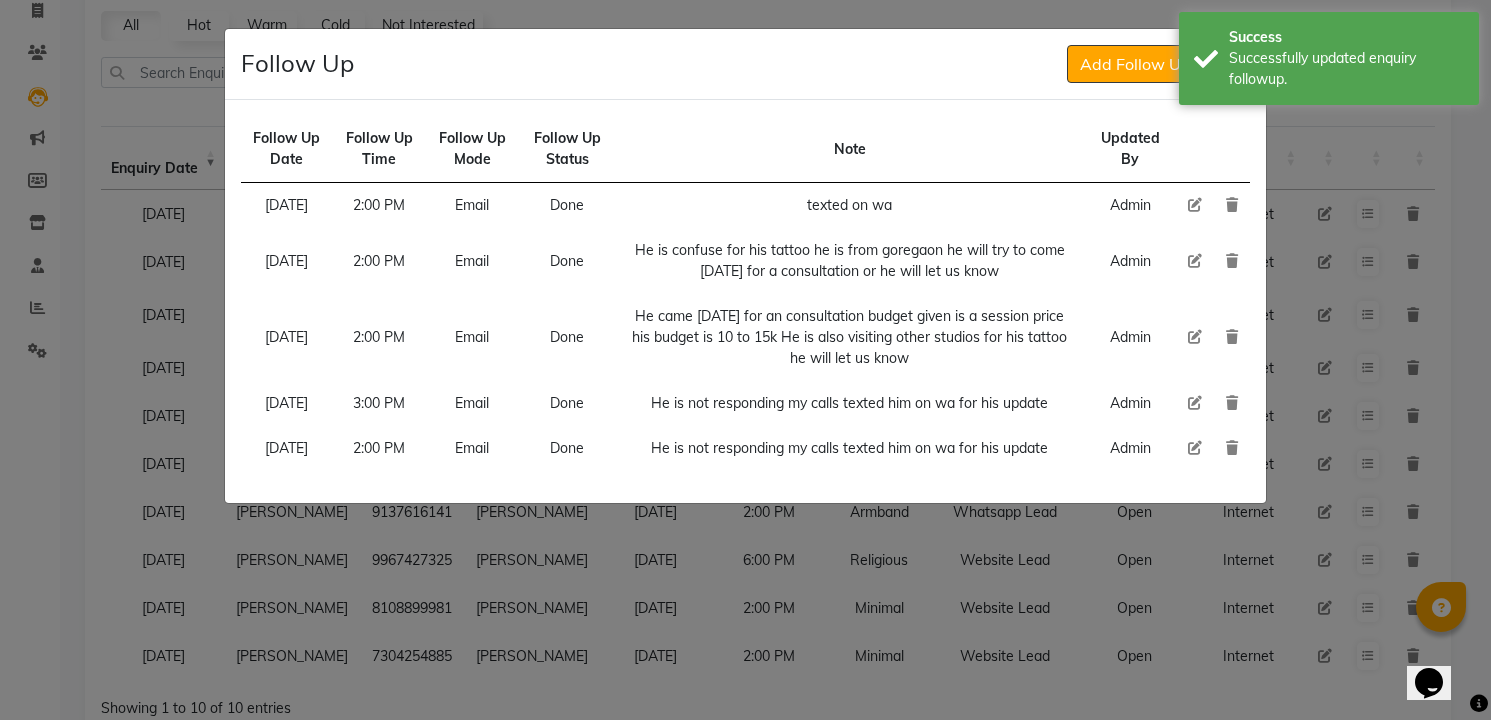click on "Follow Up Add Follow Up" 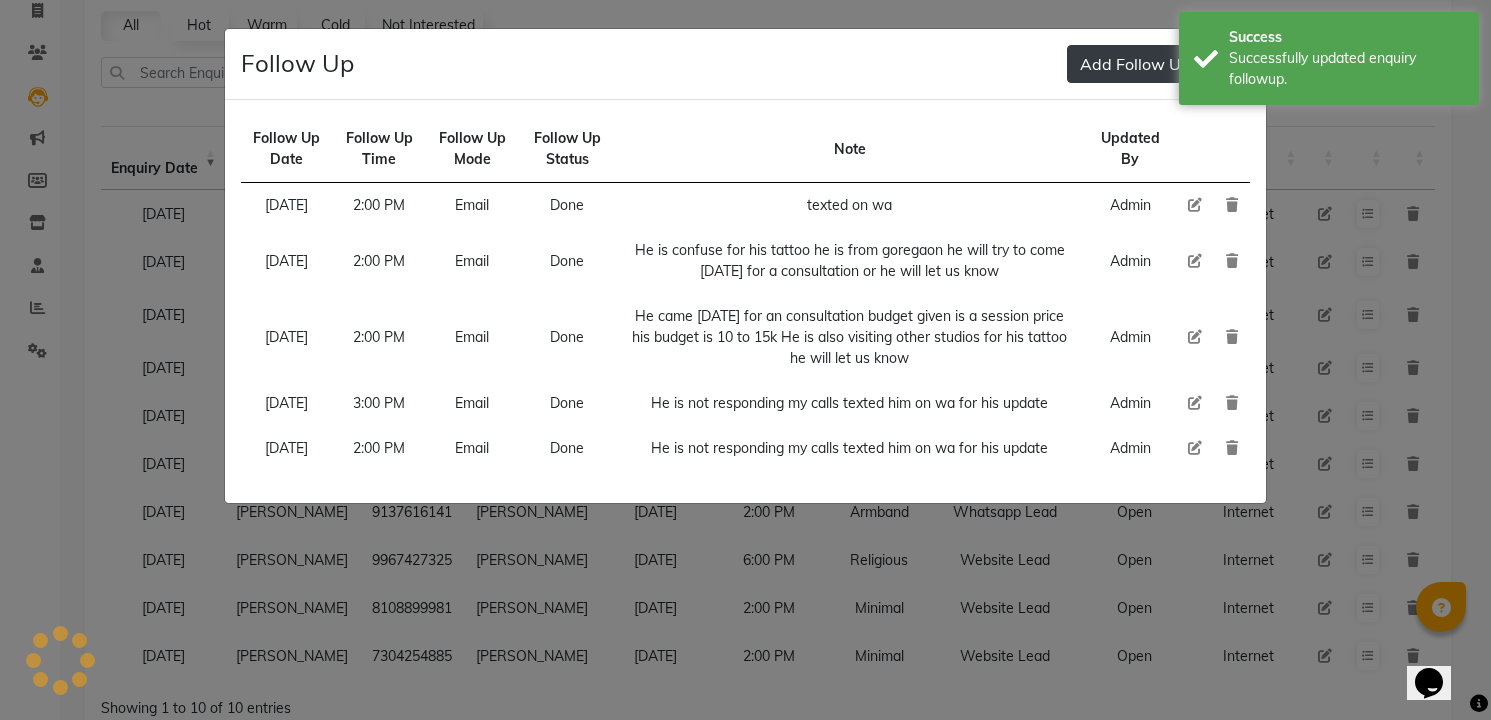 click on "Add Follow Up" 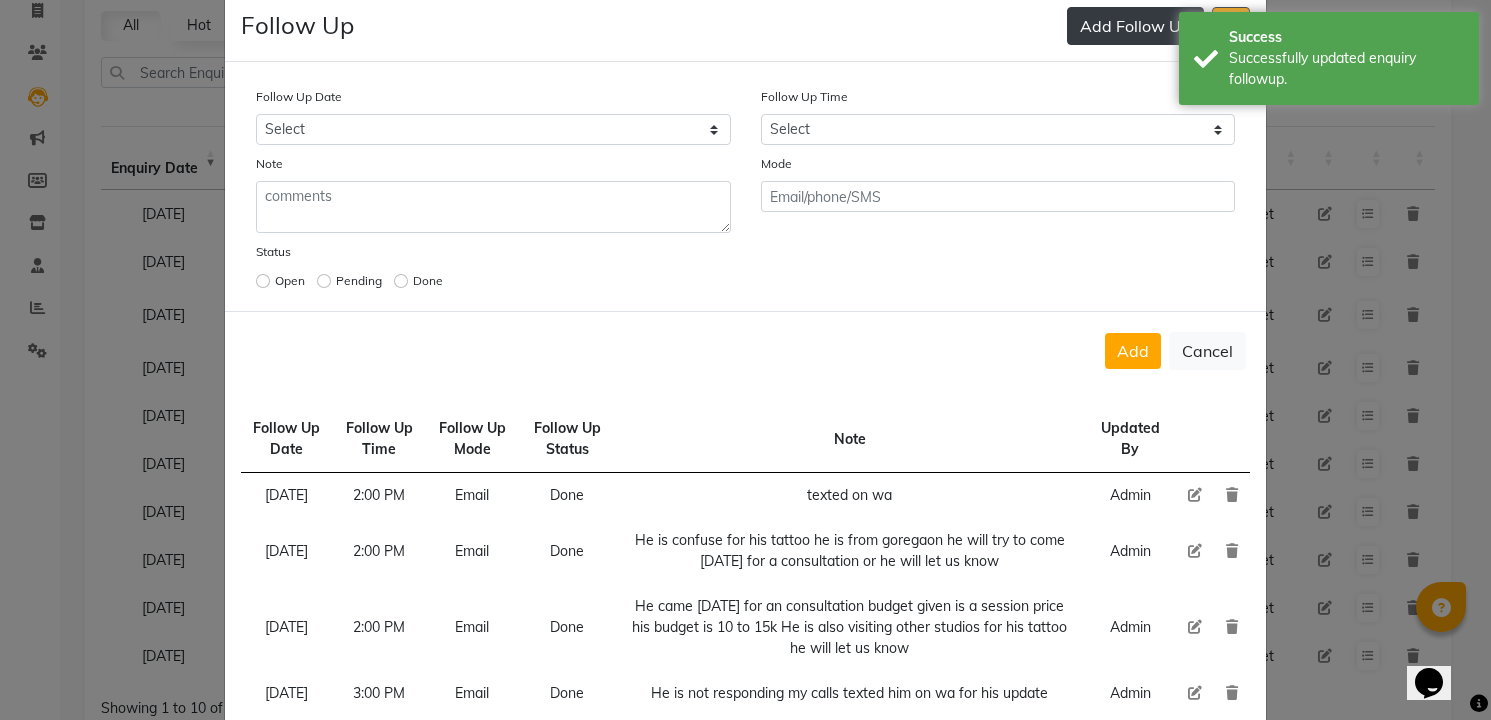 scroll, scrollTop: 40, scrollLeft: 0, axis: vertical 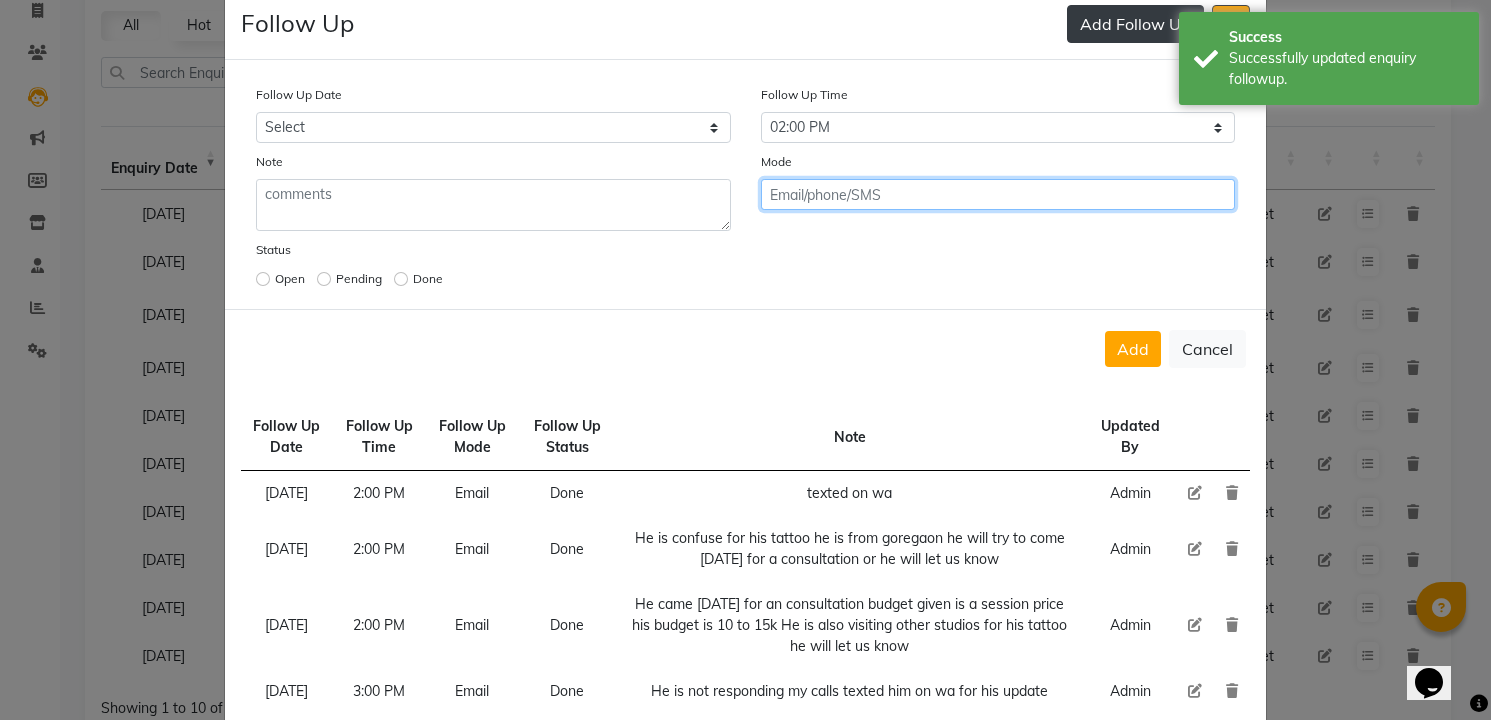 click on "Add" 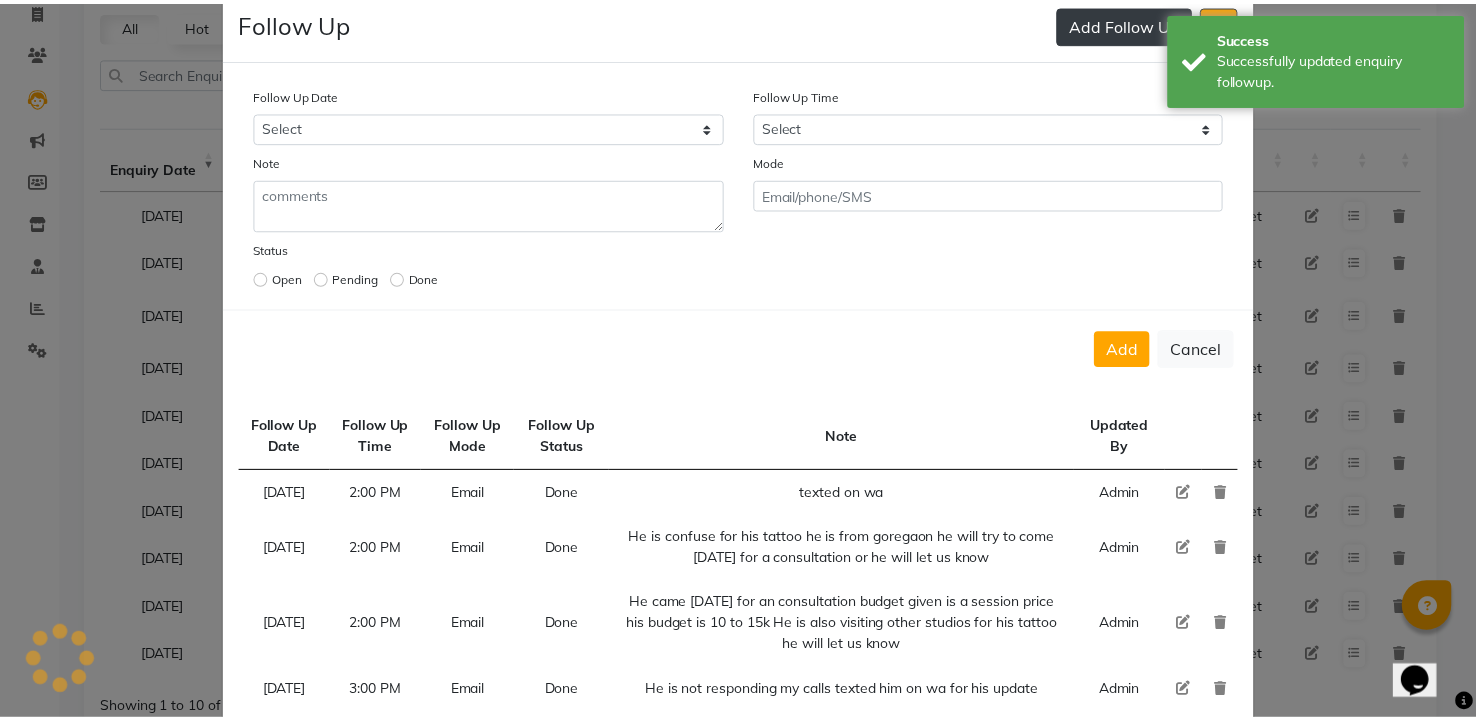 scroll, scrollTop: 0, scrollLeft: 0, axis: both 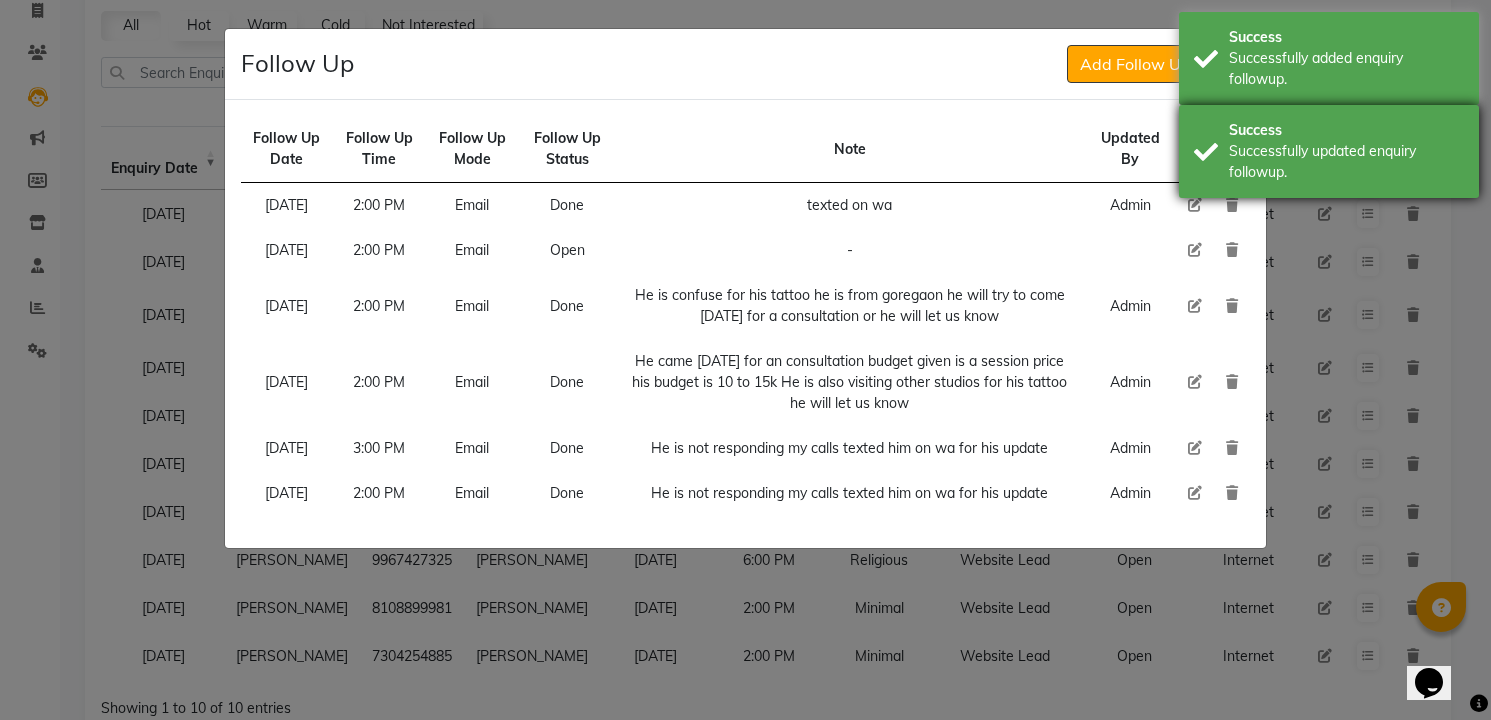 click on "Success   Successfully updated enquiry followup." at bounding box center (1329, 151) 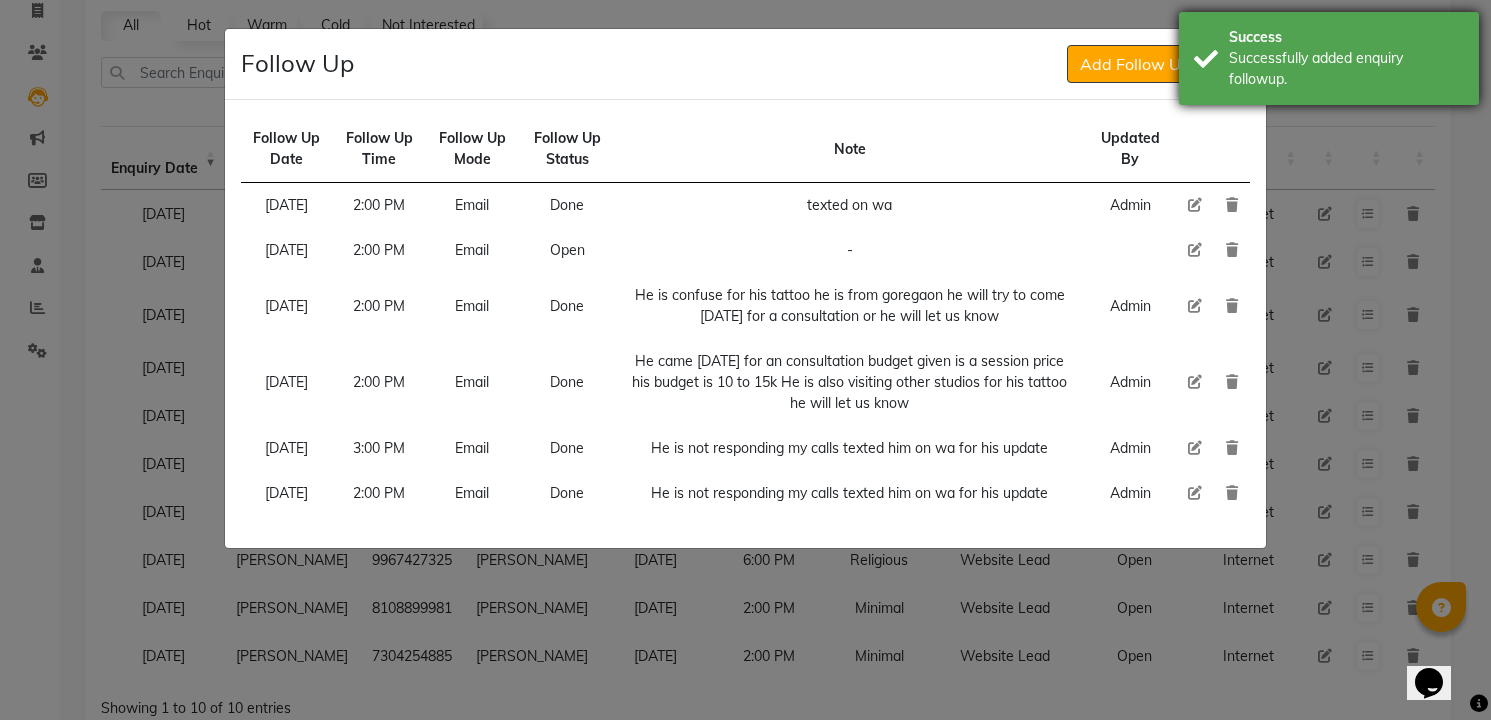 click on "Successfully added enquiry followup." at bounding box center [1346, 69] 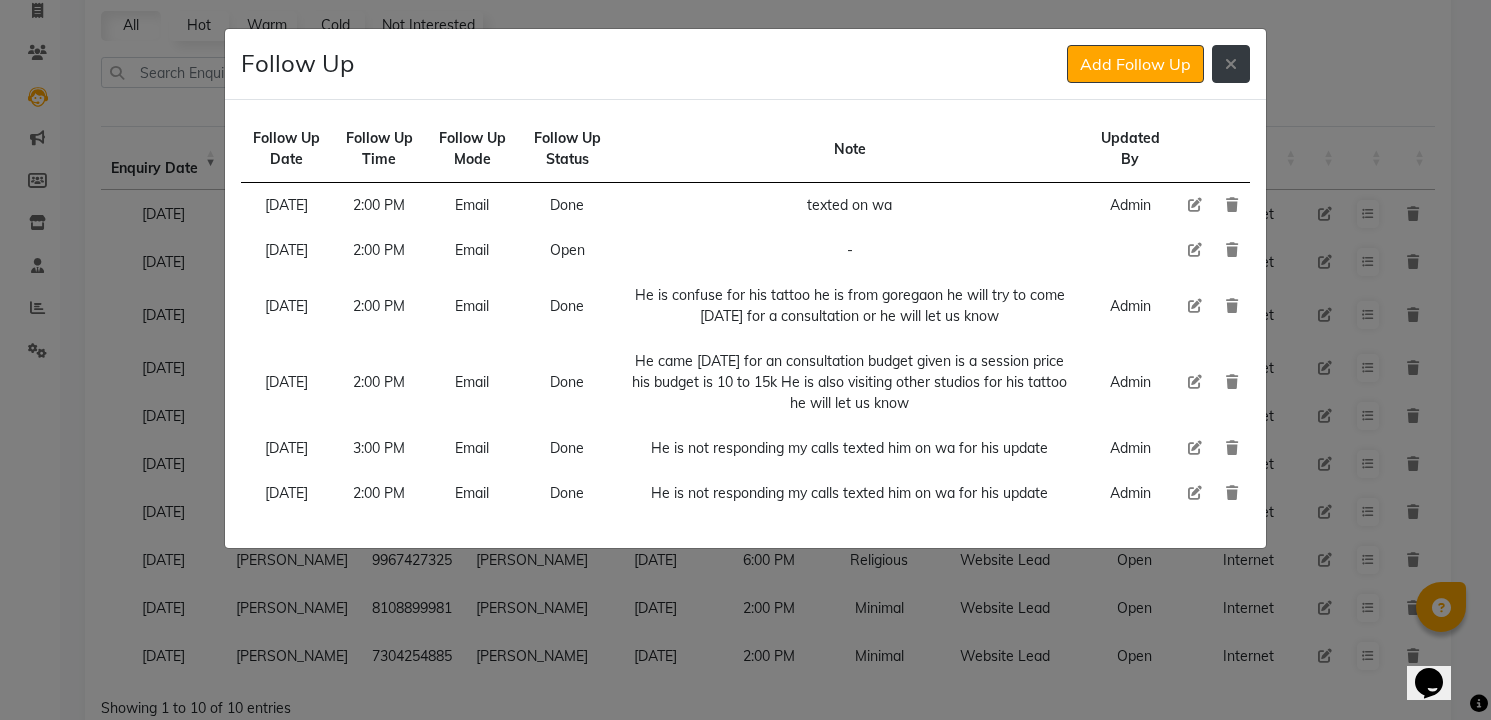 click 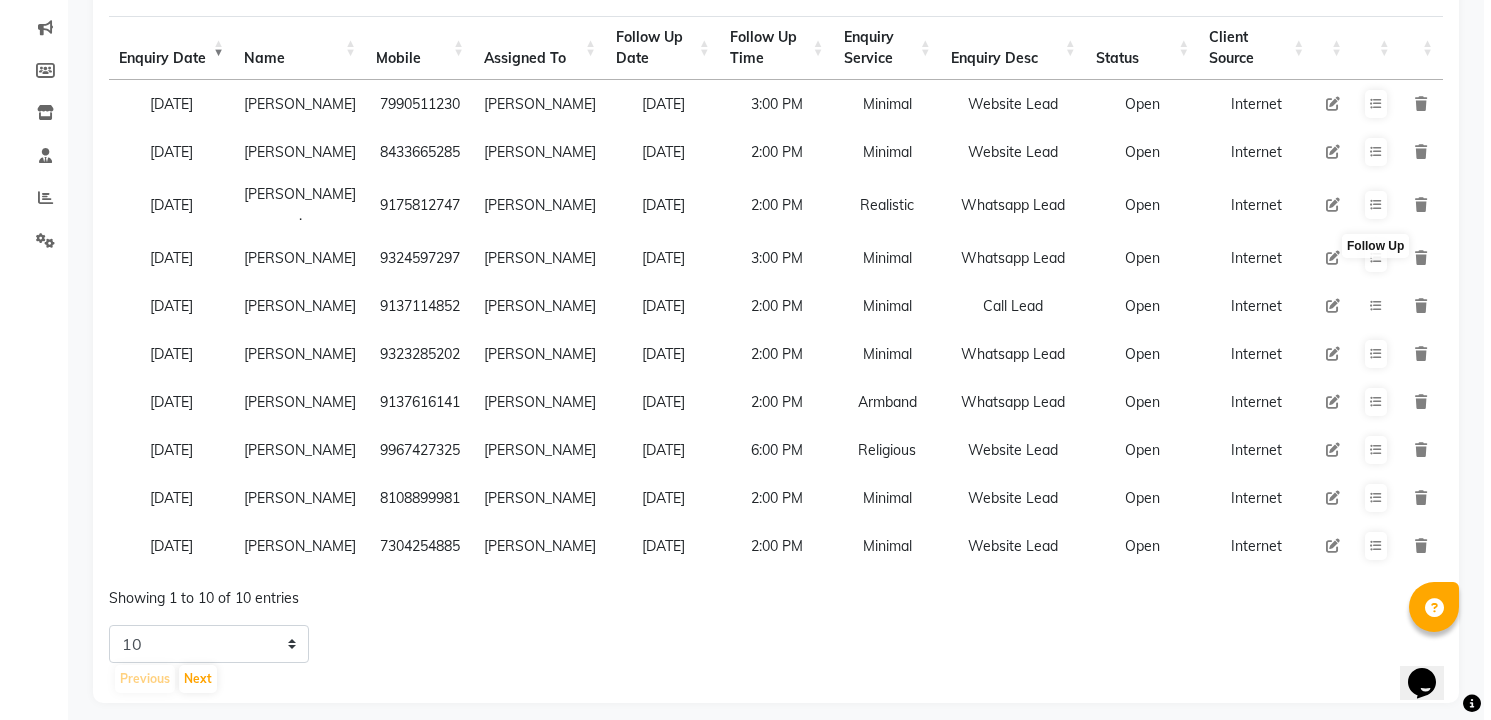 scroll, scrollTop: 256, scrollLeft: 0, axis: vertical 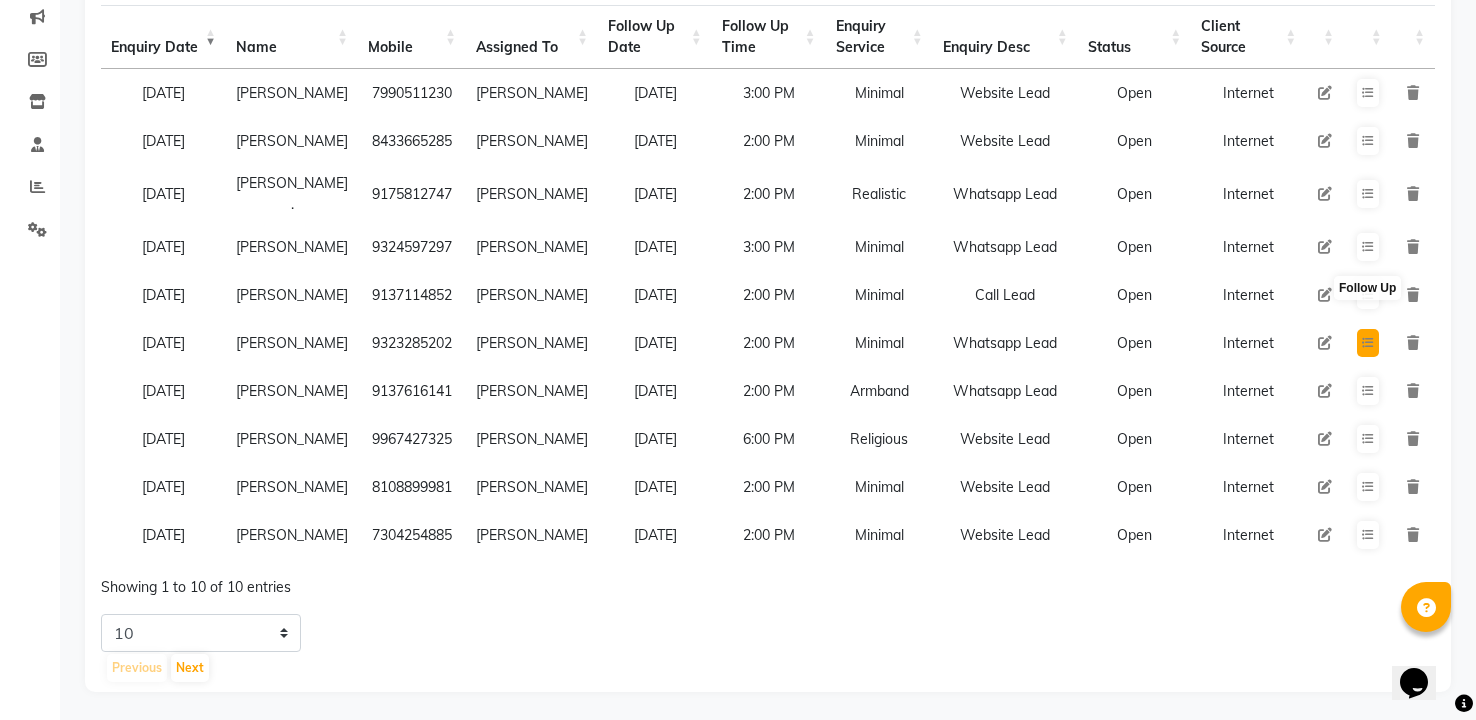 click at bounding box center [1368, 343] 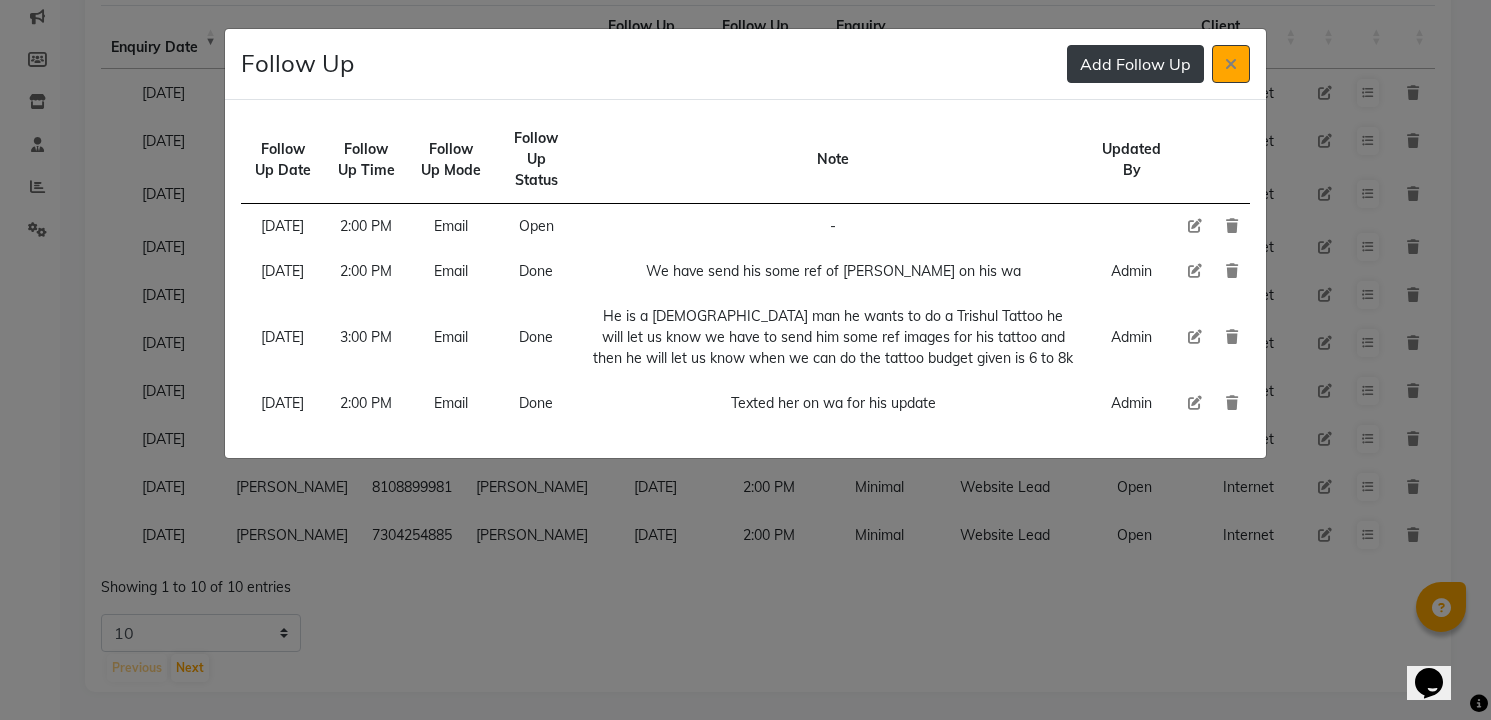 click on "Add Follow Up" 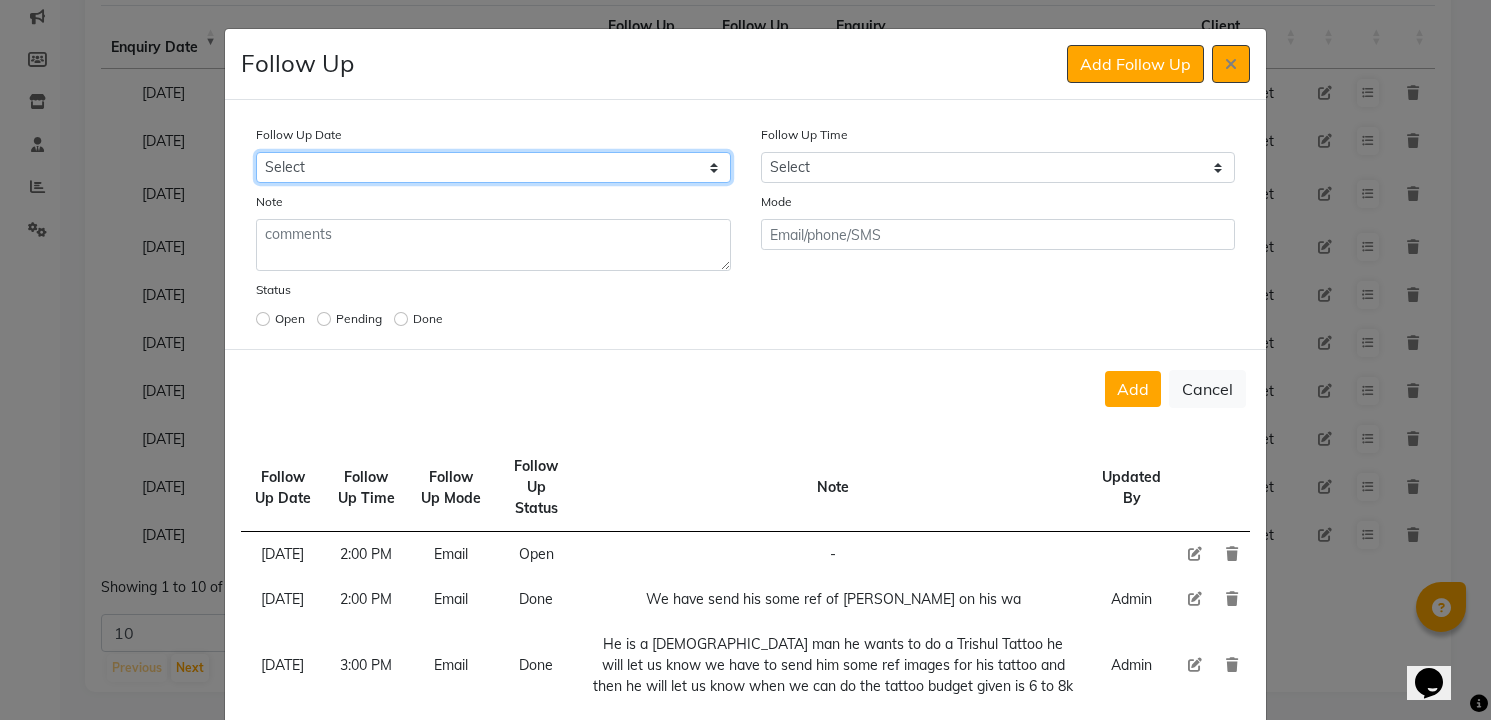 click on "Select [DATE] [DATE] [DATE] ([DATE]) [DATE] ([DATE]) [DATE] ([DATE]) [DATE] ([DATE]) [DATE] ([DATE]) [DATE] ([DATE]) [DATE] ([DATE]) [DATE] ([DATE]) [DATE] ([DATE]) [DATE] ([DATE])  Custom Date" at bounding box center (493, 167) 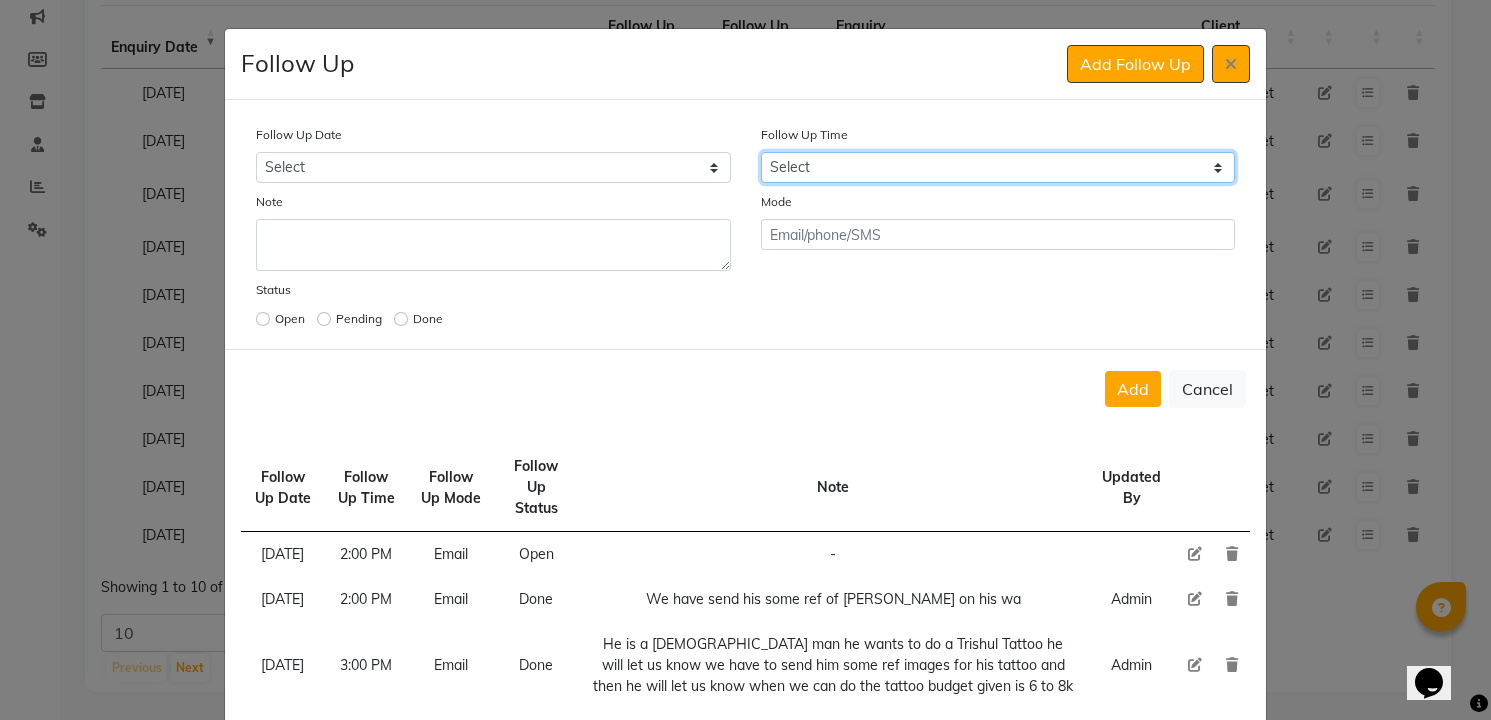 click on "Select 07:00 AM 07:15 AM 07:30 AM 07:45 AM 08:00 AM 08:15 AM 08:30 AM 08:45 AM 09:00 AM 09:15 AM 09:30 AM 09:45 AM 10:00 AM 10:15 AM 10:30 AM 10:45 AM 11:00 AM 11:15 AM 11:30 AM 11:45 AM 12:00 PM 12:15 PM 12:30 PM 12:45 PM 01:00 PM 01:15 PM 01:30 PM 01:45 PM 02:00 PM 02:15 PM 02:30 PM 02:45 PM 03:00 PM 03:15 PM 03:30 PM 03:45 PM 04:00 PM 04:15 PM 04:30 PM 04:45 PM 05:00 PM 05:15 PM 05:30 PM 05:45 PM 06:00 PM 06:15 PM 06:30 PM 06:45 PM 07:00 PM 07:15 PM 07:30 PM 07:45 PM 08:00 PM 08:15 PM 08:30 PM 08:45 PM 09:00 PM 09:15 PM 09:30 PM 09:45 PM 10:00 PM" at bounding box center [998, 167] 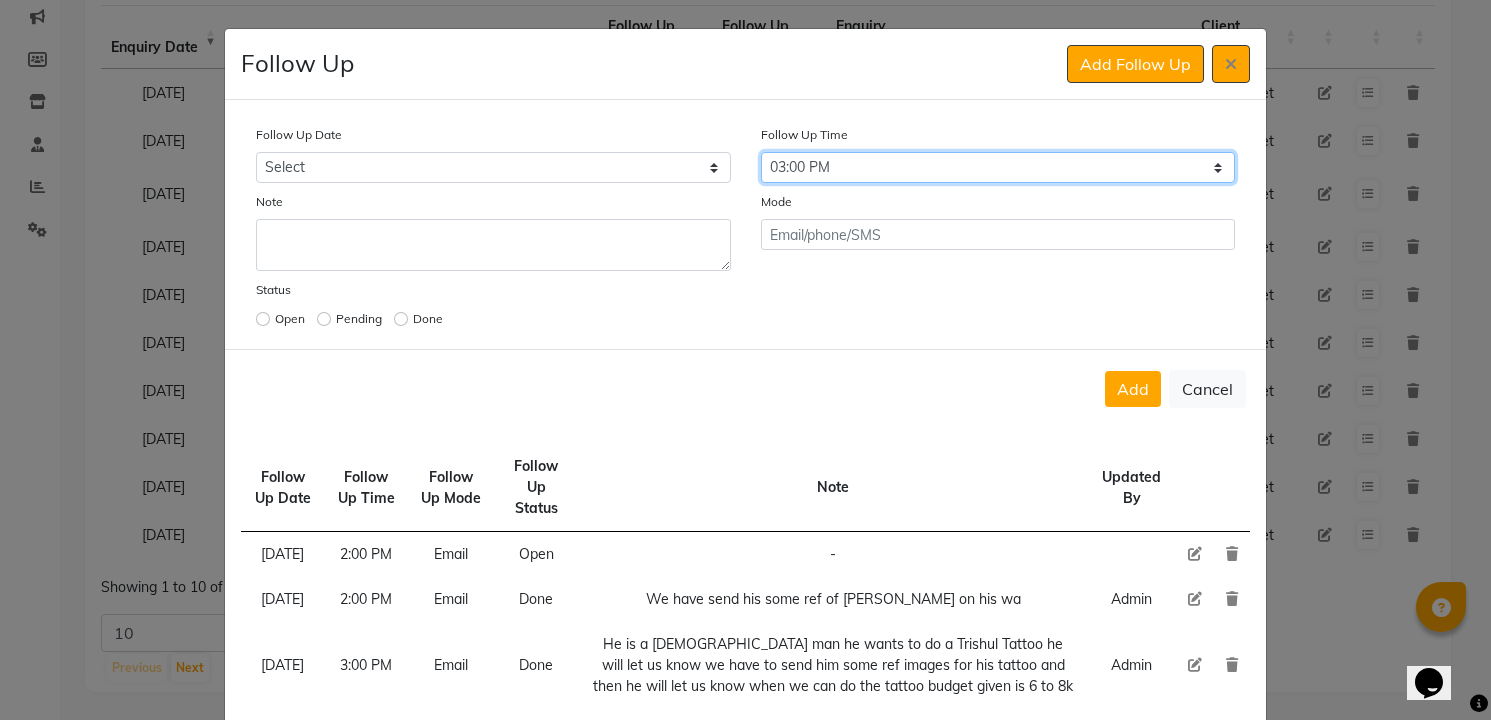 click on "Select 07:00 AM 07:15 AM 07:30 AM 07:45 AM 08:00 AM 08:15 AM 08:30 AM 08:45 AM 09:00 AM 09:15 AM 09:30 AM 09:45 AM 10:00 AM 10:15 AM 10:30 AM 10:45 AM 11:00 AM 11:15 AM 11:30 AM 11:45 AM 12:00 PM 12:15 PM 12:30 PM 12:45 PM 01:00 PM 01:15 PM 01:30 PM 01:45 PM 02:00 PM 02:15 PM 02:30 PM 02:45 PM 03:00 PM 03:15 PM 03:30 PM 03:45 PM 04:00 PM 04:15 PM 04:30 PM 04:45 PM 05:00 PM 05:15 PM 05:30 PM 05:45 PM 06:00 PM 06:15 PM 06:30 PM 06:45 PM 07:00 PM 07:15 PM 07:30 PM 07:45 PM 08:00 PM 08:15 PM 08:30 PM 08:45 PM 09:00 PM 09:15 PM 09:30 PM 09:45 PM 10:00 PM" at bounding box center (998, 167) 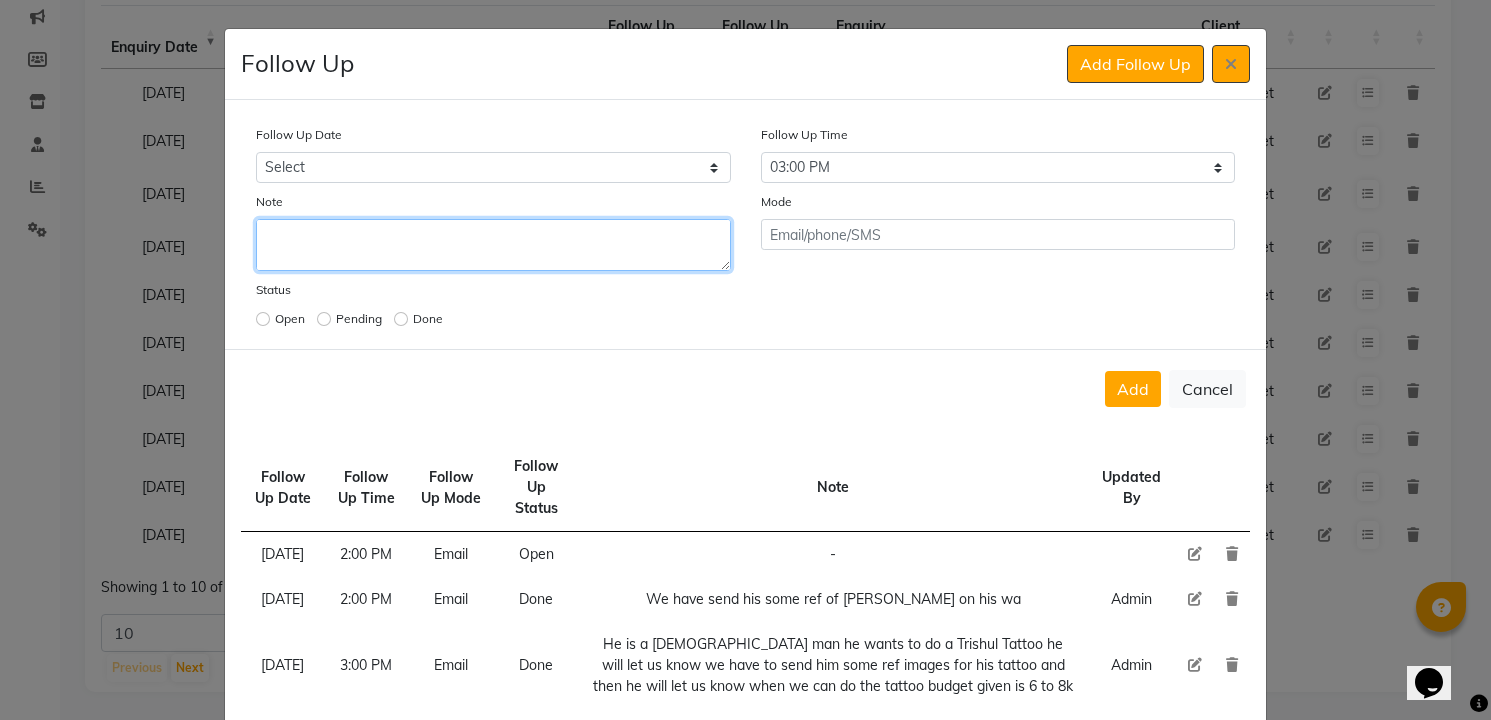 scroll, scrollTop: 15, scrollLeft: 0, axis: vertical 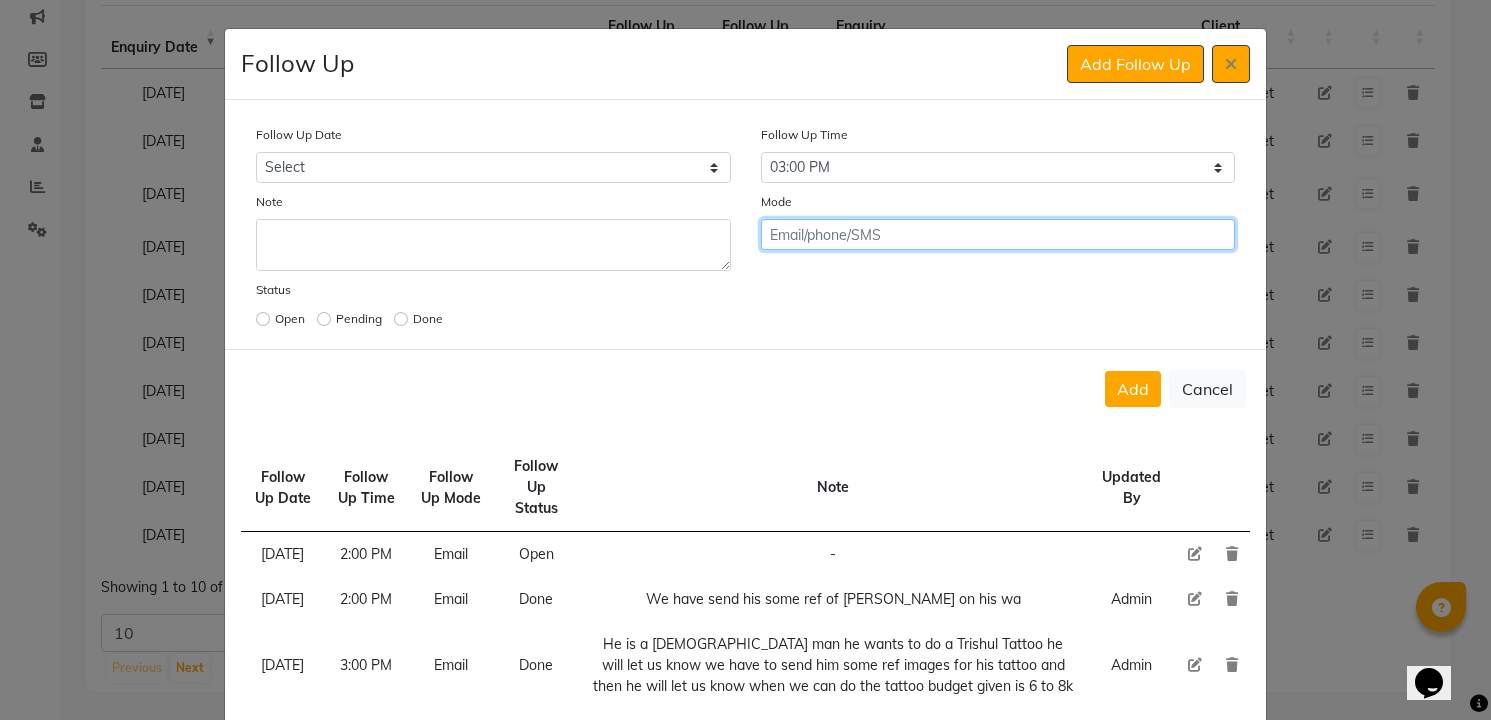 click on "Add" 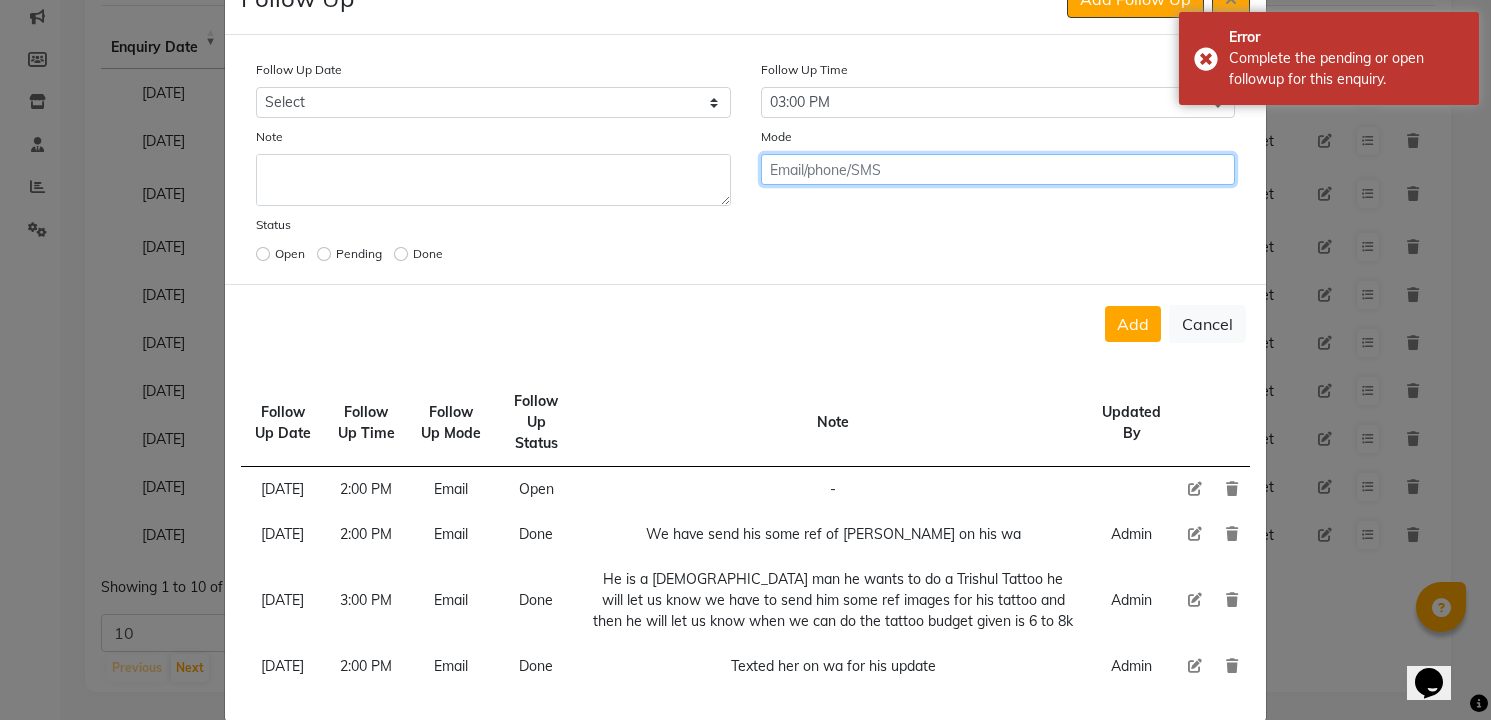 scroll, scrollTop: 137, scrollLeft: 0, axis: vertical 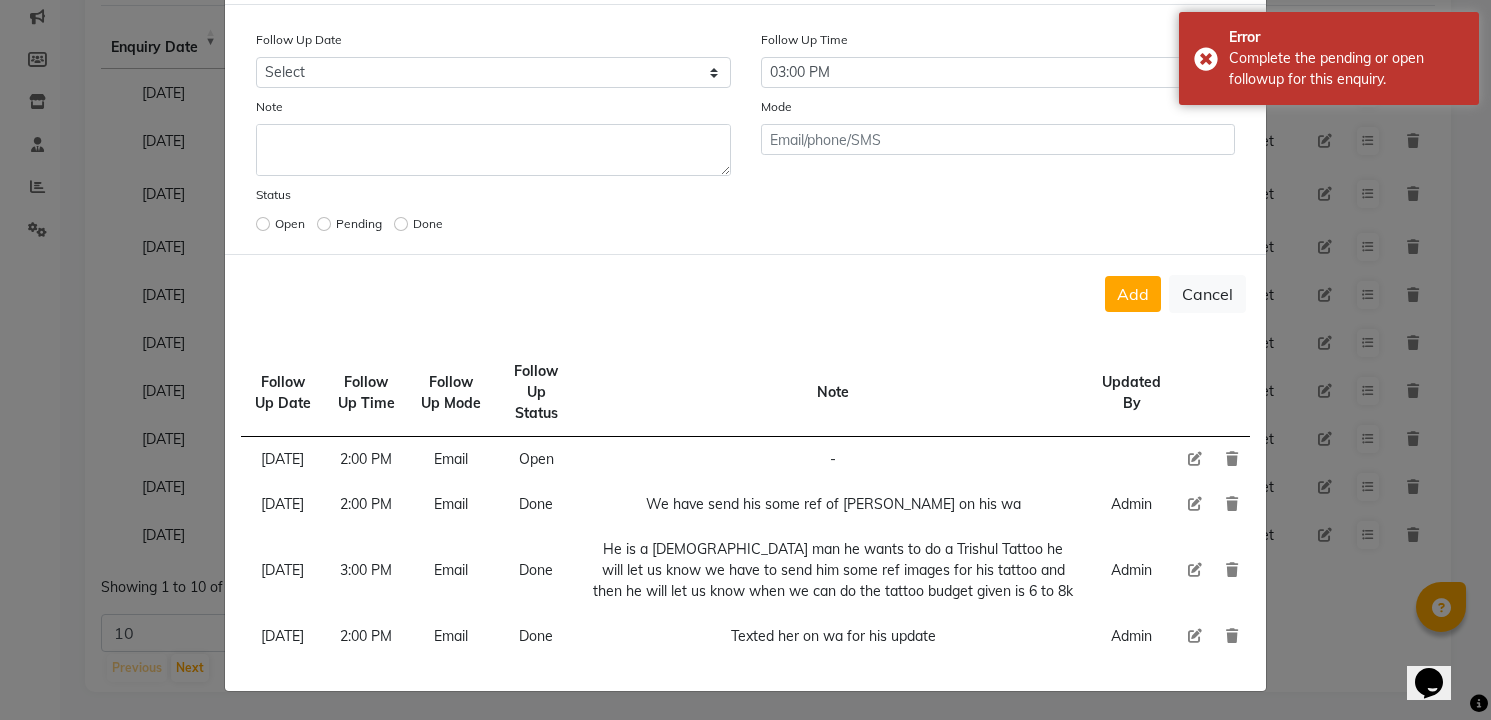 click 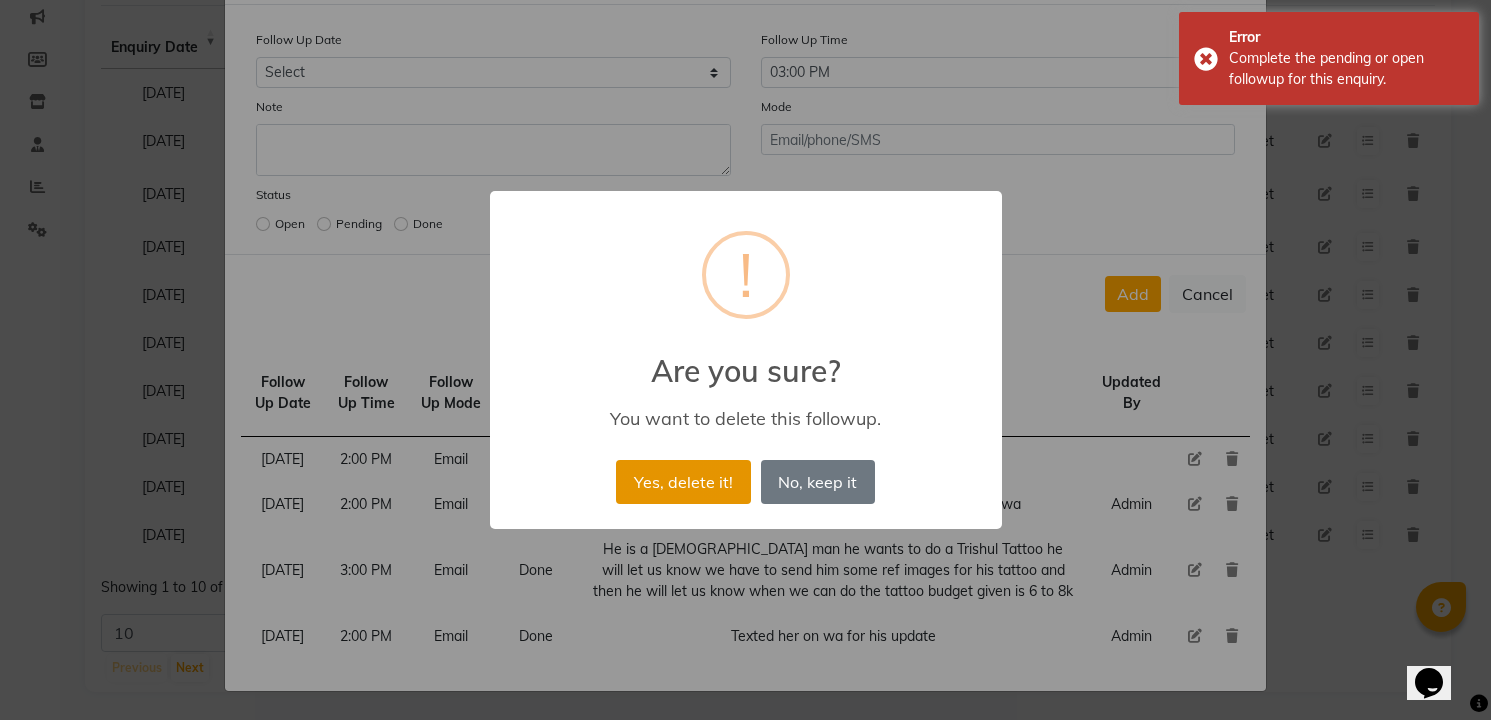 click on "Yes, delete it!" at bounding box center (683, 482) 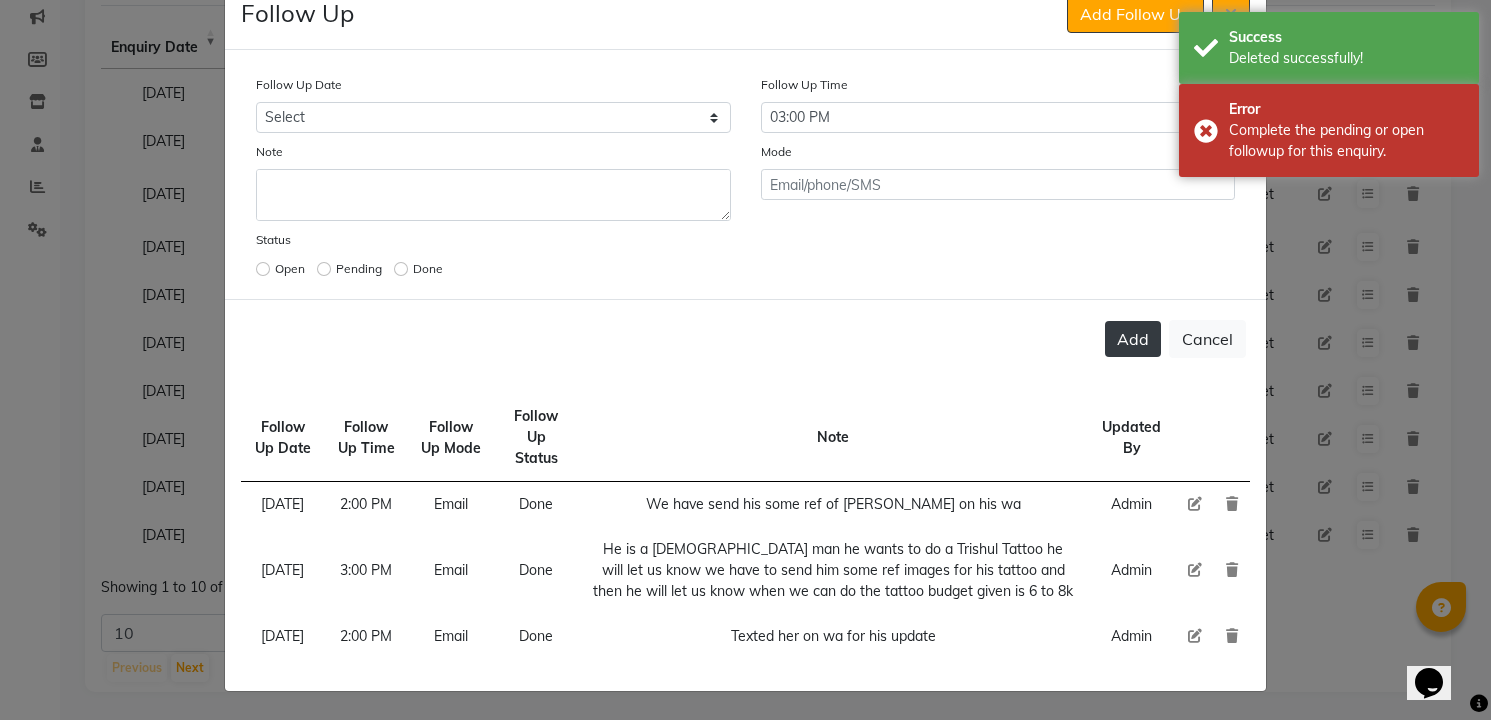 scroll, scrollTop: 71, scrollLeft: 0, axis: vertical 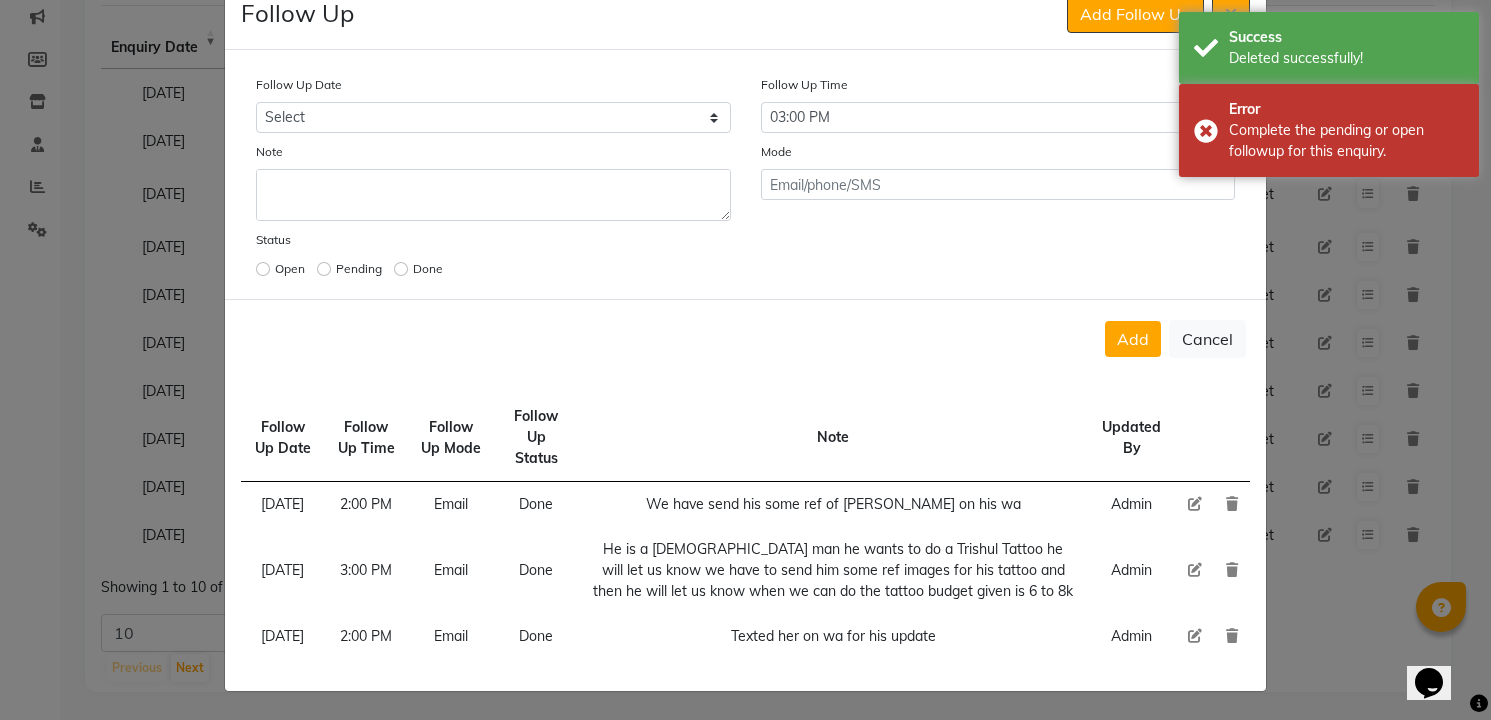 click on "Status Open Pending Done" 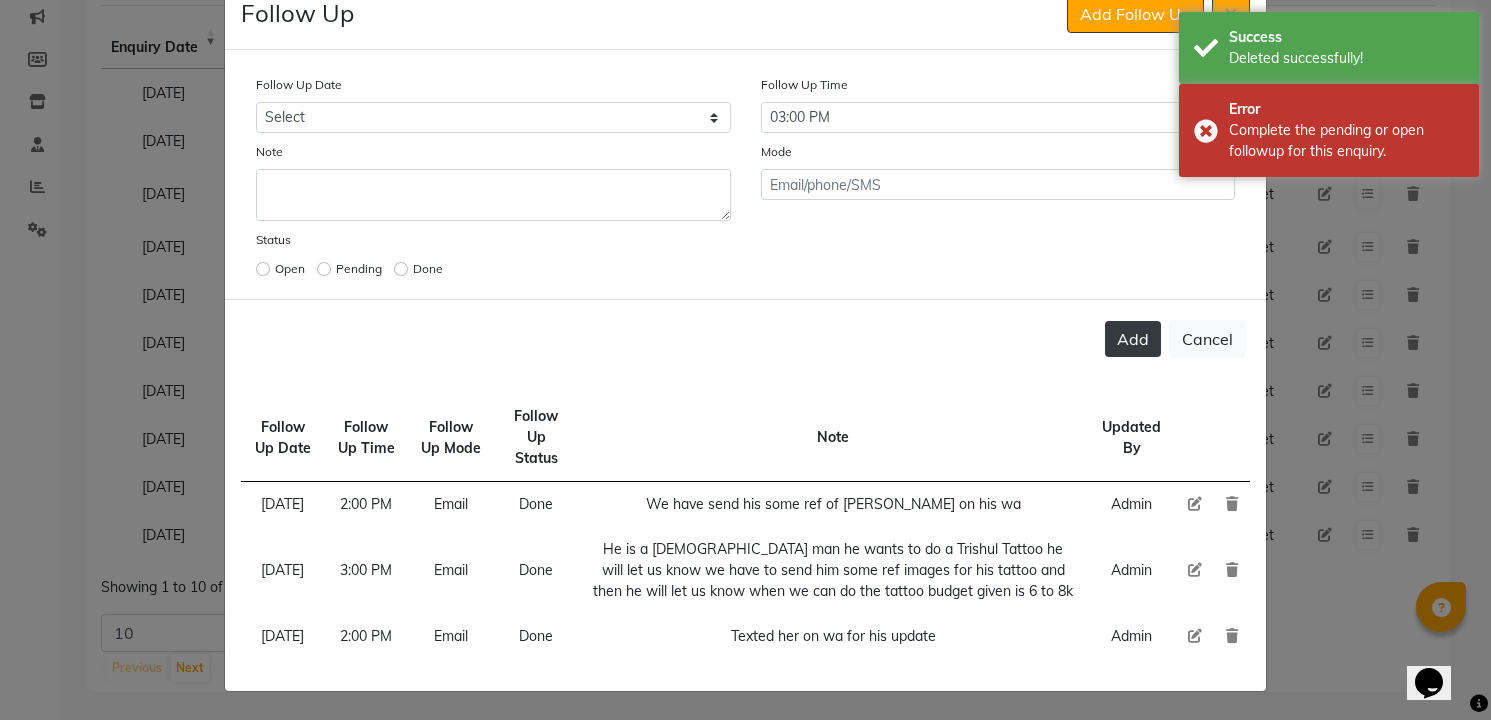 click on "Add" 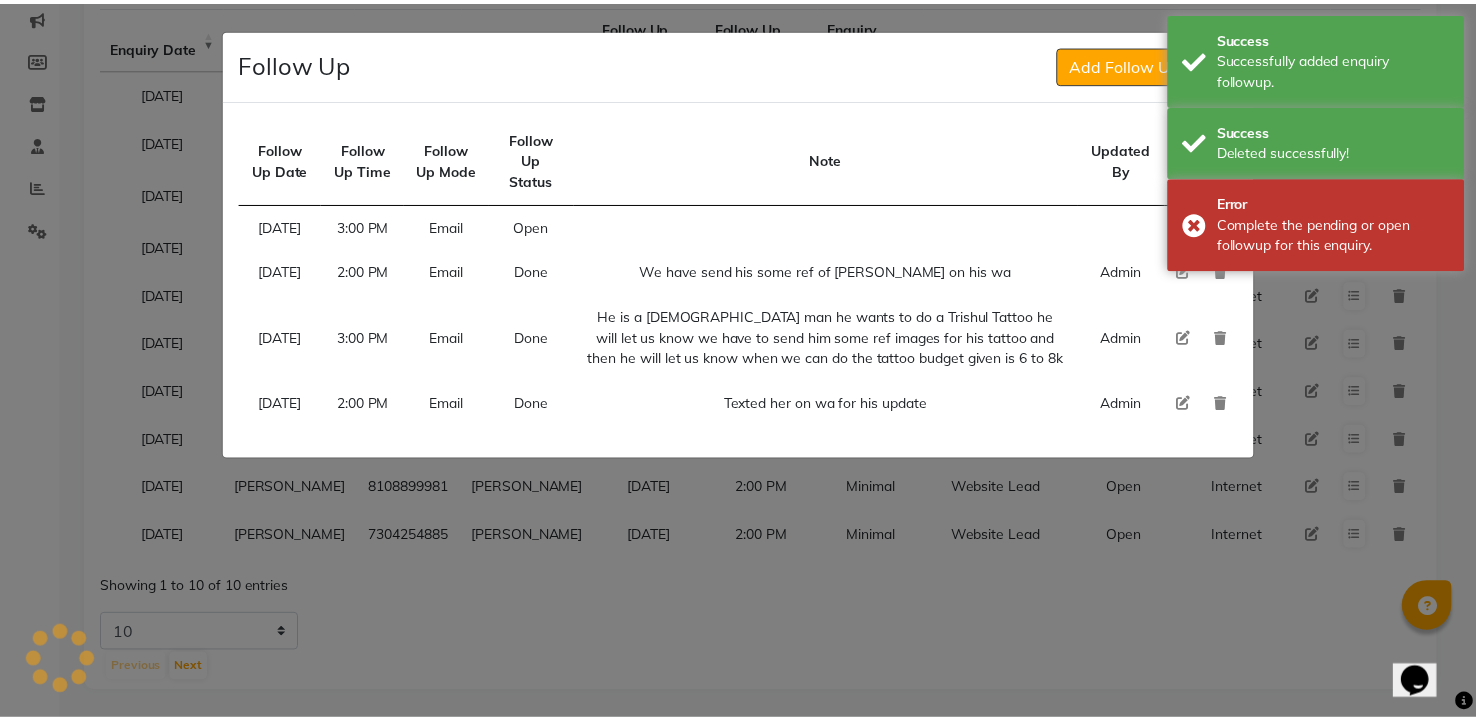 scroll, scrollTop: 0, scrollLeft: 0, axis: both 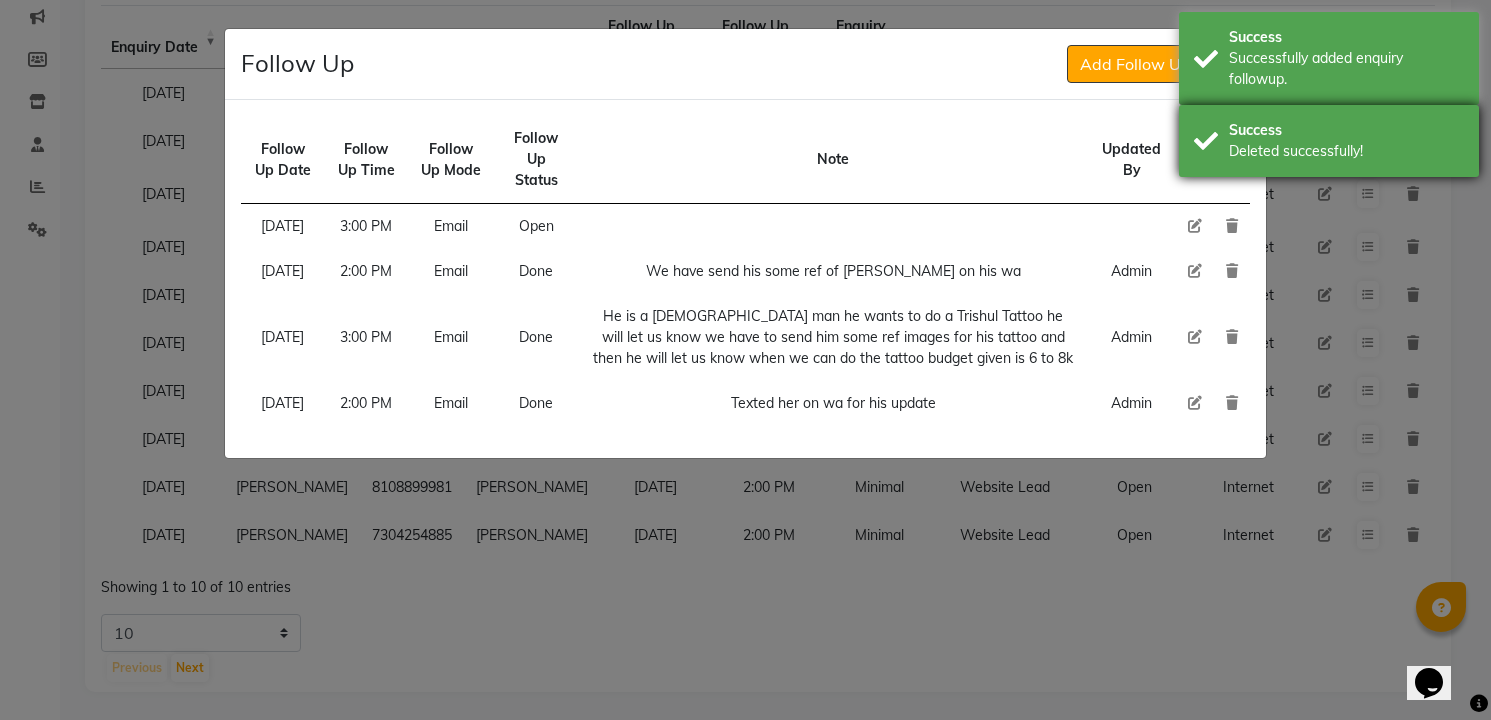 click on "Deleted successfully!" at bounding box center (1346, 151) 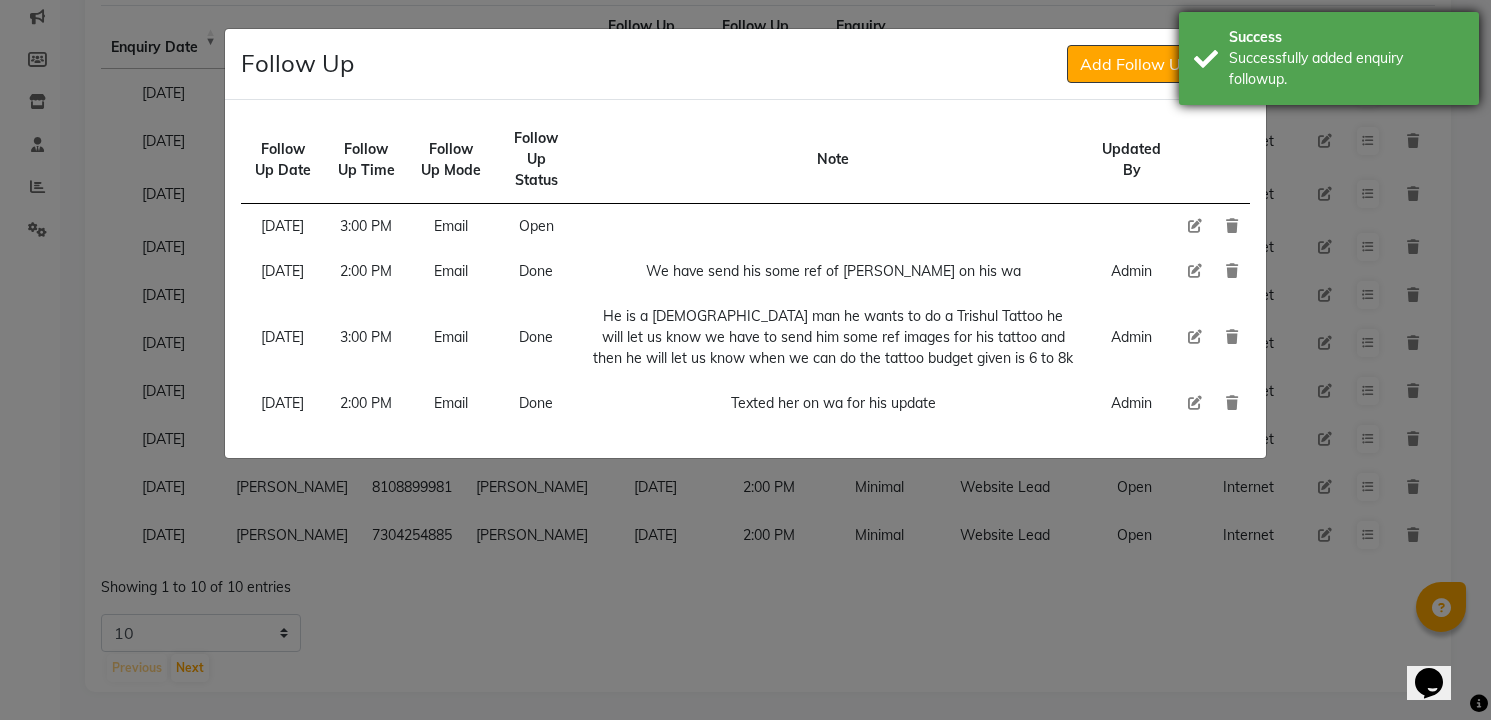 click on "Successfully added enquiry followup." at bounding box center [1346, 69] 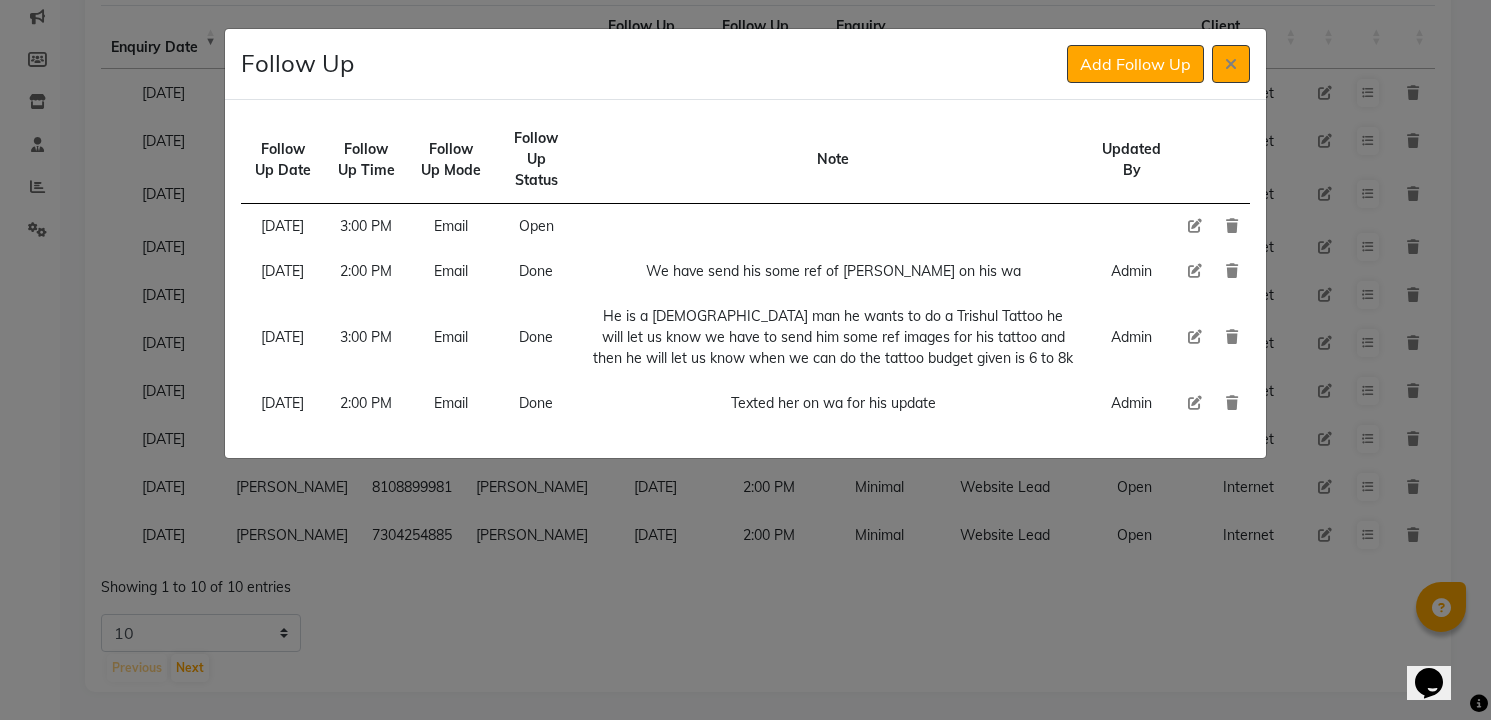 click 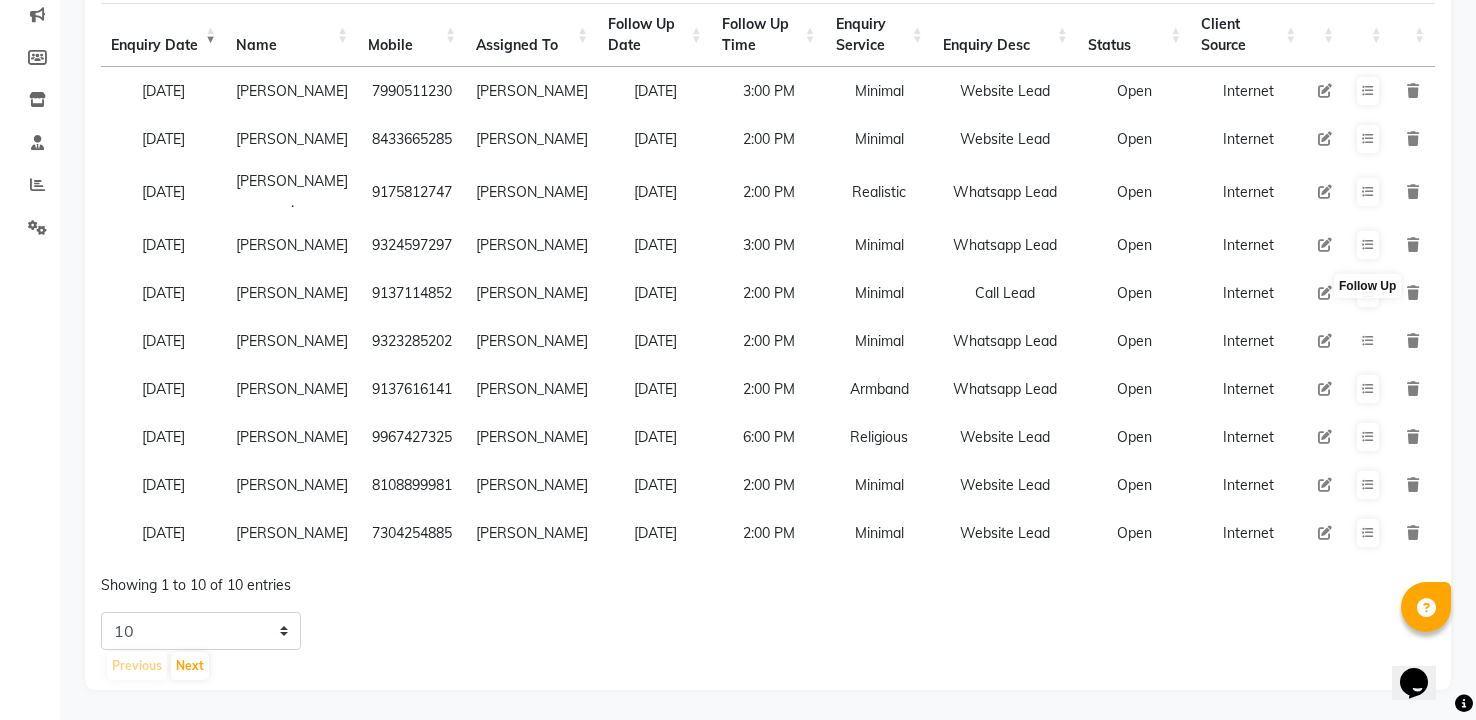 scroll, scrollTop: 266, scrollLeft: 0, axis: vertical 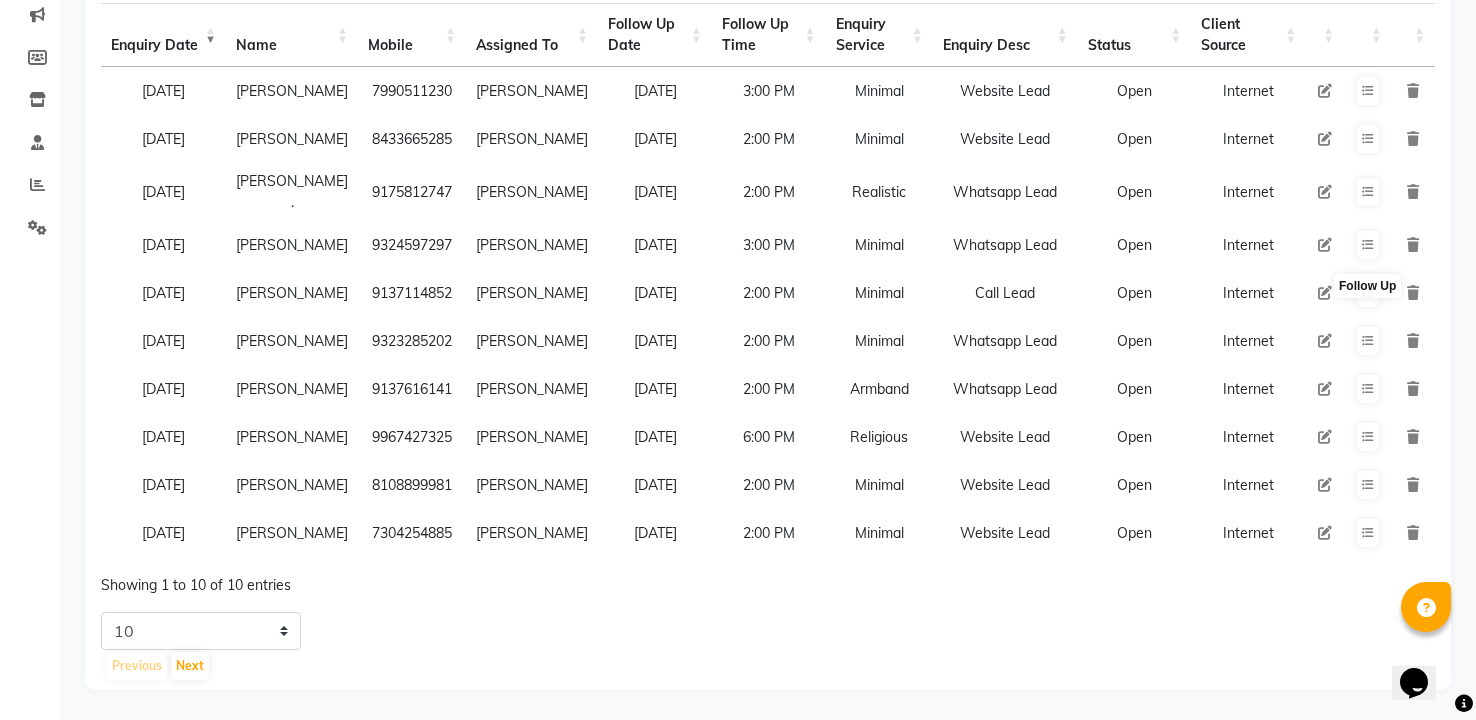 click on "Open" at bounding box center [1135, 341] 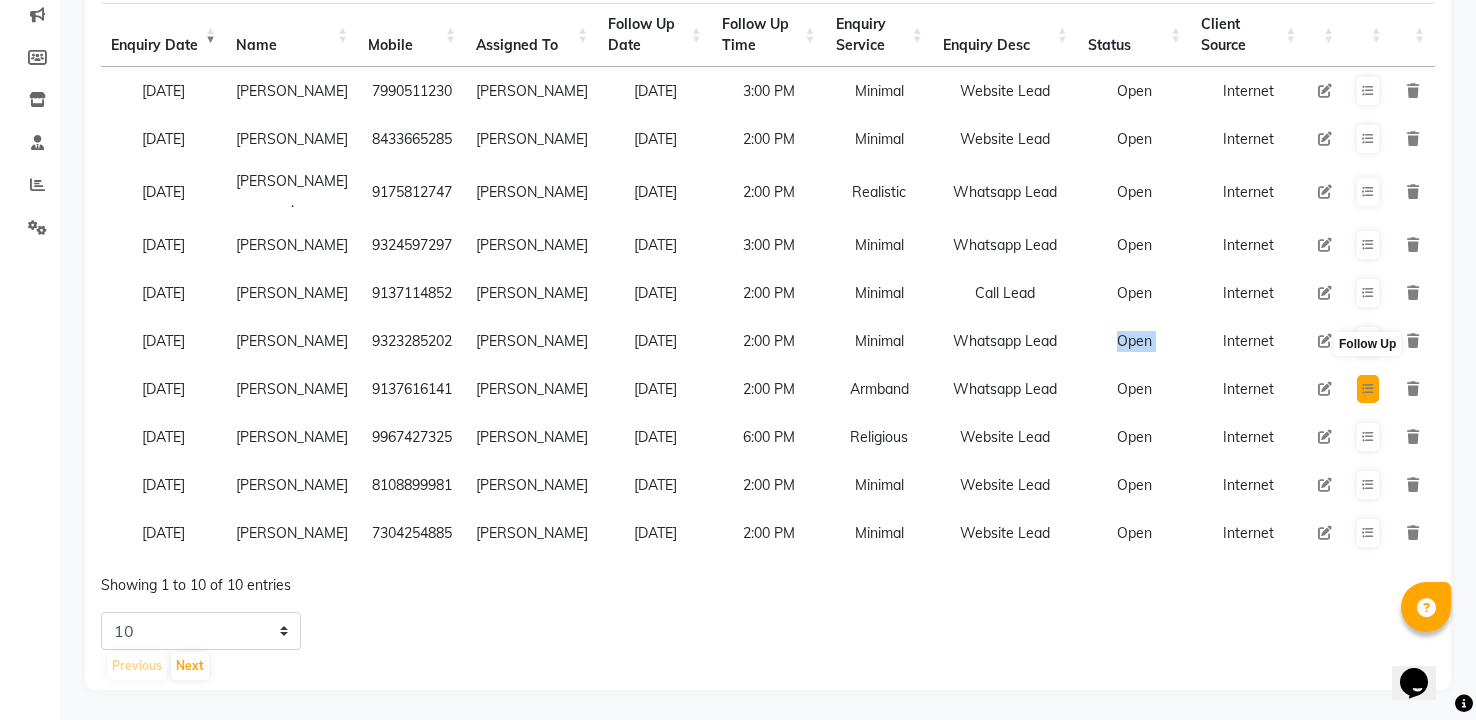 click at bounding box center (1368, 389) 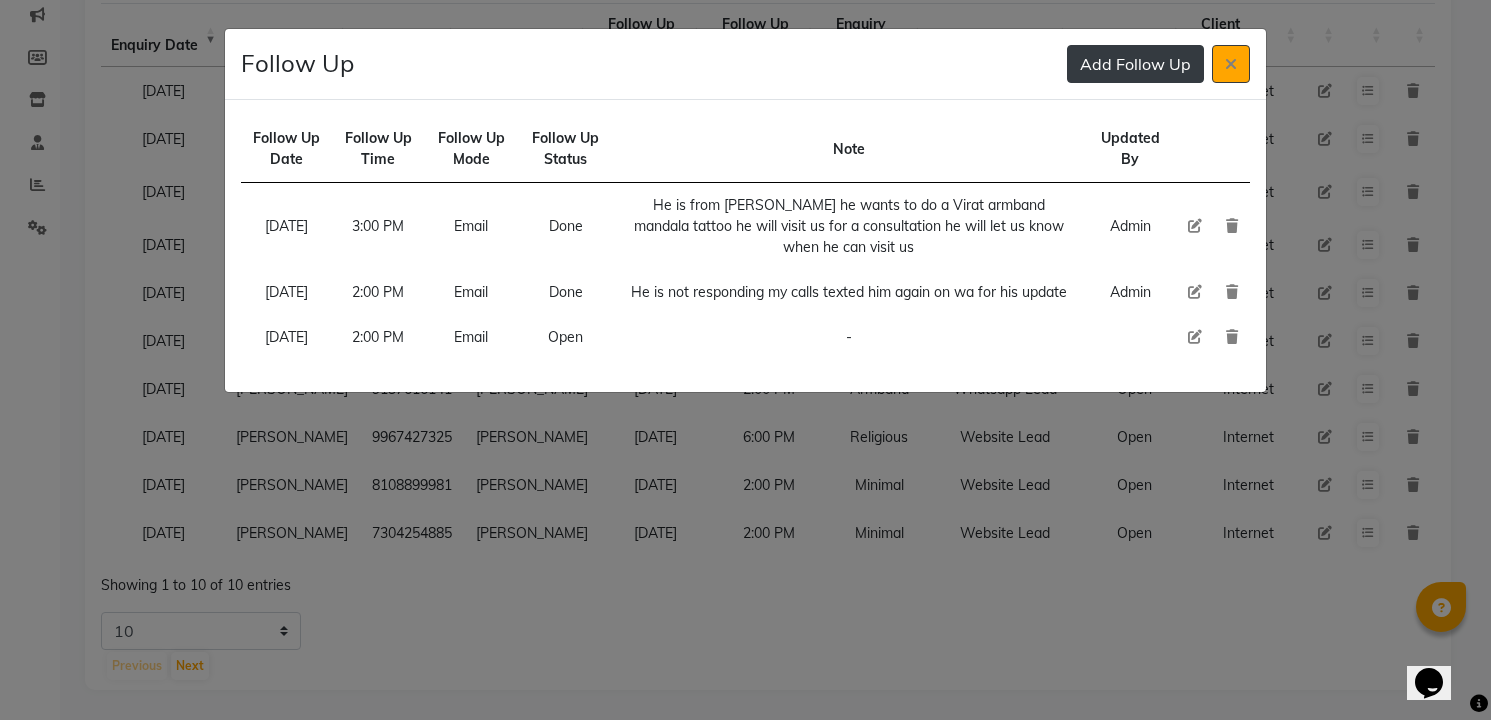 click on "Add Follow Up" 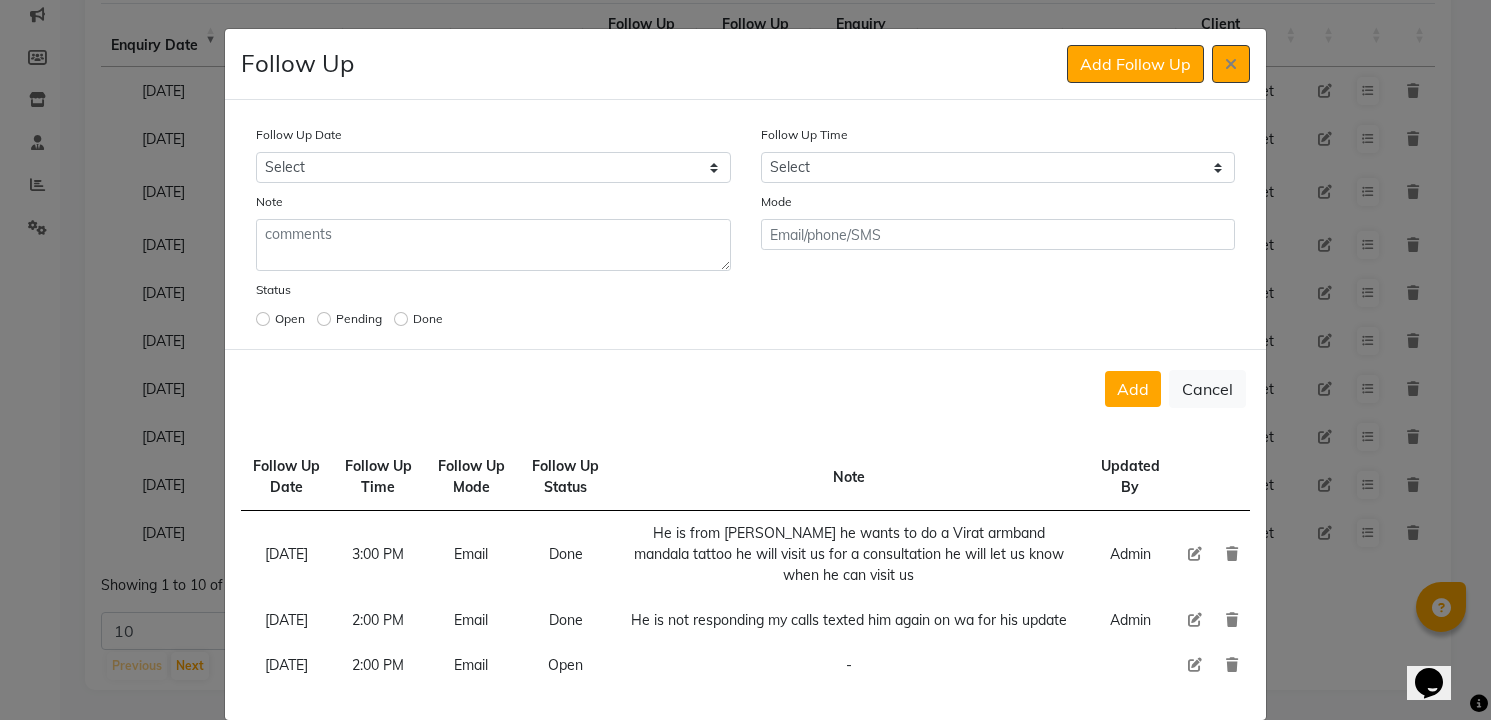 click 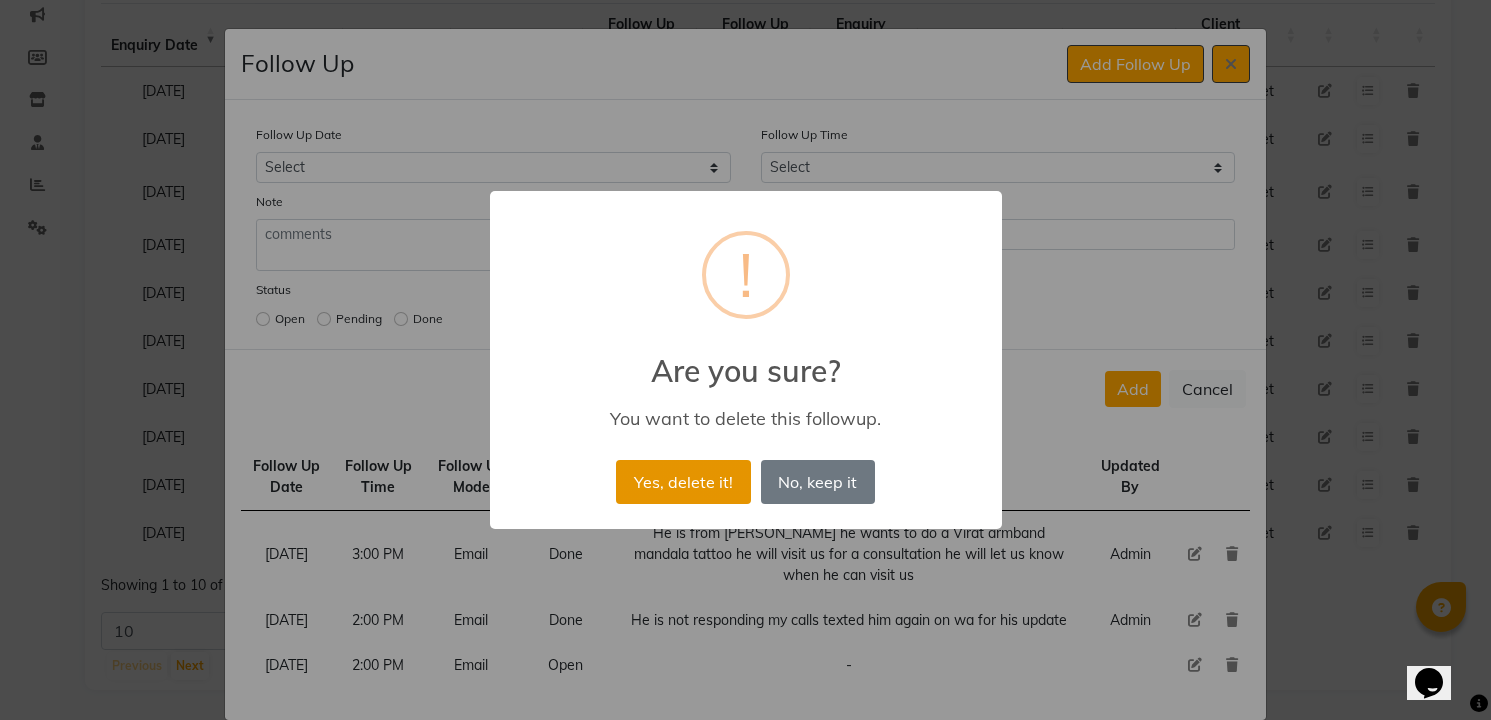 click on "Yes, delete it!" at bounding box center (683, 482) 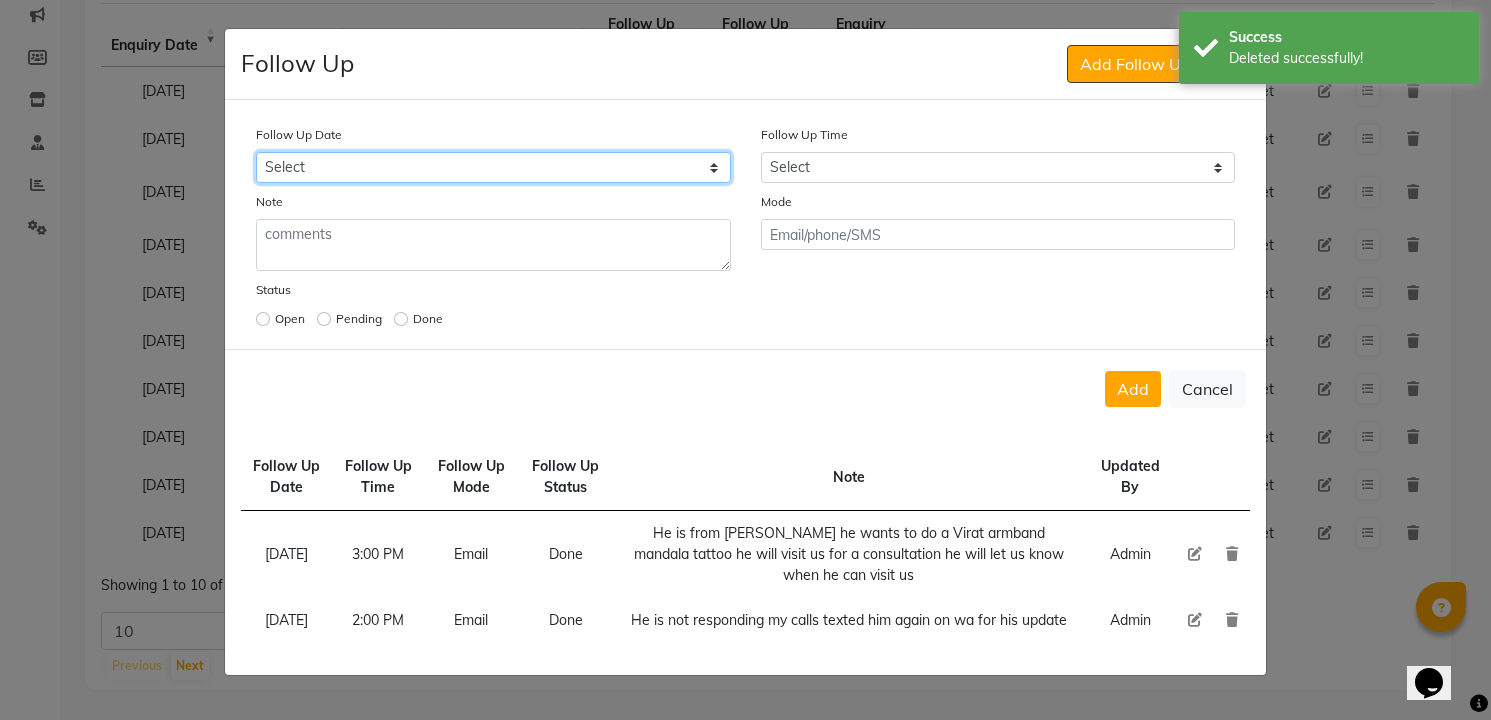 click on "Select [DATE] [DATE] [DATE] ([DATE]) [DATE] ([DATE]) [DATE] ([DATE]) [DATE] ([DATE]) [DATE] ([DATE]) [DATE] ([DATE]) [DATE] ([DATE]) [DATE] ([DATE]) [DATE] ([DATE]) [DATE] ([DATE])  Custom Date" at bounding box center [493, 167] 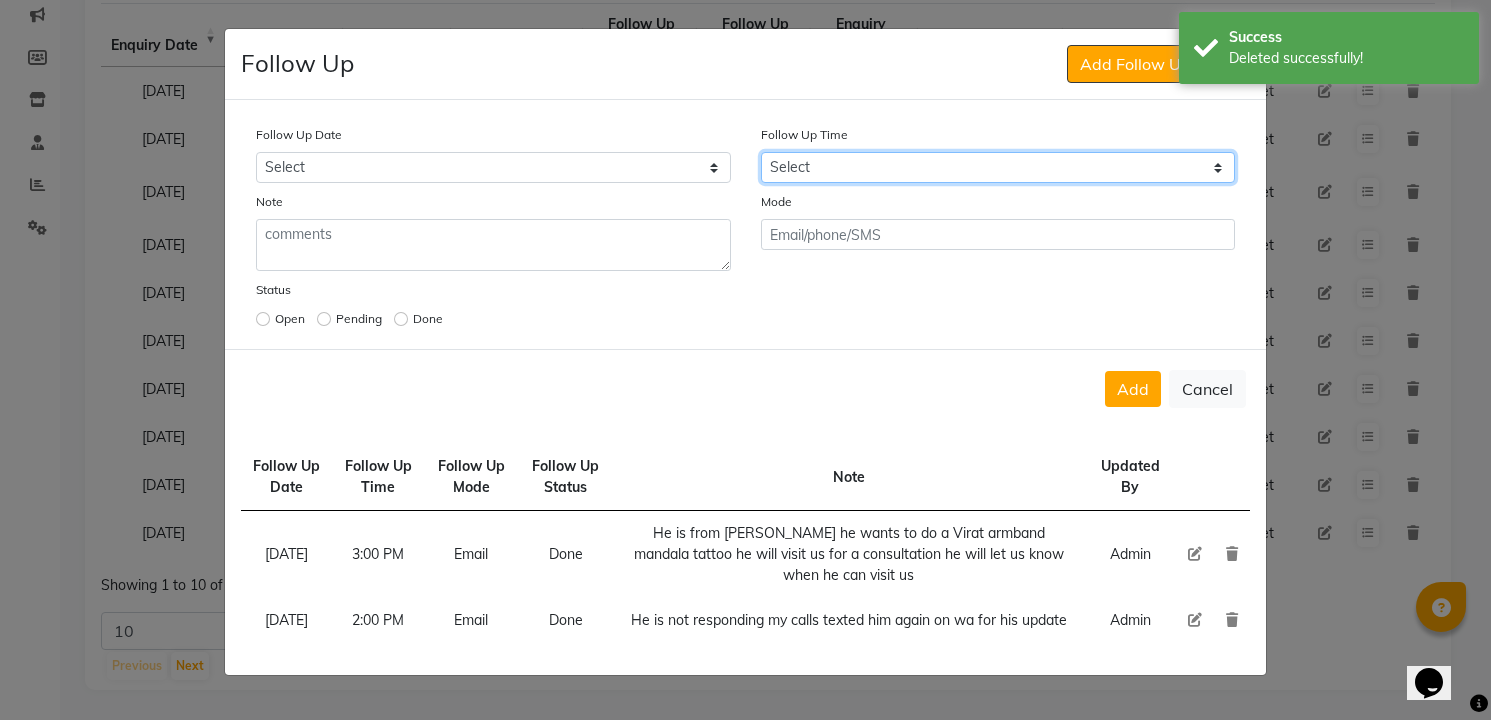 click on "Select 07:00 AM 07:15 AM 07:30 AM 07:45 AM 08:00 AM 08:15 AM 08:30 AM 08:45 AM 09:00 AM 09:15 AM 09:30 AM 09:45 AM 10:00 AM 10:15 AM 10:30 AM 10:45 AM 11:00 AM 11:15 AM 11:30 AM 11:45 AM 12:00 PM 12:15 PM 12:30 PM 12:45 PM 01:00 PM 01:15 PM 01:30 PM 01:45 PM 02:00 PM 02:15 PM 02:30 PM 02:45 PM 03:00 PM 03:15 PM 03:30 PM 03:45 PM 04:00 PM 04:15 PM 04:30 PM 04:45 PM 05:00 PM 05:15 PM 05:30 PM 05:45 PM 06:00 PM 06:15 PM 06:30 PM 06:45 PM 07:00 PM 07:15 PM 07:30 PM 07:45 PM 08:00 PM 08:15 PM 08:30 PM 08:45 PM 09:00 PM 09:15 PM 09:30 PM 09:45 PM 10:00 PM" at bounding box center (998, 167) 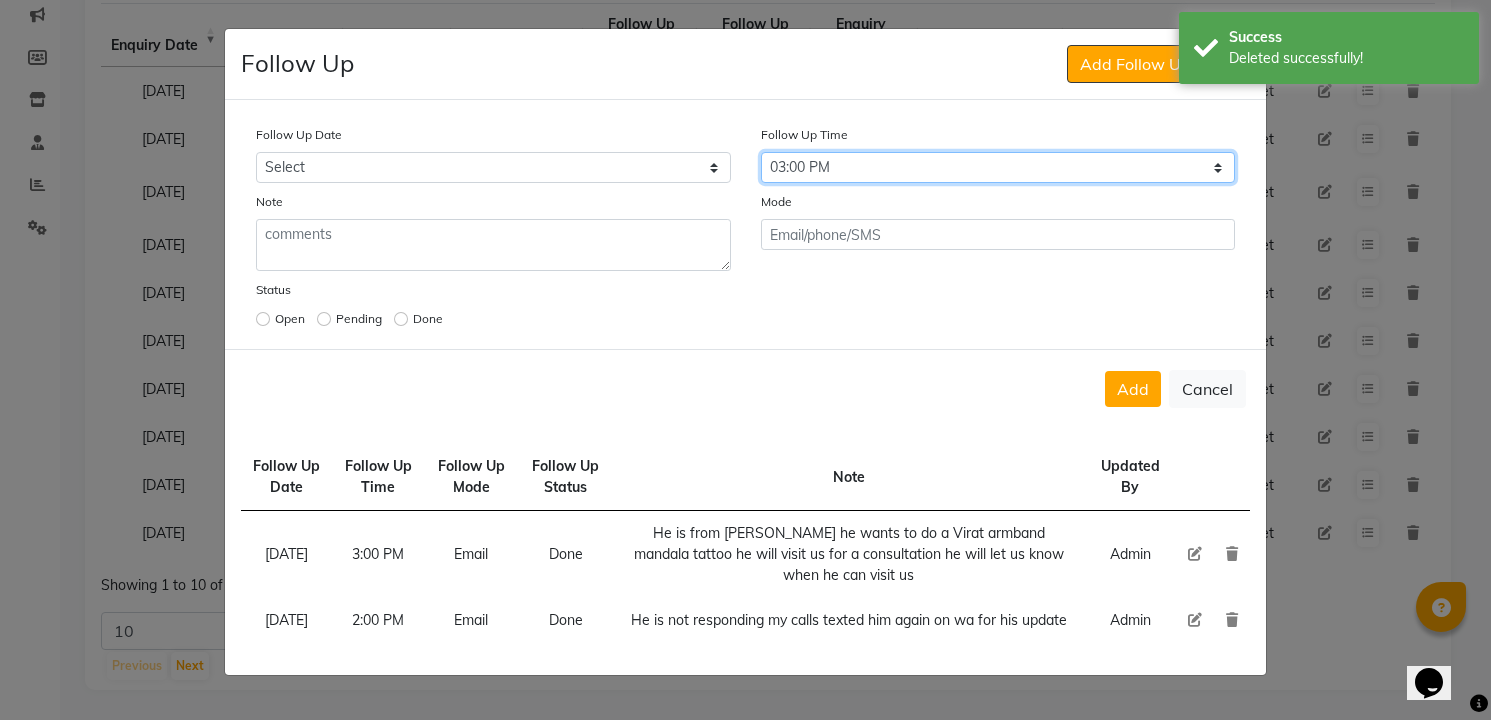 click on "Select 07:00 AM 07:15 AM 07:30 AM 07:45 AM 08:00 AM 08:15 AM 08:30 AM 08:45 AM 09:00 AM 09:15 AM 09:30 AM 09:45 AM 10:00 AM 10:15 AM 10:30 AM 10:45 AM 11:00 AM 11:15 AM 11:30 AM 11:45 AM 12:00 PM 12:15 PM 12:30 PM 12:45 PM 01:00 PM 01:15 PM 01:30 PM 01:45 PM 02:00 PM 02:15 PM 02:30 PM 02:45 PM 03:00 PM 03:15 PM 03:30 PM 03:45 PM 04:00 PM 04:15 PM 04:30 PM 04:45 PM 05:00 PM 05:15 PM 05:30 PM 05:45 PM 06:00 PM 06:15 PM 06:30 PM 06:45 PM 07:00 PM 07:15 PM 07:30 PM 07:45 PM 08:00 PM 08:15 PM 08:30 PM 08:45 PM 09:00 PM 09:15 PM 09:30 PM 09:45 PM 10:00 PM" at bounding box center [998, 167] 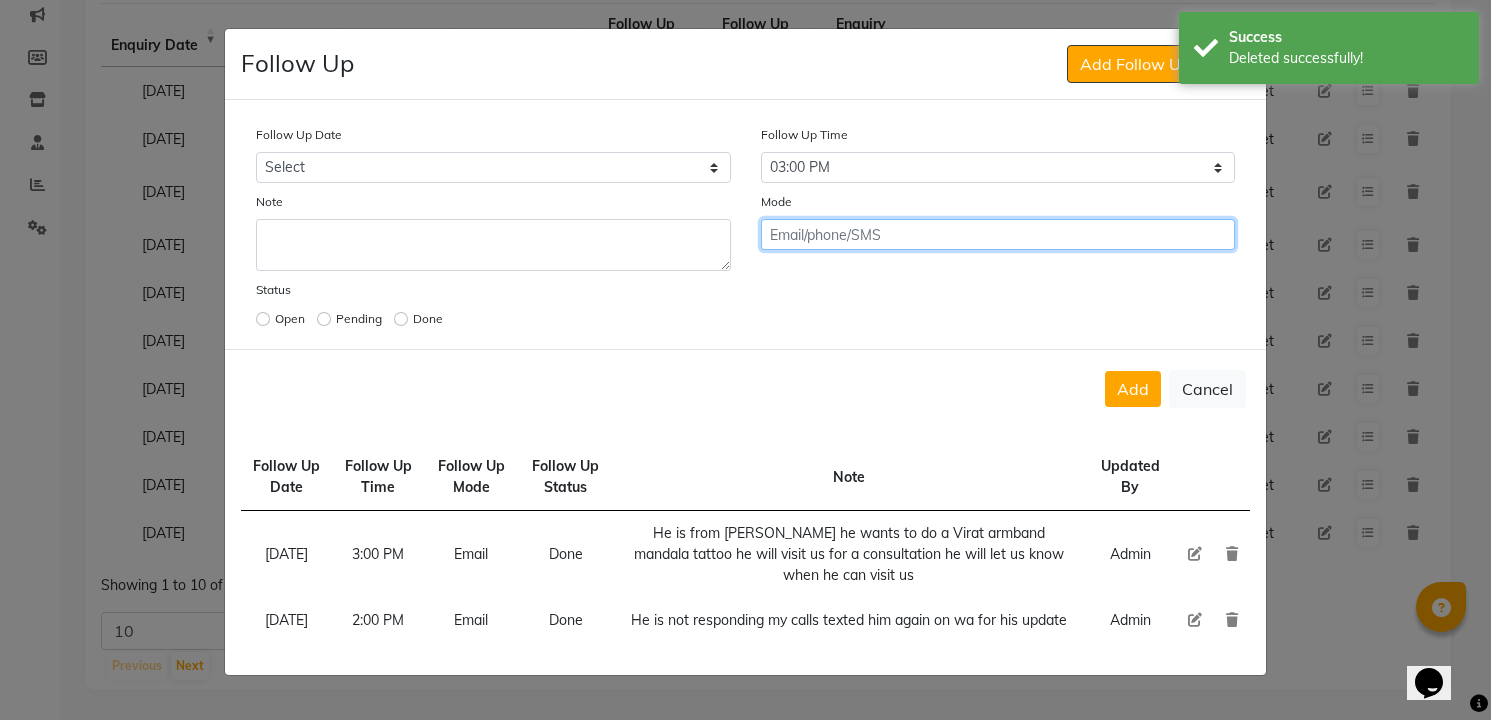 click on "Add" 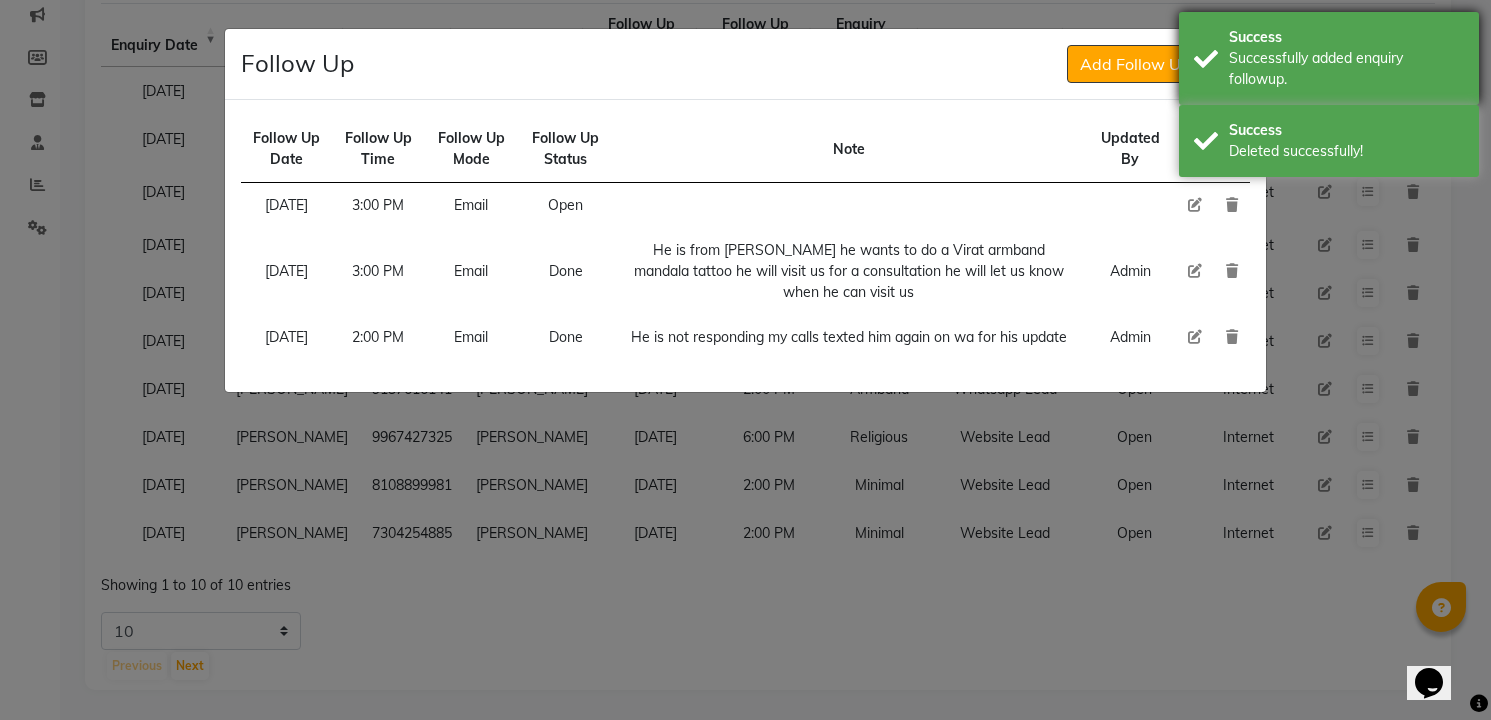 click on "Success   Successfully added enquiry followup." at bounding box center (1329, 58) 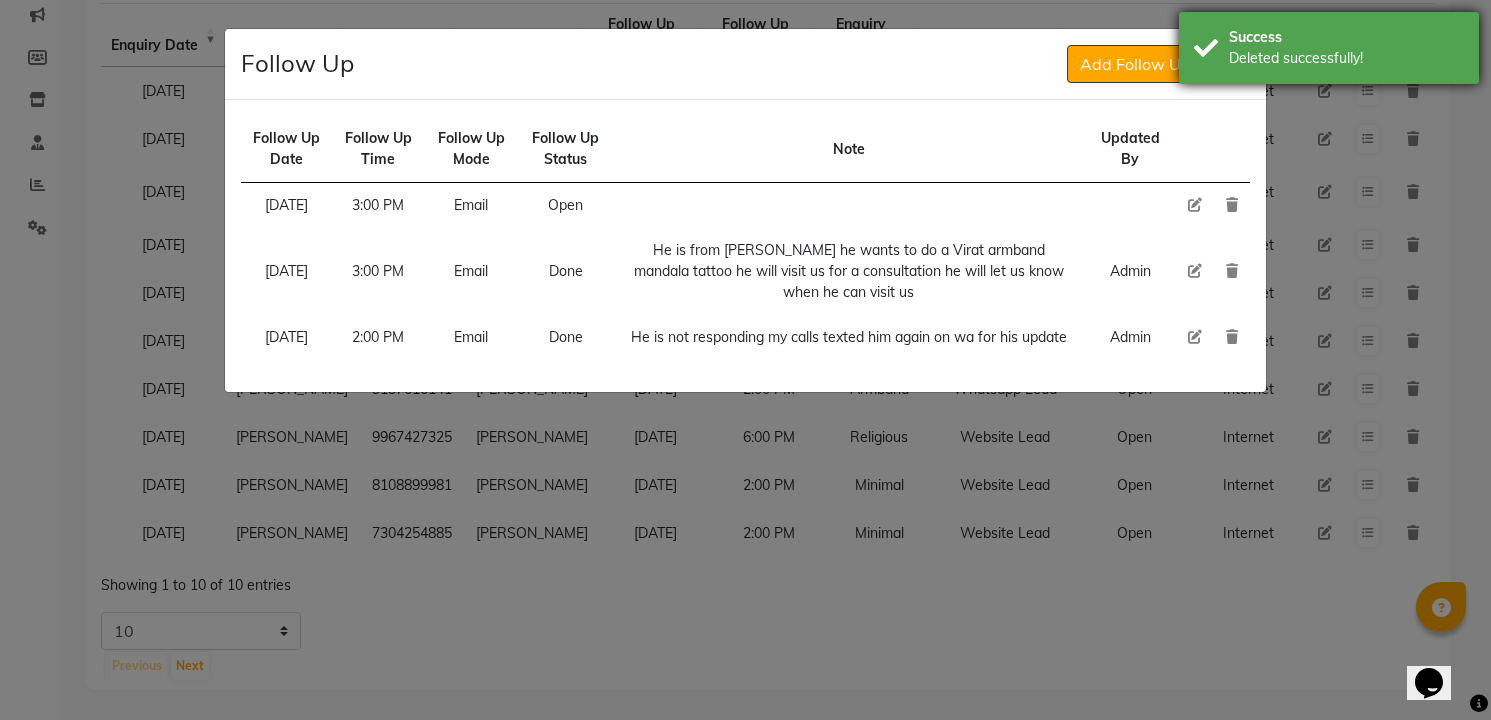 click on "Deleted successfully!" at bounding box center (1346, 58) 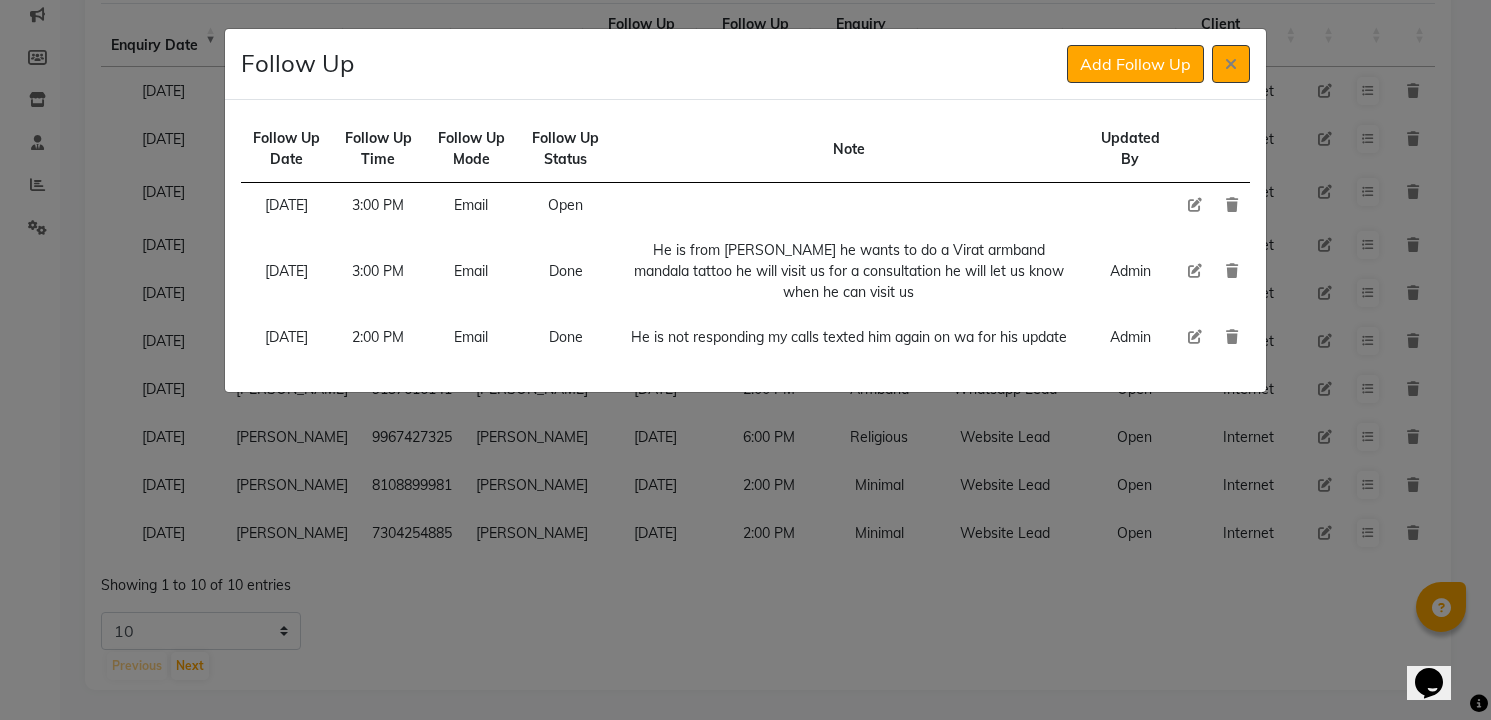 click 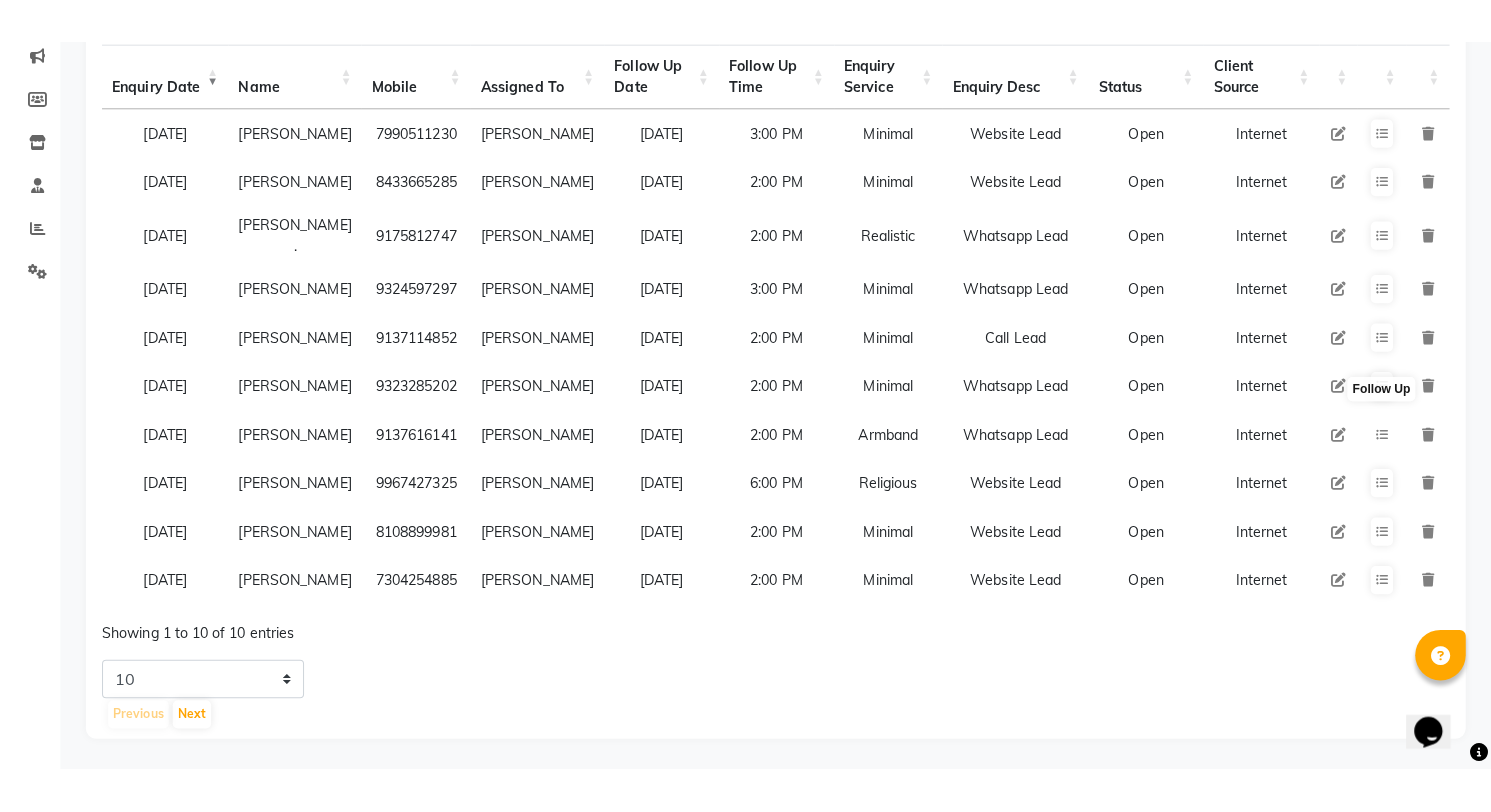 scroll, scrollTop: 211, scrollLeft: 0, axis: vertical 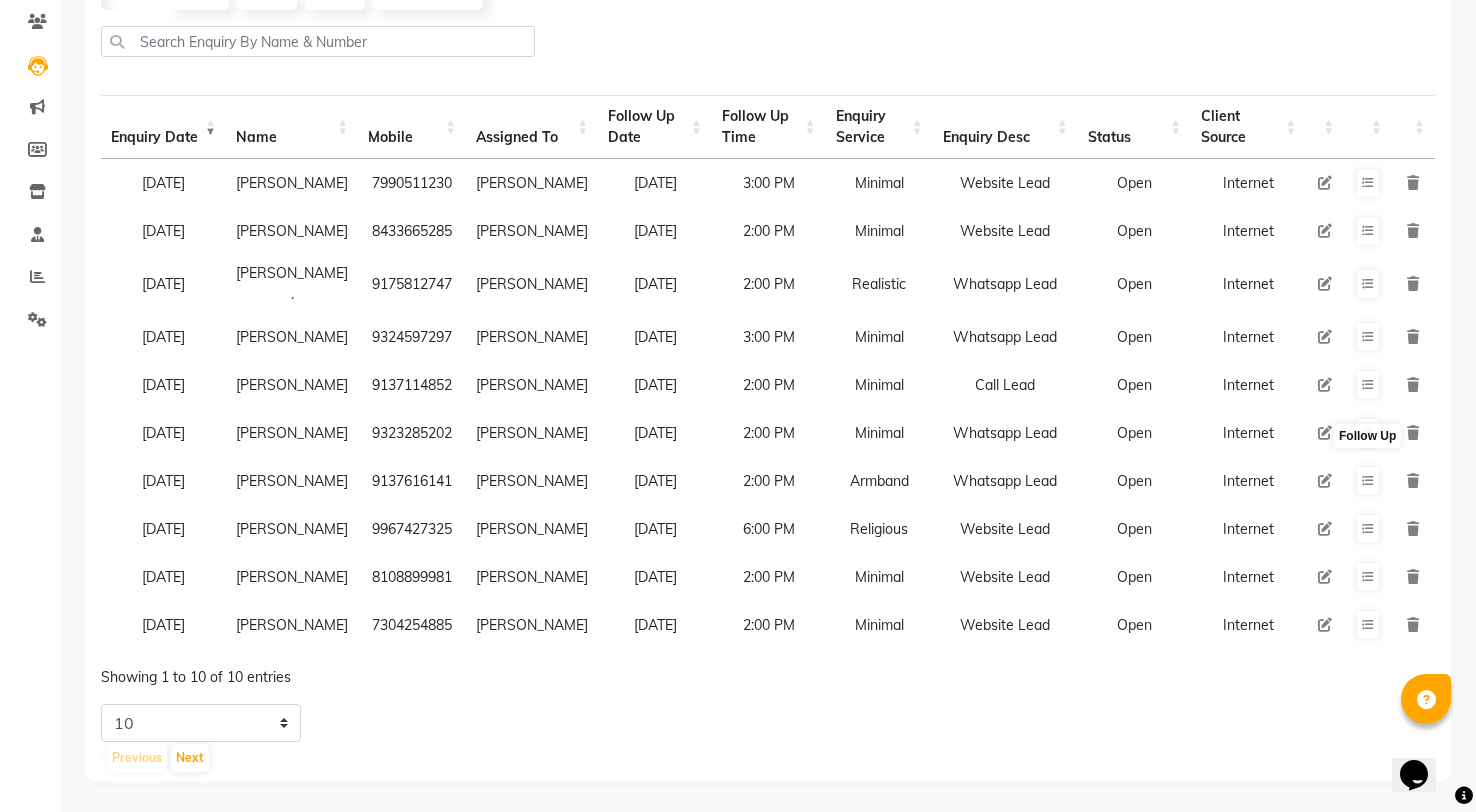 click at bounding box center (1368, 529) 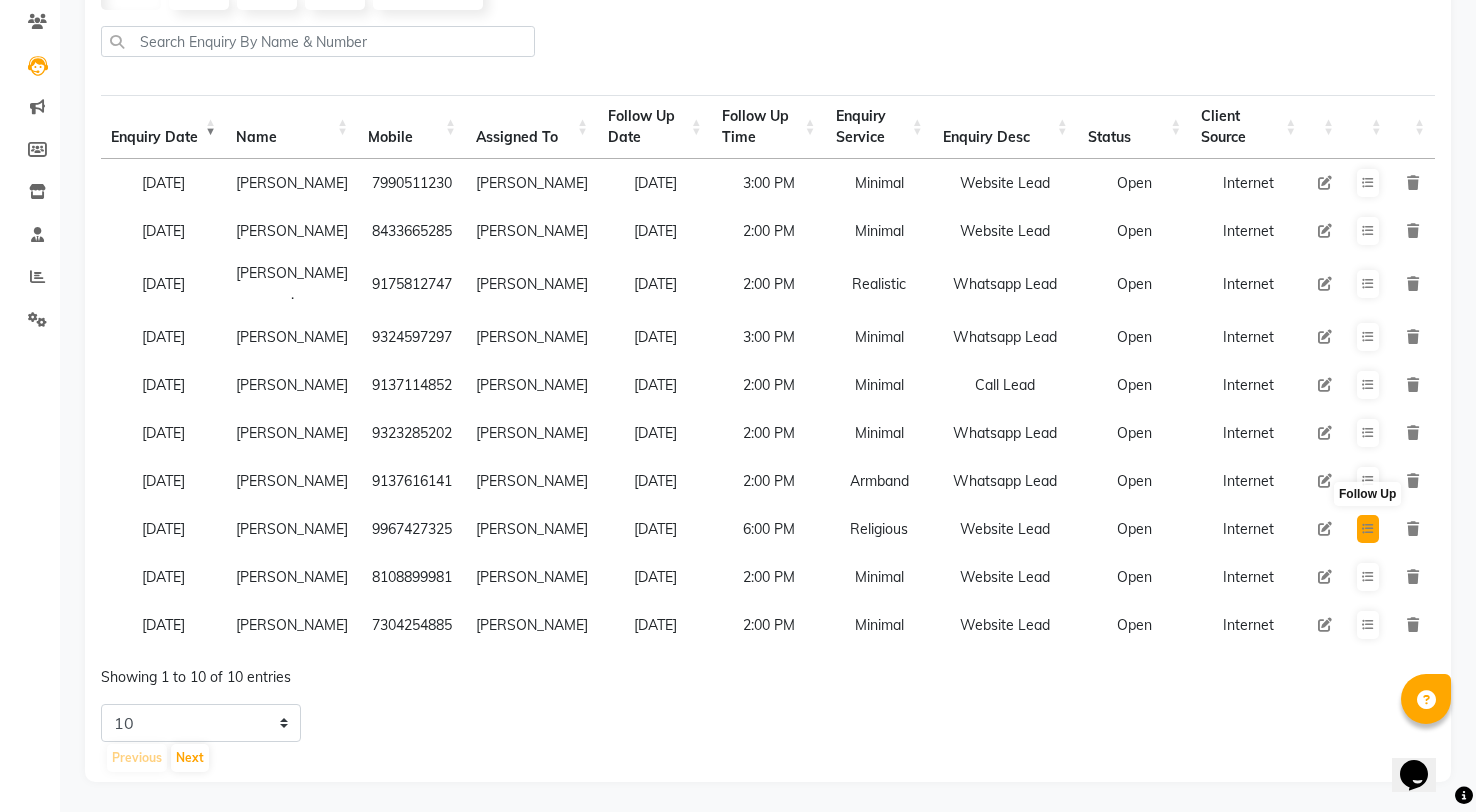 click at bounding box center [1368, 529] 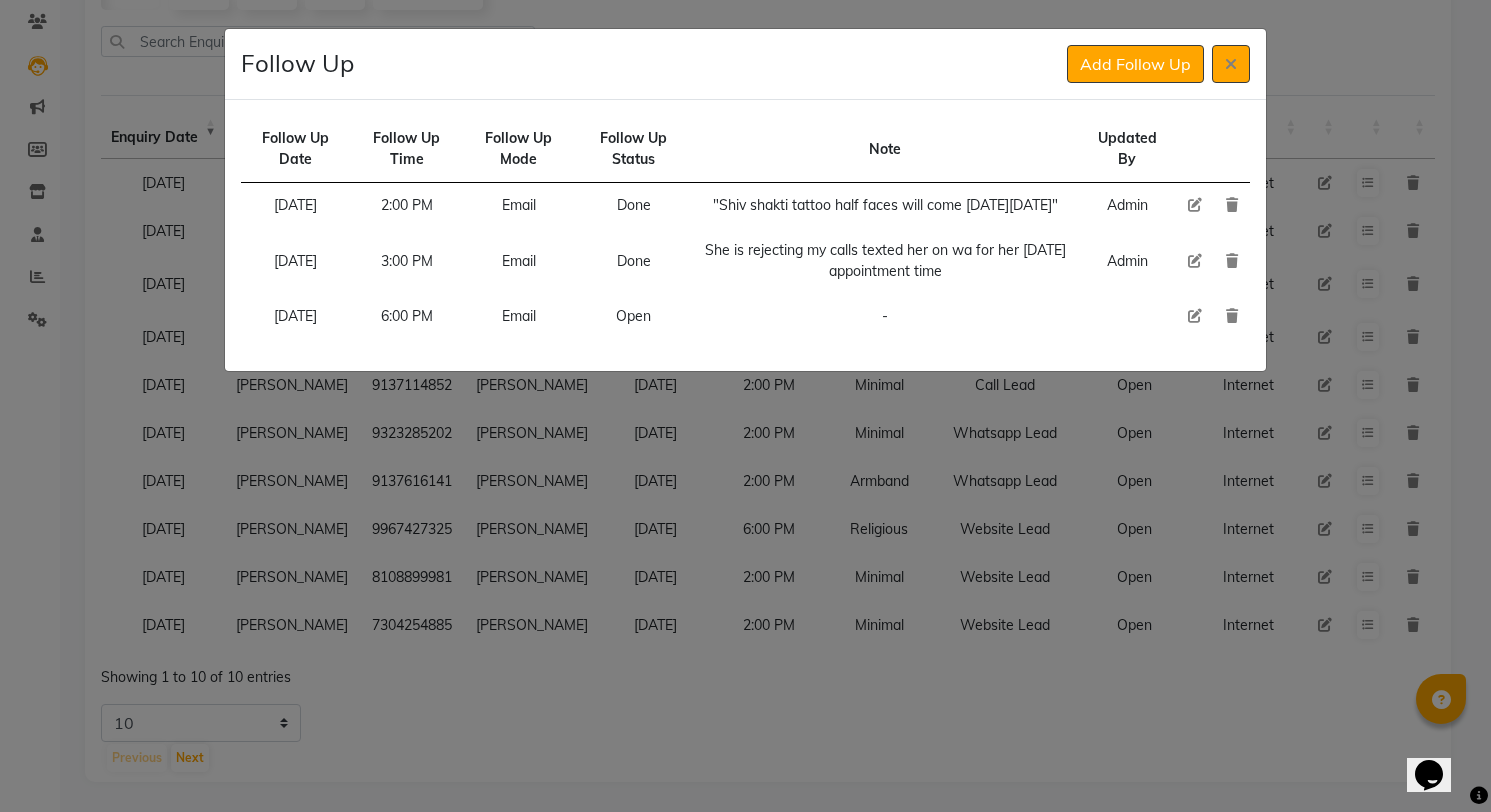 click 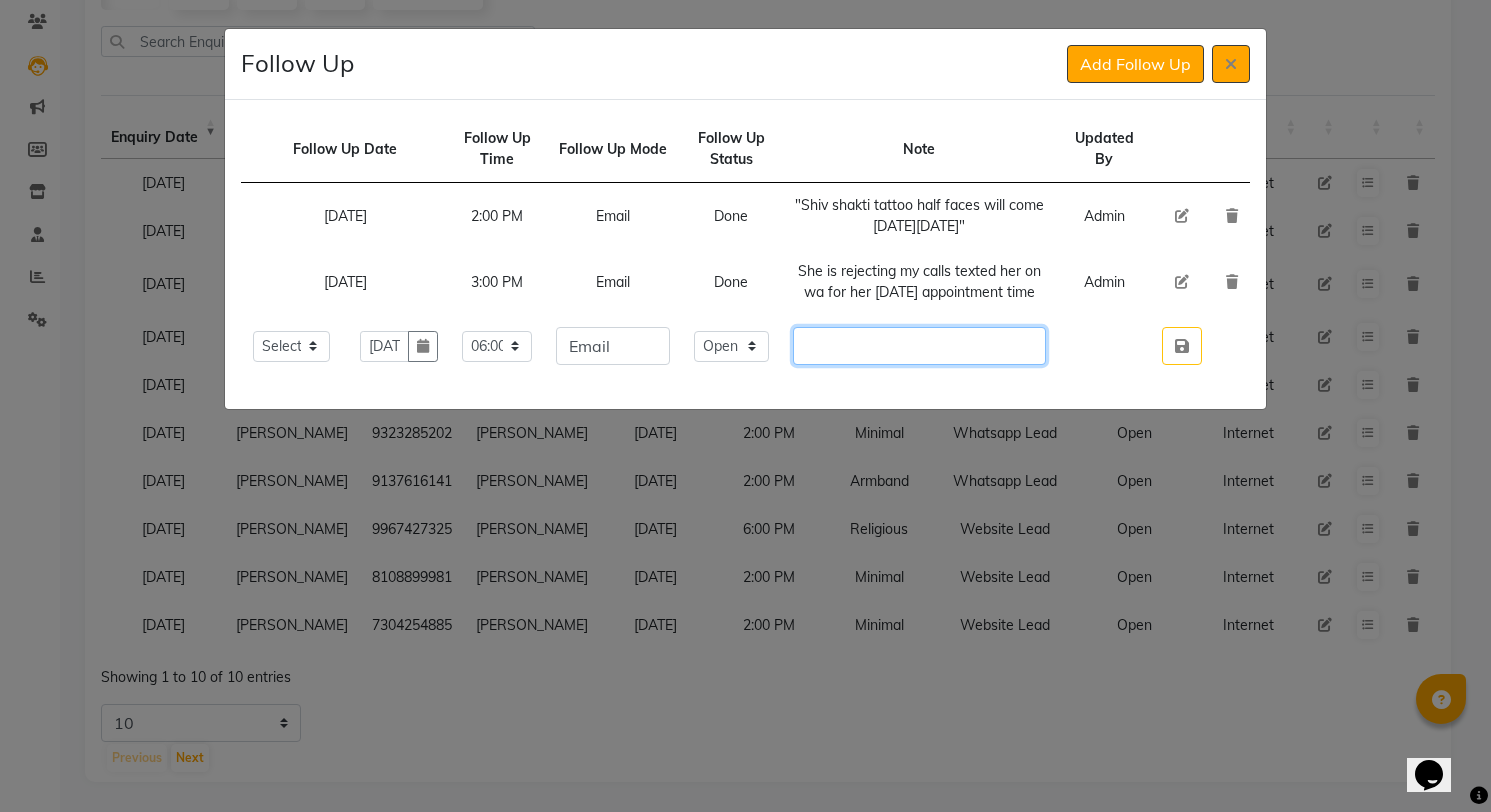click 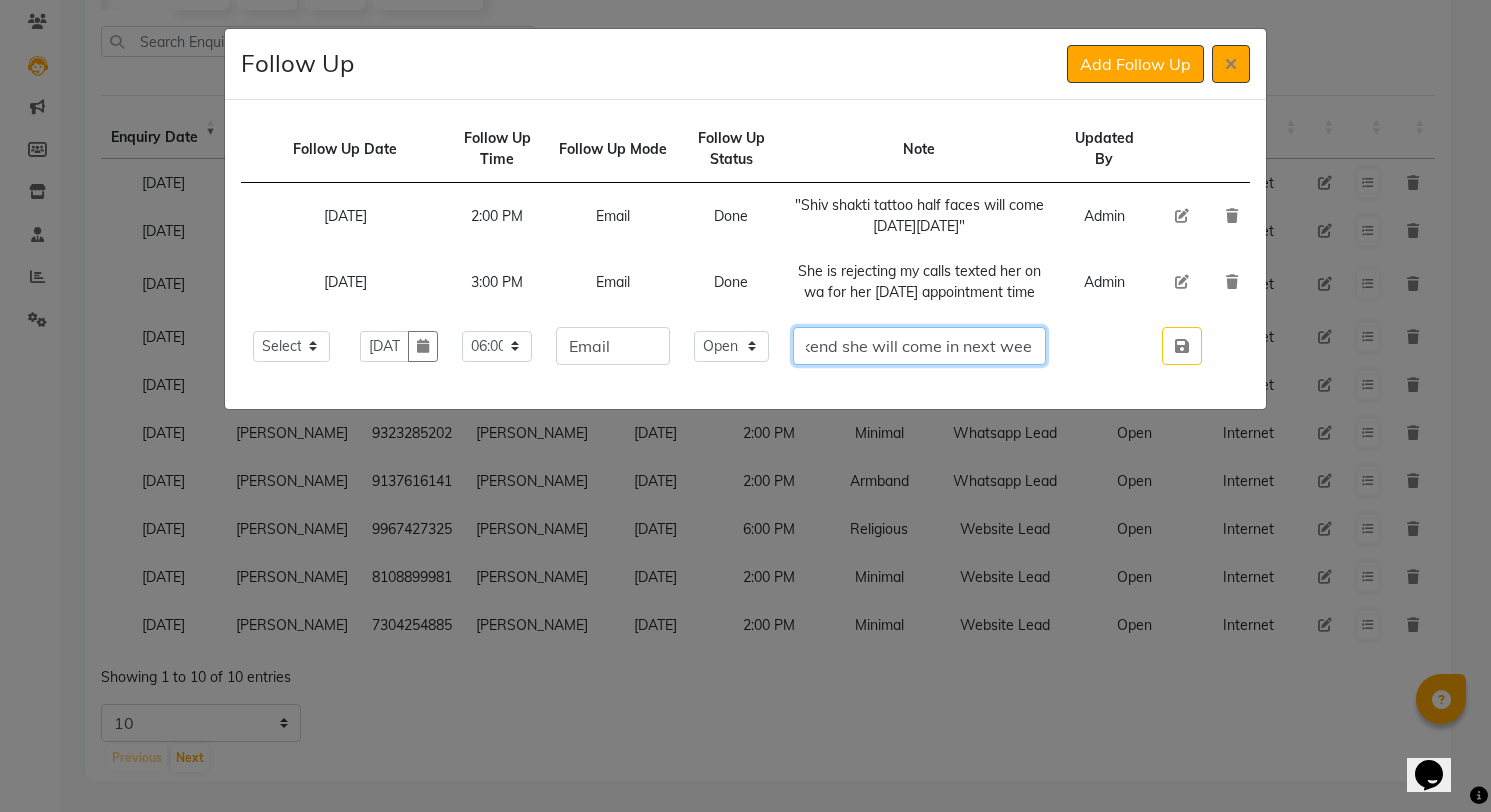 scroll, scrollTop: 0, scrollLeft: 188, axis: horizontal 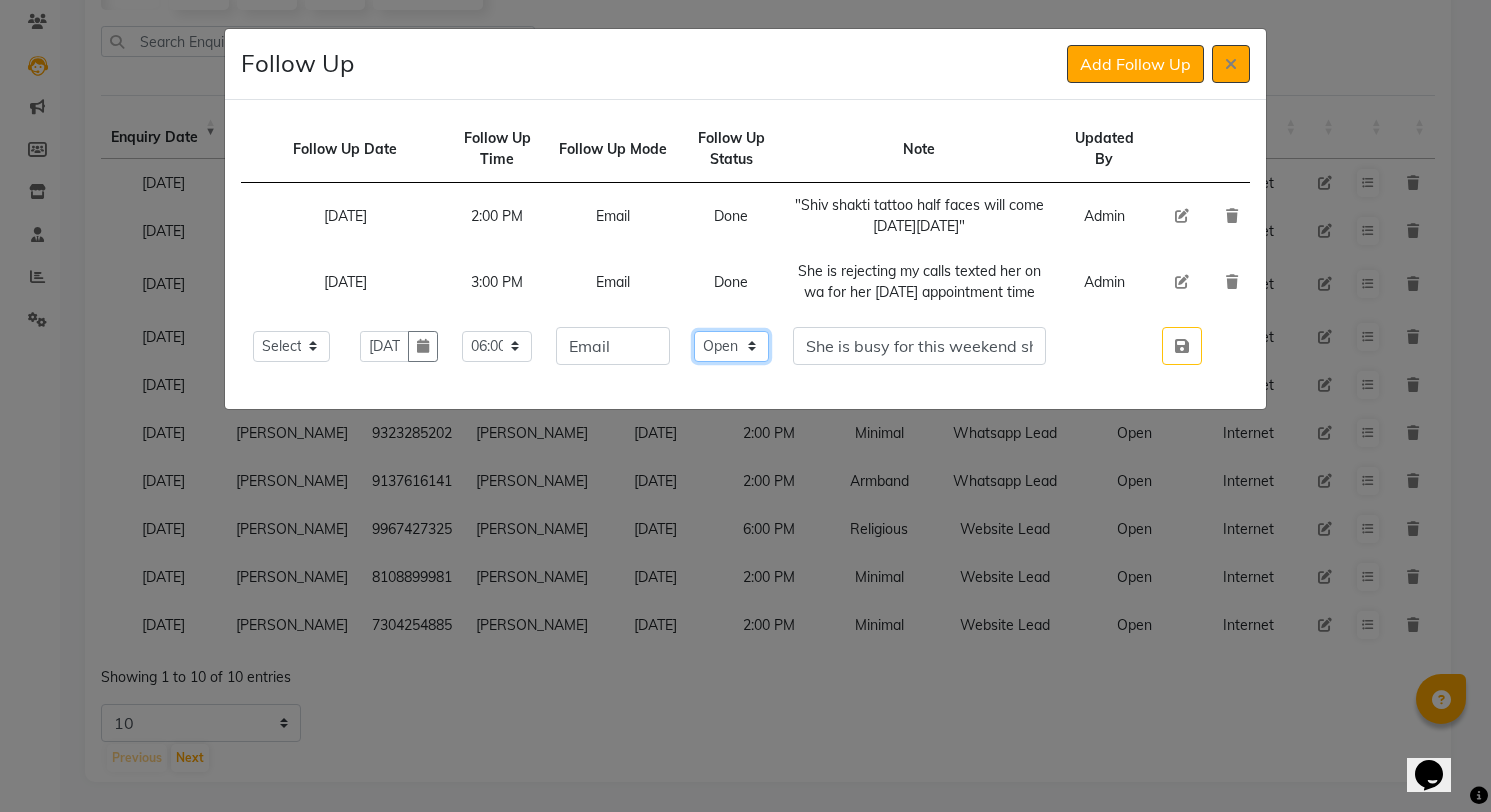 click on "Select Open Pending Done" 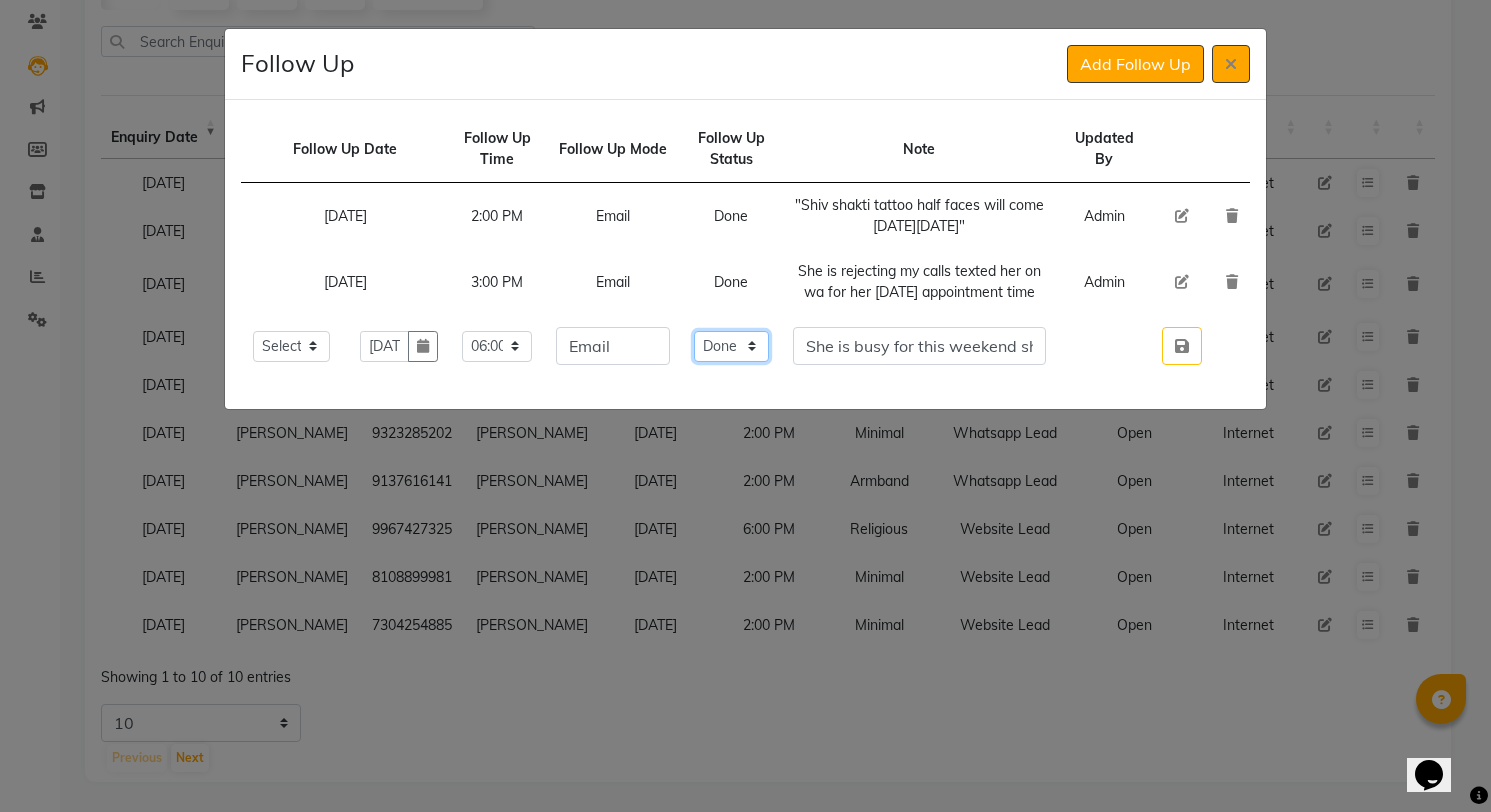 click on "Select Open Pending Done" 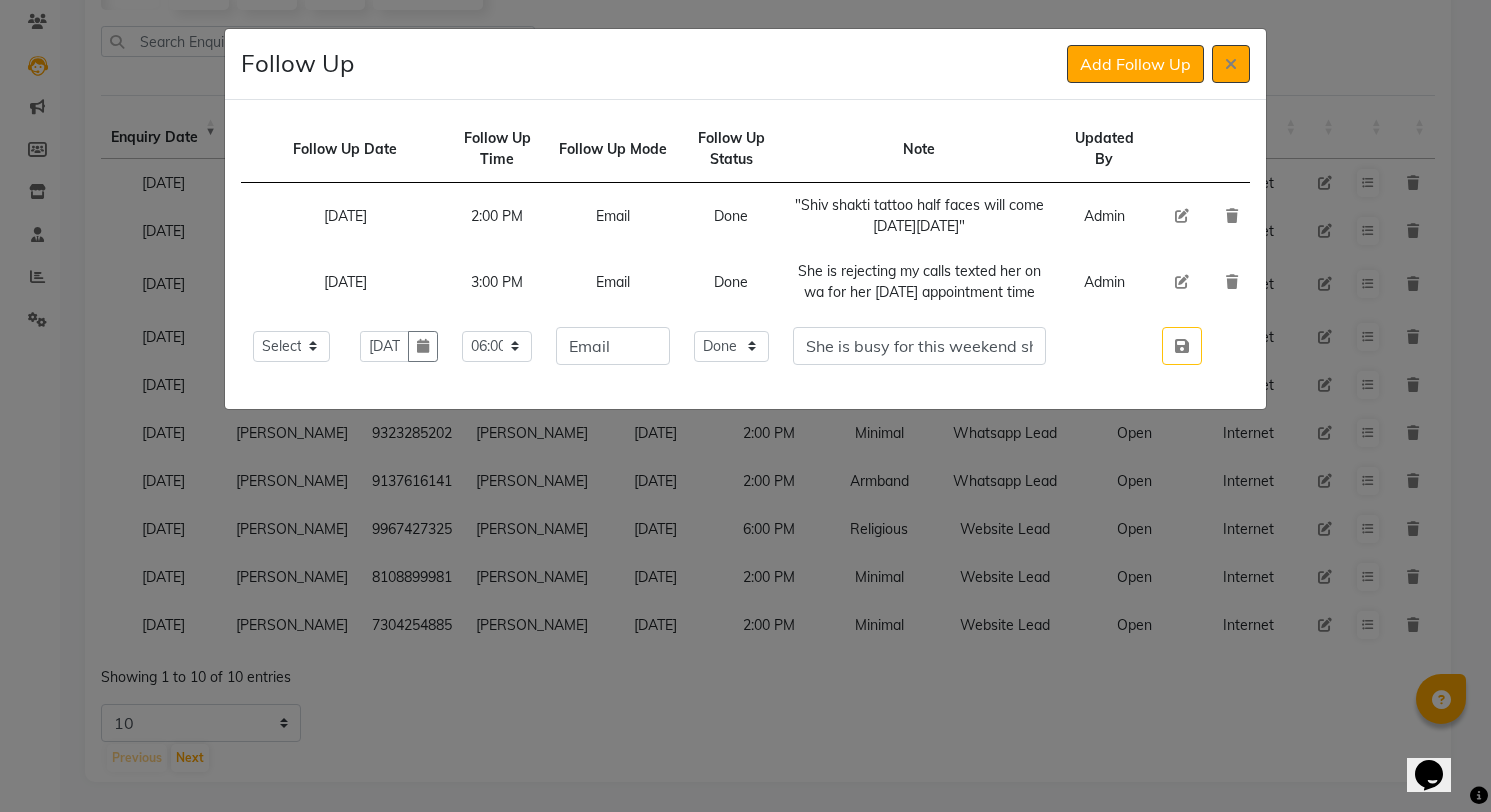 click 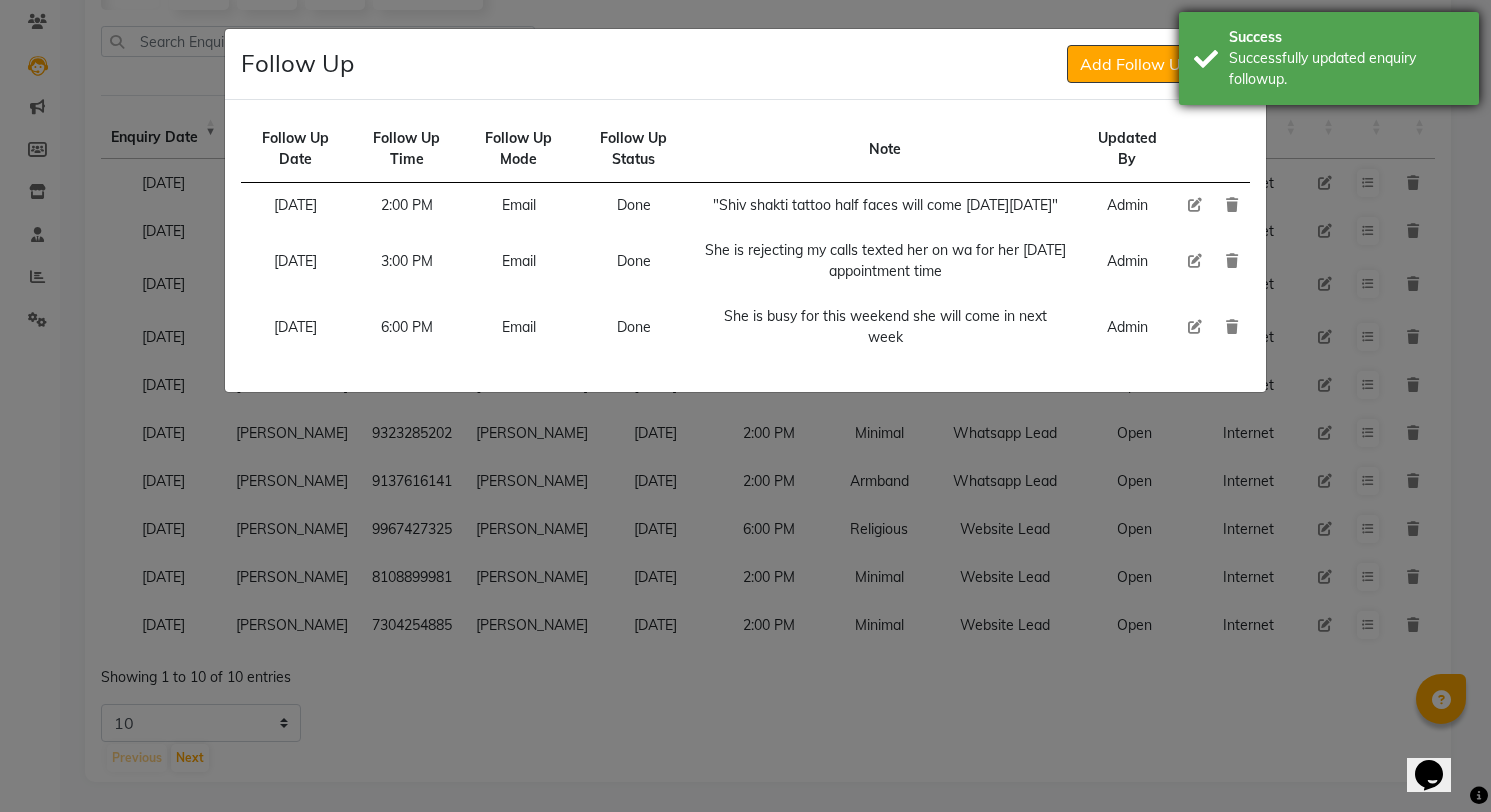 click on "Success   Successfully updated enquiry followup." at bounding box center (1329, 58) 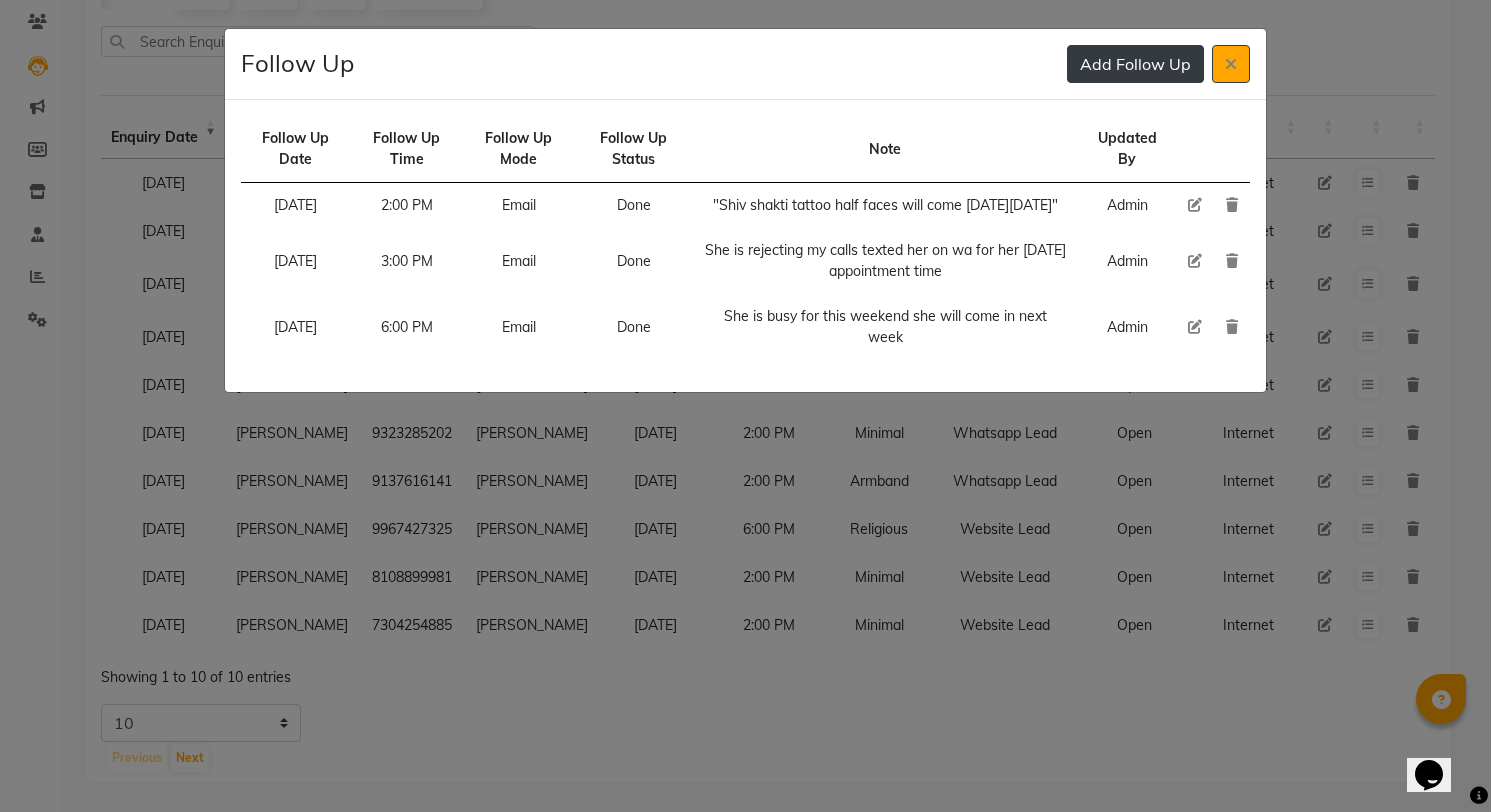 click on "Add Follow Up" 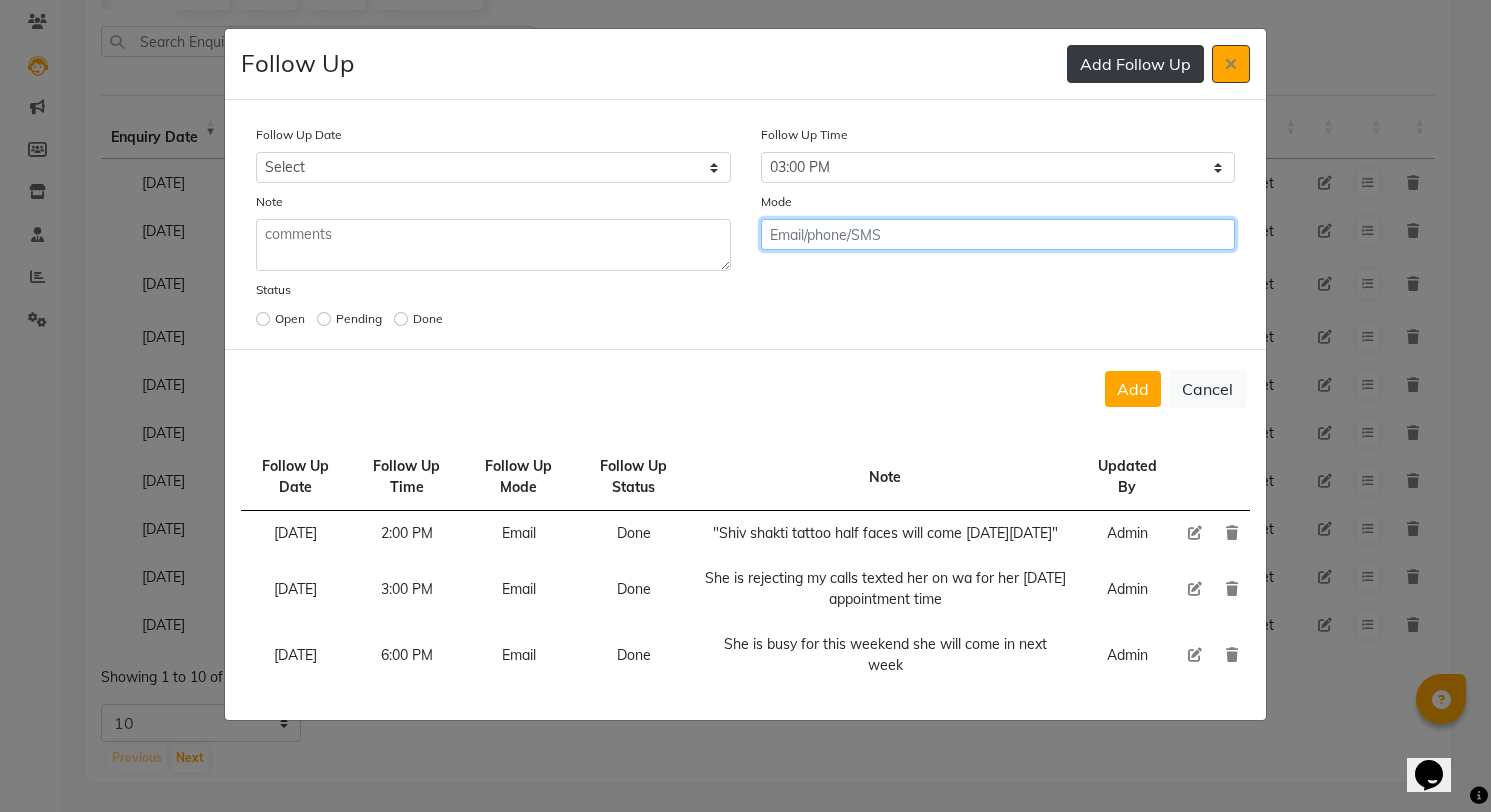 click on "Add" 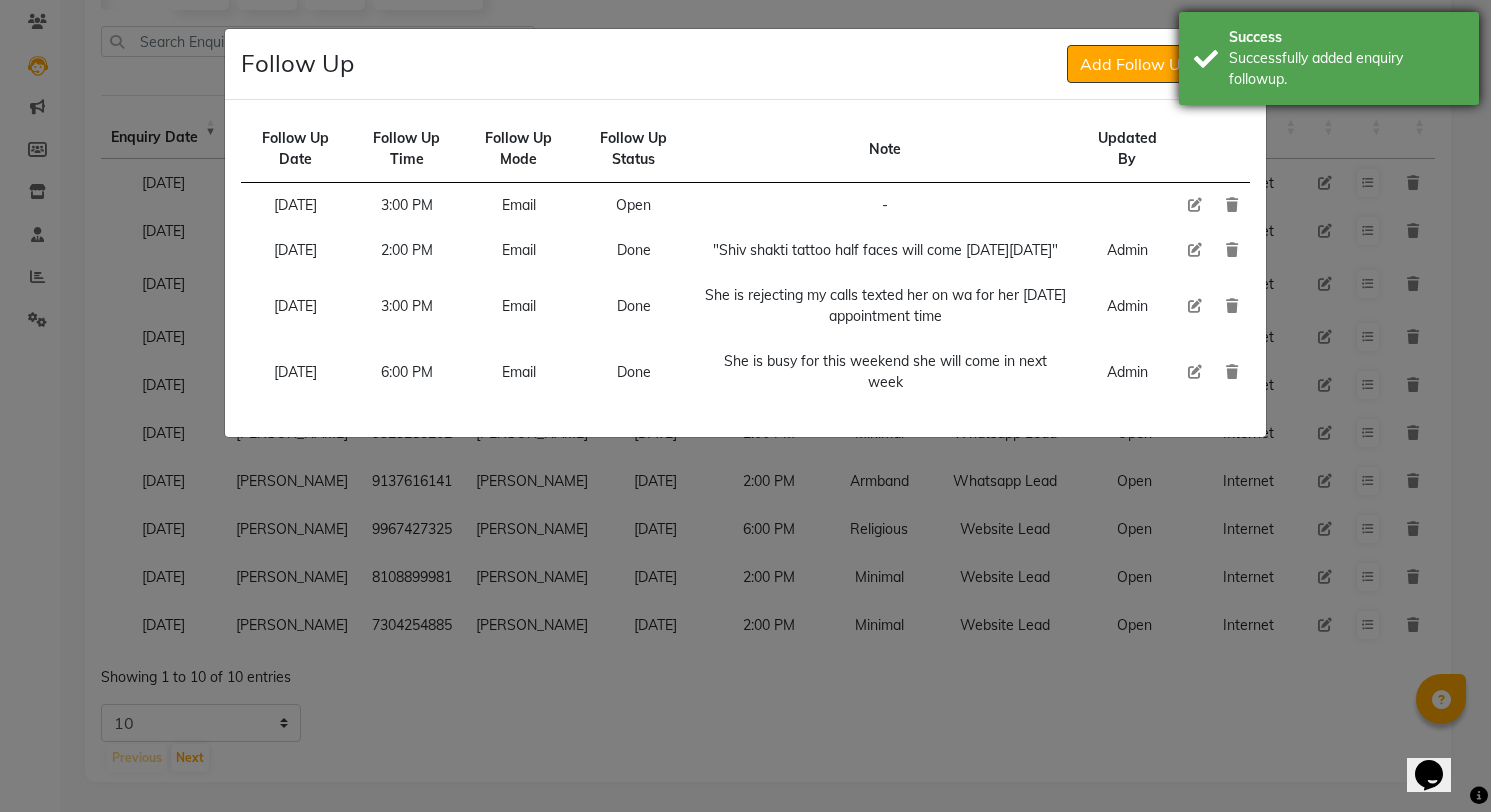 click on "Successfully added enquiry followup." at bounding box center [1346, 69] 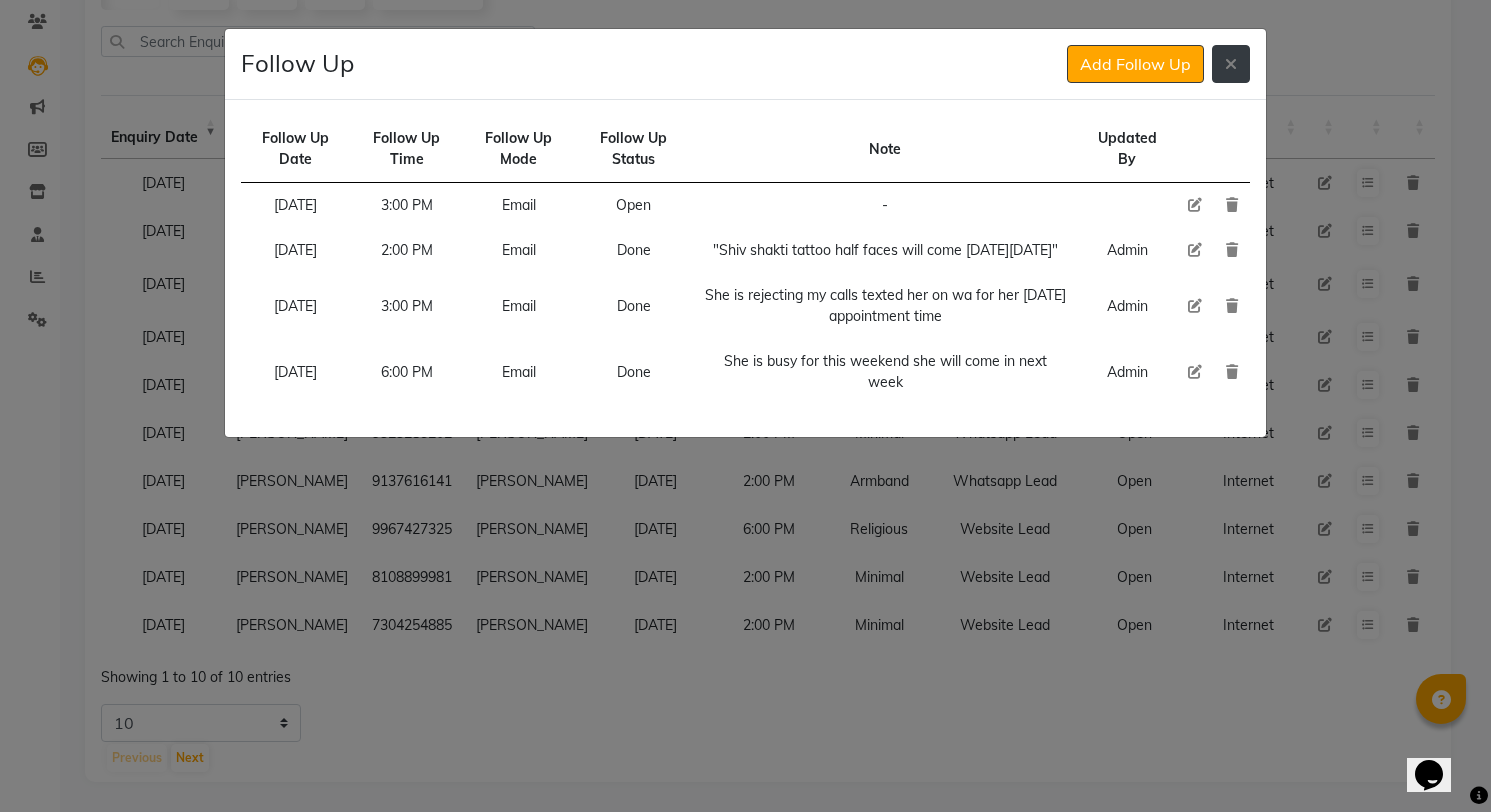 click 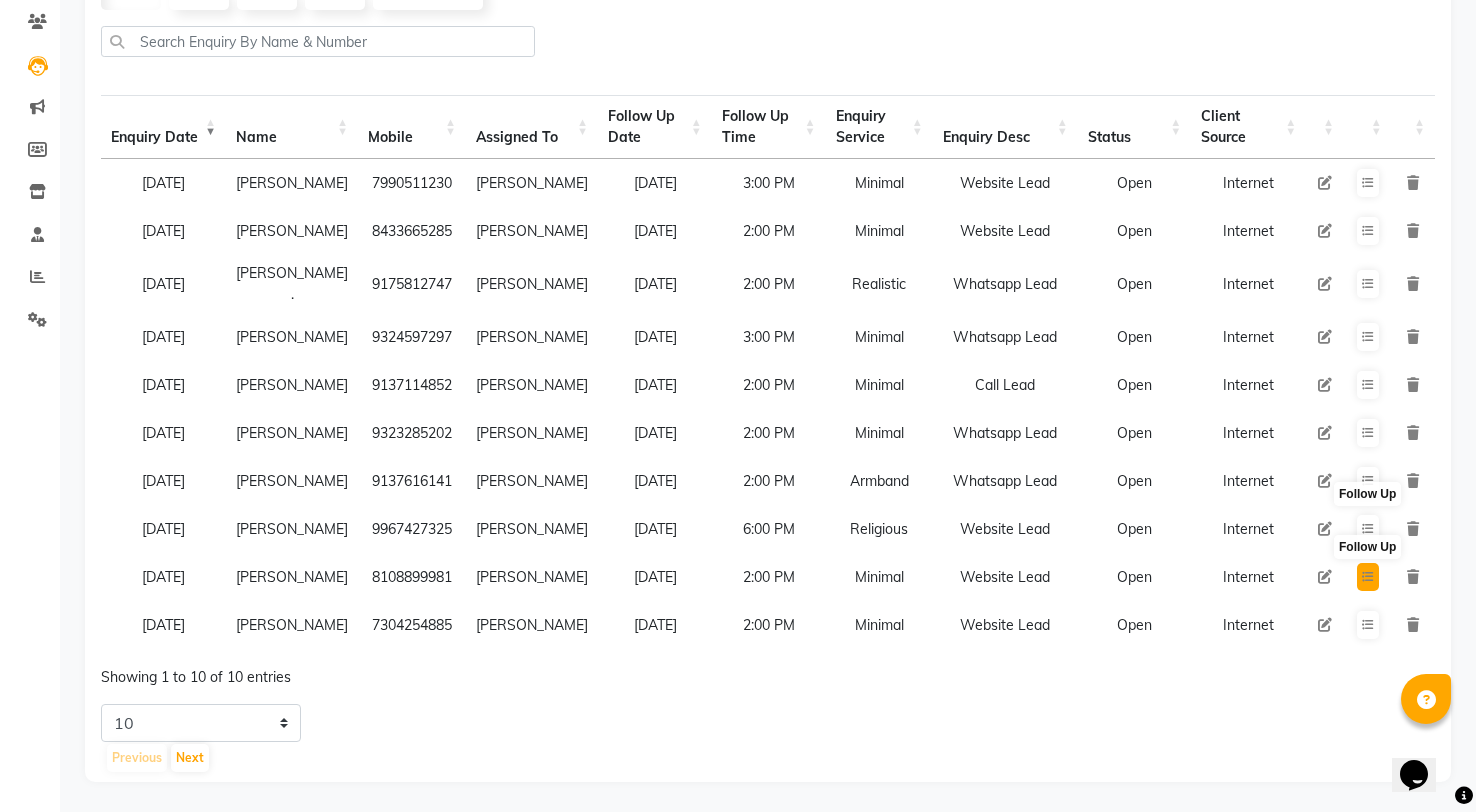 click at bounding box center [1368, 577] 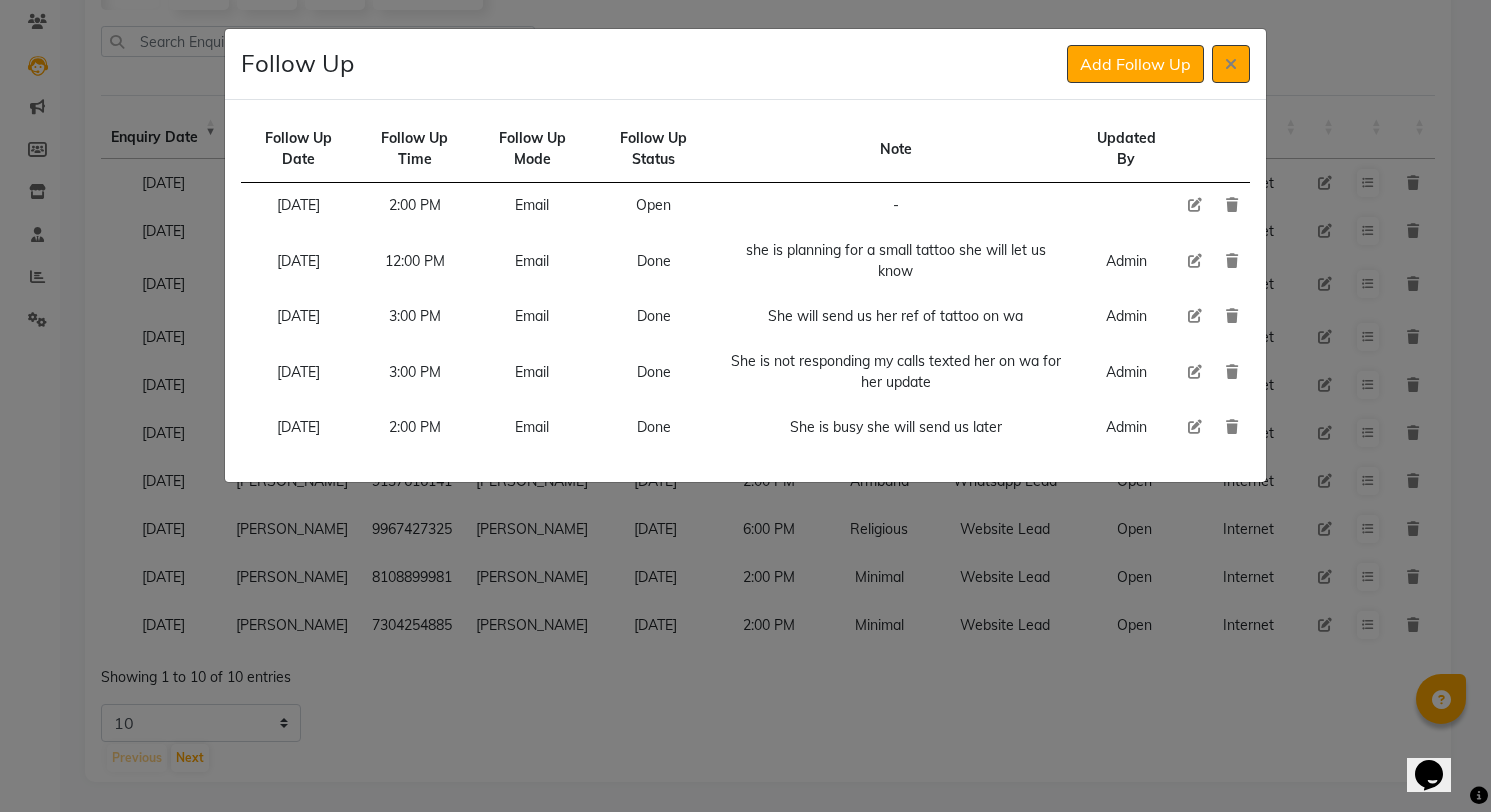click 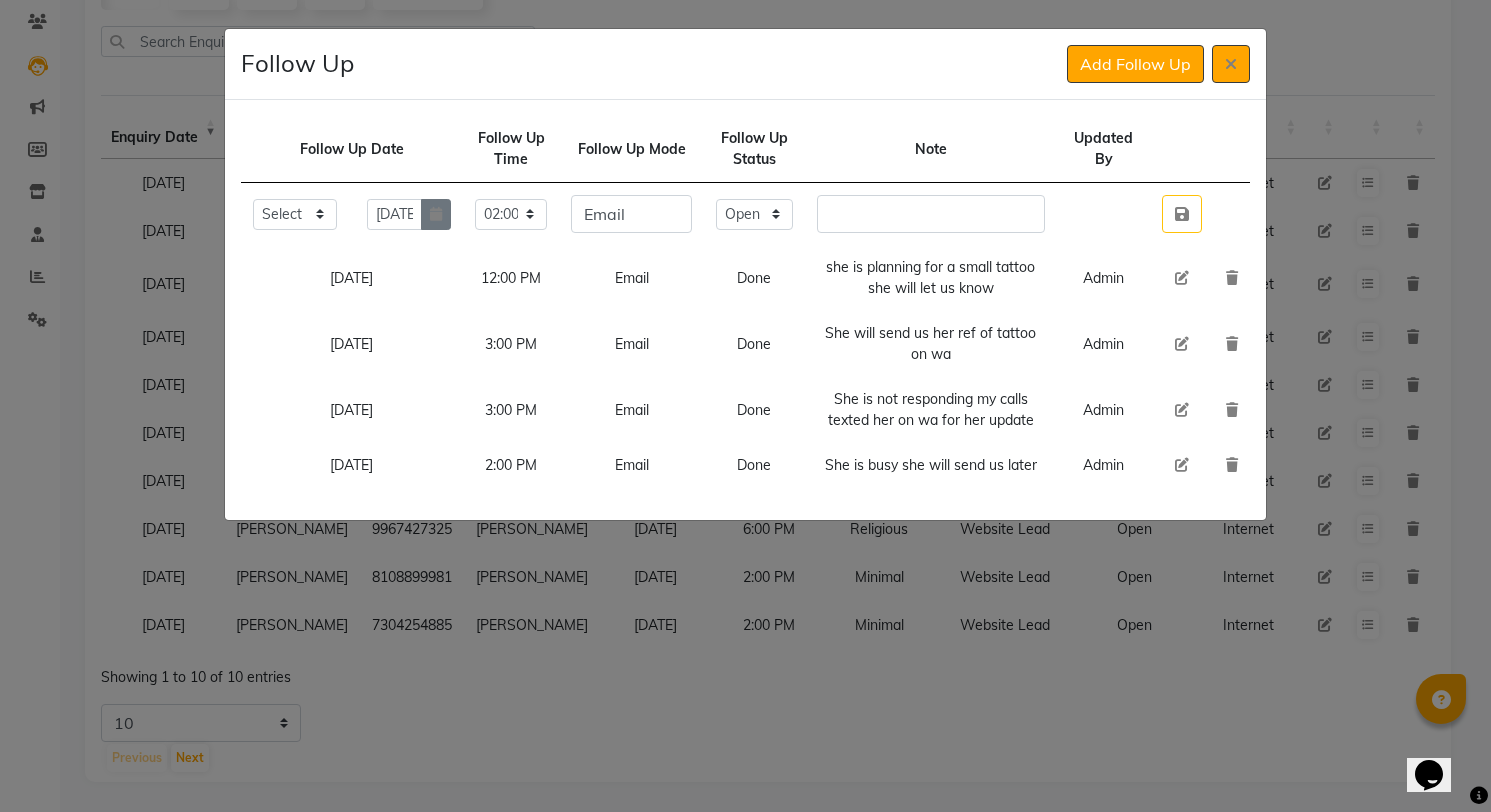 click 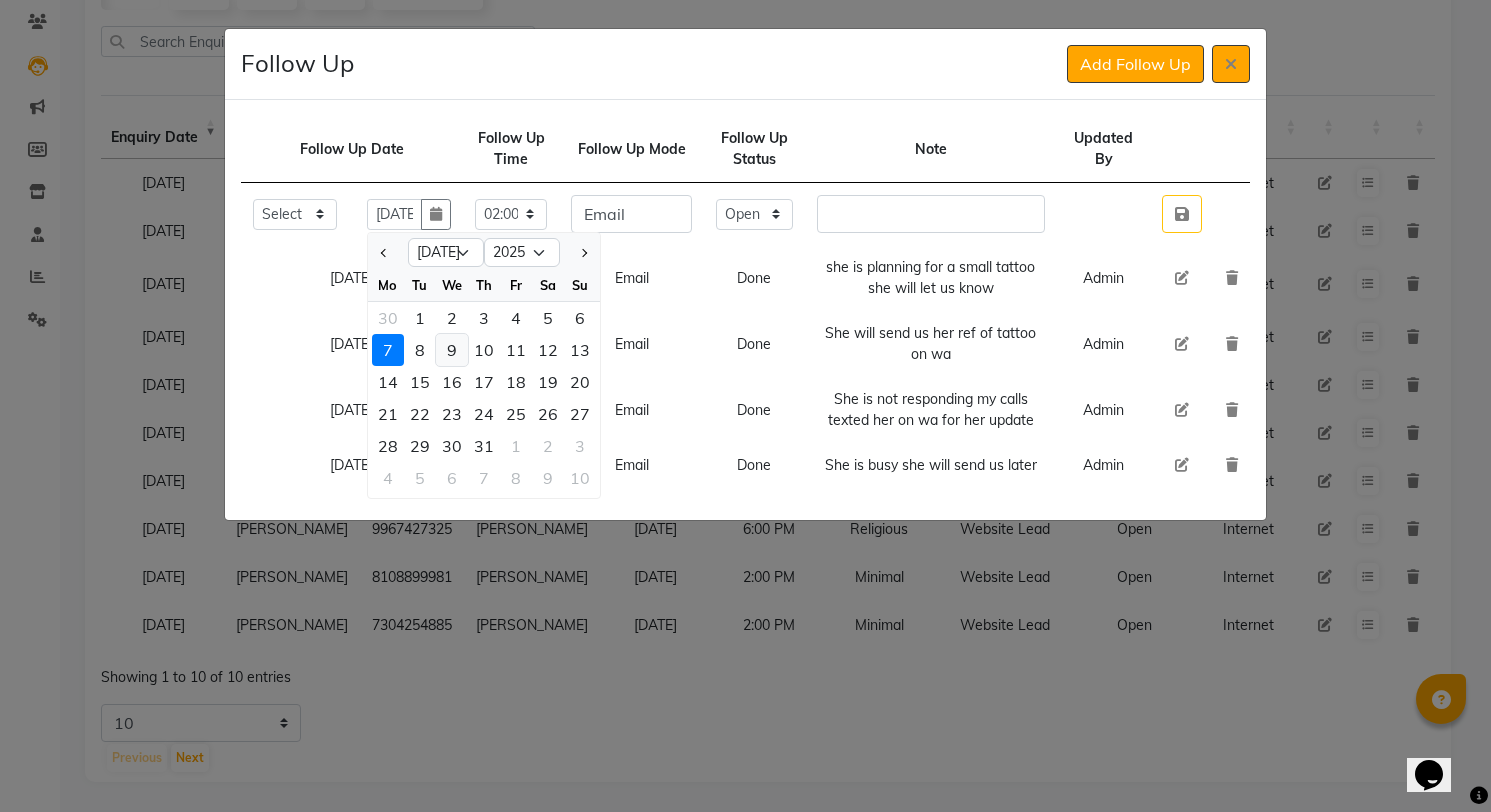 click on "9" 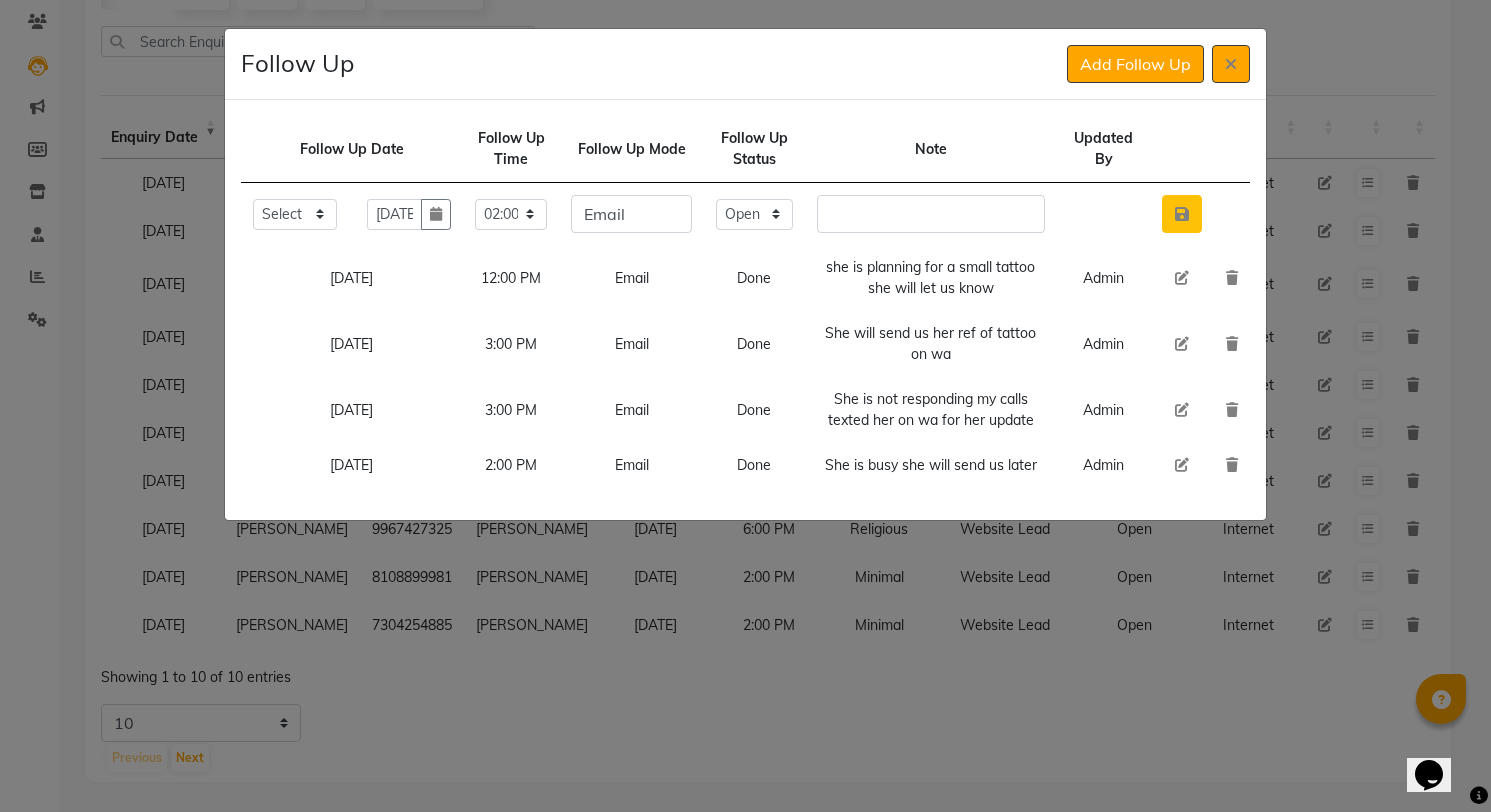 click 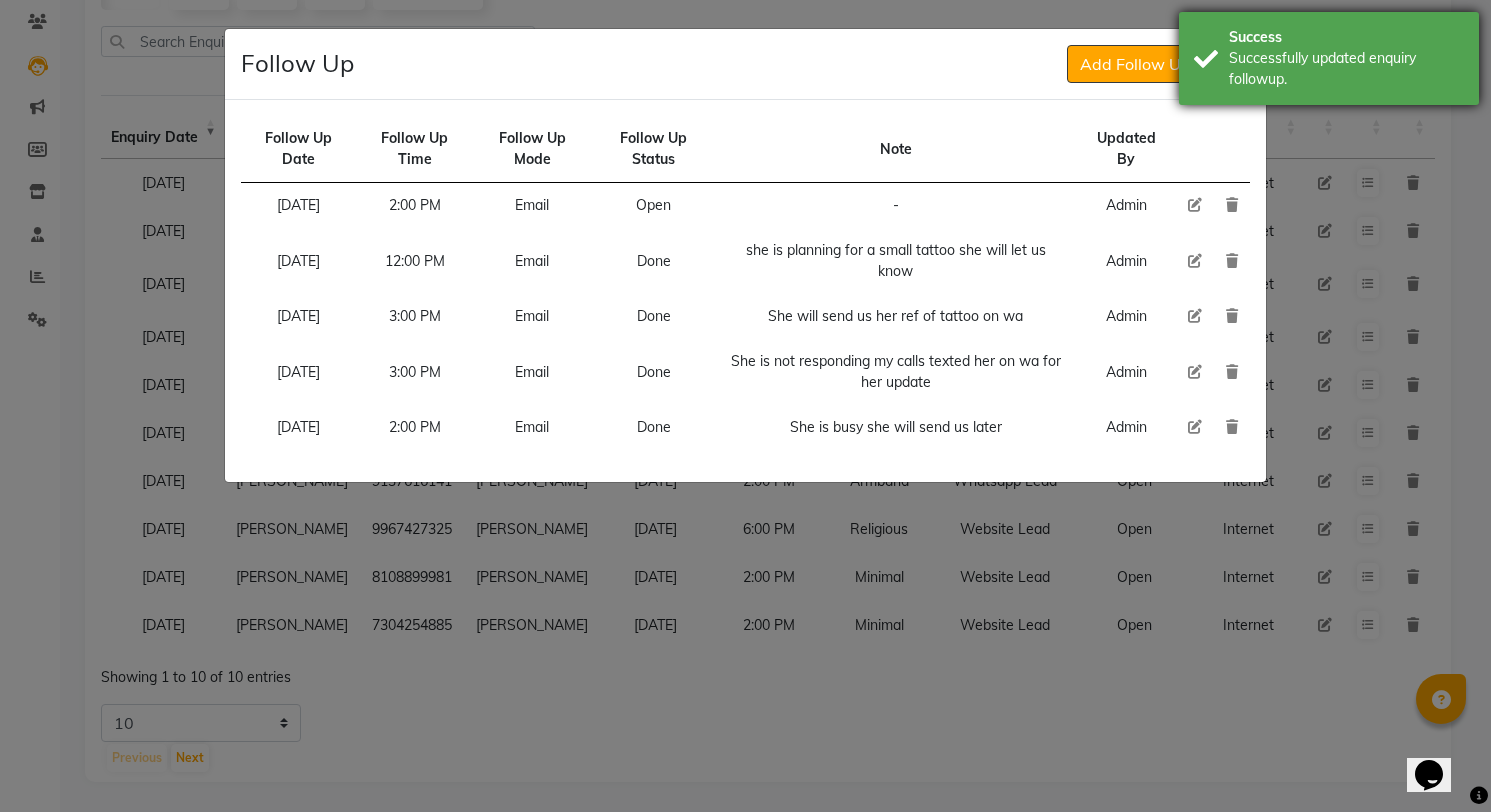 click on "Success   Successfully updated enquiry followup." at bounding box center [1329, 58] 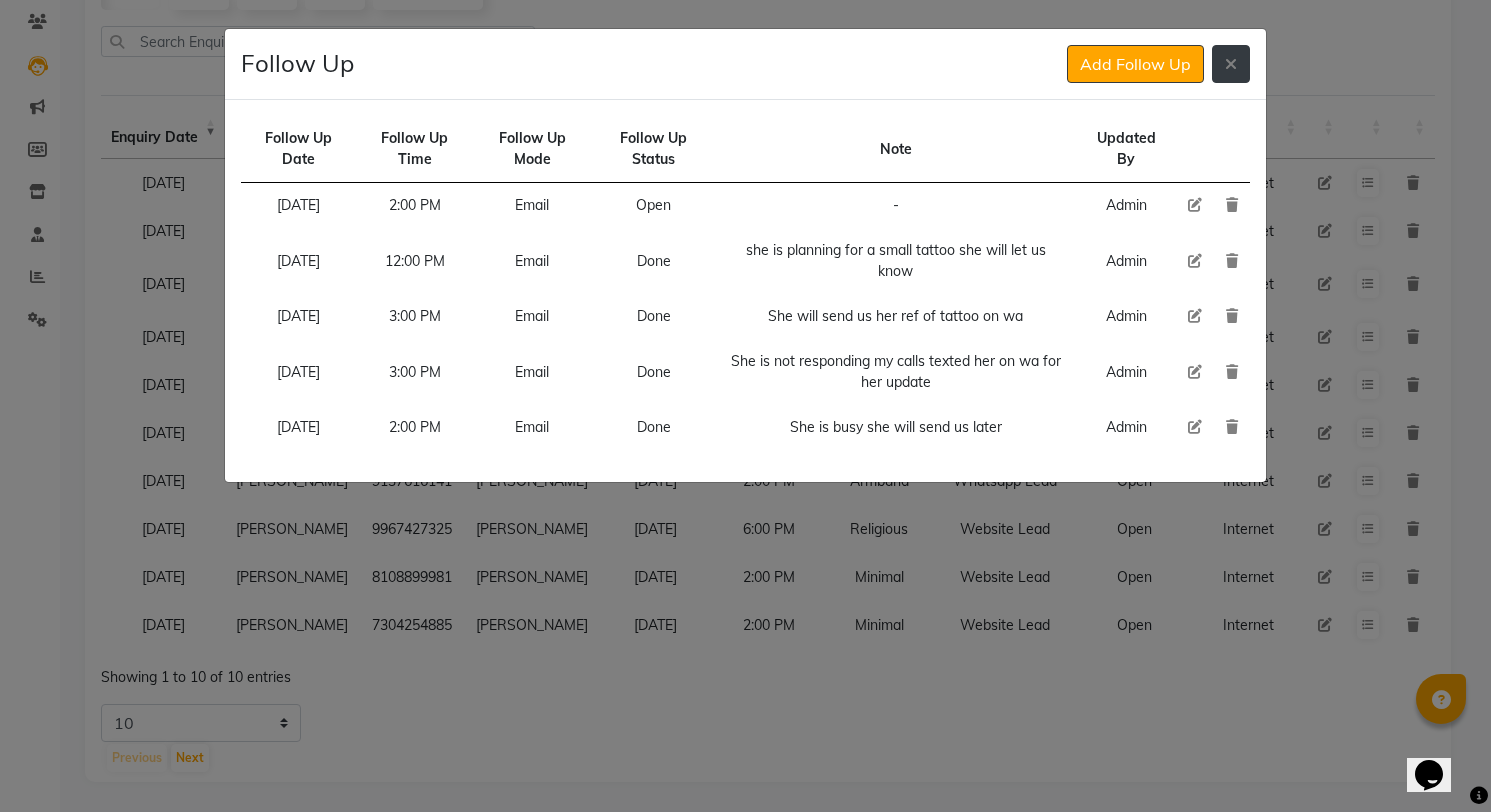 click 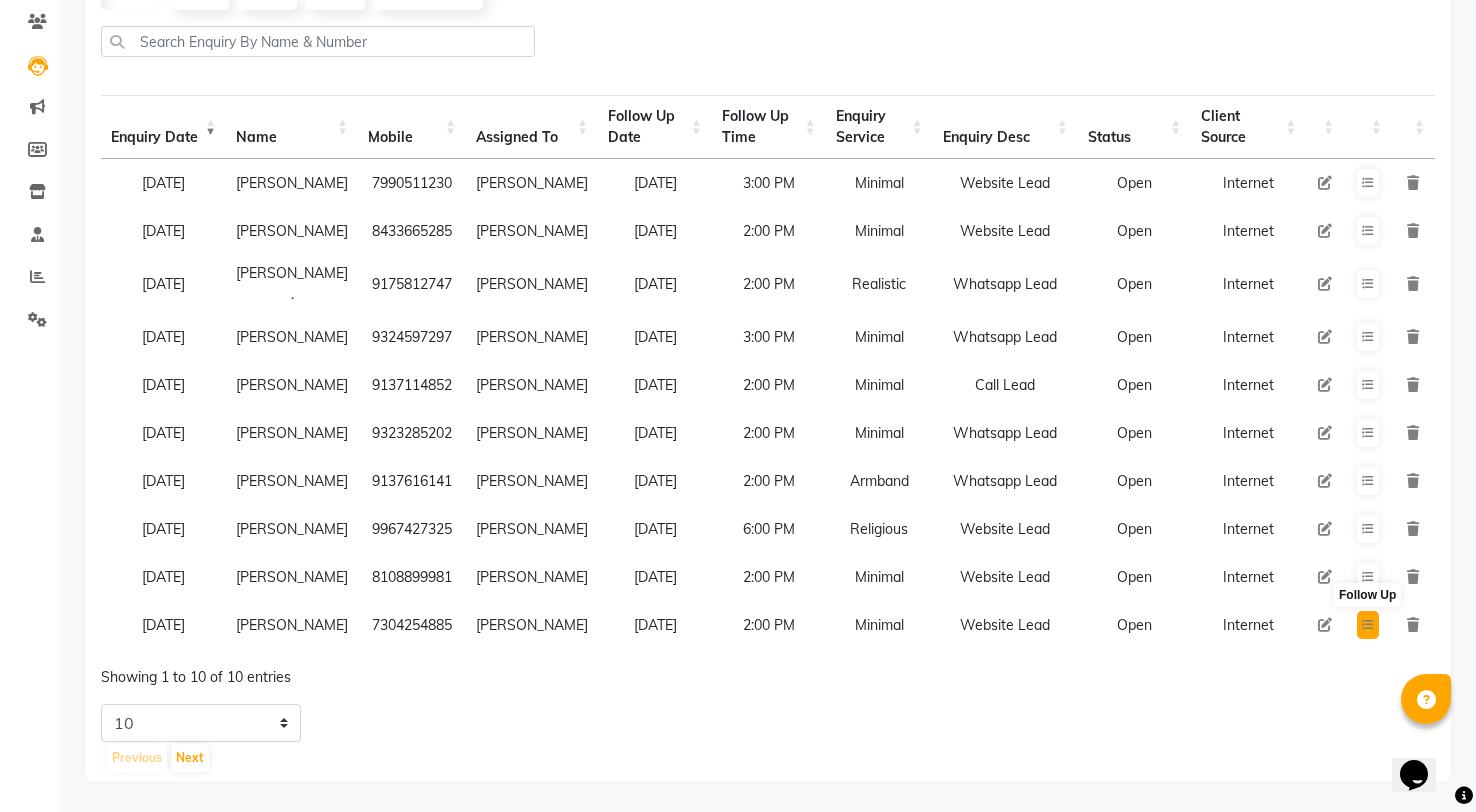 click at bounding box center [1368, 625] 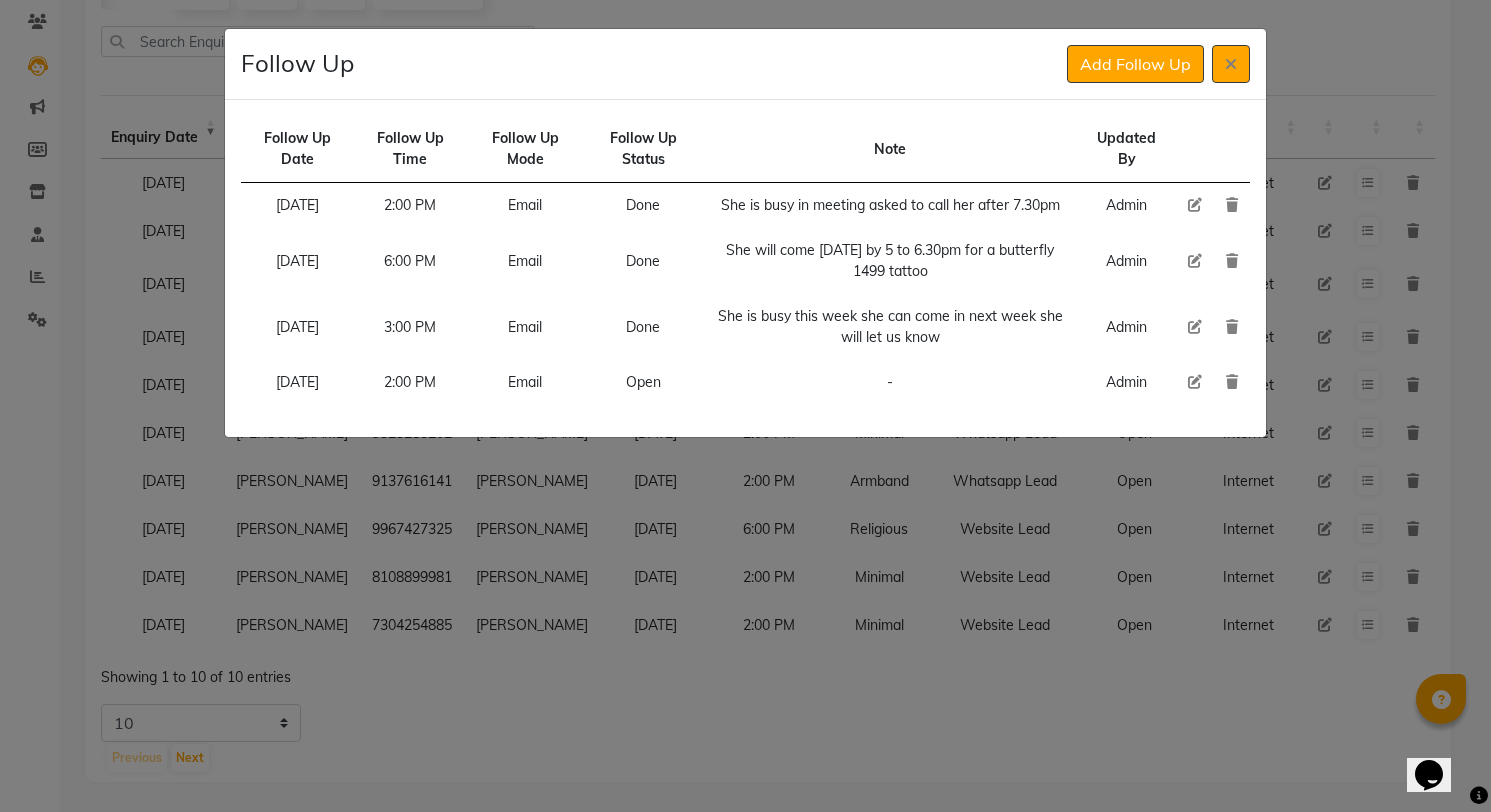 click 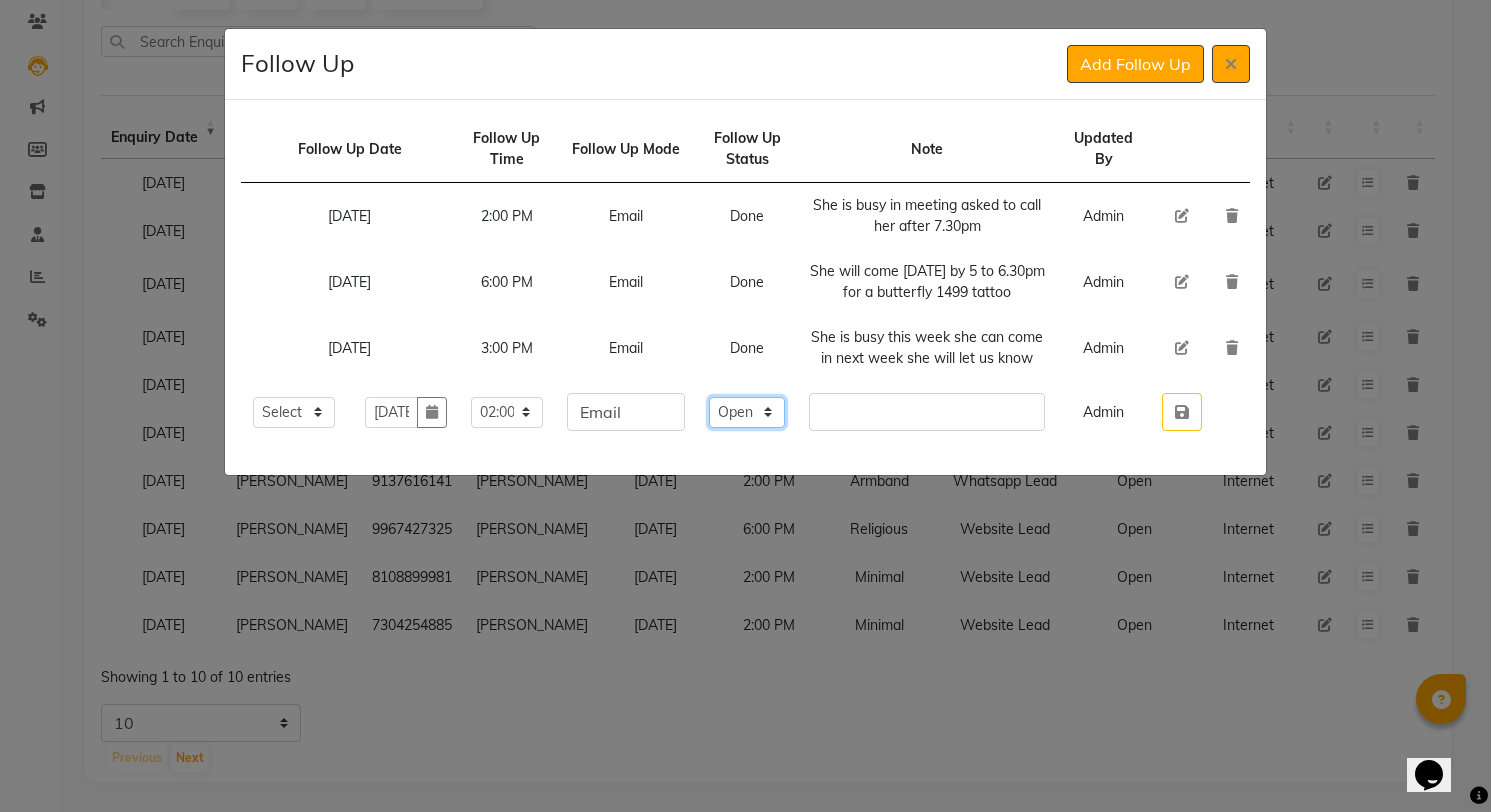 click on "Select Open Pending Done" 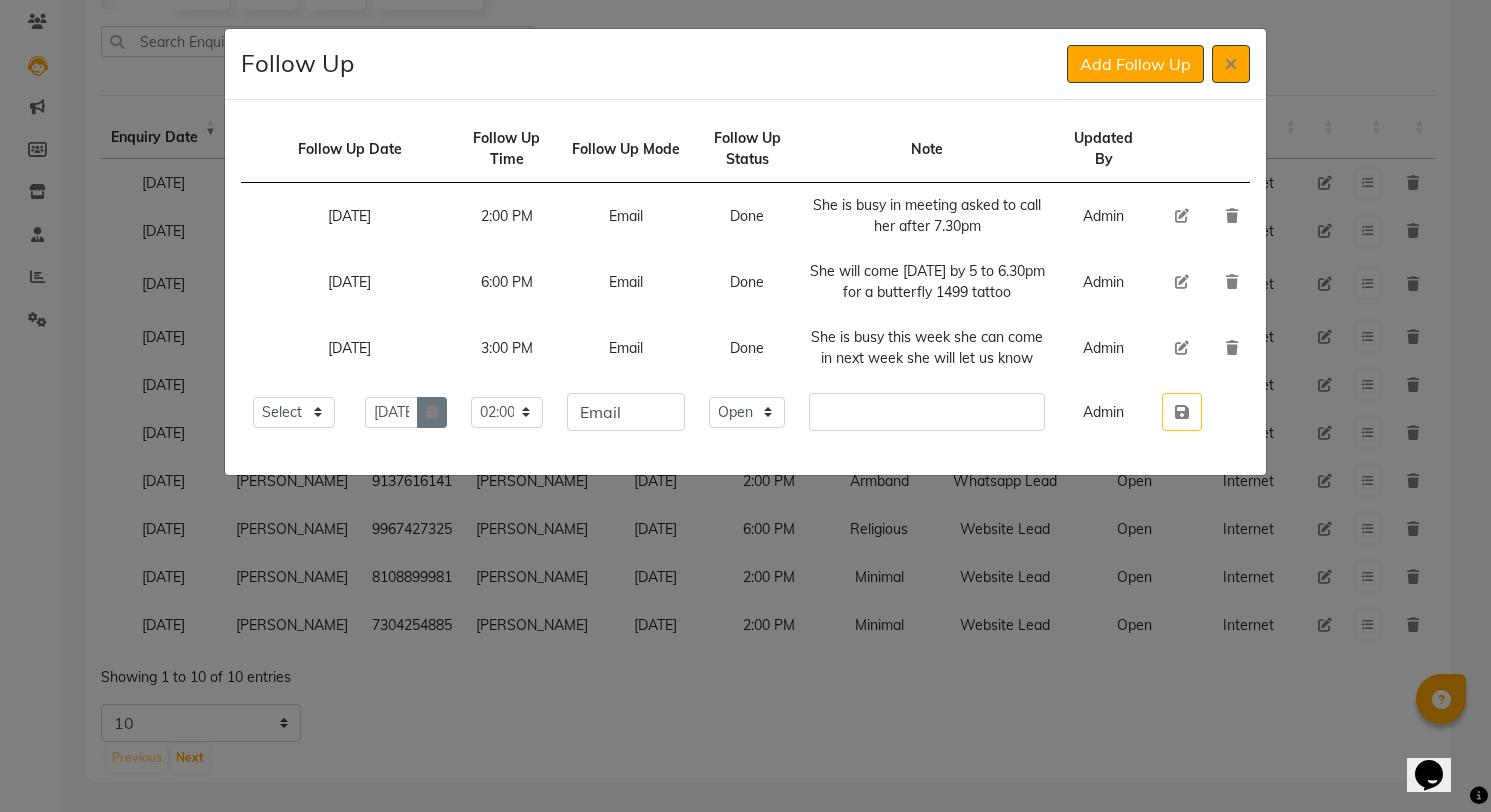 click 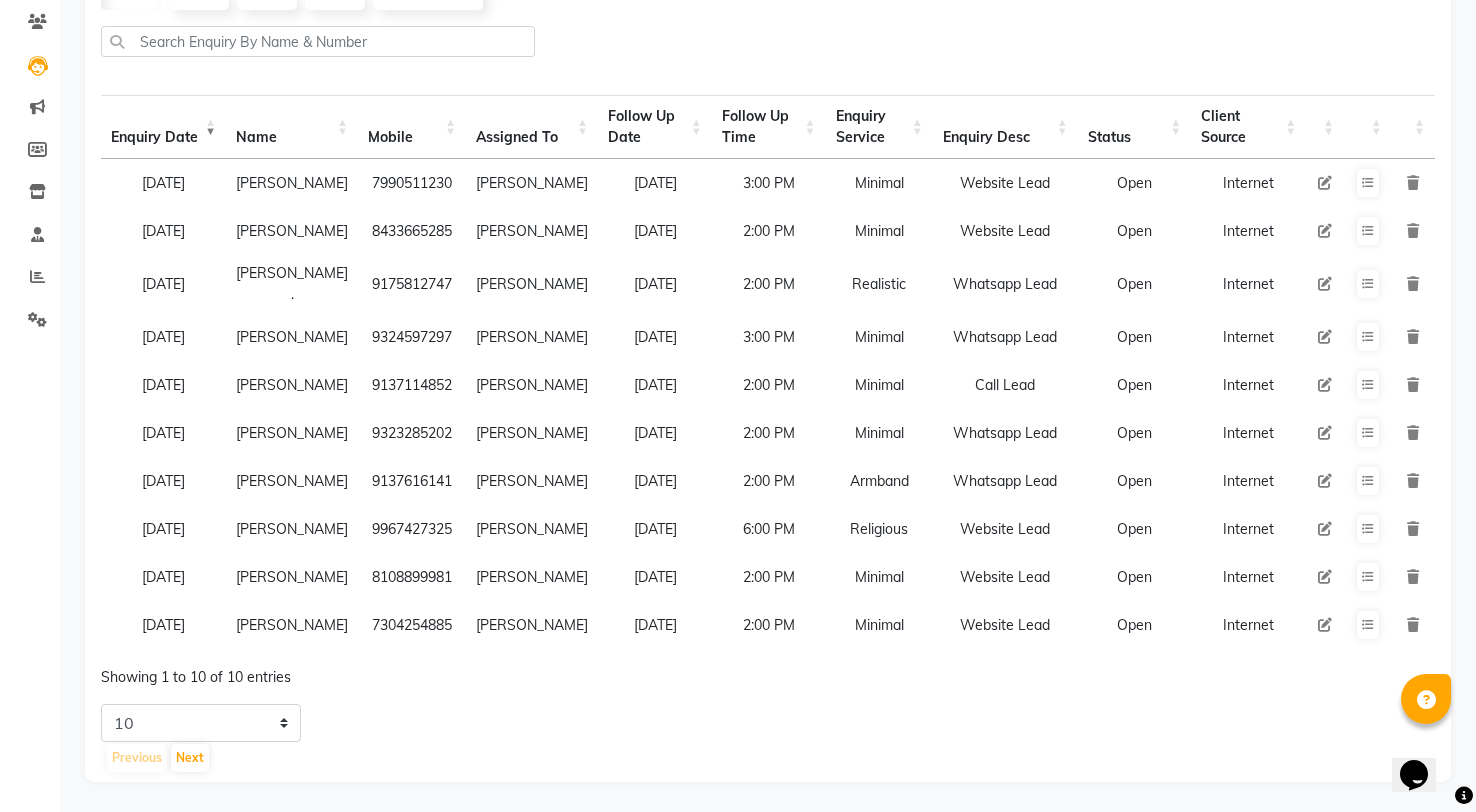 click on "Status New Enquiry Open Enquiry Converted Enquiry  All All New Open Converted Employee Employee Select All [PERSON_NAME] [PERSON_NAME]  [PERSON_NAME] Maverick Fernz [PERSON_NAME] Follow Up All [DATE] [DATE] This Week This Month Custom NONE [DATE] [DATE] MONTH Export  Import  Add Enquiry All Hot Warm Cold  Not Interested  Enquiry Date Name Mobile  Assigned To  Follow Up Date Follow Up Time  Enquiry Service  Enquiry Desc Status Client Source [DATE] [PERSON_NAME]   7990511230  [PERSON_NAME] [DATE] 3:00 PM  Minimal   Website Lead  Open Internet [DATE] [PERSON_NAME]   8433665285  [PERSON_NAME] [DATE] 2:00 PM  Minimal   Website Lead  Open Internet [DATE] [PERSON_NAME] .   9175812747  [PERSON_NAME] [DATE] 2:00 PM  Realistic   Whatsapp Lead  Open Internet [DATE] [PERSON_NAME]   9324597297  [PERSON_NAME] [DATE] 3:00 PM  Minimal   Whatsapp Lead  Open Internet [DATE] [PERSON_NAME]   9137114852  [PERSON_NAME] [DATE] 2:00 PM  Minimal   Call Lead  Open Internet [DATE] [PERSON_NAME]" 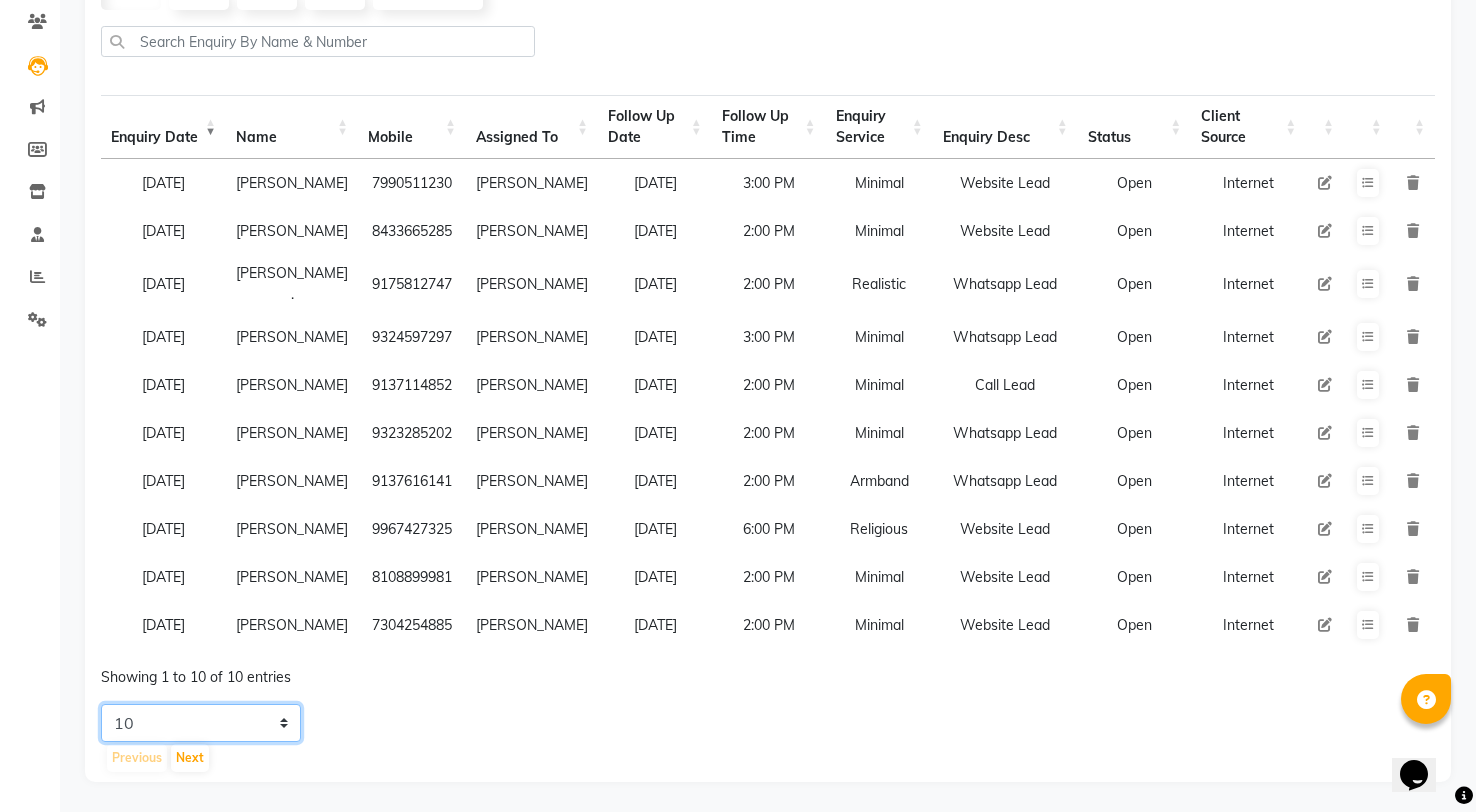 click on "5 10 20 50" 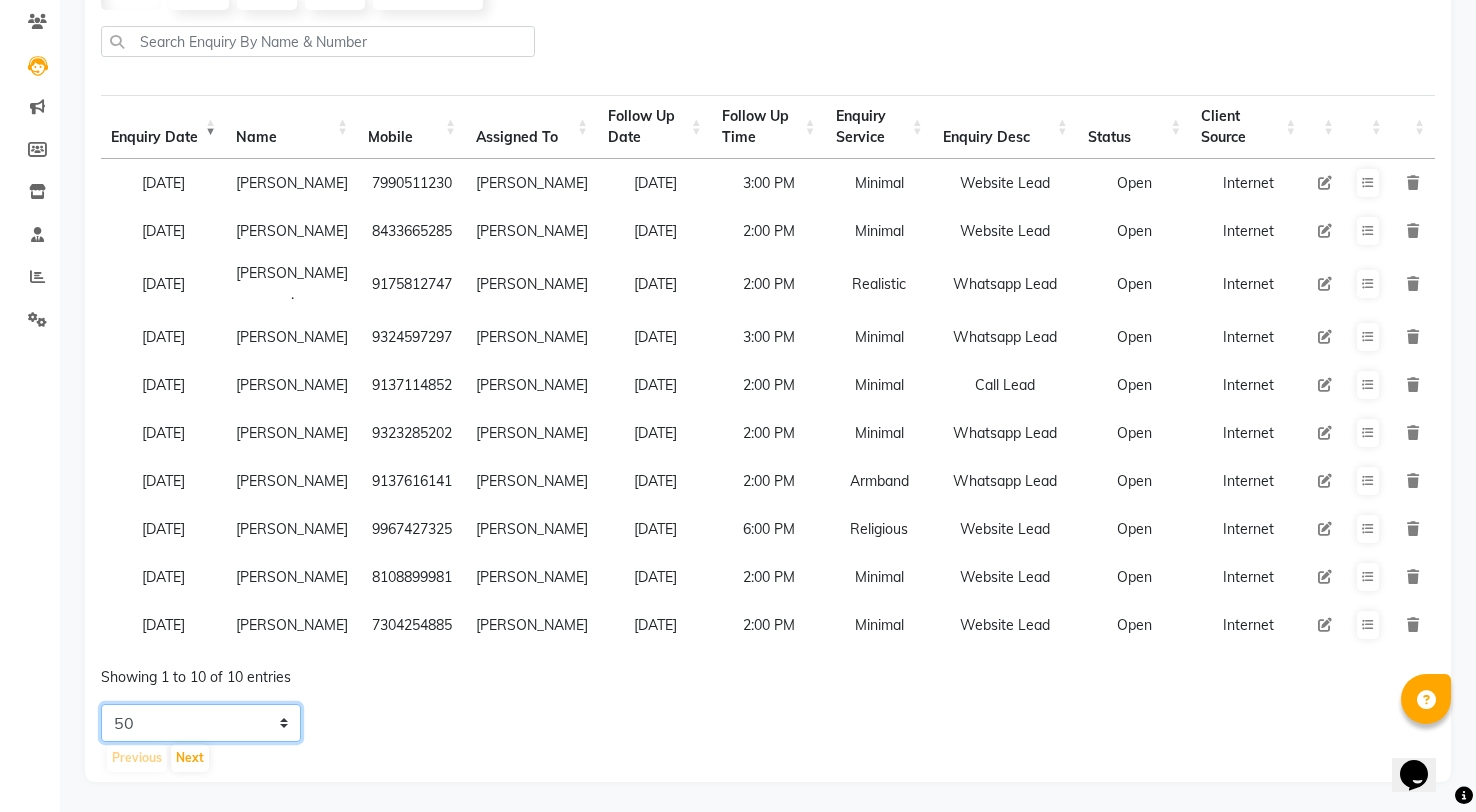 click on "5 10 20 50" 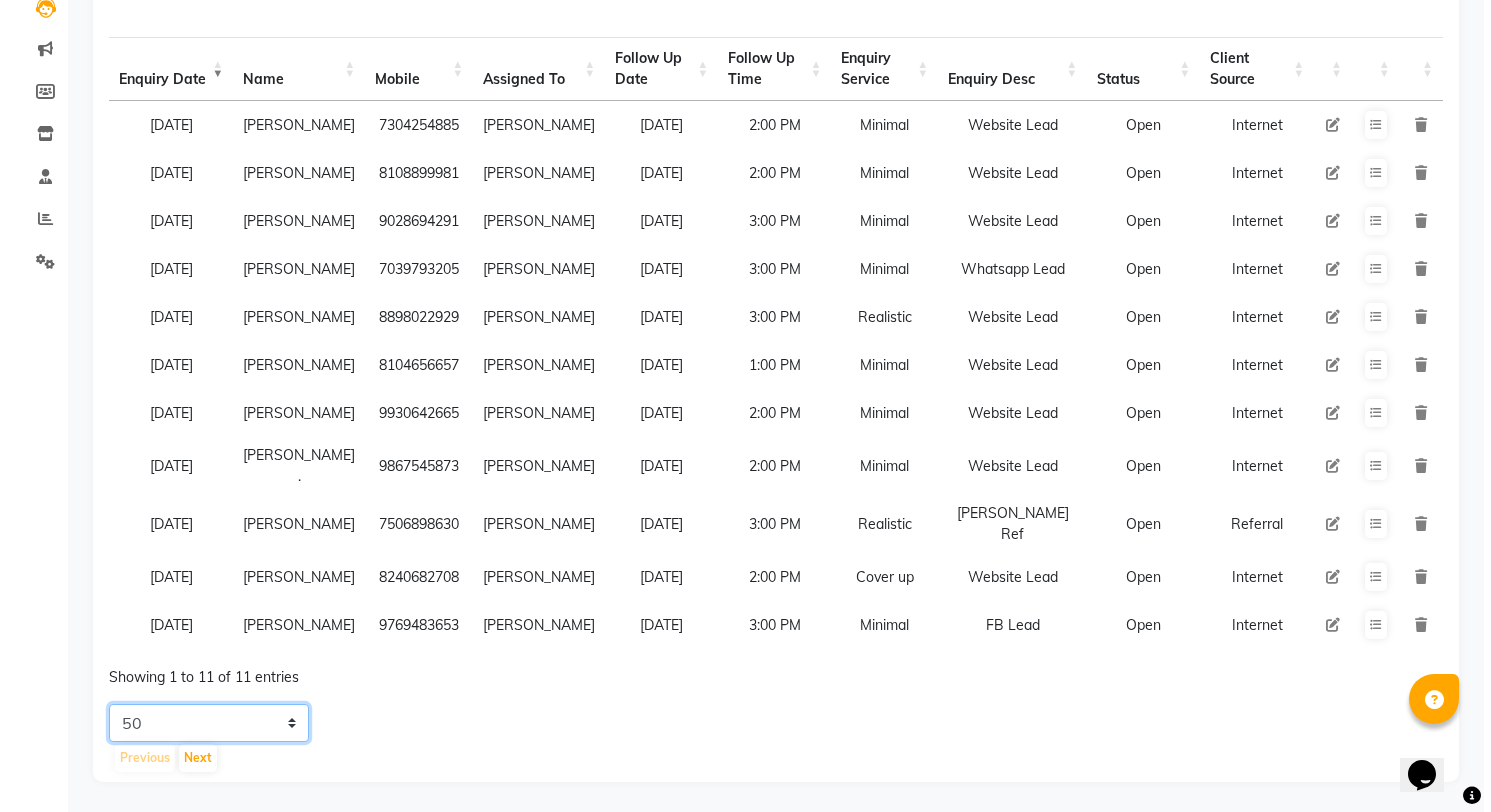 scroll, scrollTop: 0, scrollLeft: 0, axis: both 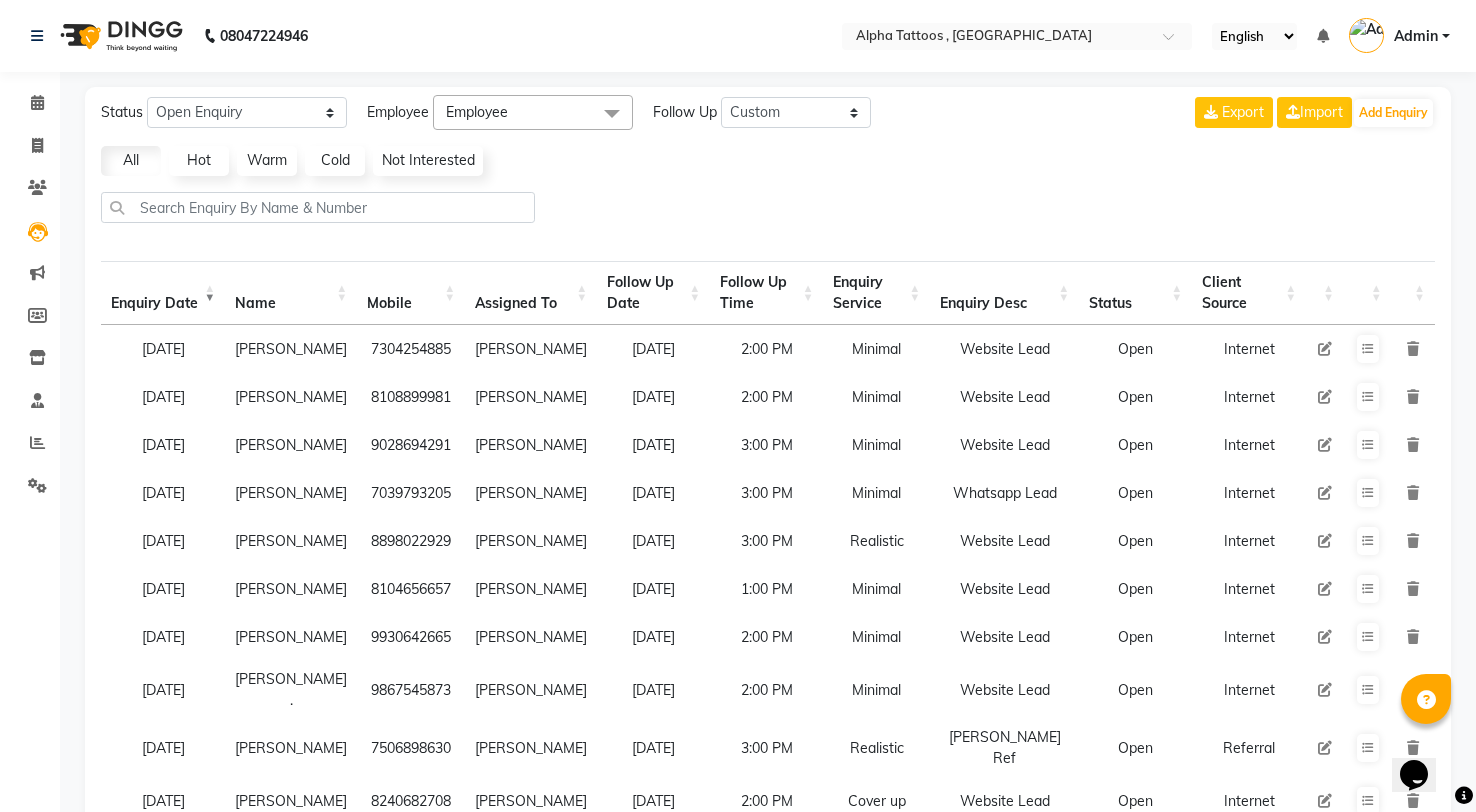 click 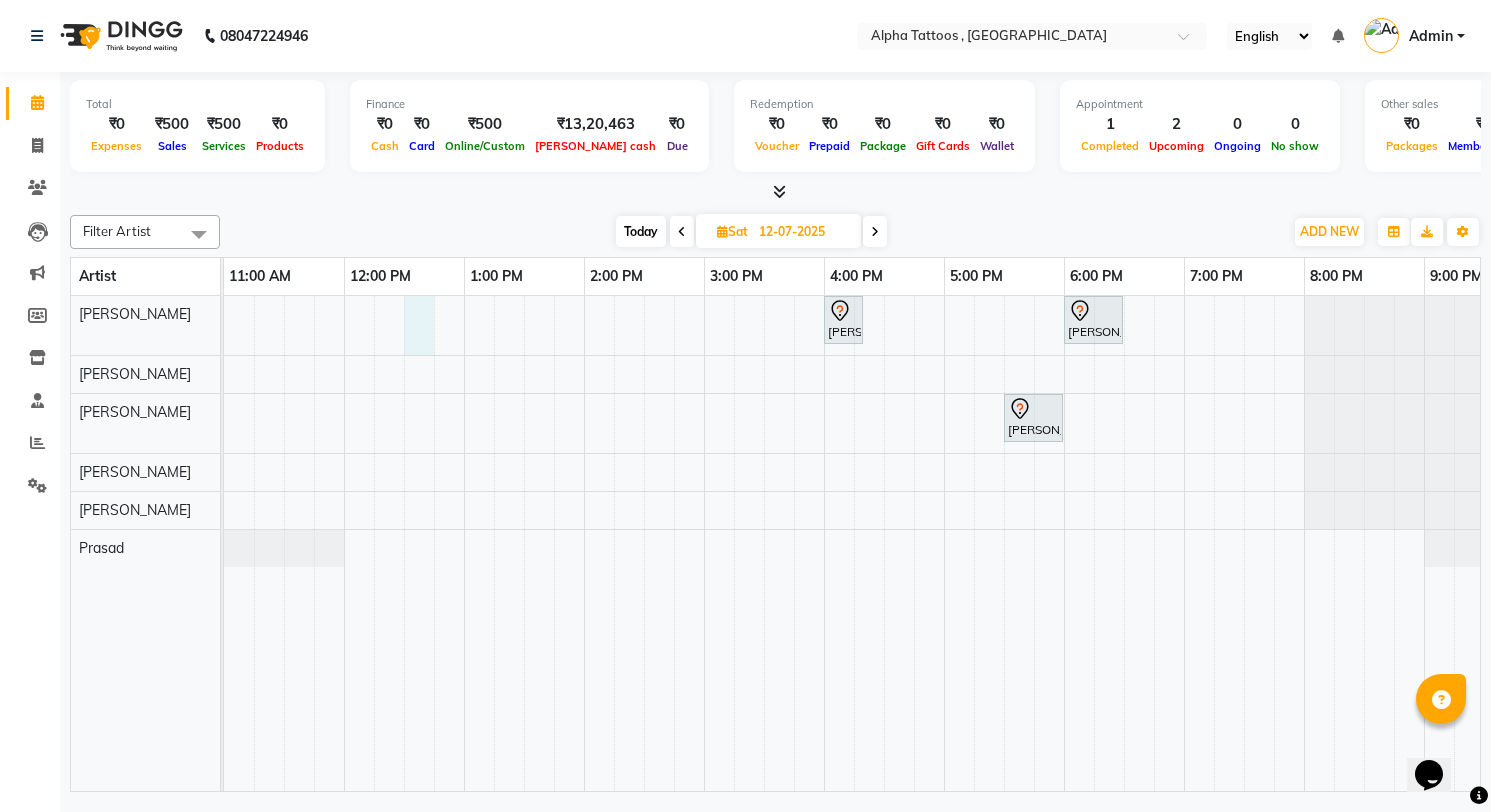 click on "[PERSON_NAME], 04:00 PM-04:20 PM, Consultation             [GEOGRAPHIC_DATA] .., 06:00 PM-06:30 PM, Minimal              [PERSON_NAME], 05:30 PM-06:00 PM, Minimal" at bounding box center (884, 543) 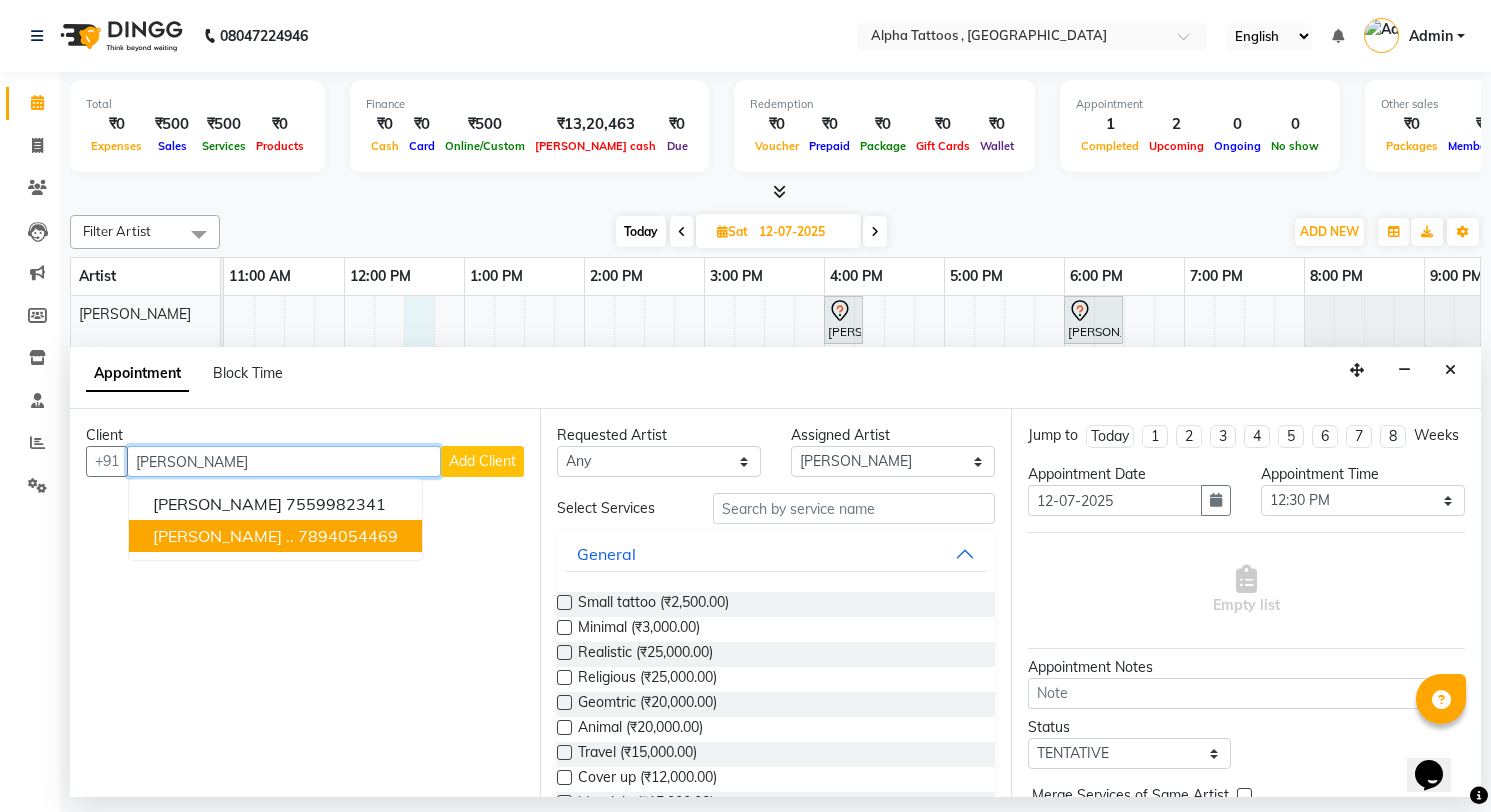 click on "7894054469" at bounding box center (348, 536) 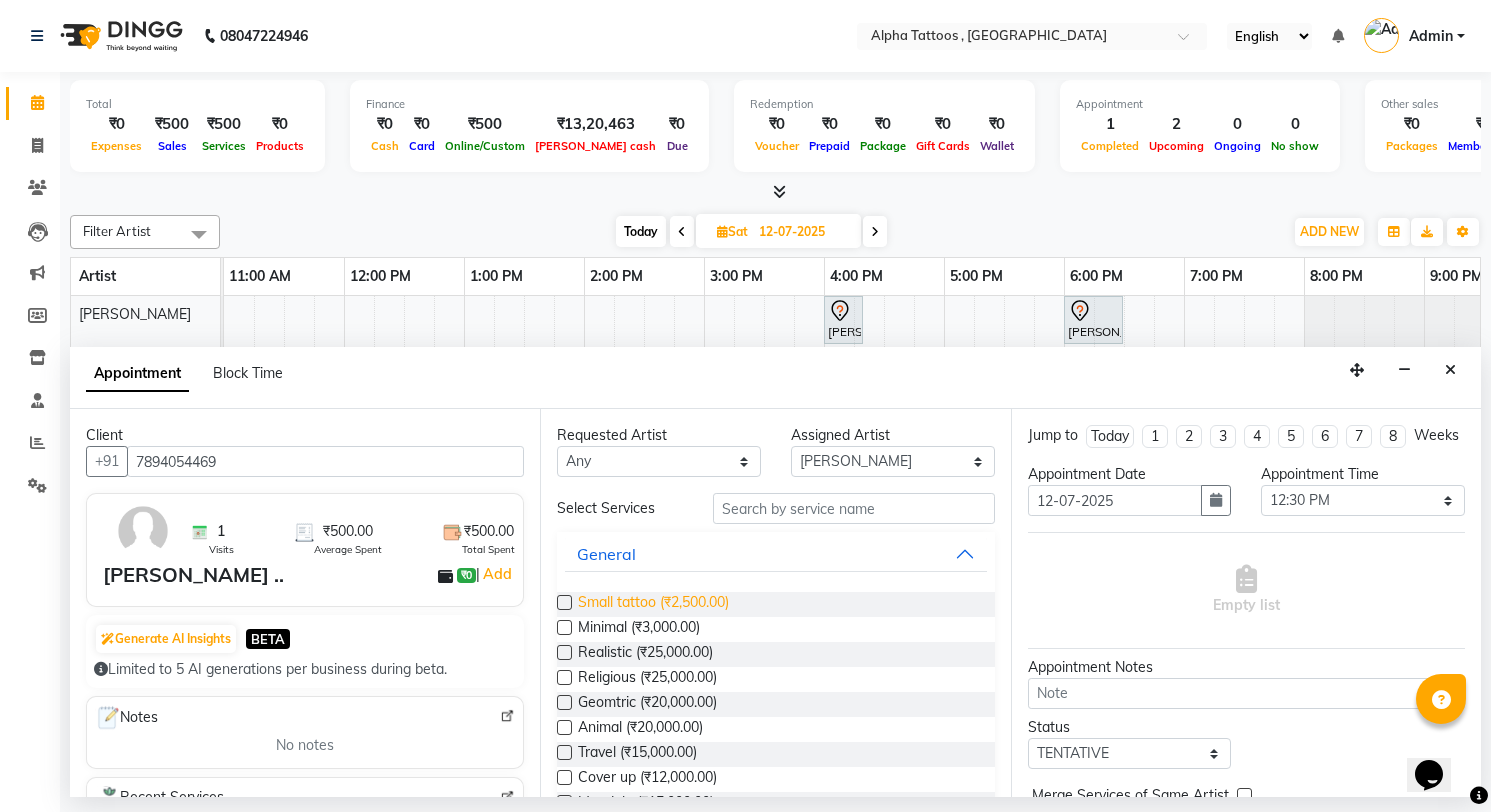 click on "Small tattoo (₹2,500.00)" at bounding box center [653, 604] 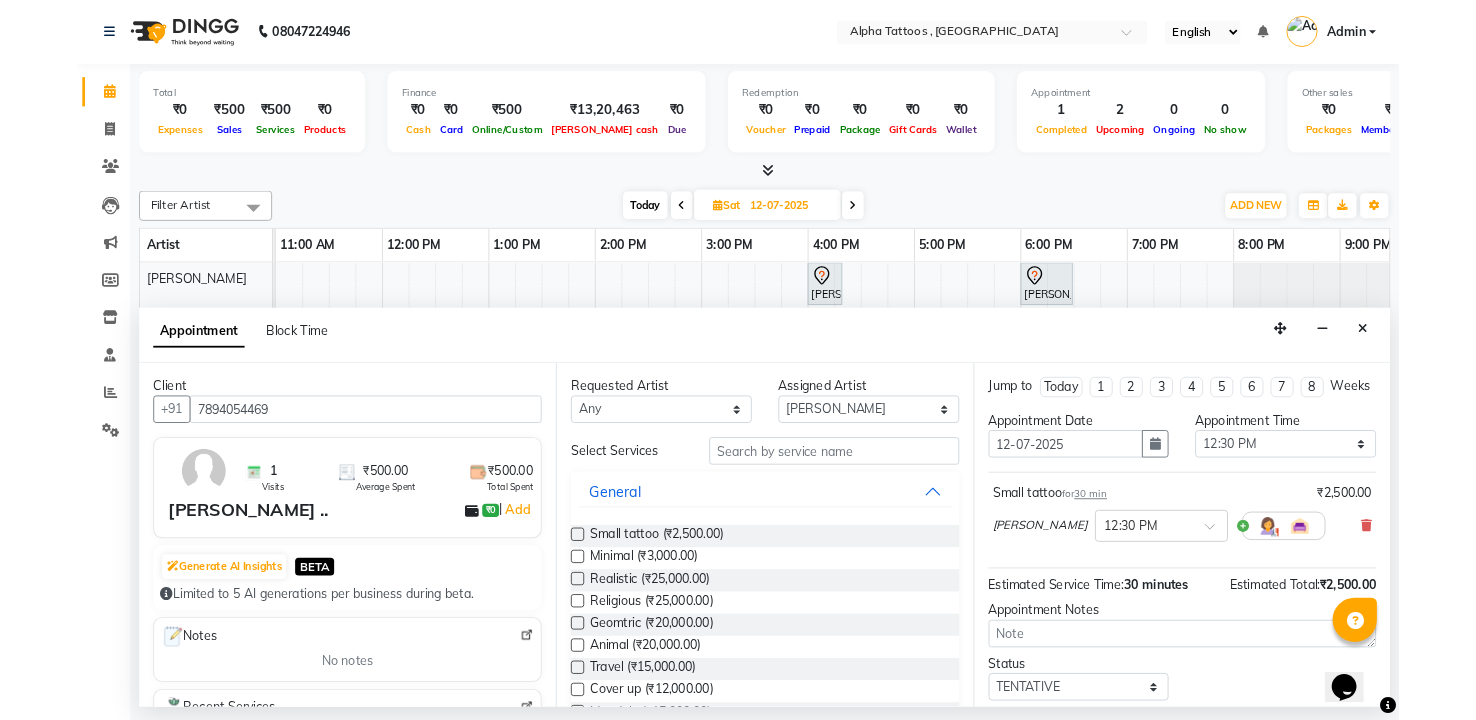 scroll, scrollTop: 138, scrollLeft: 0, axis: vertical 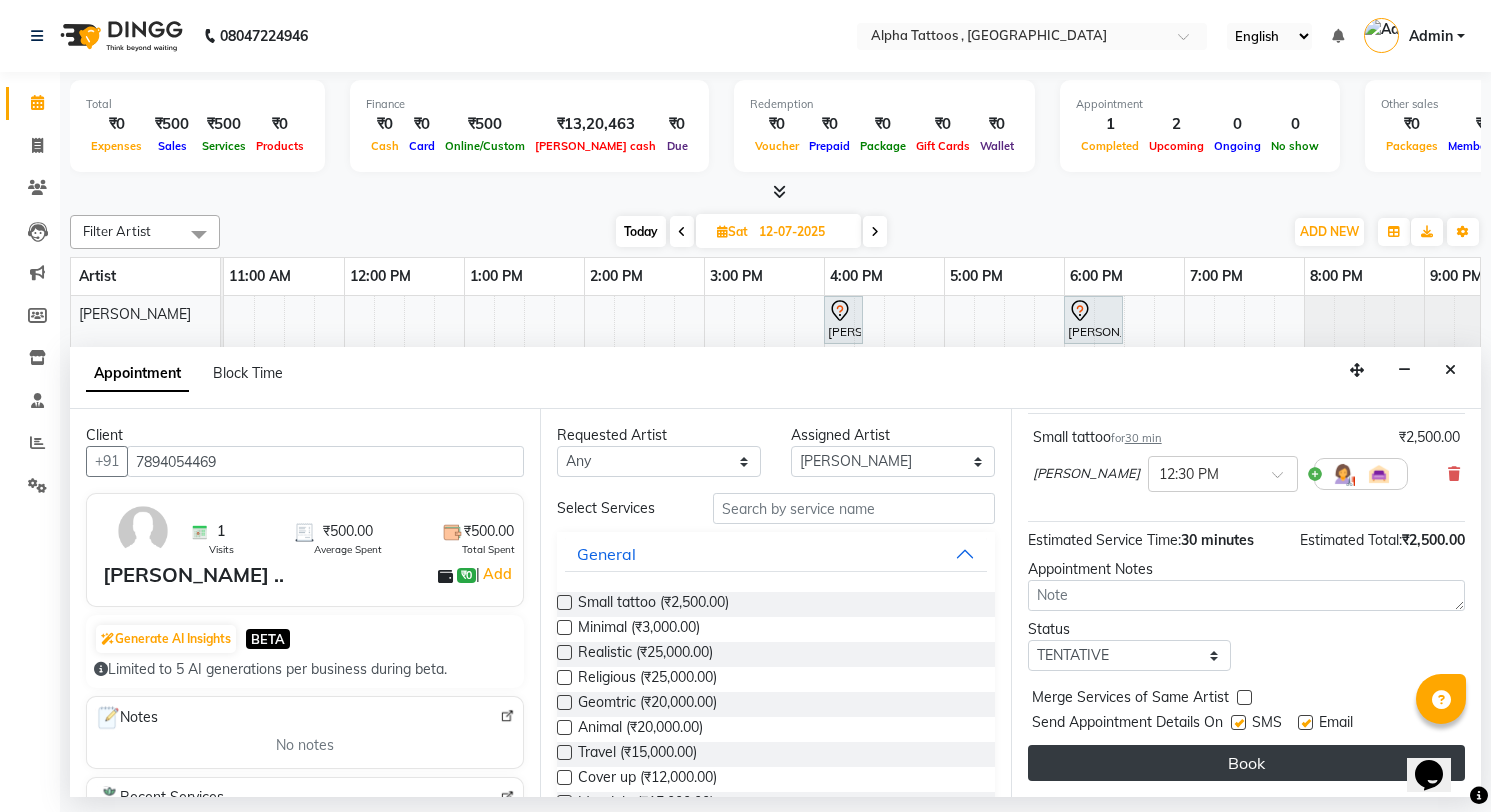 click on "Book" at bounding box center [1246, 763] 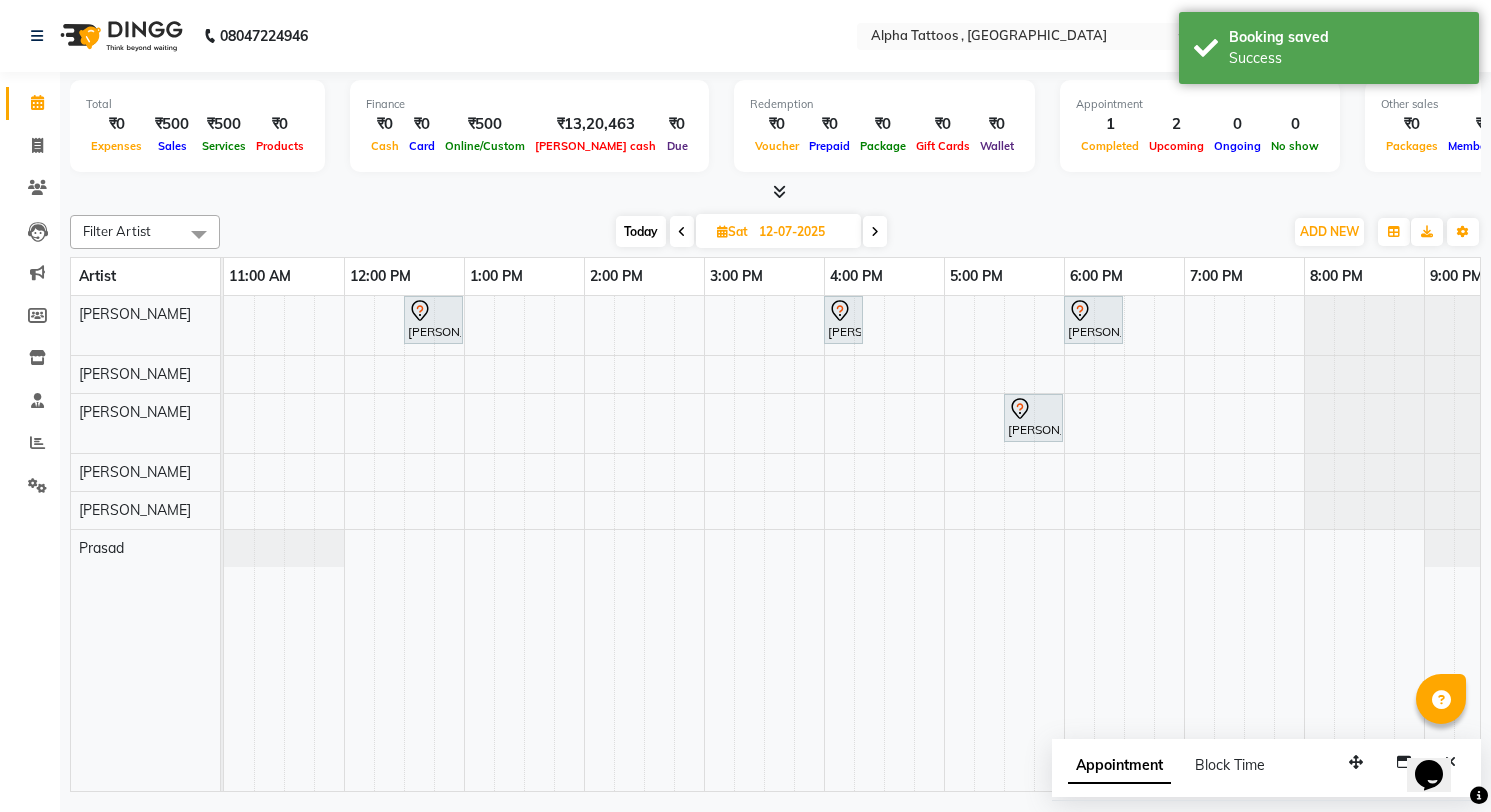 click on "[DATE]  [DATE]" at bounding box center (751, 232) 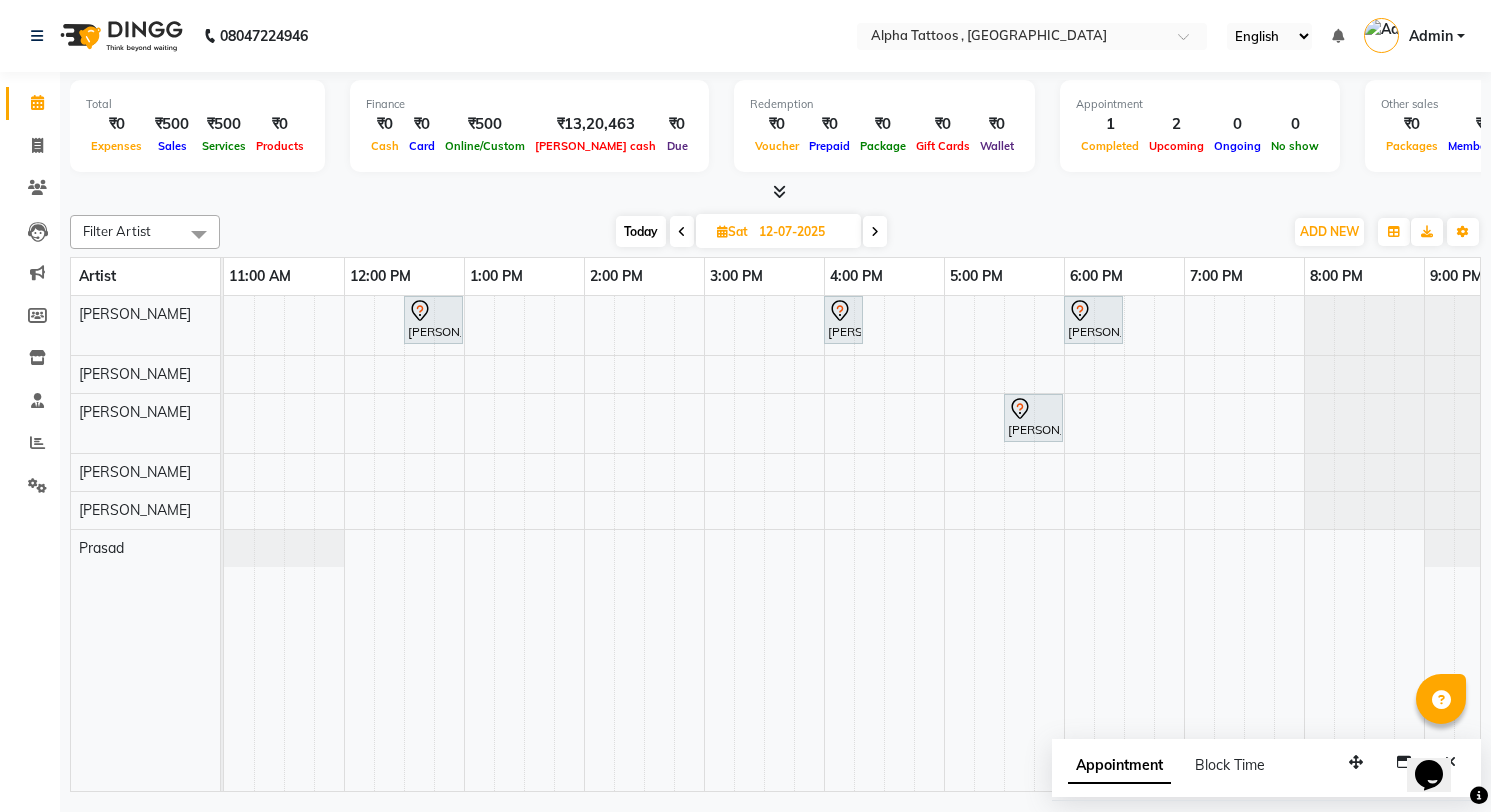 click on "[DATE]  [DATE]" at bounding box center (751, 232) 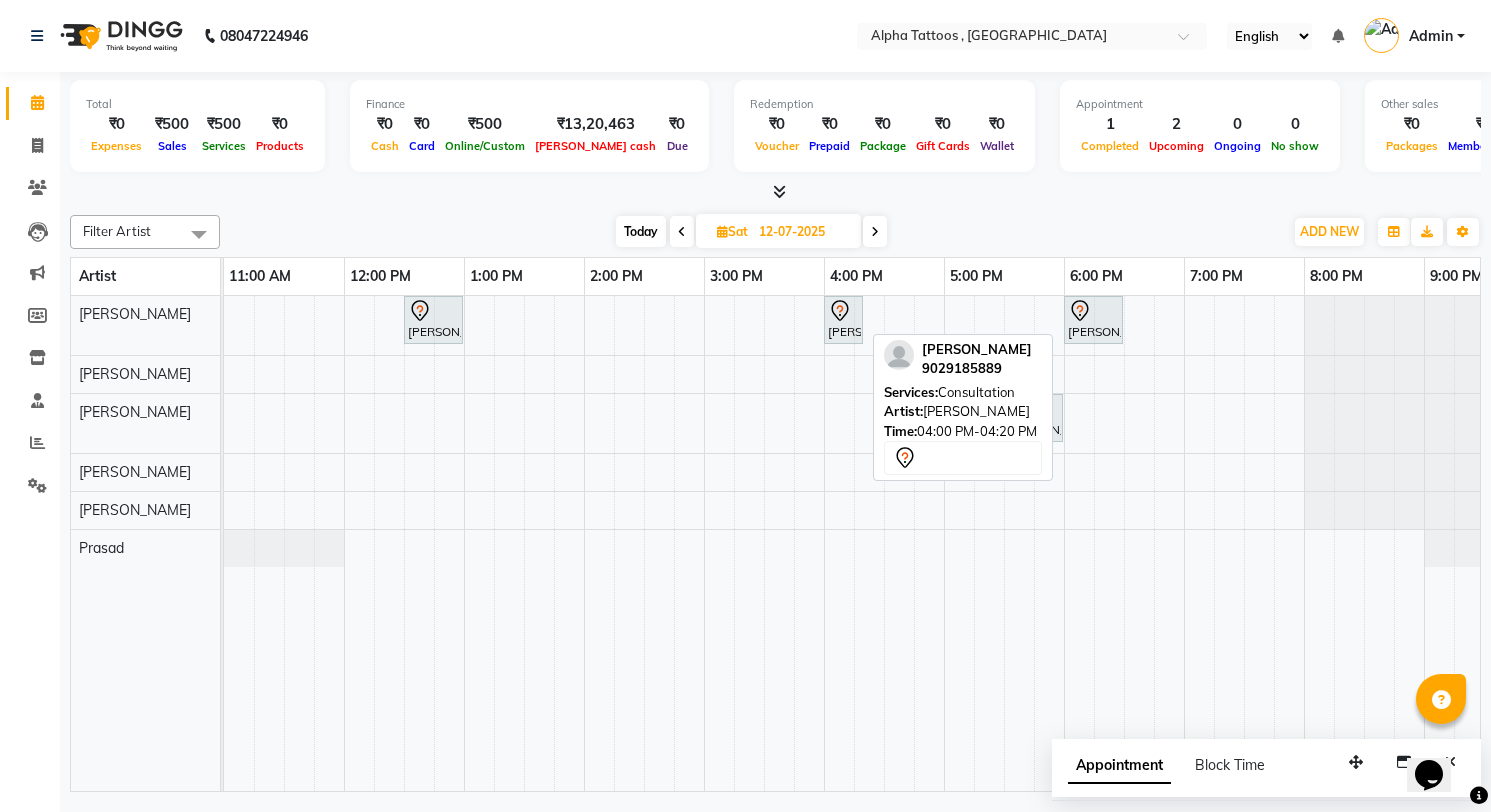 click 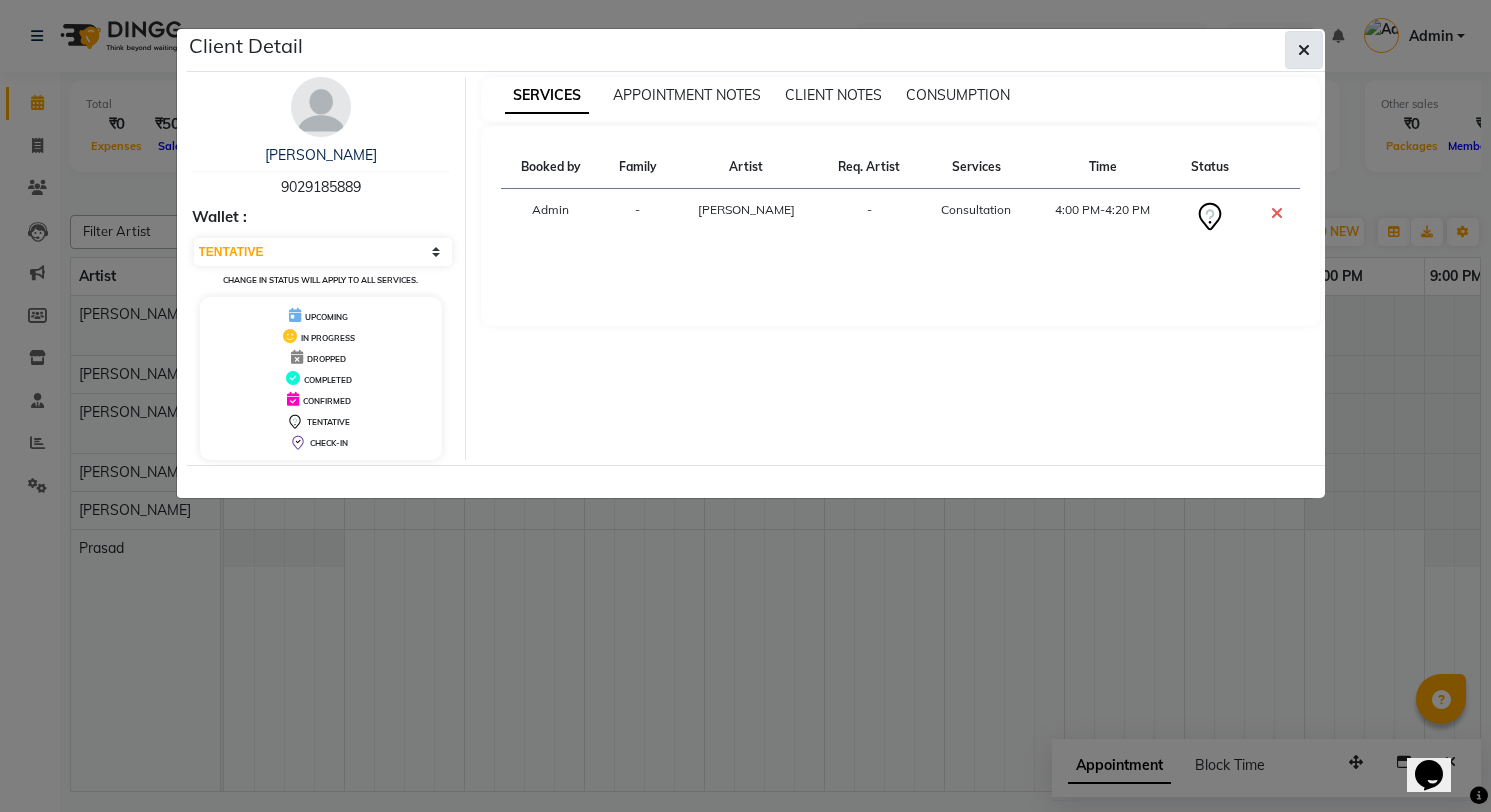 click 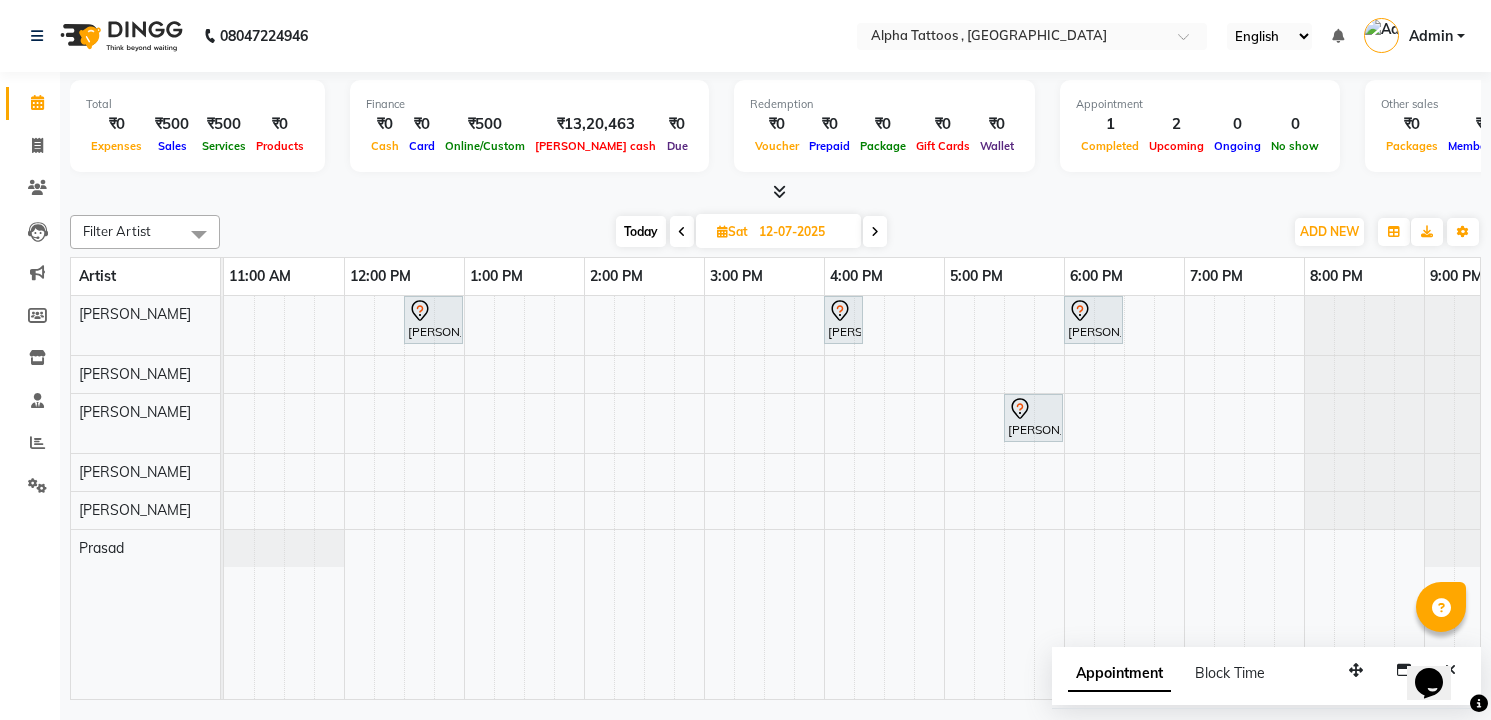 click on "[DATE]  [DATE]" at bounding box center [751, 232] 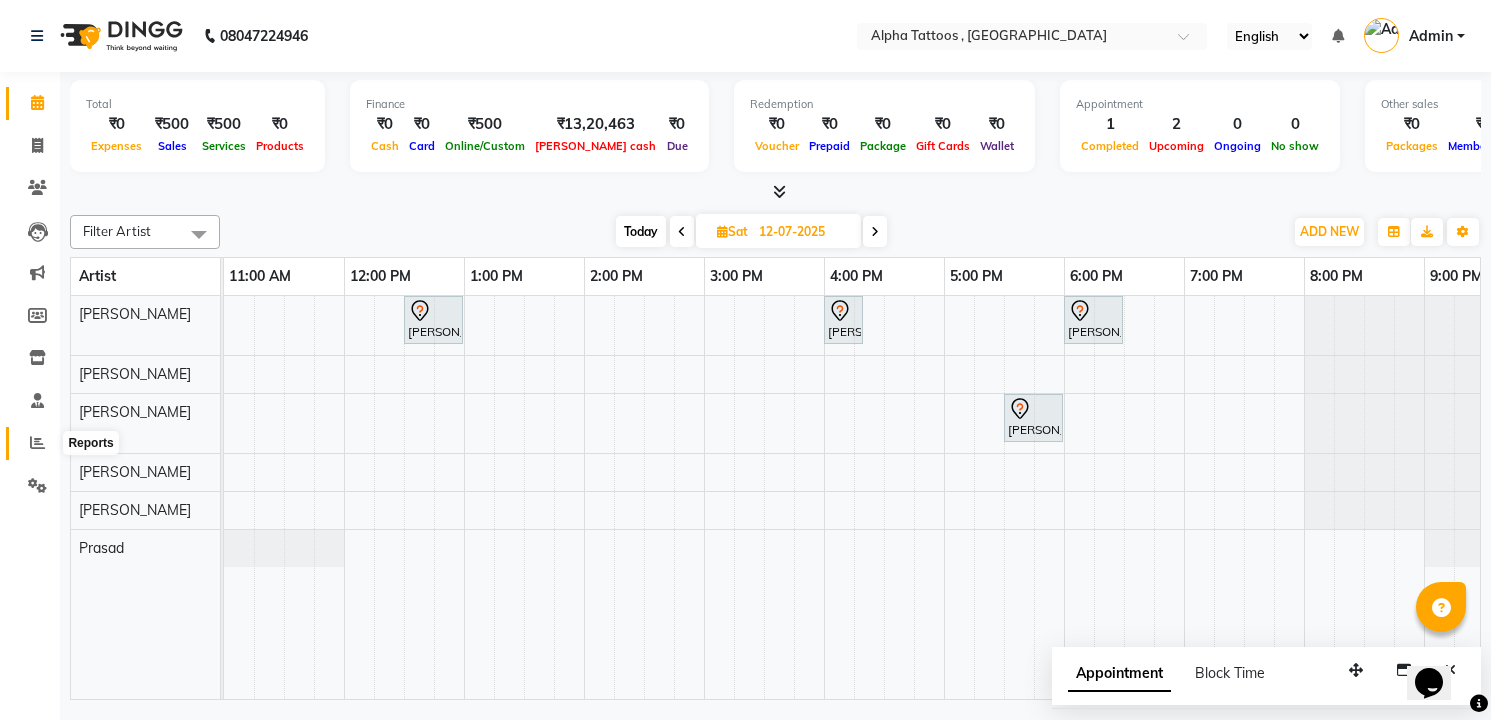 click 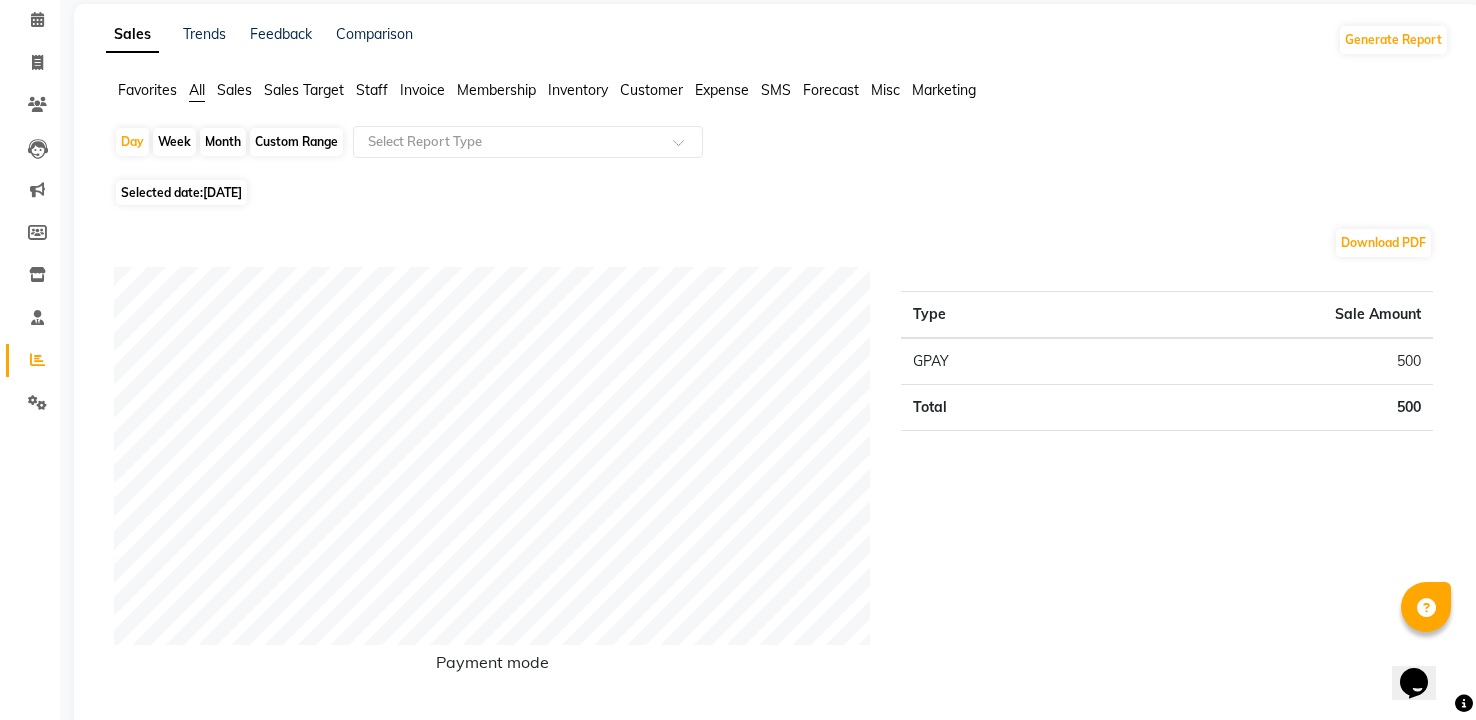 scroll, scrollTop: 0, scrollLeft: 0, axis: both 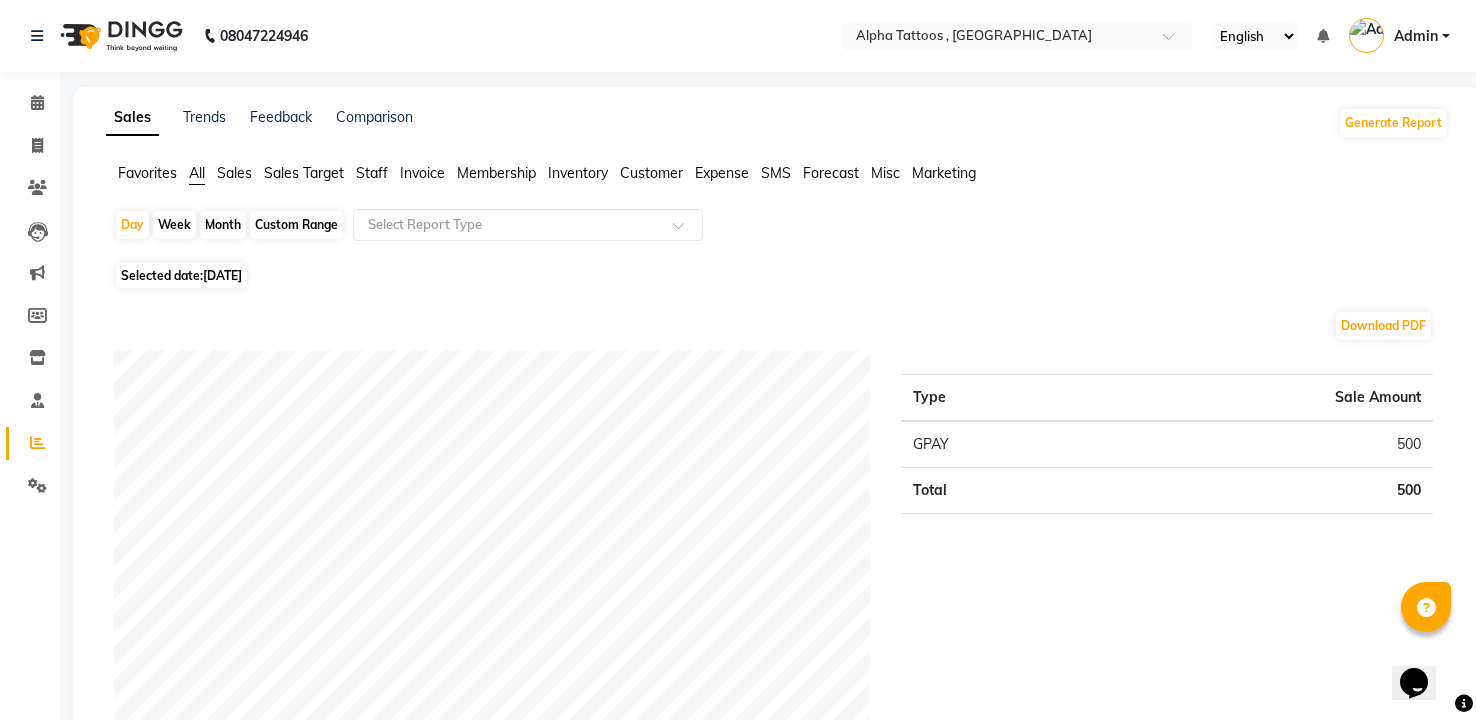 click on "Sales" 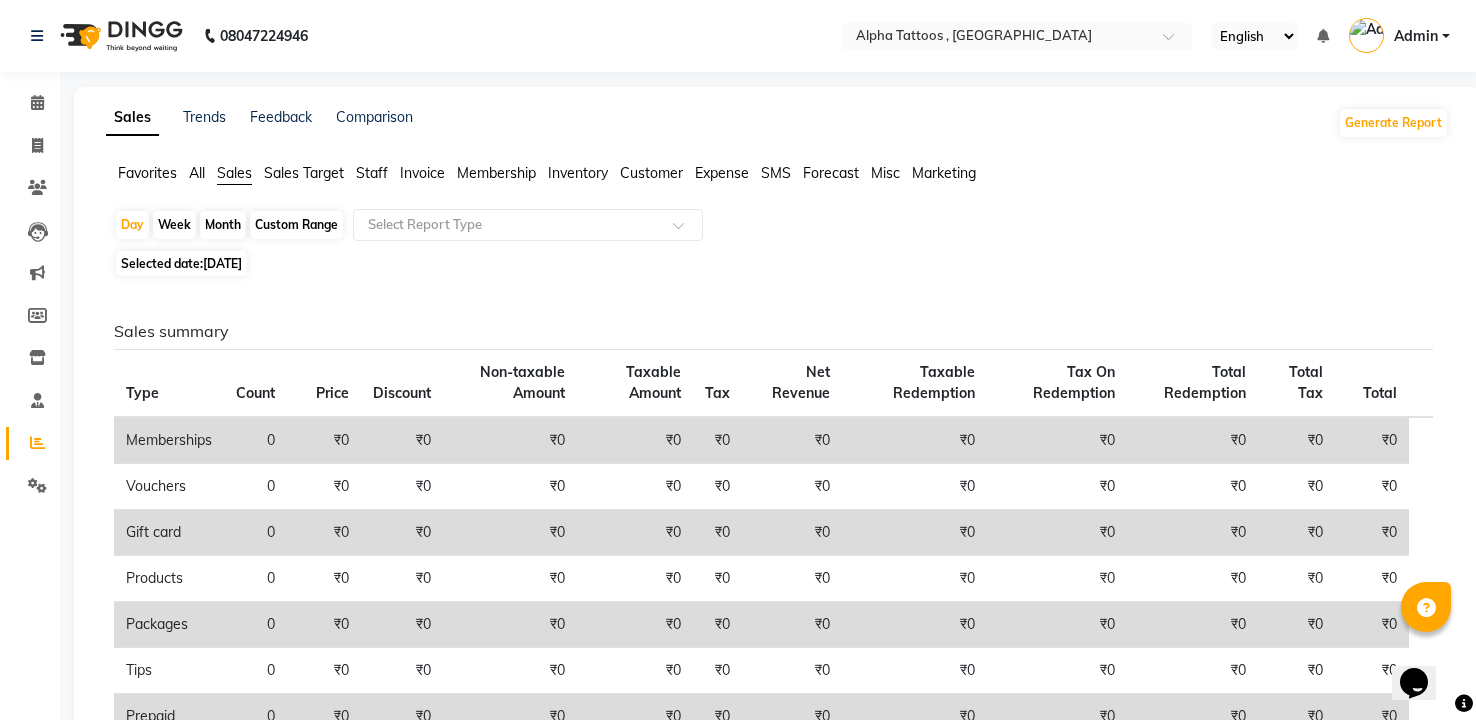 click on "Month" 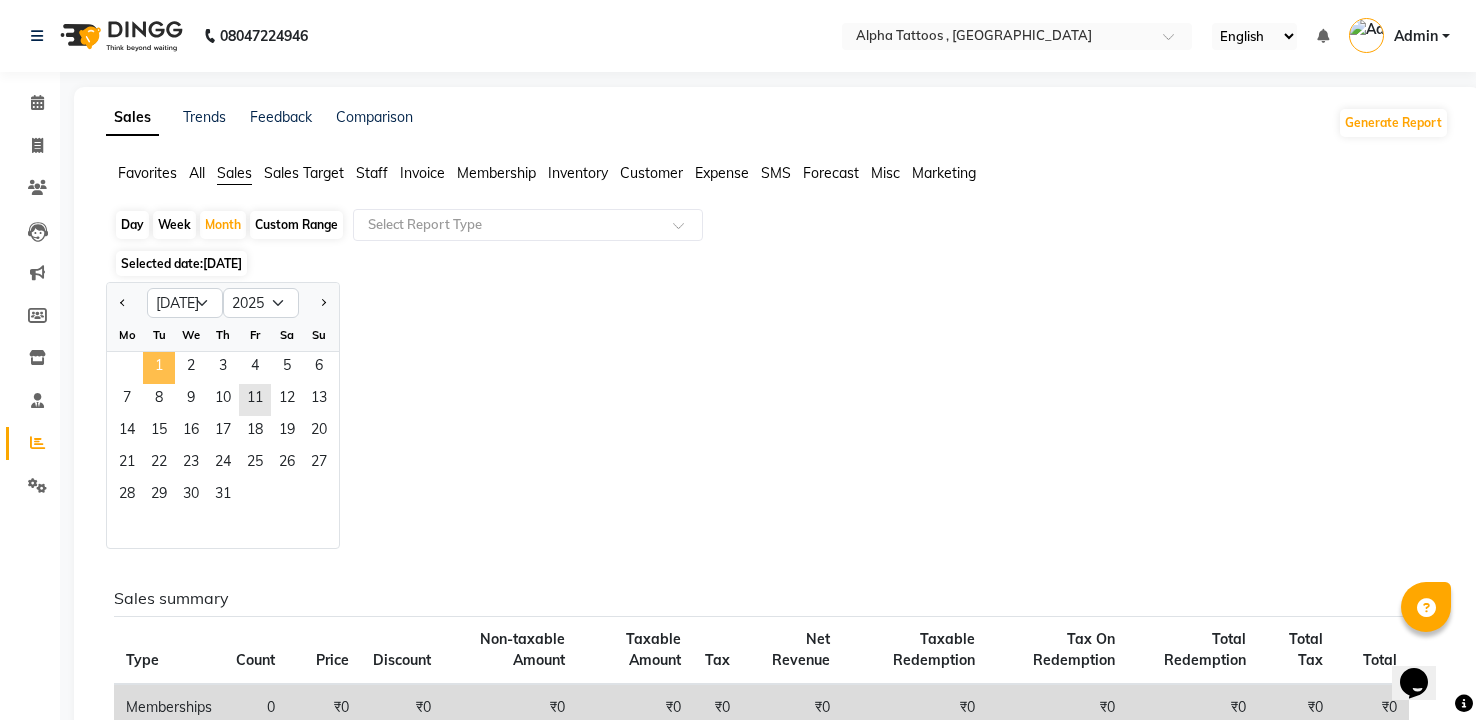 click on "1" 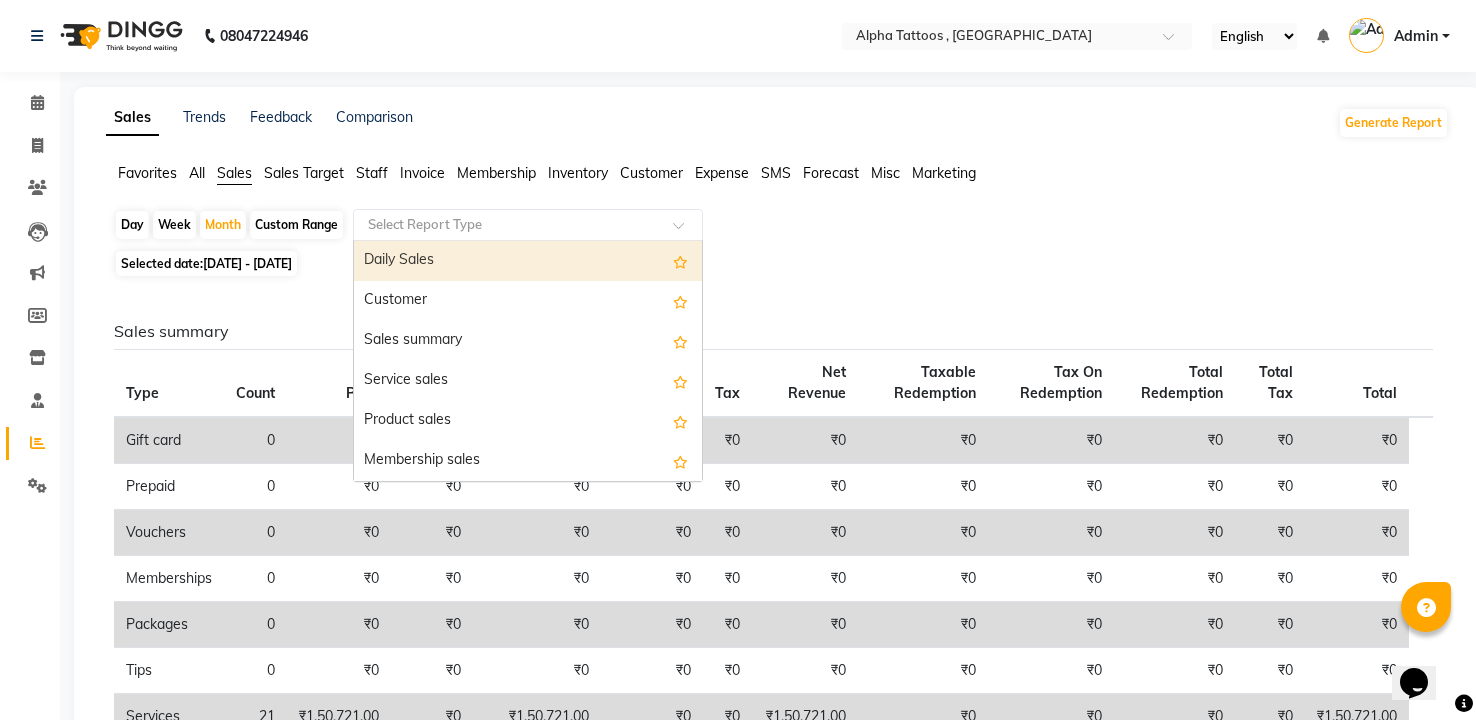click 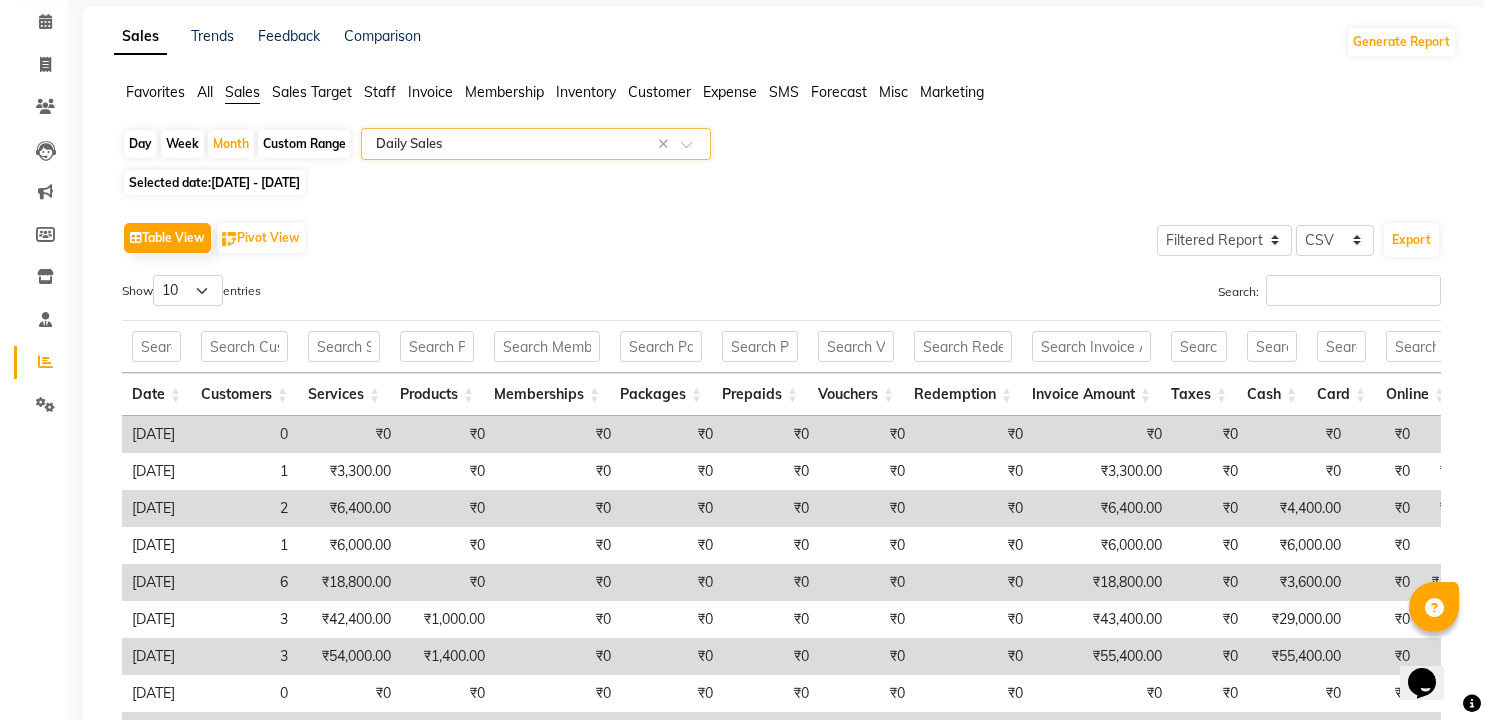 scroll, scrollTop: 0, scrollLeft: 0, axis: both 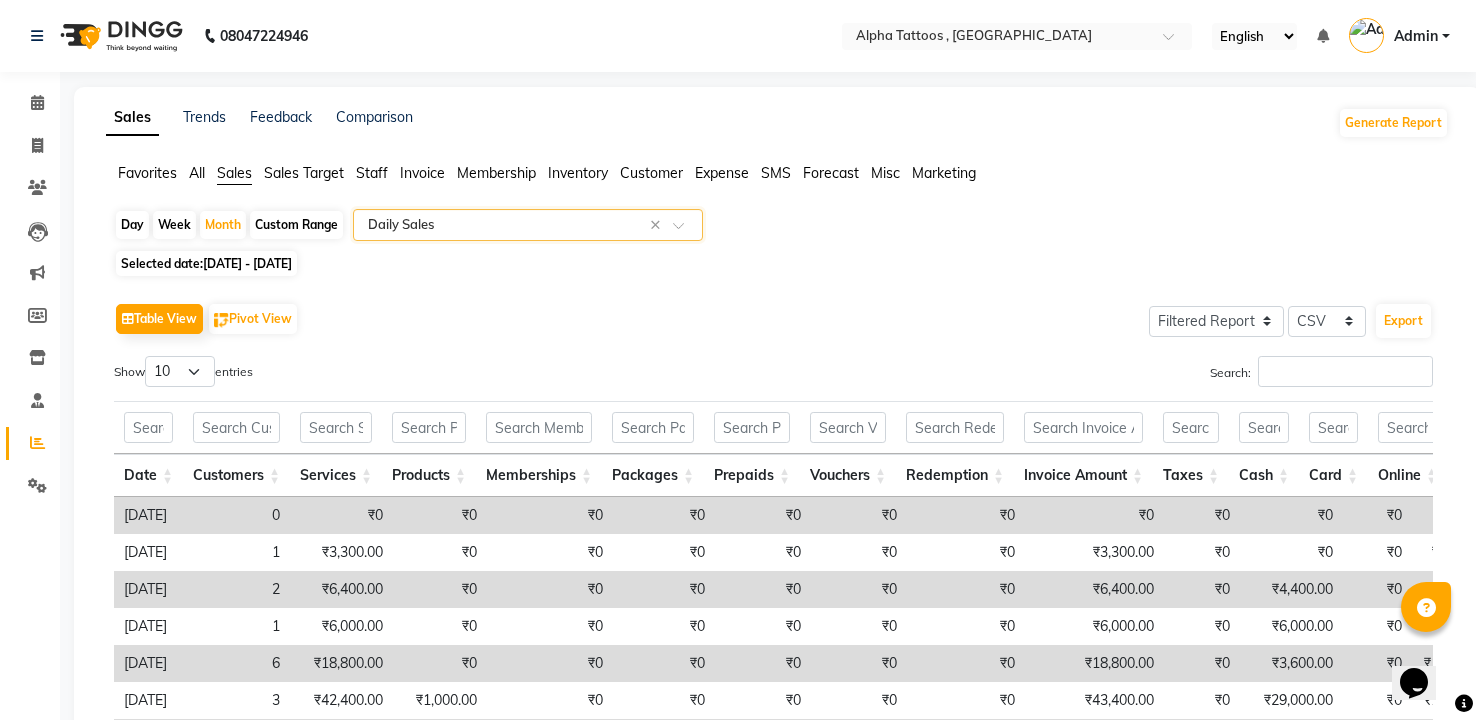 click 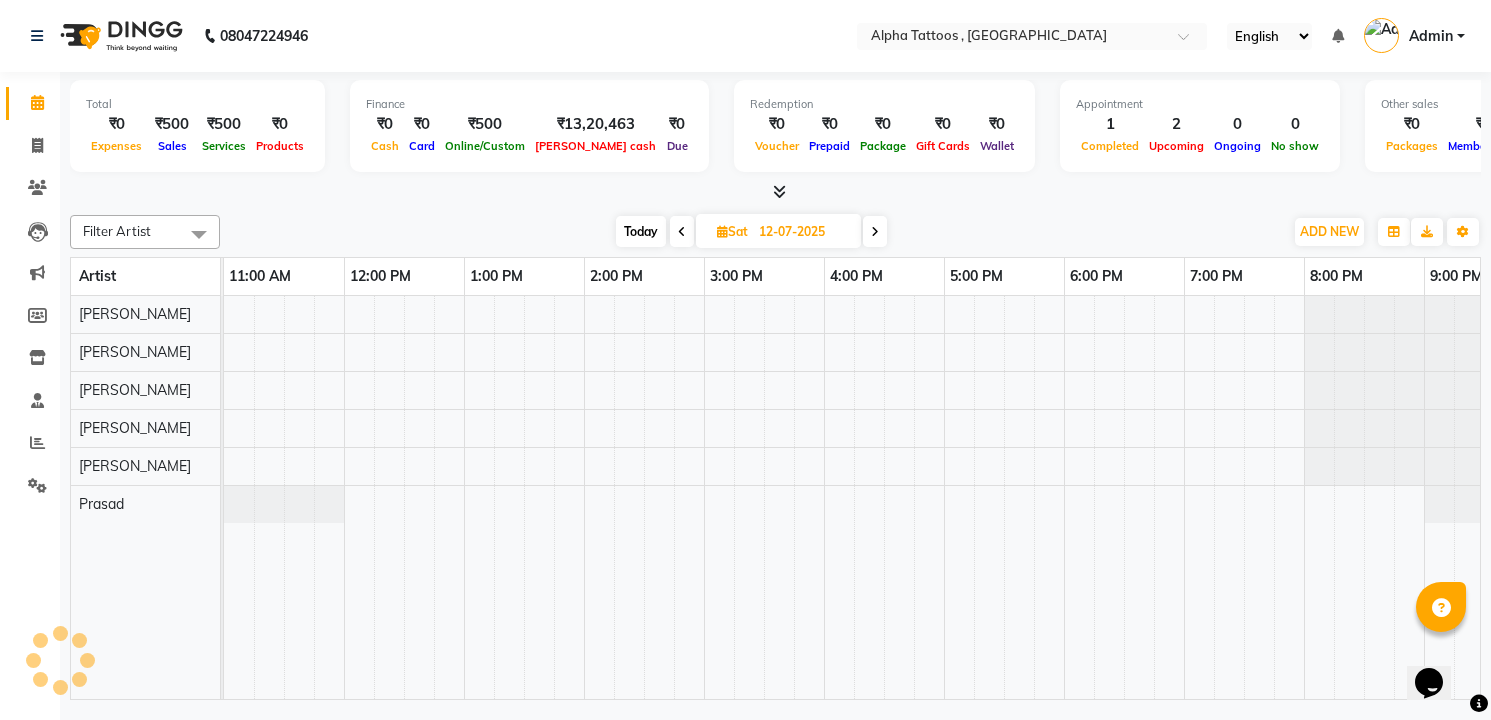 scroll, scrollTop: 0, scrollLeft: 0, axis: both 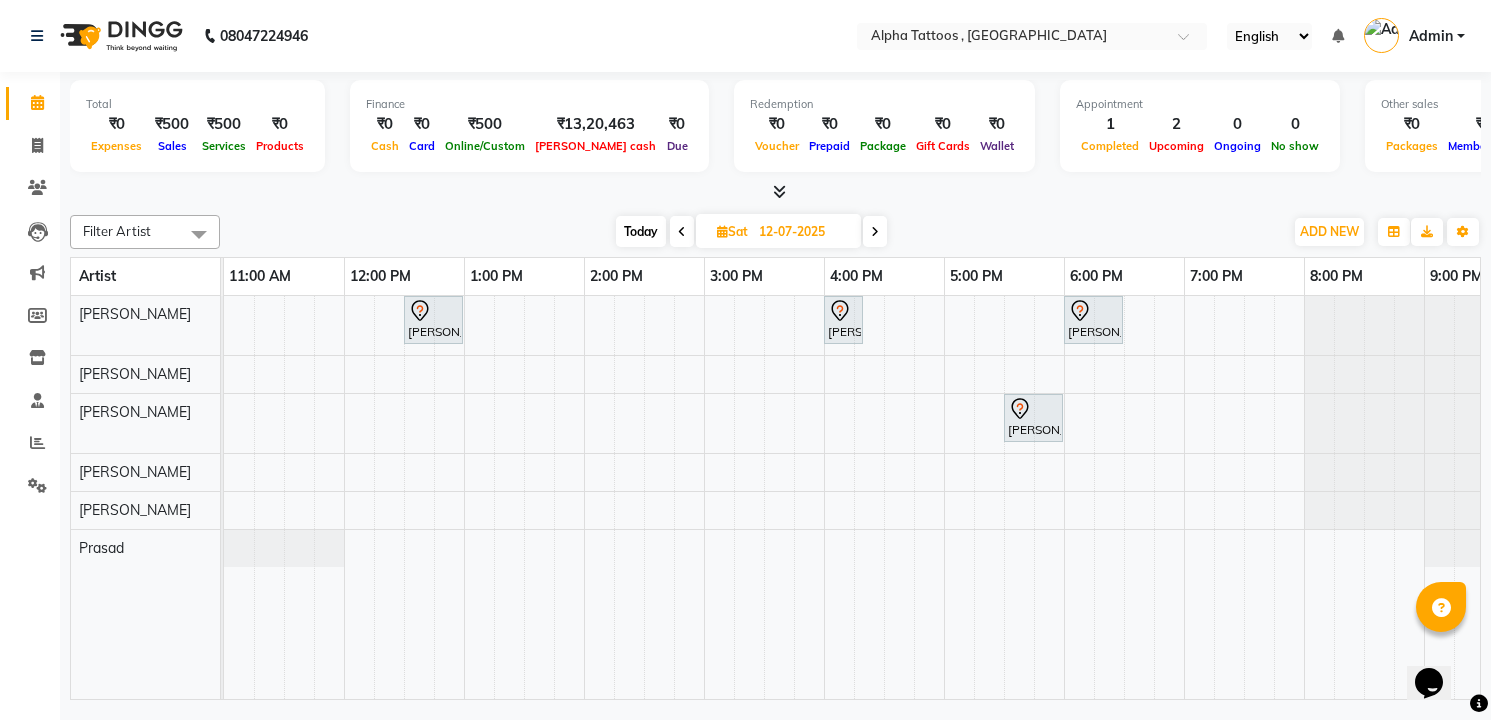 click on "Filter Artist Select All [PERSON_NAME] [PERSON_NAME]  [PERSON_NAME] Maverick Fernz [PERSON_NAME] Prasad [DATE]  [DATE] Toggle Dropdown Add Appointment Add Invoice Add Expense Add Attendance Add Client Add Transaction Toggle Dropdown Add Appointment Add Invoice Add Expense Add Attendance Add Client ADD NEW Toggle Dropdown Add Appointment Add Invoice Add Expense Add Attendance Add Client Add Transaction Filter Artist Select All [PERSON_NAME] [PERSON_NAME]  [PERSON_NAME] Maverick Fernz [PERSON_NAME] Prasad Group By  Staff View   Room View  View as Vertical  Vertical - Week View  Horizontal  Horizontal - Week View  List  Toggle Dropdown Calendar Settings Manage Tags   Arrange Artists   Reset Artists  Full Screen Appointment Form Zoom 100% Artist 11:00 AM 12:00 PM 1:00 PM 2:00 PM 3:00 PM 4:00 PM 5:00 PM 6:00 PM 7:00 PM 8:00 PM 9:00 PM [PERSON_NAME] Maverick Fernz Dev [PERSON_NAME]  [PERSON_NAME] [PERSON_NAME] .., 12:30 PM-01:00 PM, Small tattoo             [PERSON_NAME], 04:00 PM-04:20 PM, Consultation" 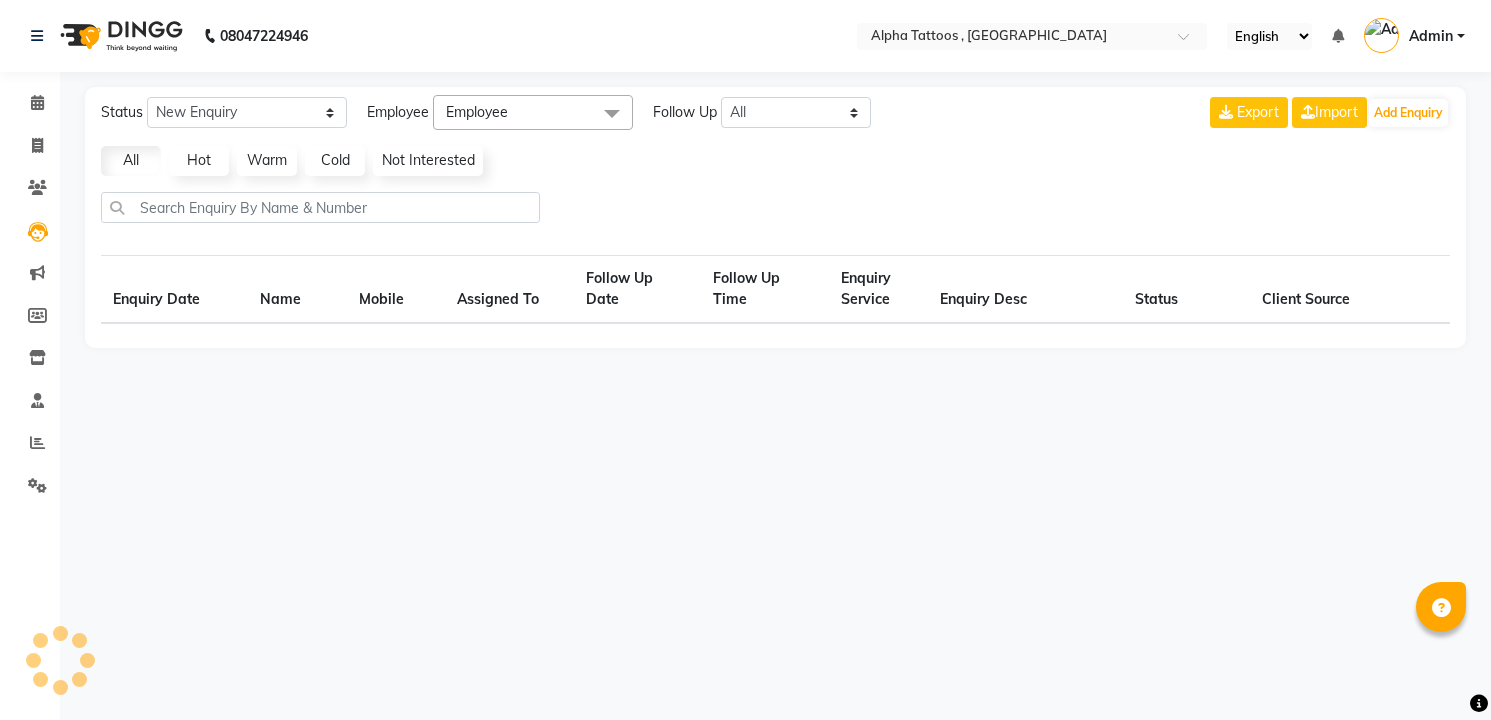scroll, scrollTop: 0, scrollLeft: 0, axis: both 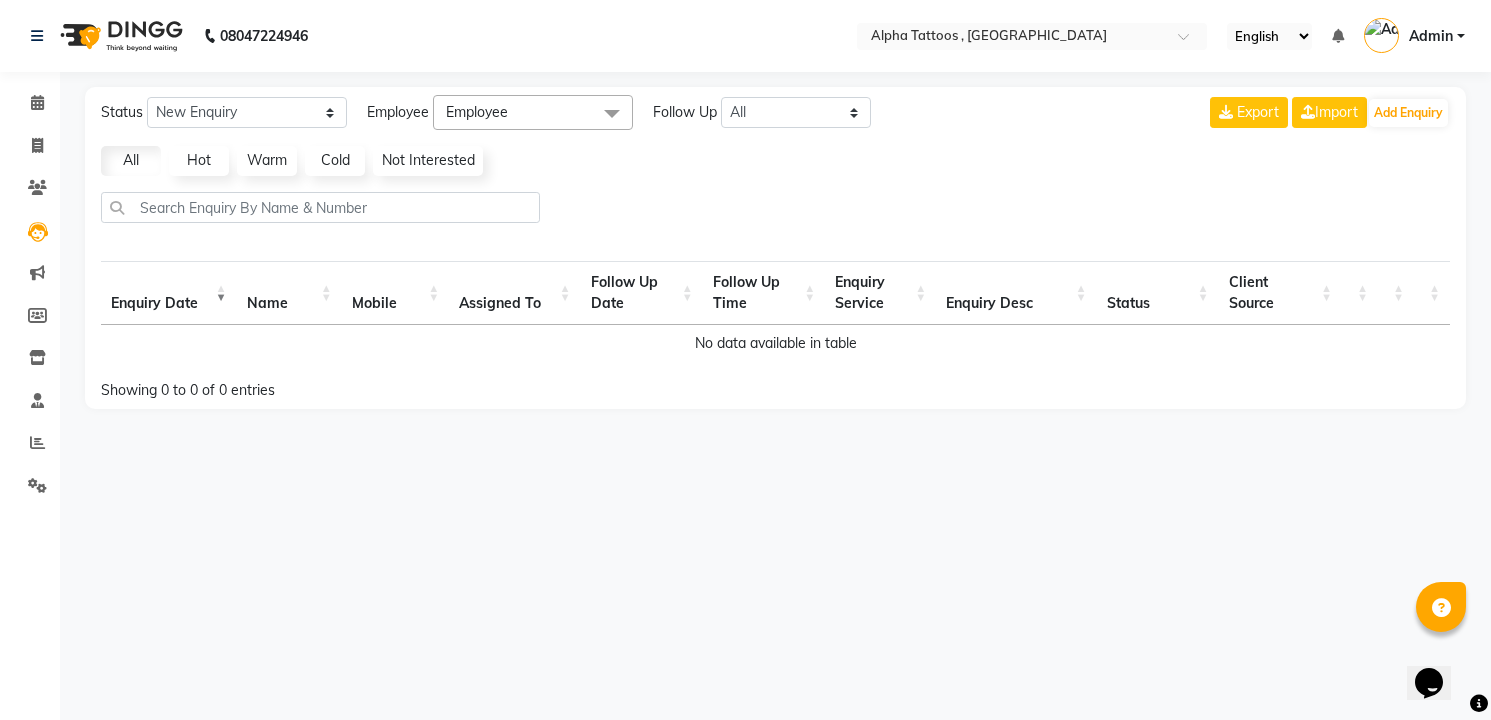 click 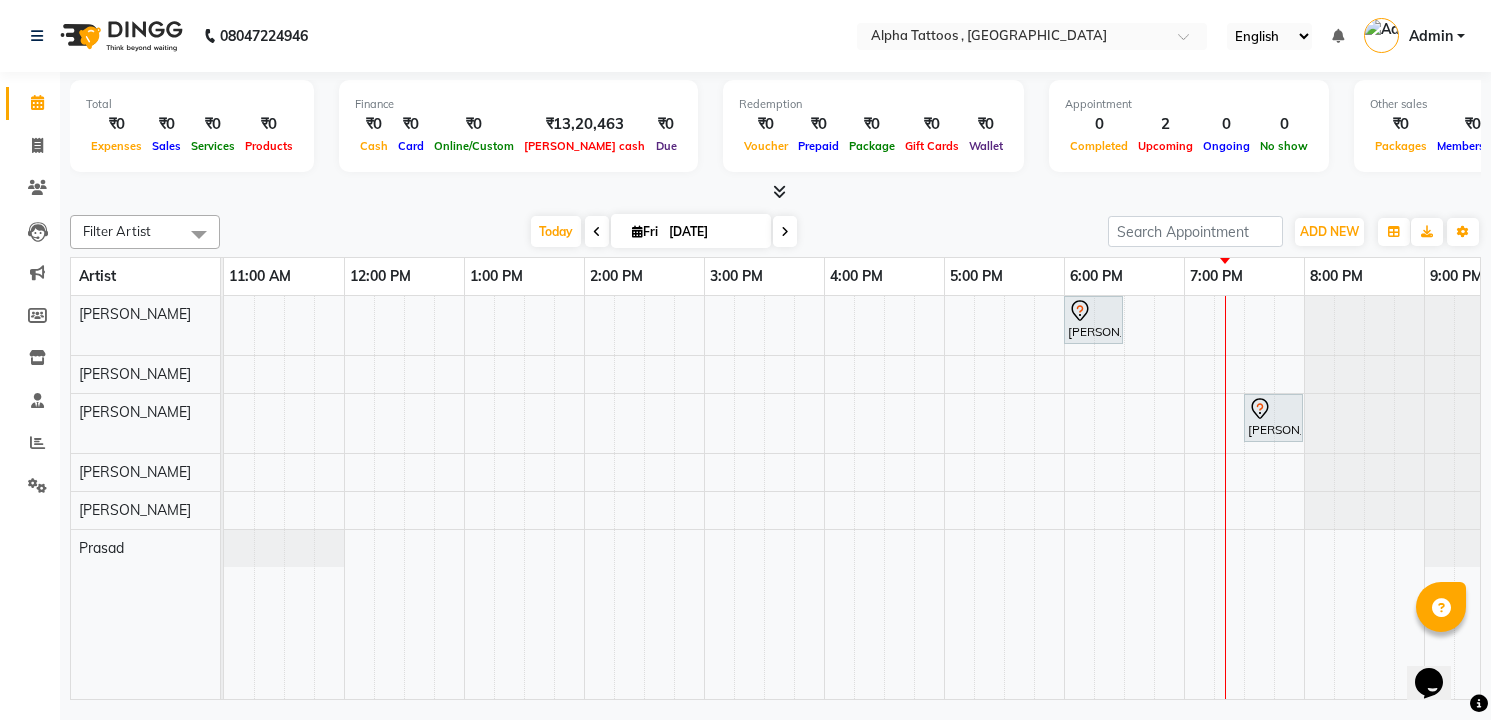 click at bounding box center [785, 231] 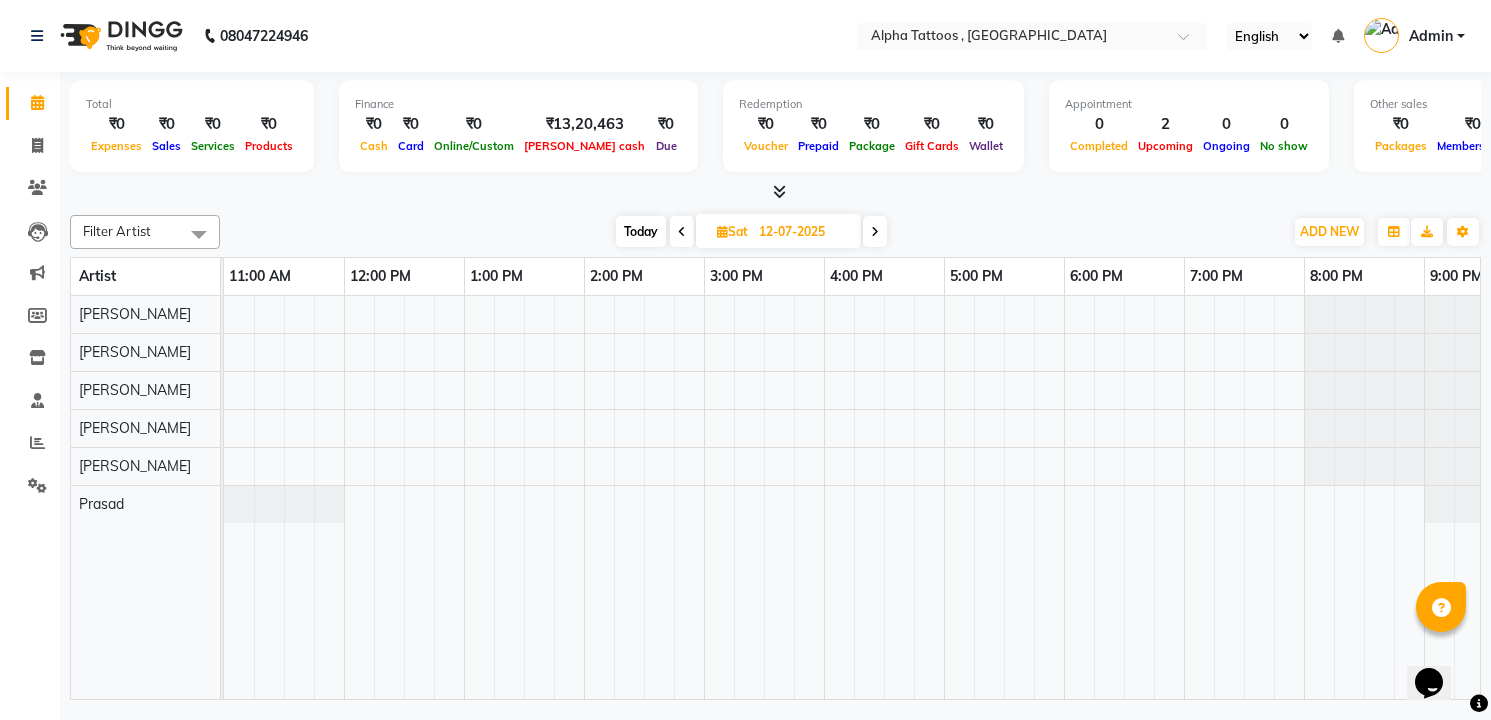scroll, scrollTop: 0, scrollLeft: 64, axis: horizontal 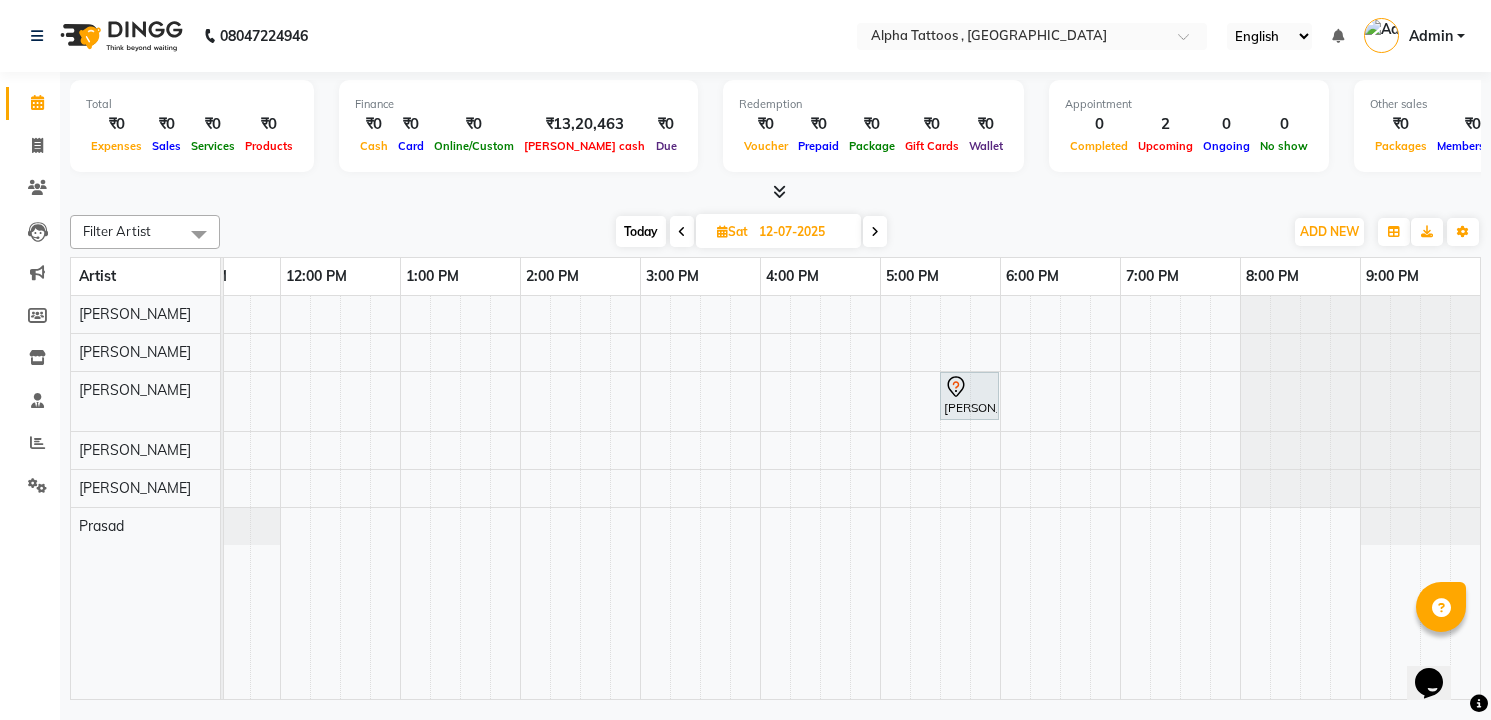click at bounding box center (875, 231) 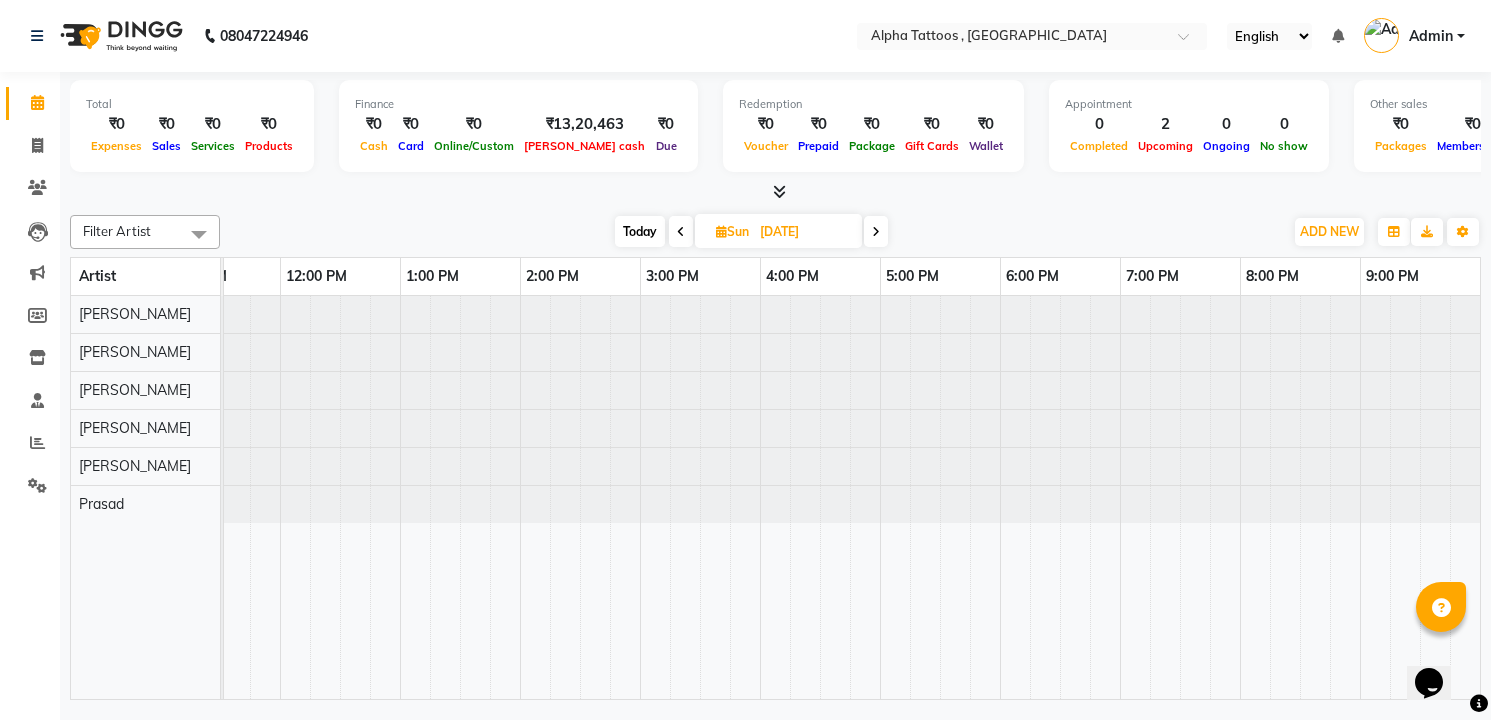 scroll, scrollTop: 0, scrollLeft: 64, axis: horizontal 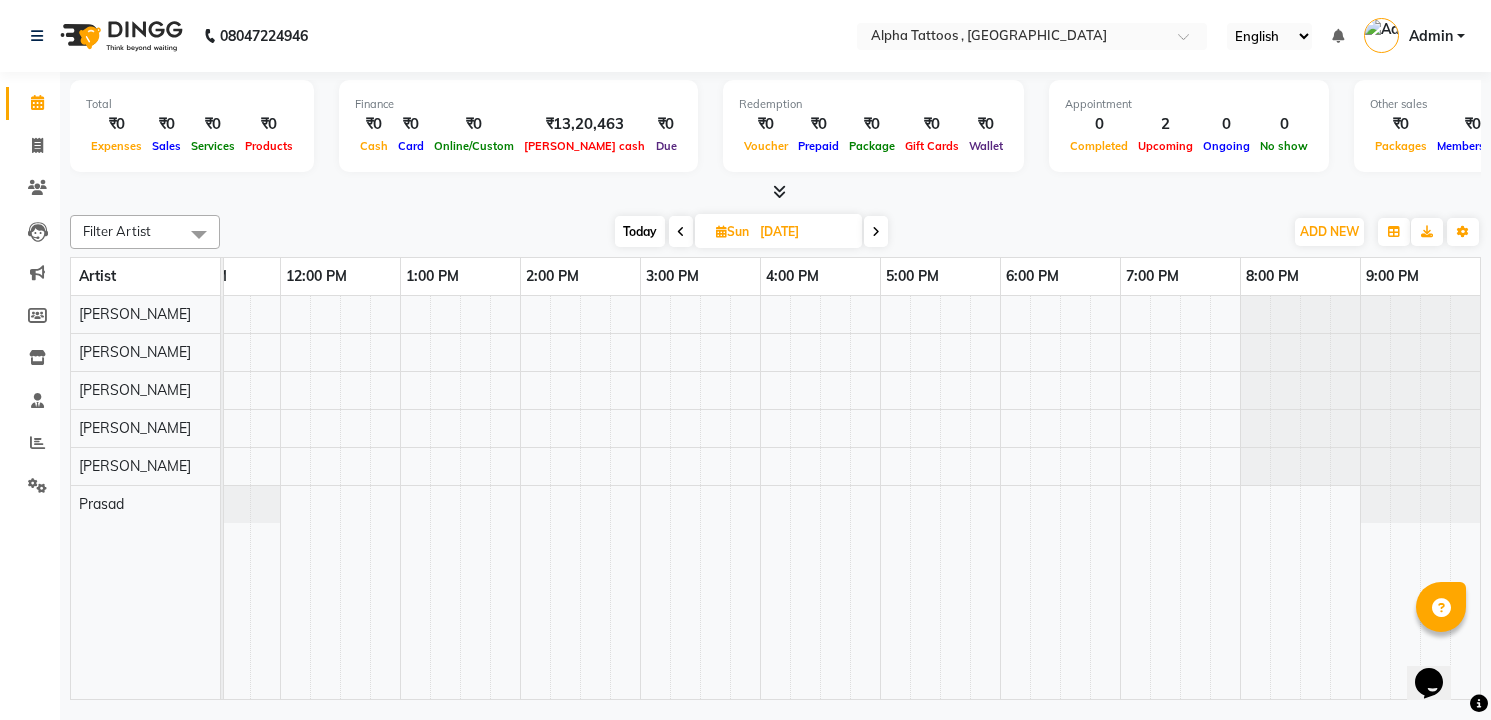 click at bounding box center (820, 497) 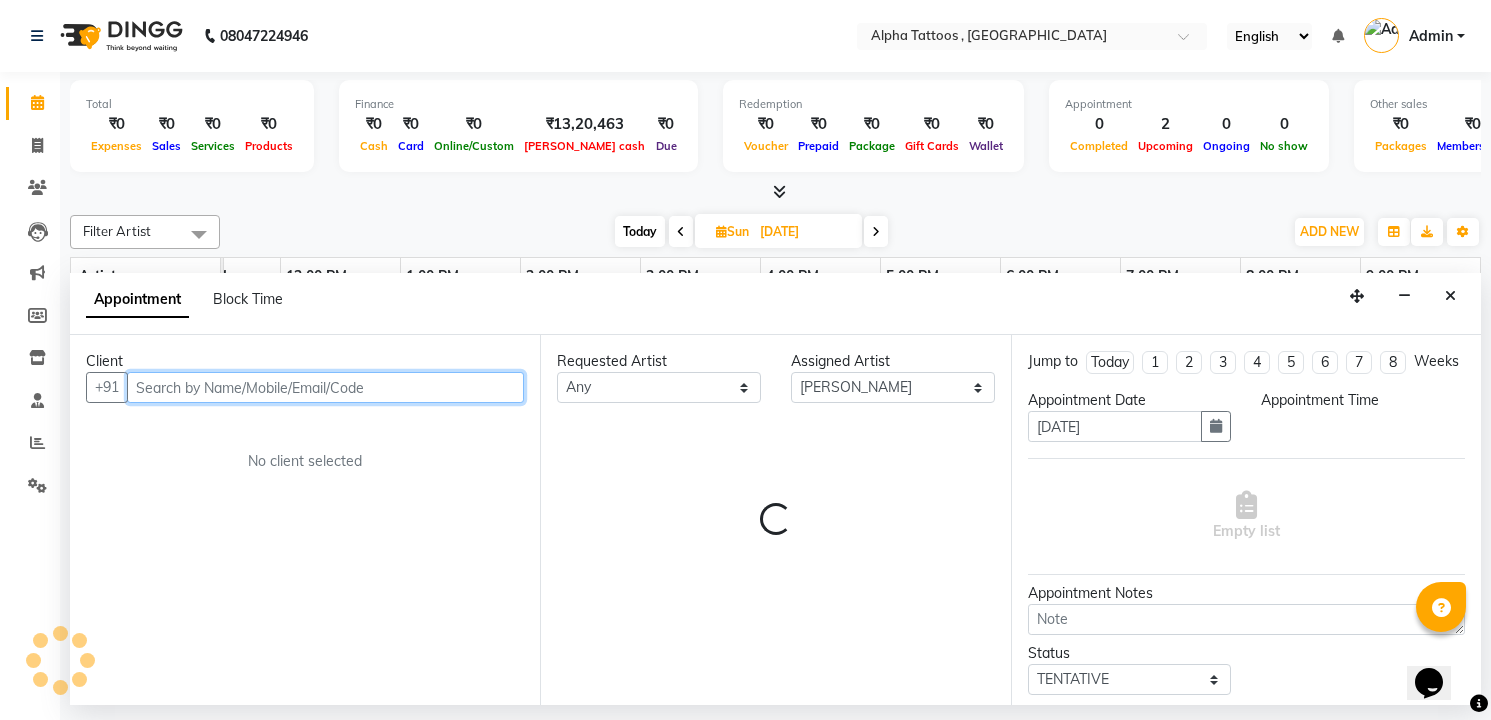 select on "960" 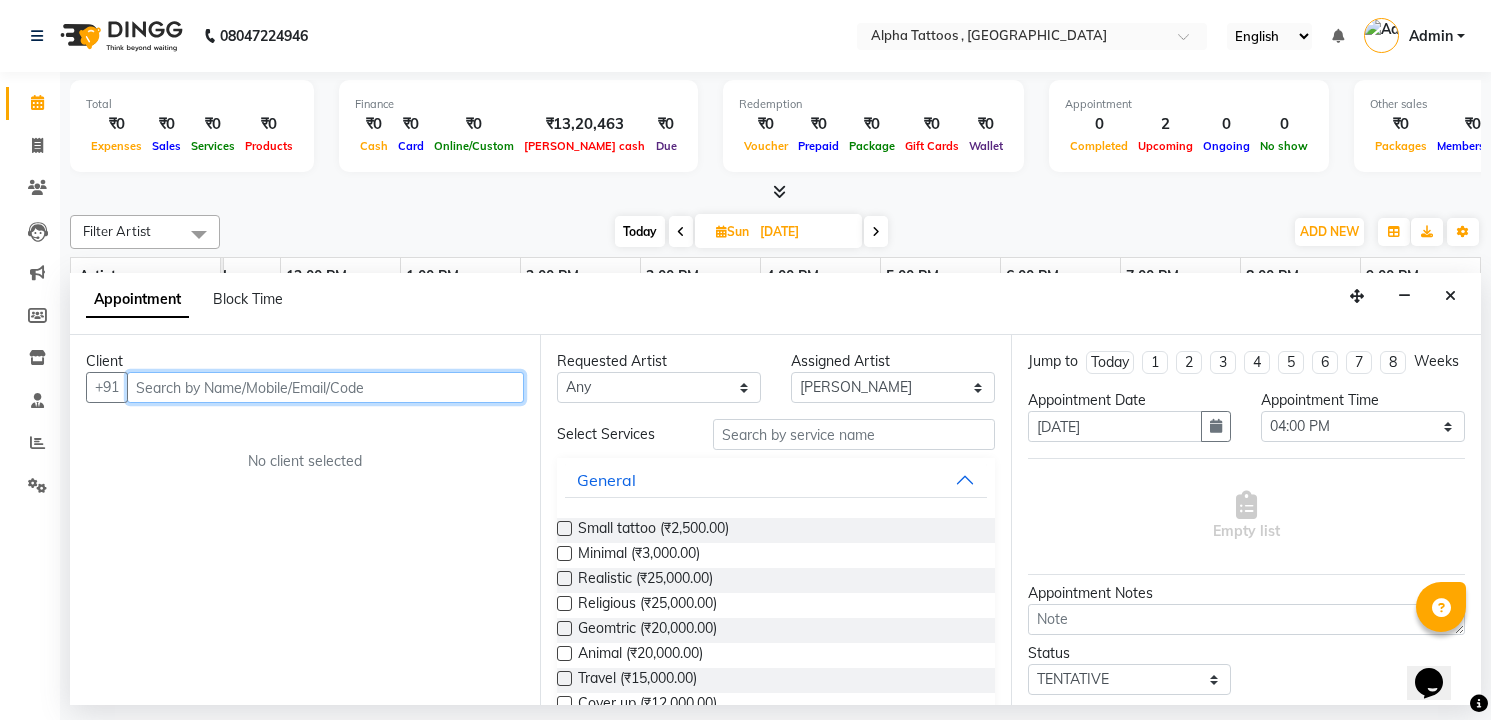 click at bounding box center [325, 387] 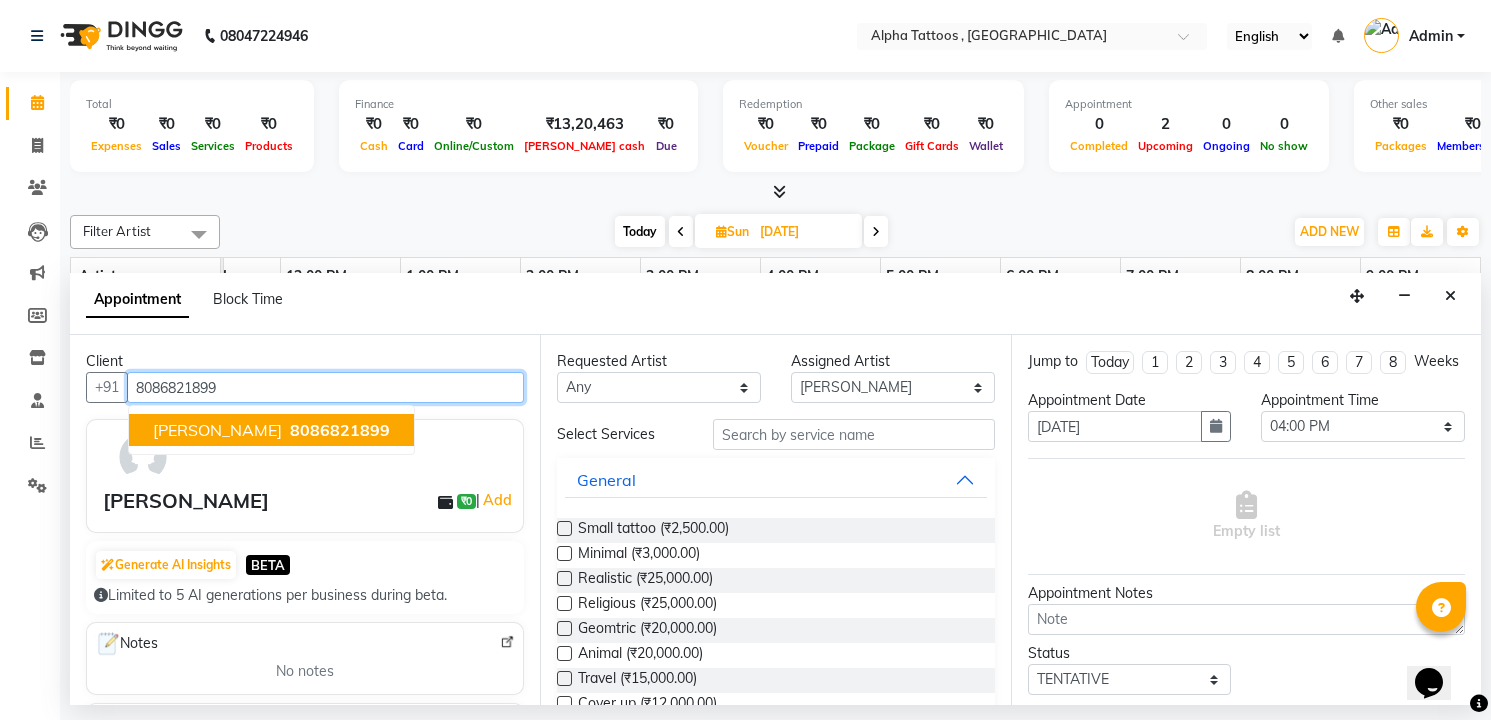 click on "[PERSON_NAME]" at bounding box center [217, 430] 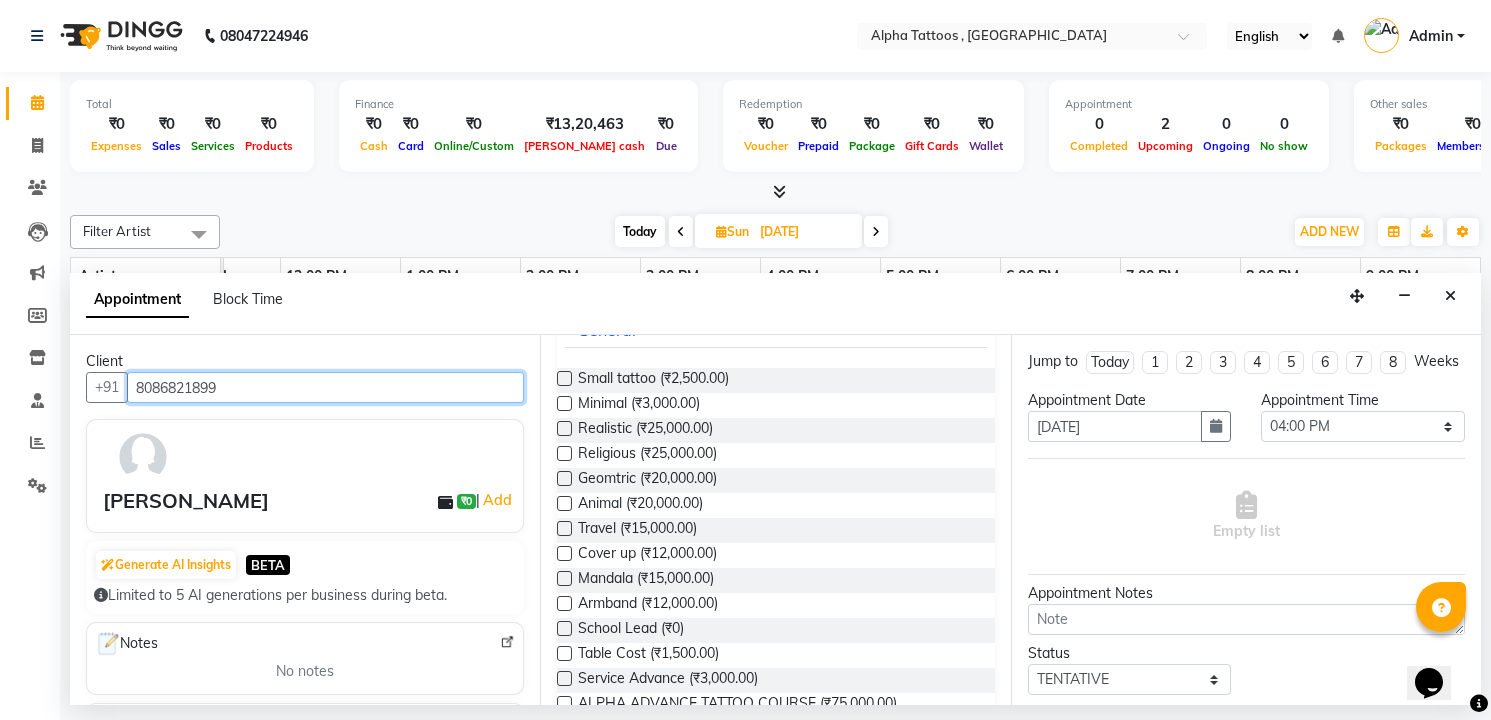 scroll, scrollTop: 212, scrollLeft: 0, axis: vertical 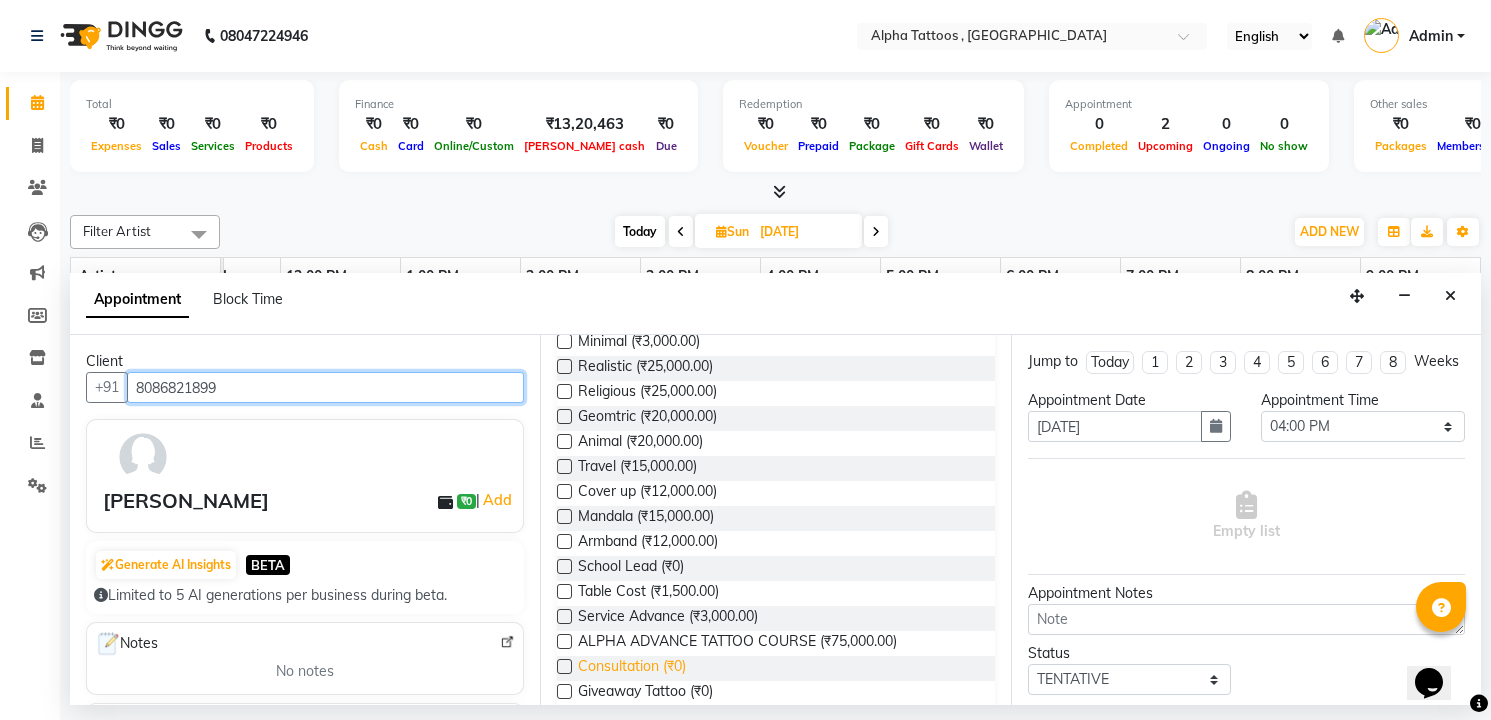 type on "8086821899" 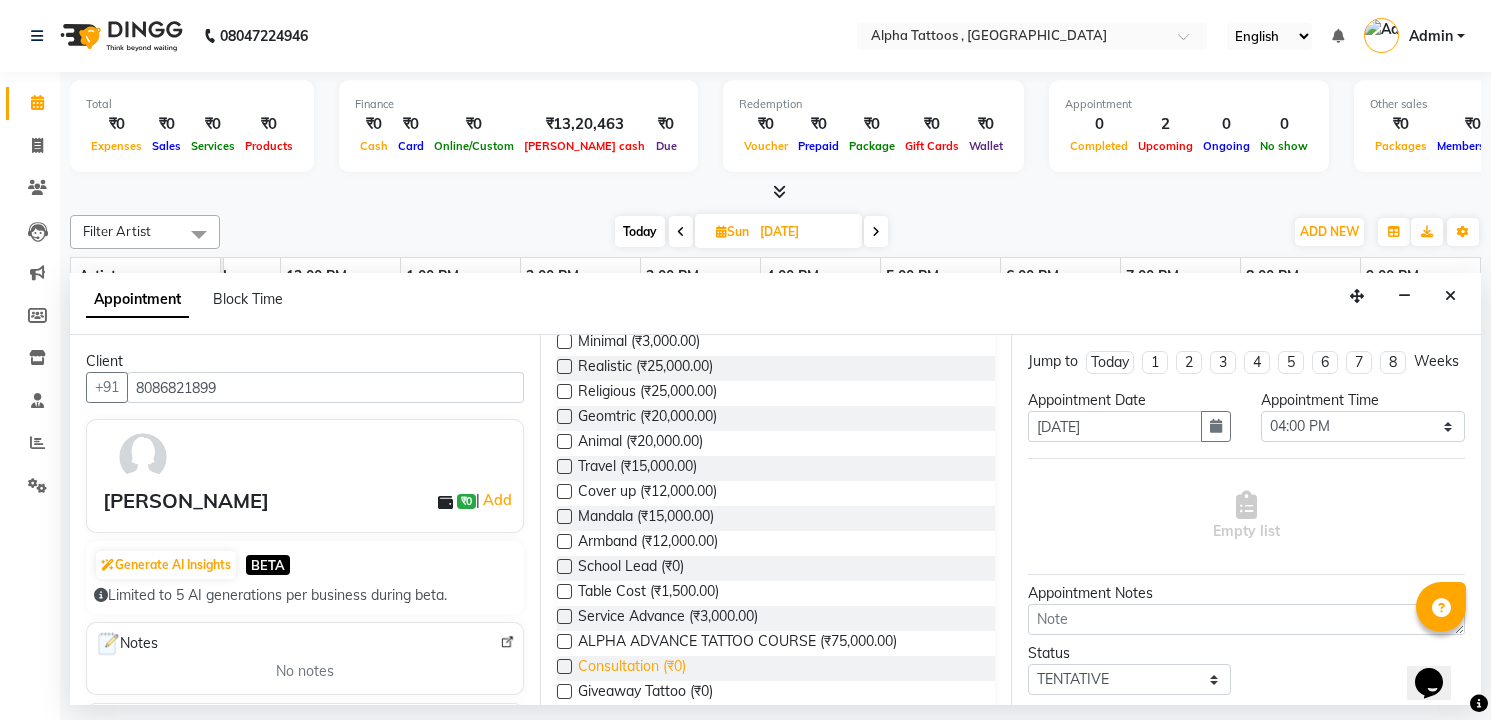 click on "Consultation (₹0)" at bounding box center (632, 668) 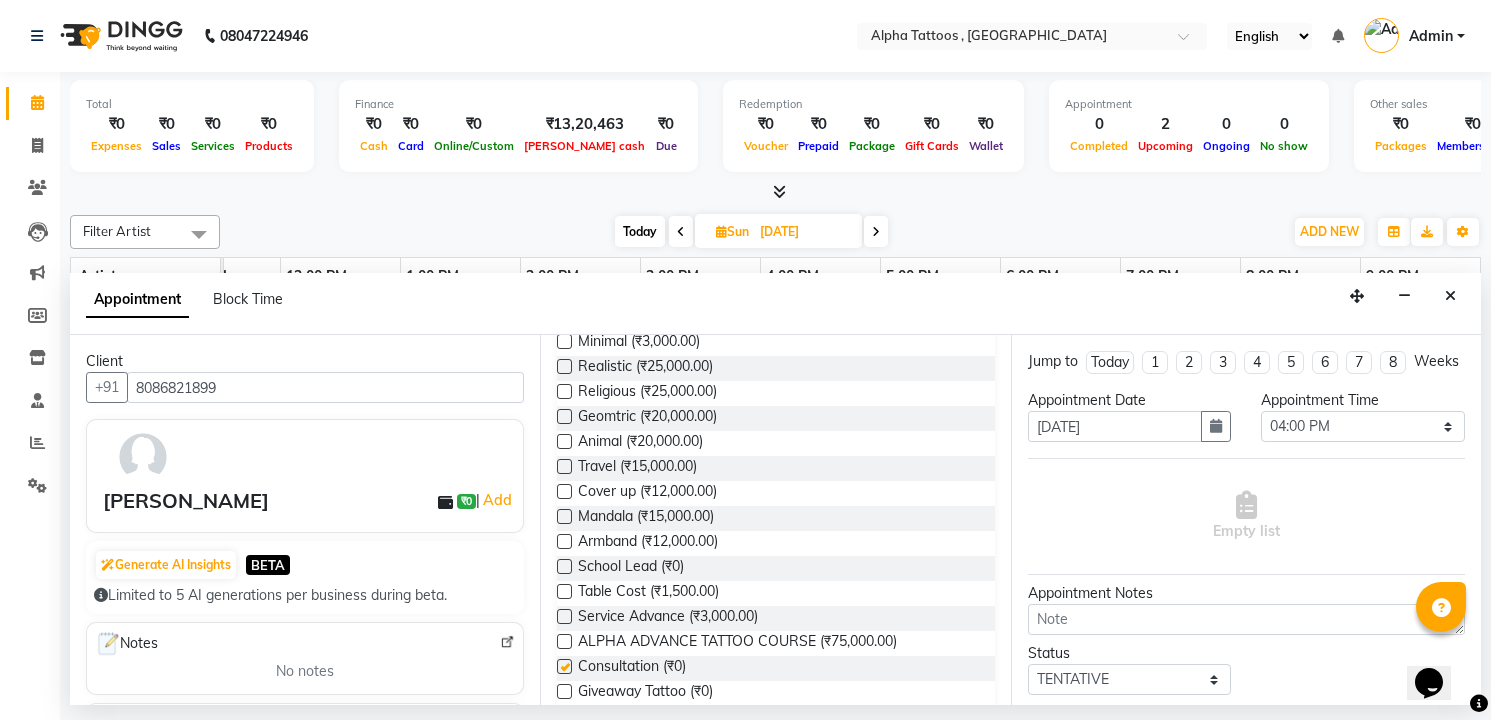 checkbox on "false" 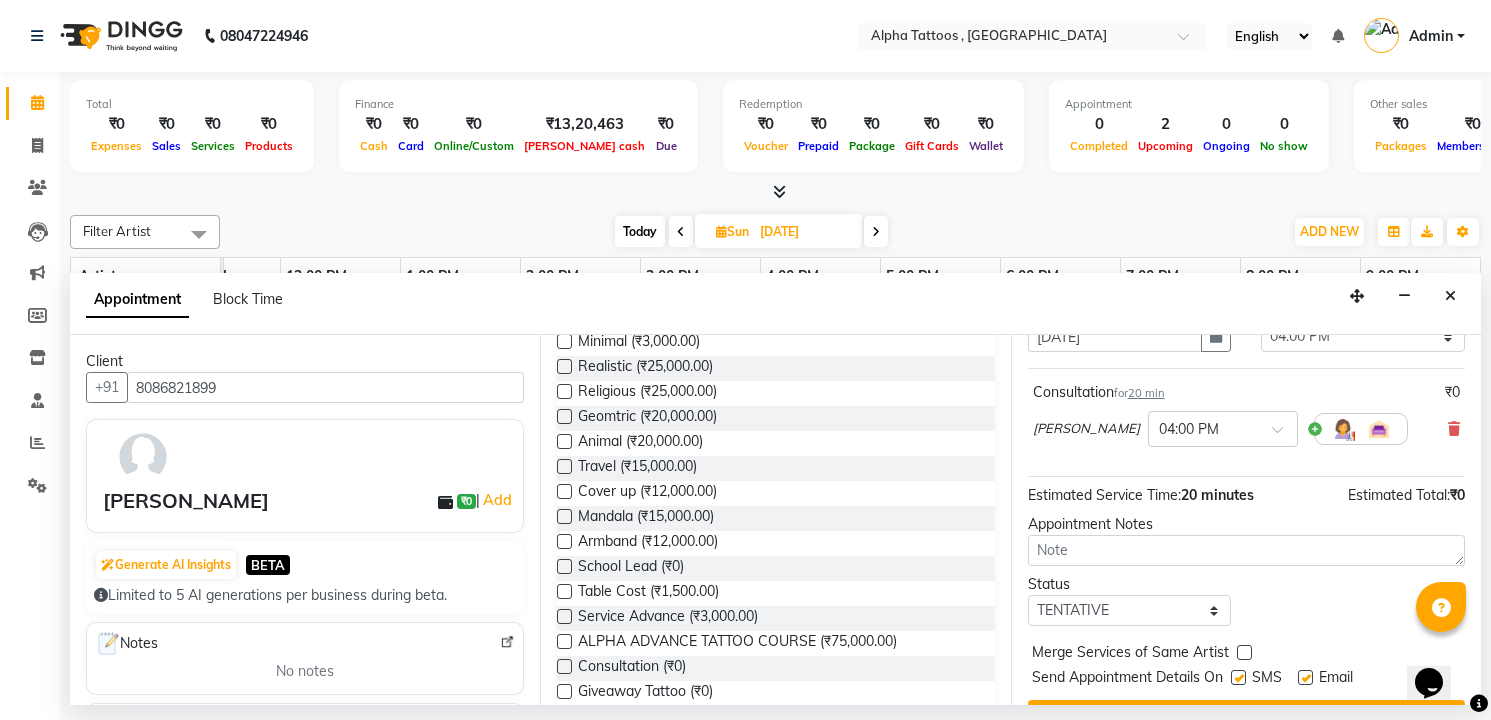 scroll, scrollTop: 156, scrollLeft: 0, axis: vertical 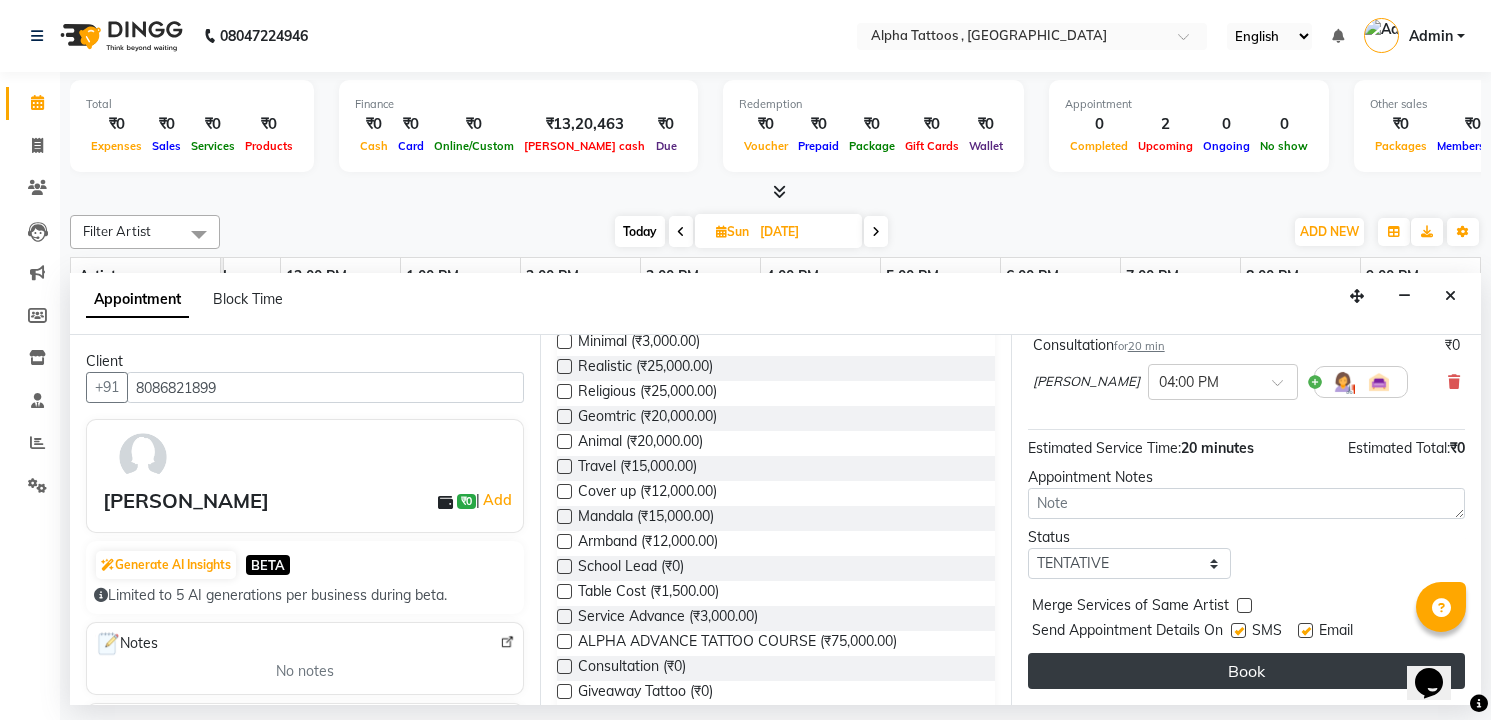 click on "Book" at bounding box center (1246, 671) 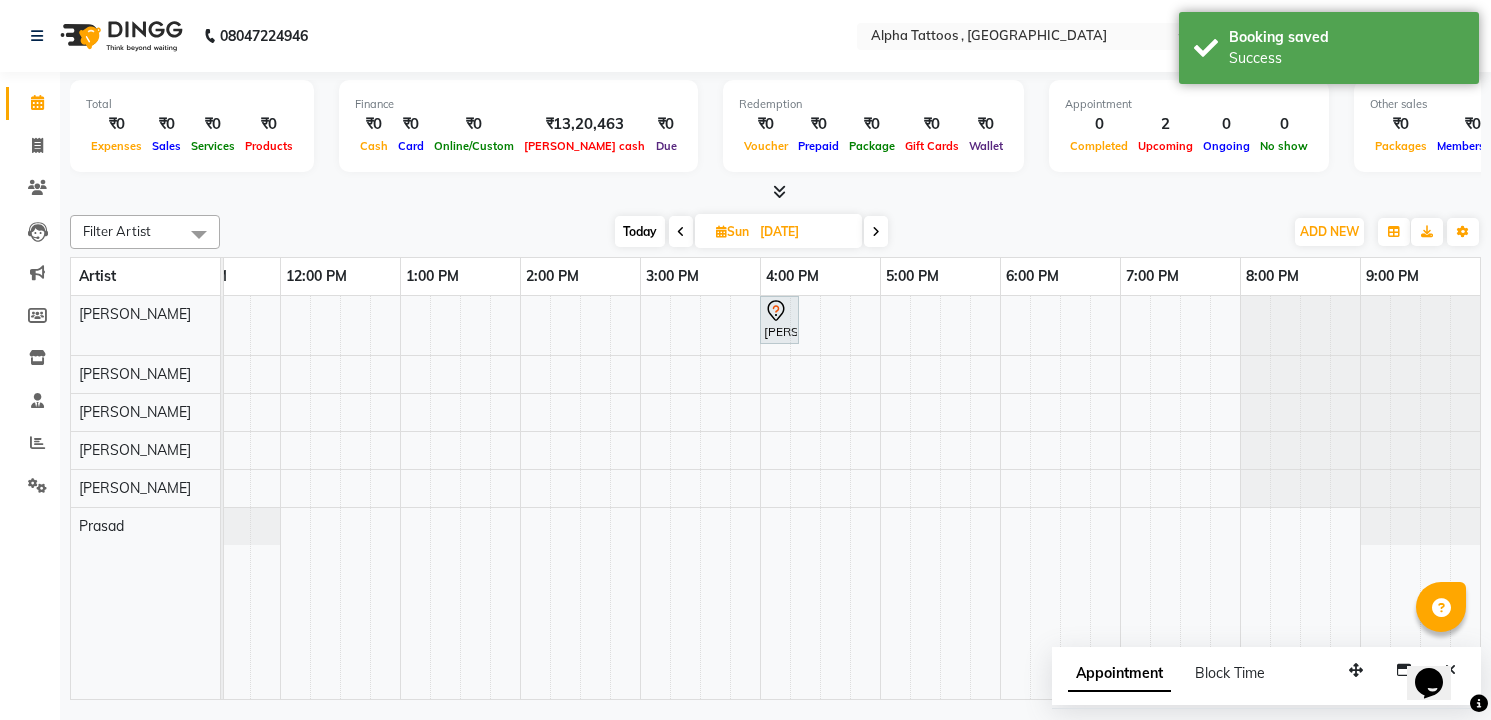click on "Today" at bounding box center [640, 231] 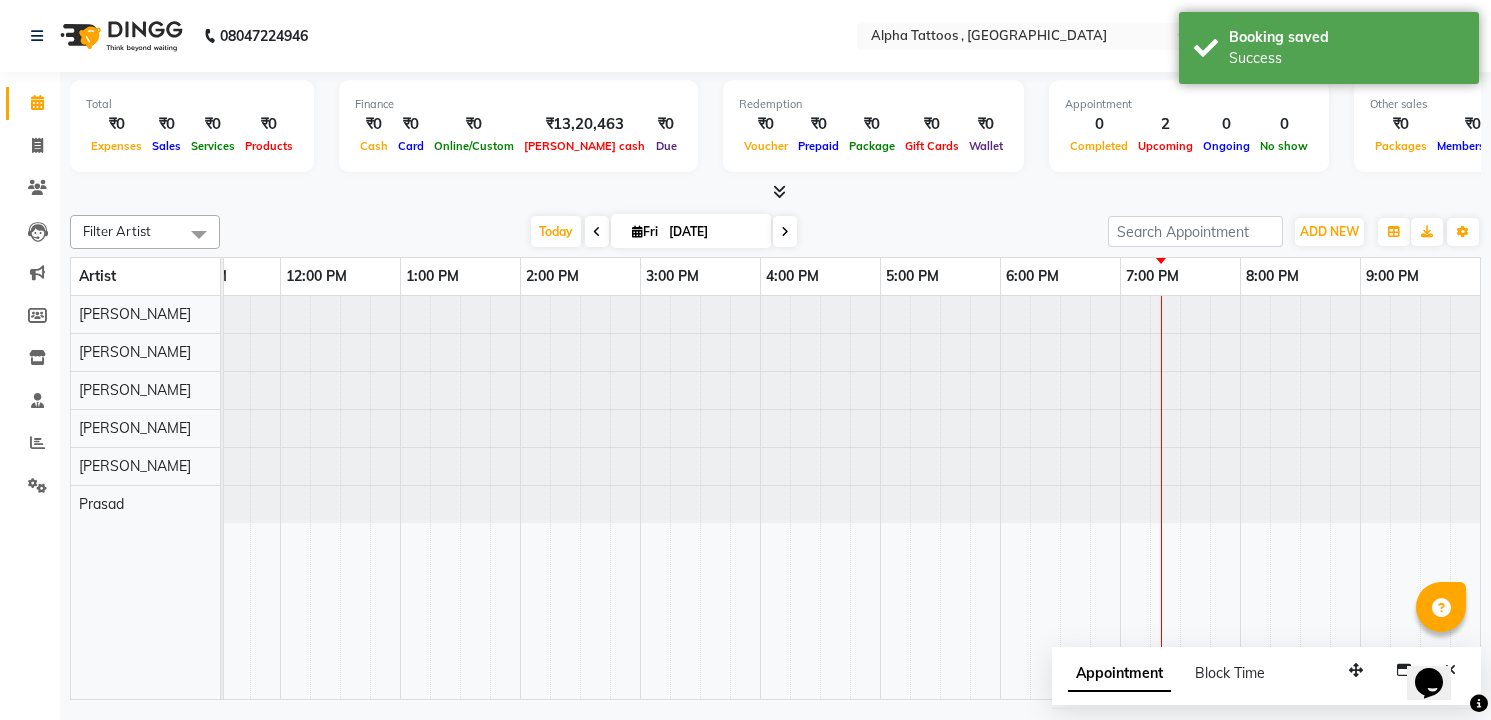 scroll, scrollTop: 0, scrollLeft: 64, axis: horizontal 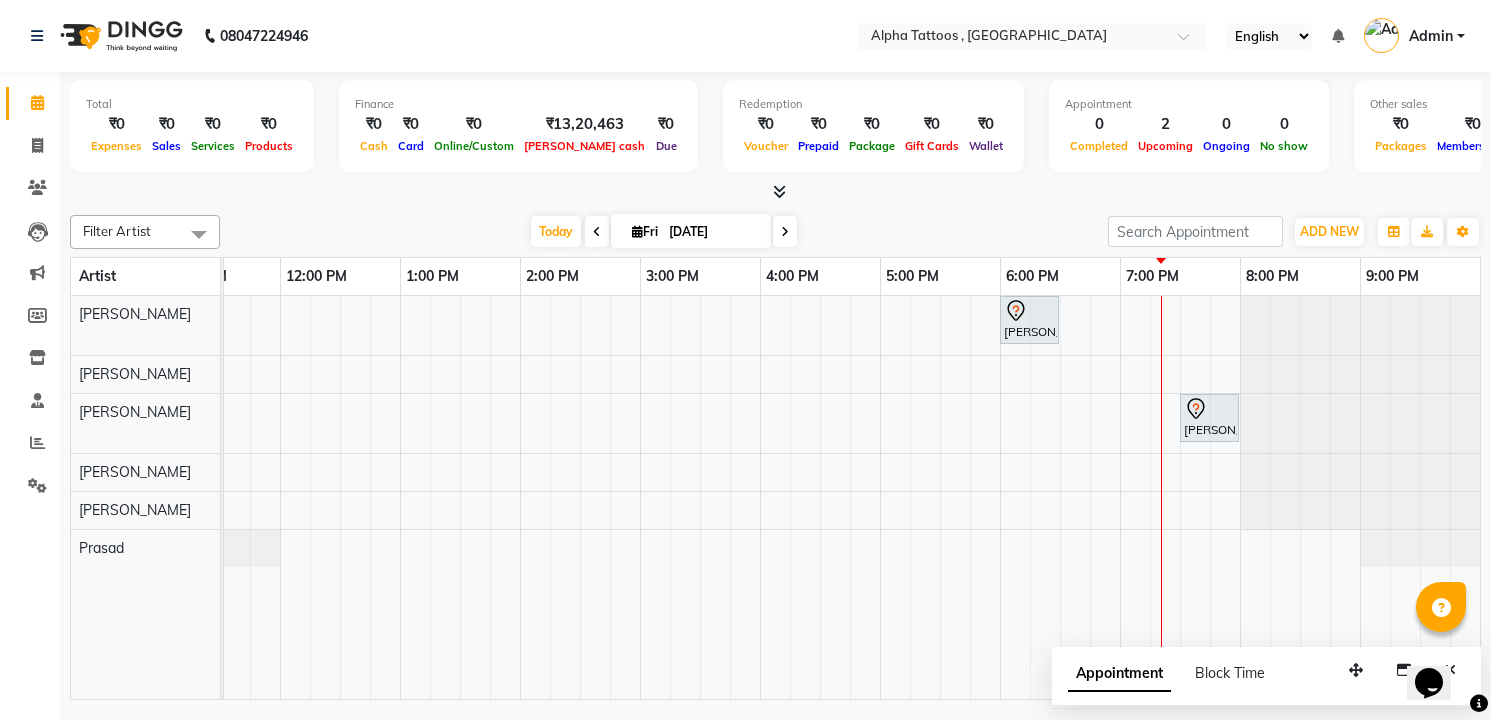 click at bounding box center [785, 232] 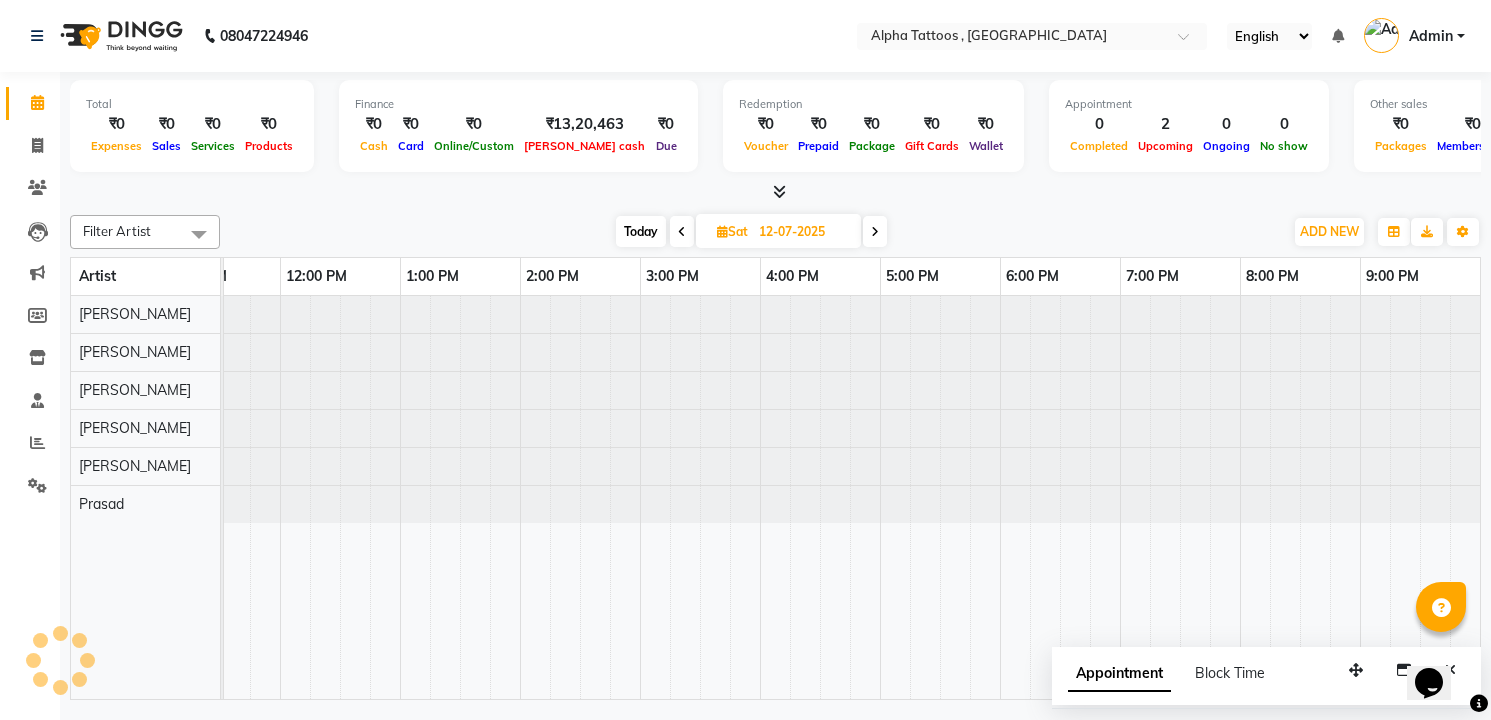 scroll, scrollTop: 0, scrollLeft: 0, axis: both 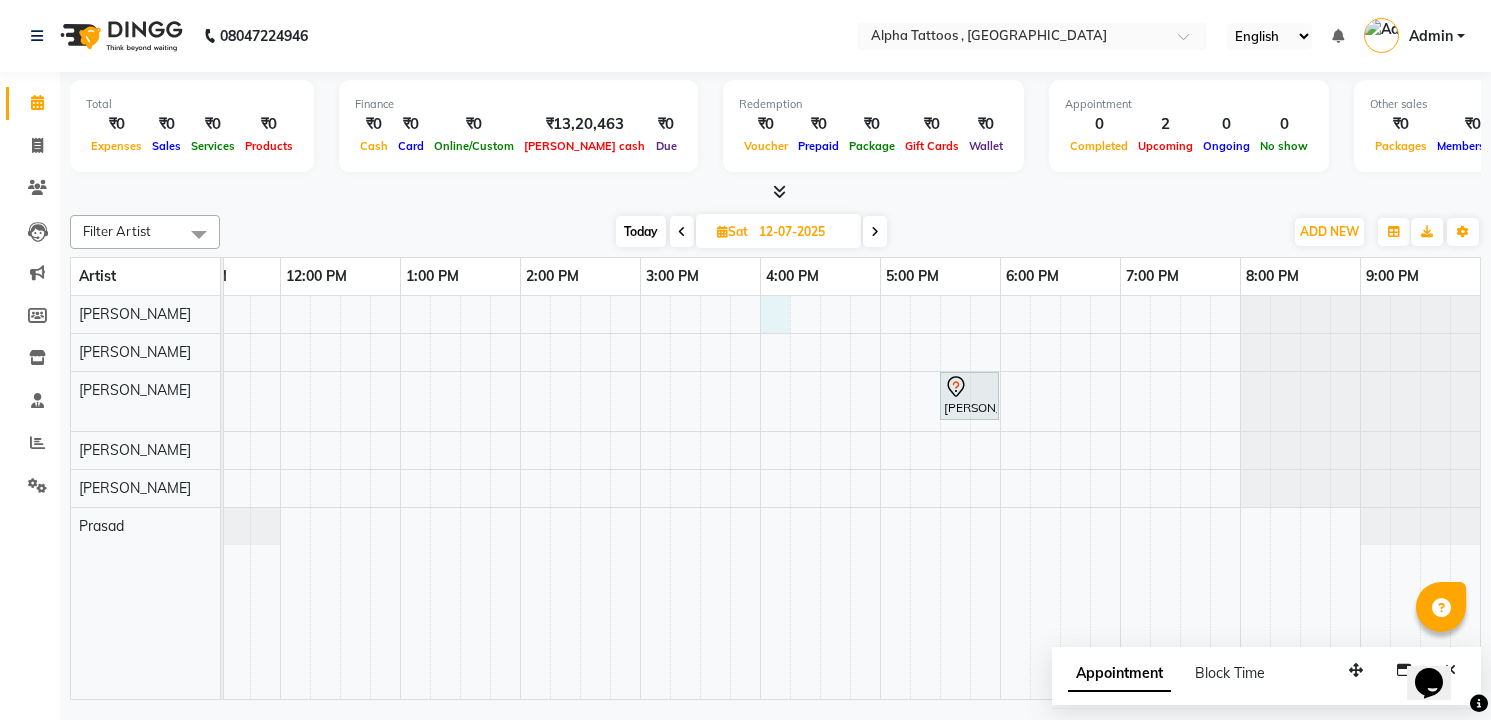 click on "[PERSON_NAME], 05:30 PM-06:00 PM, Minimal" at bounding box center [820, 497] 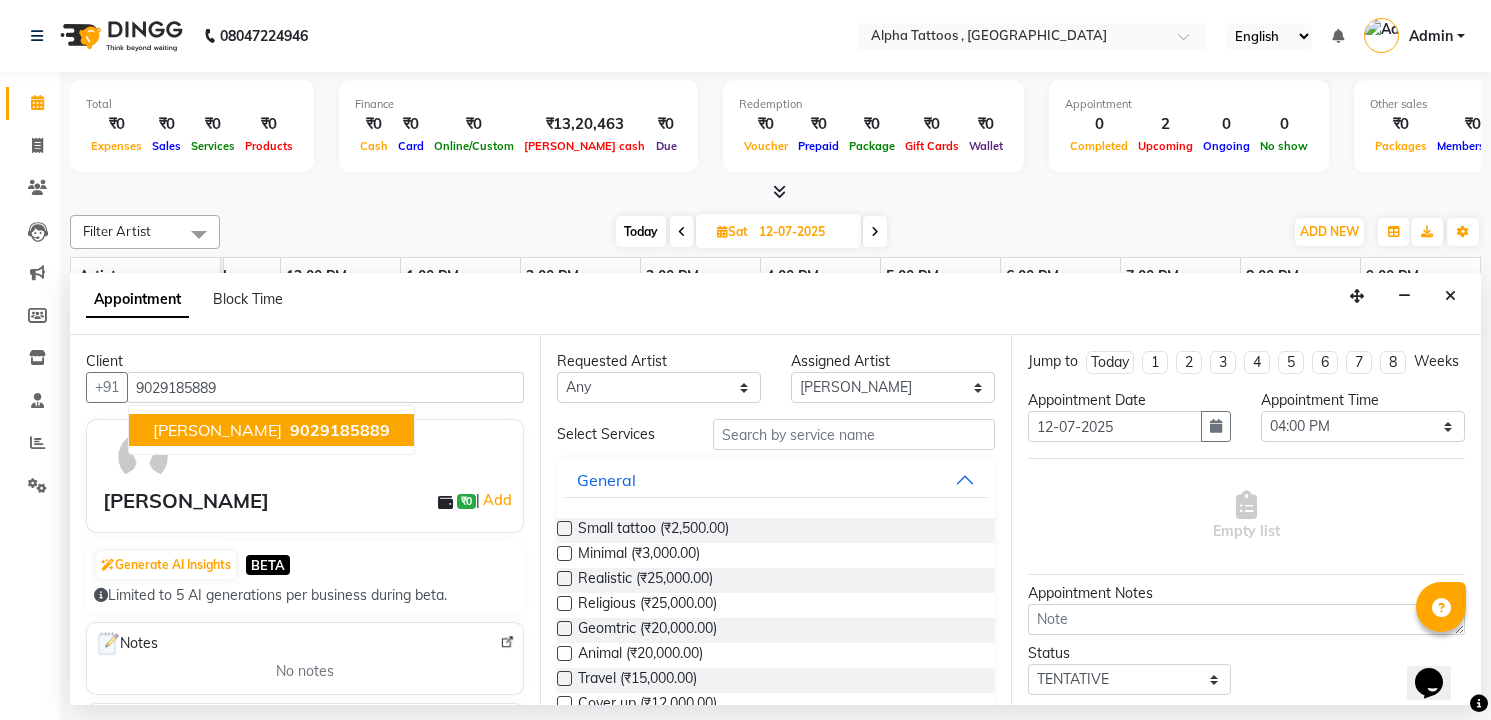 click on "Himanshu Pandey   9029185889" at bounding box center (271, 430) 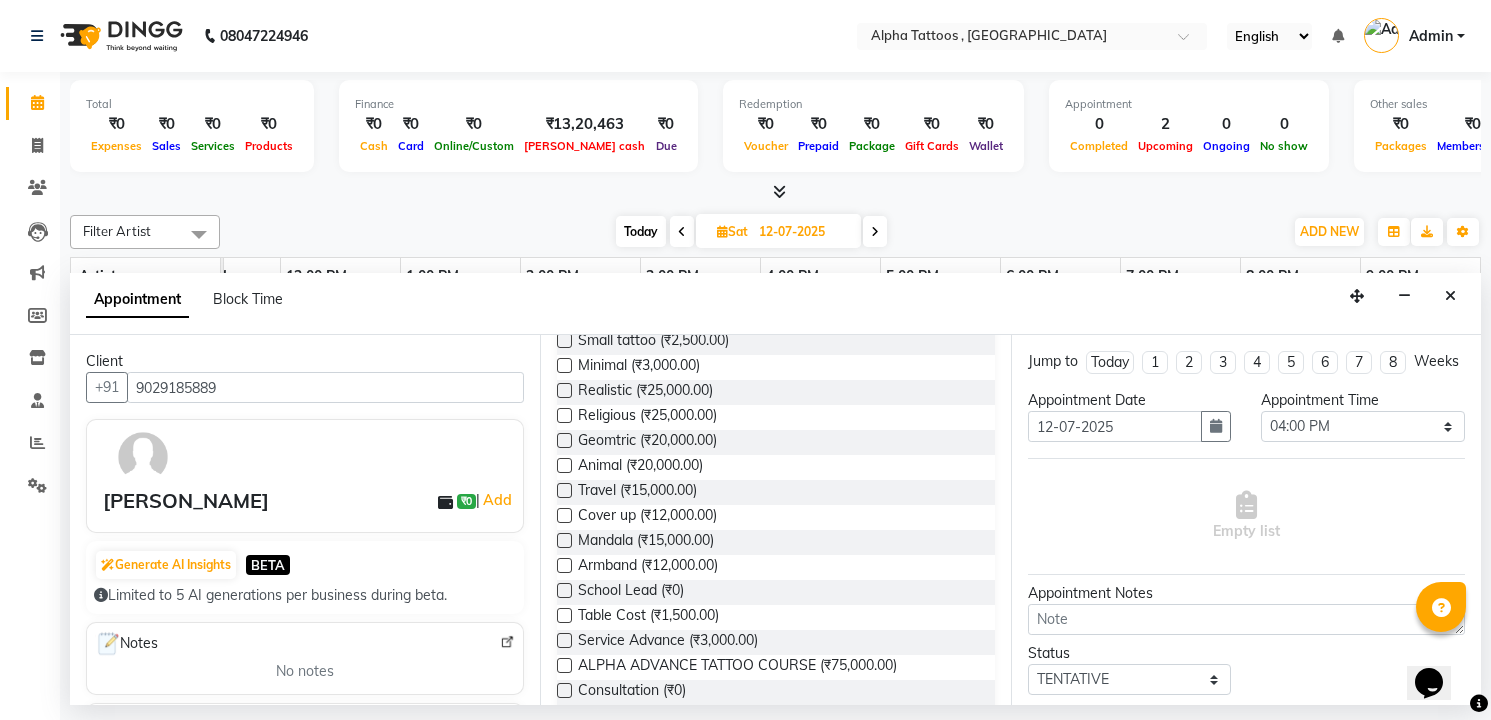 scroll, scrollTop: 222, scrollLeft: 0, axis: vertical 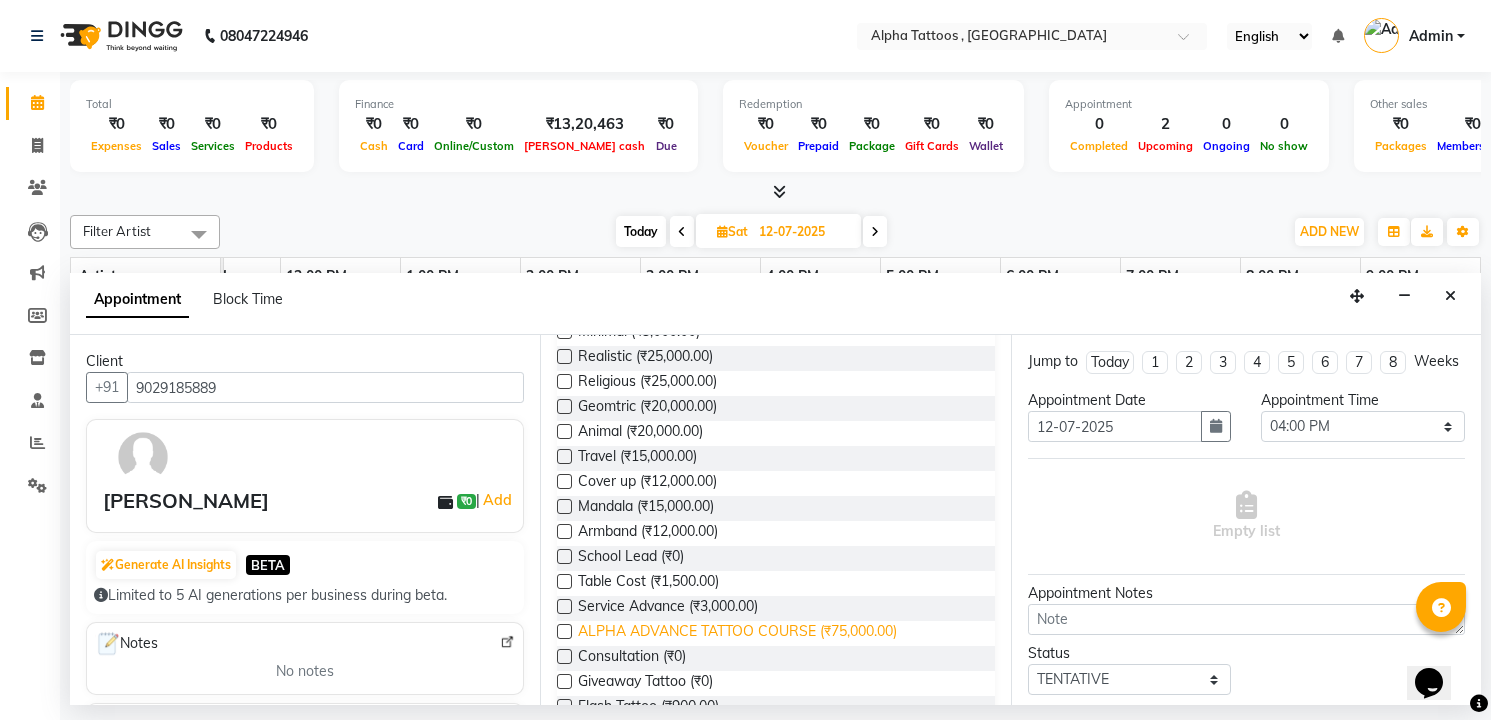 type on "9029185889" 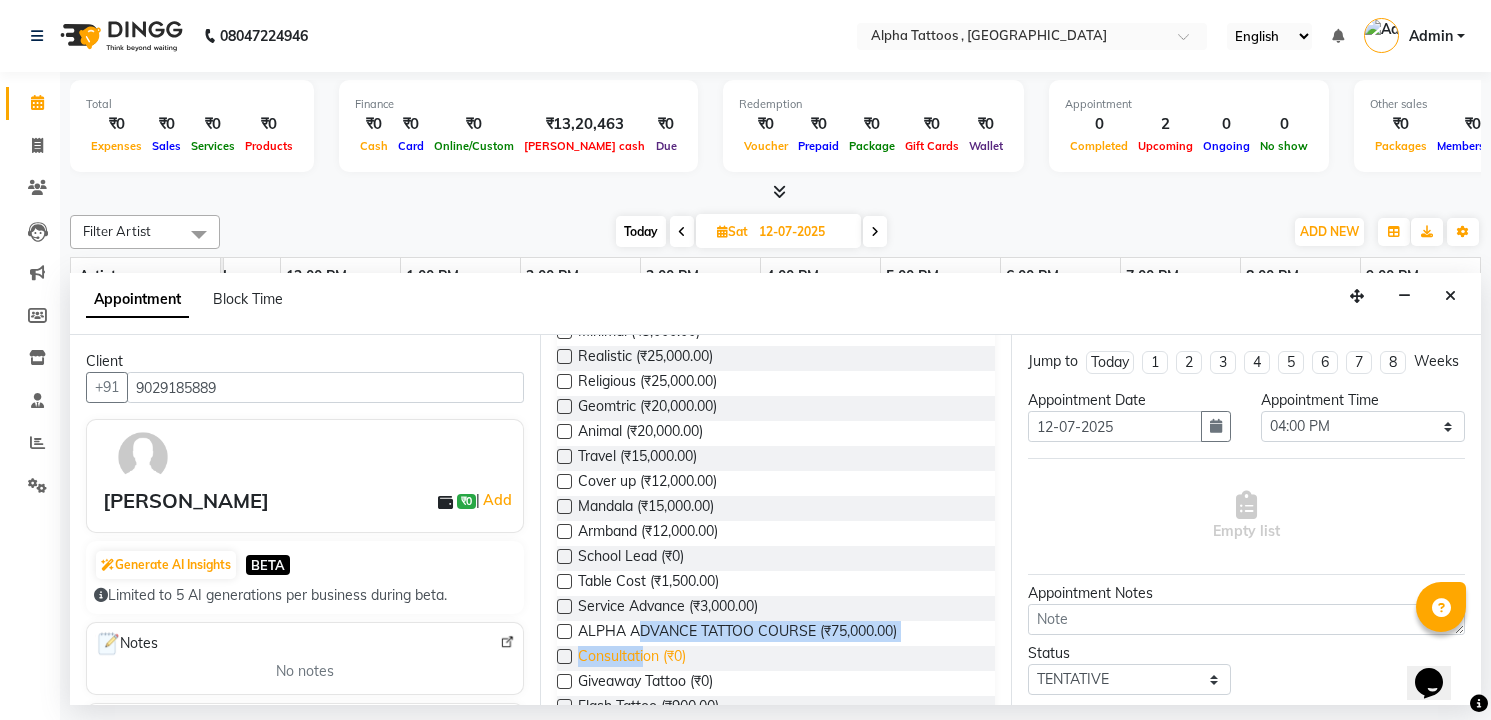 click on "Small tattoo (₹2,500.00) Minimal  (₹3,000.00) Realistic  (₹25,000.00) Religious  (₹25,000.00) Geomtric  (₹20,000.00) Animal  (₹20,000.00) Travel  (₹15,000.00) Cover up (₹12,000.00)  Mandala (₹15,000.00)  Armband  (₹12,000.00) School Lead (₹0) Table Cost (₹1,500.00) Service Advance (₹3,000.00) ALPHA ADVANCE TATTOO COURSE (₹75,000.00) Consultation (₹0) Giveaway Tattoo (₹0) Flash Tattoo (₹900.00) ALPHA TATTOO COURSE (₹1,50,000.00) Parth Design  (₹0) Line Art (₹3,000.00)" at bounding box center (775, 546) 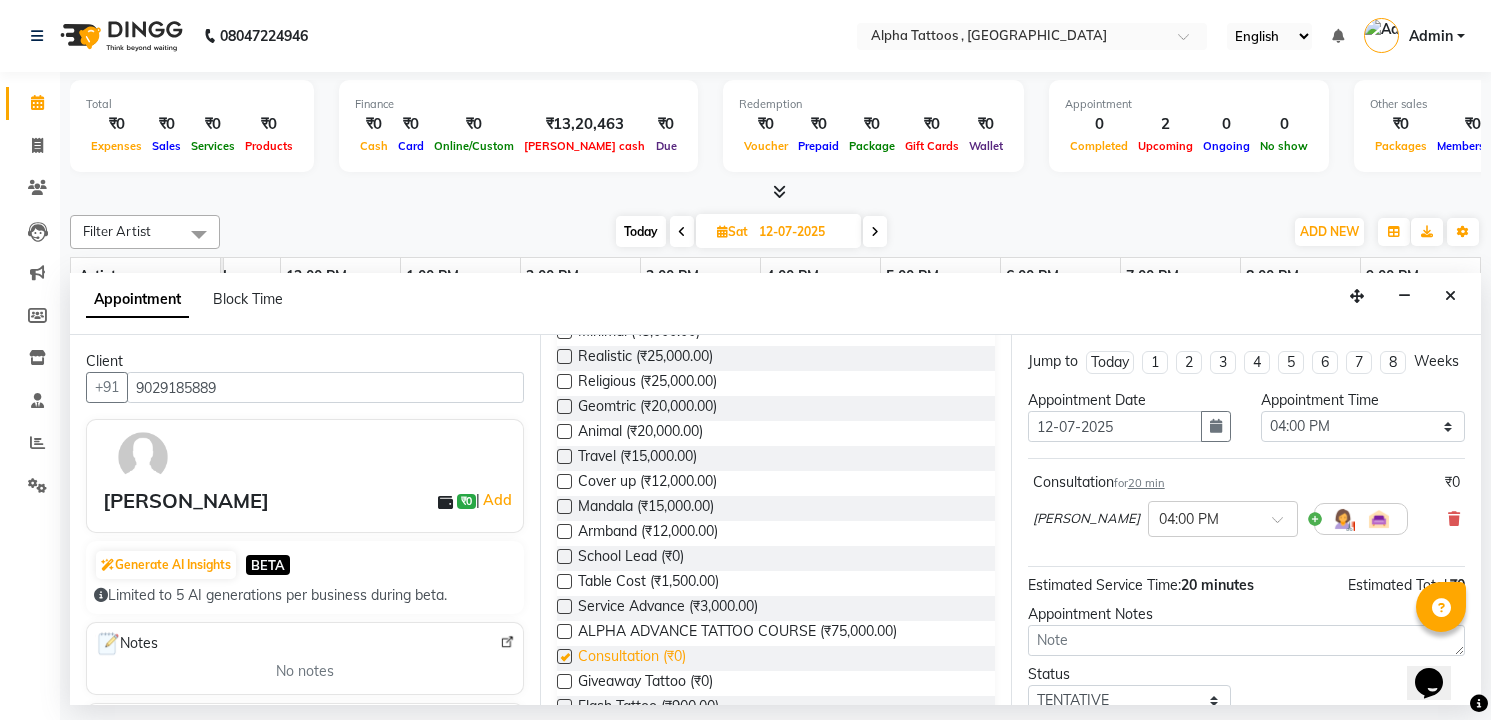 checkbox on "false" 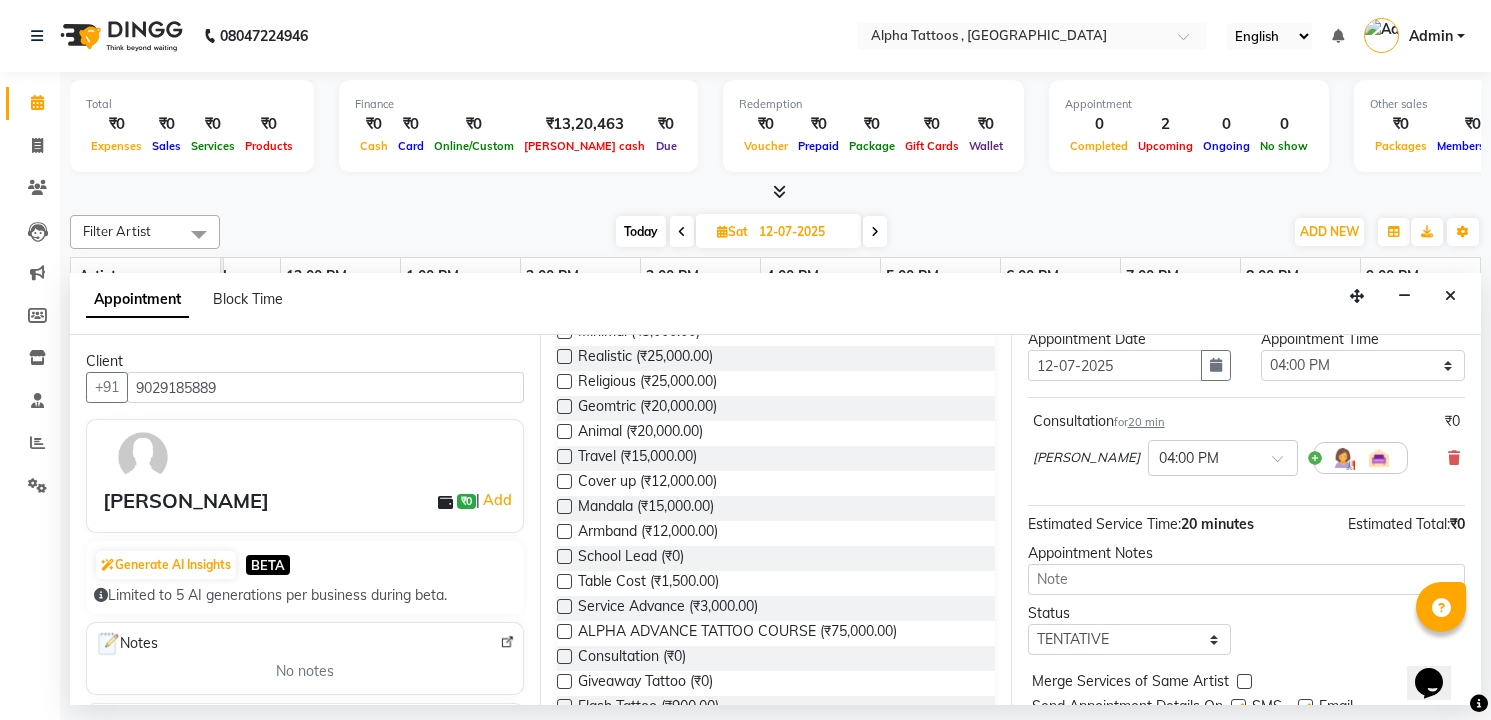 scroll, scrollTop: 156, scrollLeft: 0, axis: vertical 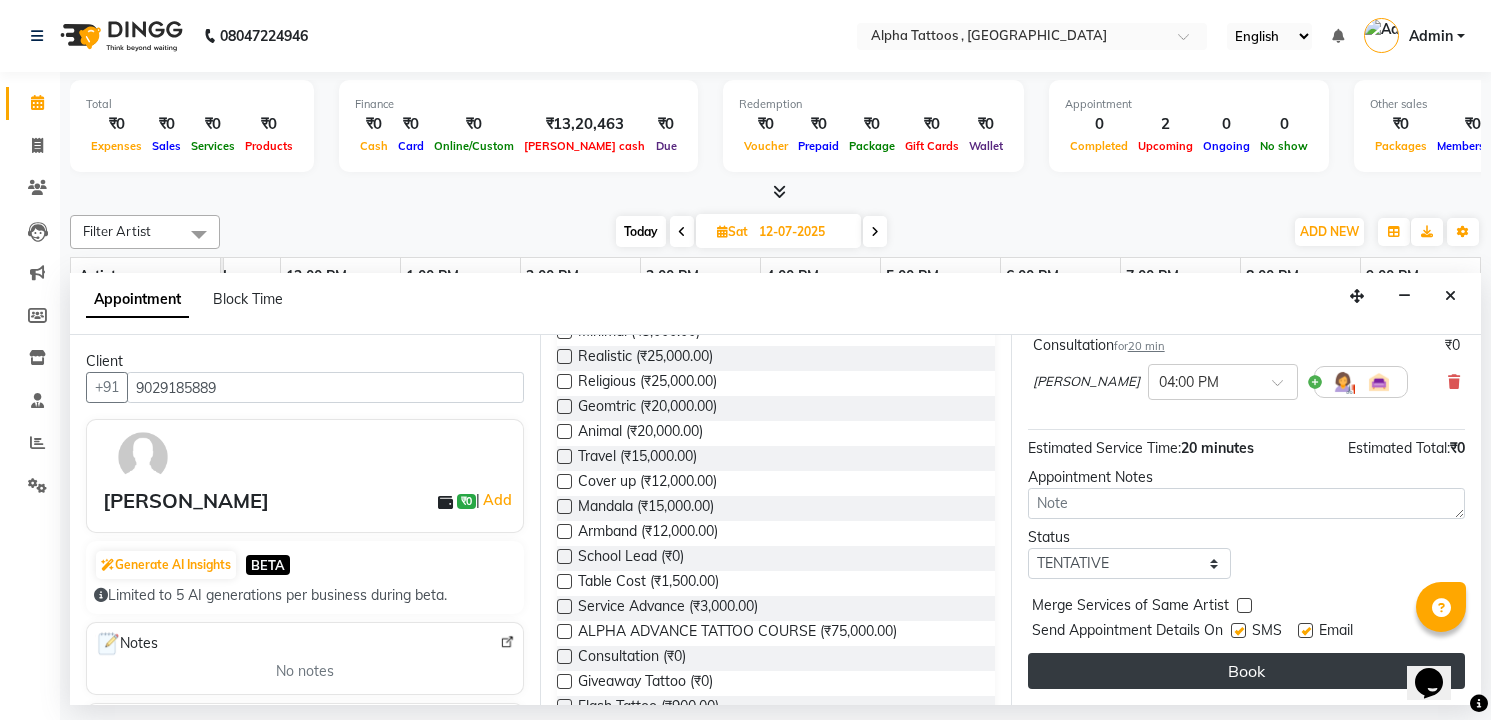 click on "Book" at bounding box center (1246, 671) 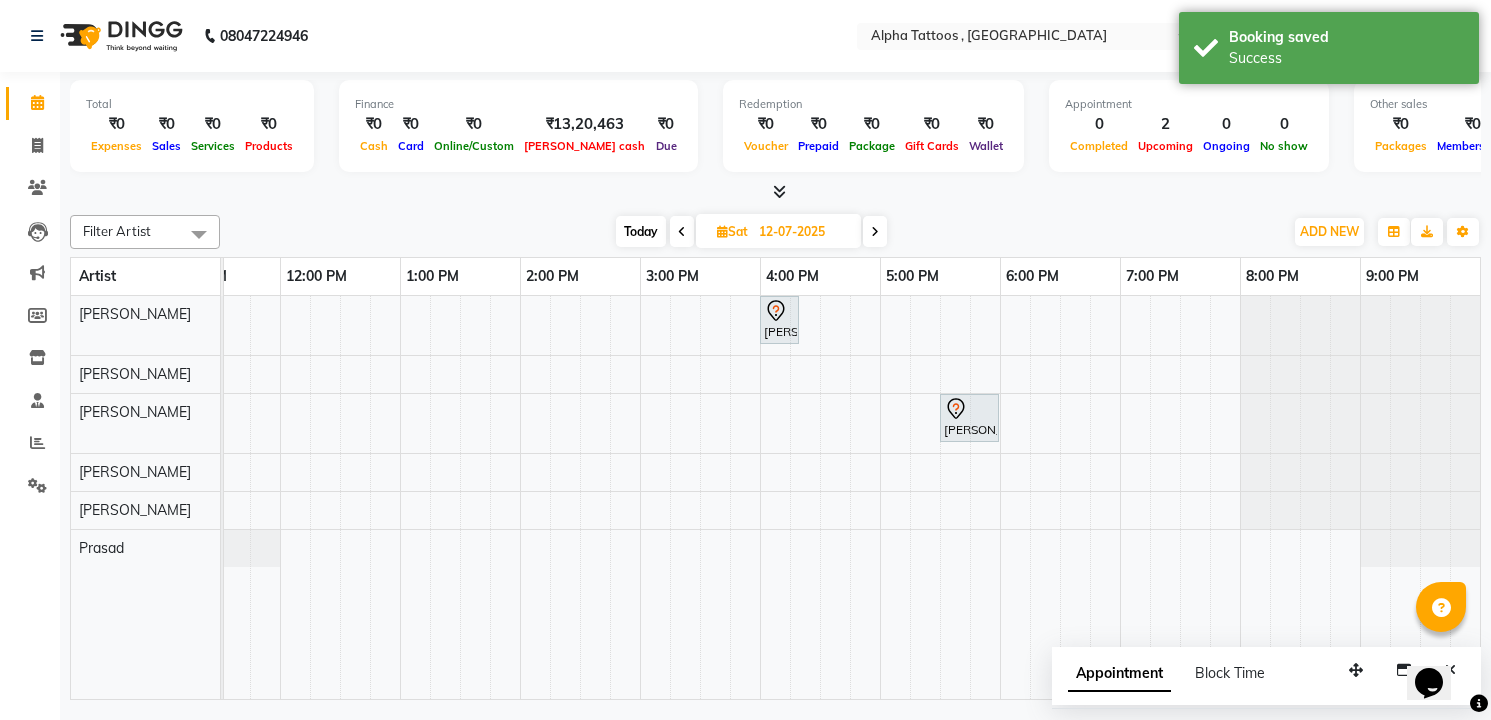 click on "Himanshu Pandey, 04:00 PM-04:20 PM, Consultation             Binaisha Nazir, 05:30 PM-06:00 PM, Minimal" at bounding box center [820, 497] 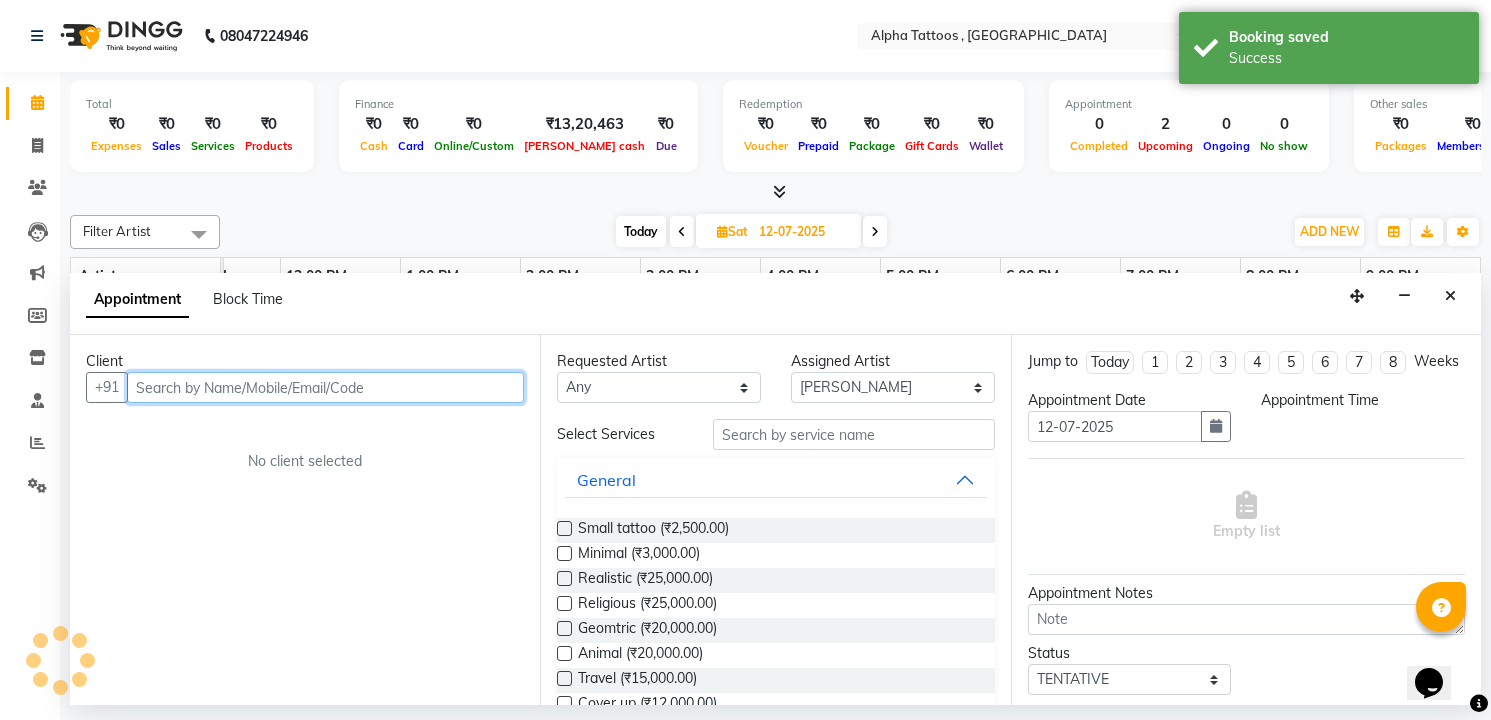 select on "1080" 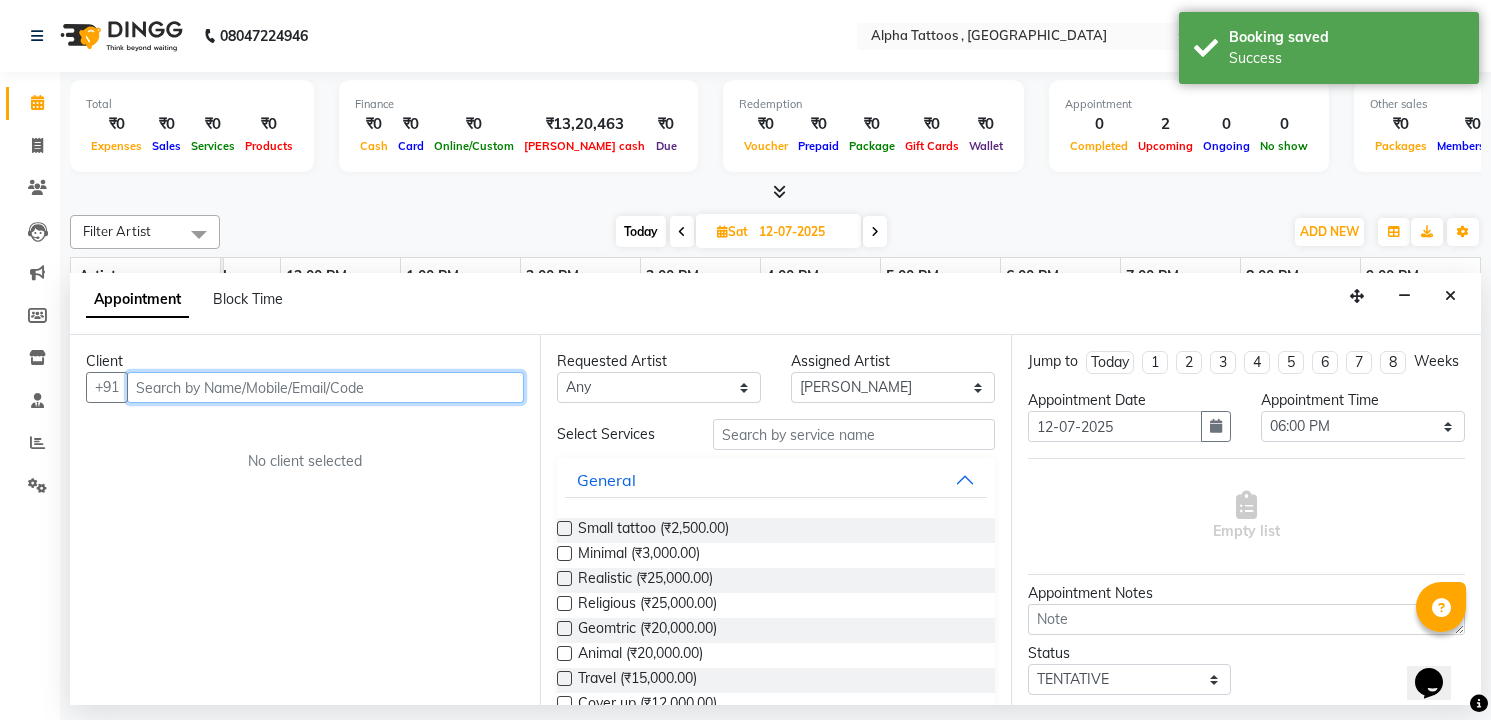 click at bounding box center (325, 387) 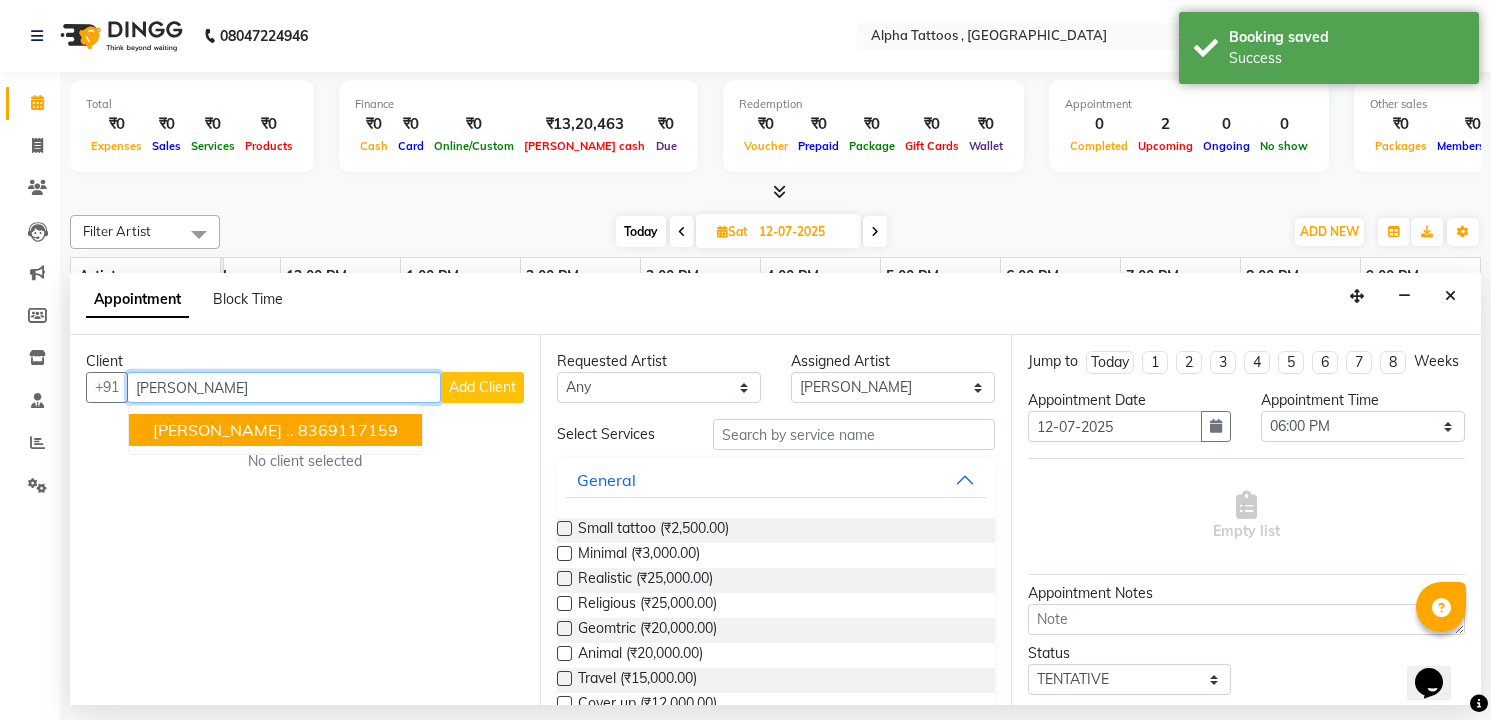 click on "8369117159" at bounding box center (348, 430) 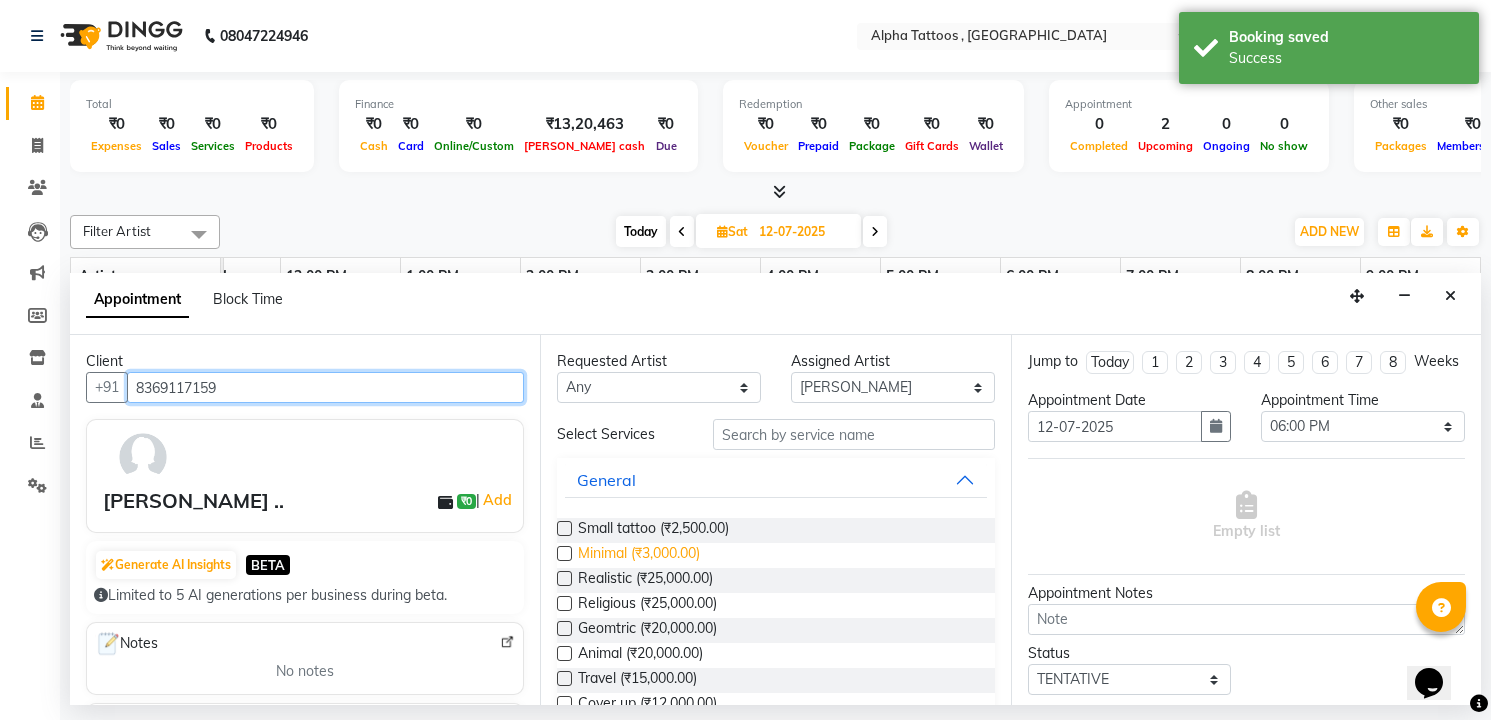 type on "8369117159" 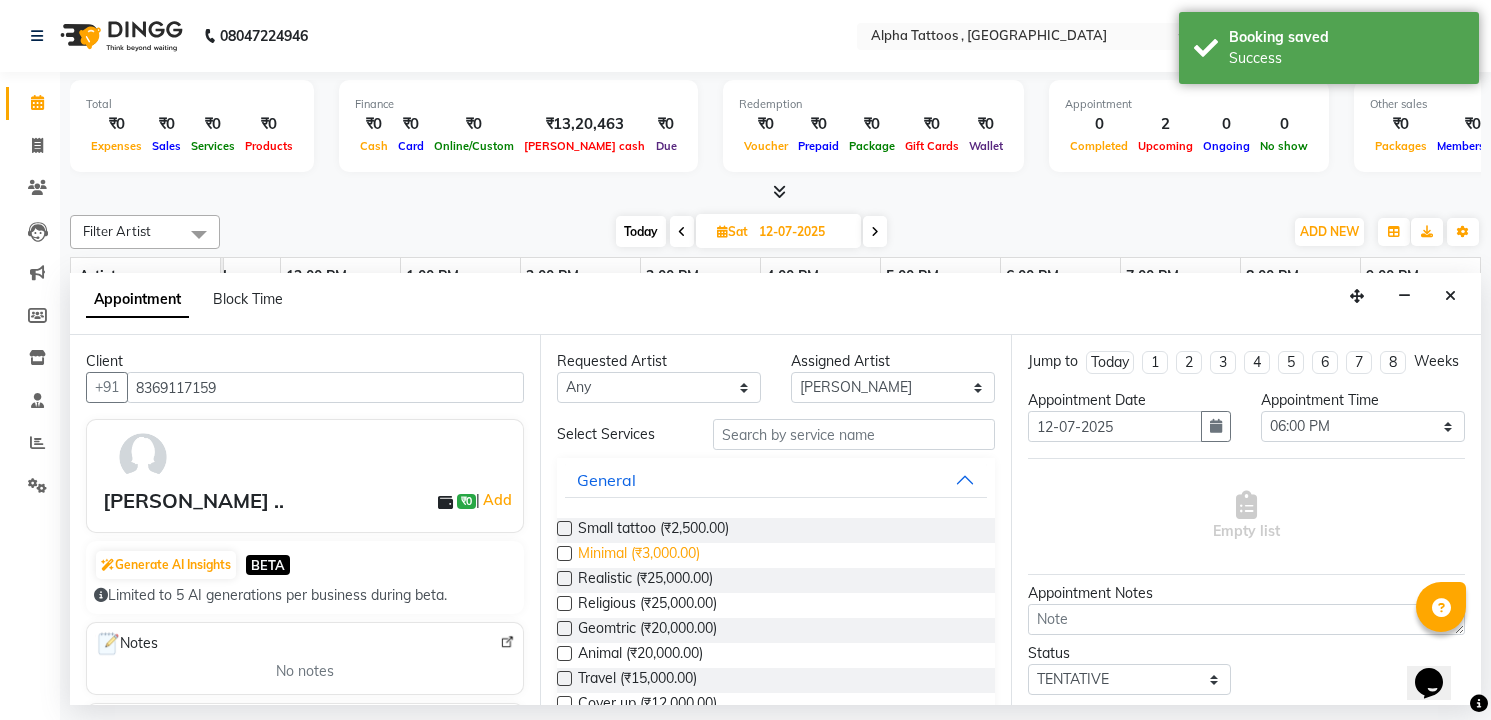 click on "Minimal  (₹3,000.00)" at bounding box center (639, 555) 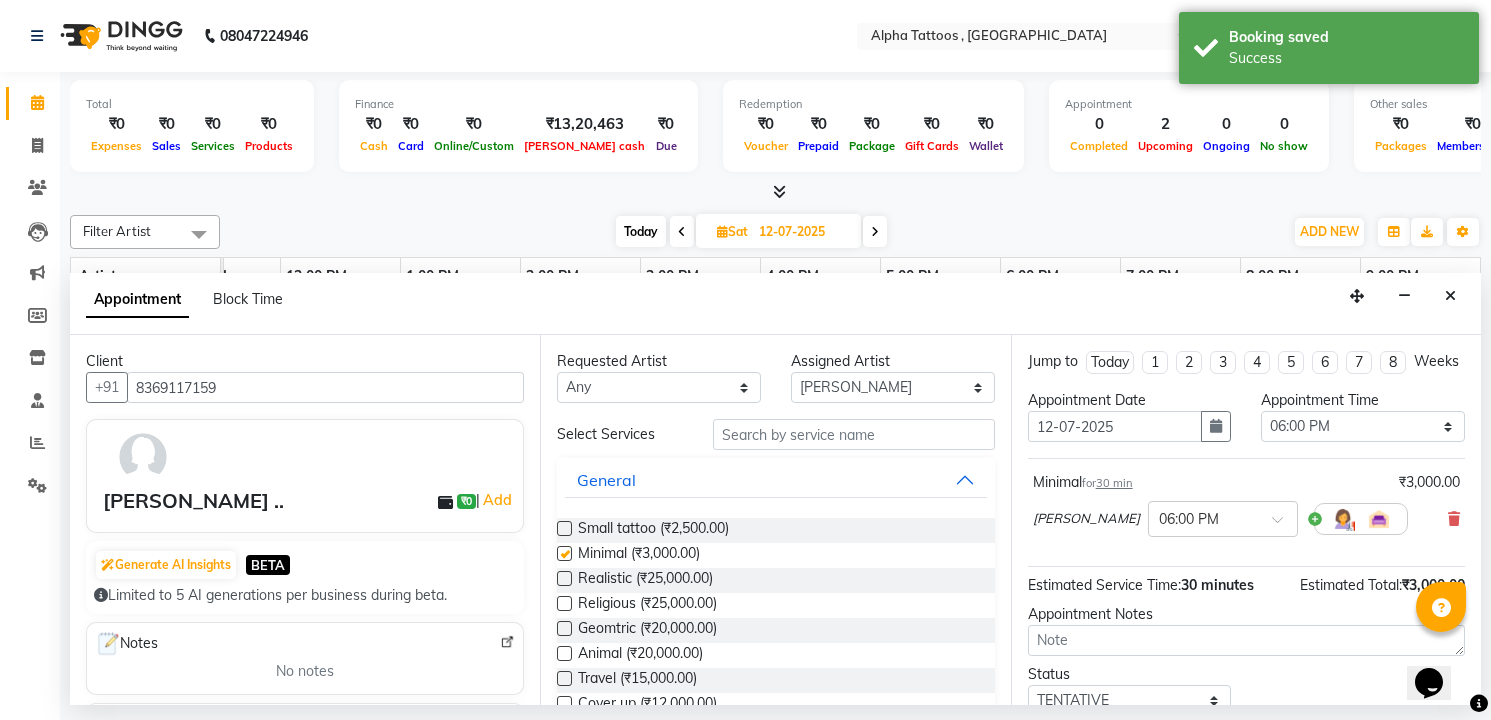 checkbox on "false" 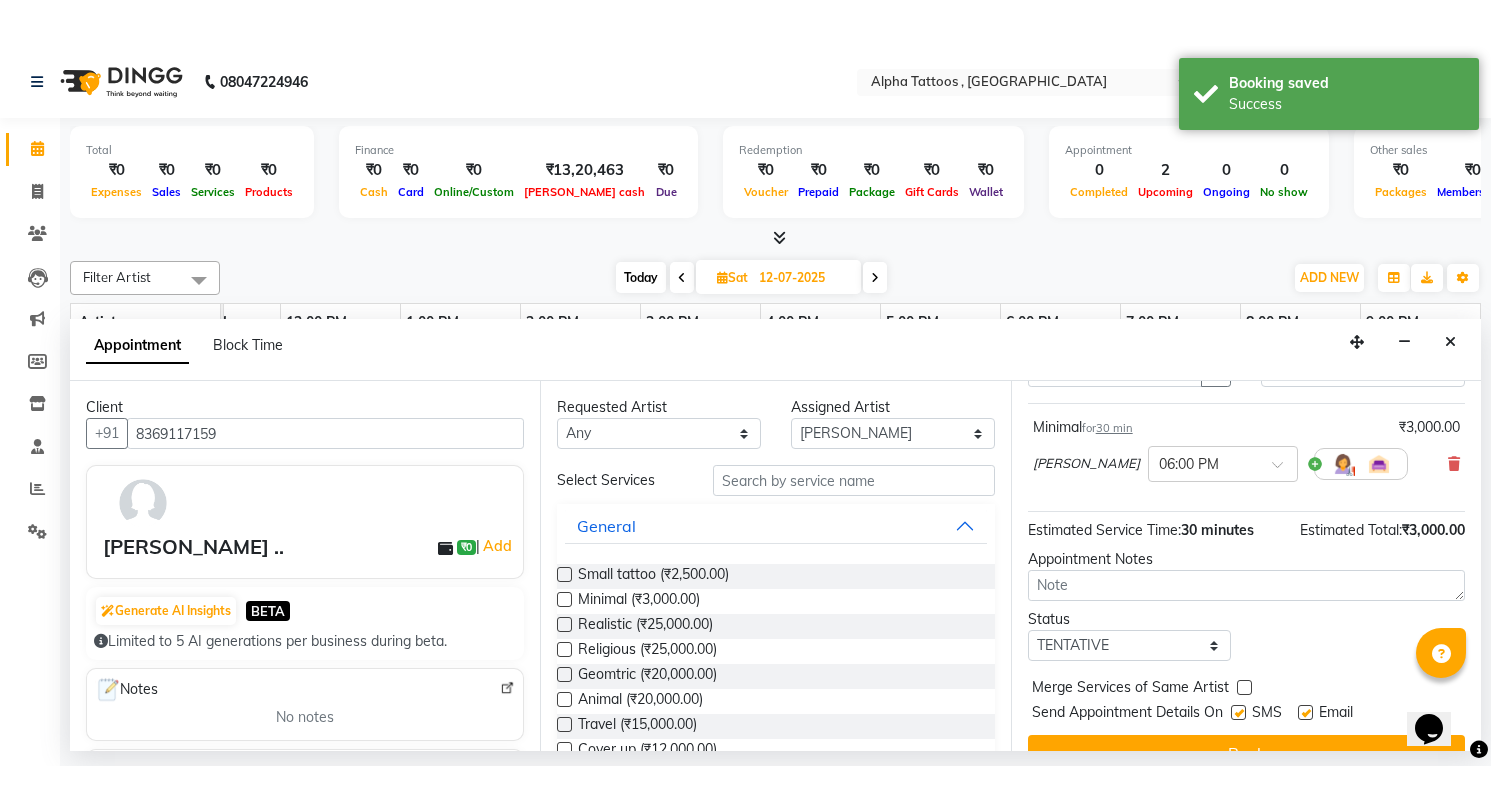 scroll, scrollTop: 156, scrollLeft: 0, axis: vertical 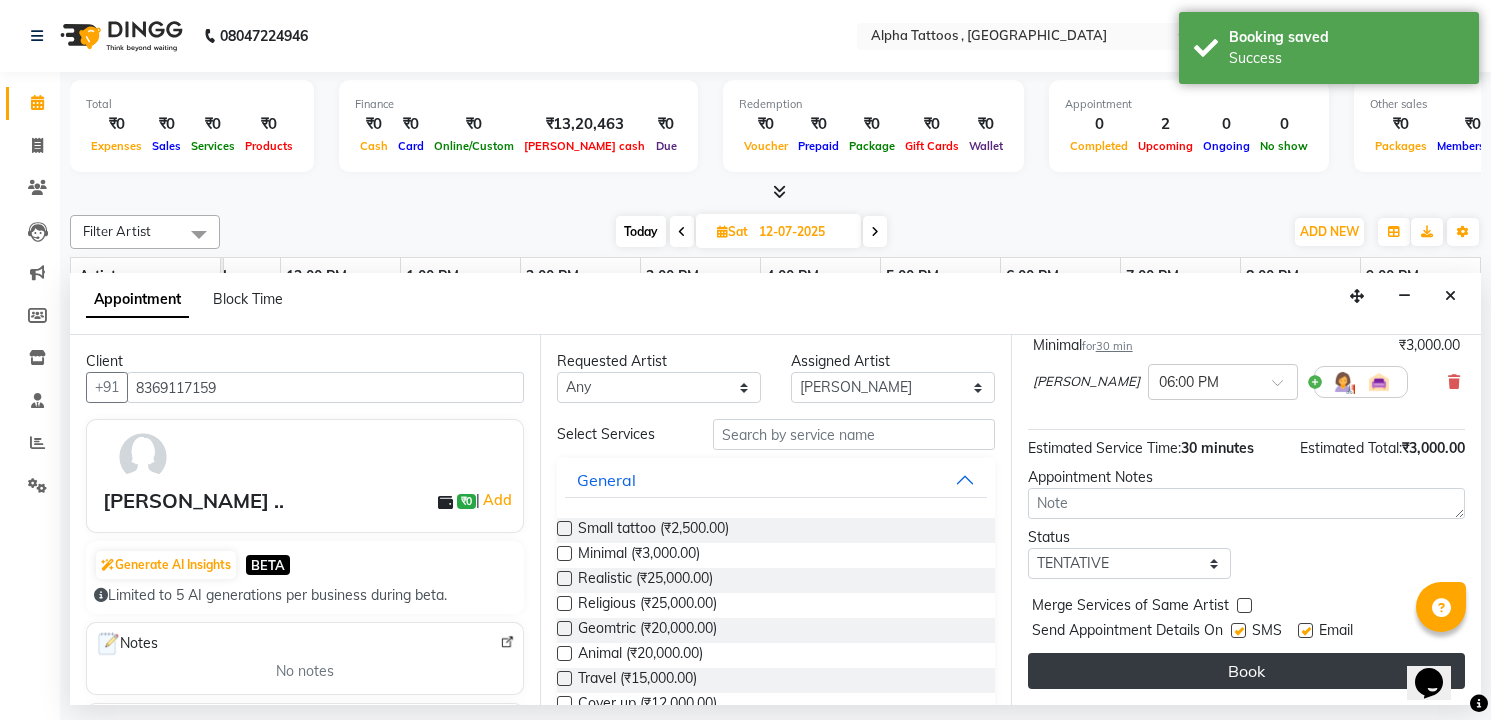 click on "Book" at bounding box center [1246, 671] 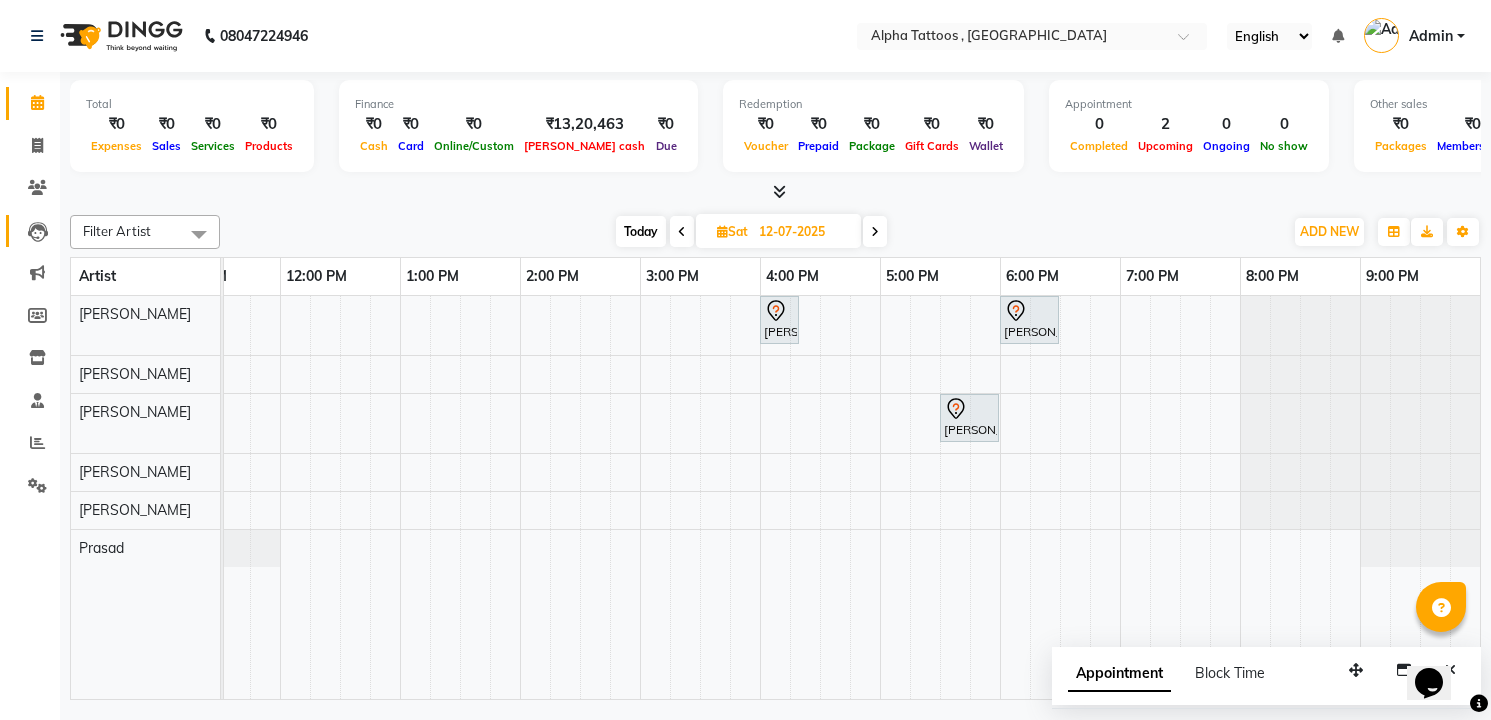 click on "Leads" 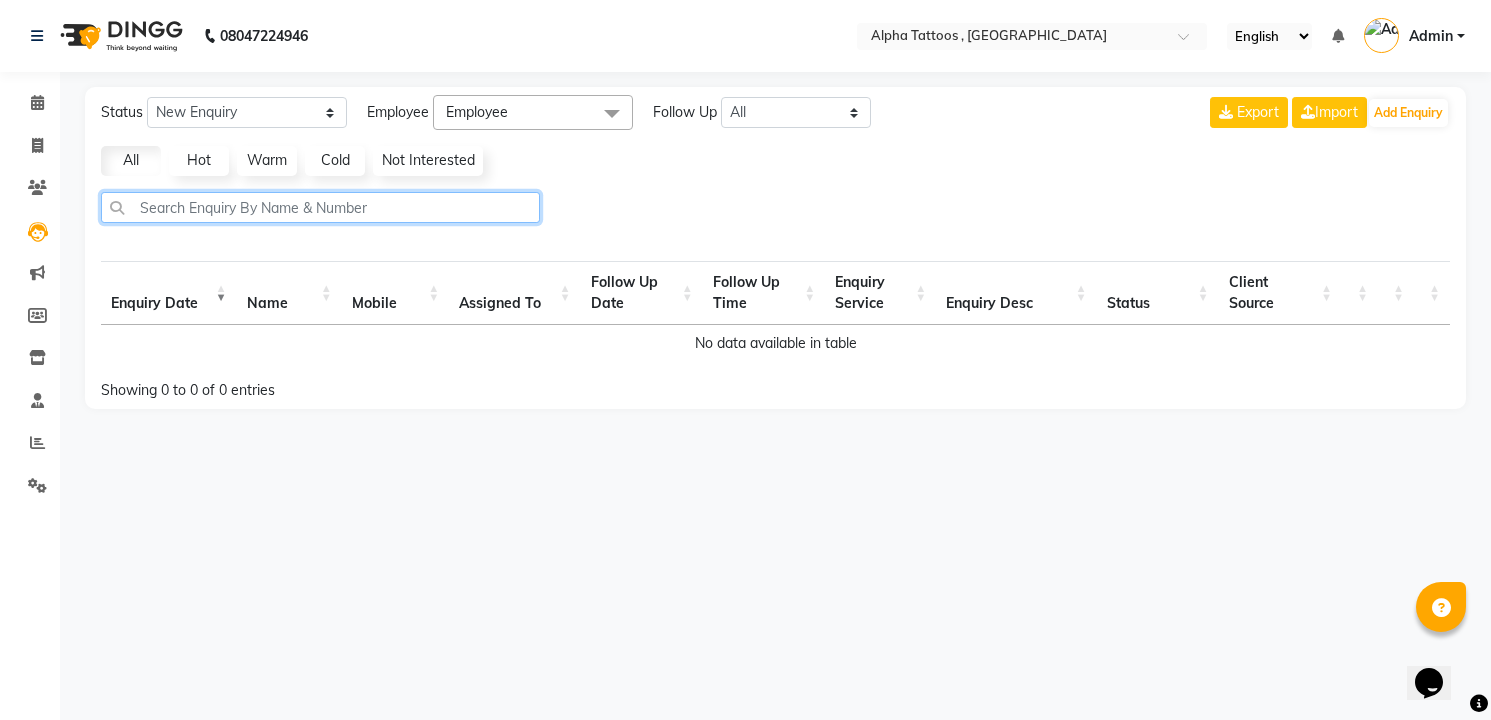 click 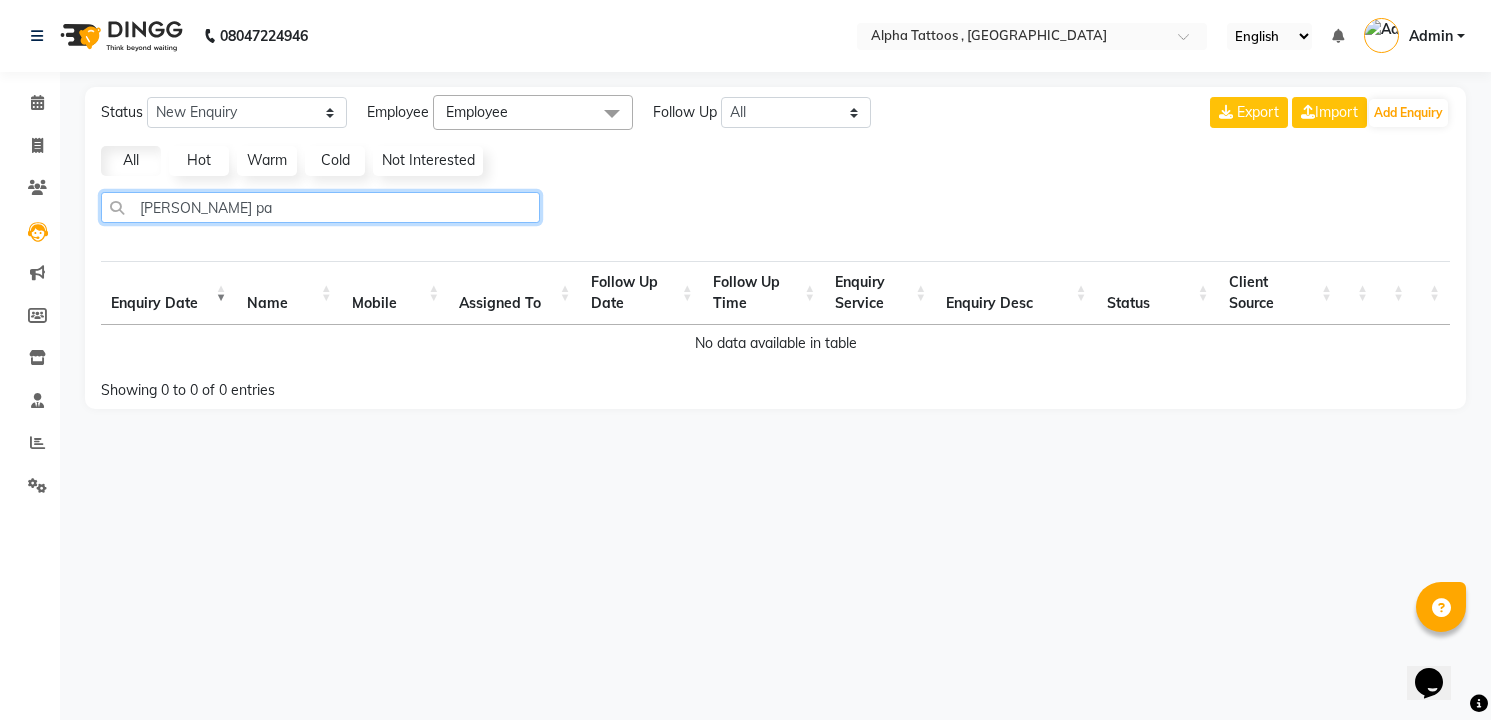 type on "himanshu pan" 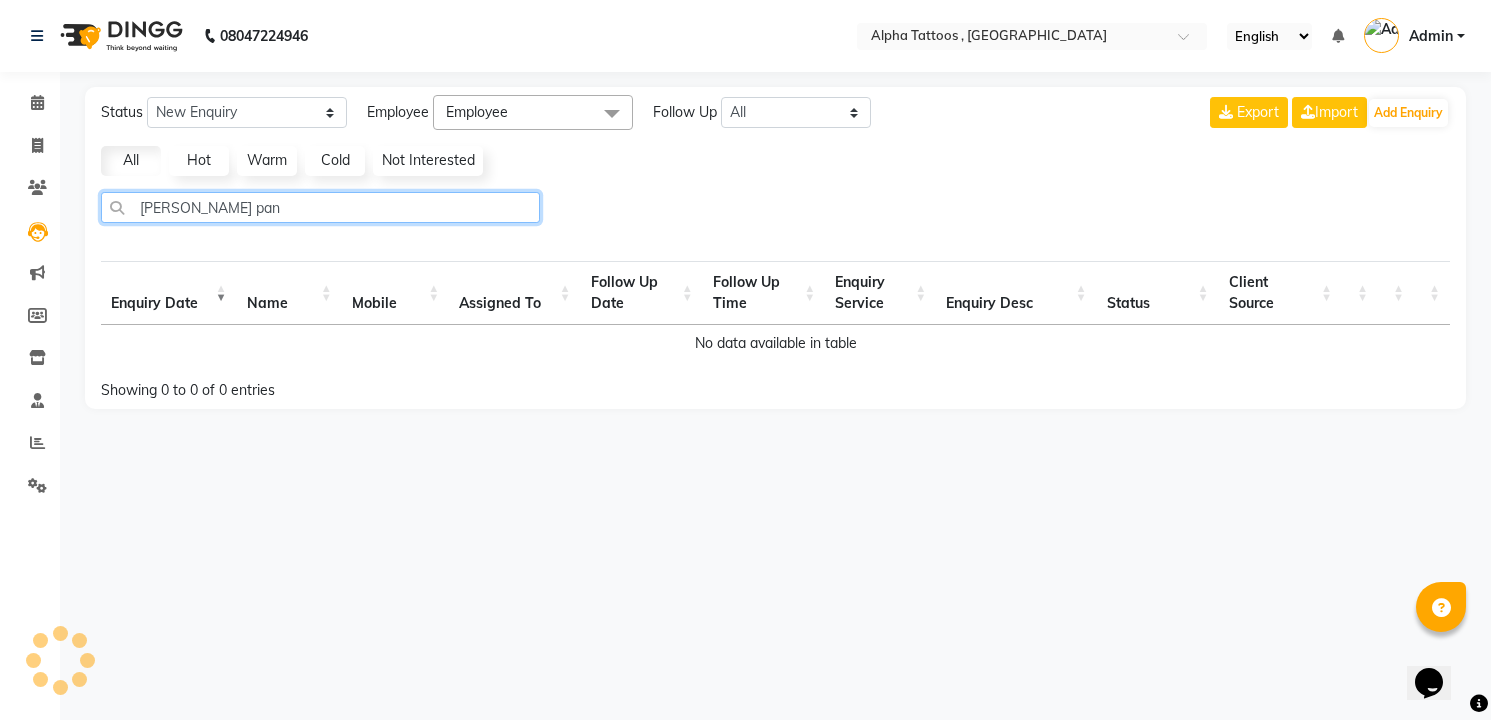 select on "10" 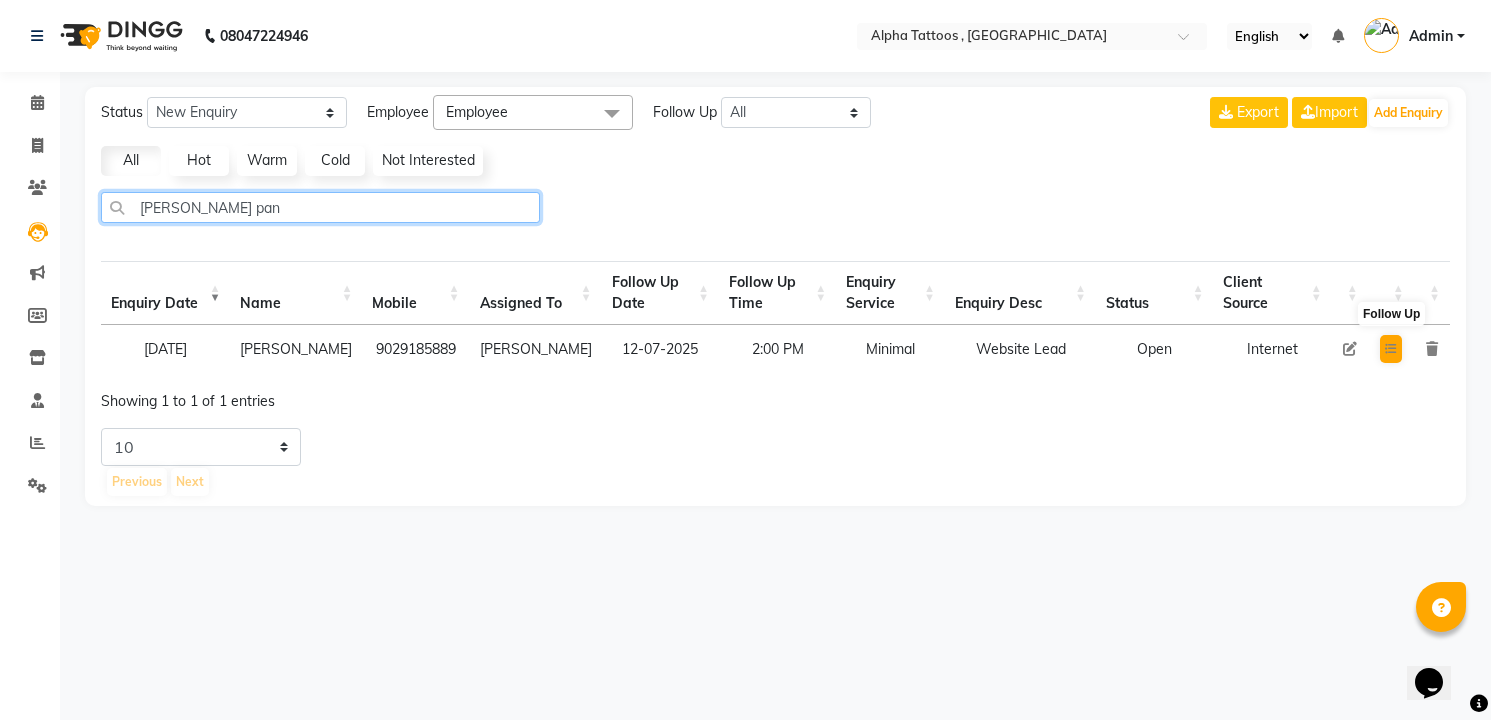 type on "himanshu pan" 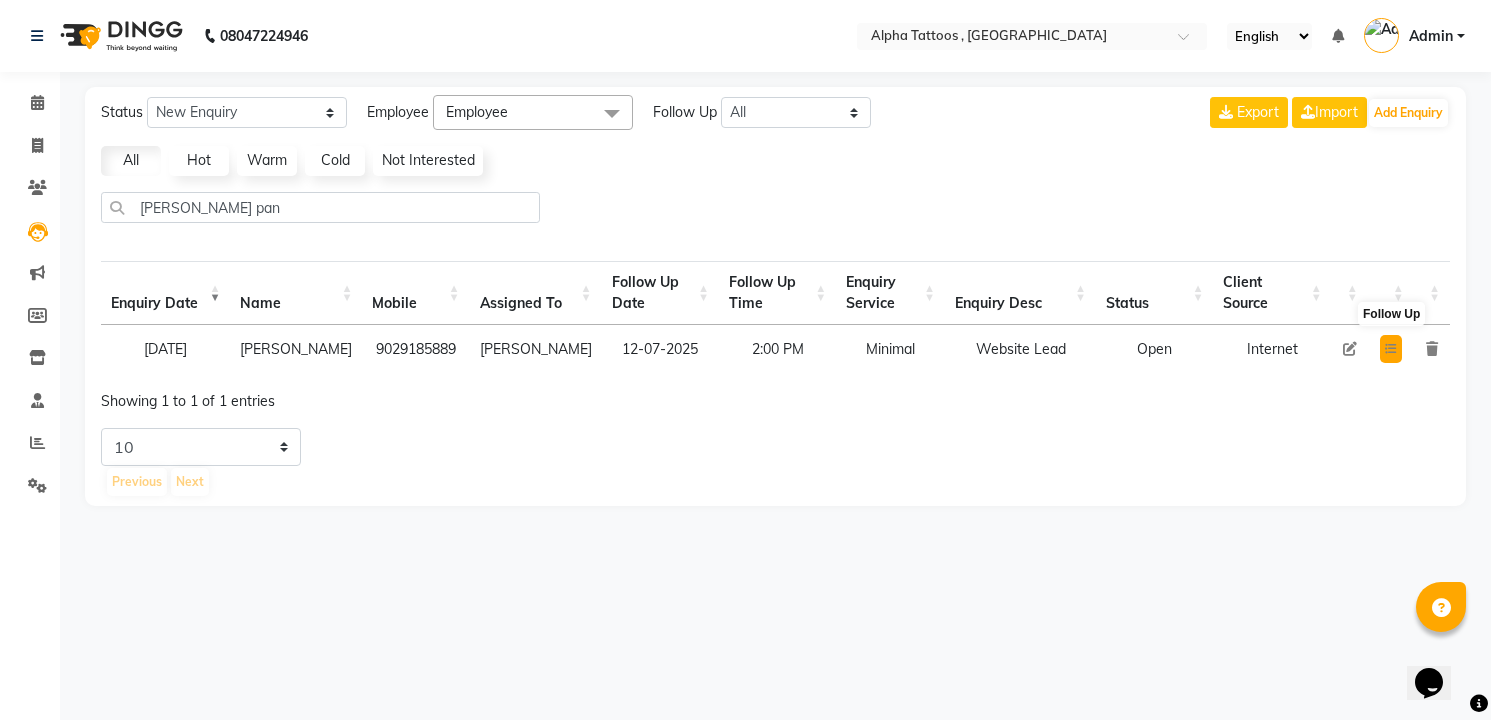 click at bounding box center [1391, 349] 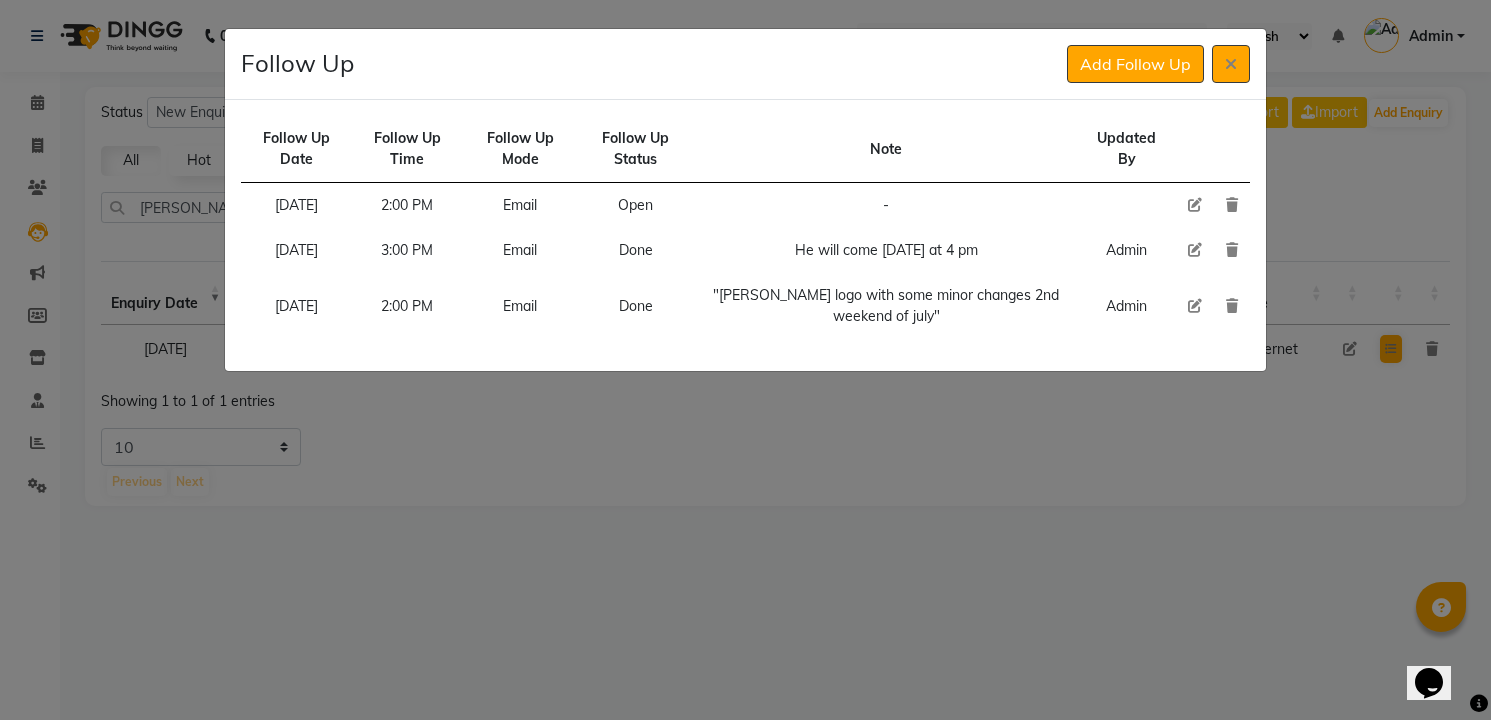 type 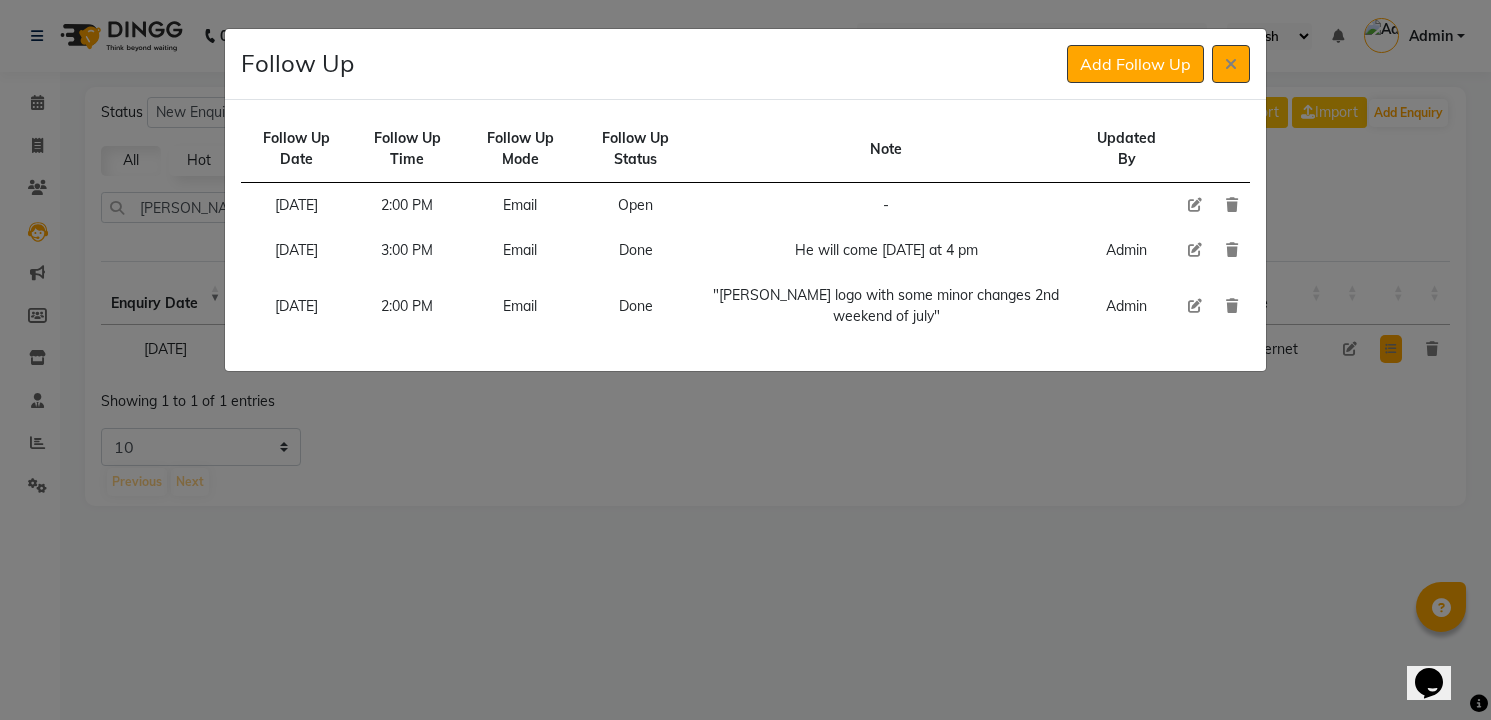 type 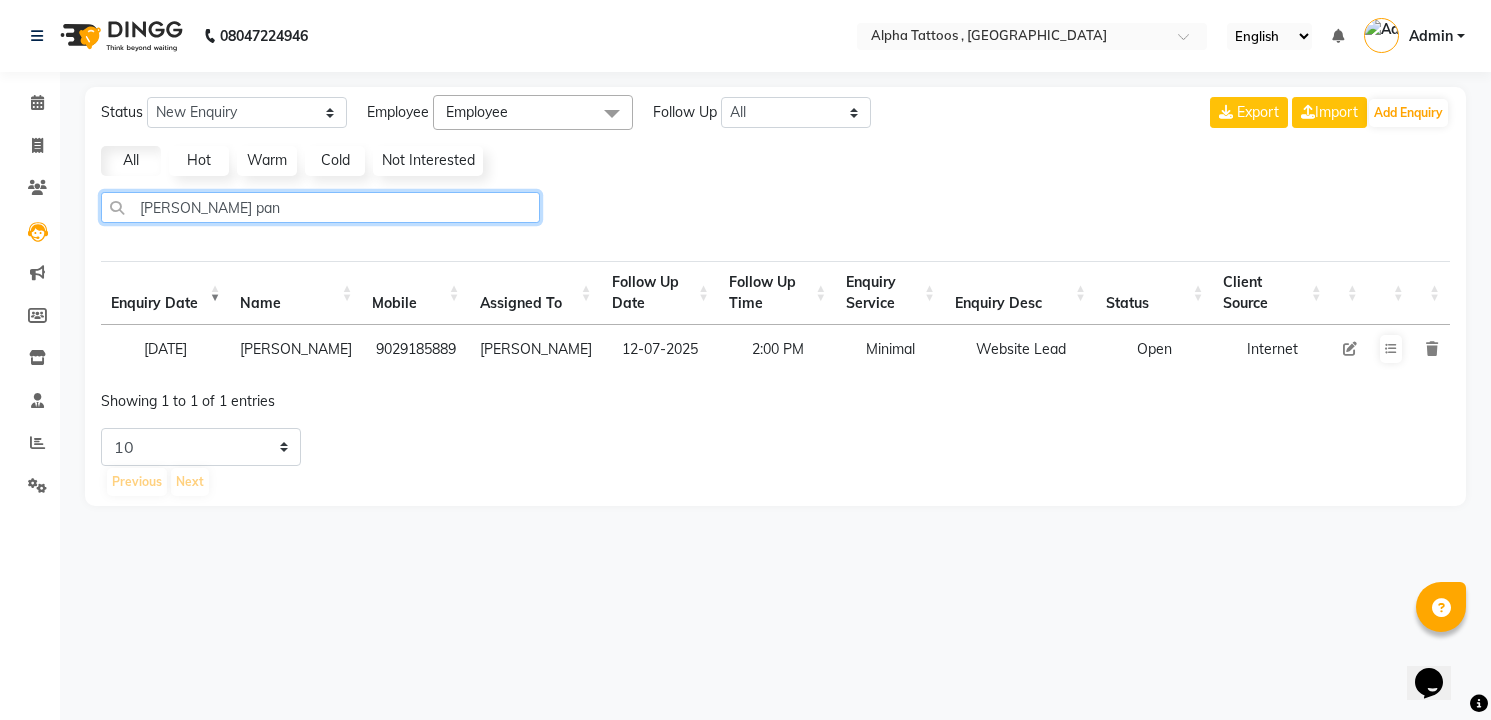 click on "himanshu pan" 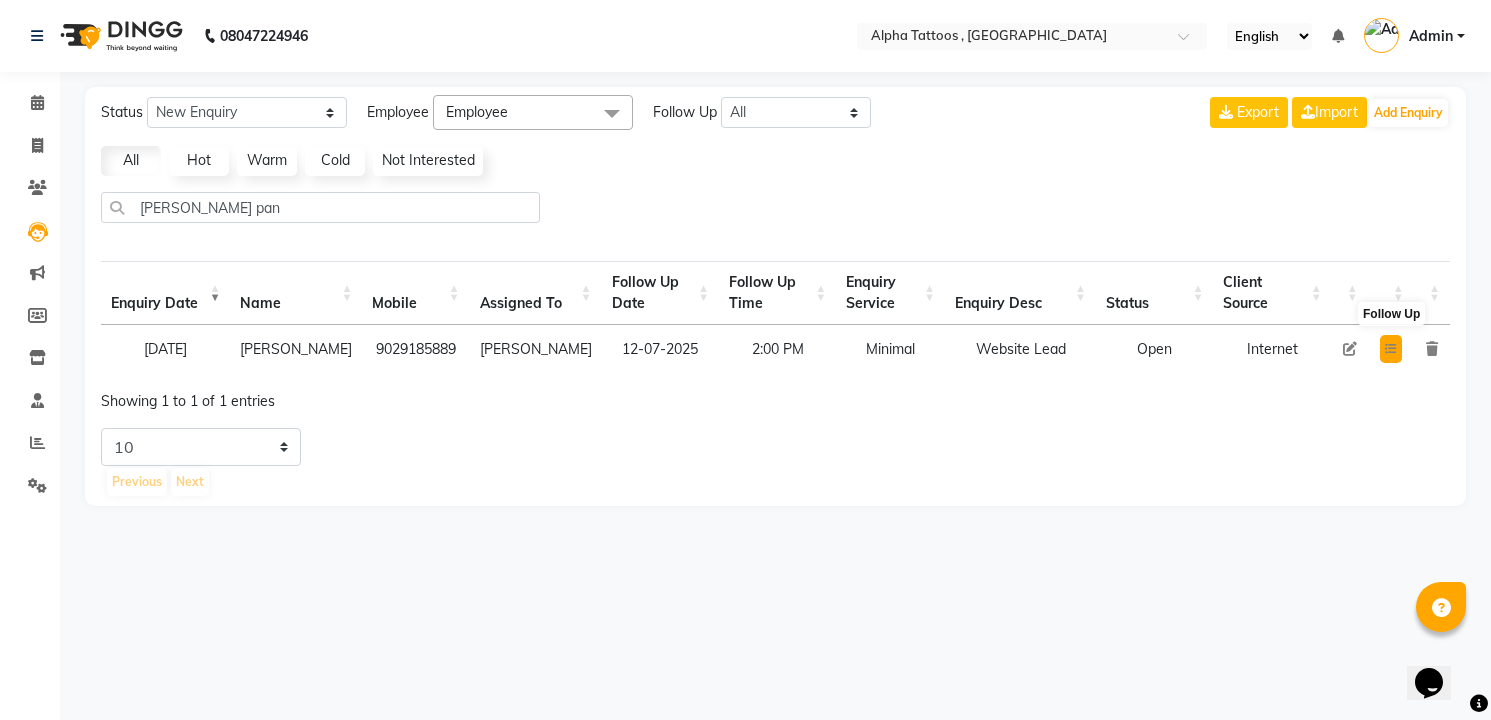 click at bounding box center [1391, 349] 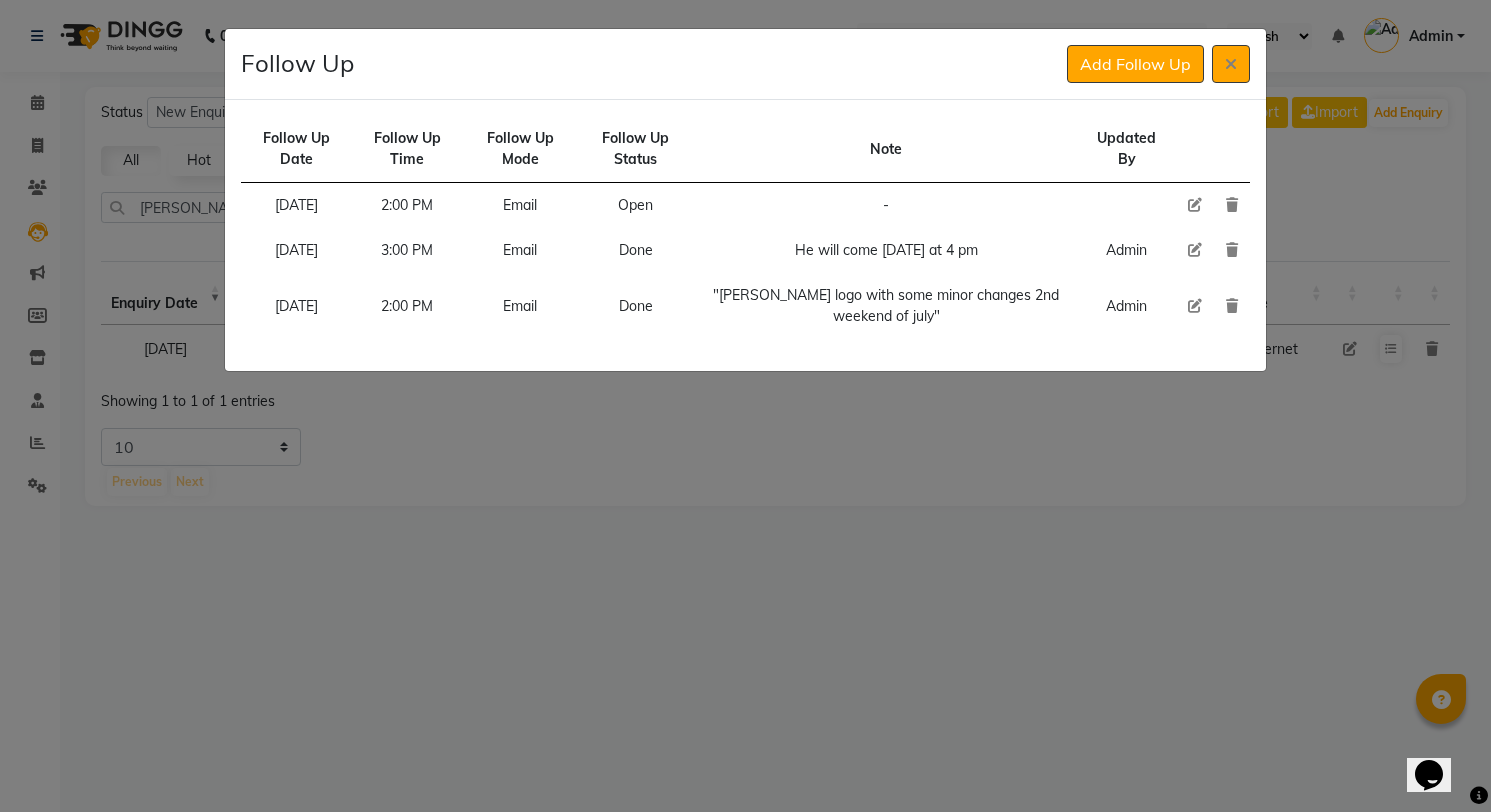 type 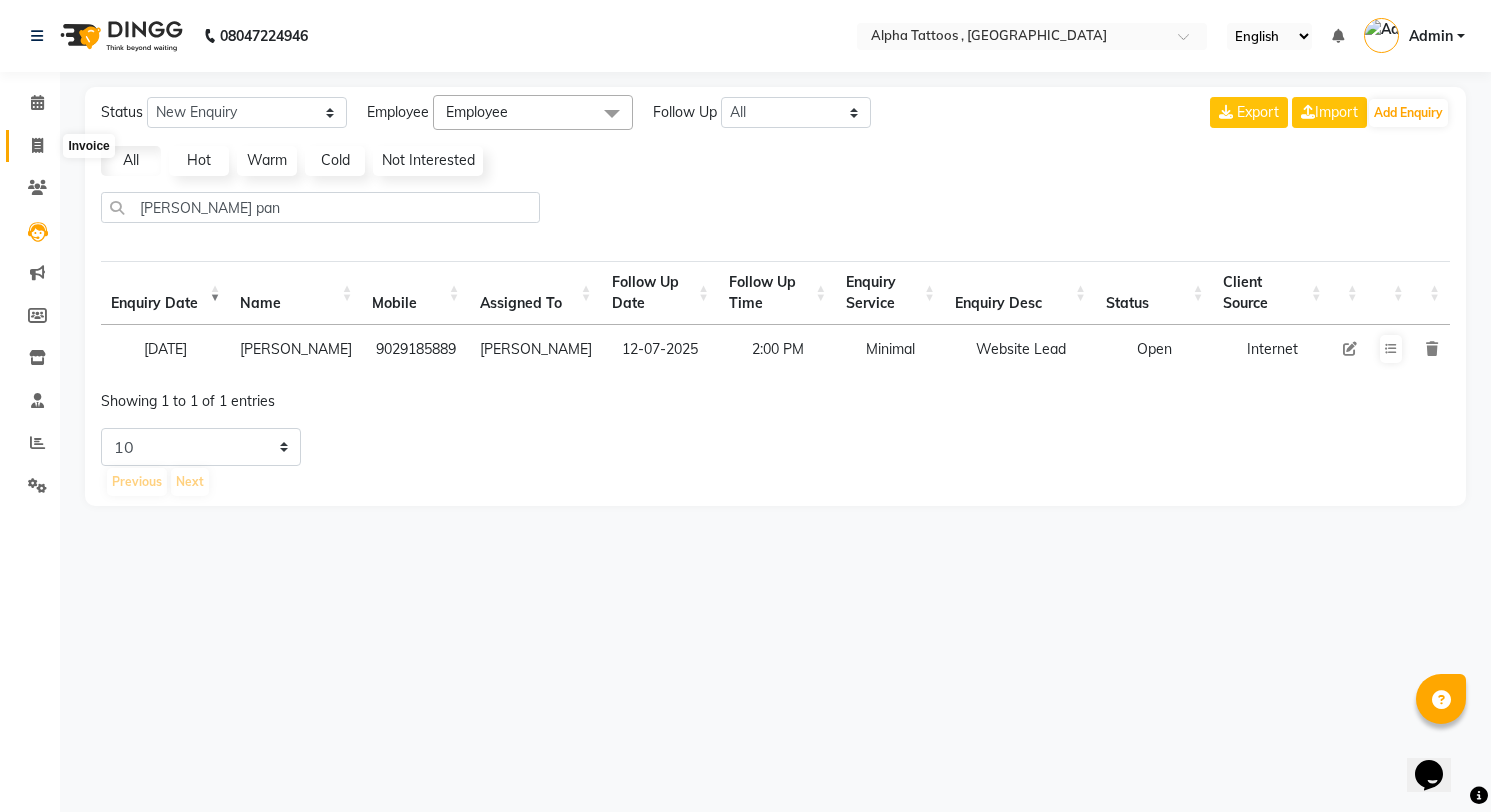 click 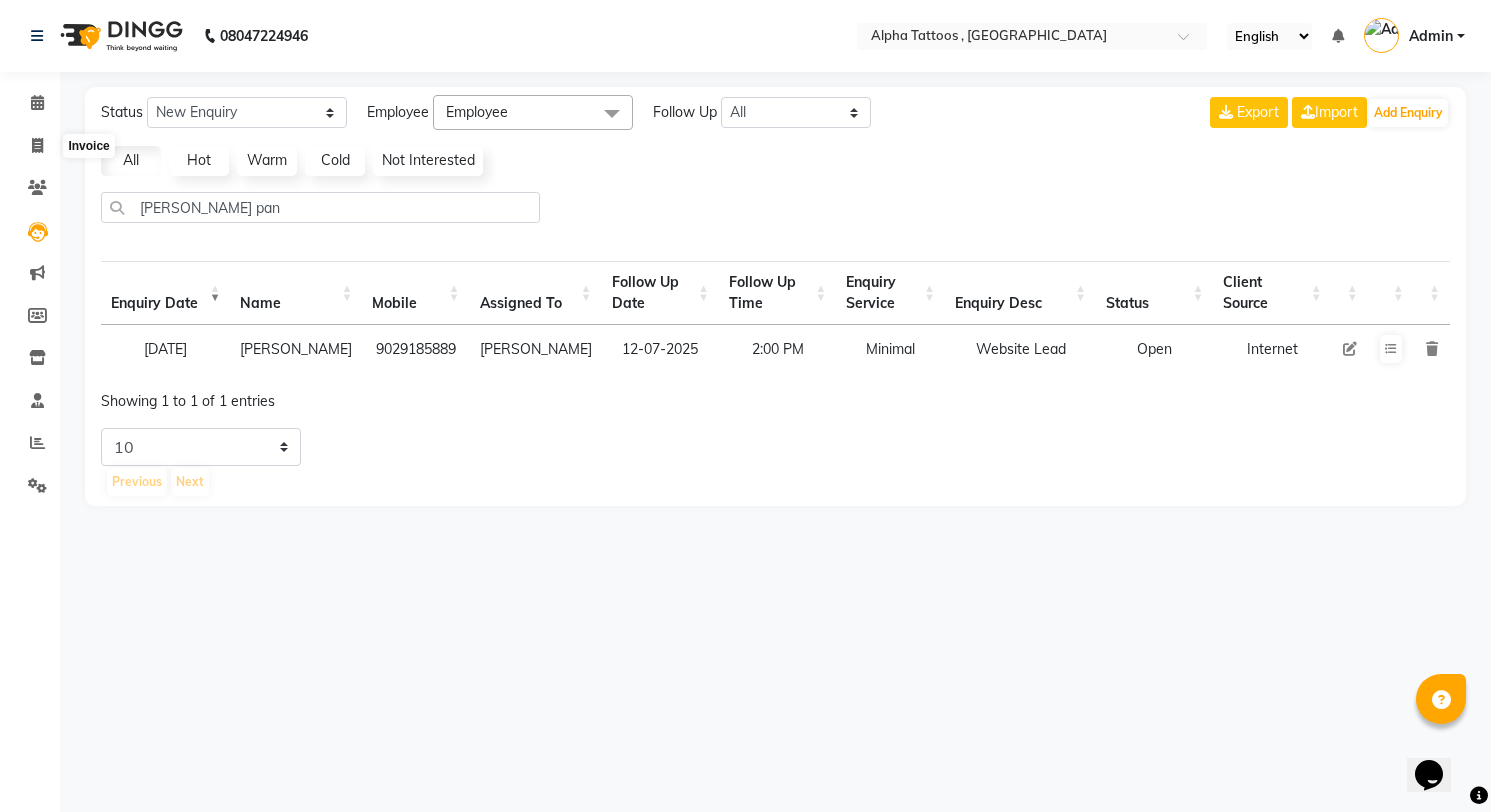 select on "5140" 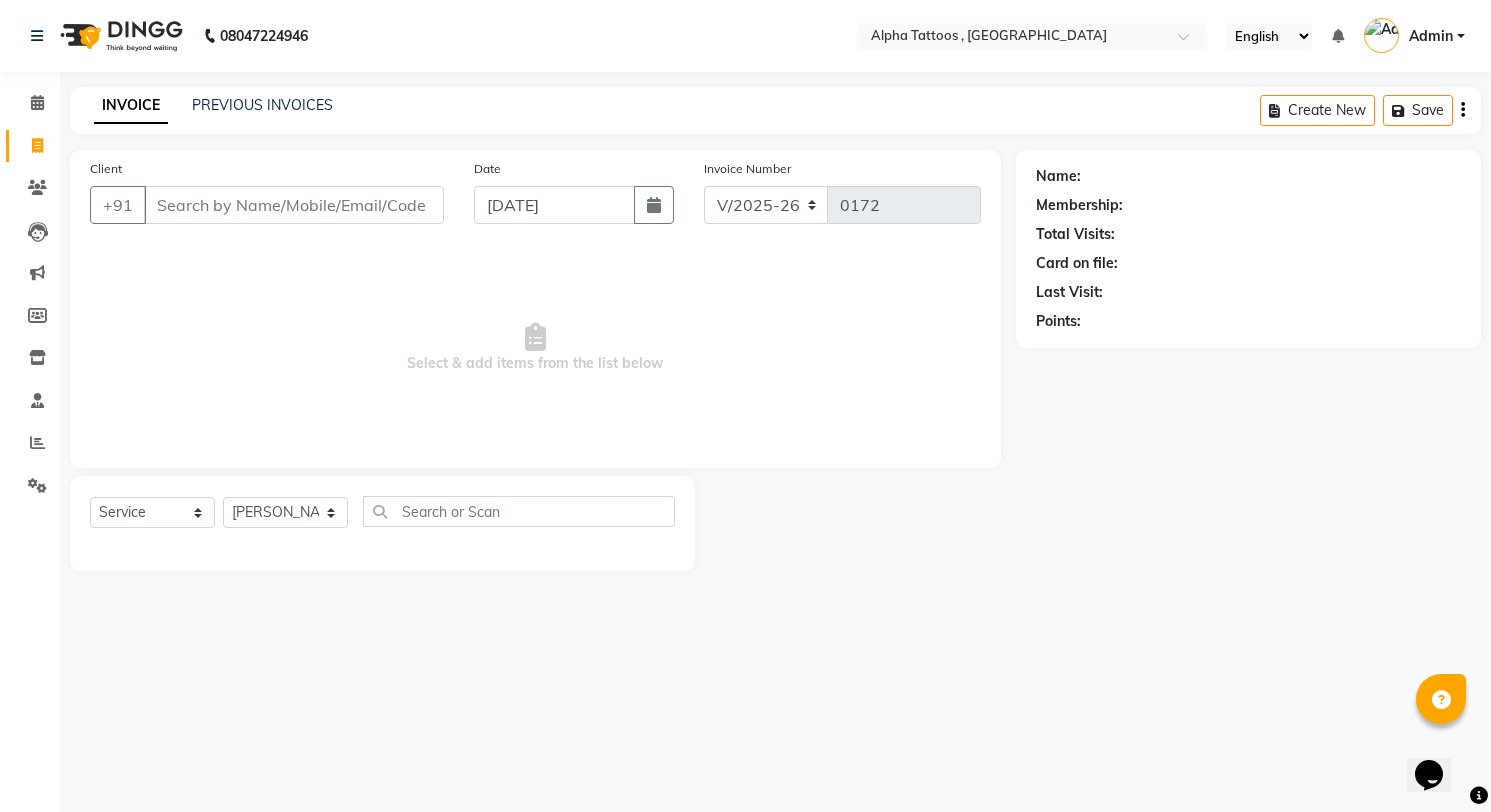 click on "Client" at bounding box center [294, 205] 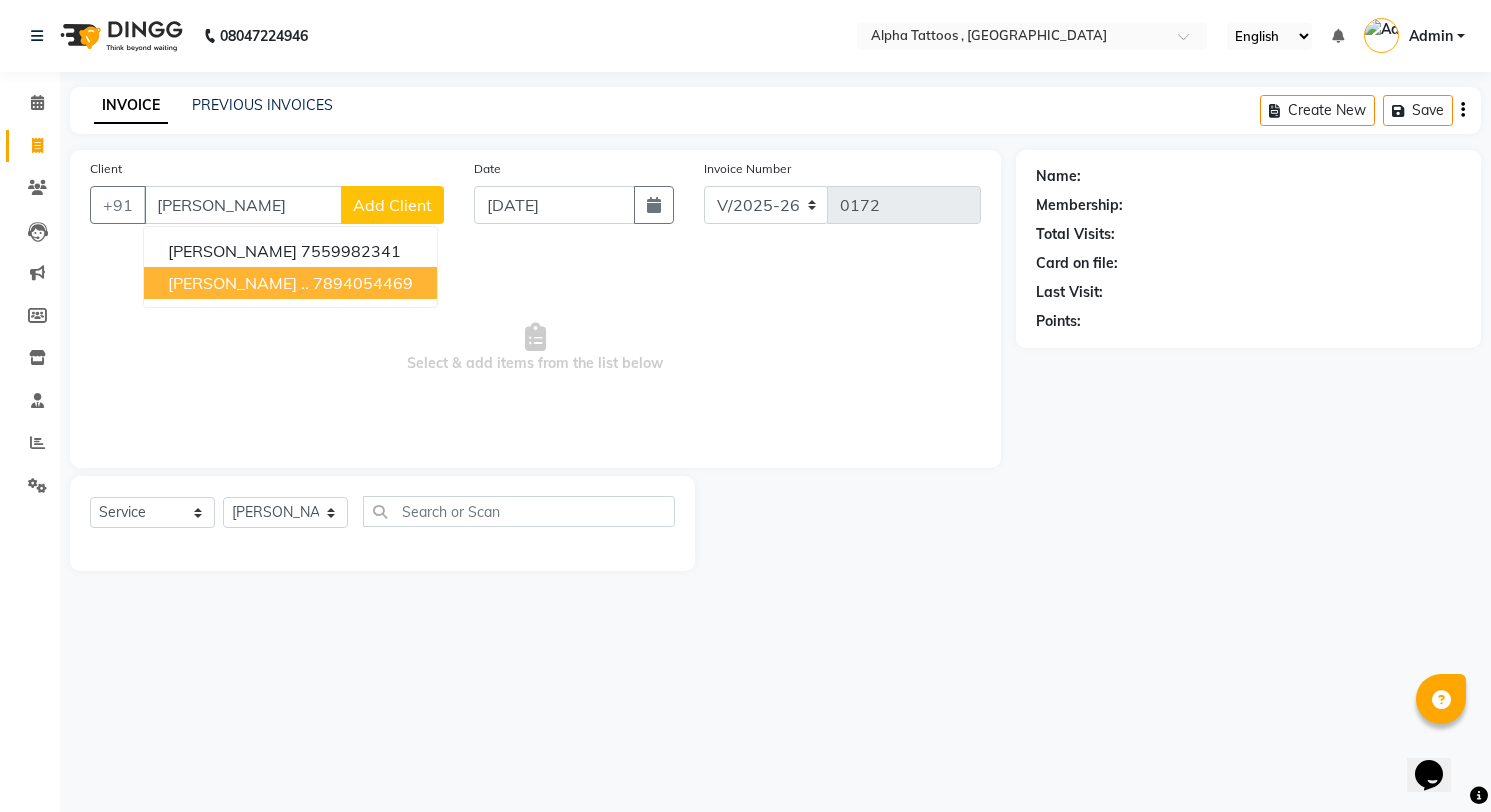 click on "7894054469" at bounding box center (363, 283) 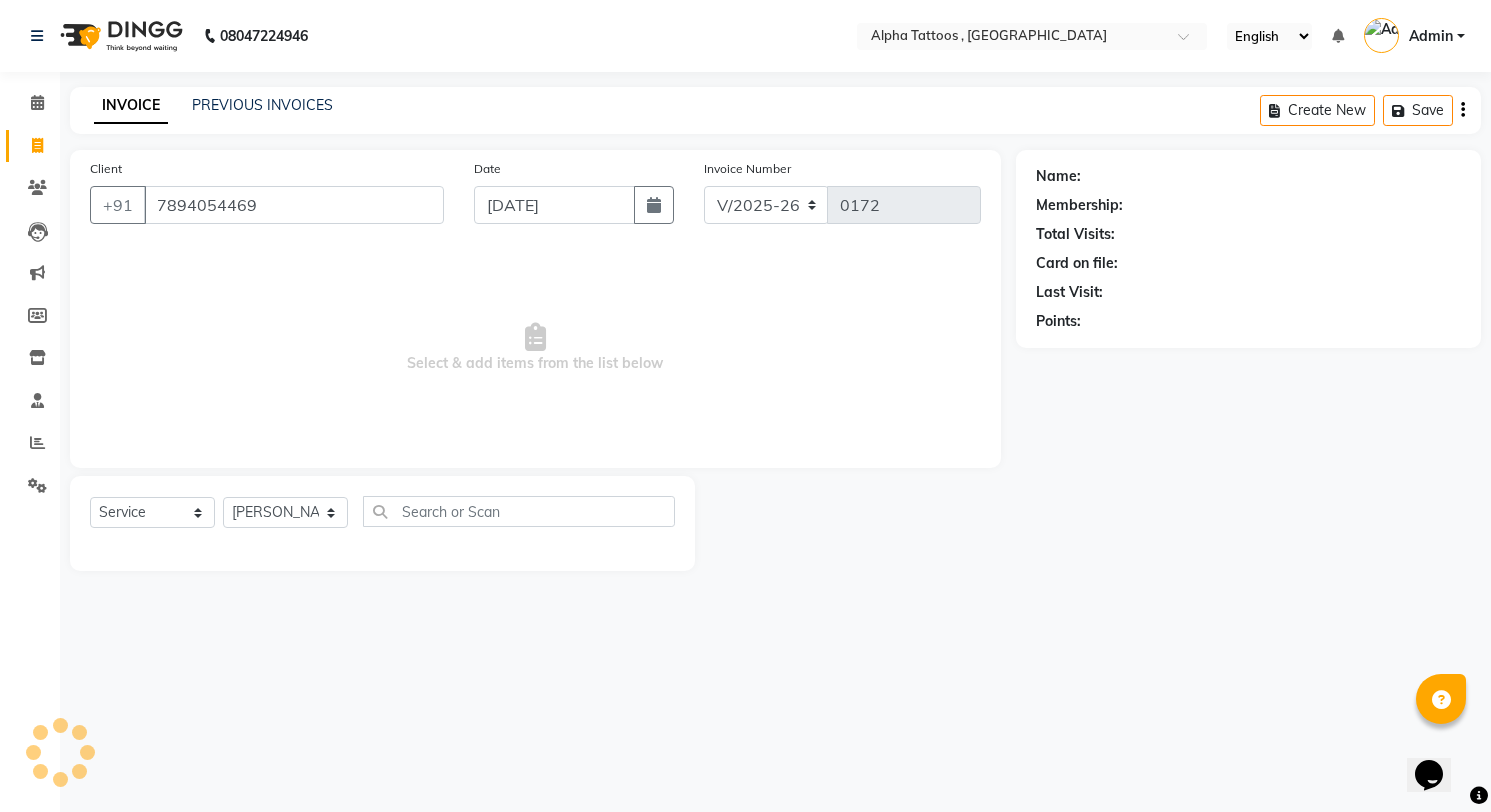type on "7894054469" 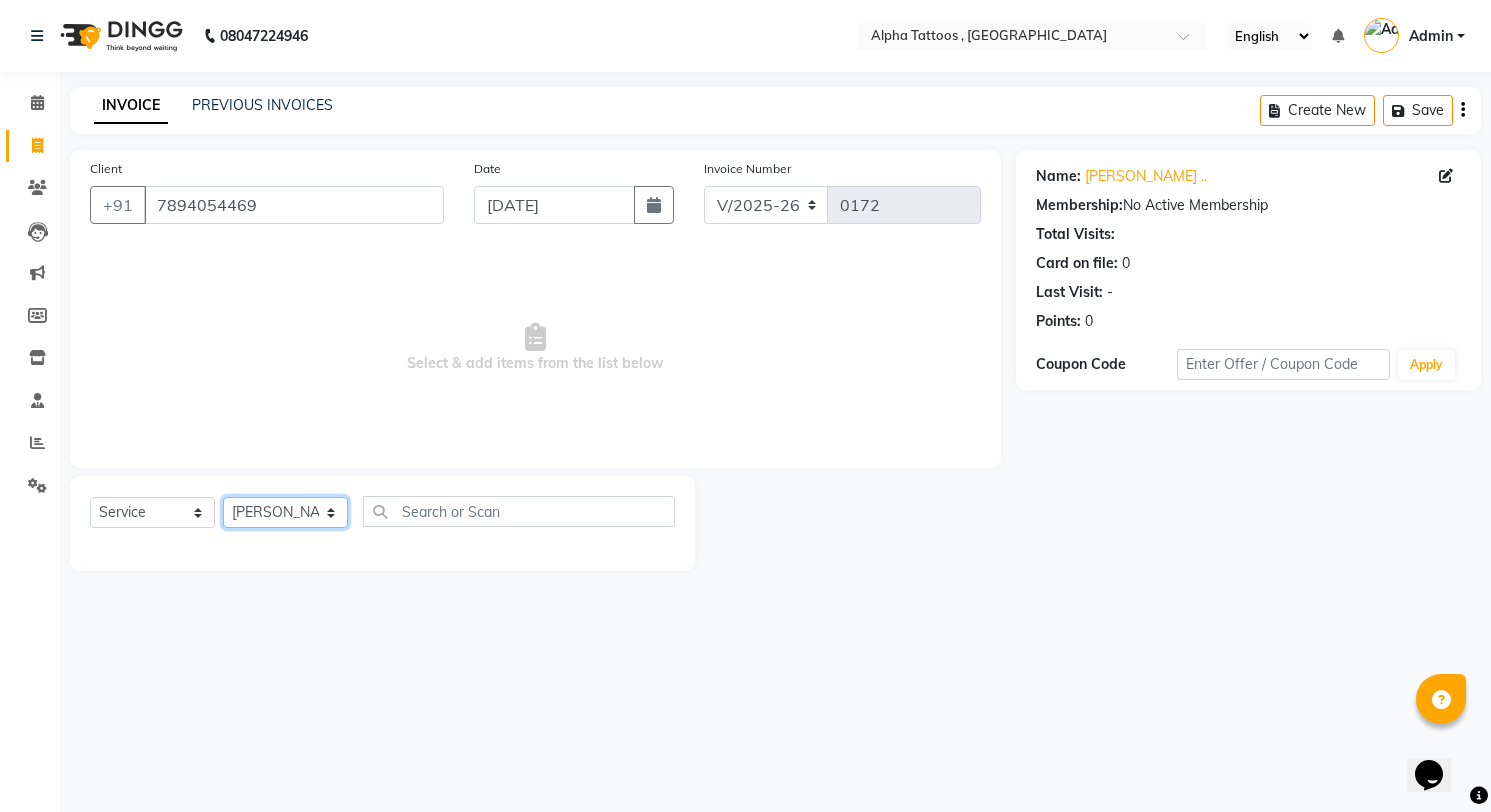 click on "Select Artist Bhoumik Trivedi Chirag  Dev Vasani Maverick Fernz Parth Vasani Prasad" 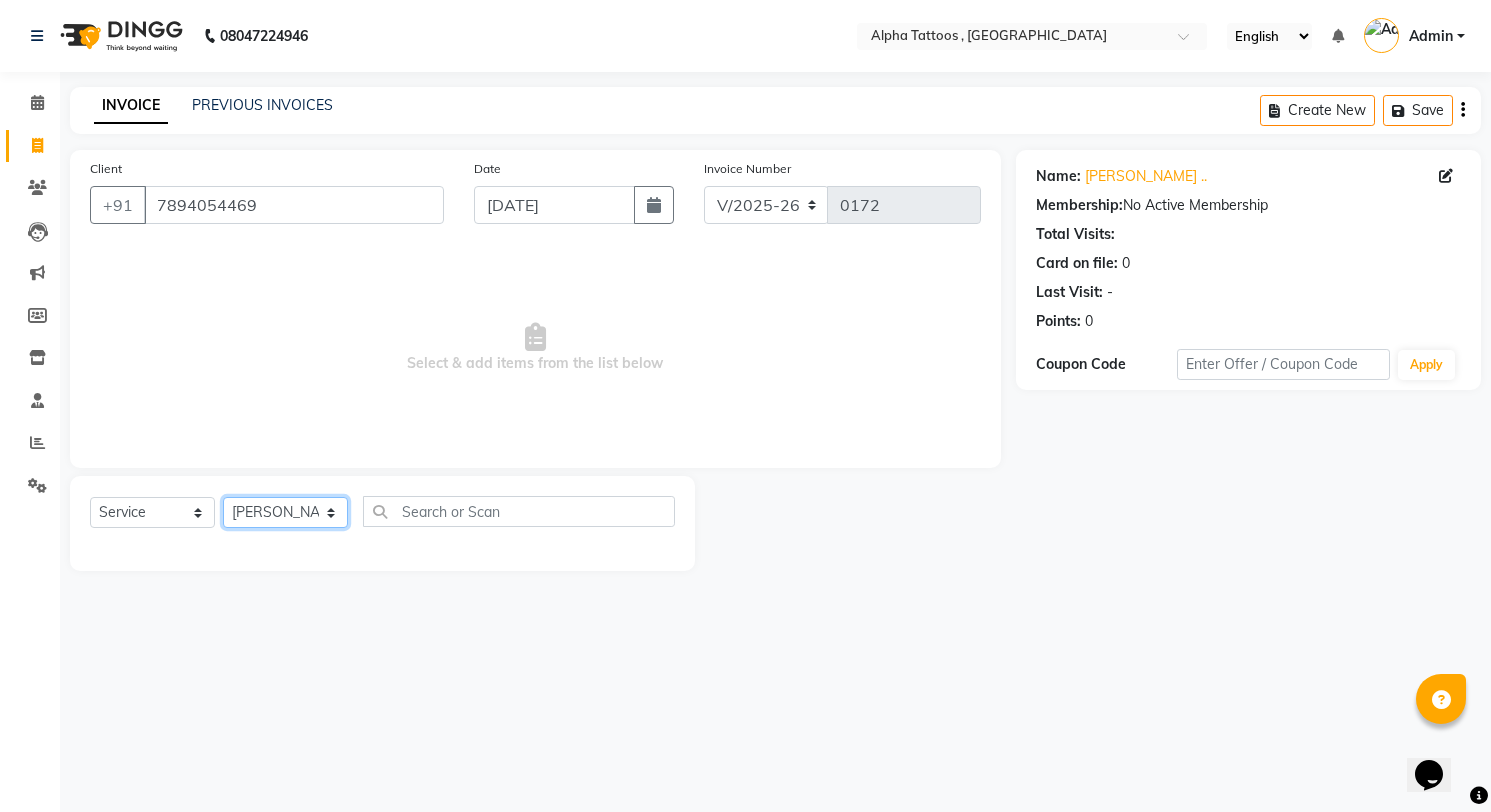 select on "32724" 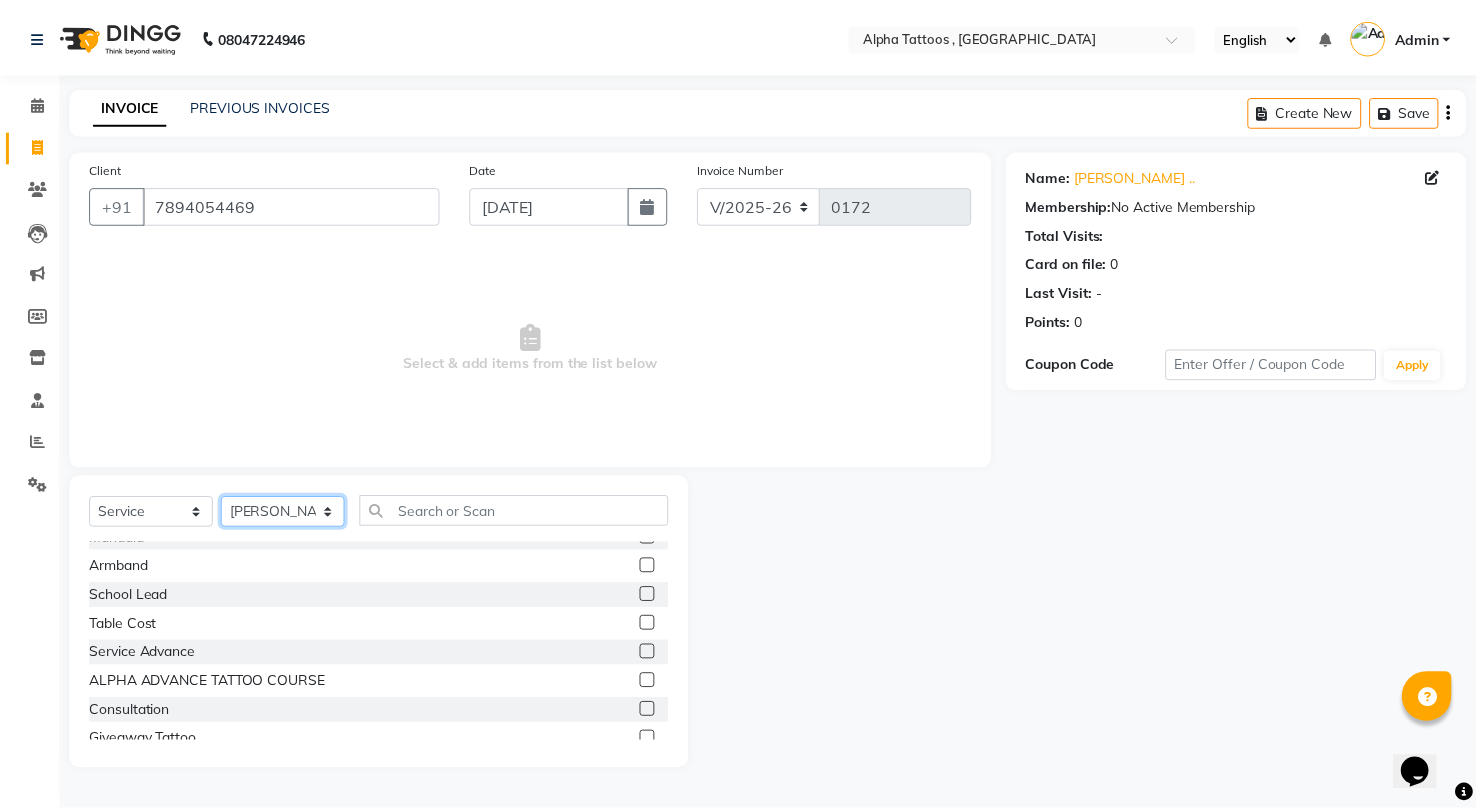 scroll, scrollTop: 280, scrollLeft: 0, axis: vertical 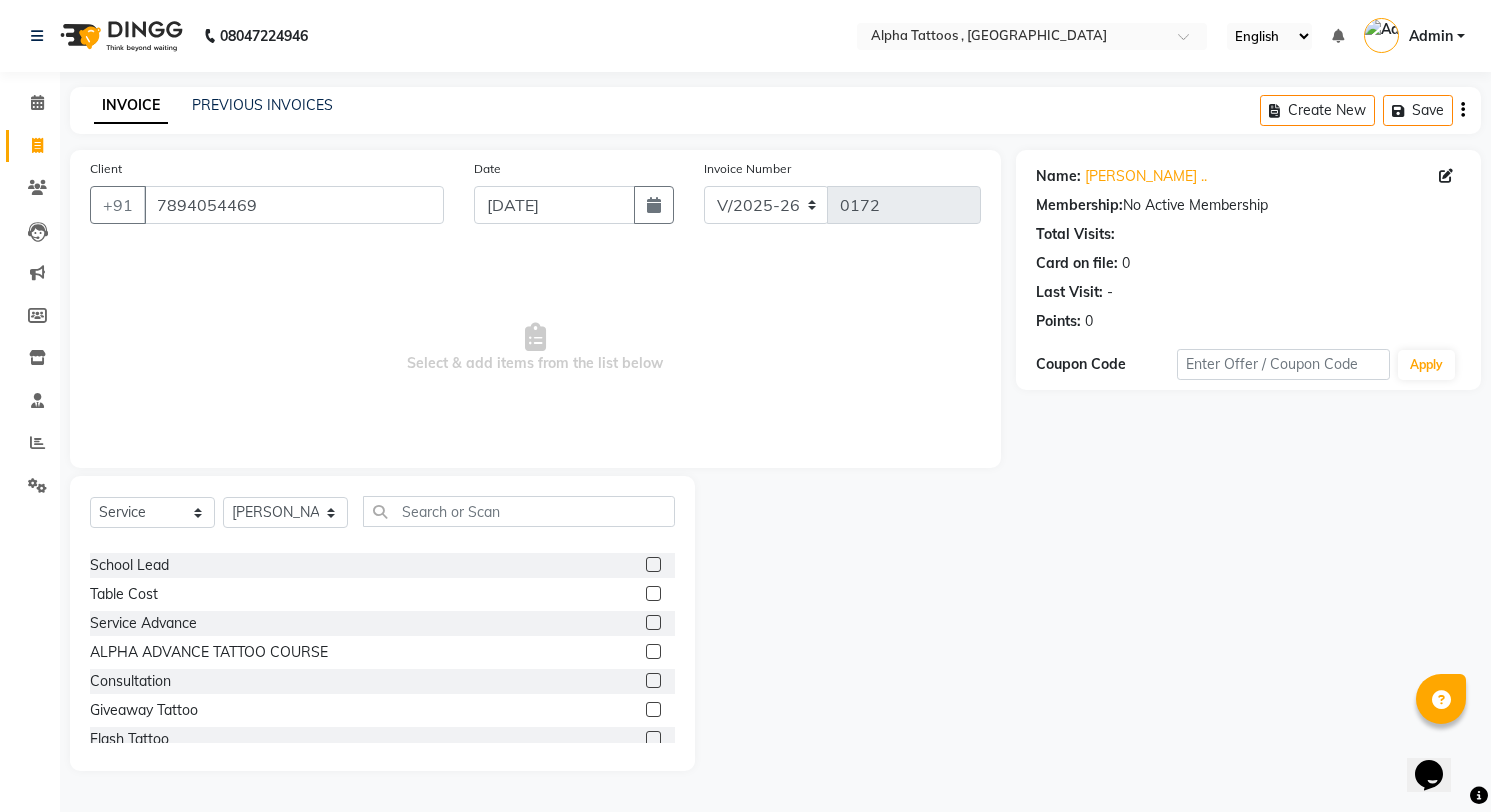 click 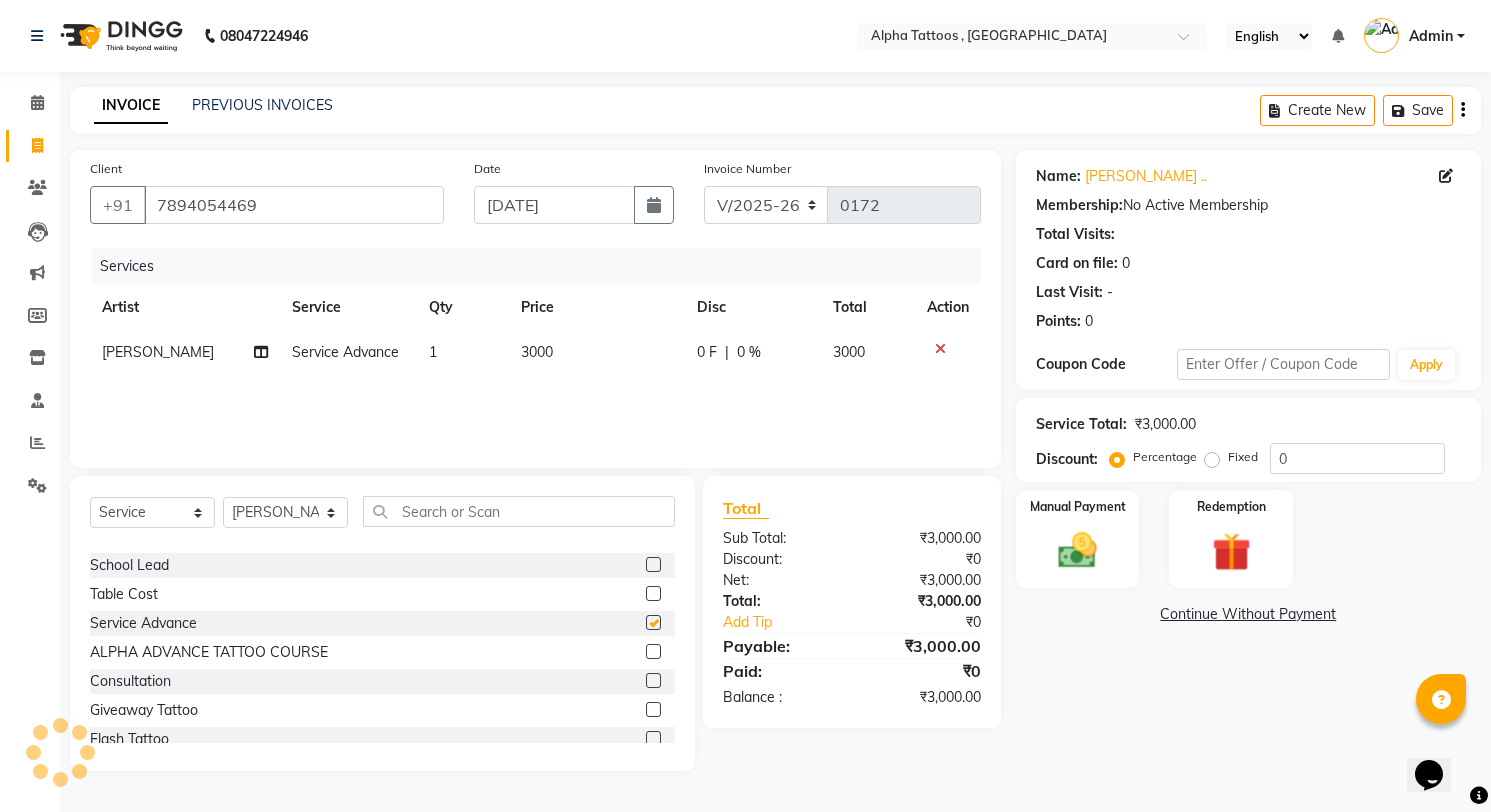 checkbox on "false" 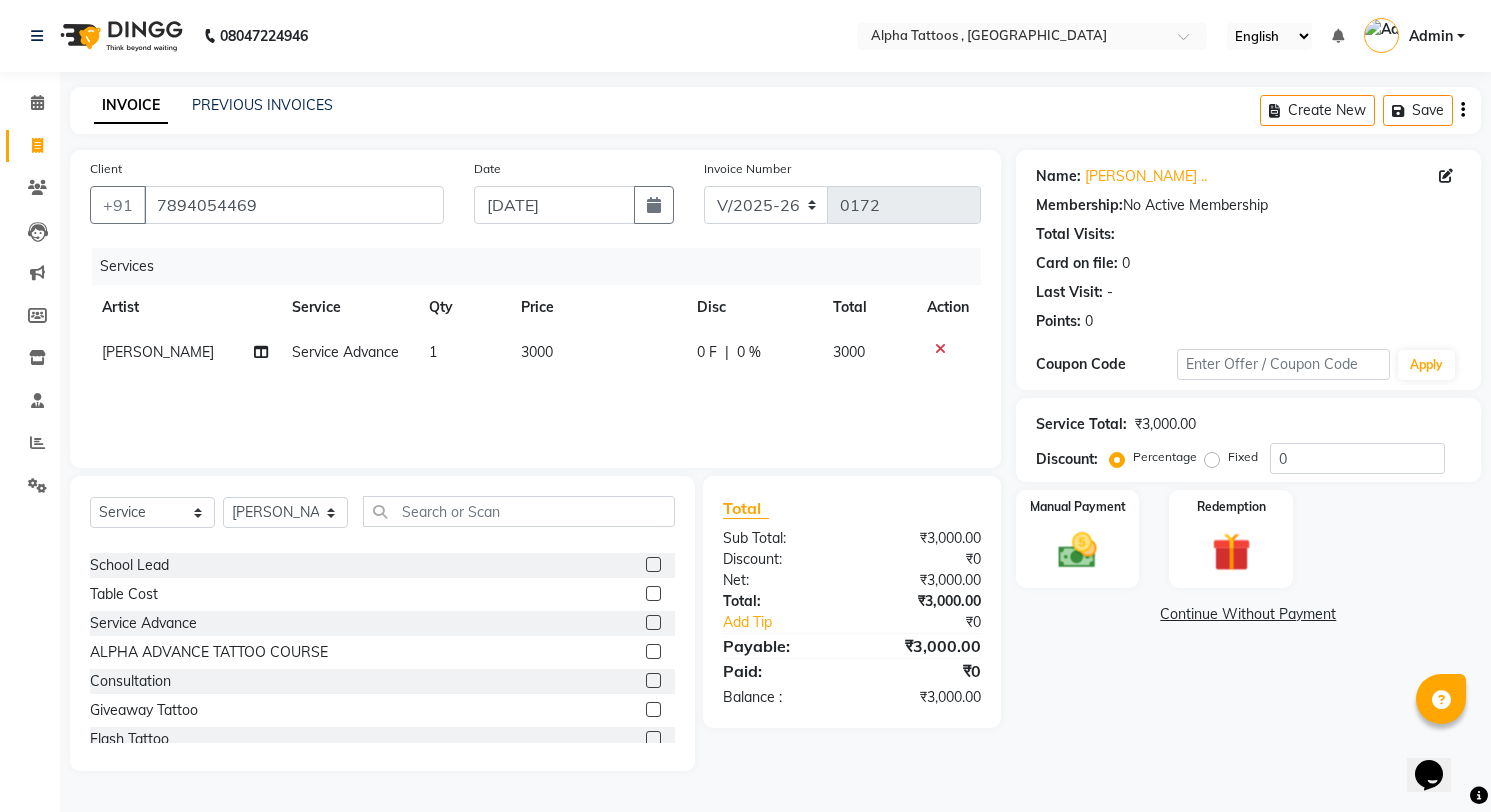 click on "3000" 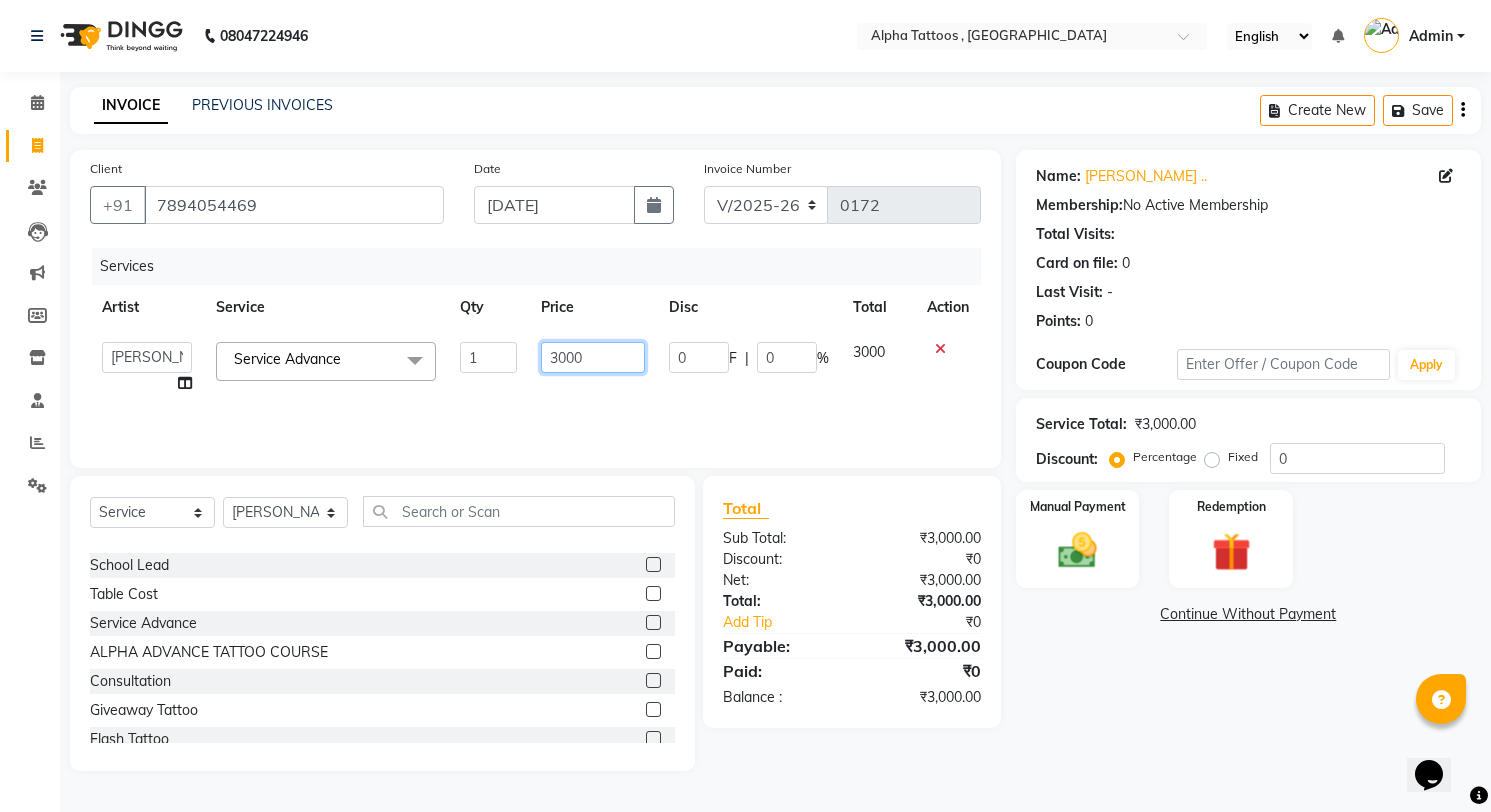 click on "3000" 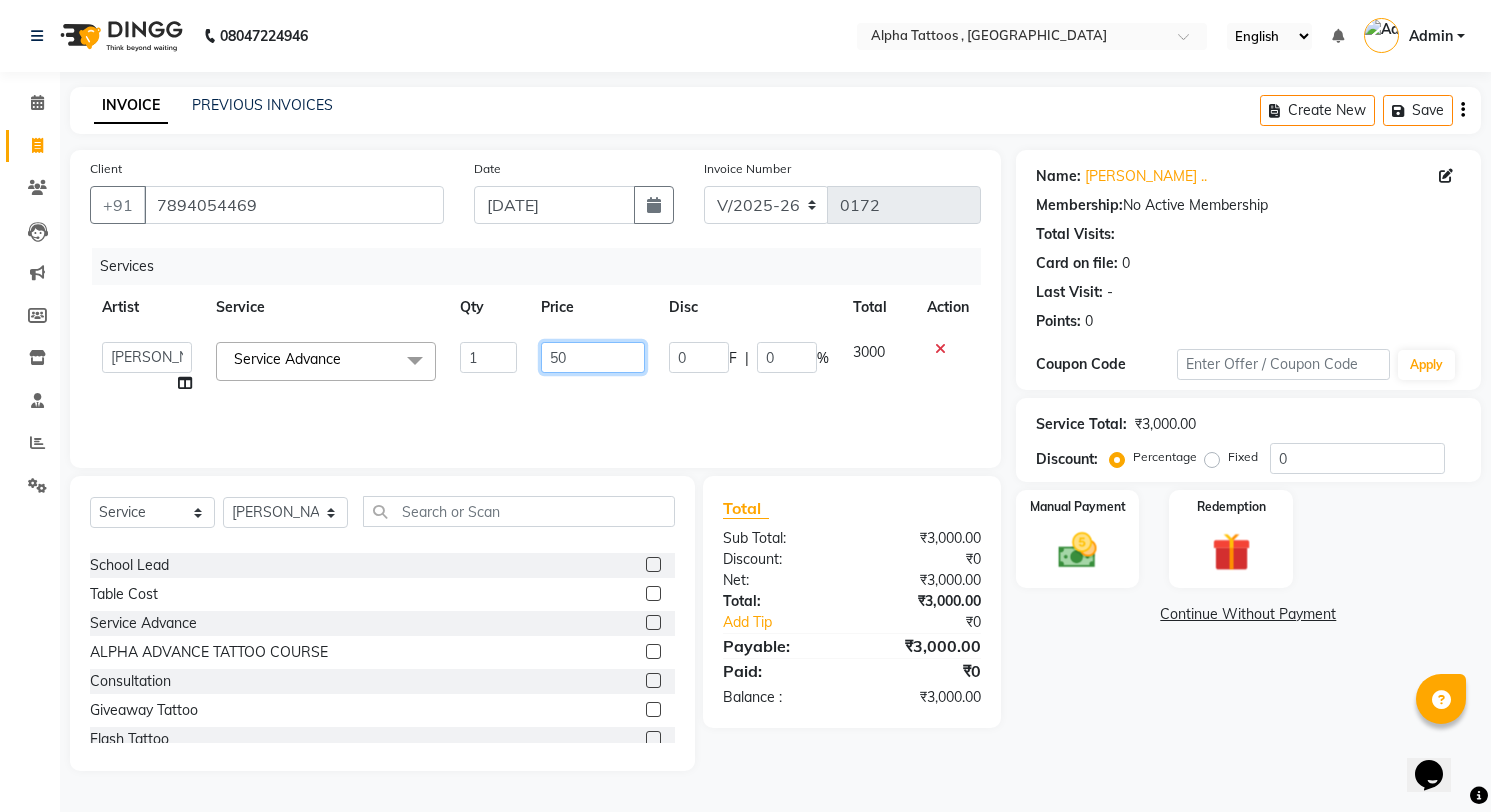 type on "500" 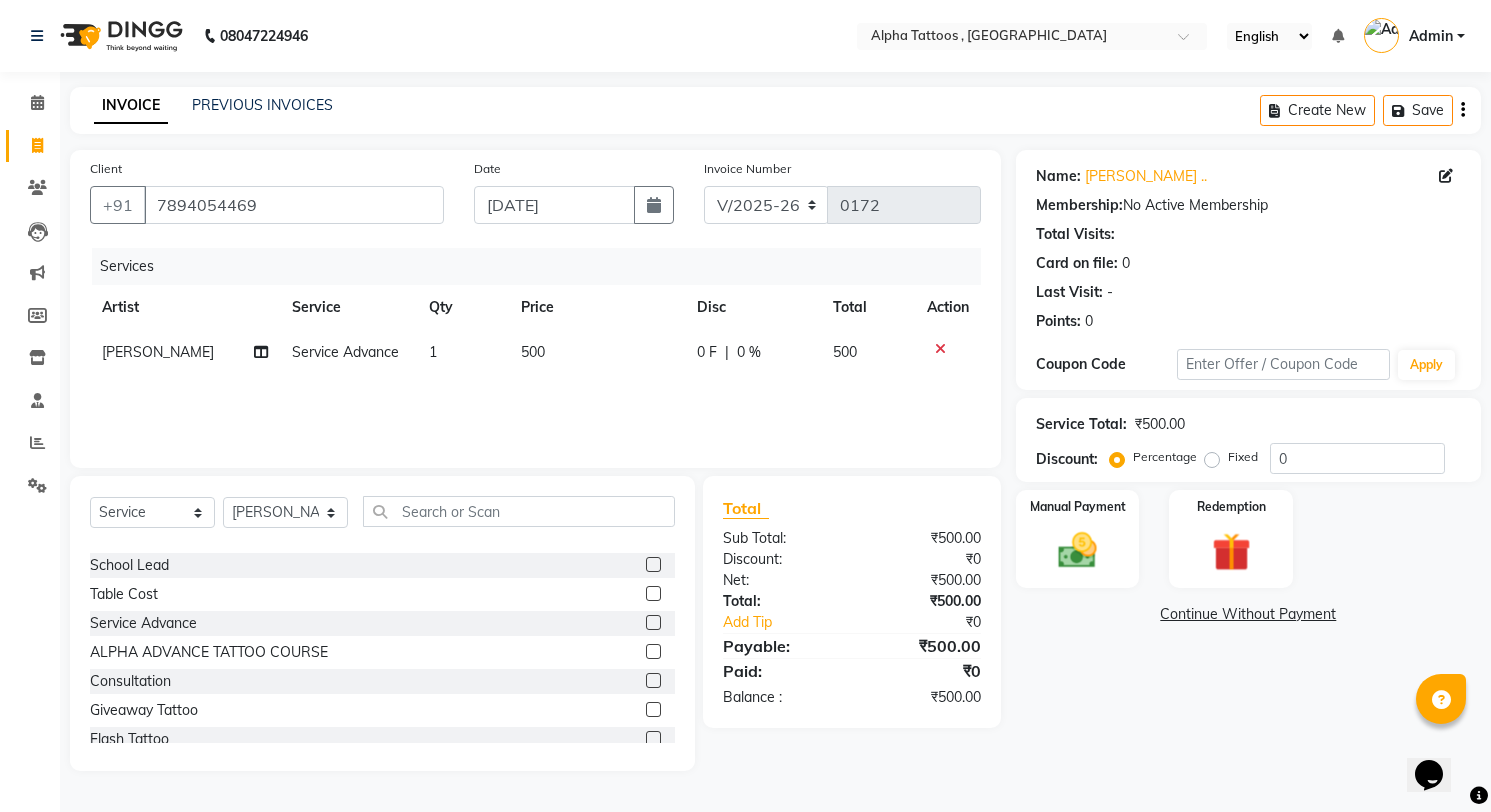 click on "Services Artist Service Qty Price Disc Total Action Bhoumik Trivedi Service Advance 1 500 0 F | 0 % 500" 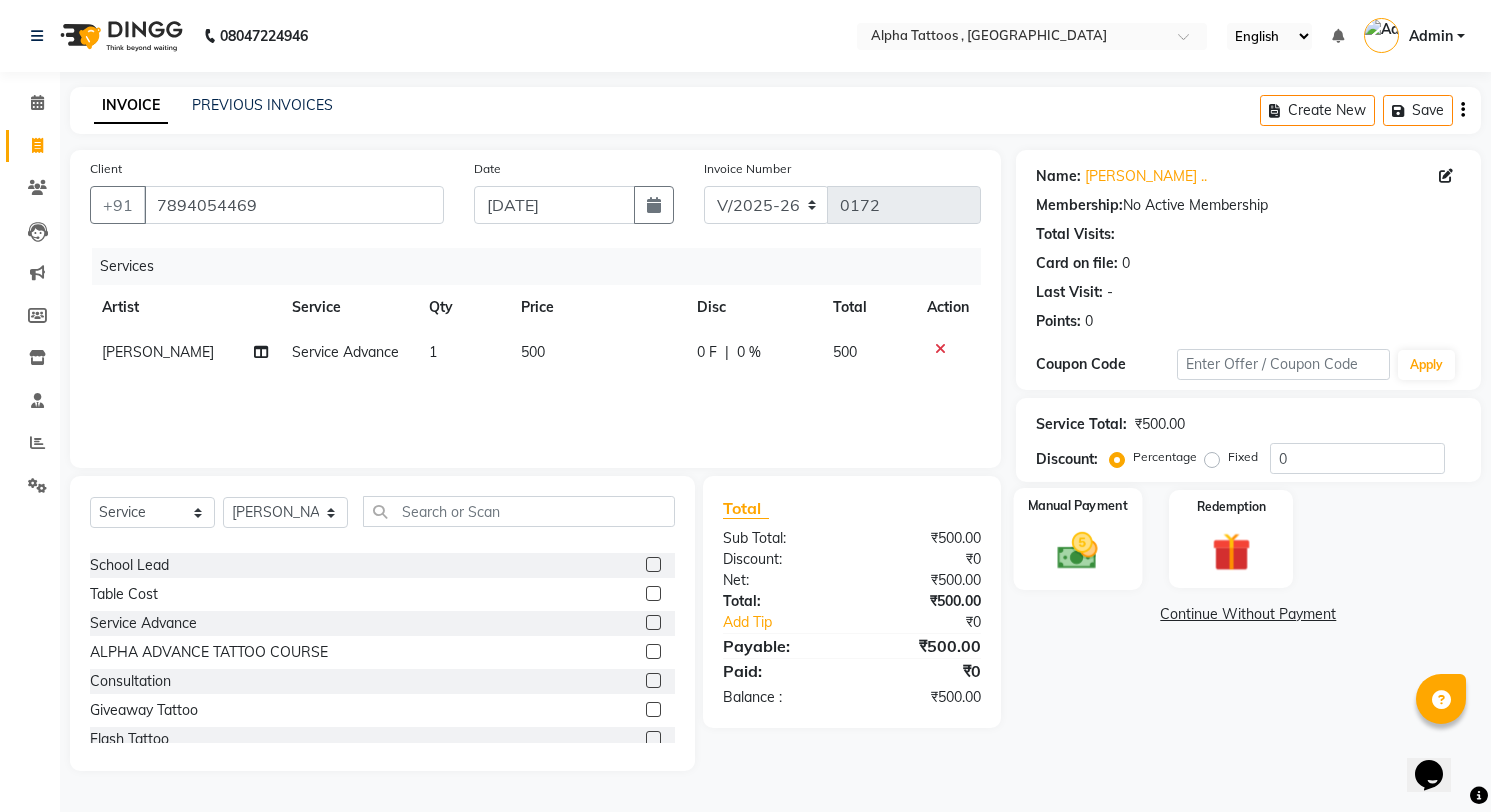 click 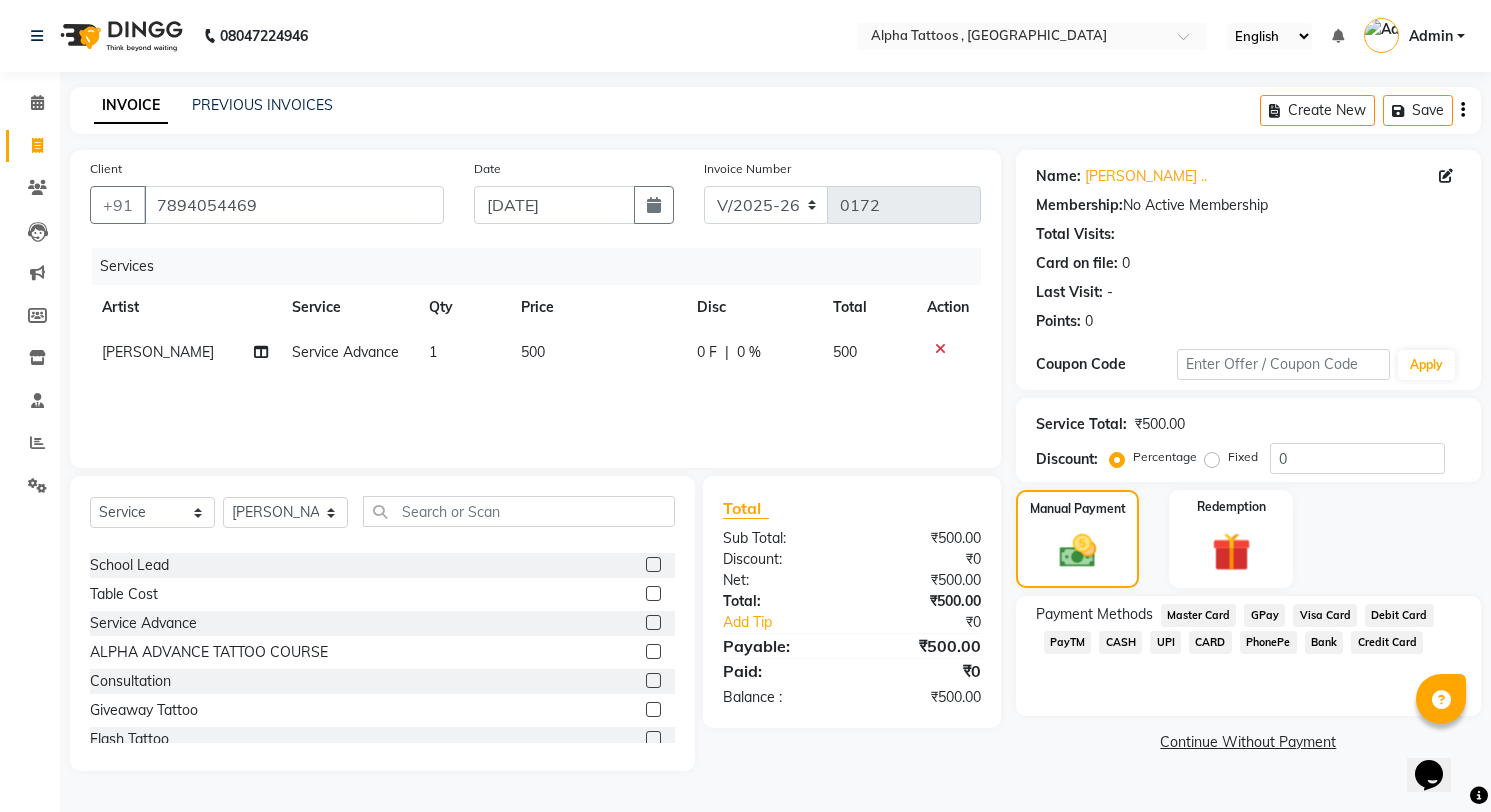 click on "GPay" 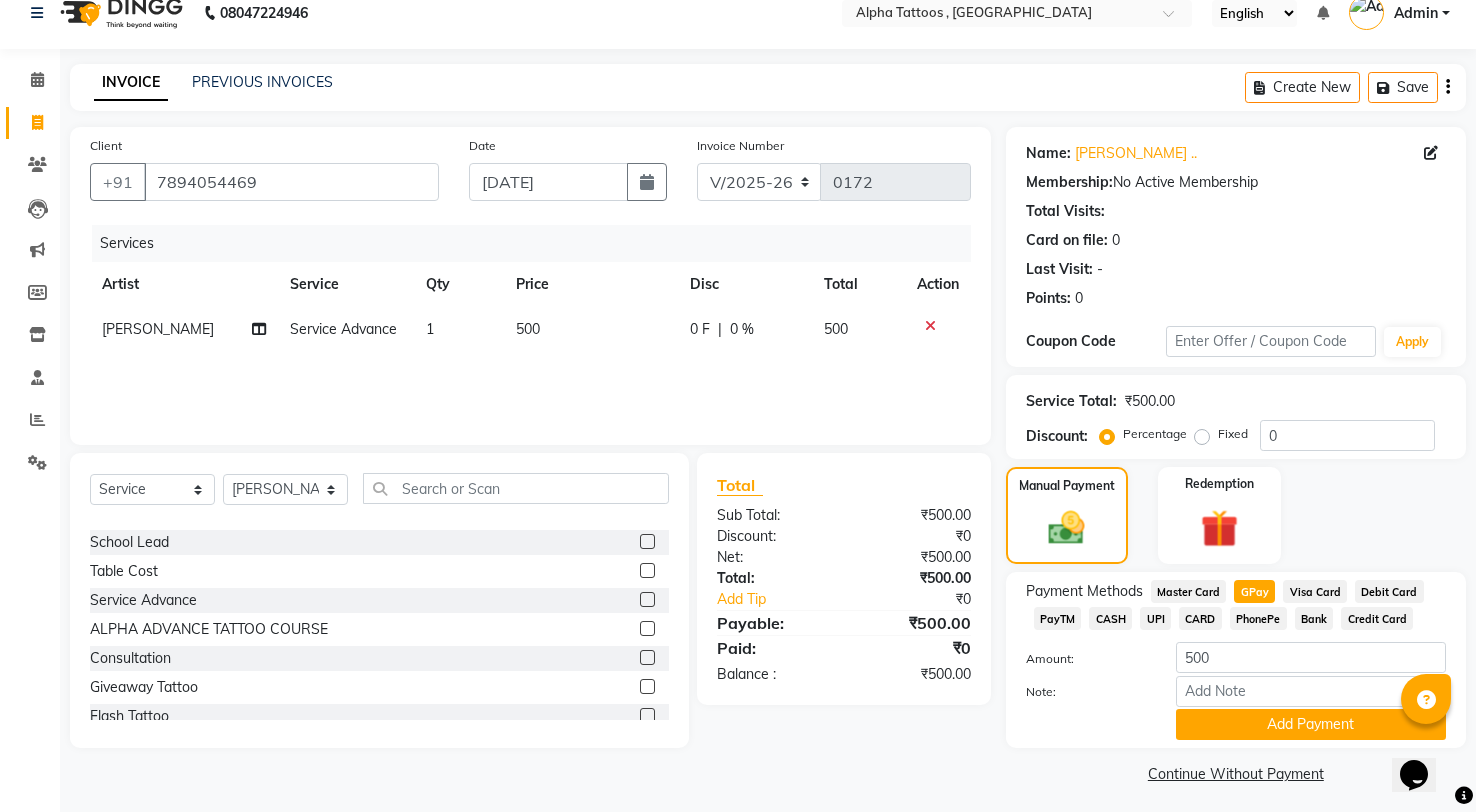 scroll, scrollTop: 30, scrollLeft: 0, axis: vertical 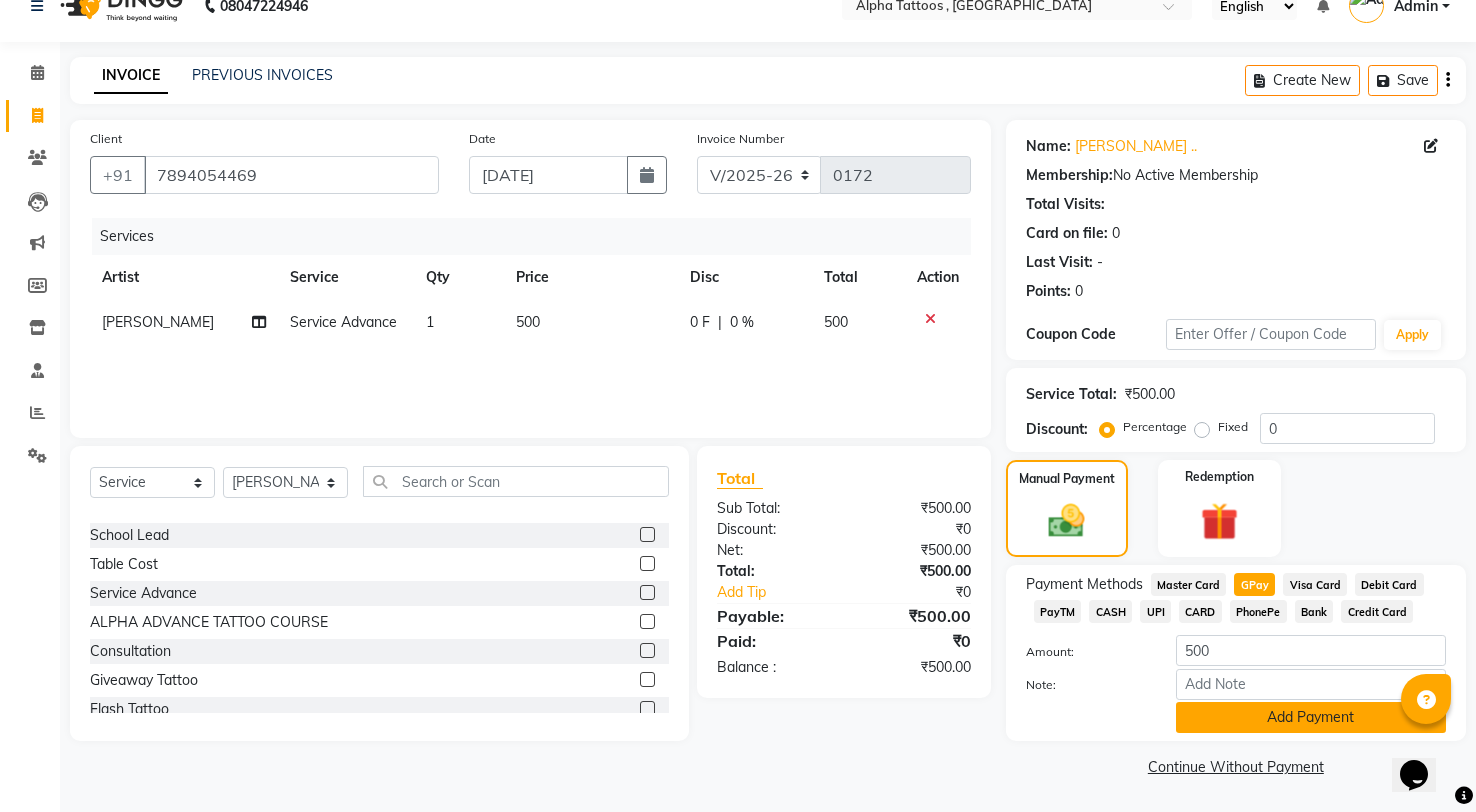 click on "Add Payment" 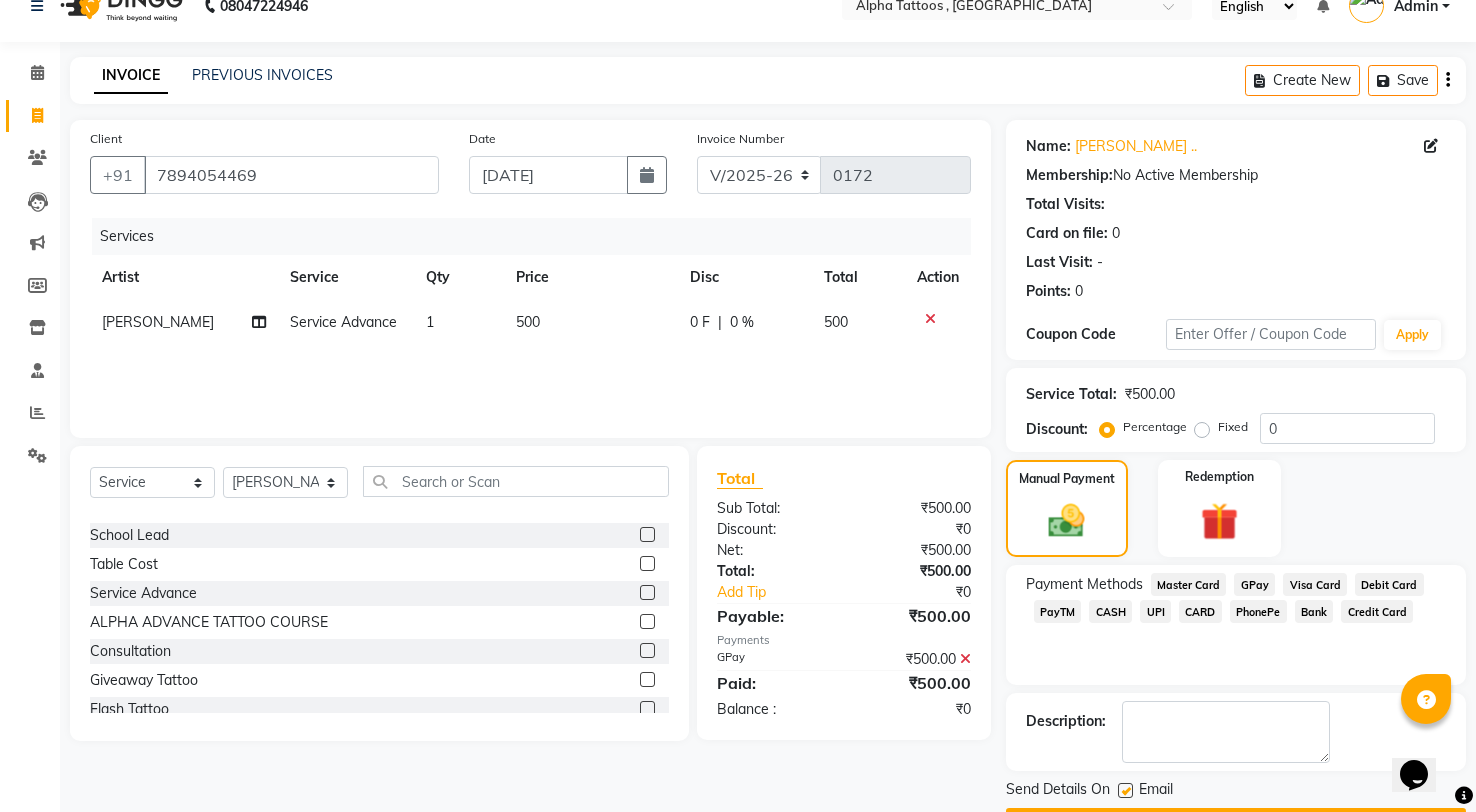 scroll, scrollTop: 87, scrollLeft: 0, axis: vertical 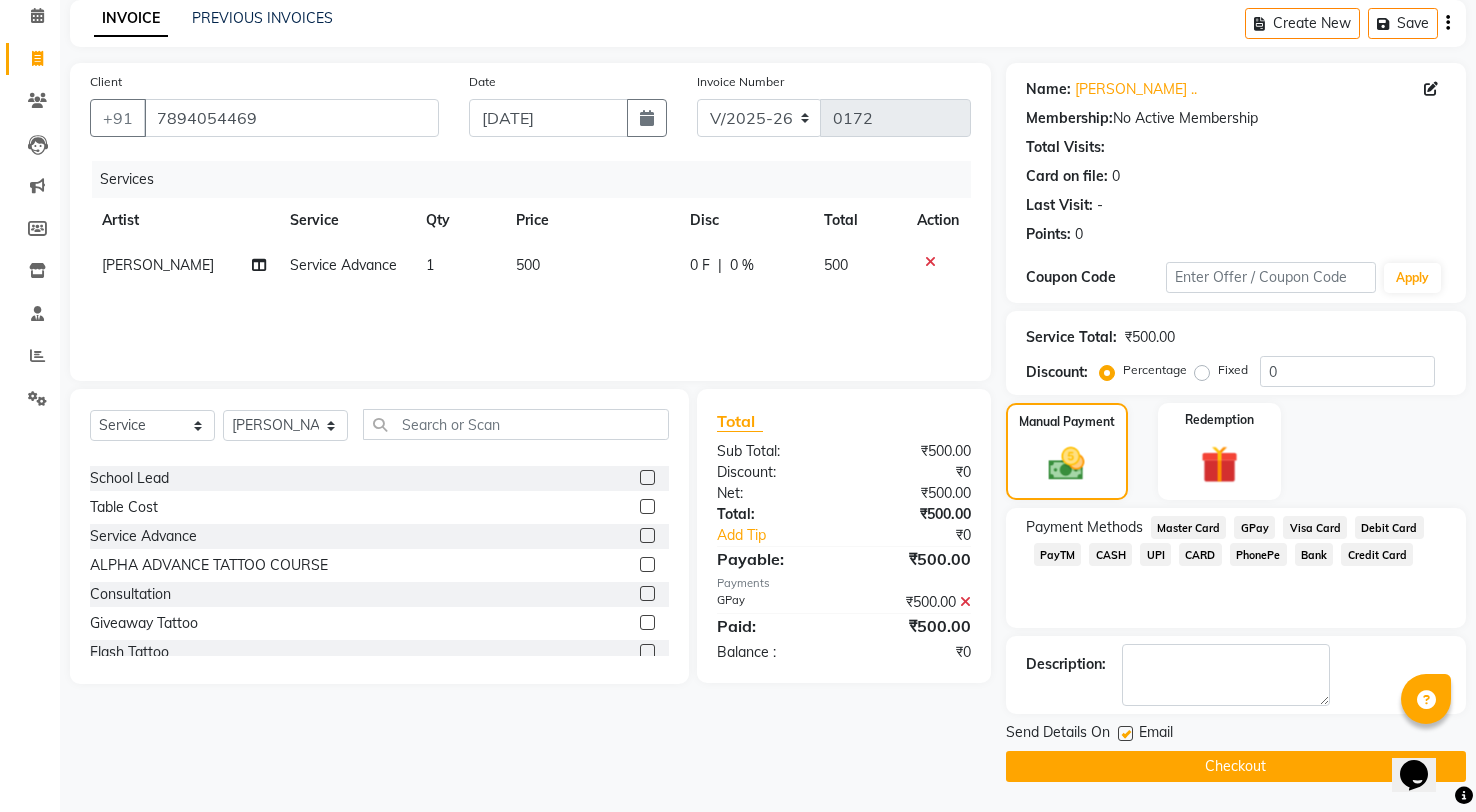 click on "Checkout" 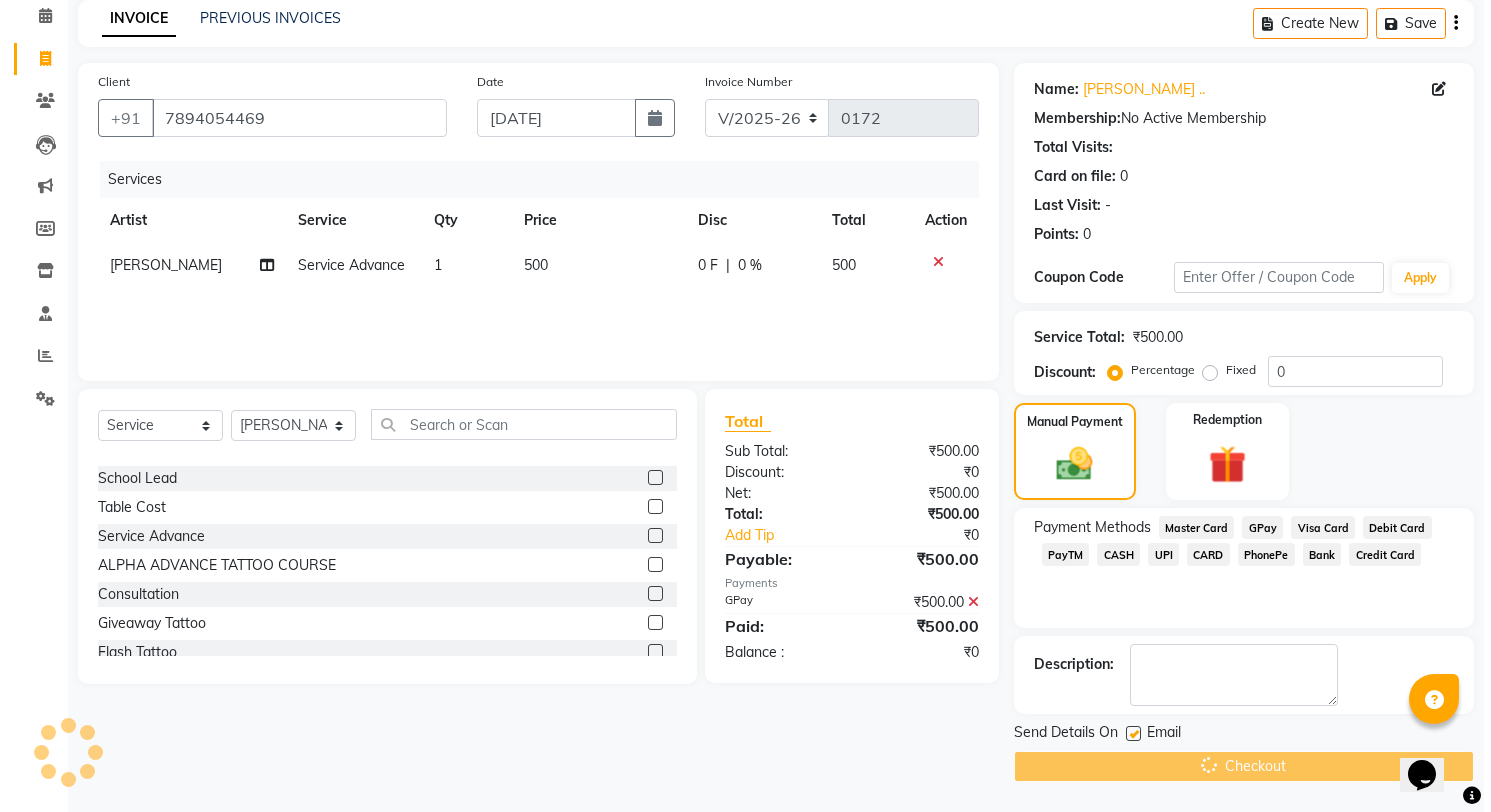 scroll, scrollTop: 0, scrollLeft: 0, axis: both 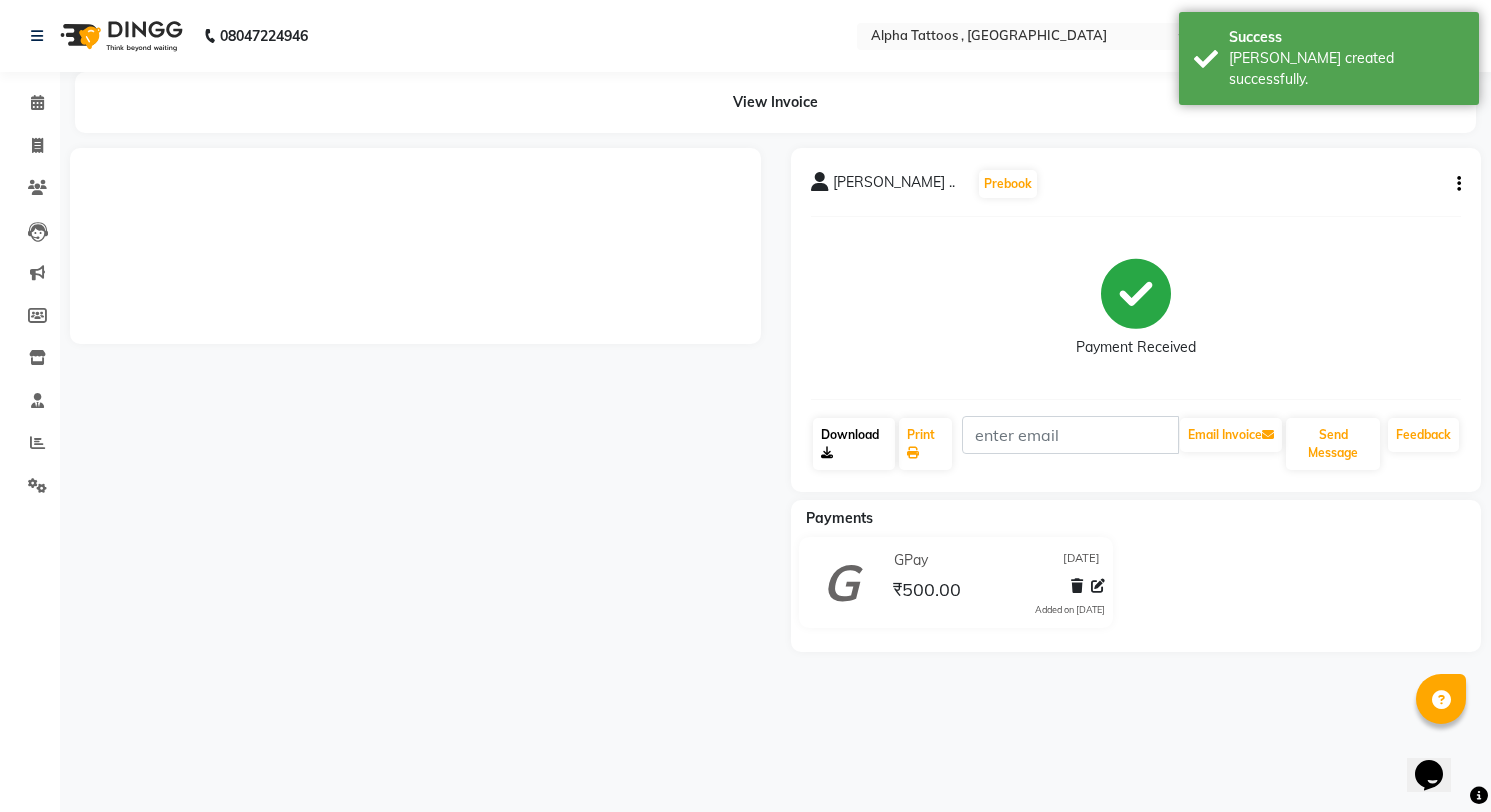 click on "Download" 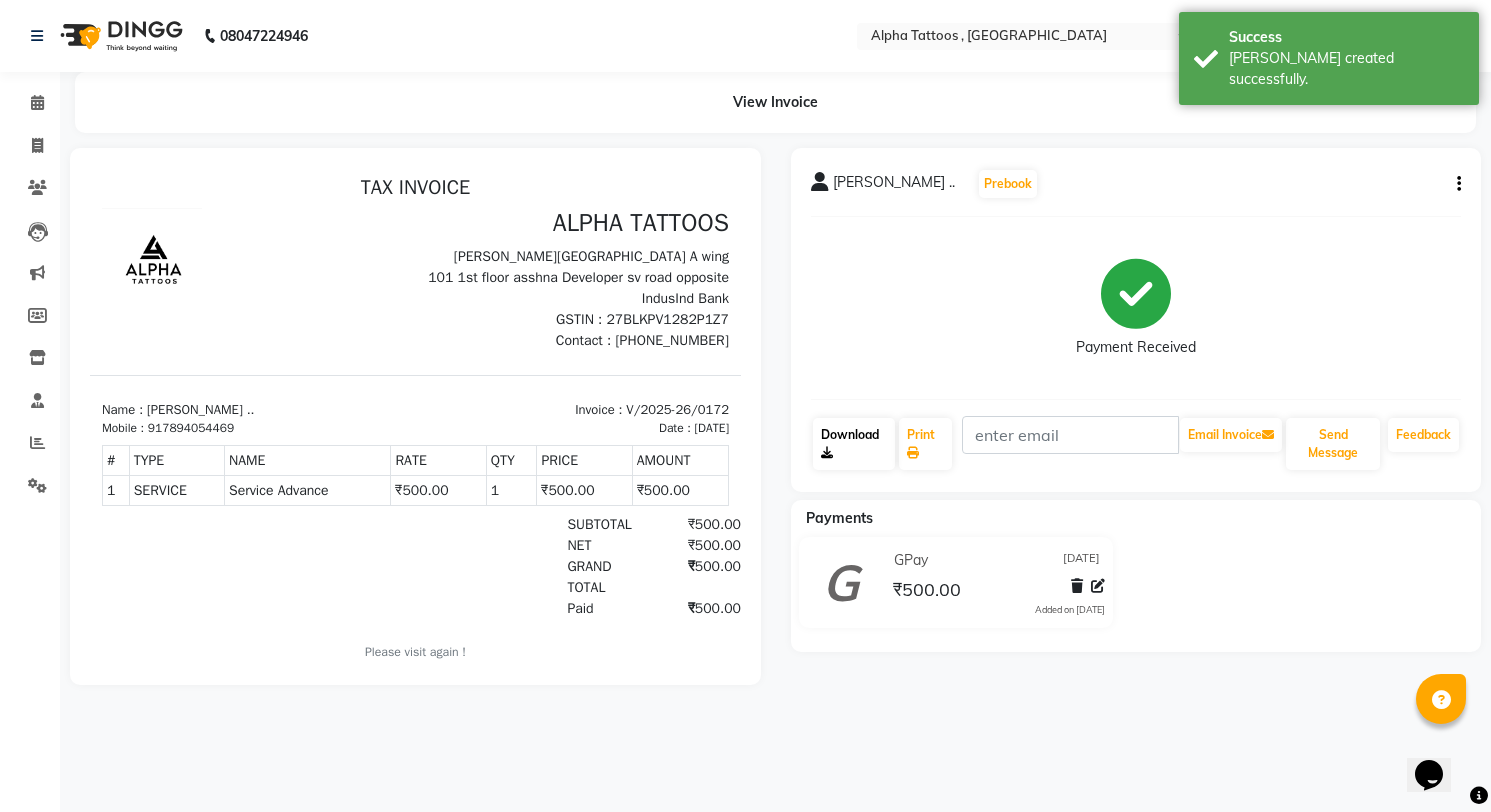 scroll, scrollTop: 0, scrollLeft: 0, axis: both 